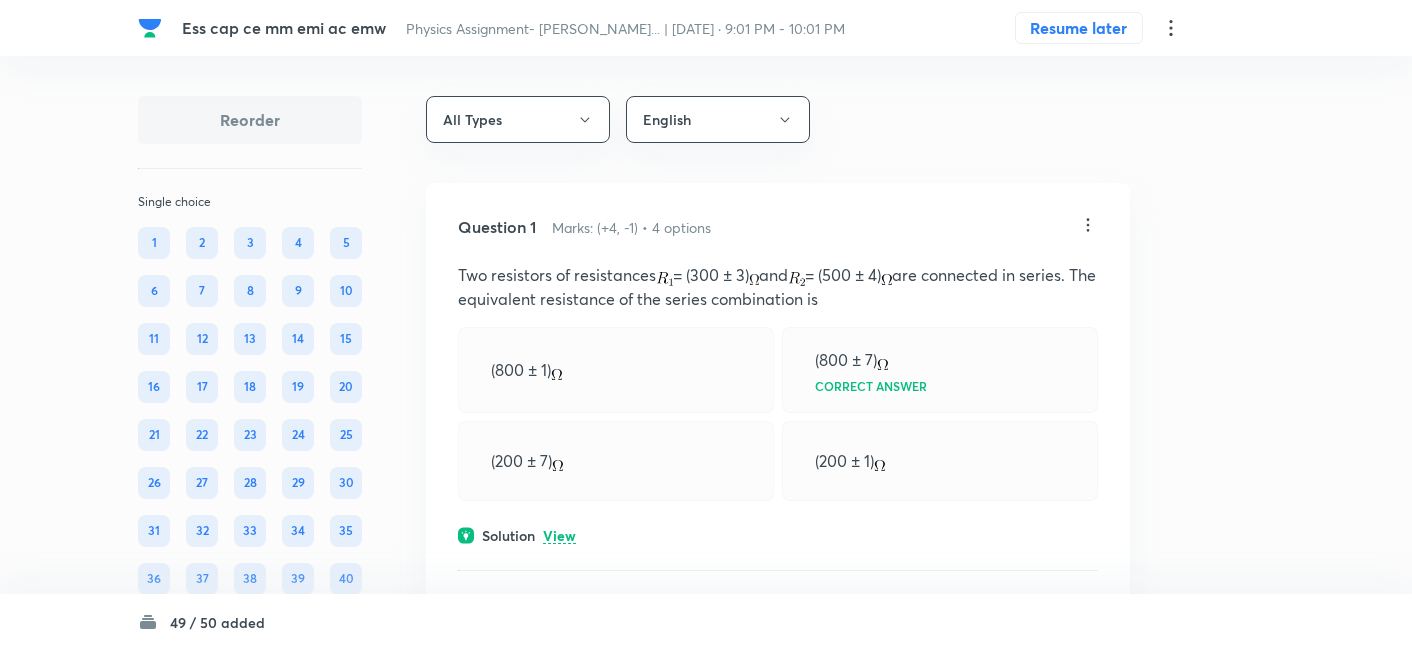 scroll, scrollTop: 0, scrollLeft: 0, axis: both 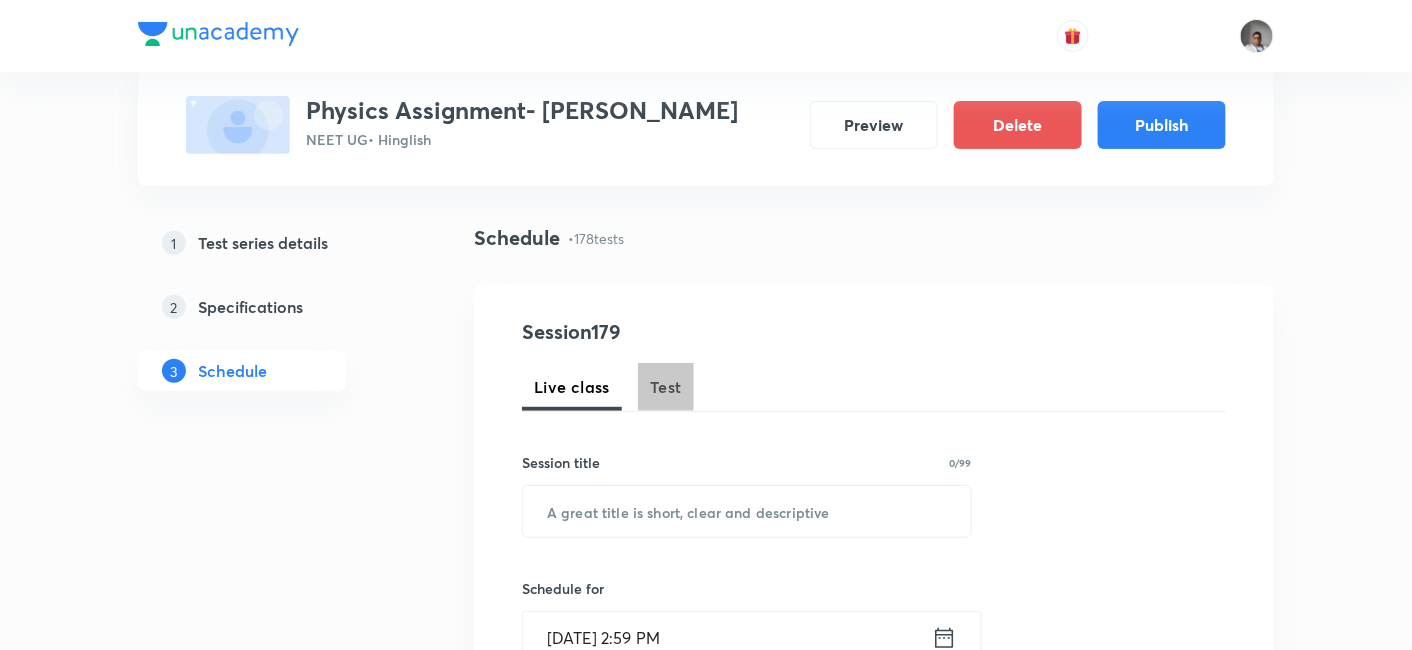 click on "Test" at bounding box center [666, 387] 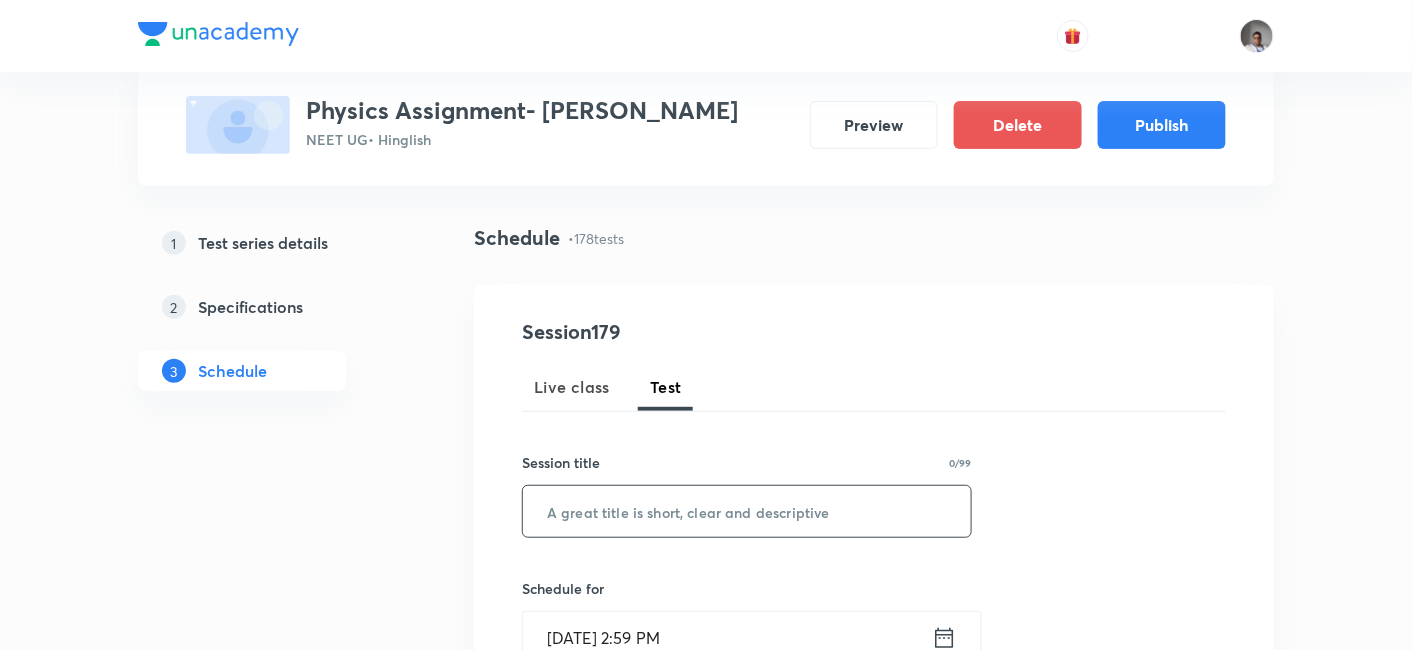 click at bounding box center (747, 511) 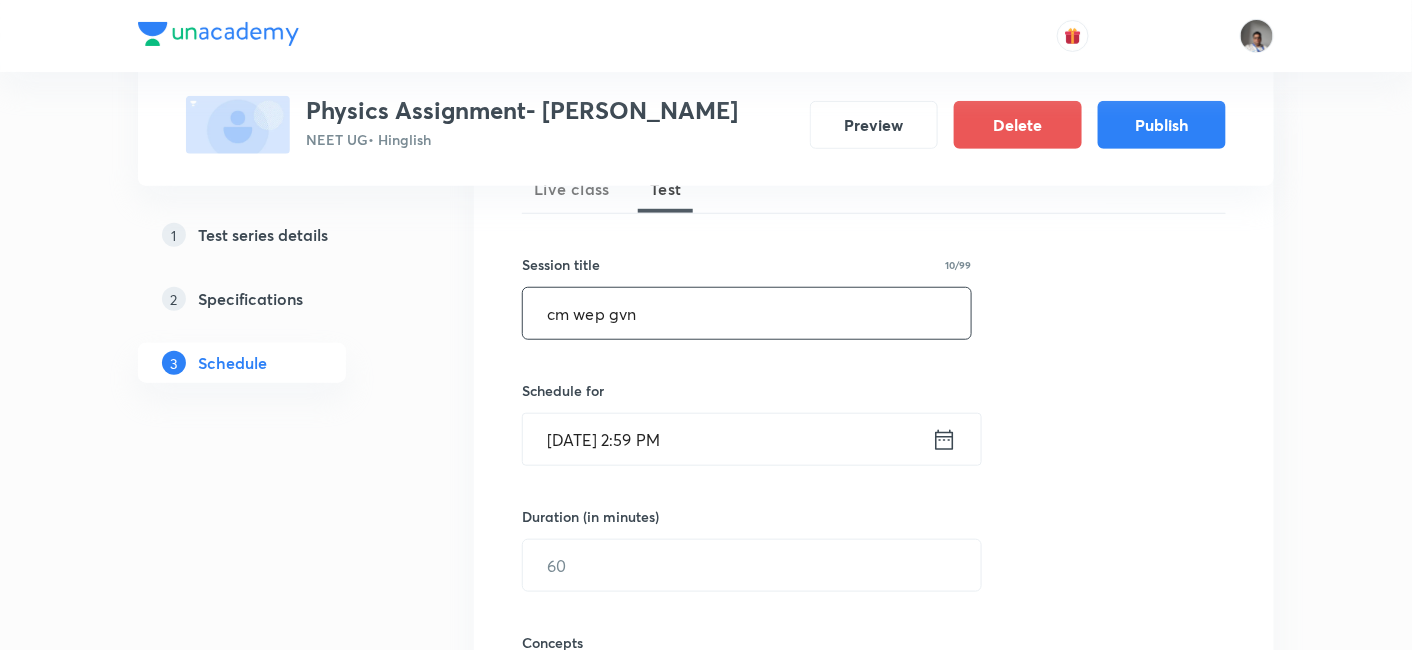 scroll, scrollTop: 314, scrollLeft: 0, axis: vertical 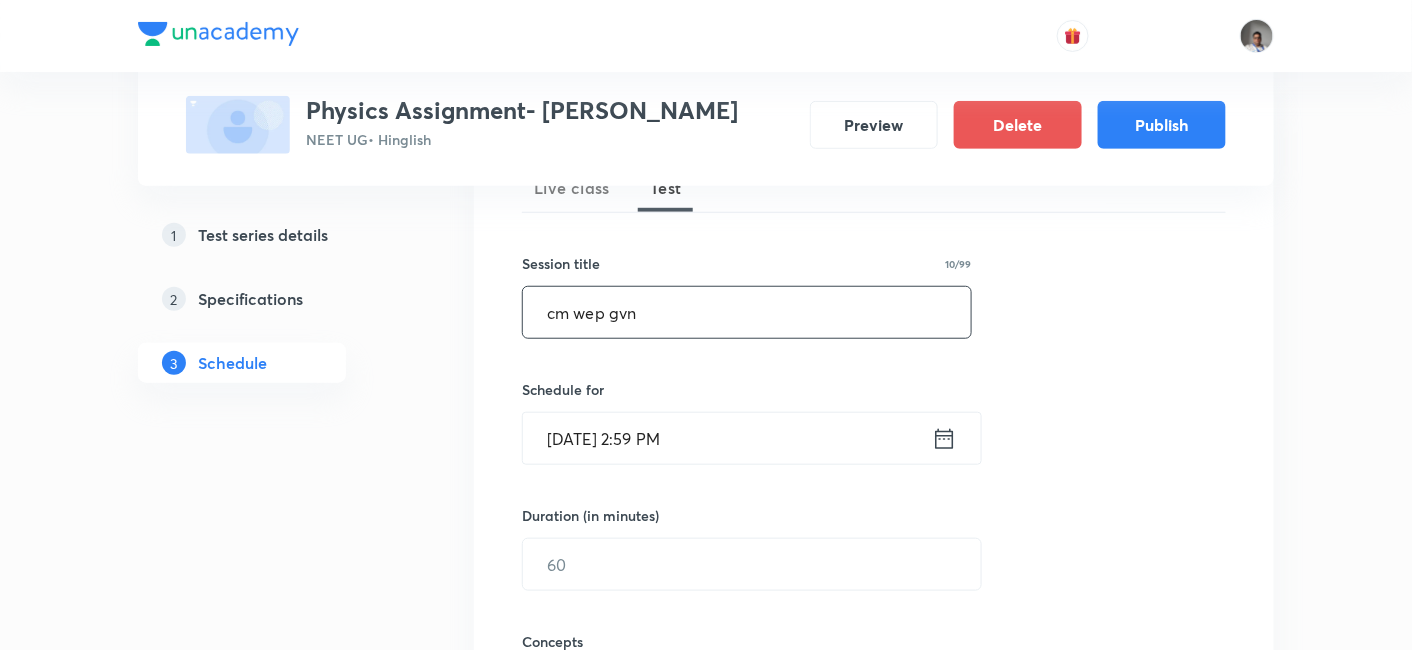 type on "cm wep gvn" 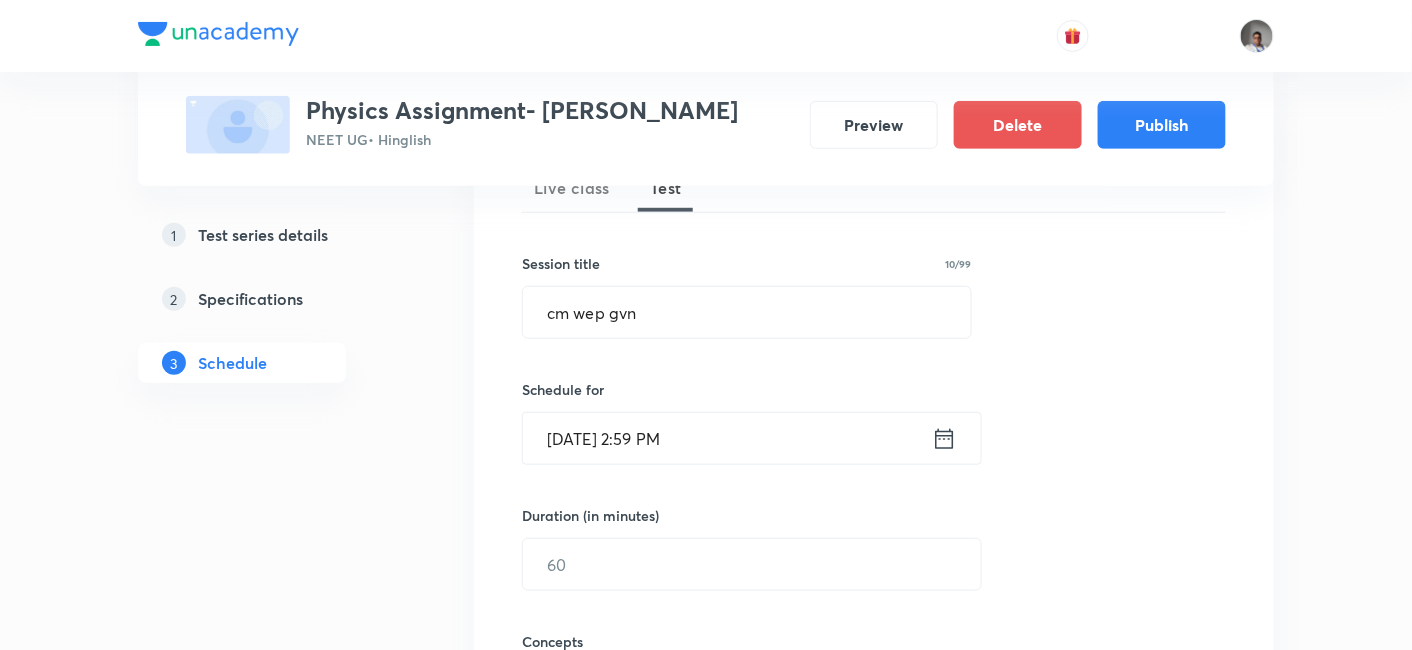 click 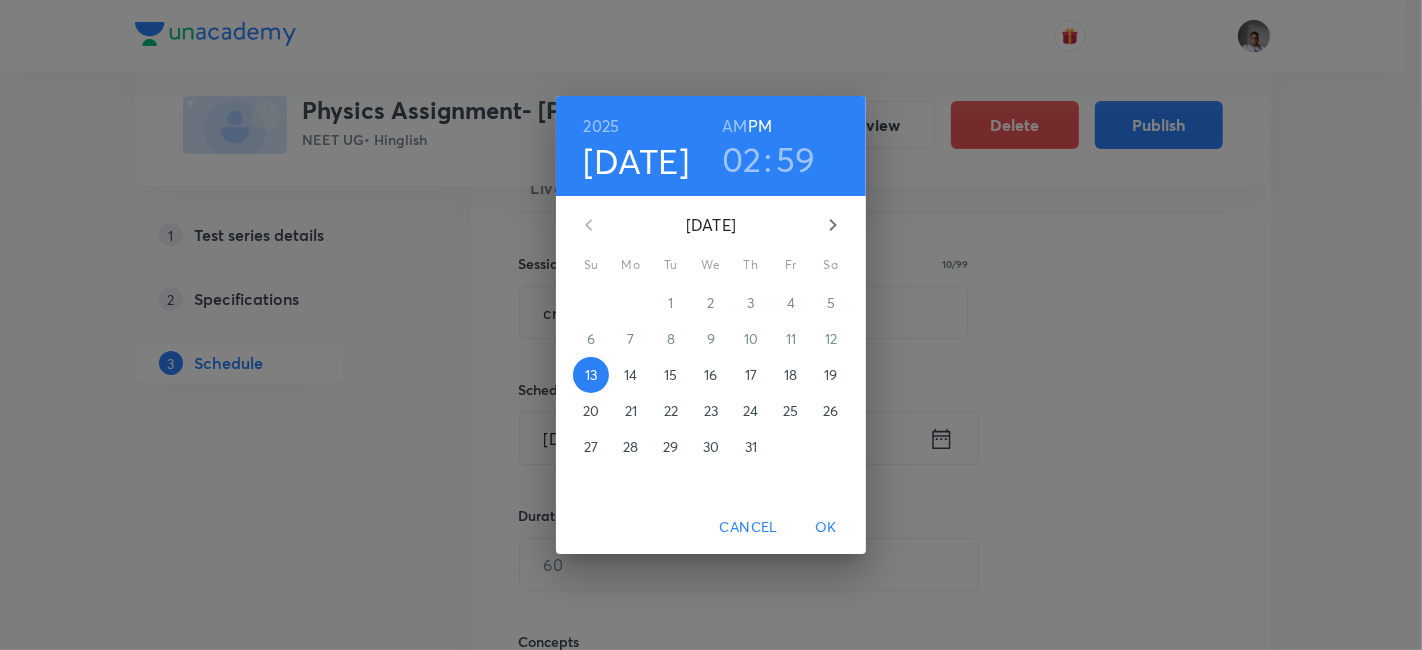 click on "20" at bounding box center [591, 411] 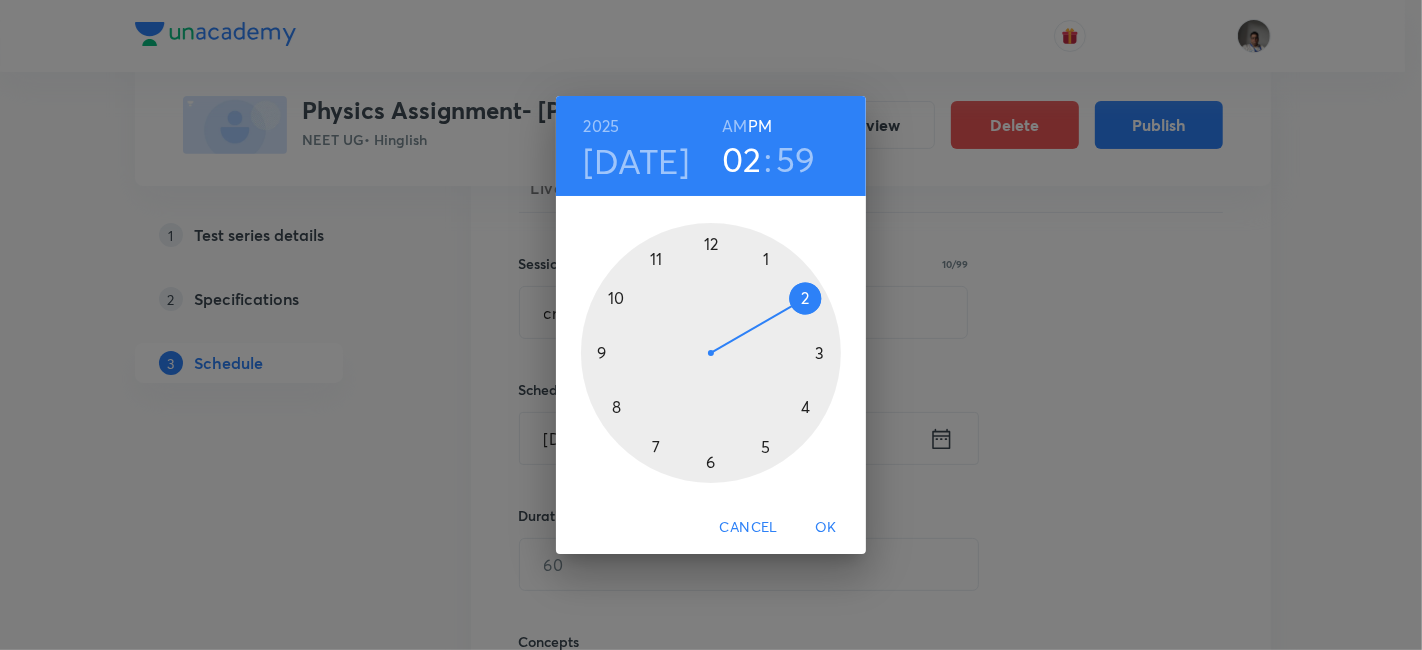 click at bounding box center (711, 353) 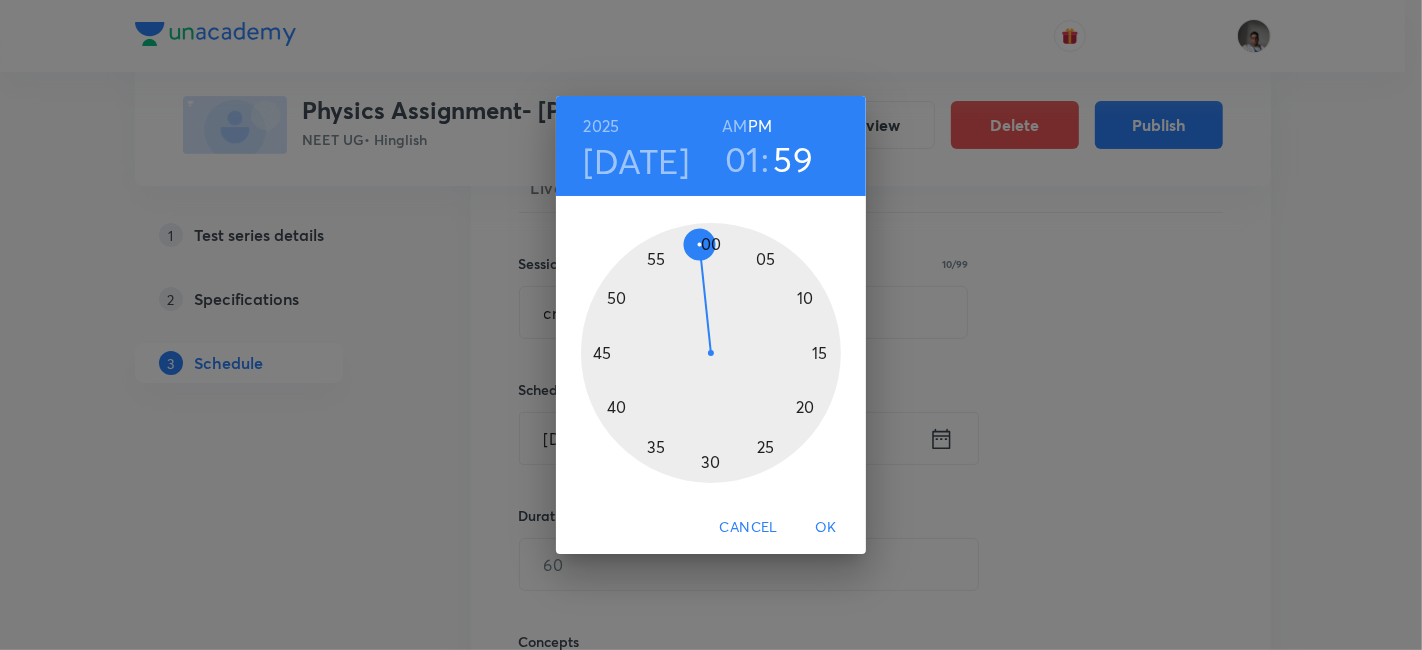 click on "01" at bounding box center (742, 159) 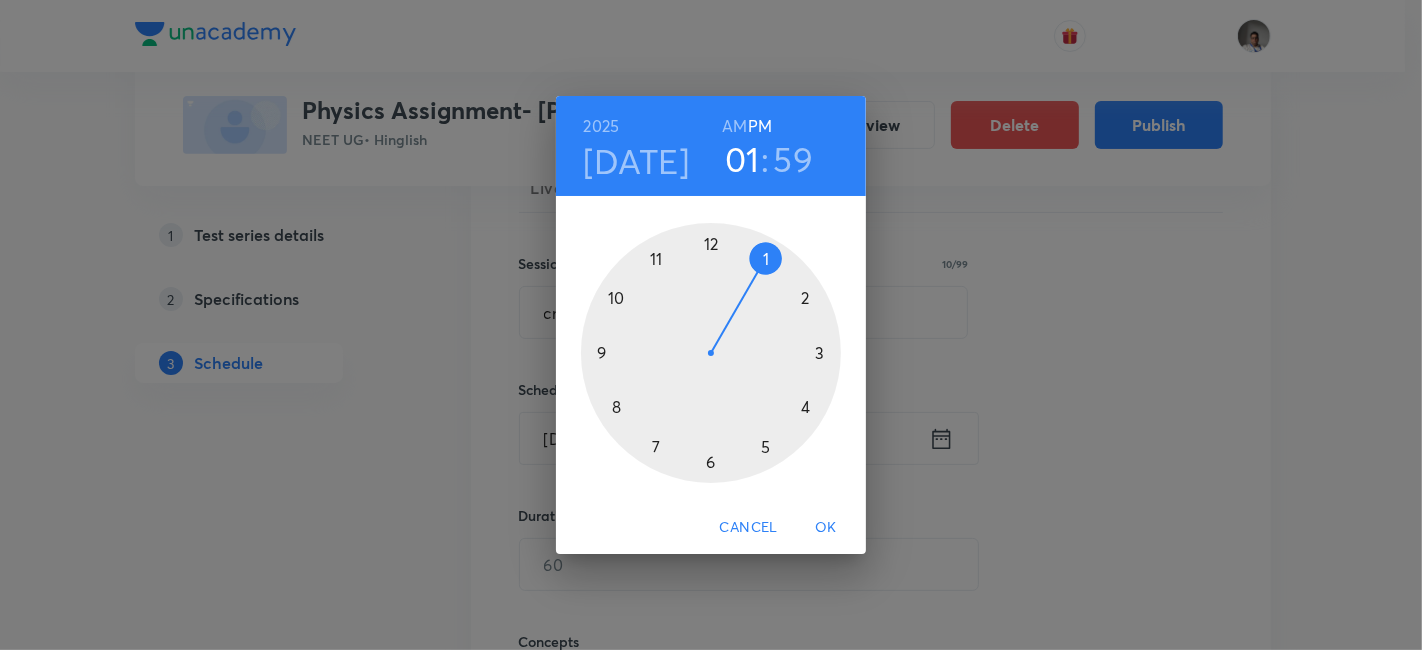 click at bounding box center [711, 353] 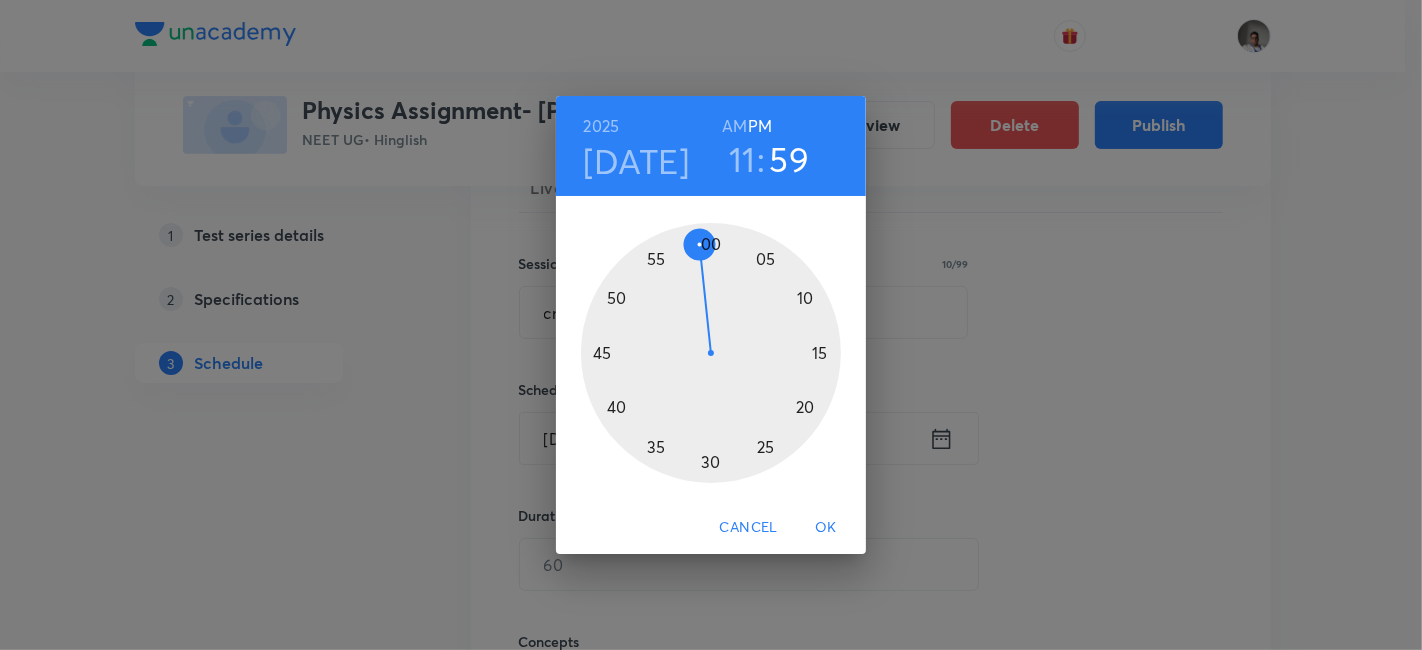 click on "OK" at bounding box center [826, 527] 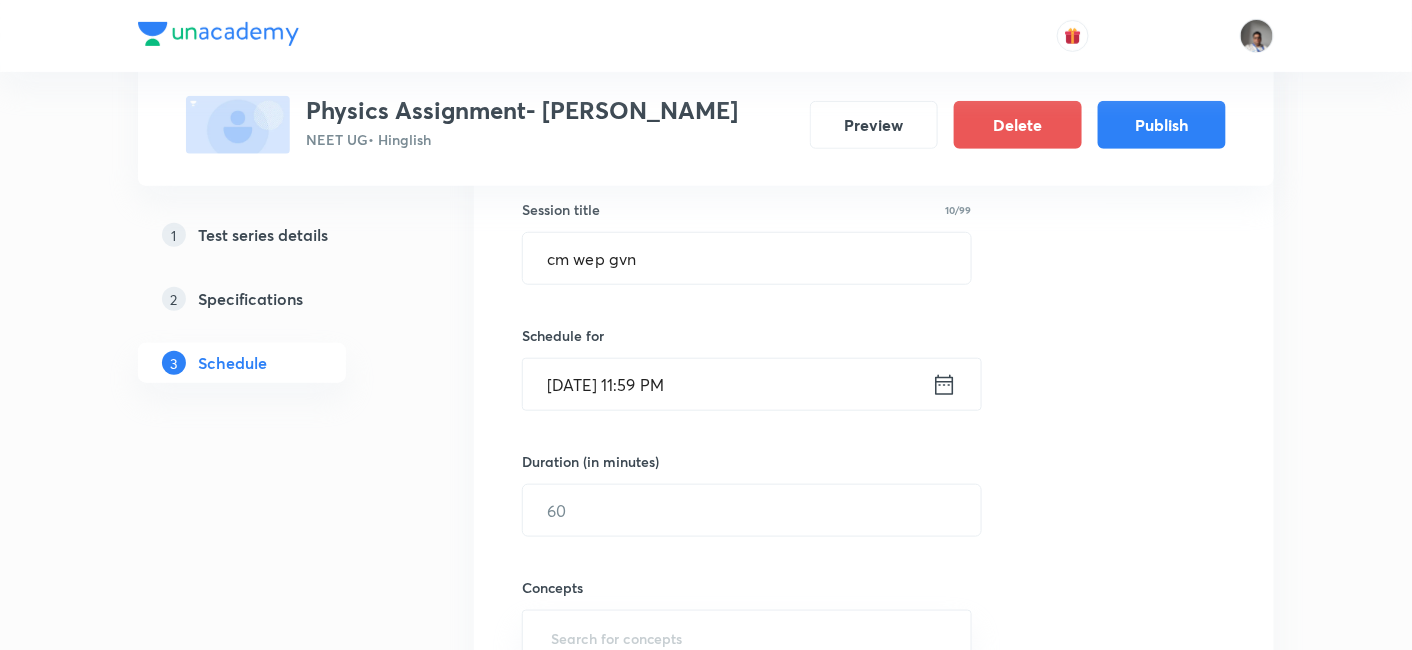 scroll, scrollTop: 370, scrollLeft: 0, axis: vertical 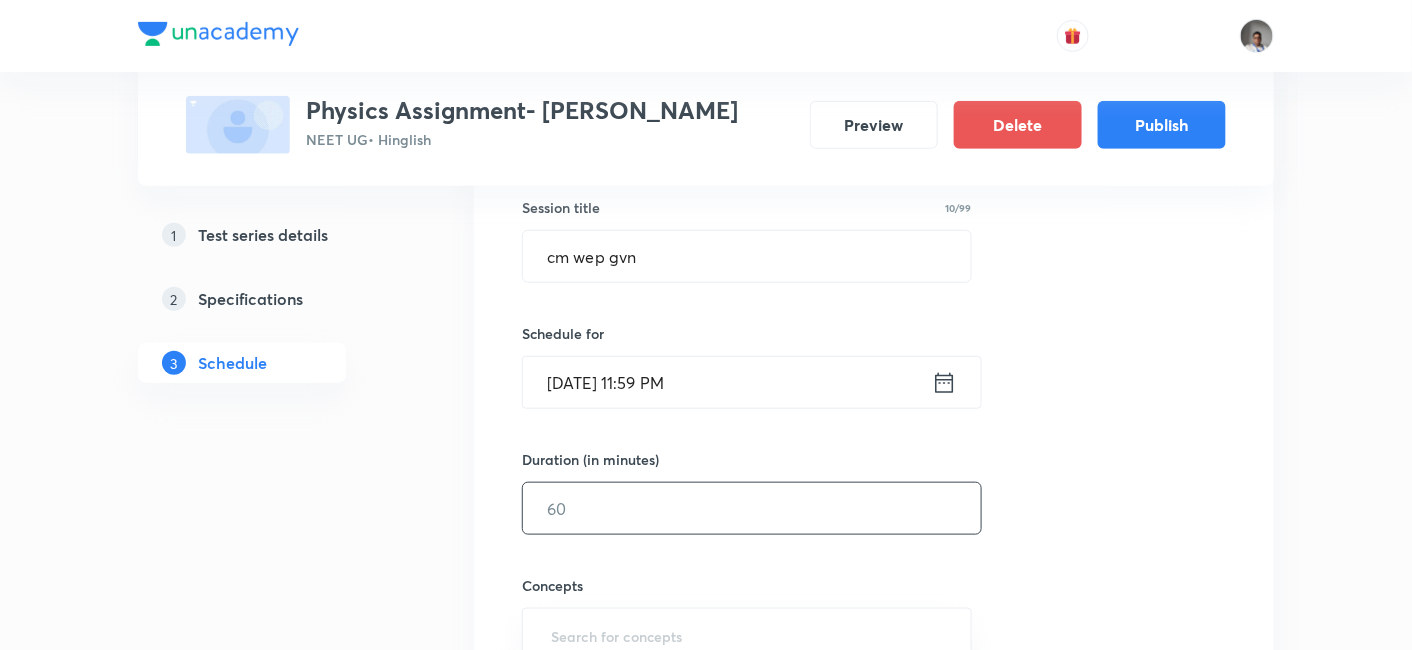 click at bounding box center [752, 508] 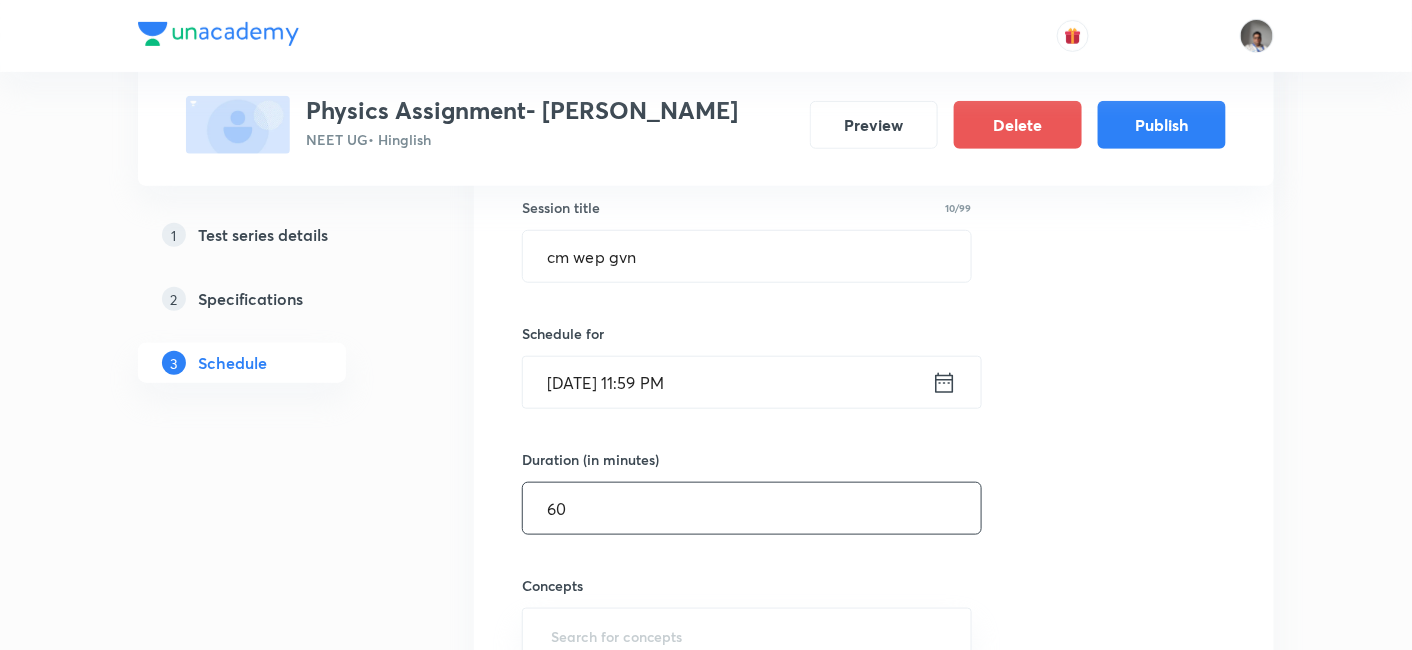 type on "60" 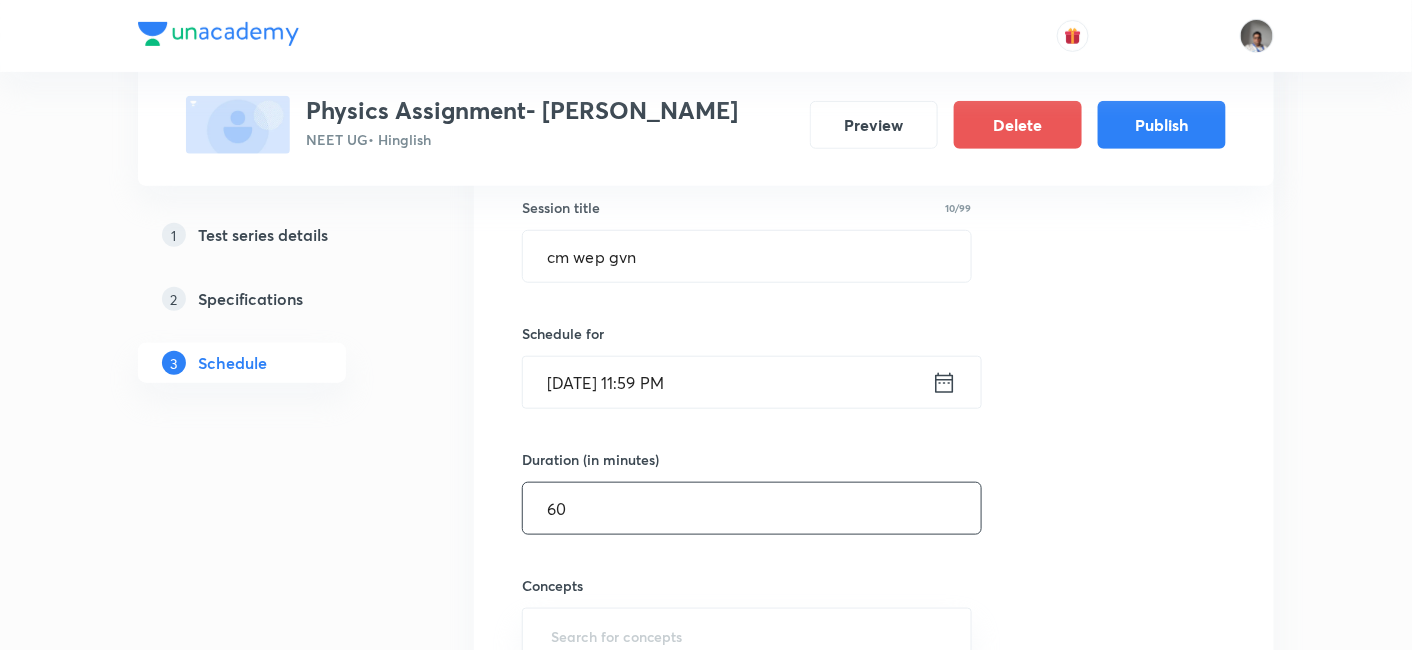 scroll, scrollTop: 371, scrollLeft: 0, axis: vertical 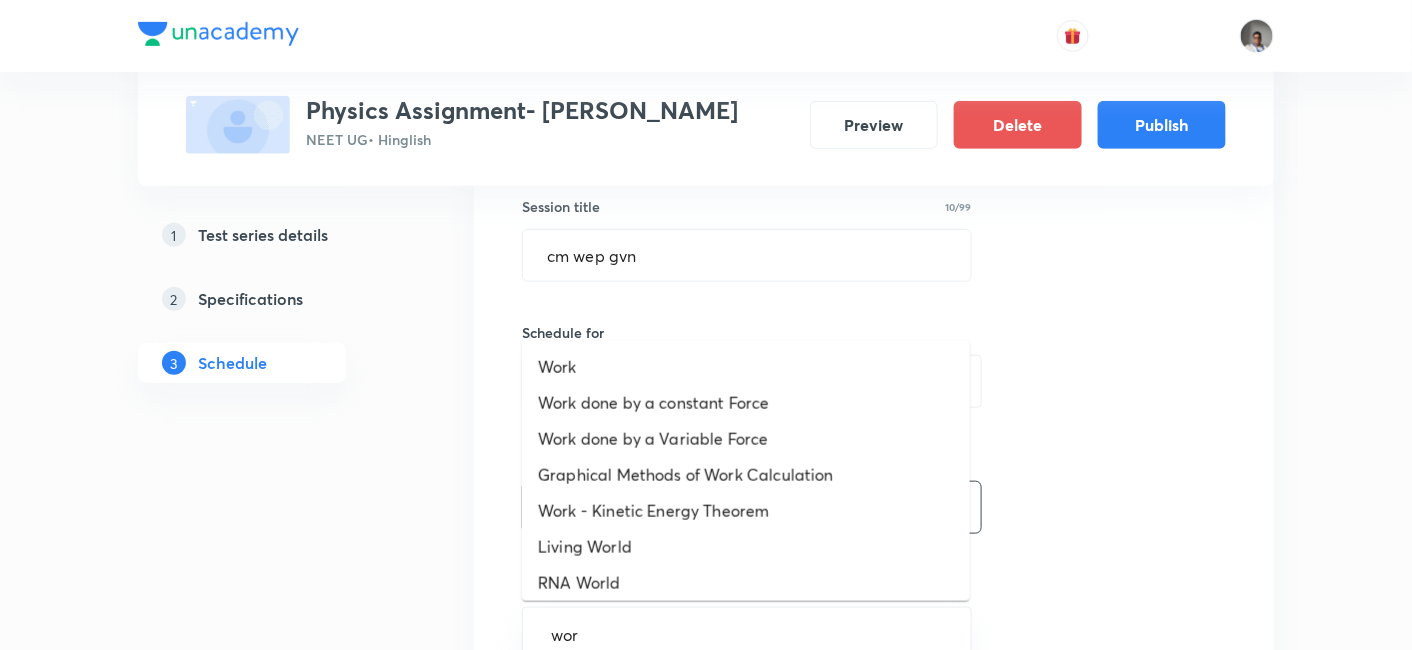 type on "work" 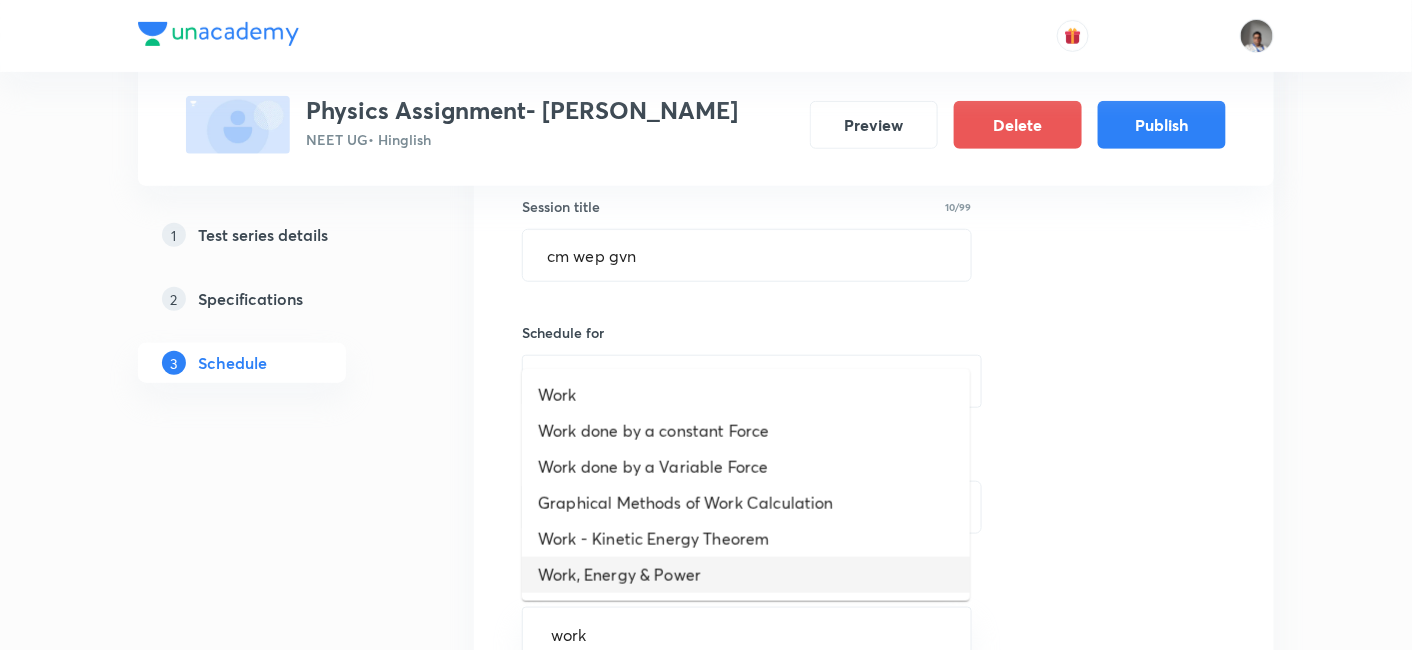 click on "Work, Energy & Power" at bounding box center [746, 575] 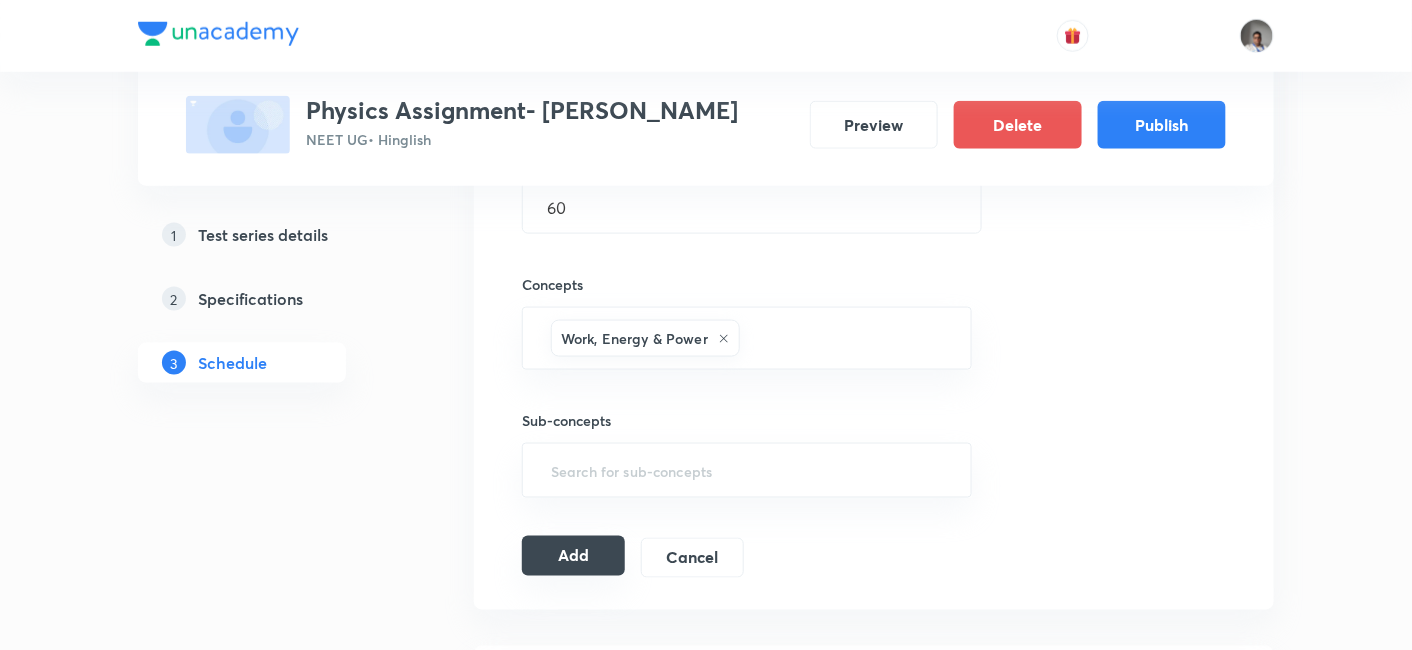 scroll, scrollTop: 674, scrollLeft: 0, axis: vertical 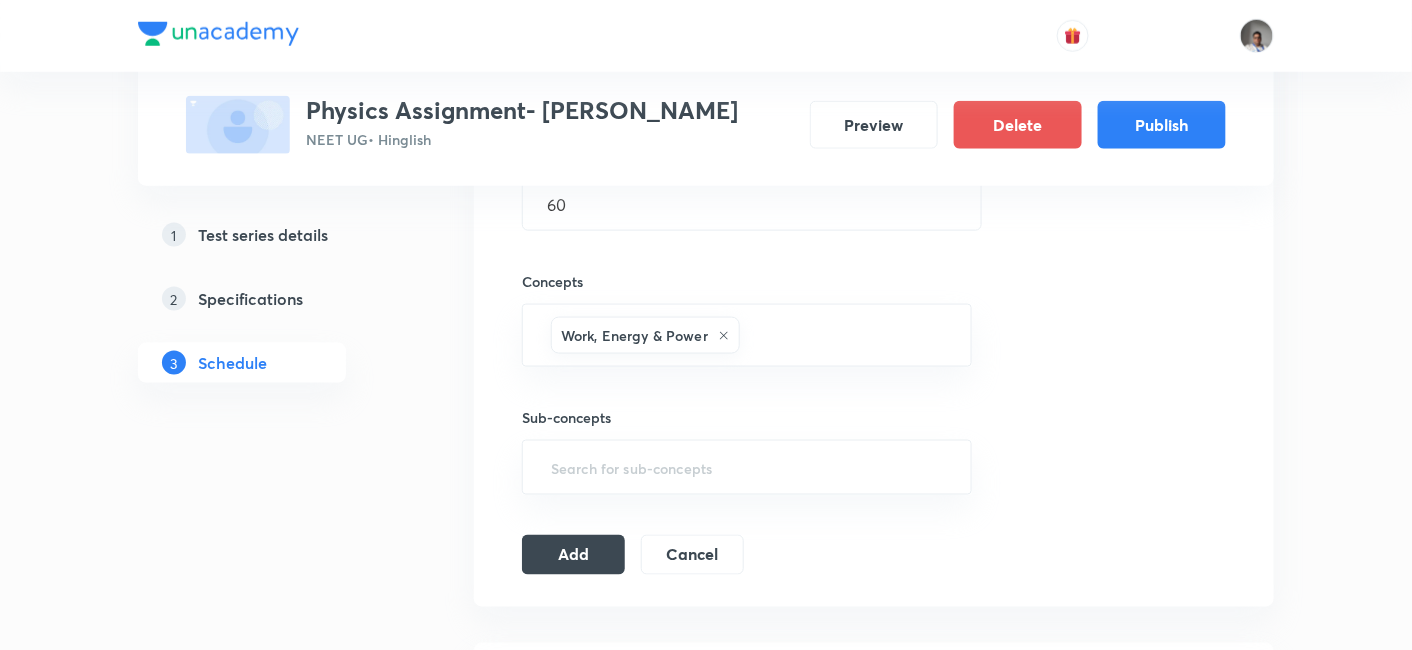 click on "Add Cancel" at bounding box center [641, 555] 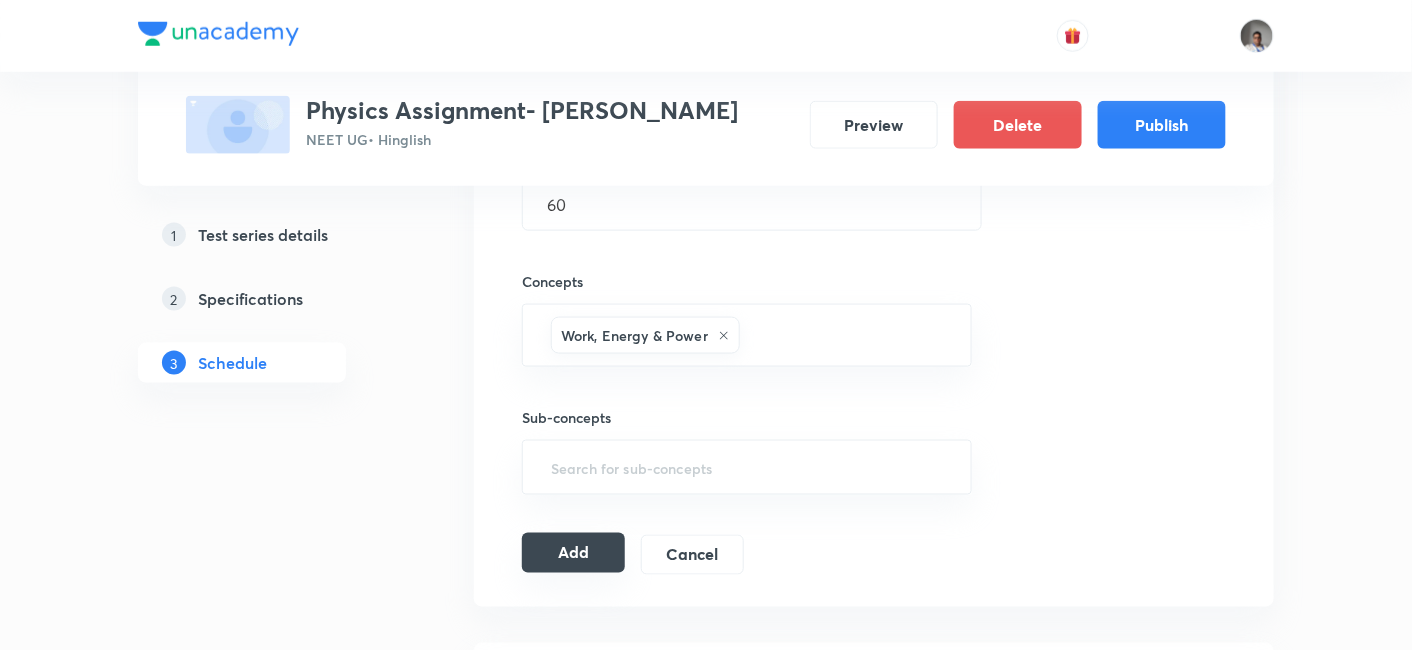 click on "Add" at bounding box center (573, 553) 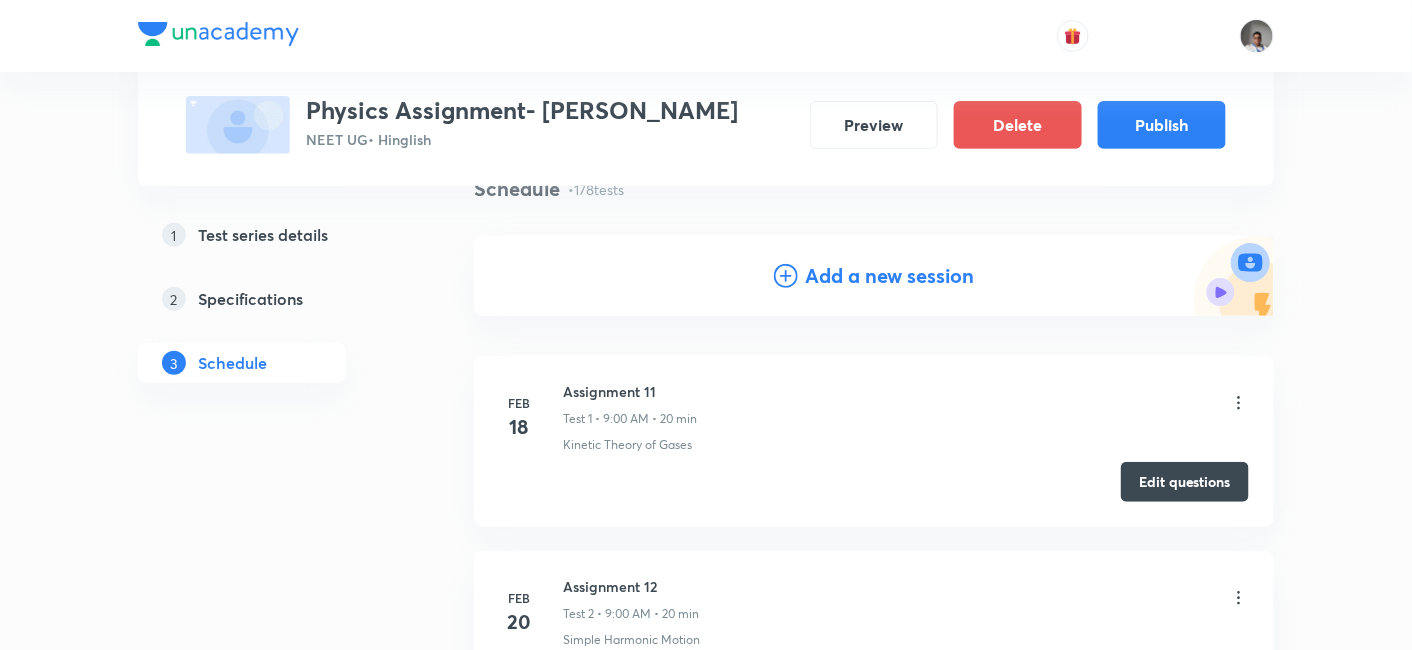 scroll, scrollTop: 0, scrollLeft: 0, axis: both 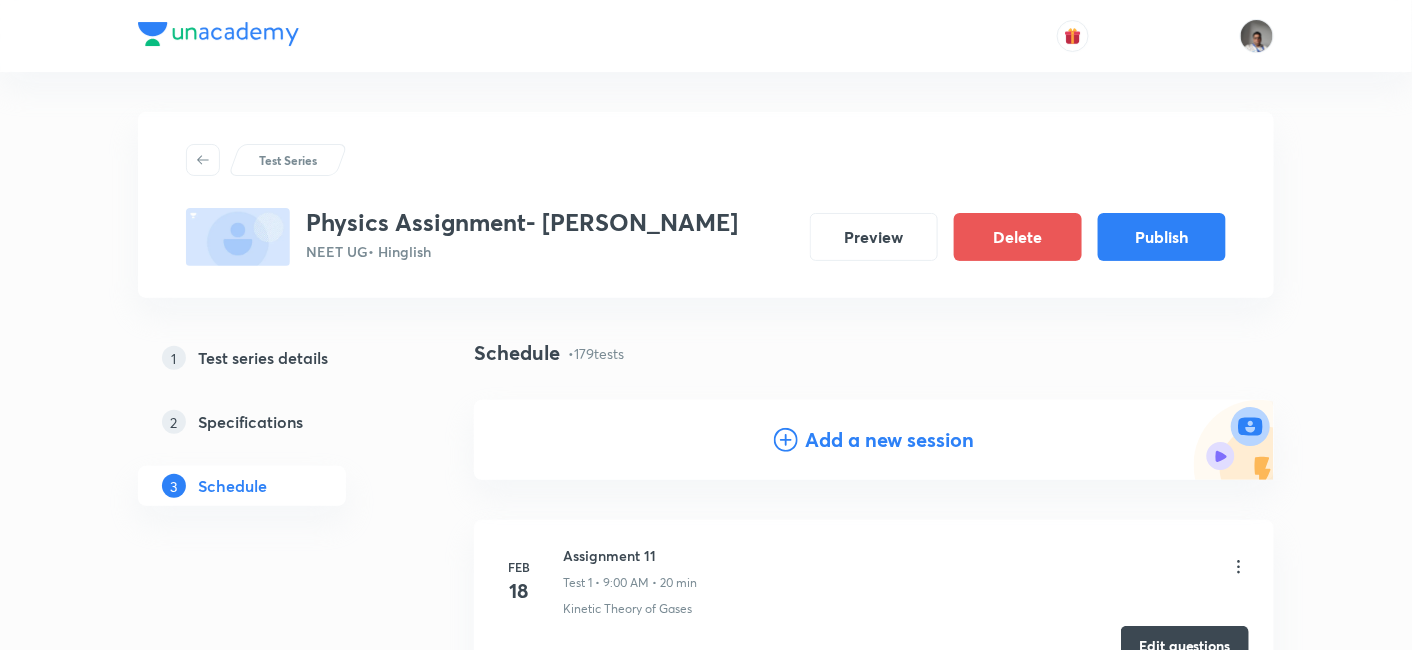 click on "Physics Assignment- NEET Wassim sir" at bounding box center [522, 222] 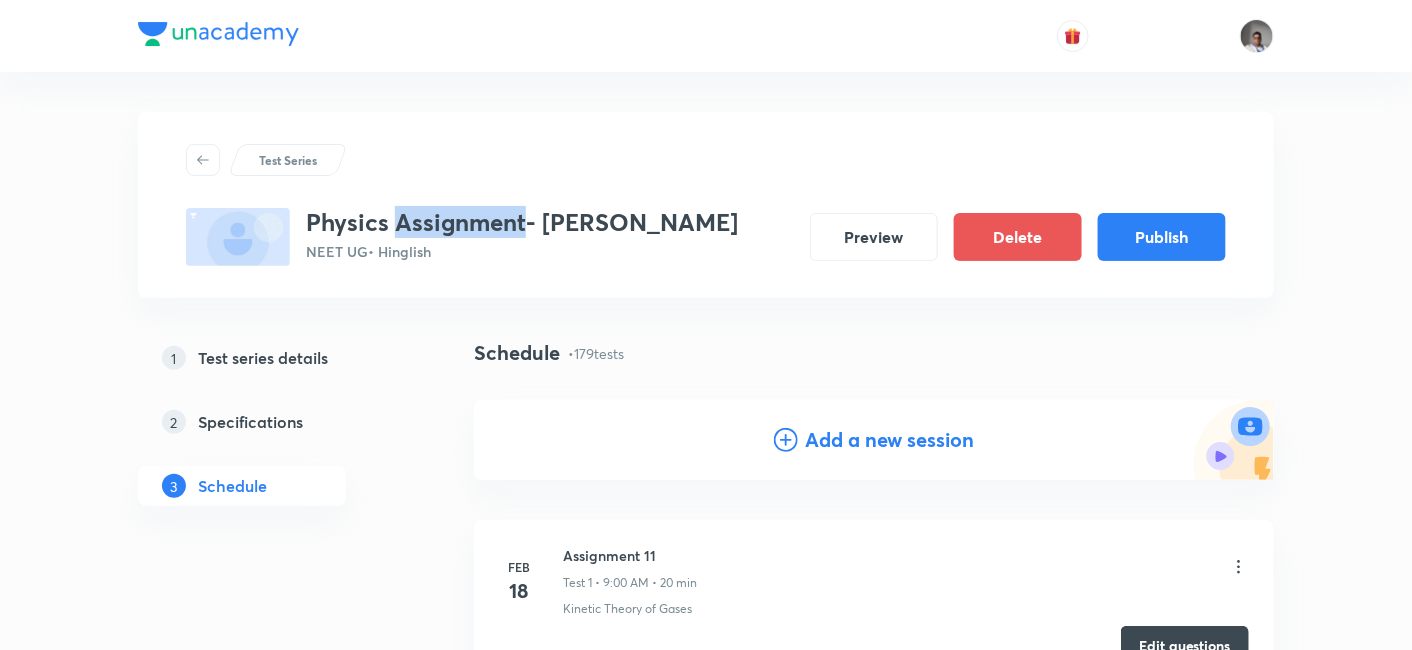click on "Physics Assignment- NEET Wassim sir" at bounding box center (522, 222) 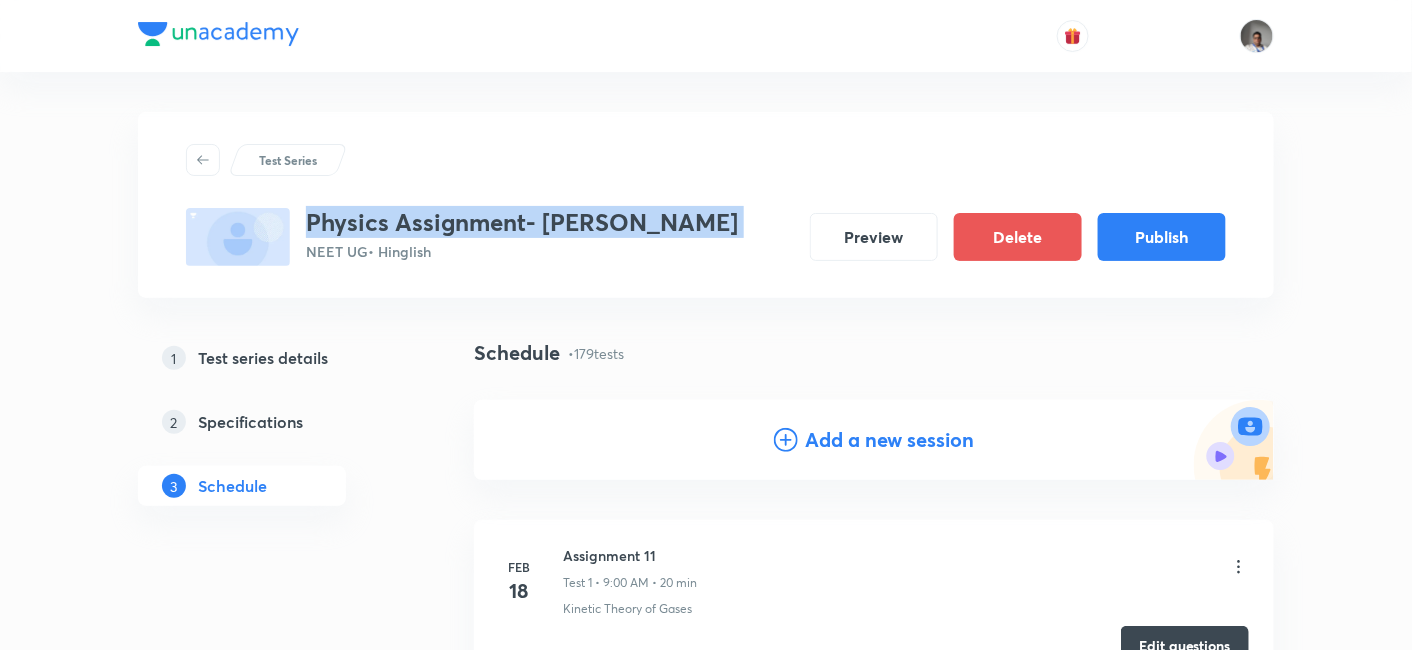 click on "Physics Assignment- NEET Wassim sir" at bounding box center (522, 222) 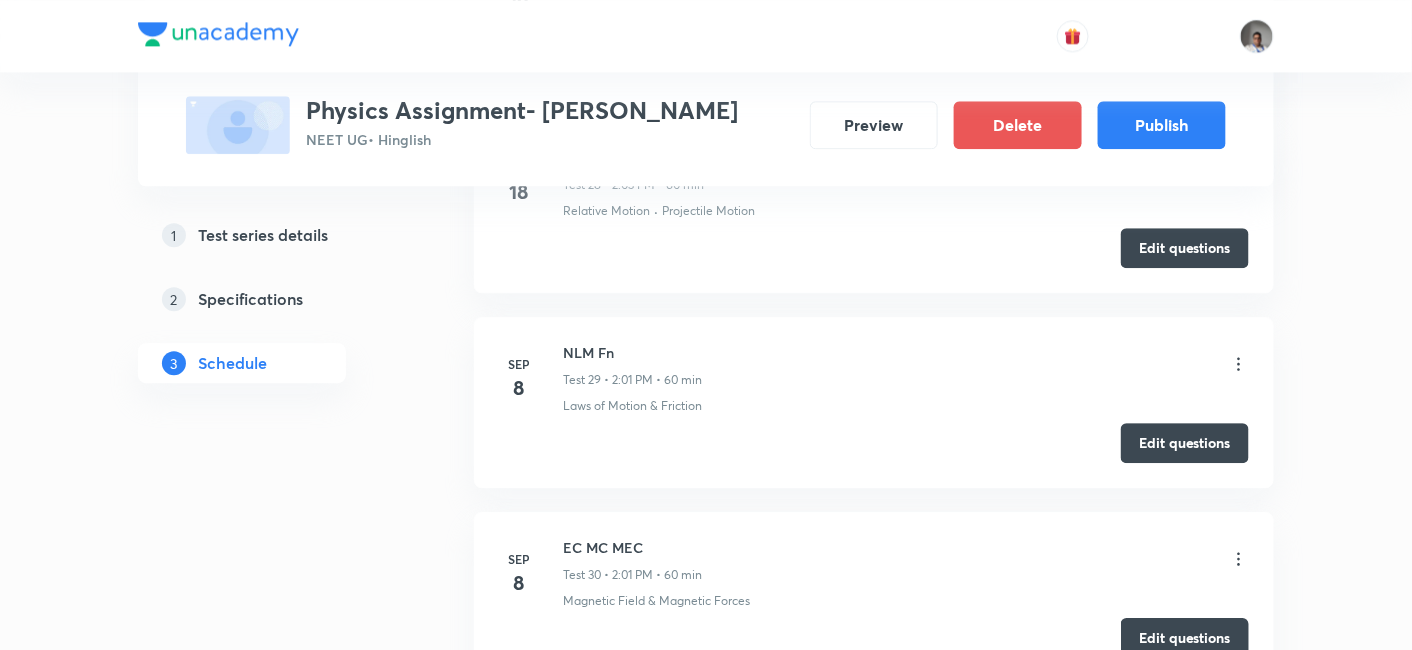 scroll, scrollTop: 6071, scrollLeft: 0, axis: vertical 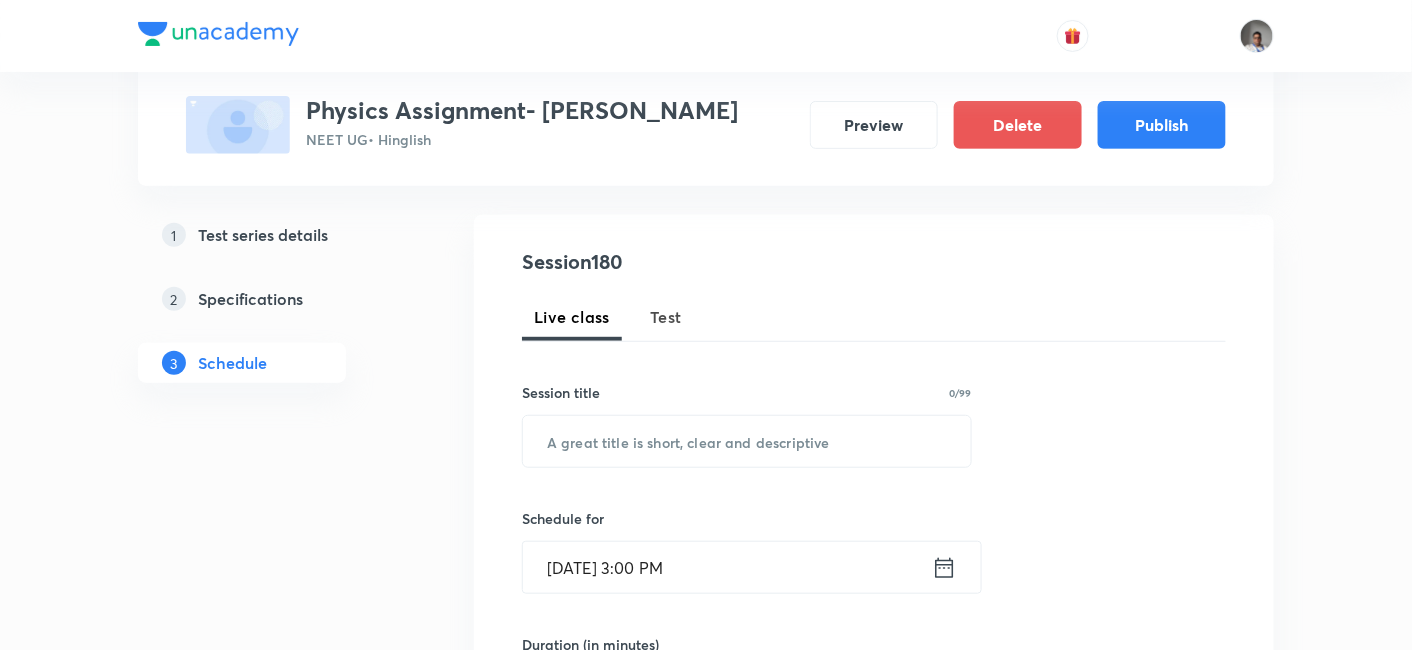 click on "Test" at bounding box center (666, 317) 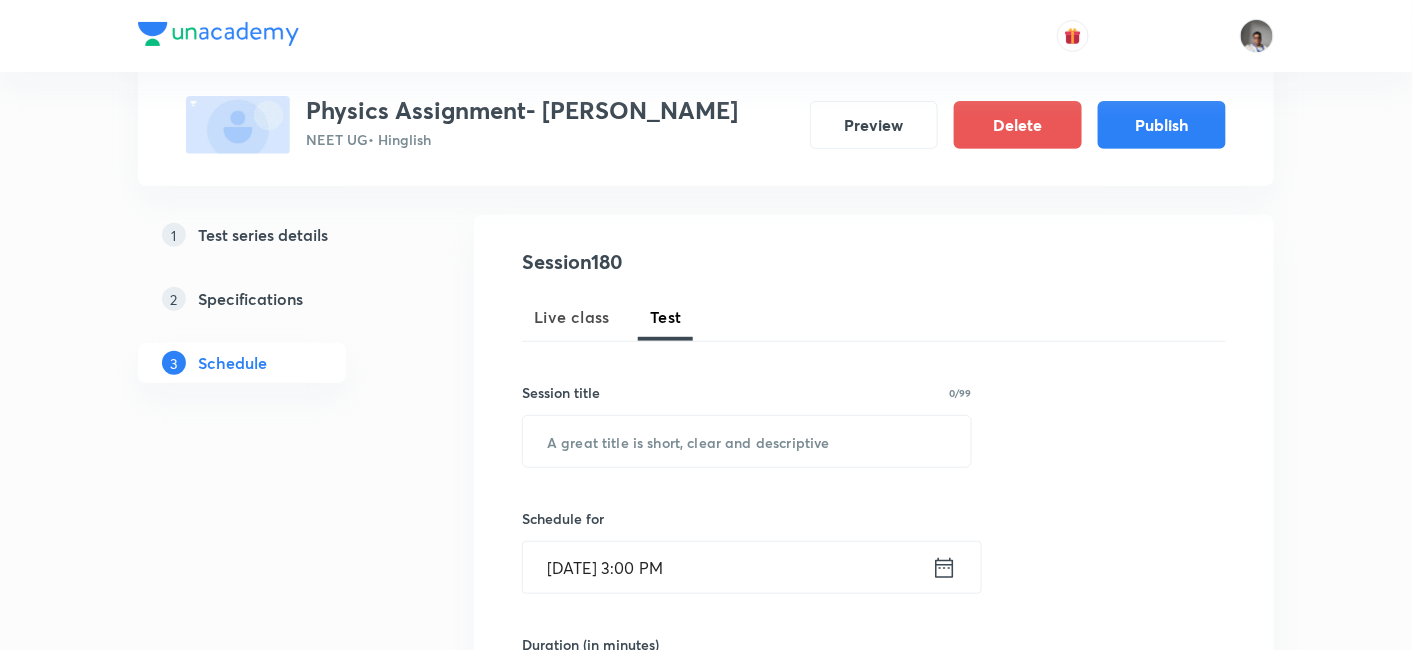 type 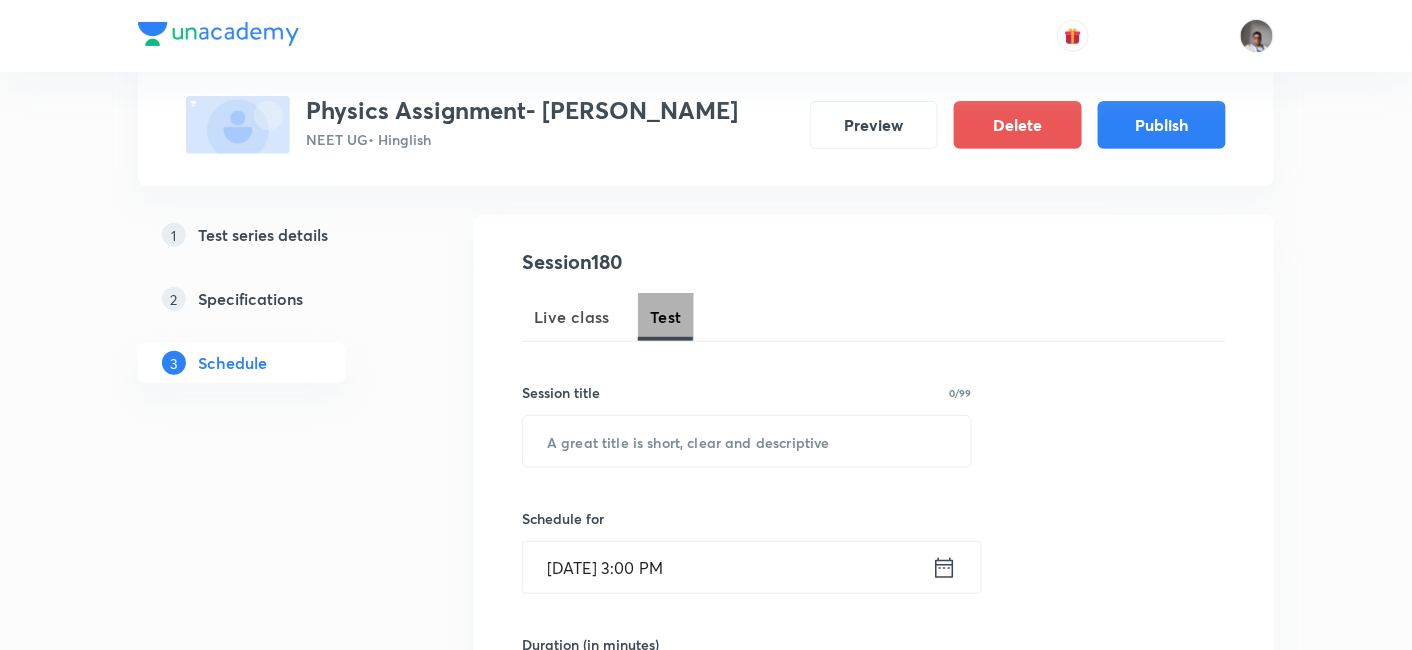 click on "Test" at bounding box center [666, 317] 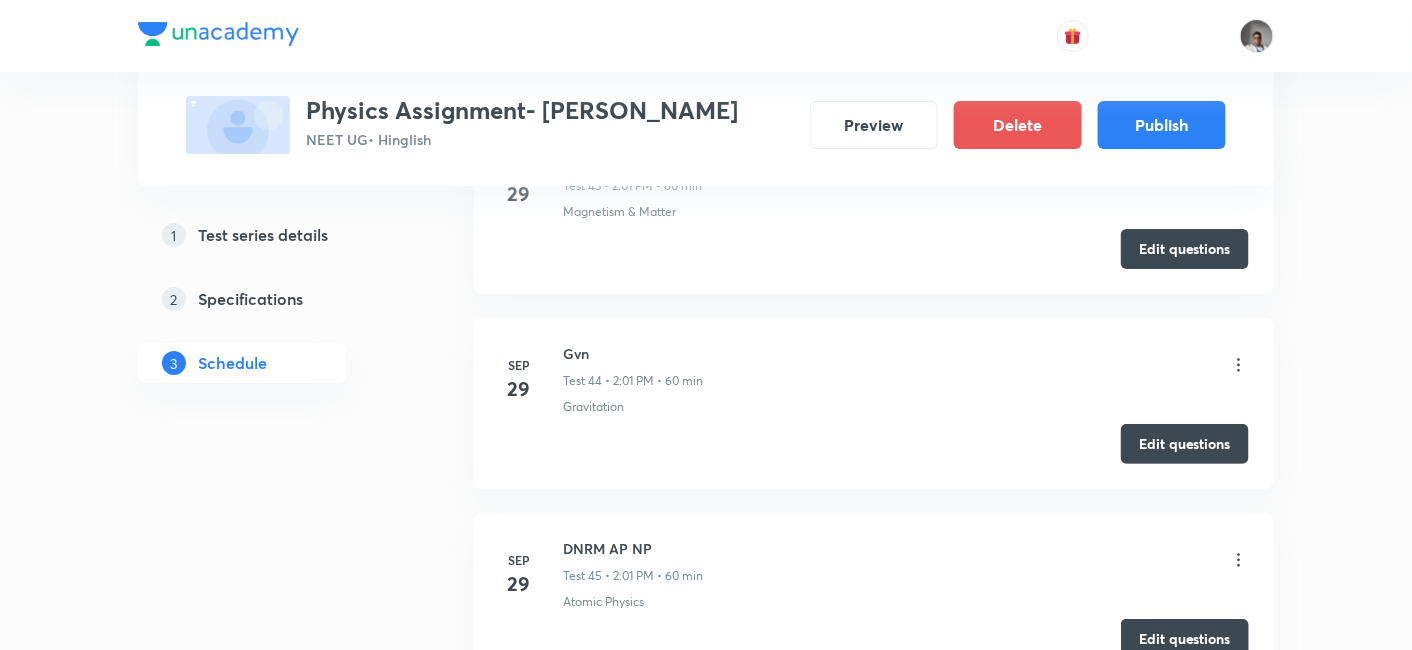 scroll, scrollTop: 35809, scrollLeft: 0, axis: vertical 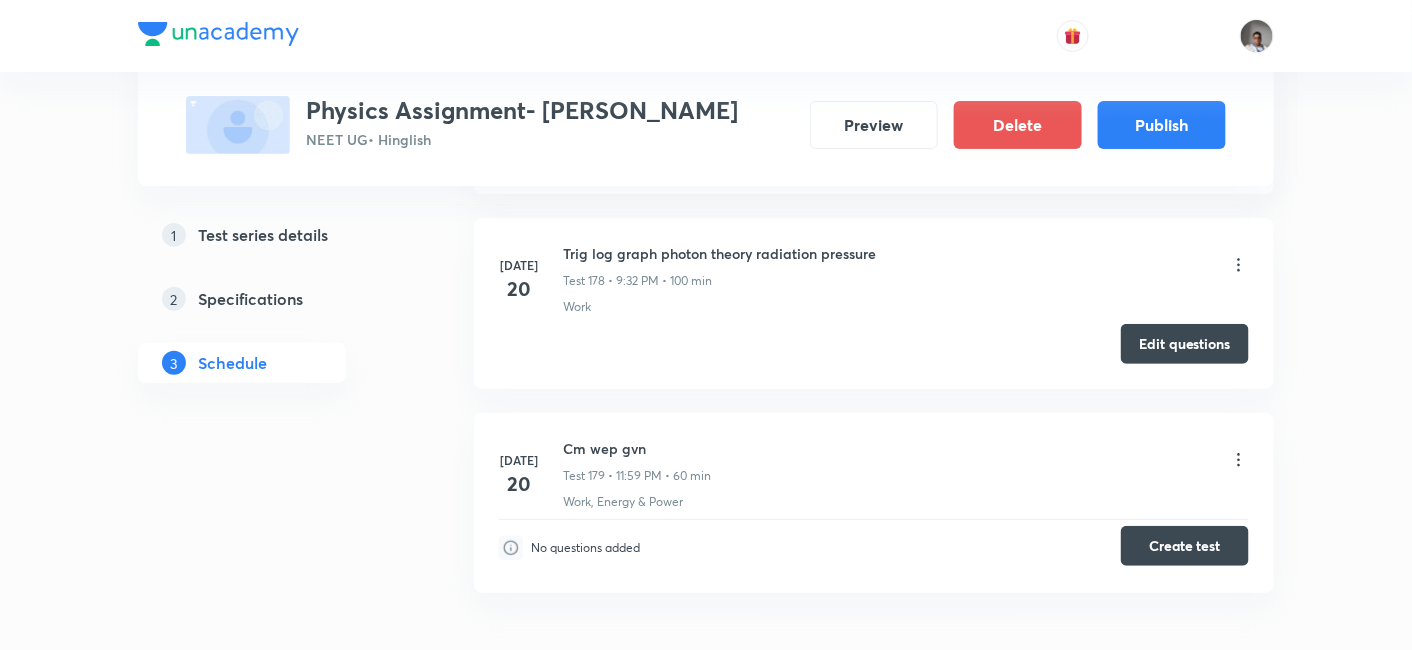 click on "Create test" at bounding box center (1185, 546) 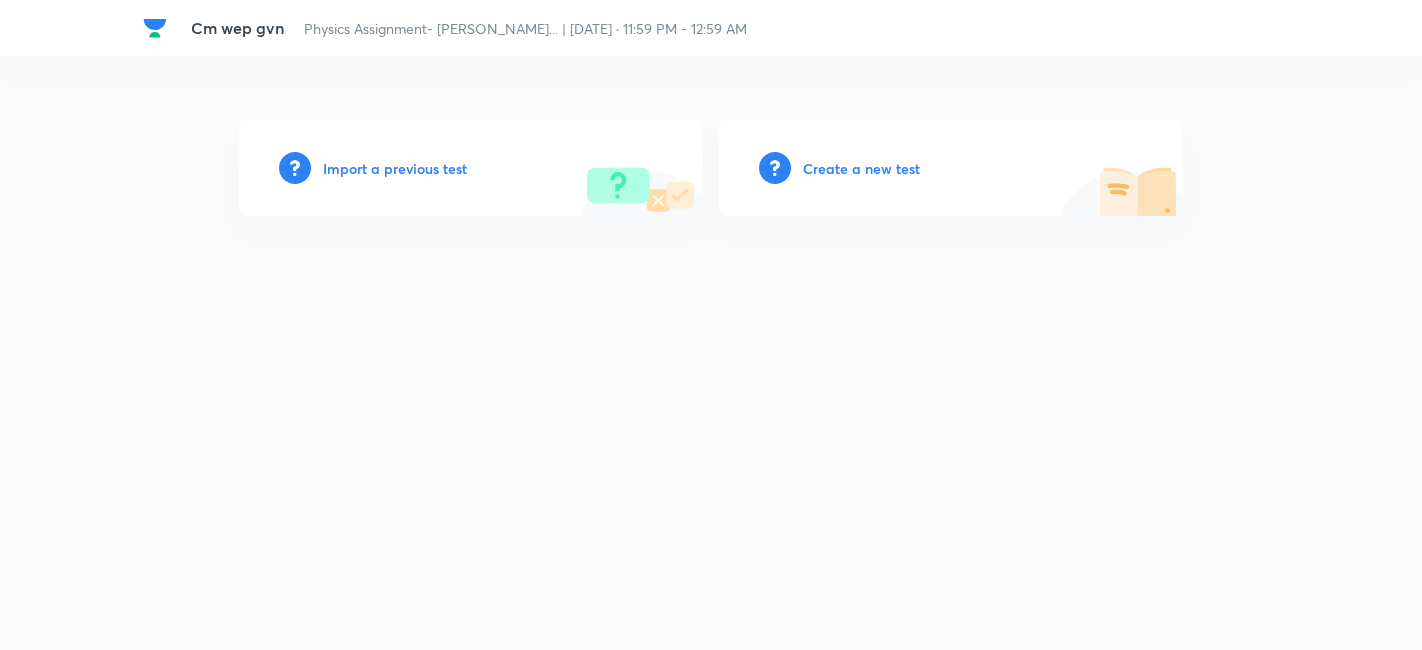 scroll, scrollTop: 0, scrollLeft: 0, axis: both 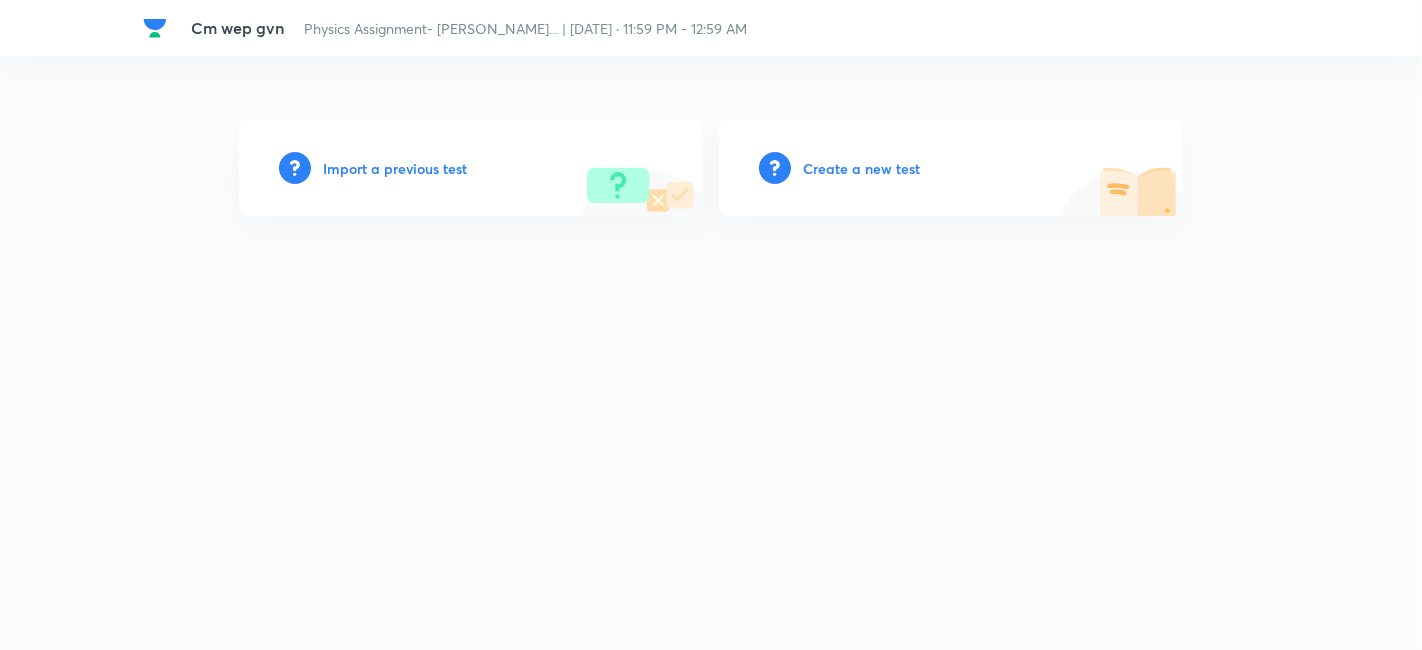 click on "Create a new test" at bounding box center (861, 168) 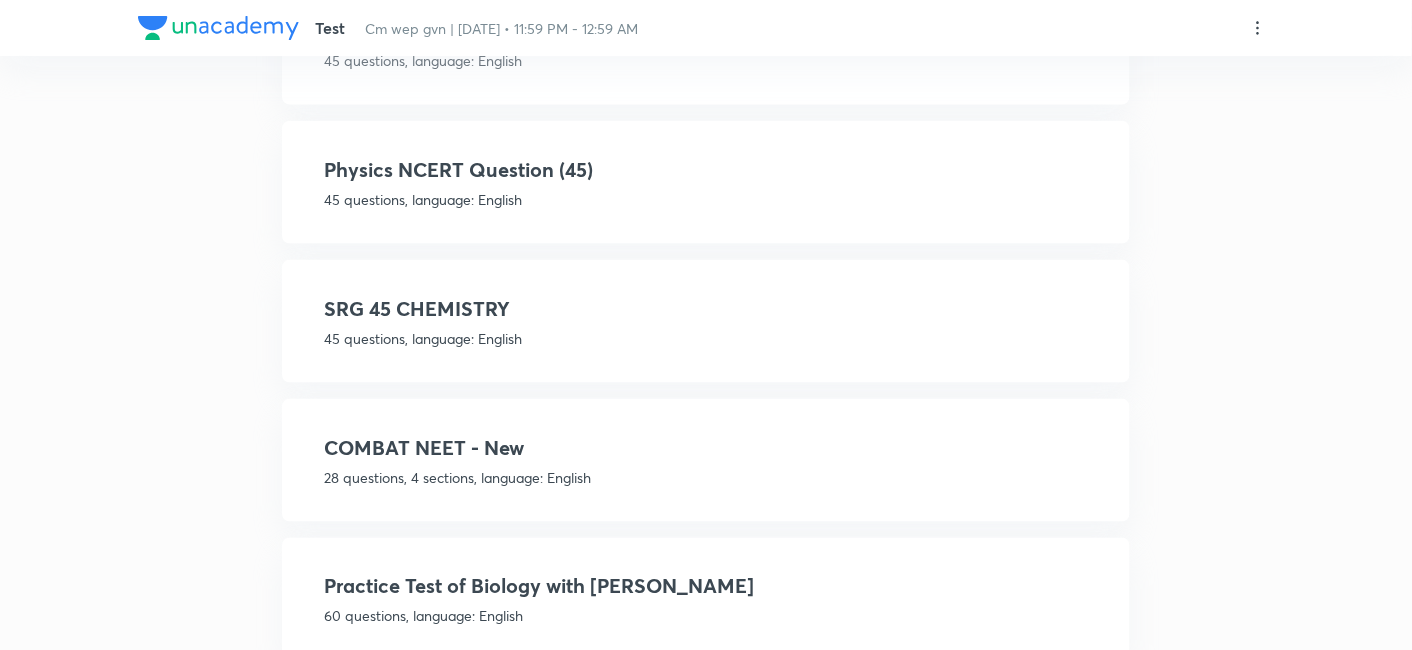 scroll, scrollTop: 3077, scrollLeft: 0, axis: vertical 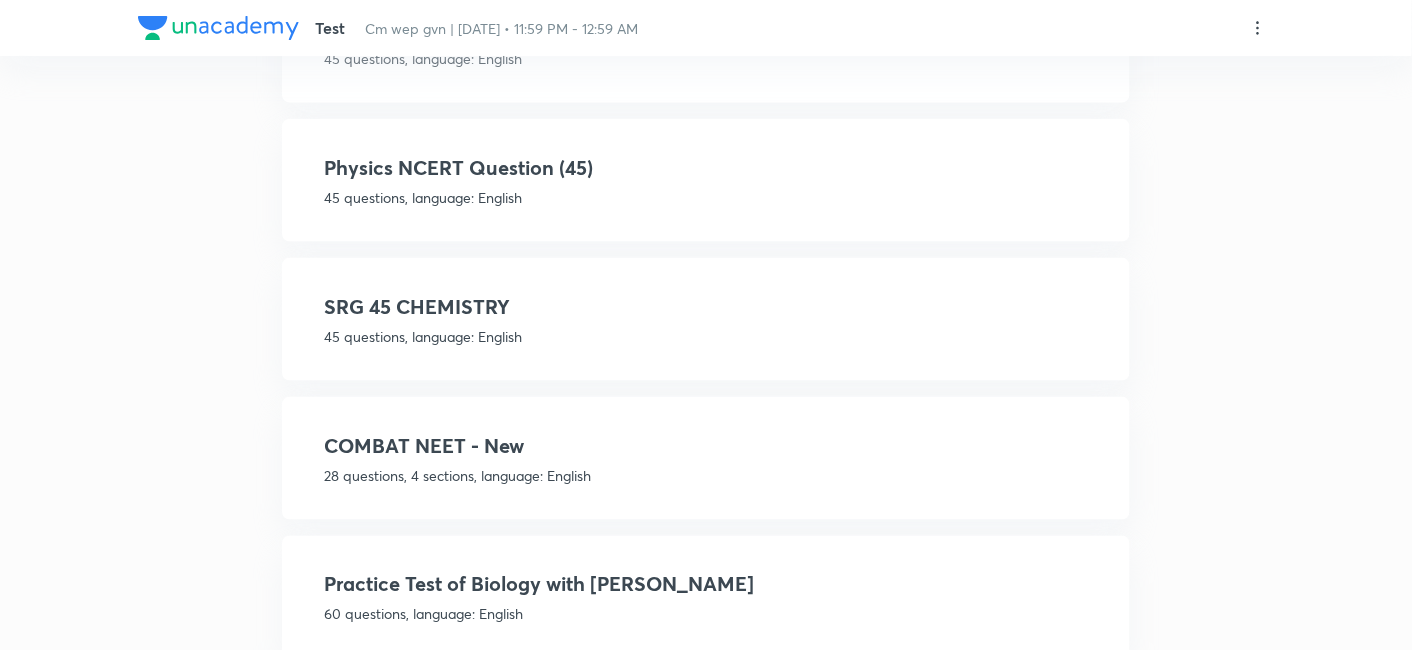 click on "Physics NCERT  Question (45)  45 questions, language: English" at bounding box center (706, 180) 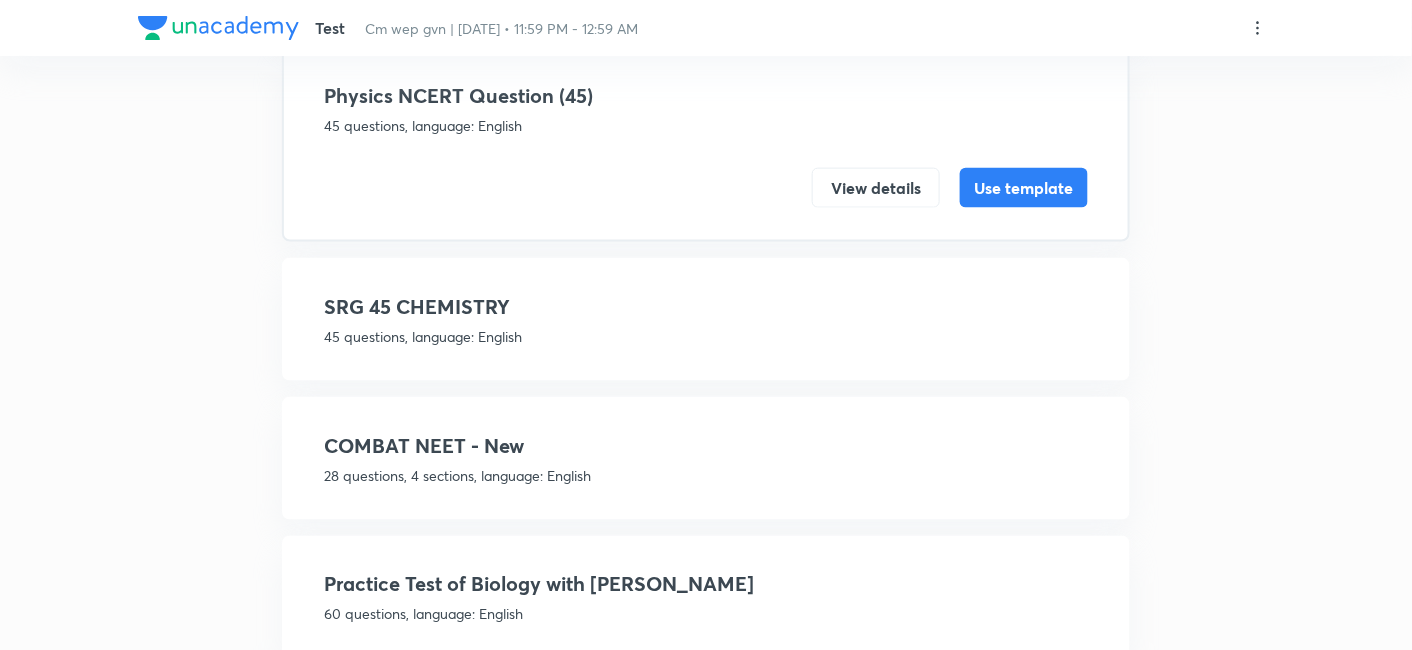 scroll, scrollTop: 3005, scrollLeft: 0, axis: vertical 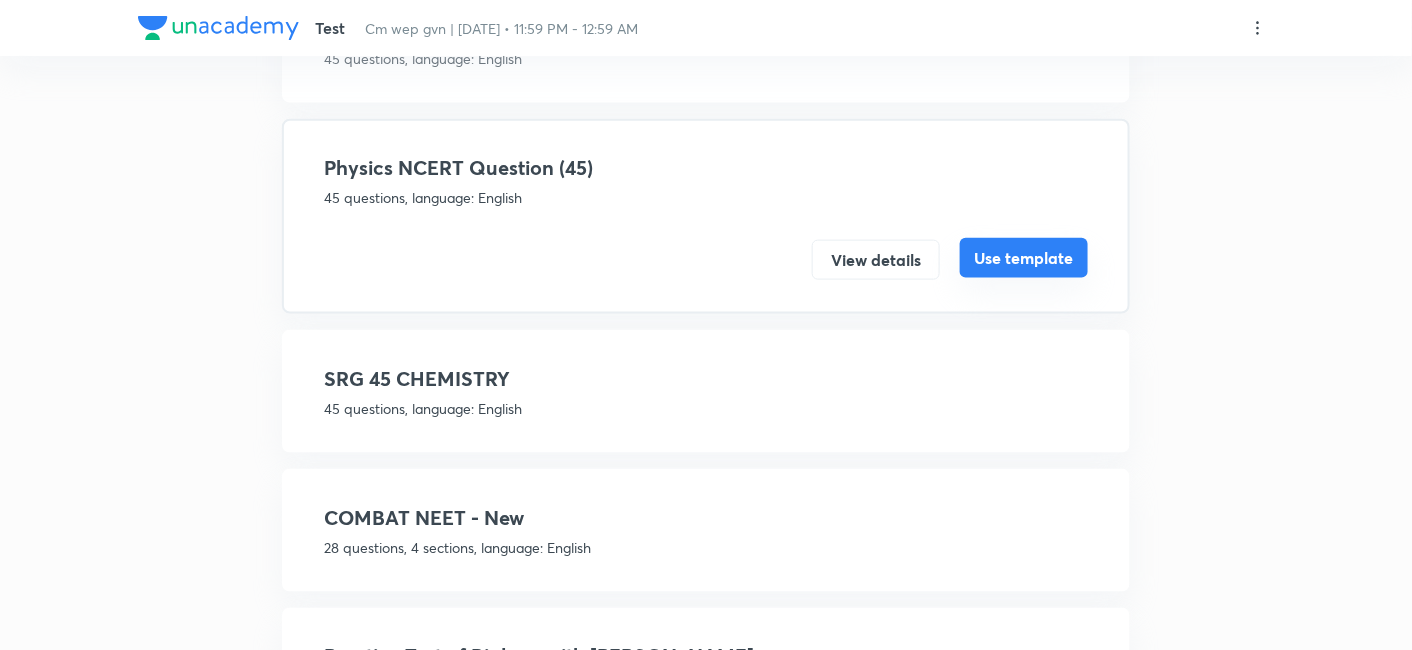 click on "Use template" at bounding box center [1024, 258] 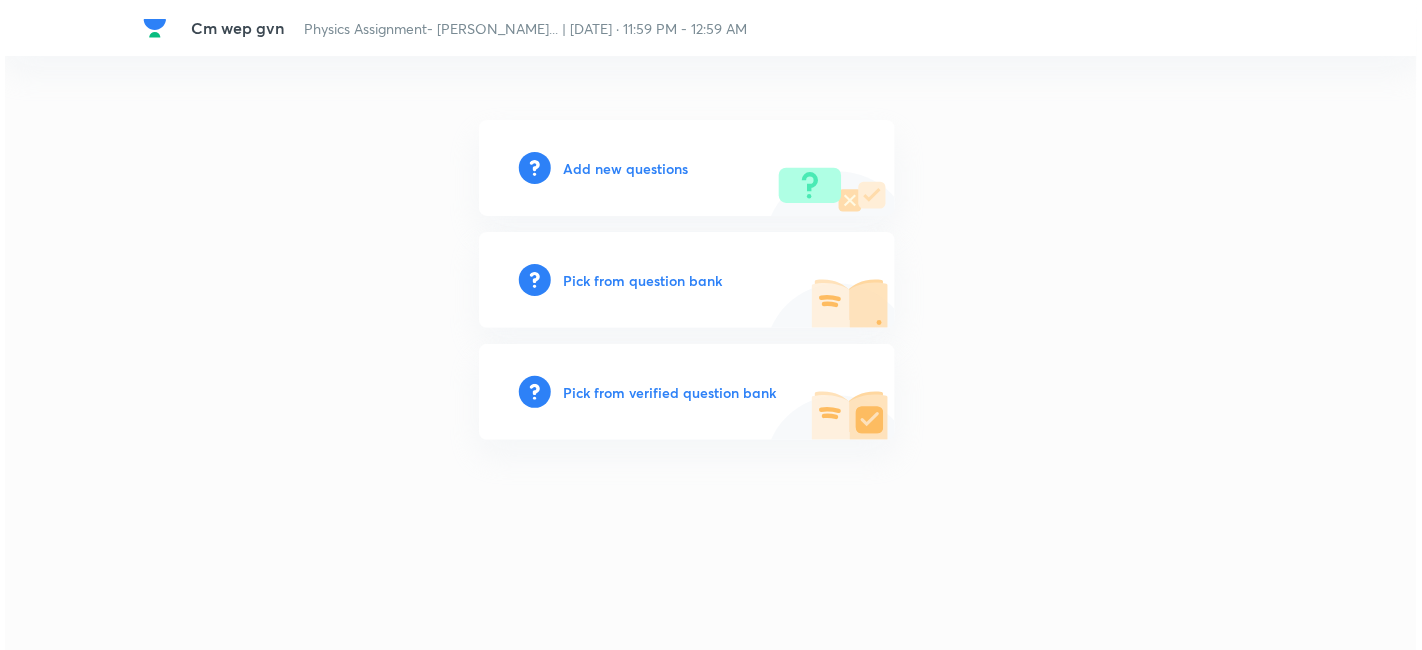 scroll, scrollTop: 0, scrollLeft: 0, axis: both 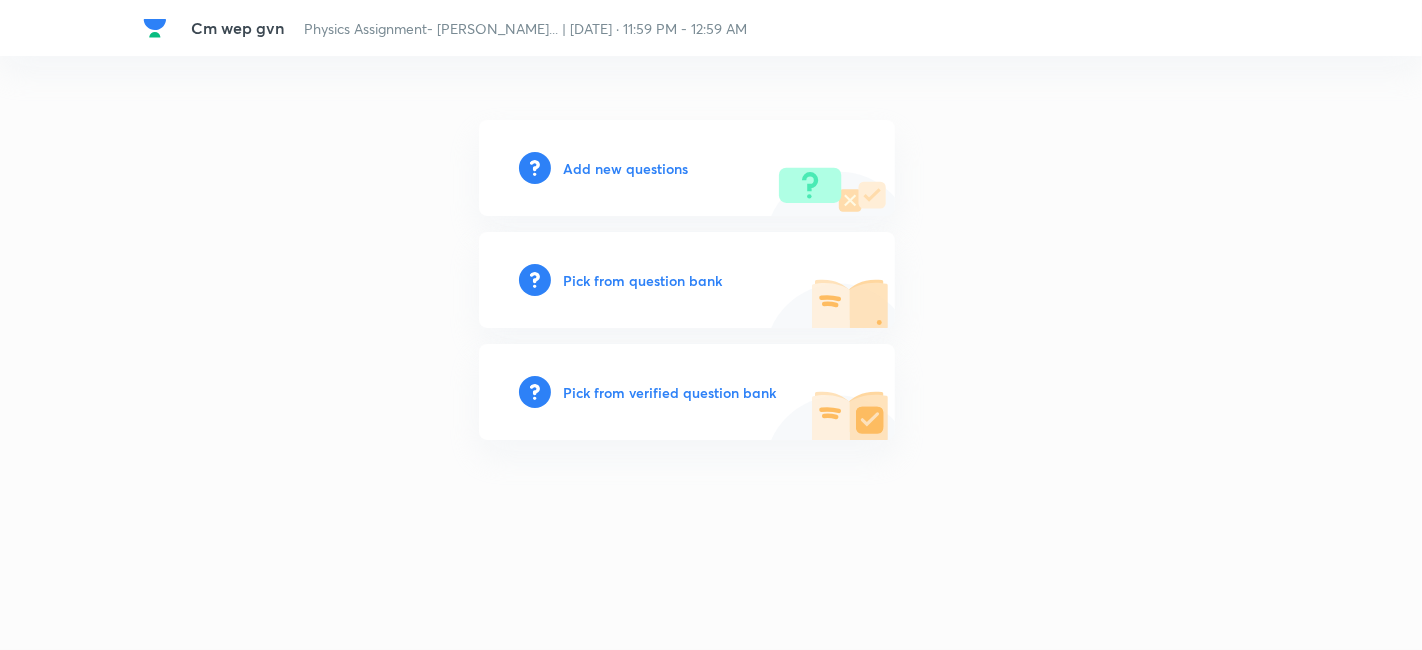 click on "Pick from verified question bank" at bounding box center [669, 392] 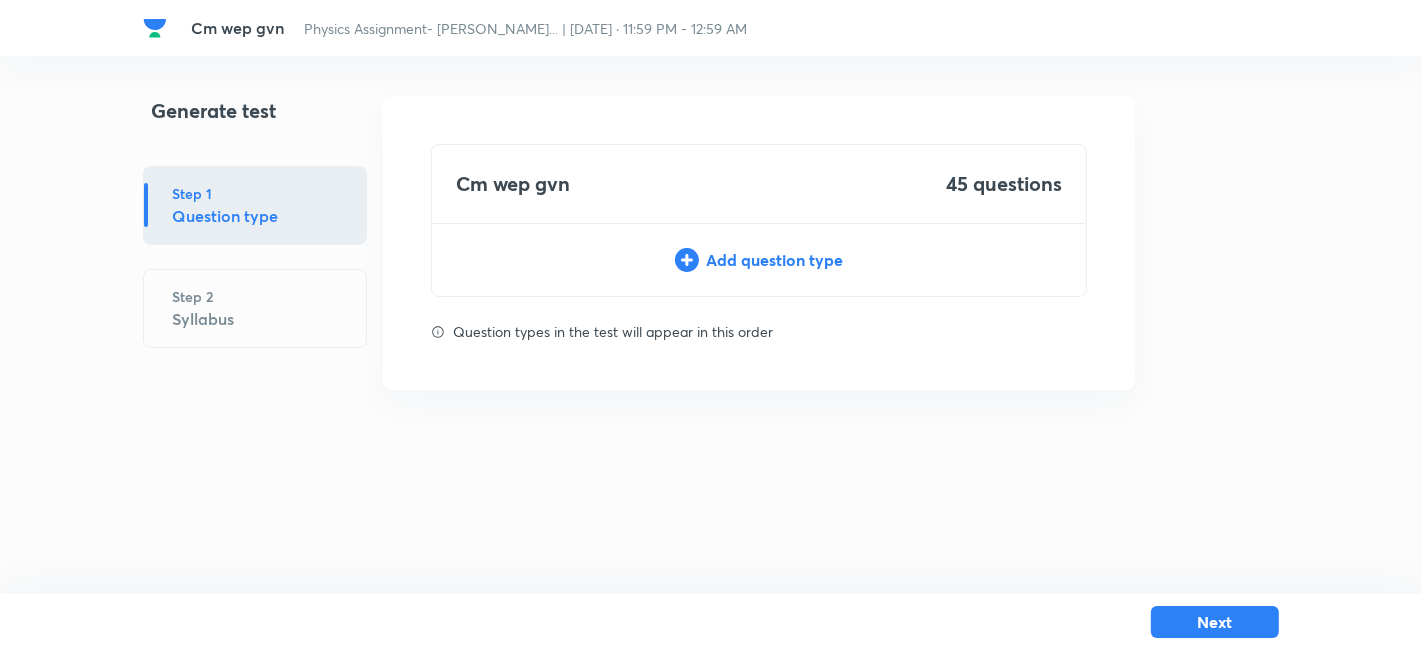 click on "Add question type" at bounding box center (759, 260) 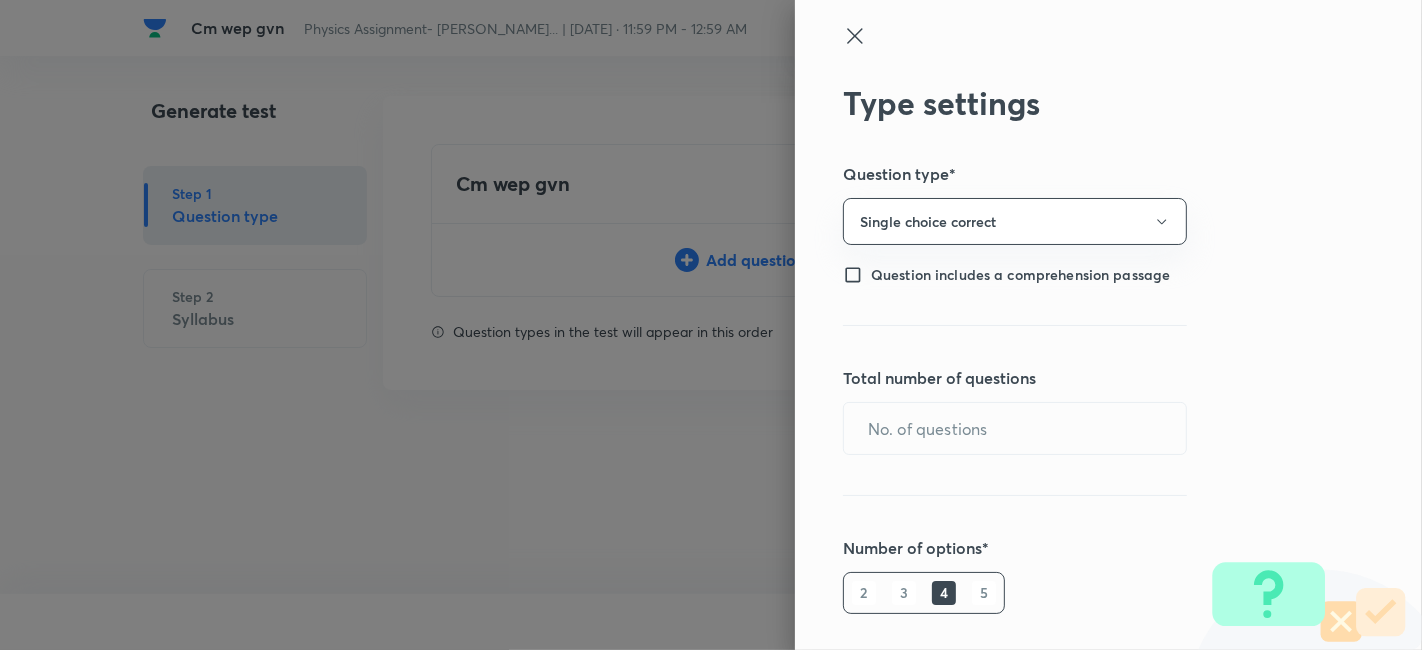 click on "Type settings Question type* Single choice correct Question includes a comprehension passage Total number of questions ​ Number of options* 2 3 4 5 Positive mark 1 ​ Negative Marks (Don’t add negative sign) 0 ​ Save" at bounding box center [1108, 325] 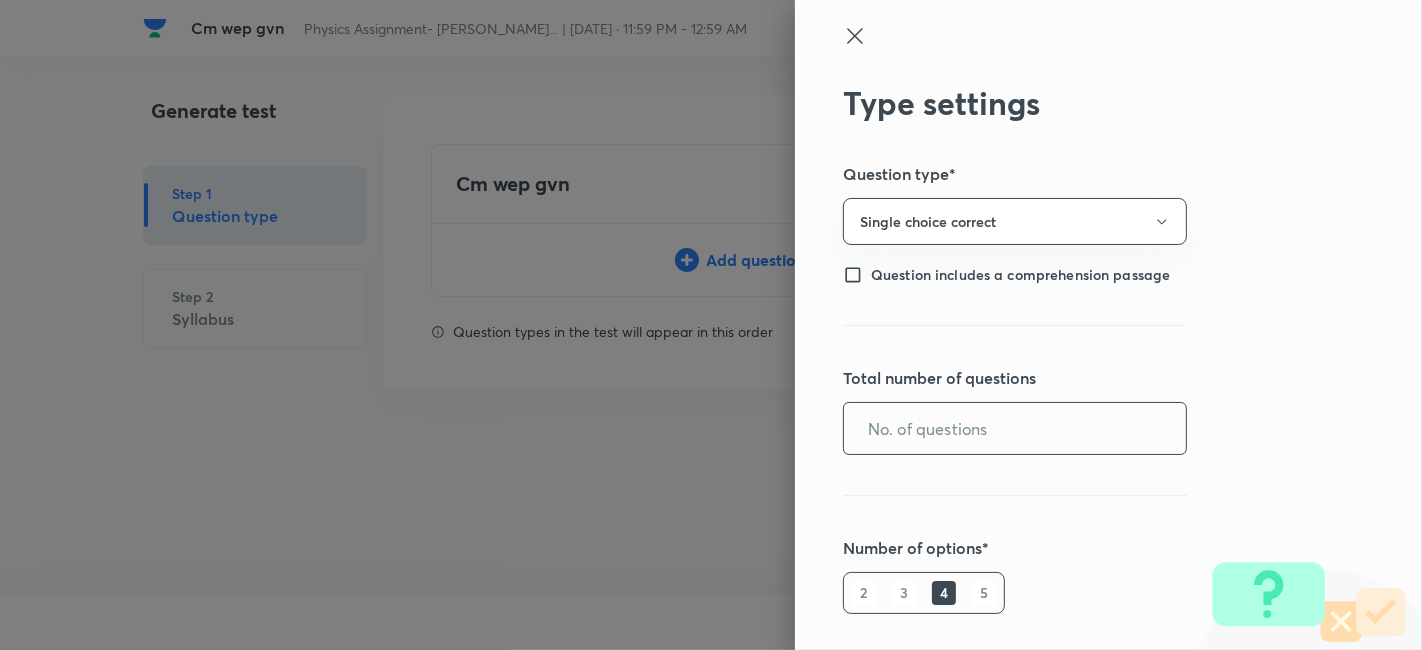 click at bounding box center [1015, 428] 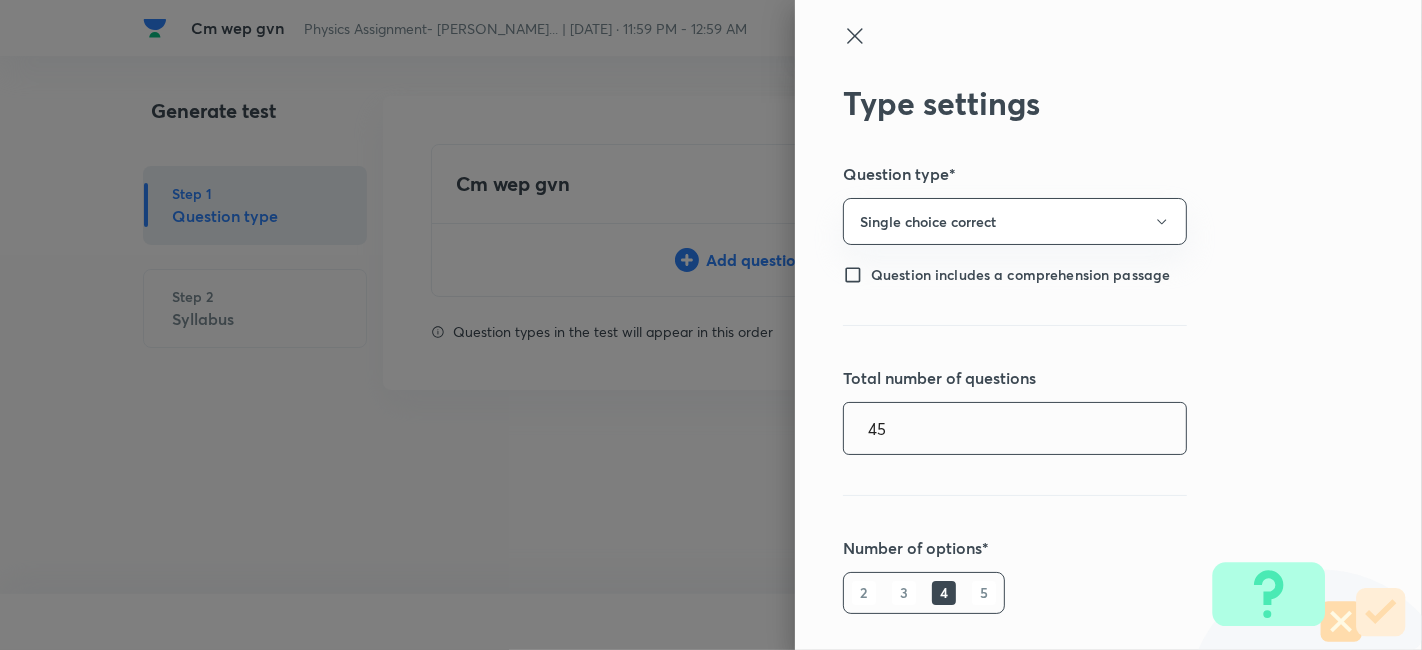 type on "45" 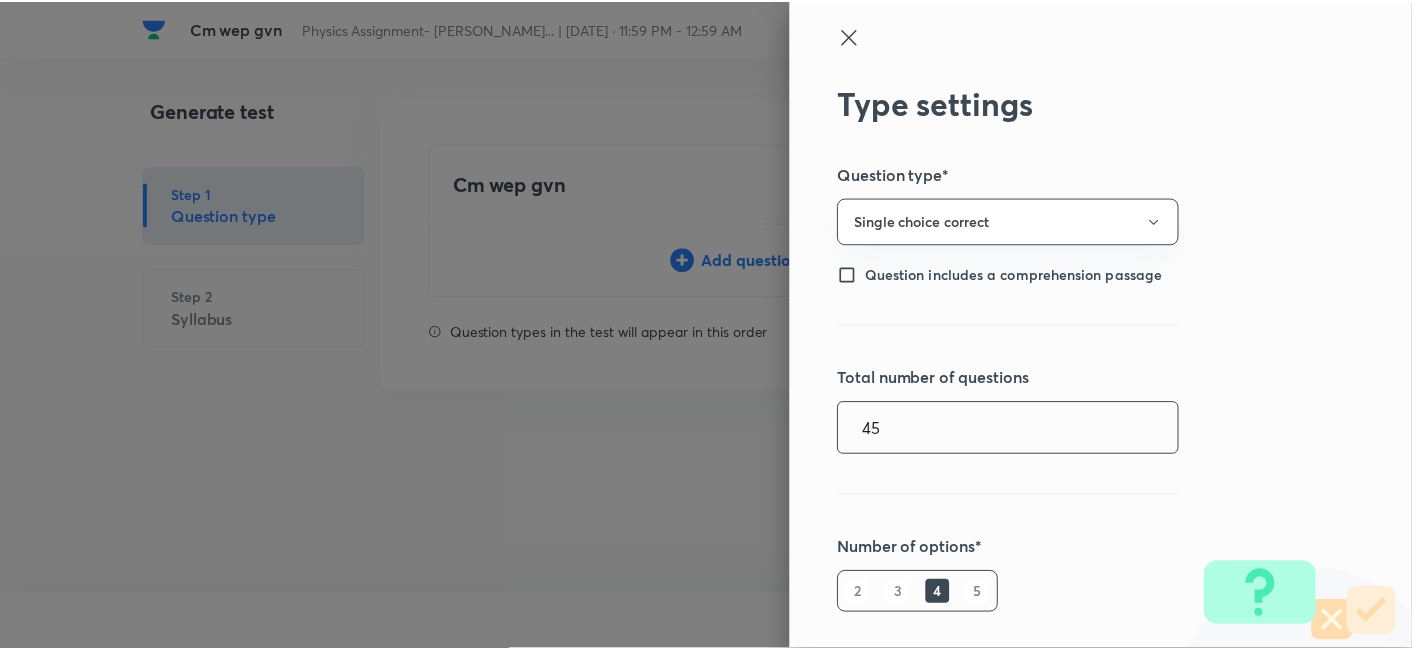 scroll, scrollTop: 411, scrollLeft: 0, axis: vertical 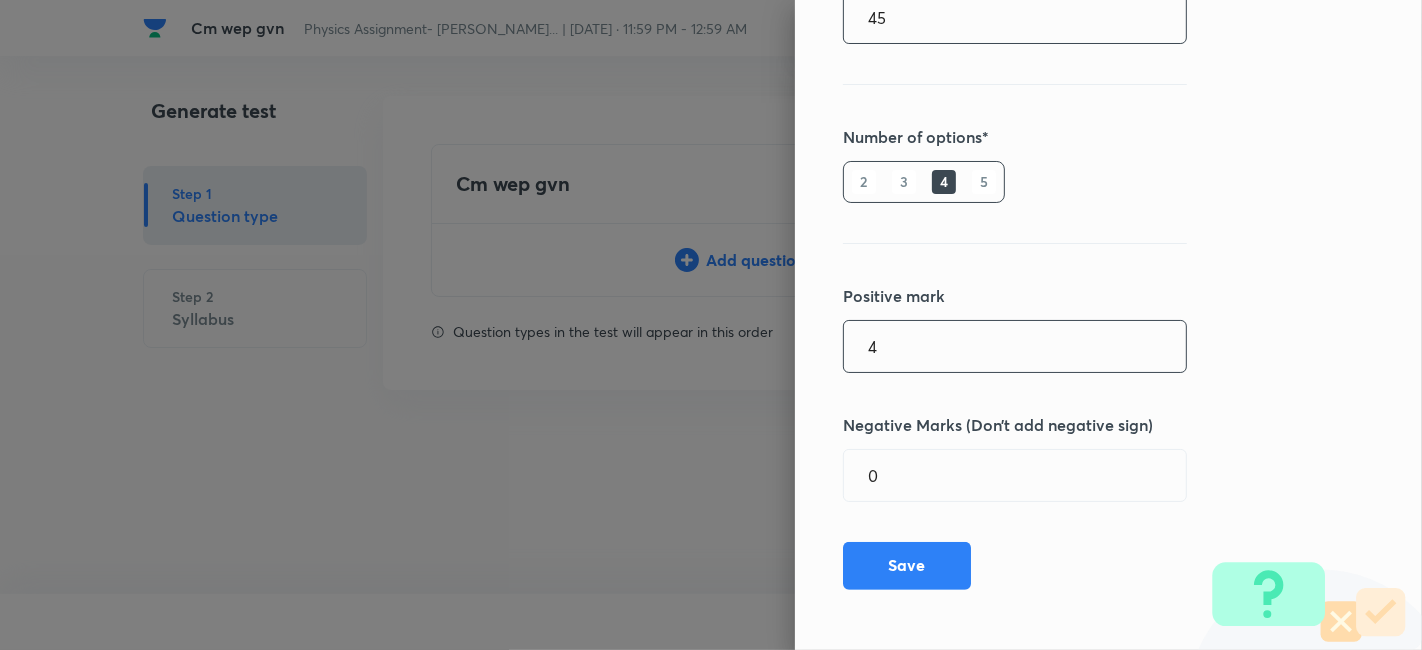 type on "4" 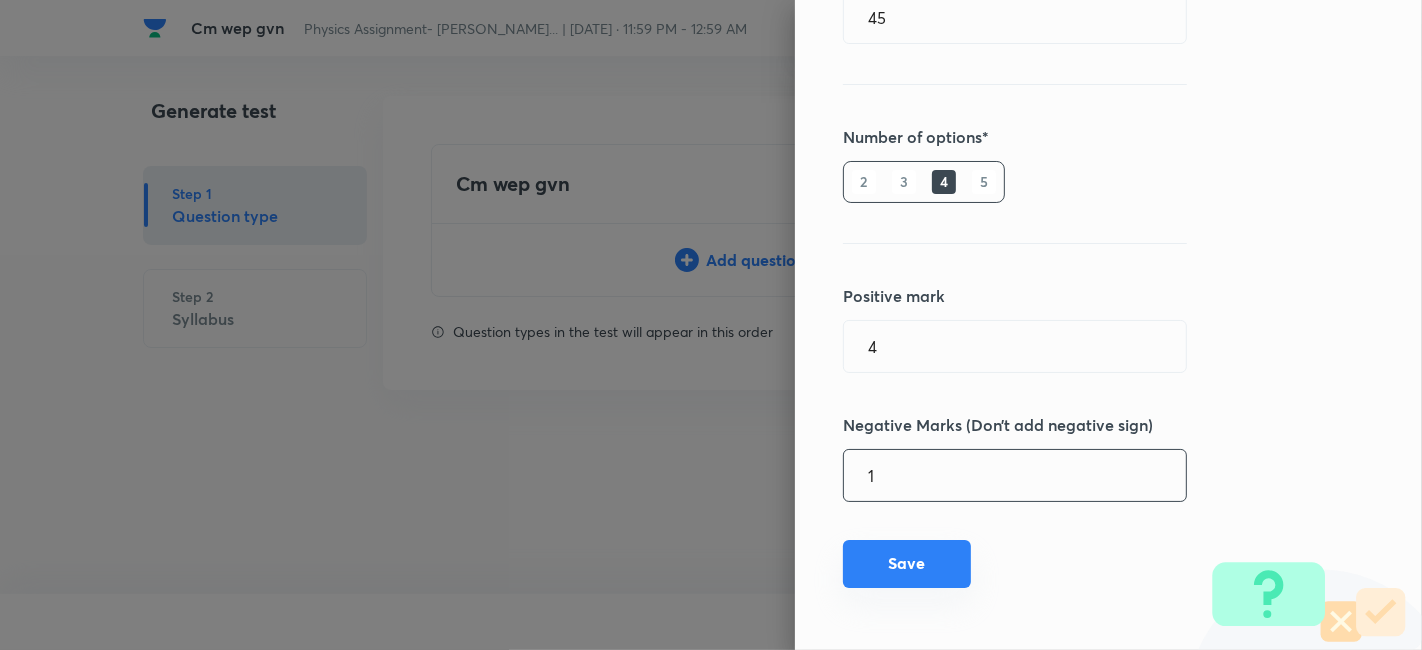 type on "1" 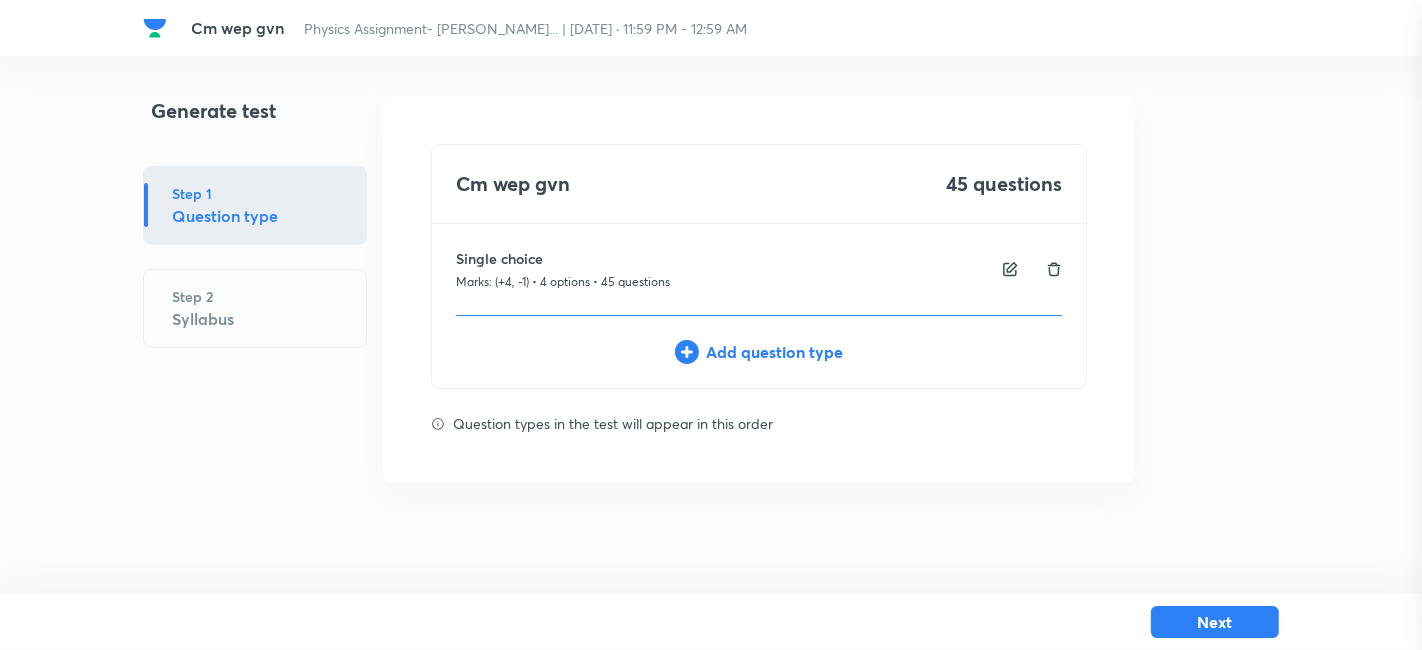 type 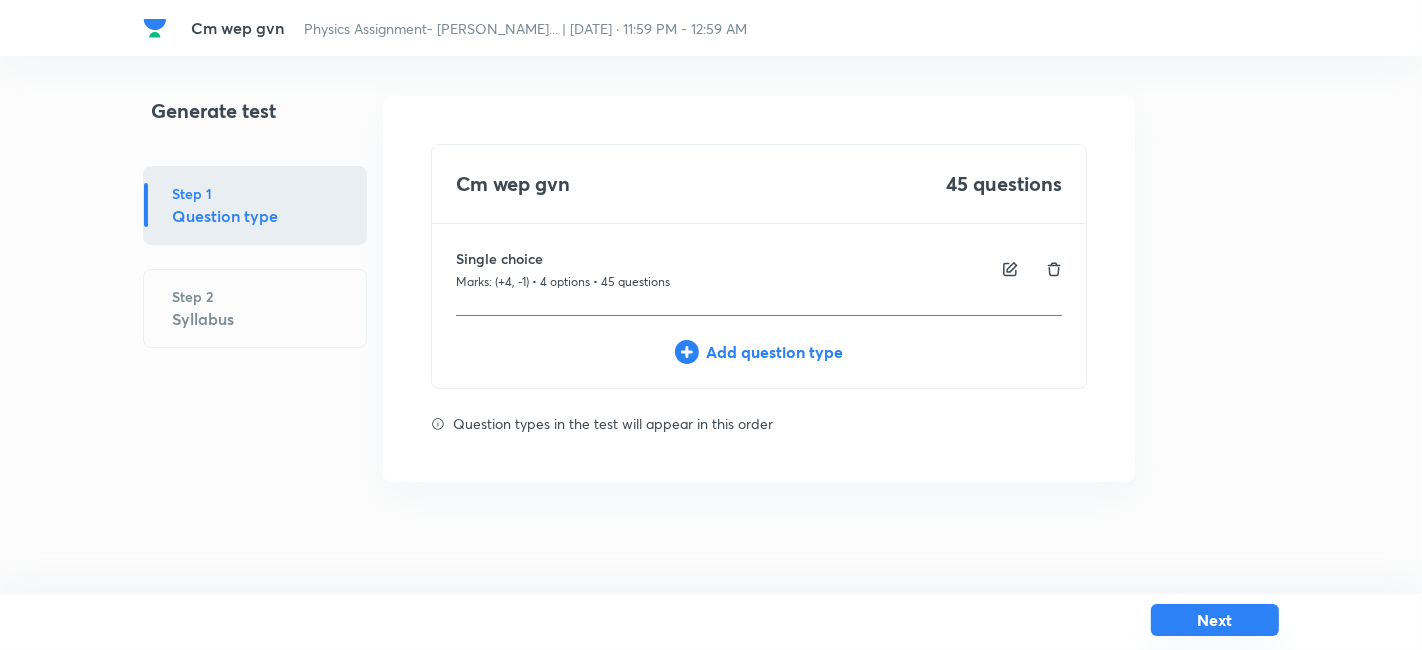 click on "Next" at bounding box center (1215, 620) 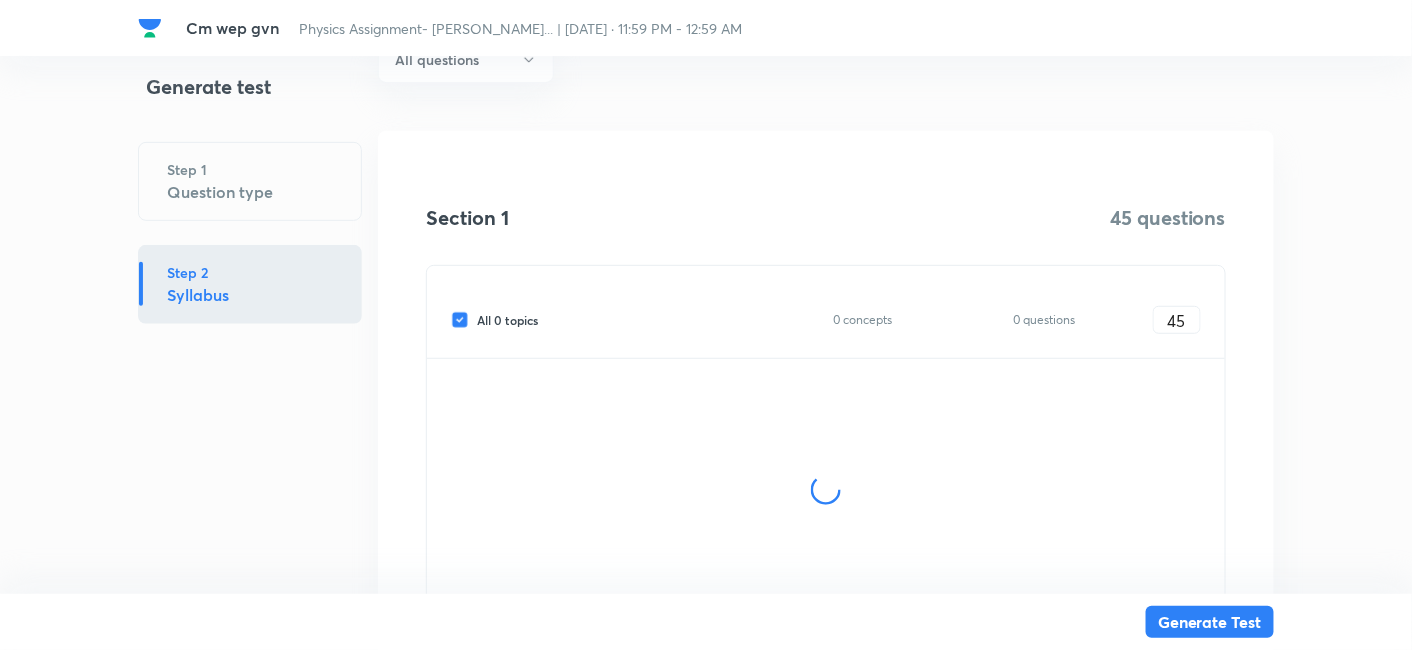 scroll, scrollTop: 234, scrollLeft: 0, axis: vertical 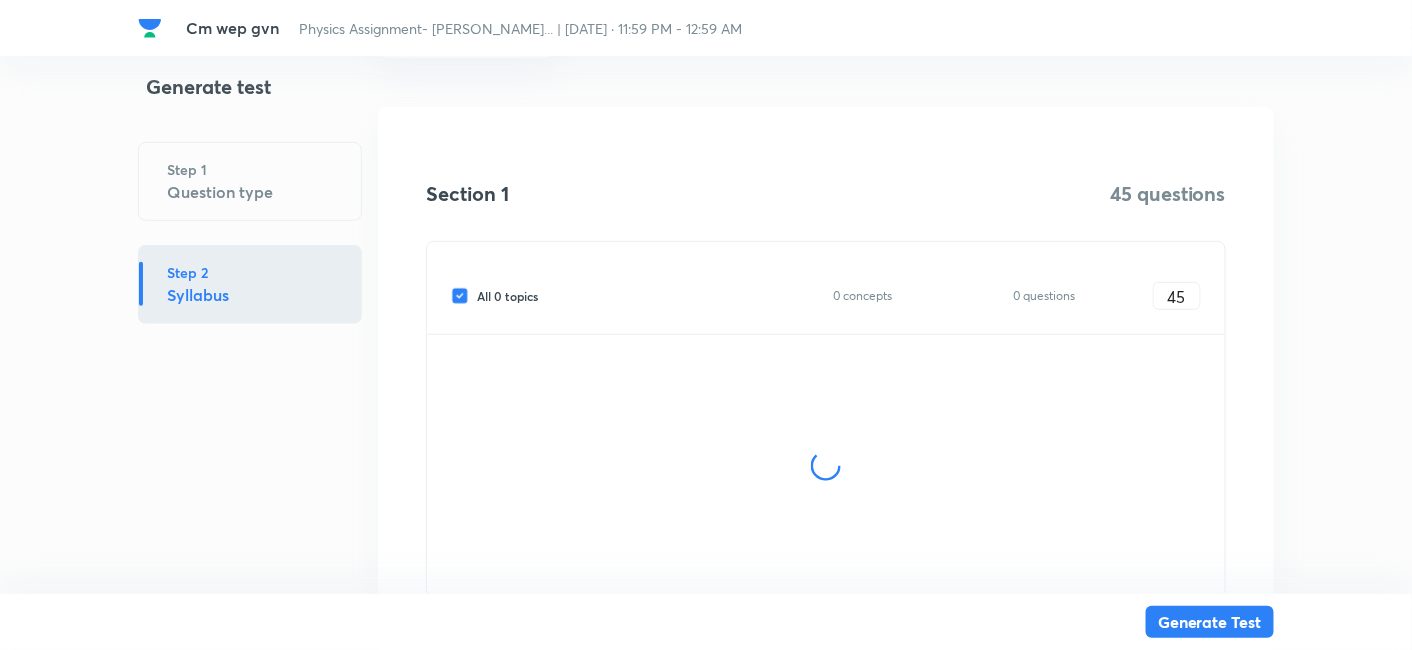 click on "All 0 topics" at bounding box center (507, 296) 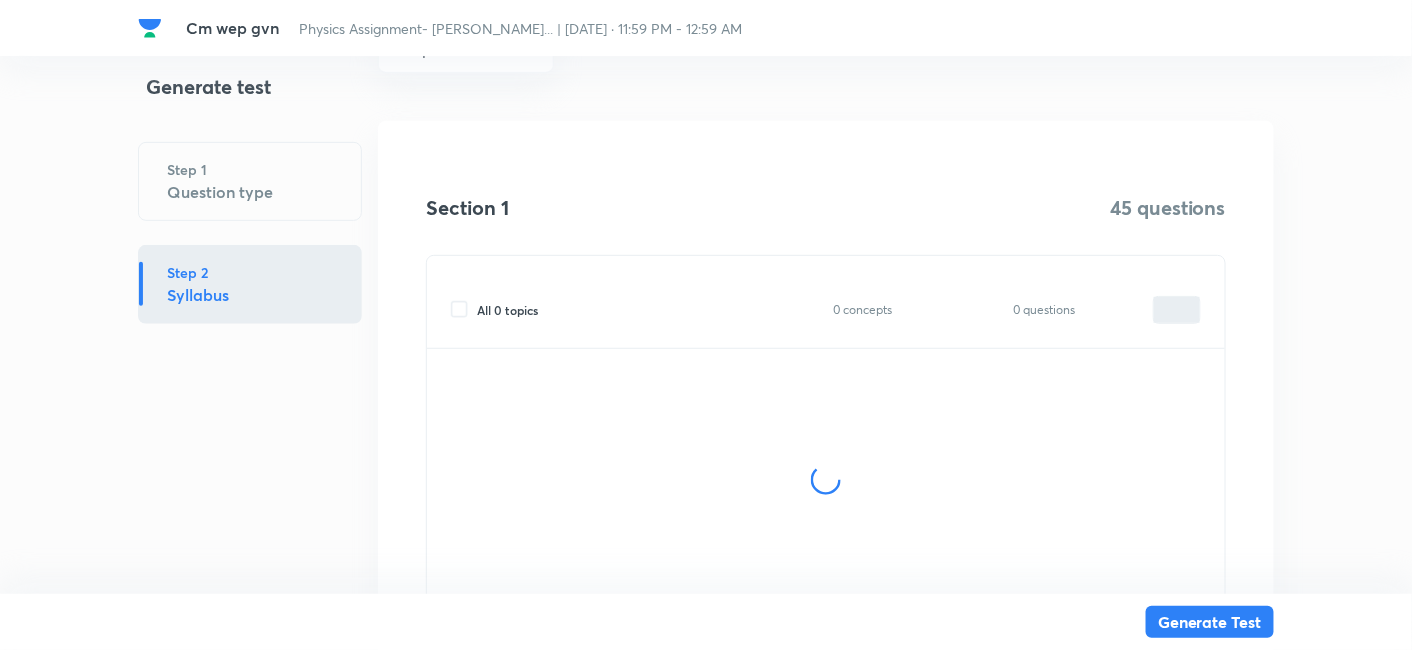 scroll, scrollTop: 221, scrollLeft: 0, axis: vertical 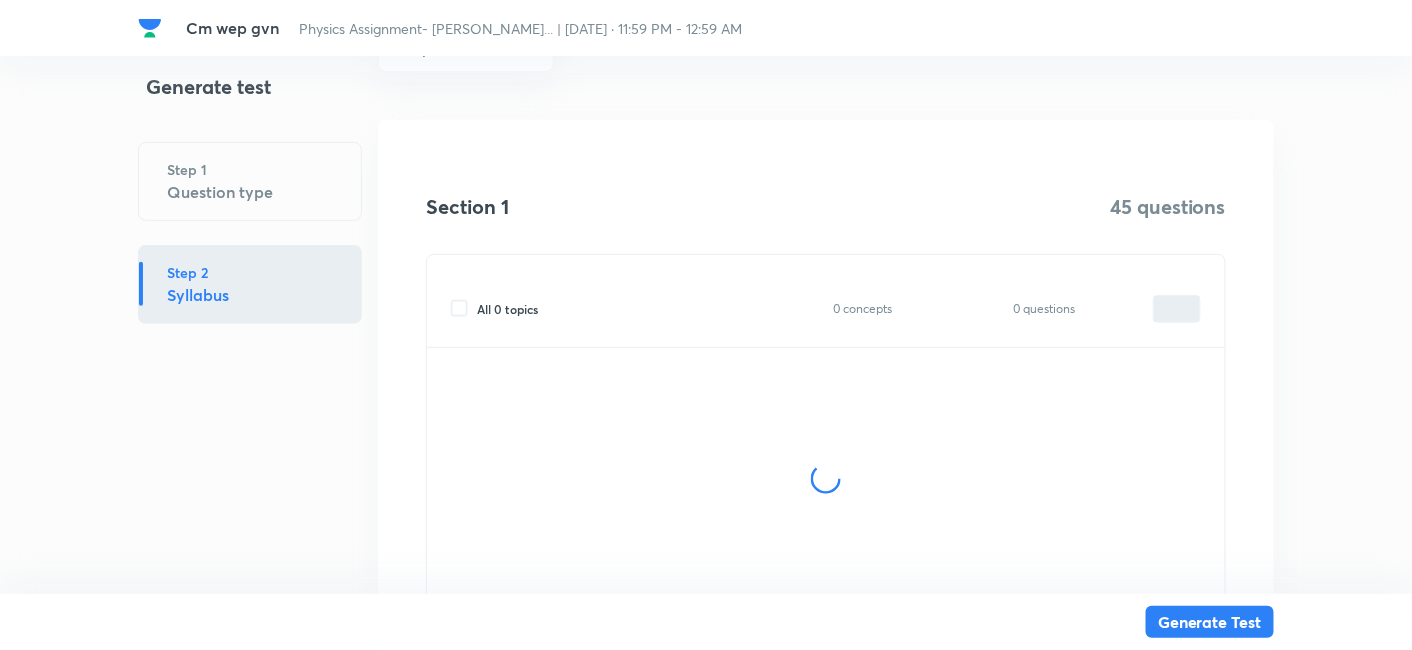 click on "Section 1" at bounding box center [467, 207] 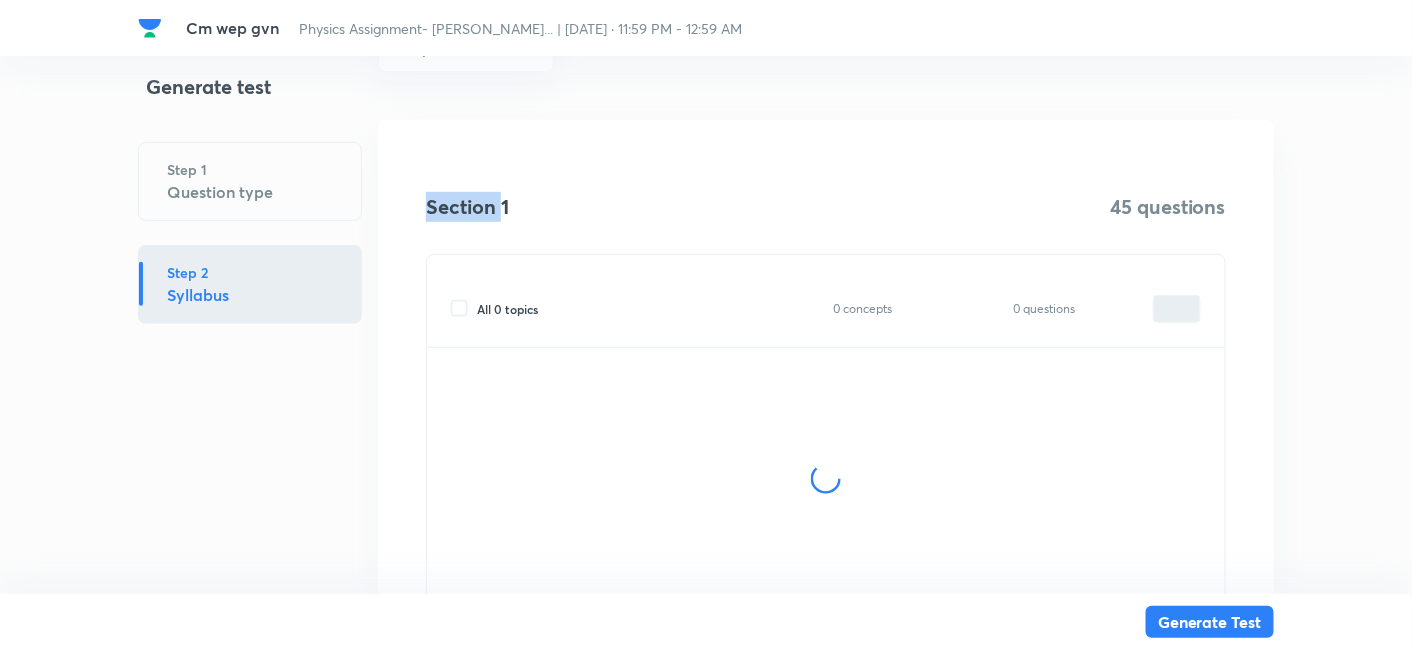 click on "Section 1" at bounding box center [467, 207] 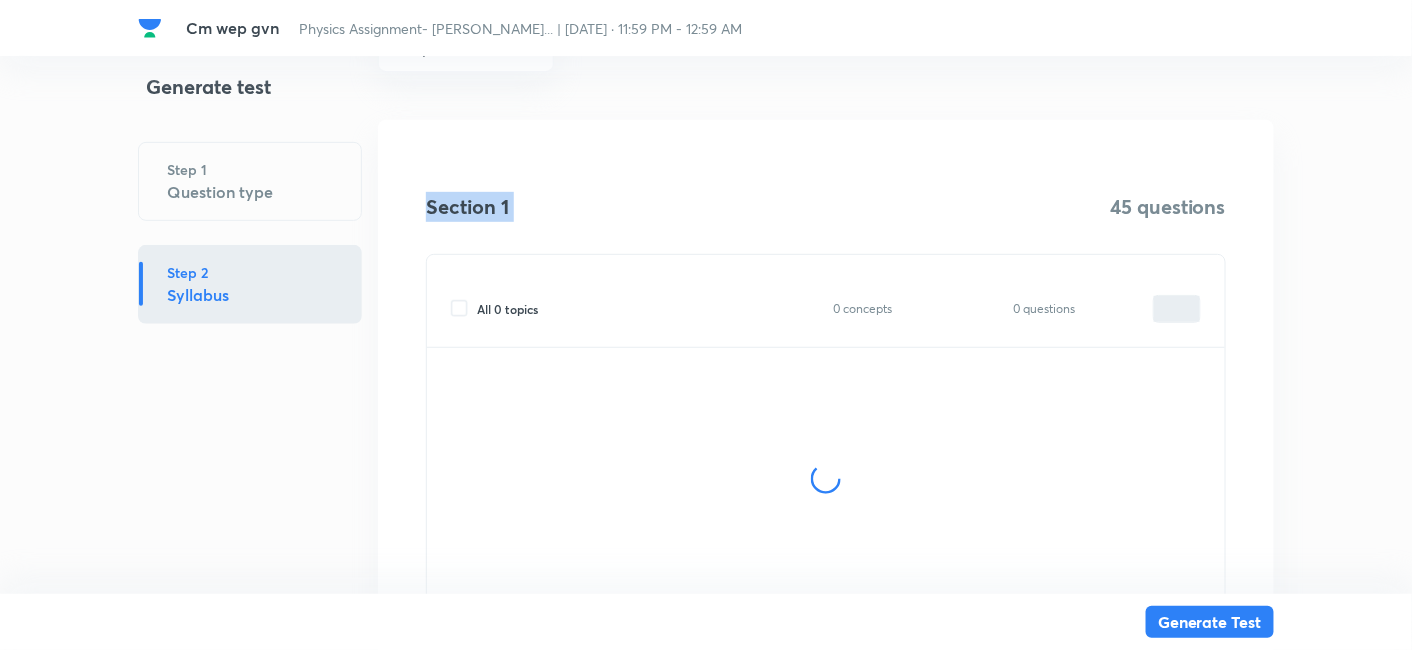 click on "Section 1" at bounding box center (467, 207) 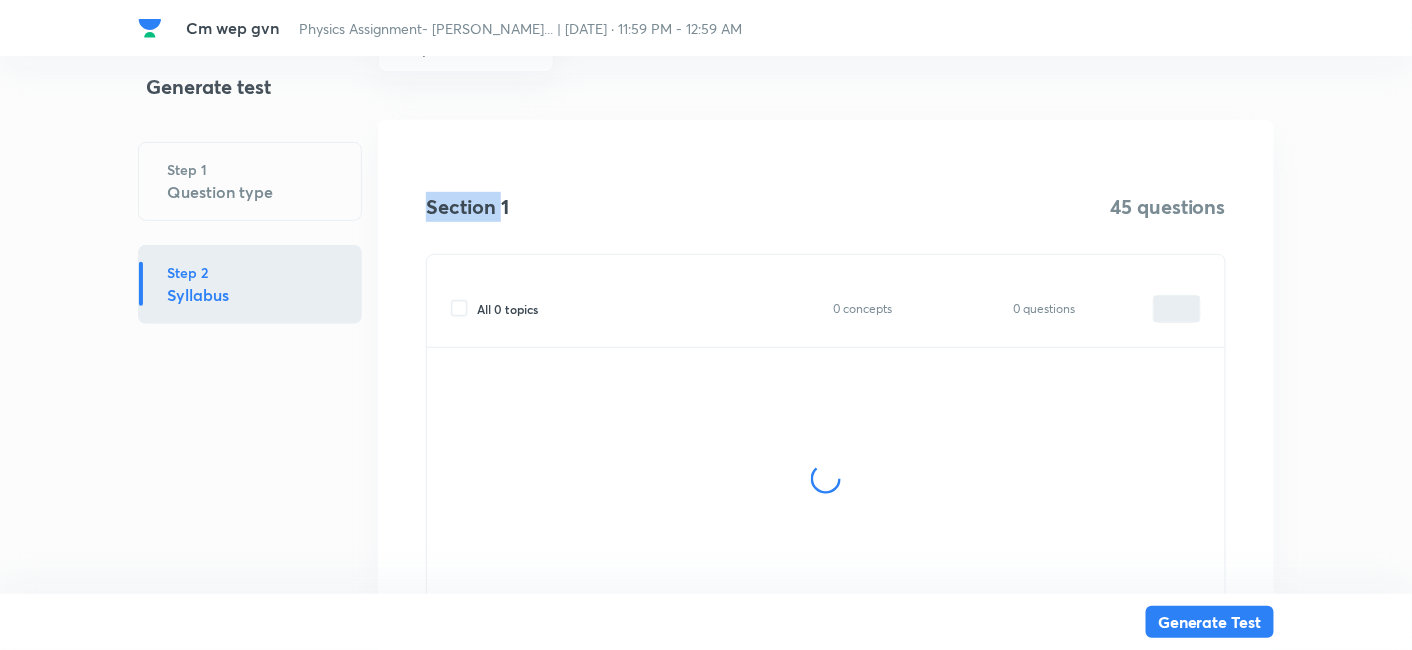 click on "Section 1" at bounding box center [467, 207] 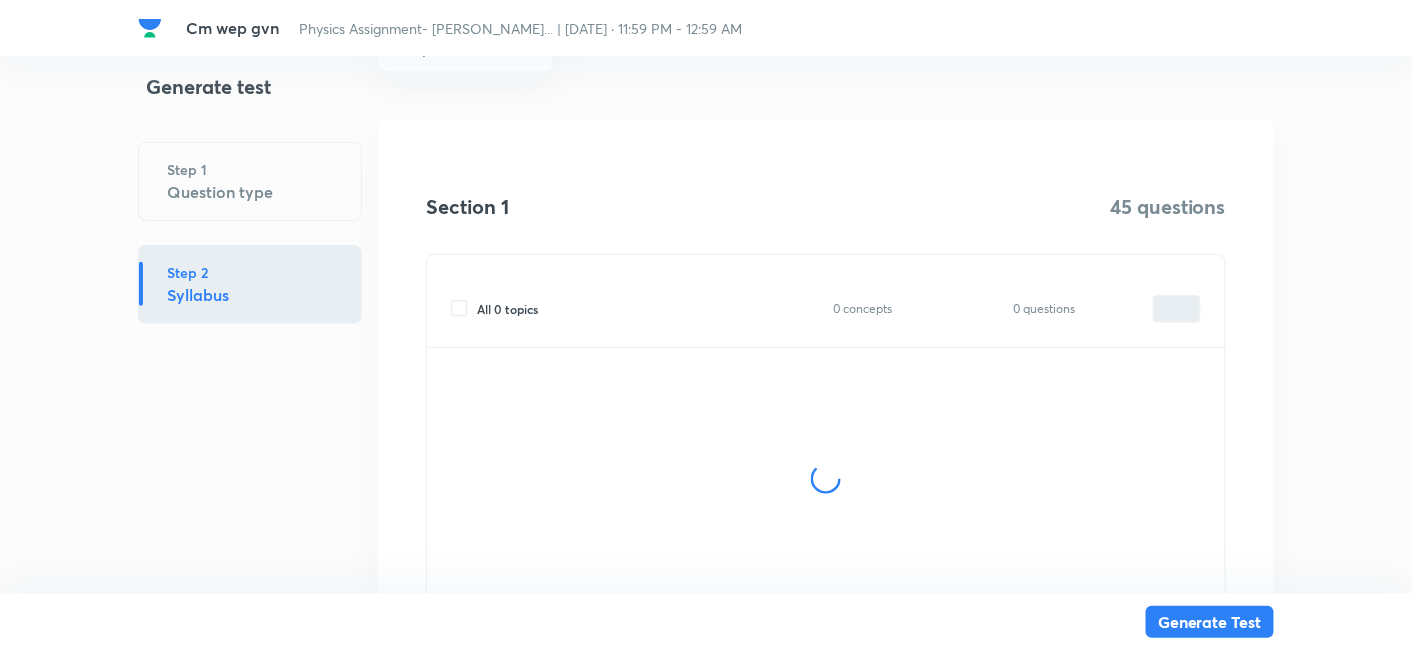 click on "45 questions" at bounding box center [1168, 207] 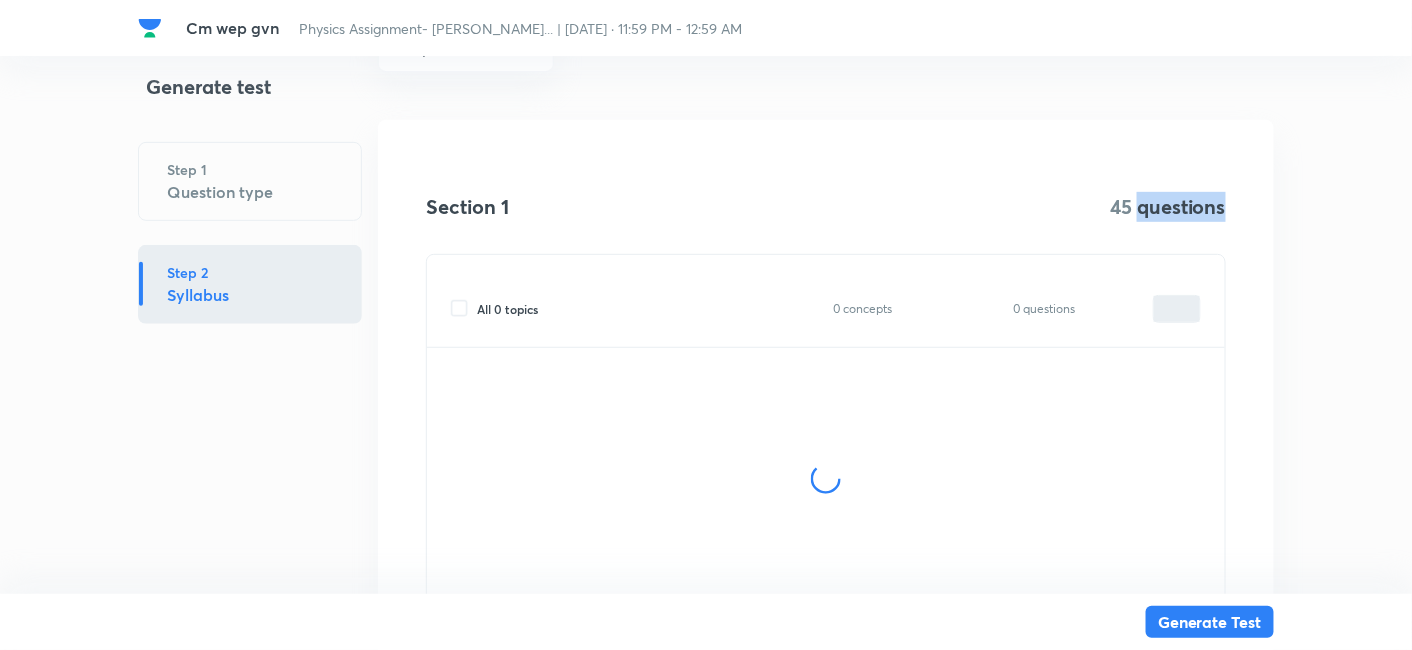 click on "45 questions" at bounding box center [1168, 207] 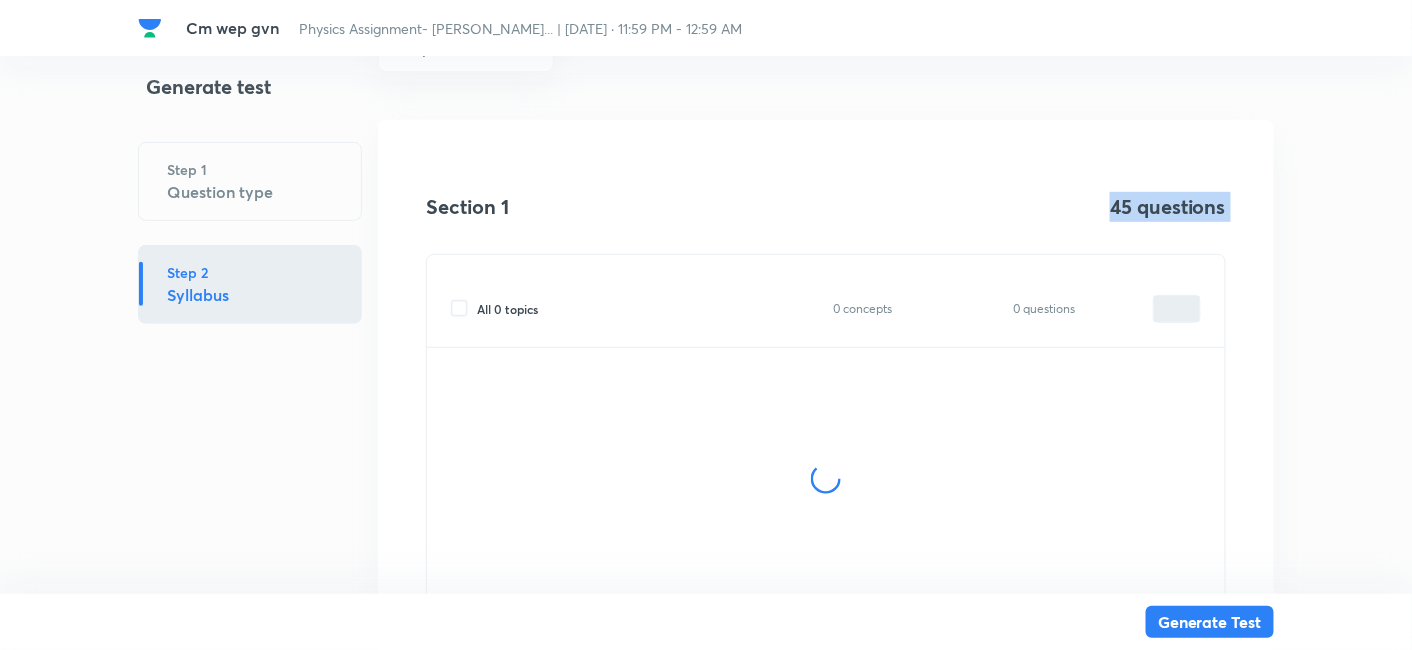 click on "45 questions" at bounding box center (1168, 207) 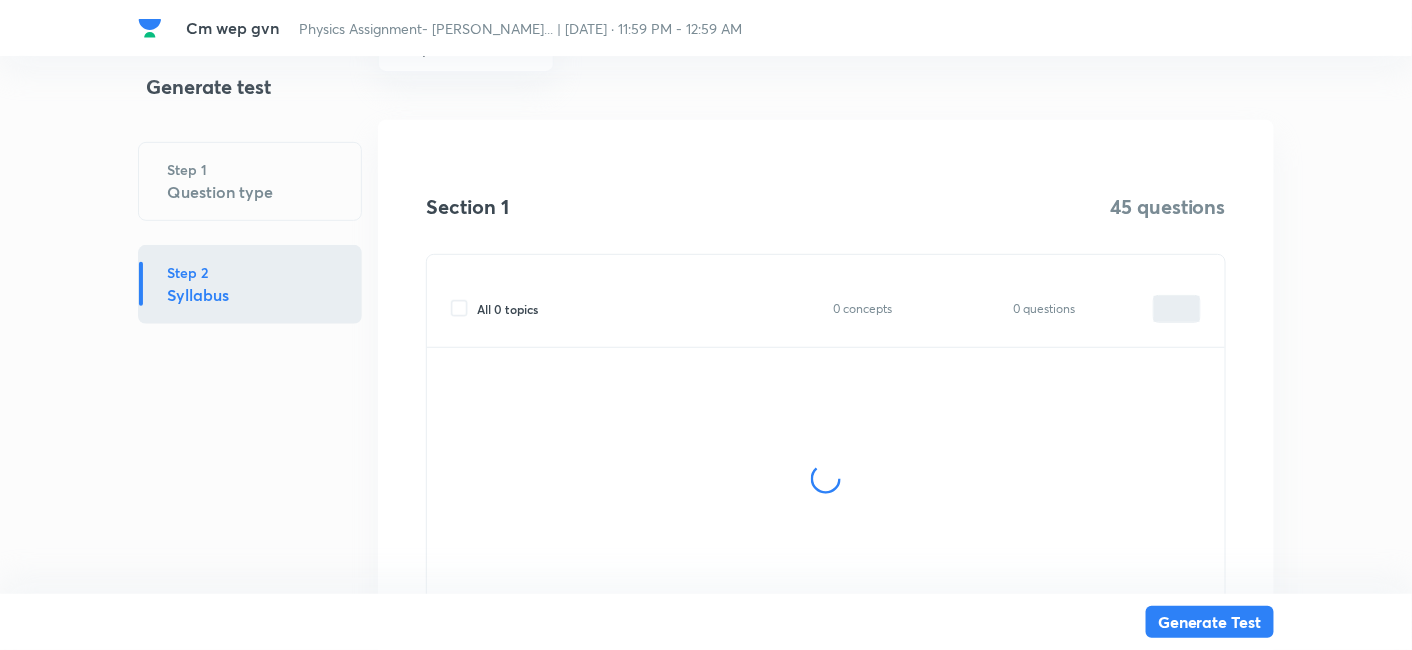 click on "0 questions" at bounding box center (1063, 309) 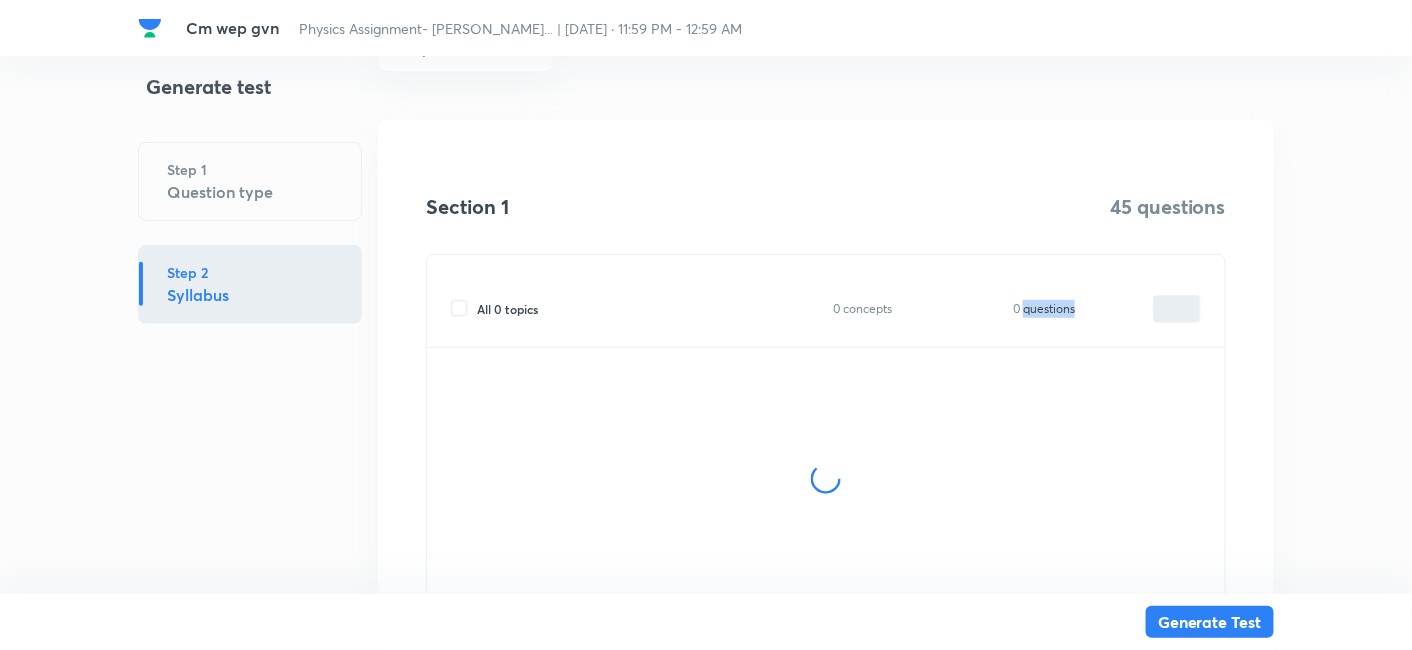 click on "0 questions" at bounding box center (1063, 309) 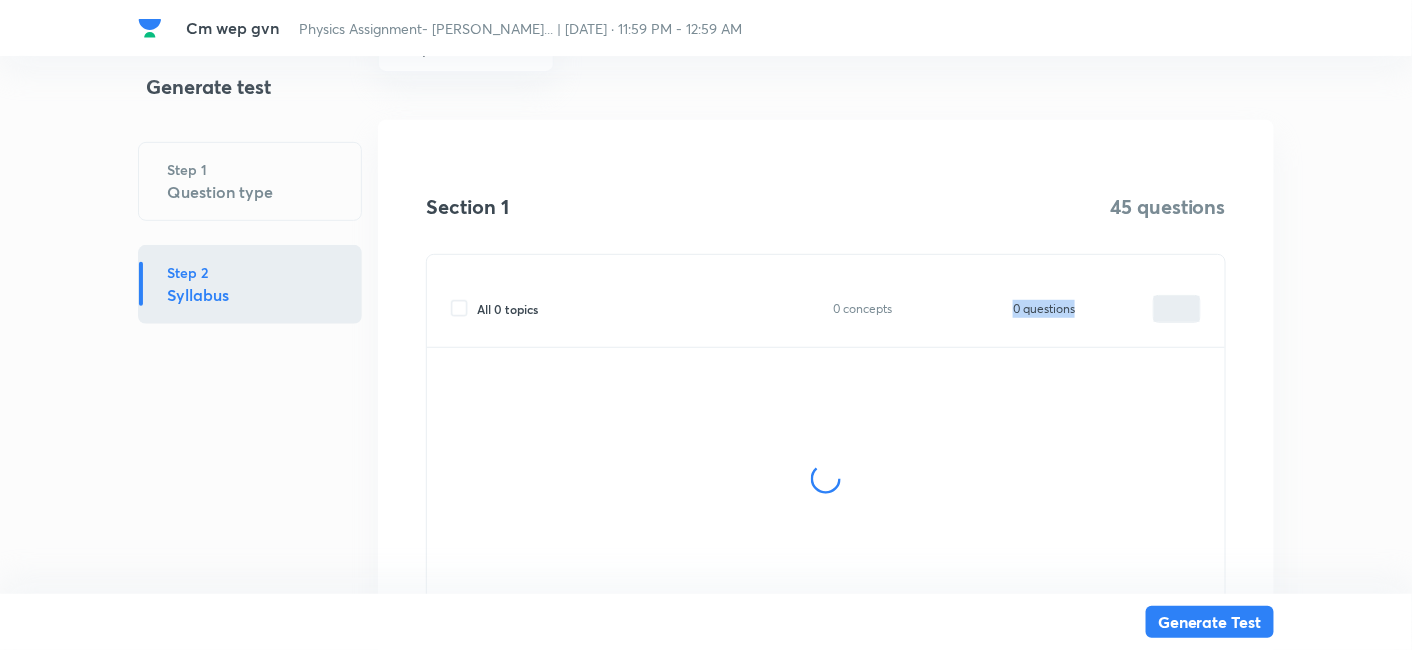 click on "0 questions" at bounding box center (1063, 309) 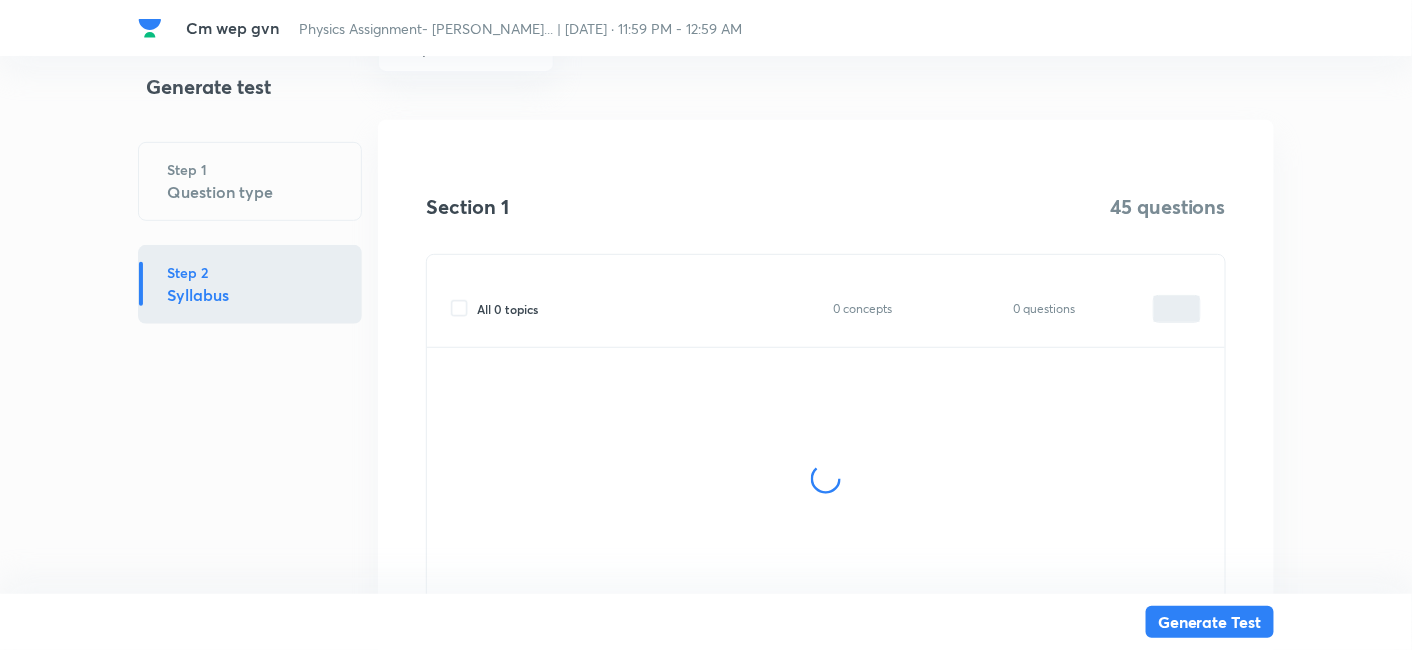 click on "0 concepts" at bounding box center (903, 309) 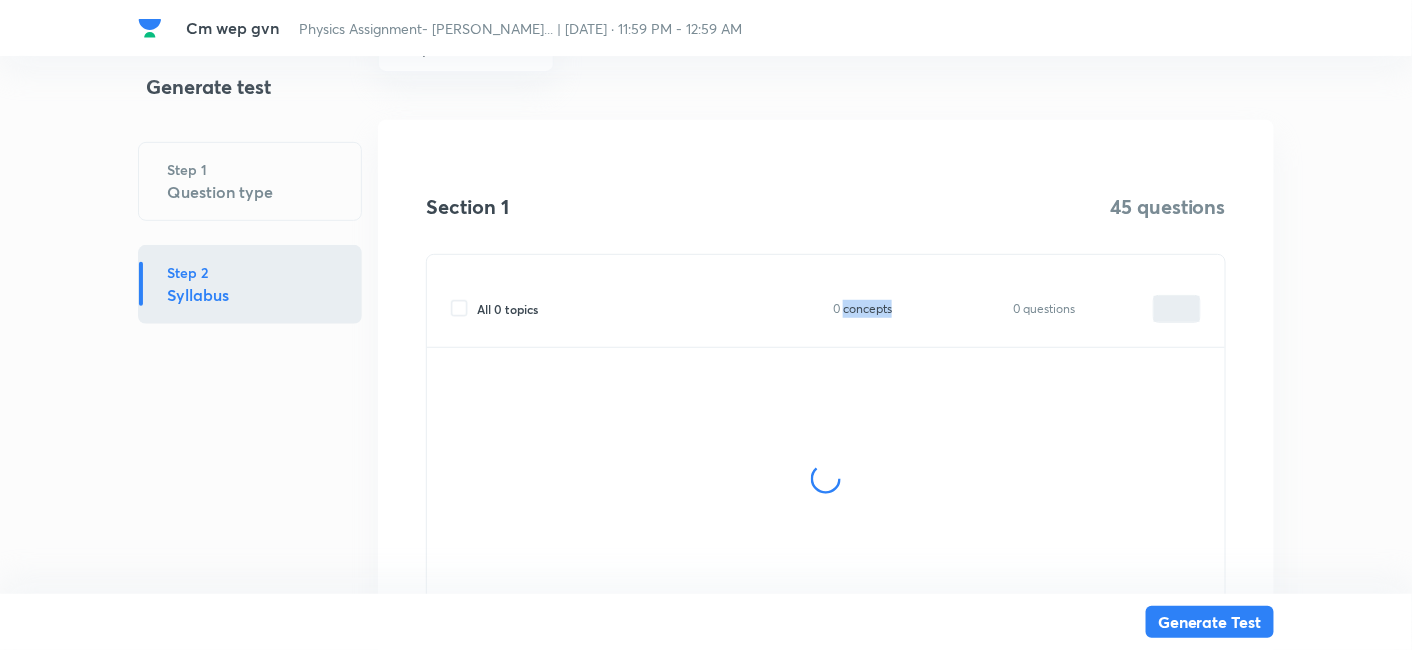 click on "0 concepts" at bounding box center (903, 309) 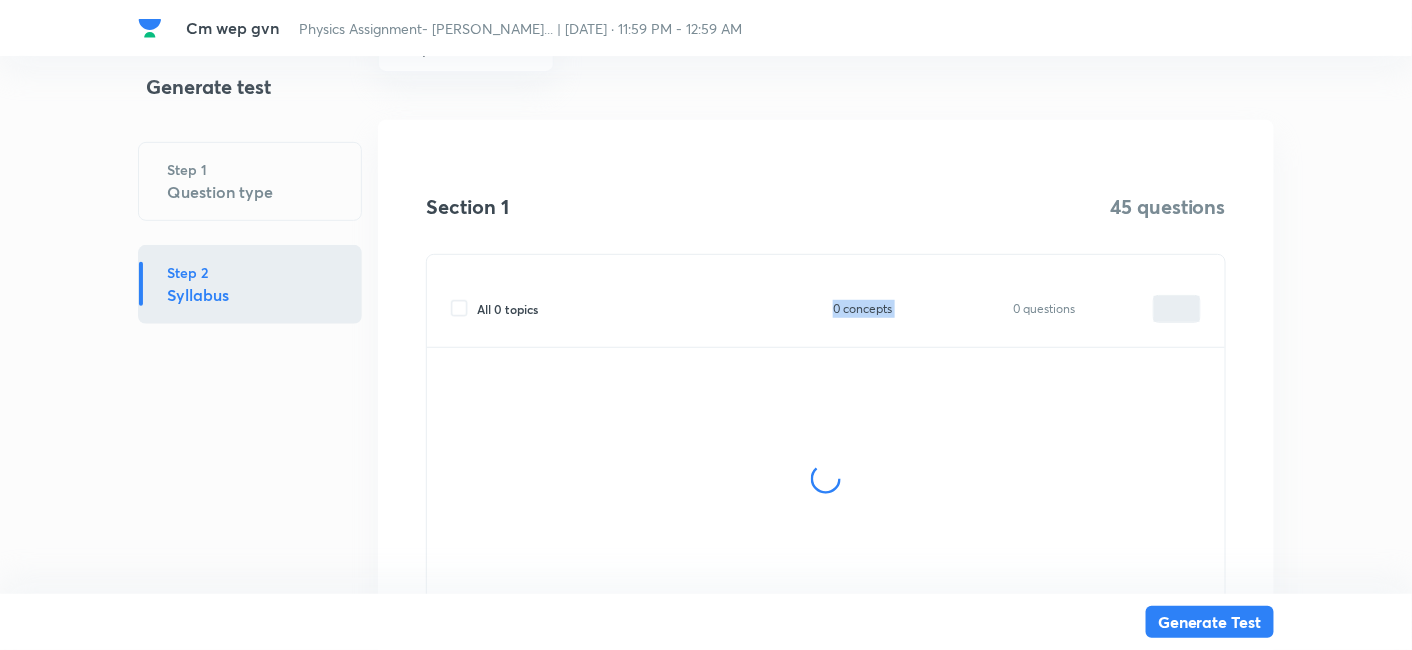 click on "0 concepts" at bounding box center [903, 309] 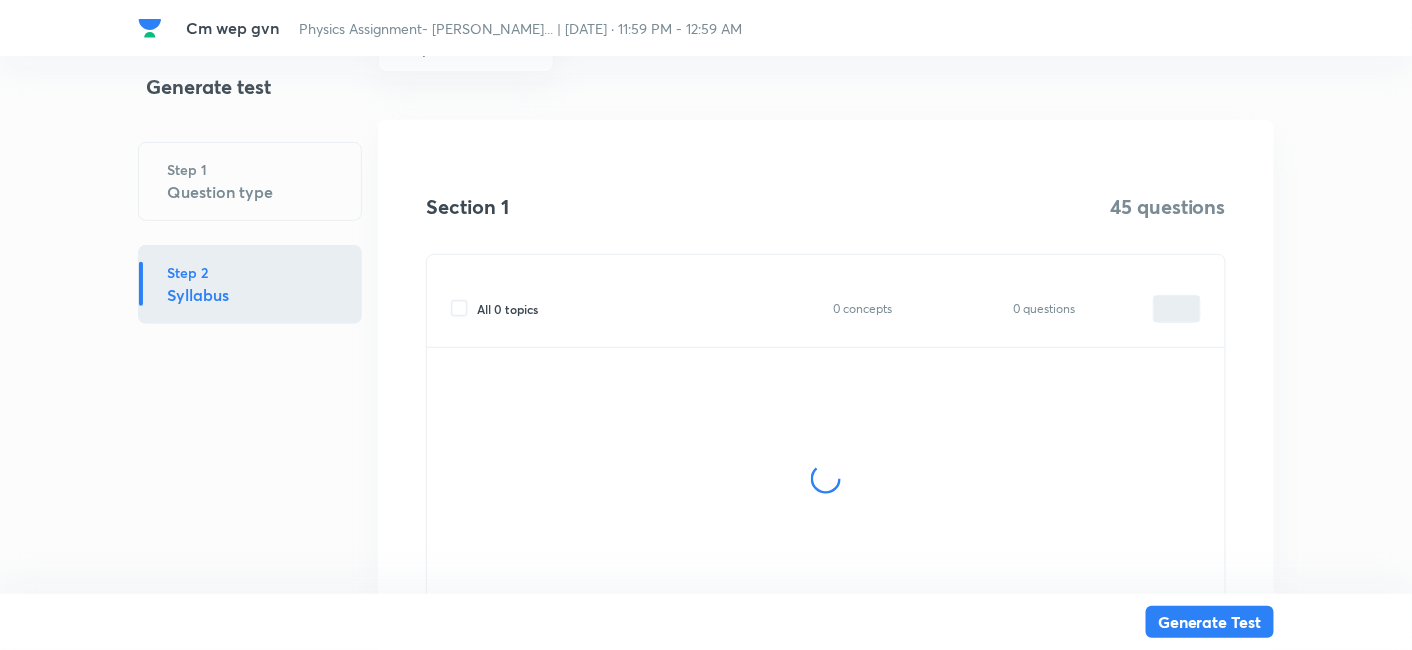 click on "All 0 topics" at bounding box center [507, 309] 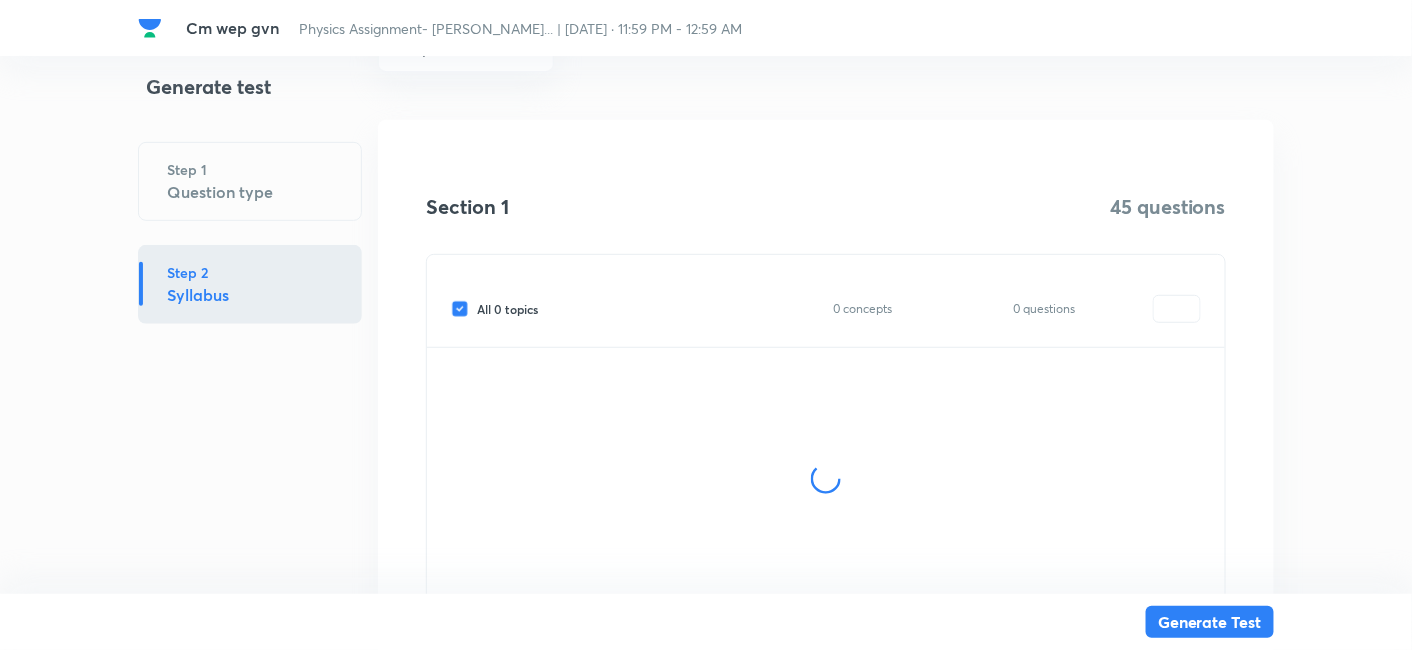 click on "All 0 topics" at bounding box center (507, 309) 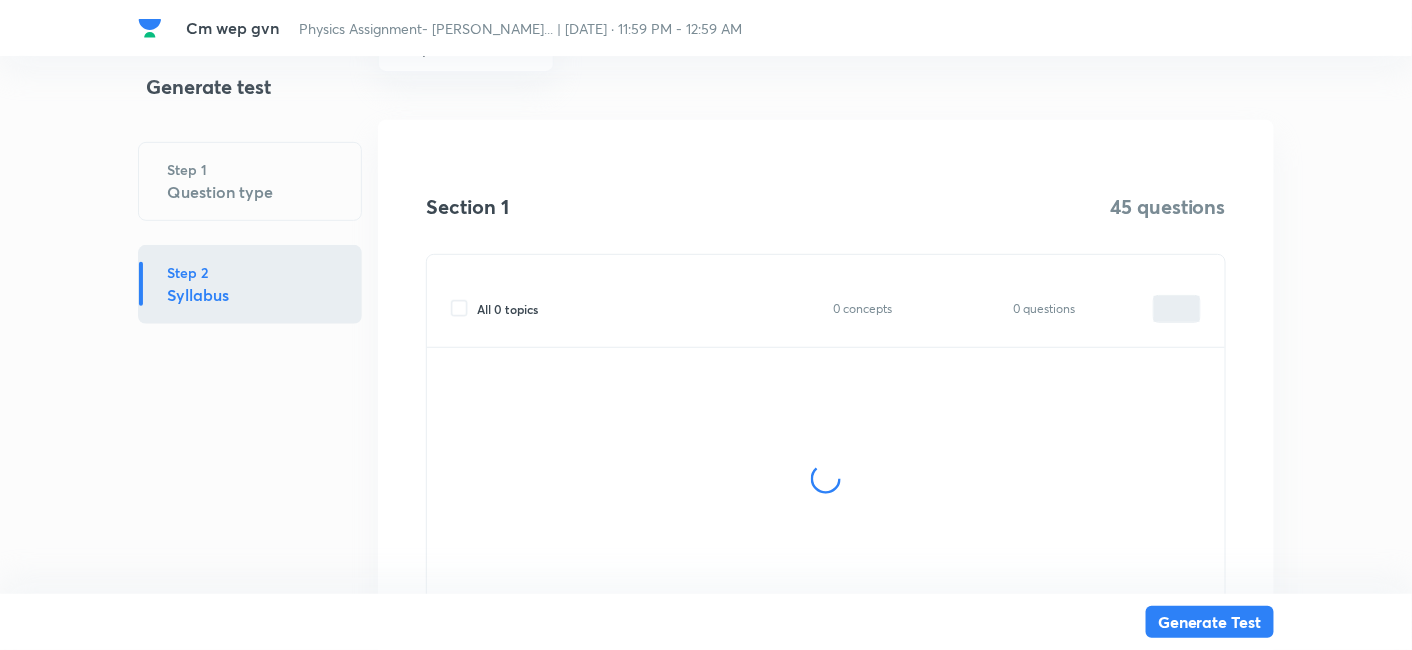 type on "0" 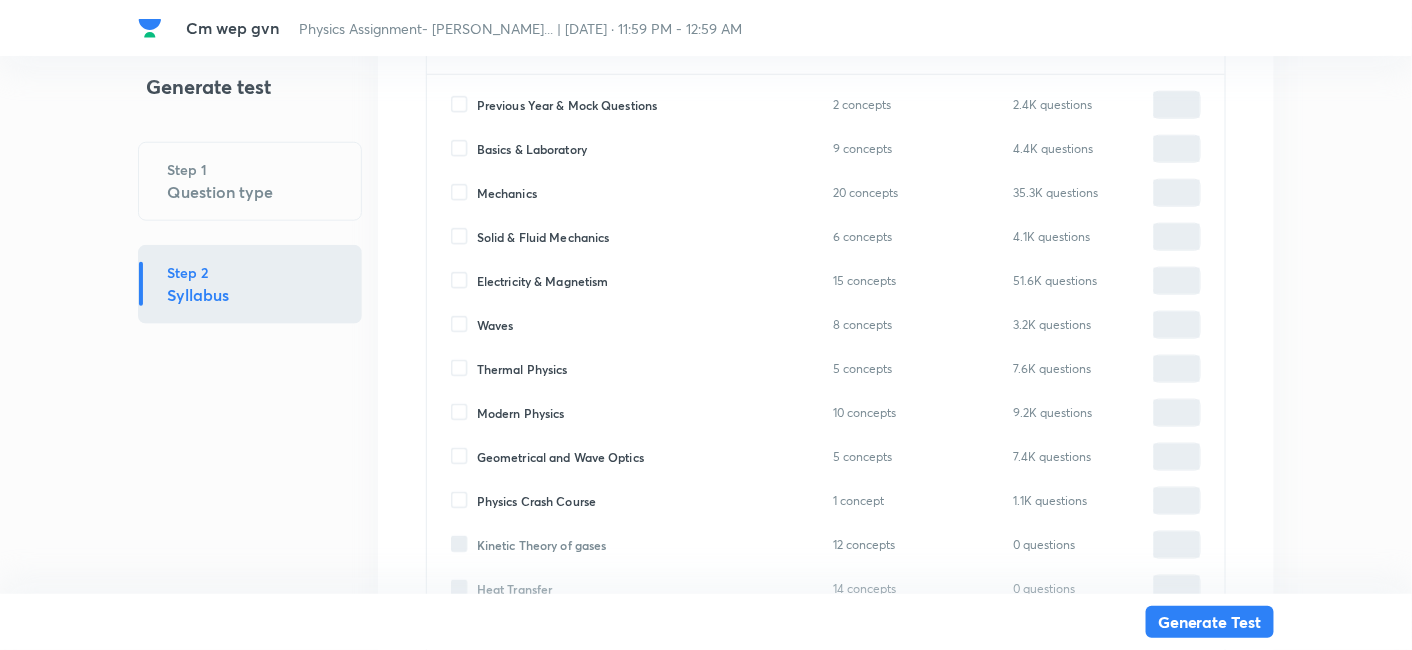 scroll, scrollTop: 525, scrollLeft: 0, axis: vertical 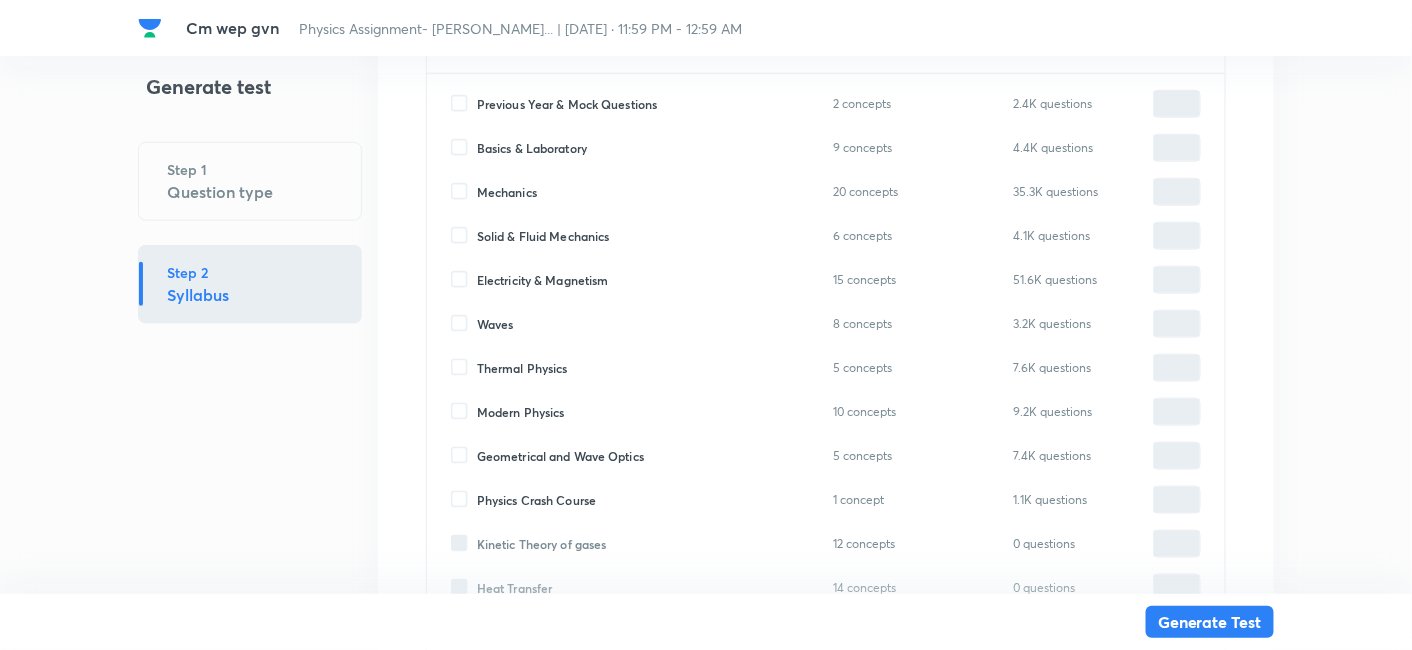 click on "Mechanics" at bounding box center [507, 192] 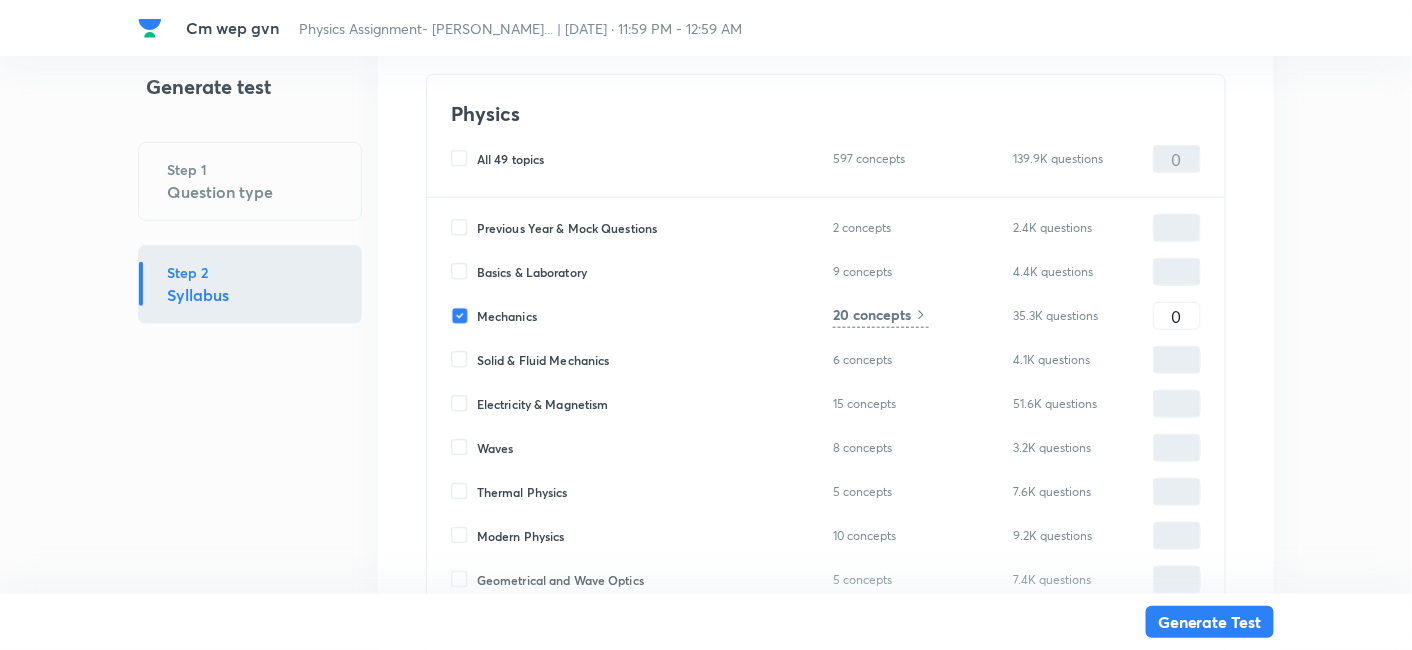 scroll, scrollTop: 408, scrollLeft: 0, axis: vertical 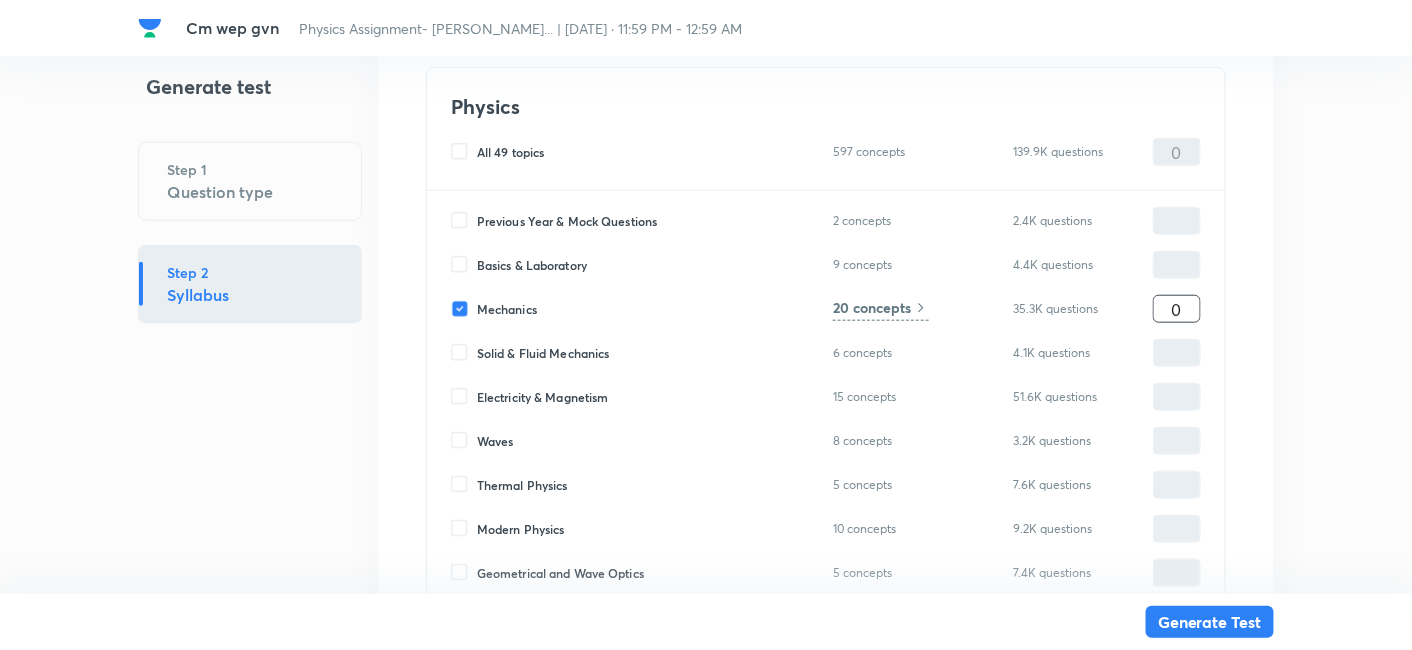 click on "0" at bounding box center [1177, 309] 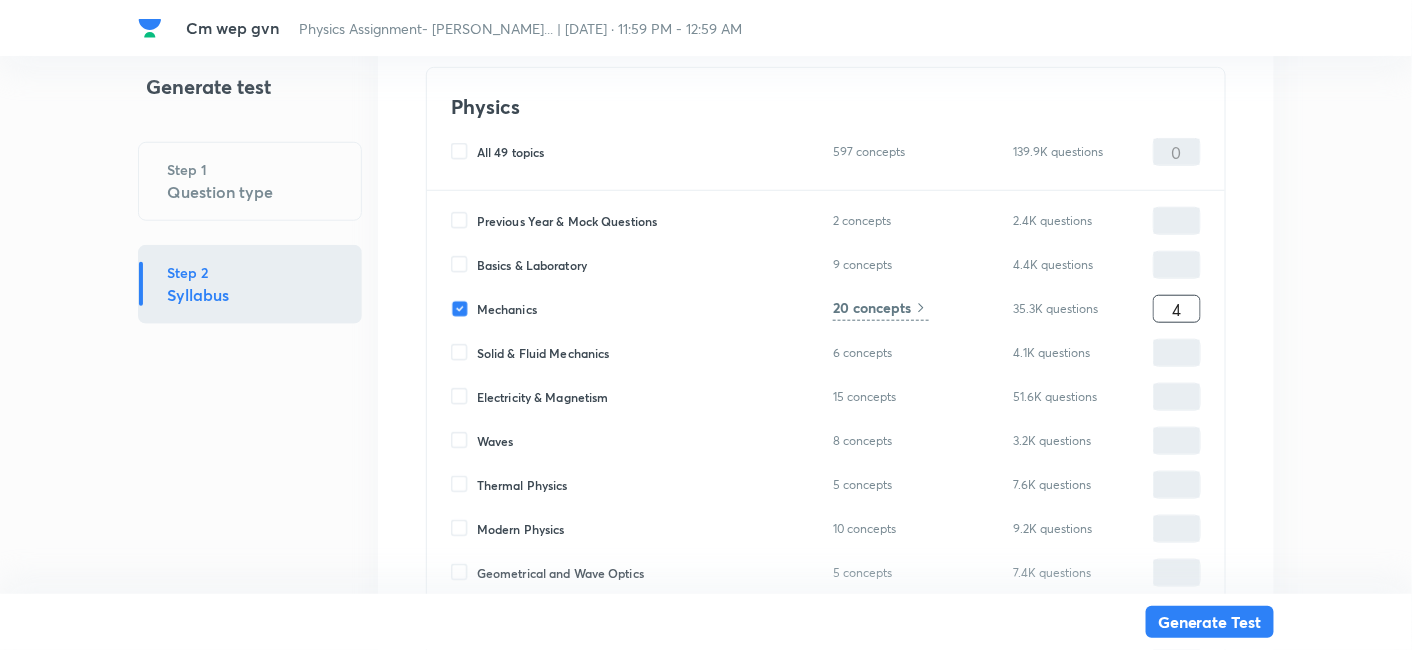 type on "4" 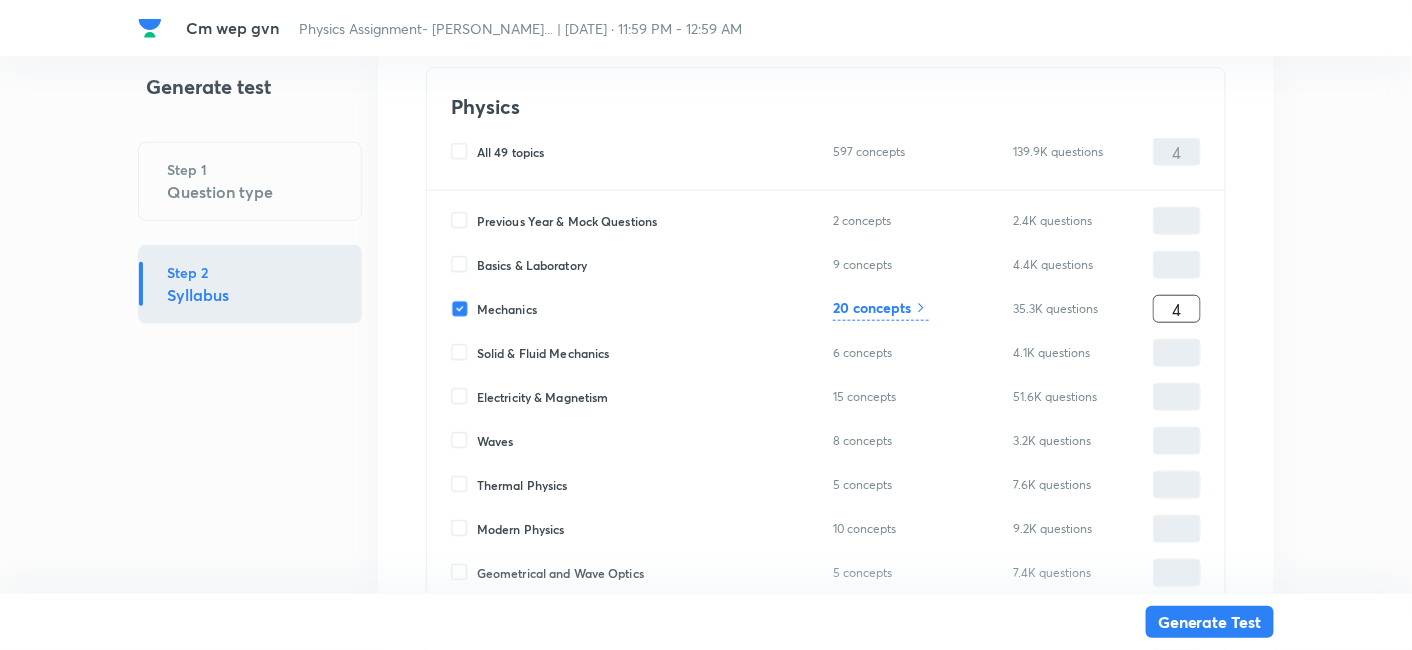 type on "45" 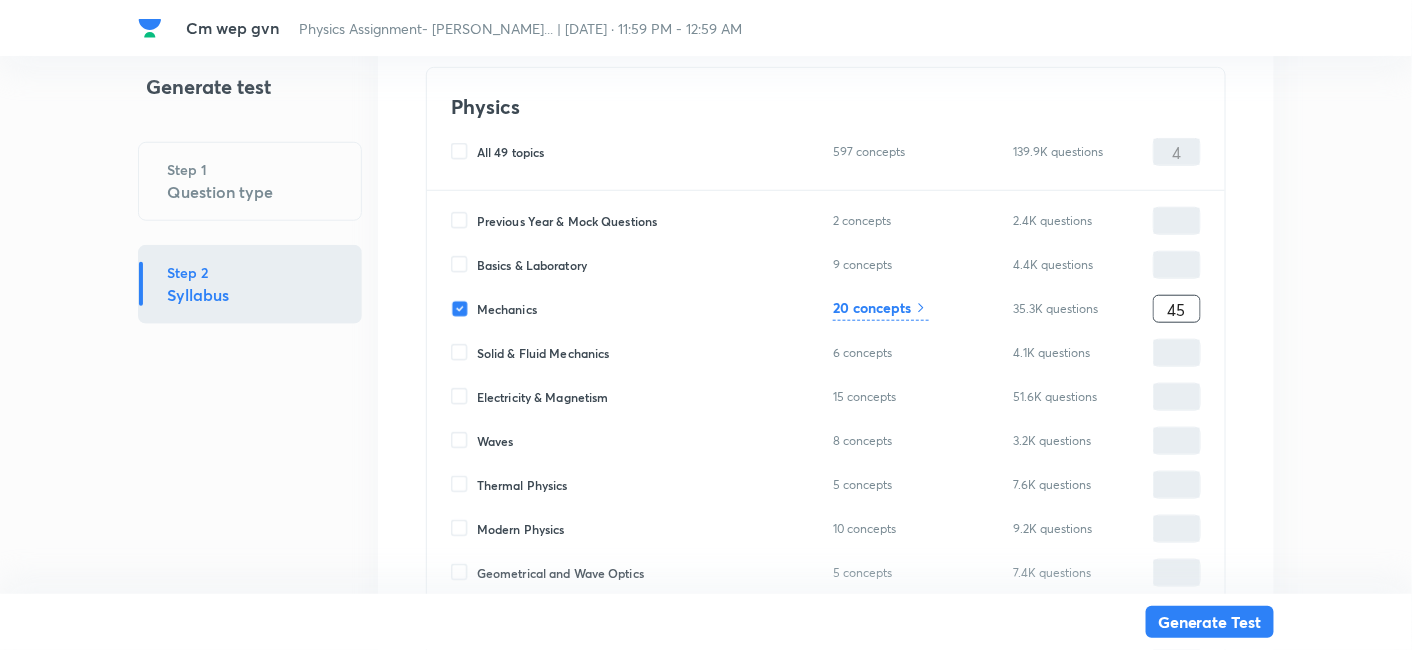 type on "45" 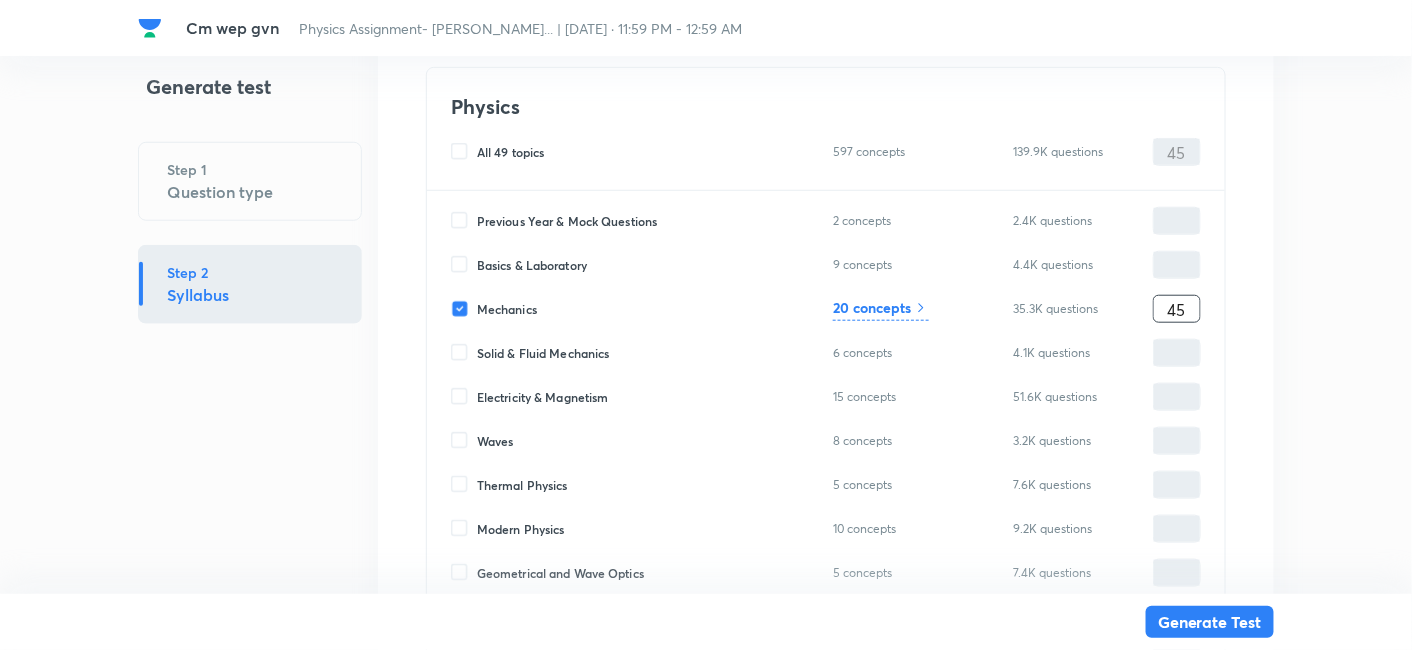 type on "45" 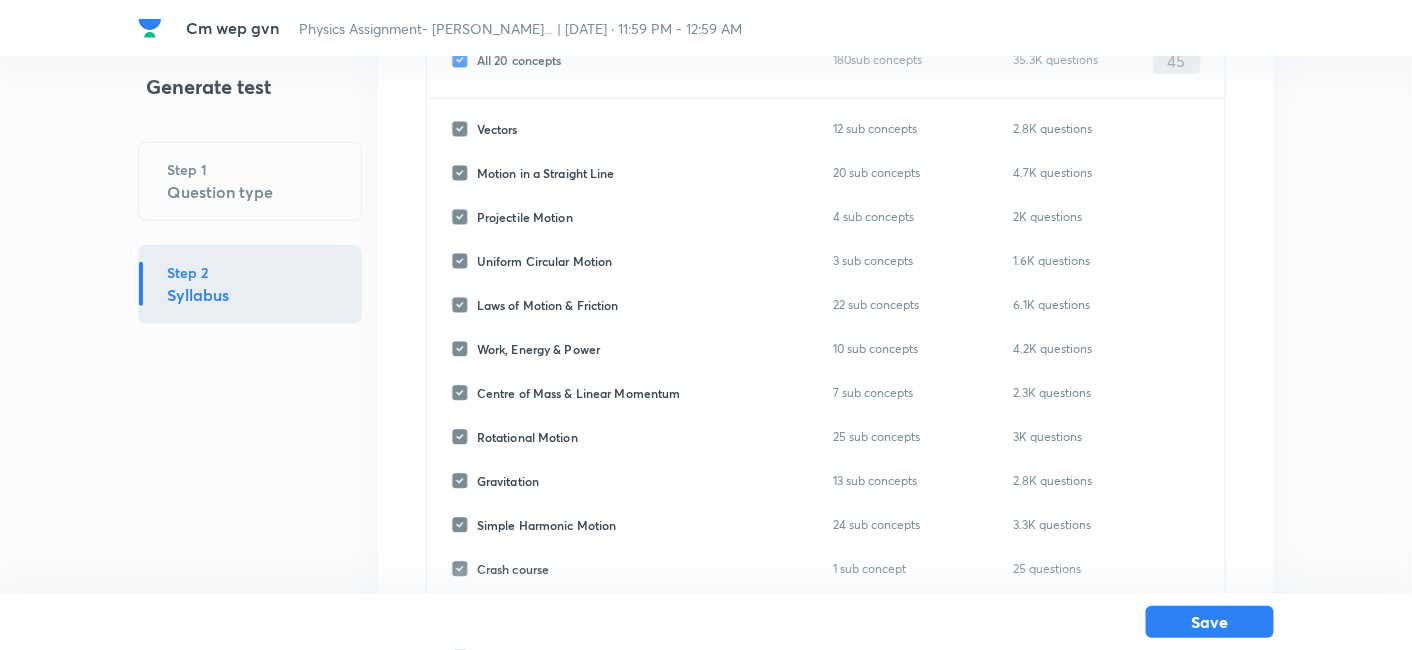 scroll, scrollTop: 199, scrollLeft: 0, axis: vertical 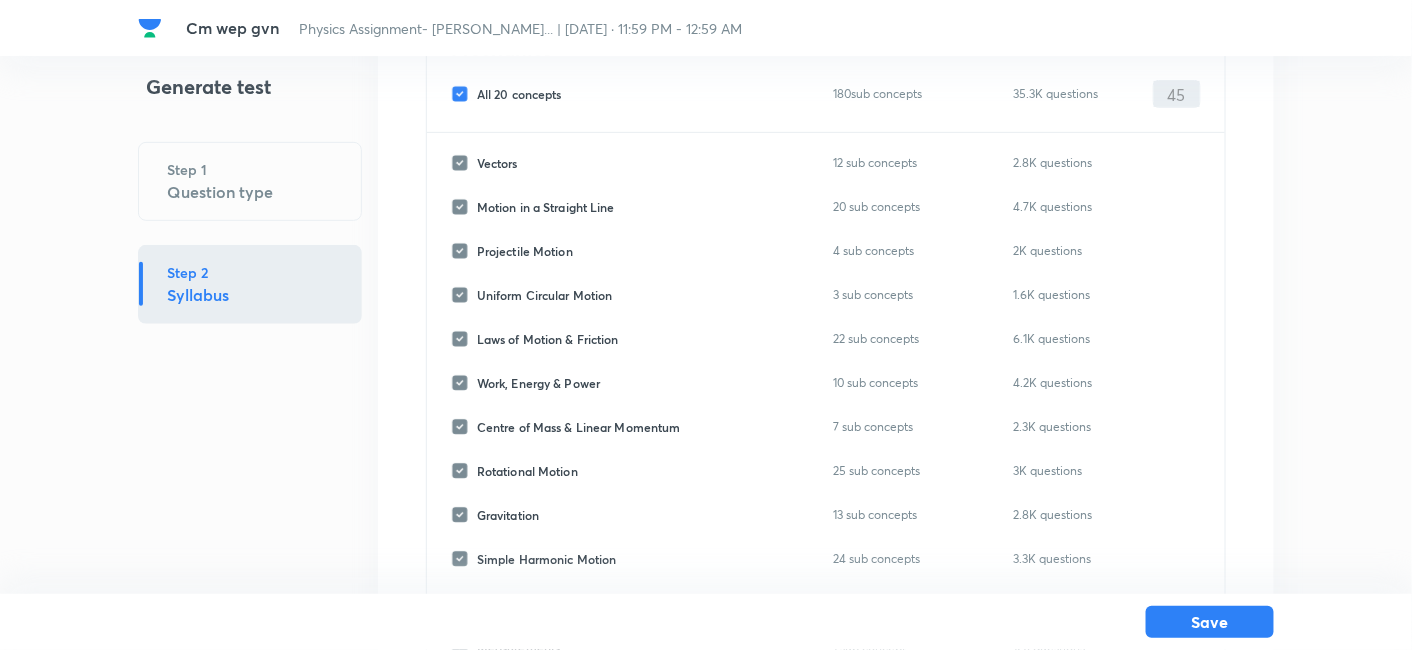 click on "All 20 concepts" at bounding box center [519, 94] 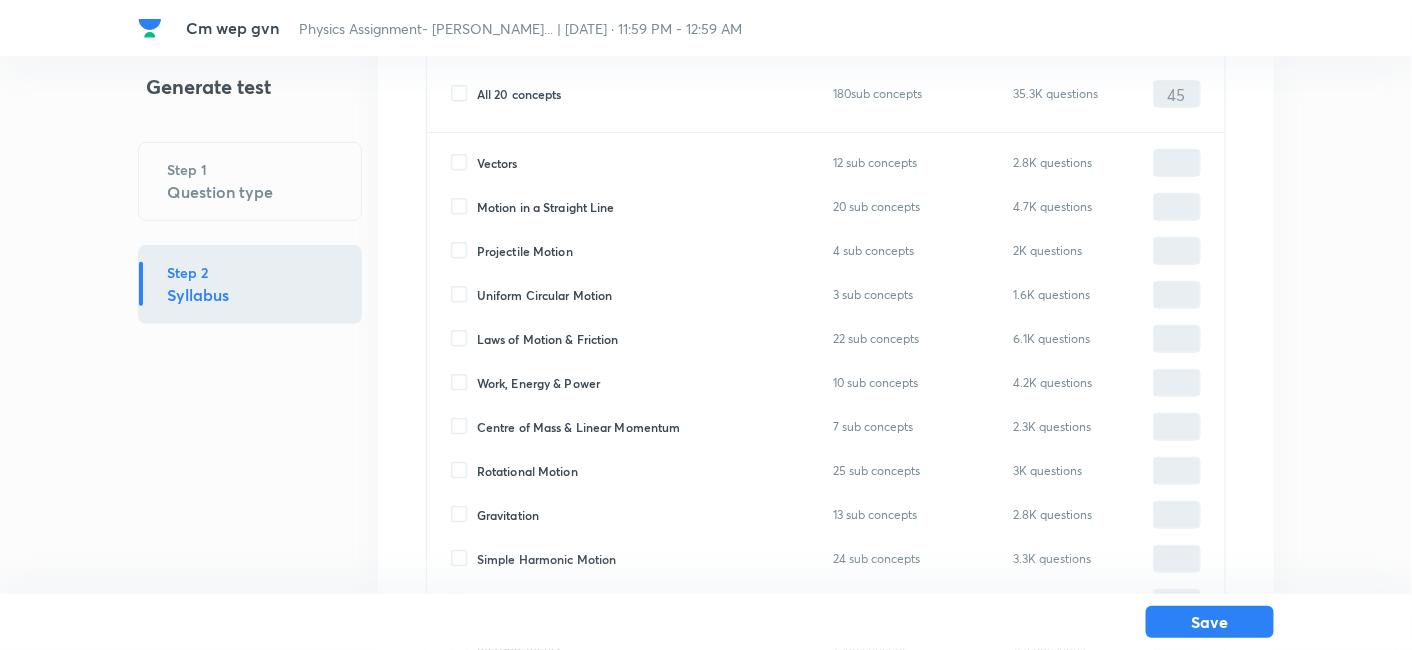 click on "Work, Energy & Power" at bounding box center [538, 383] 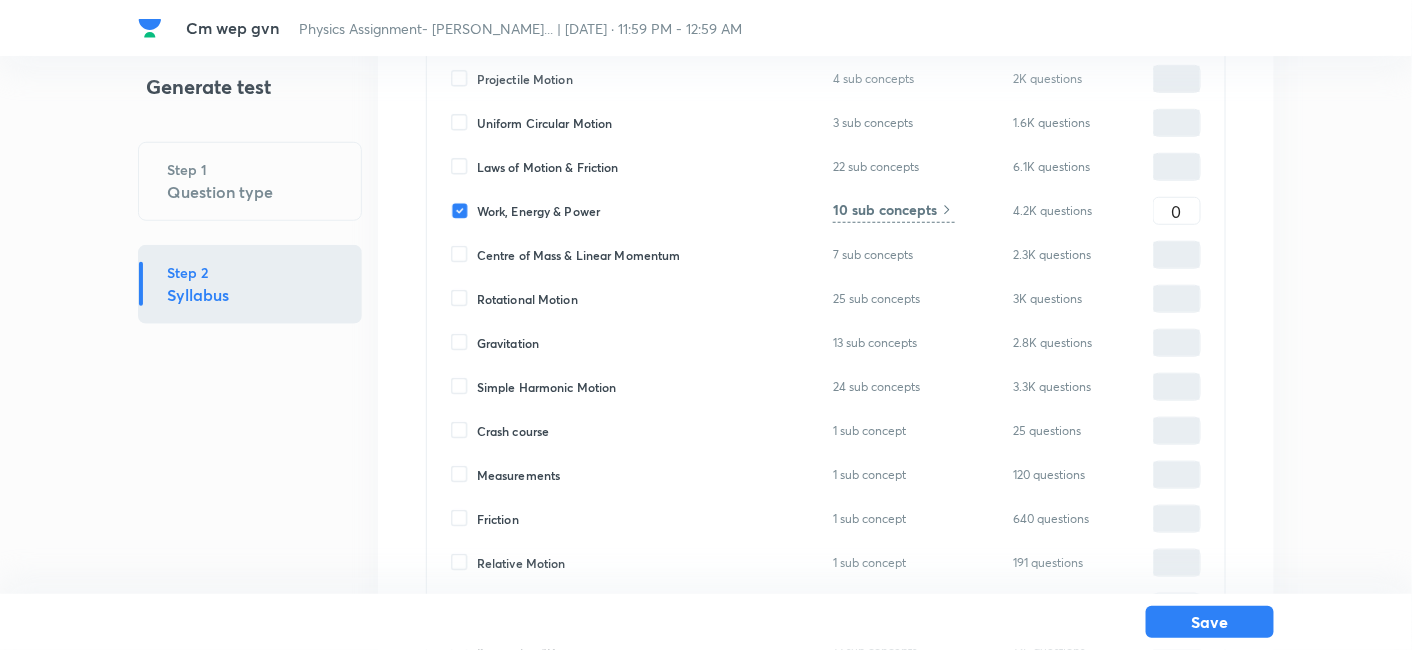 scroll, scrollTop: 372, scrollLeft: 0, axis: vertical 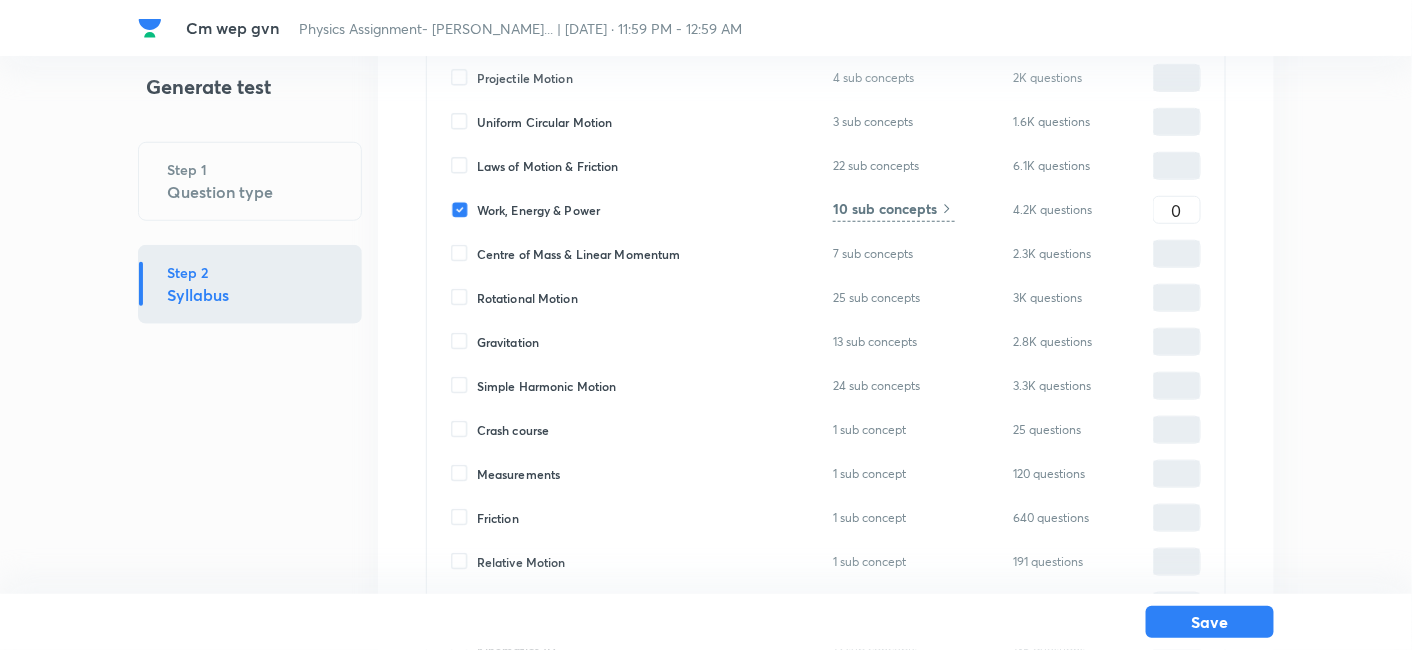click on "Gravitation" at bounding box center (508, 342) 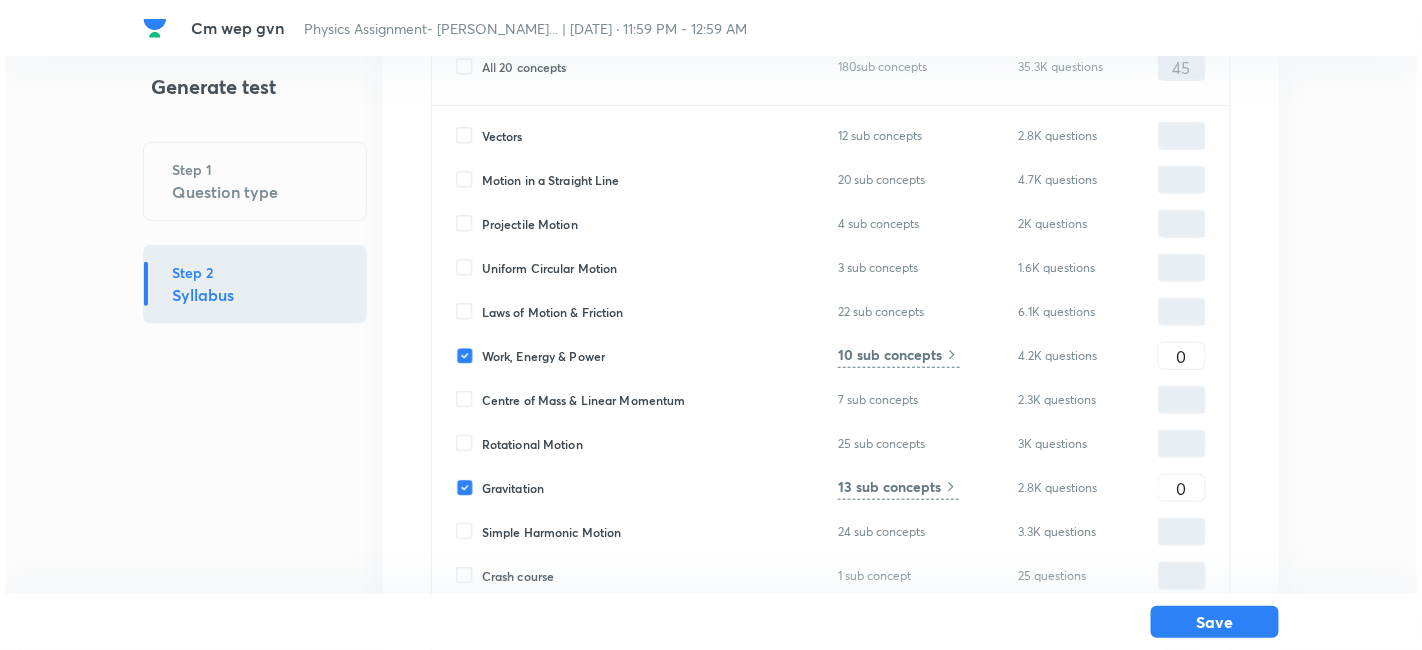 scroll, scrollTop: 206, scrollLeft: 0, axis: vertical 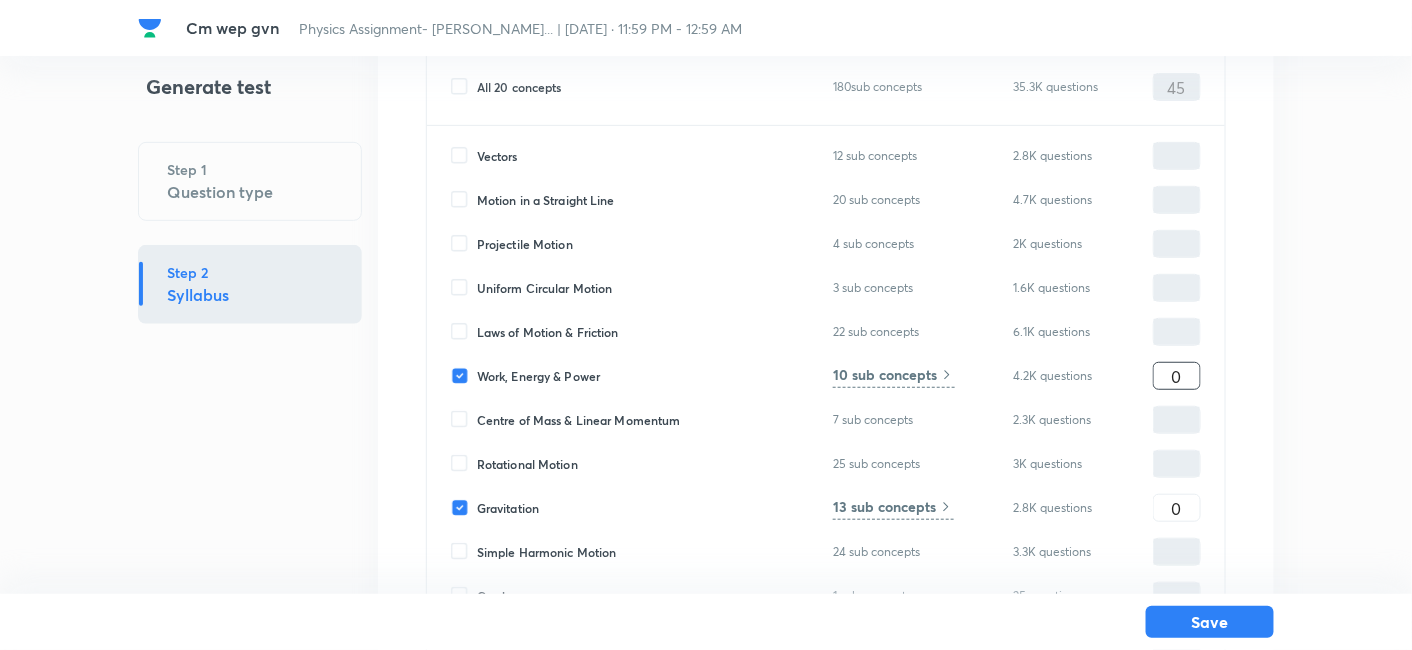 click on "0" at bounding box center [1177, 376] 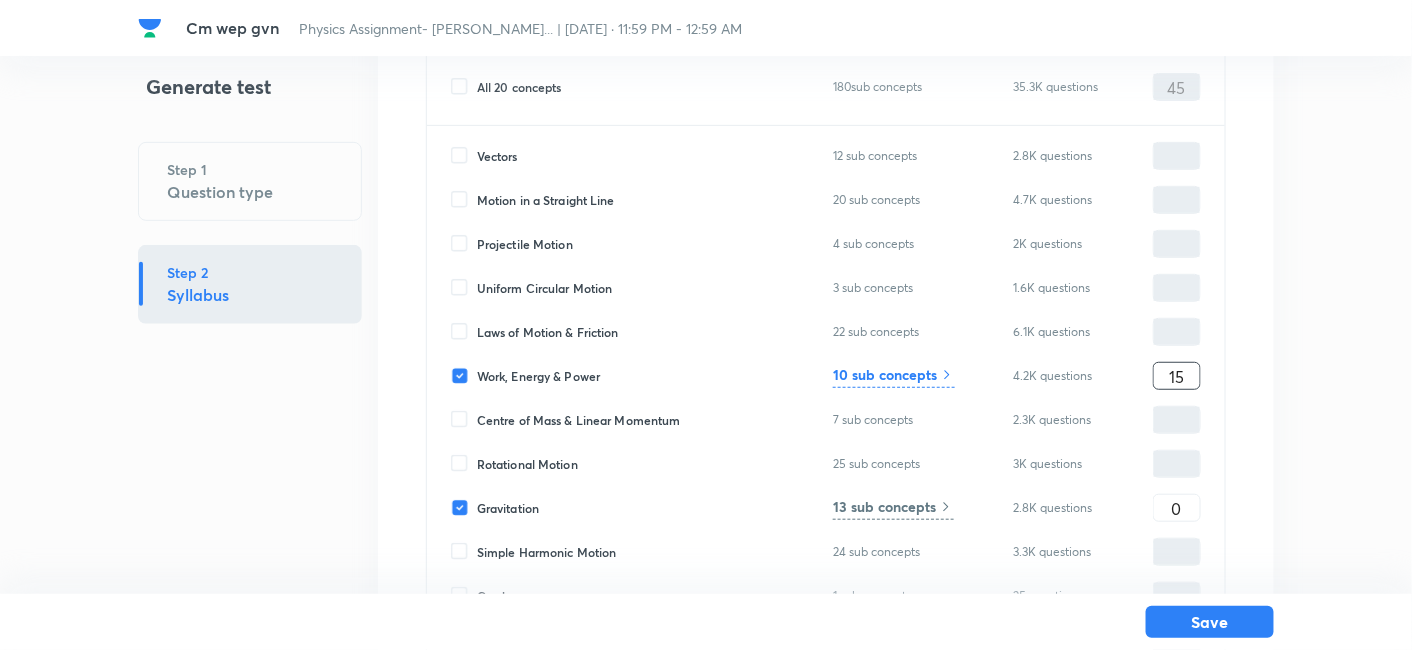 type on "15" 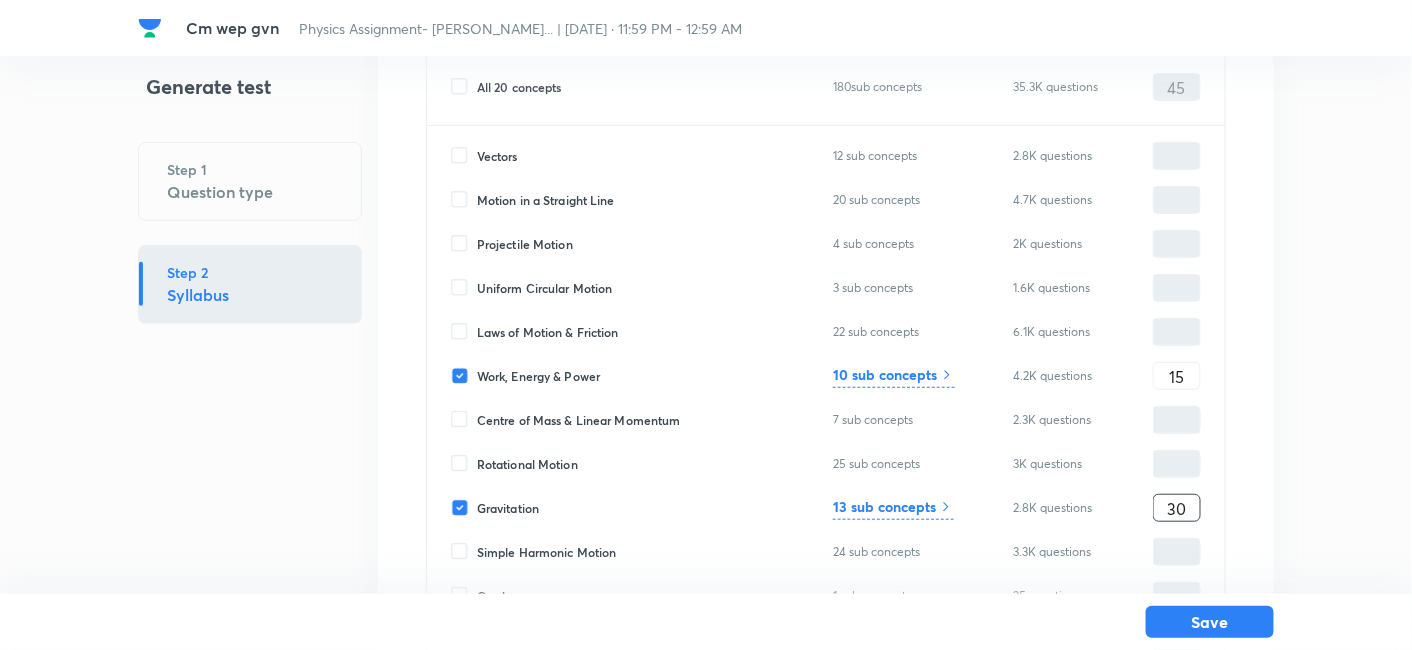 type on "30" 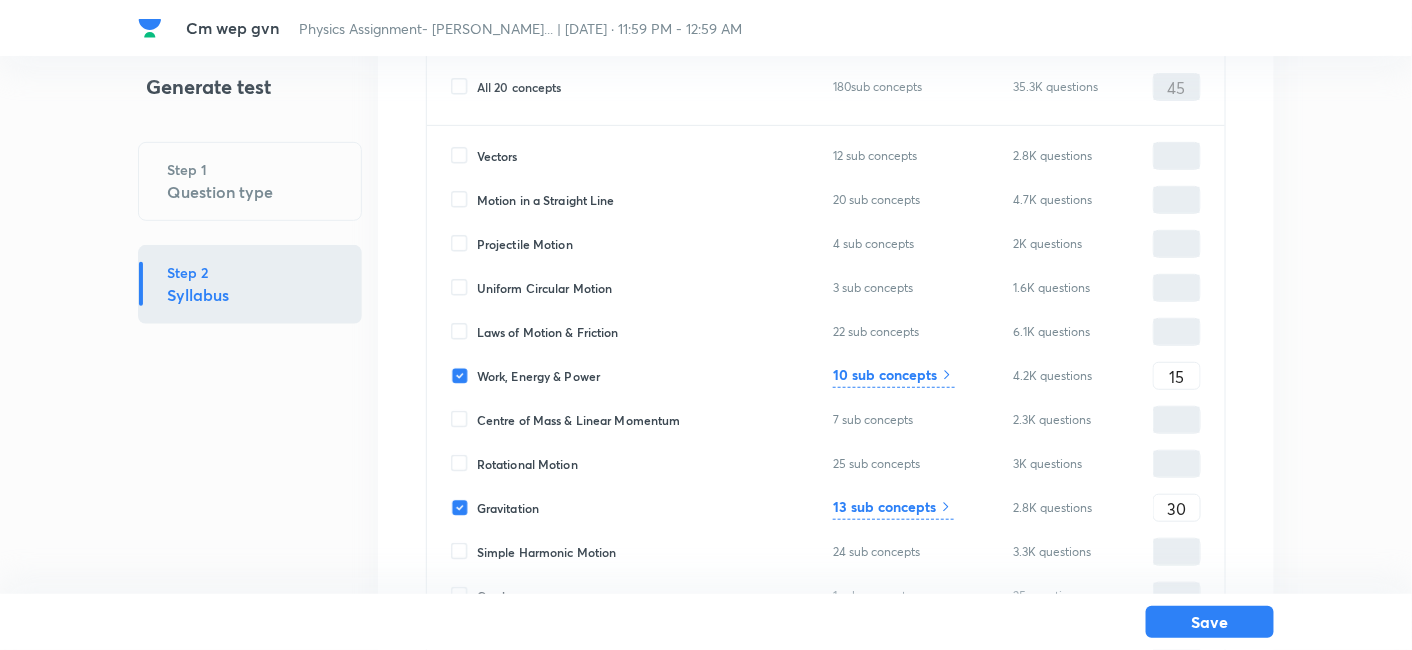 click on "10 sub concepts" at bounding box center (885, 374) 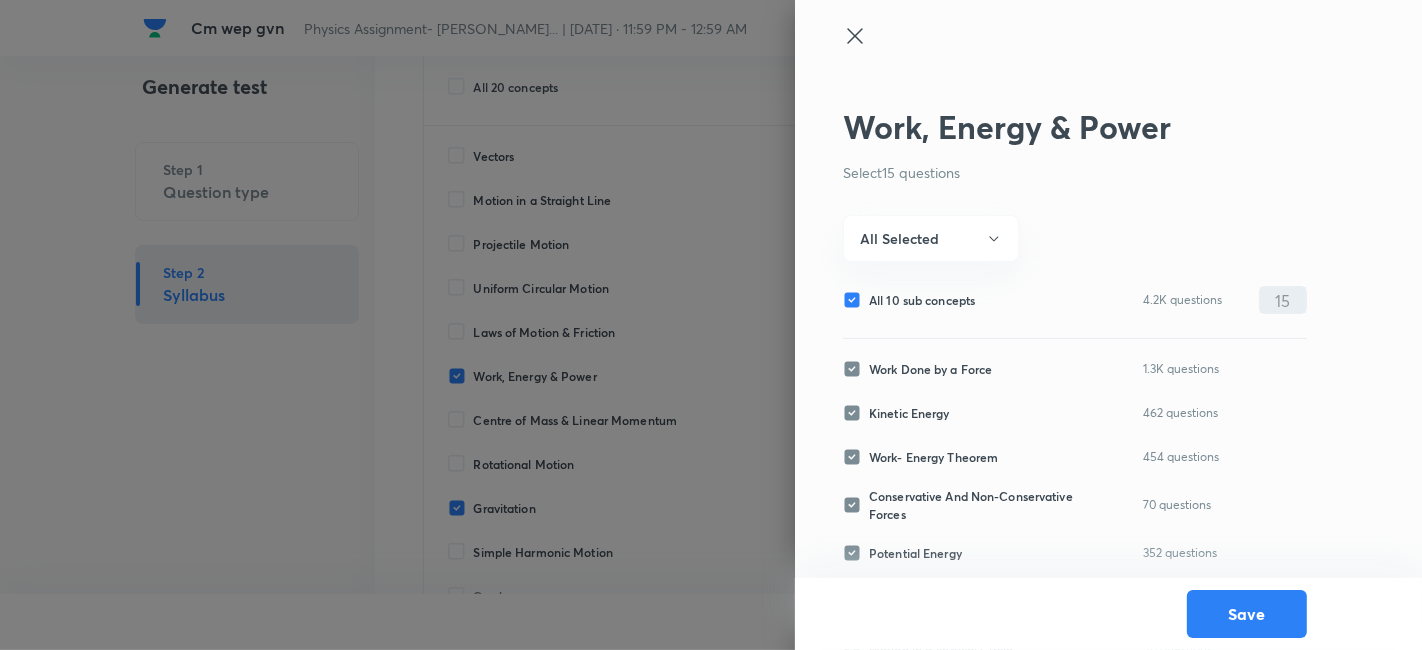 click on "All 10 sub concepts" at bounding box center [922, 300] 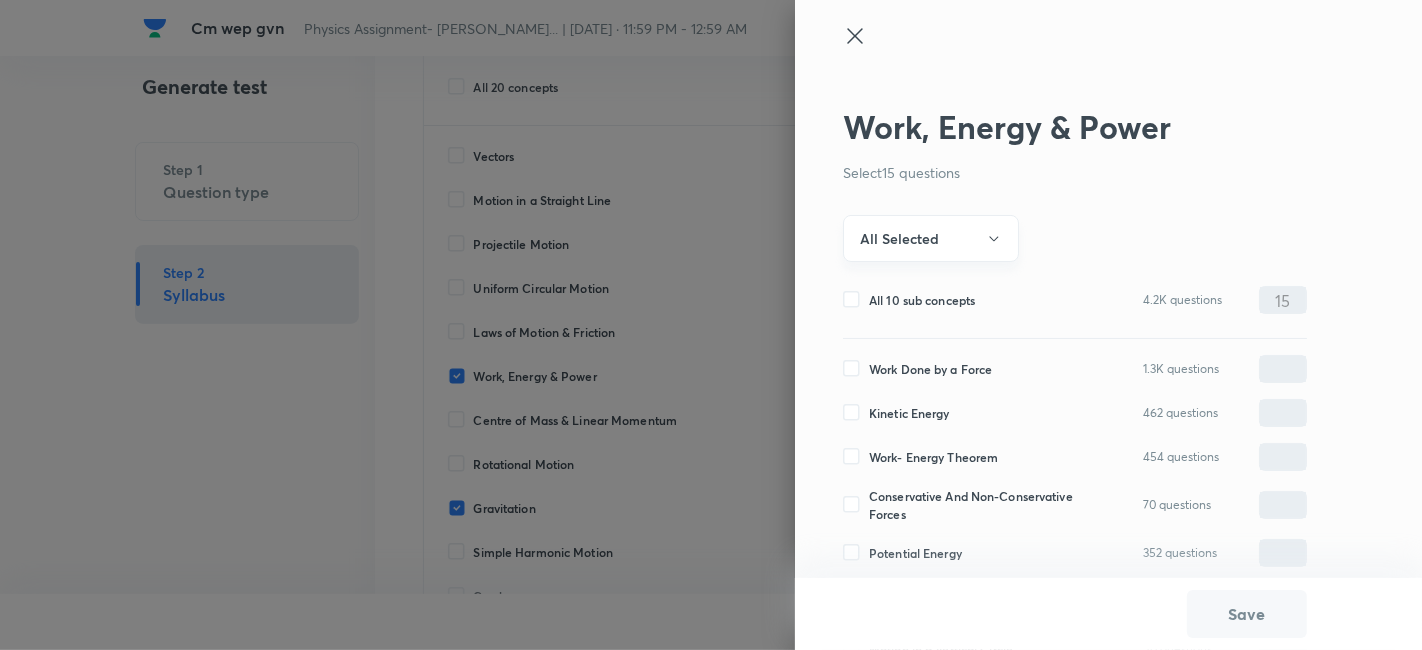 click on "All Selected" at bounding box center (899, 238) 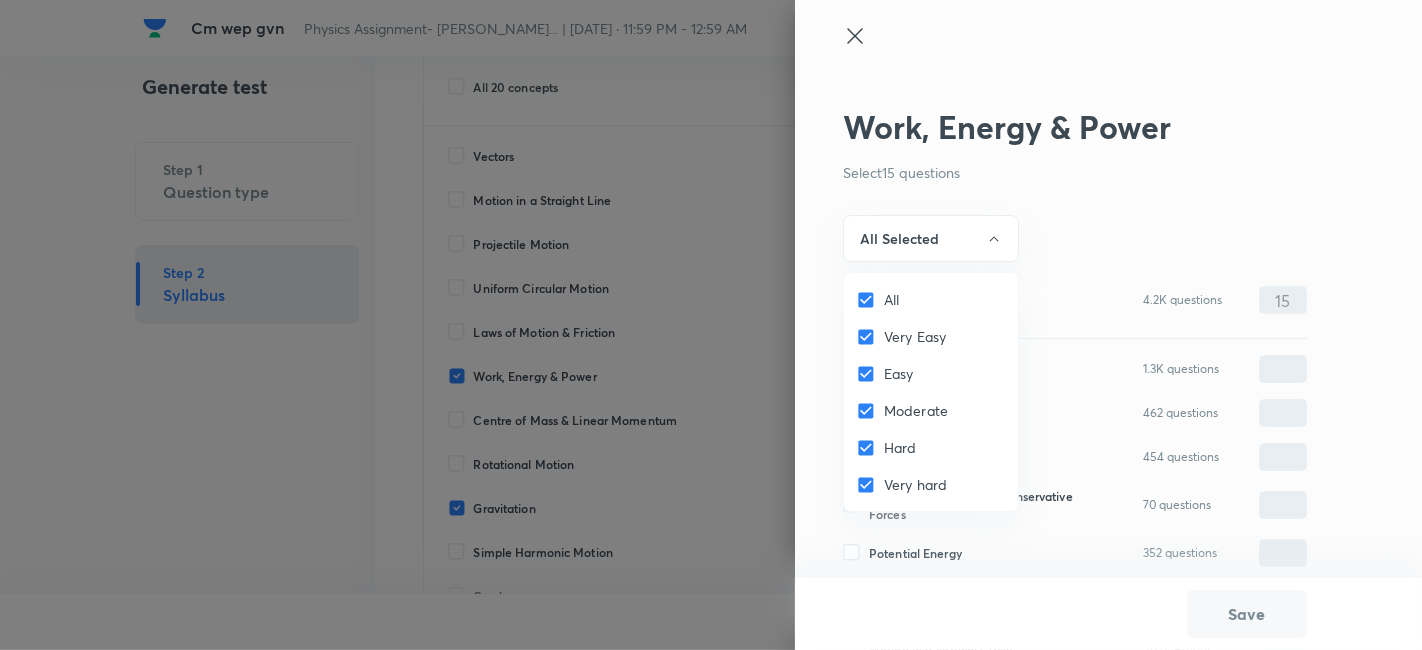 click on "Hard" at bounding box center (870, 448) 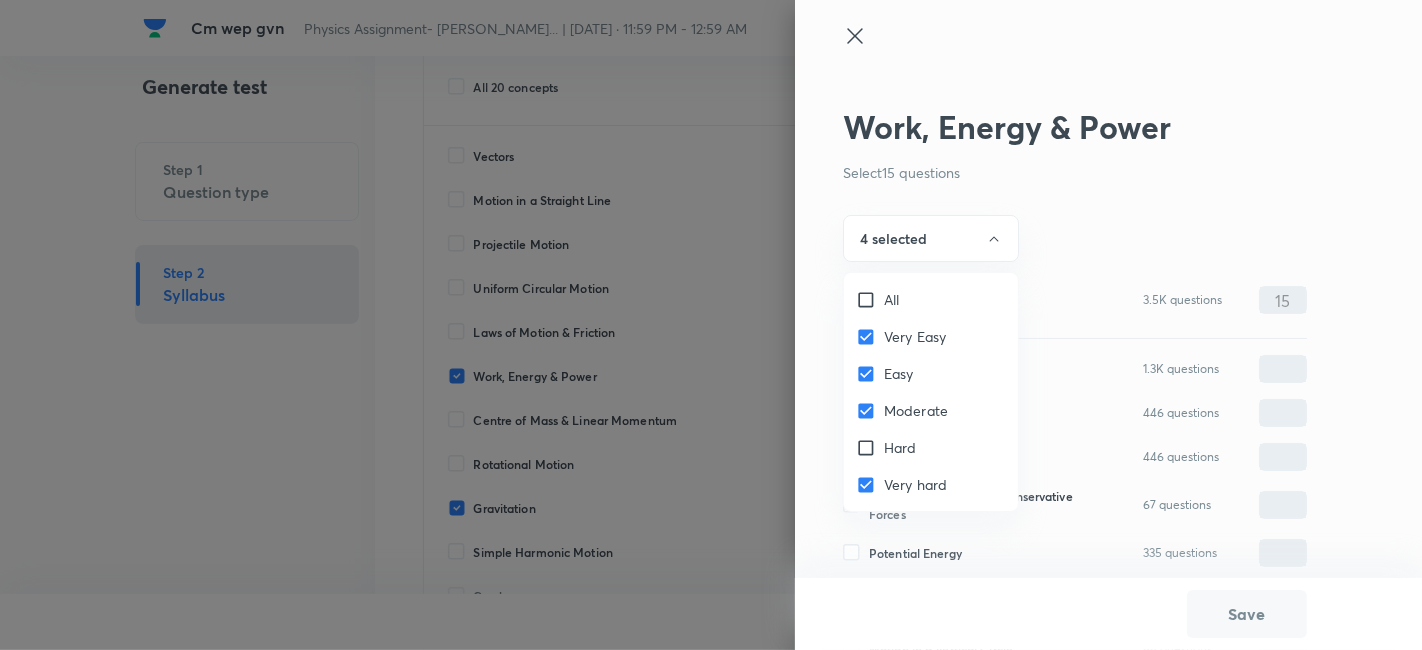 click on "Very hard" at bounding box center [870, 485] 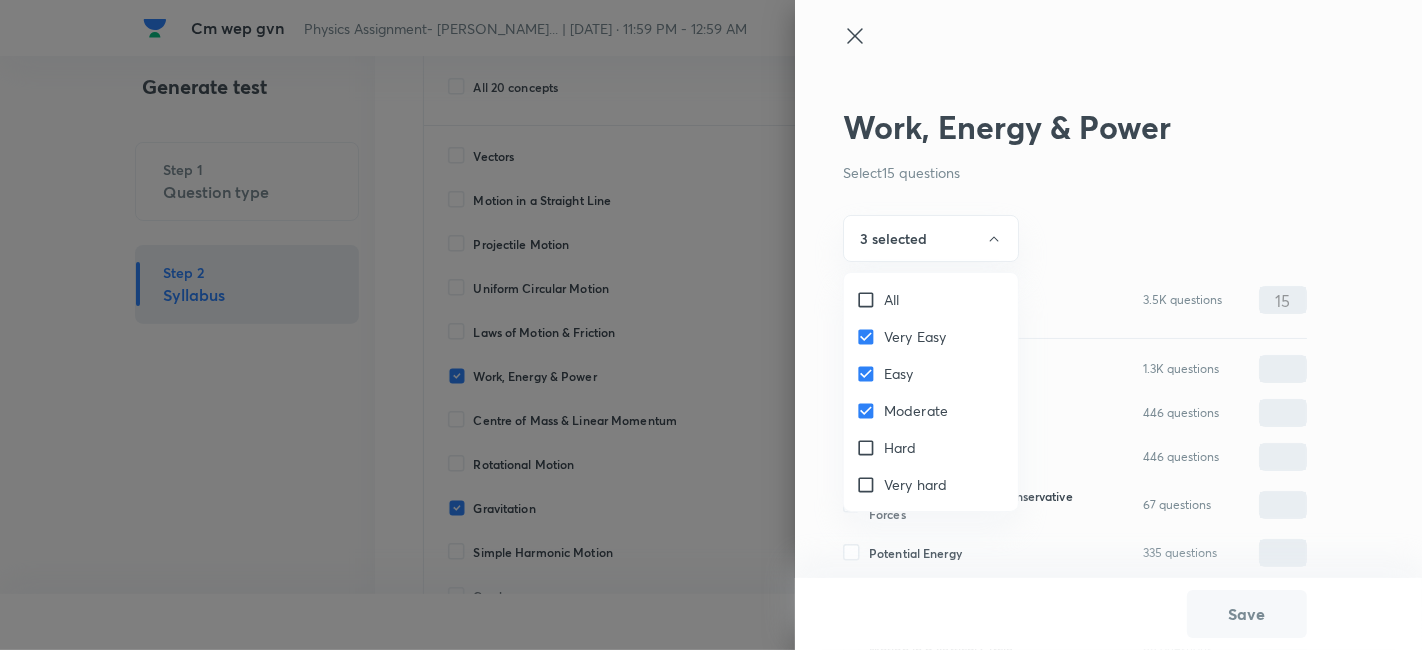 click at bounding box center [711, 325] 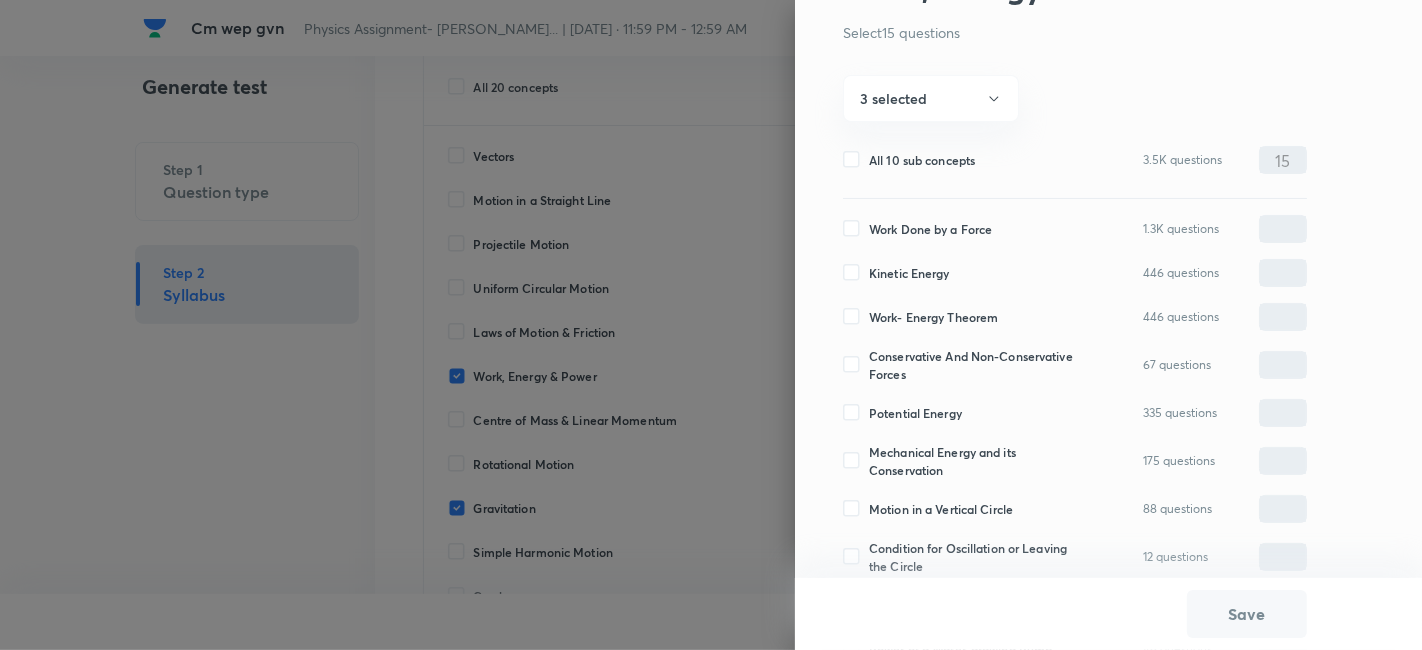 scroll, scrollTop: 240, scrollLeft: 0, axis: vertical 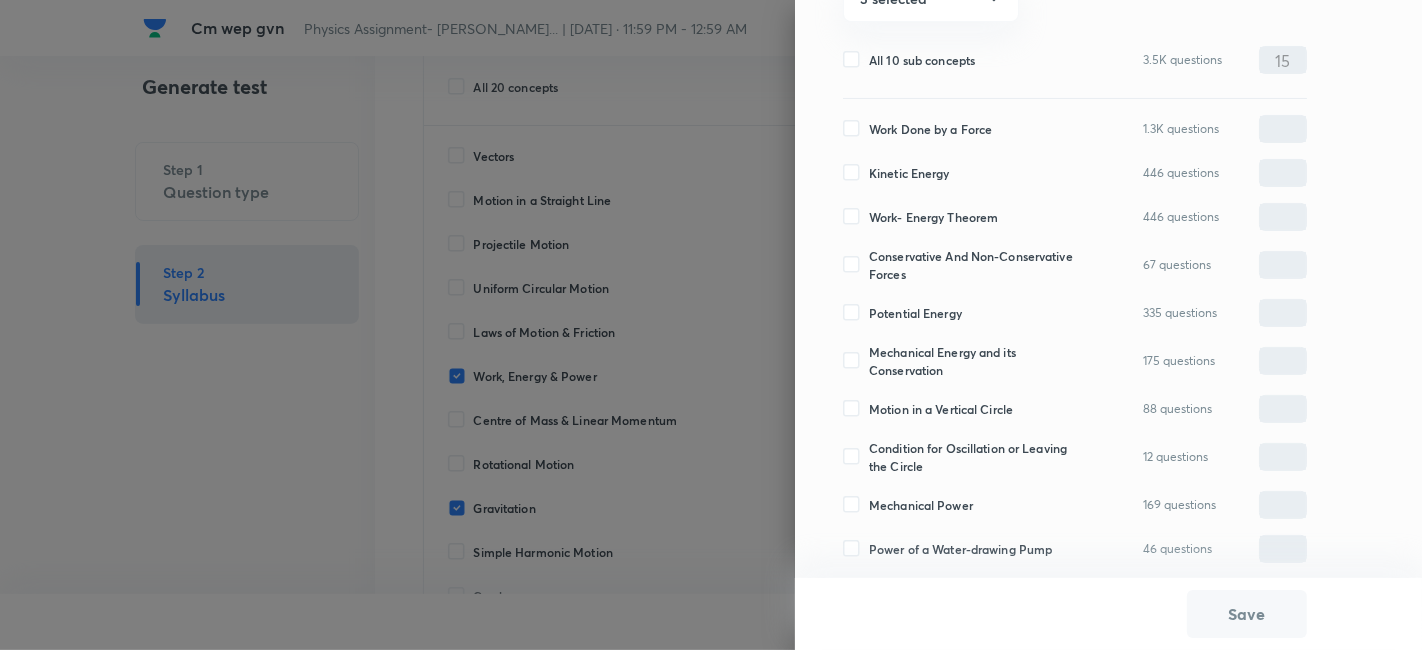 click on "Mechanical Power" at bounding box center [921, 505] 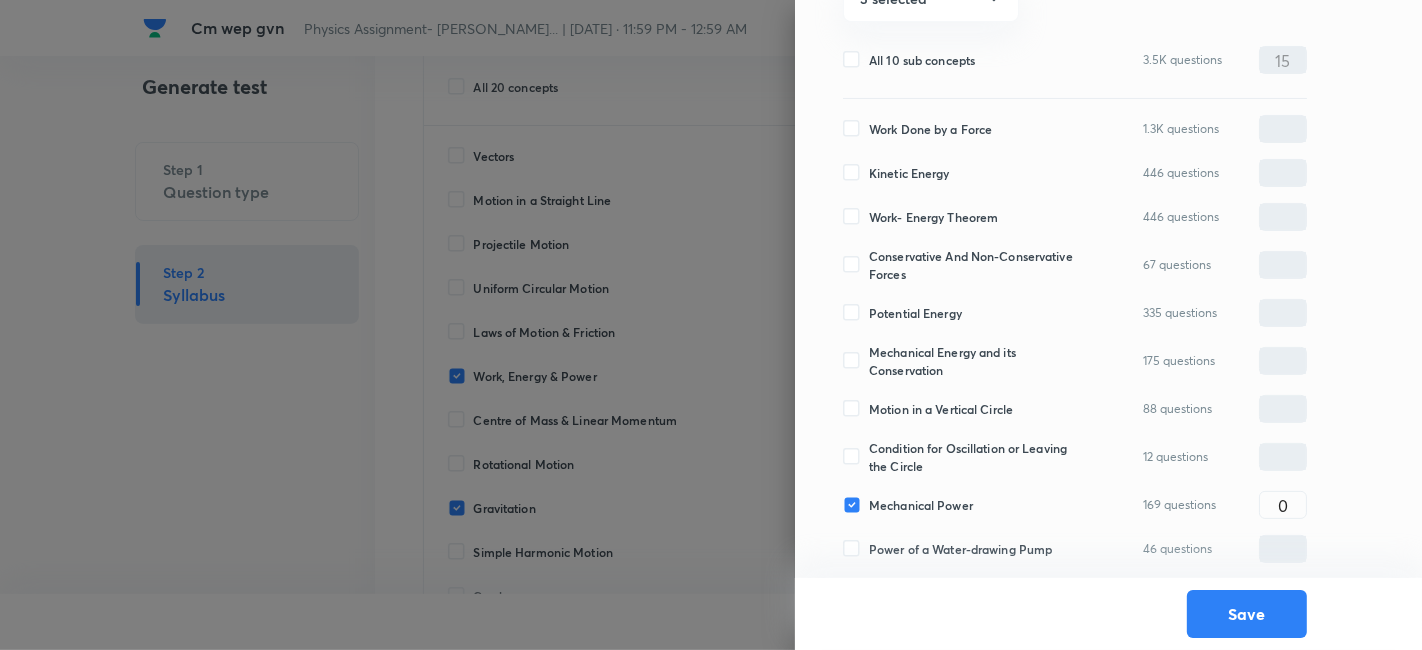 click on "Condition for Oscillation or Leaving the Circle" at bounding box center (978, 457) 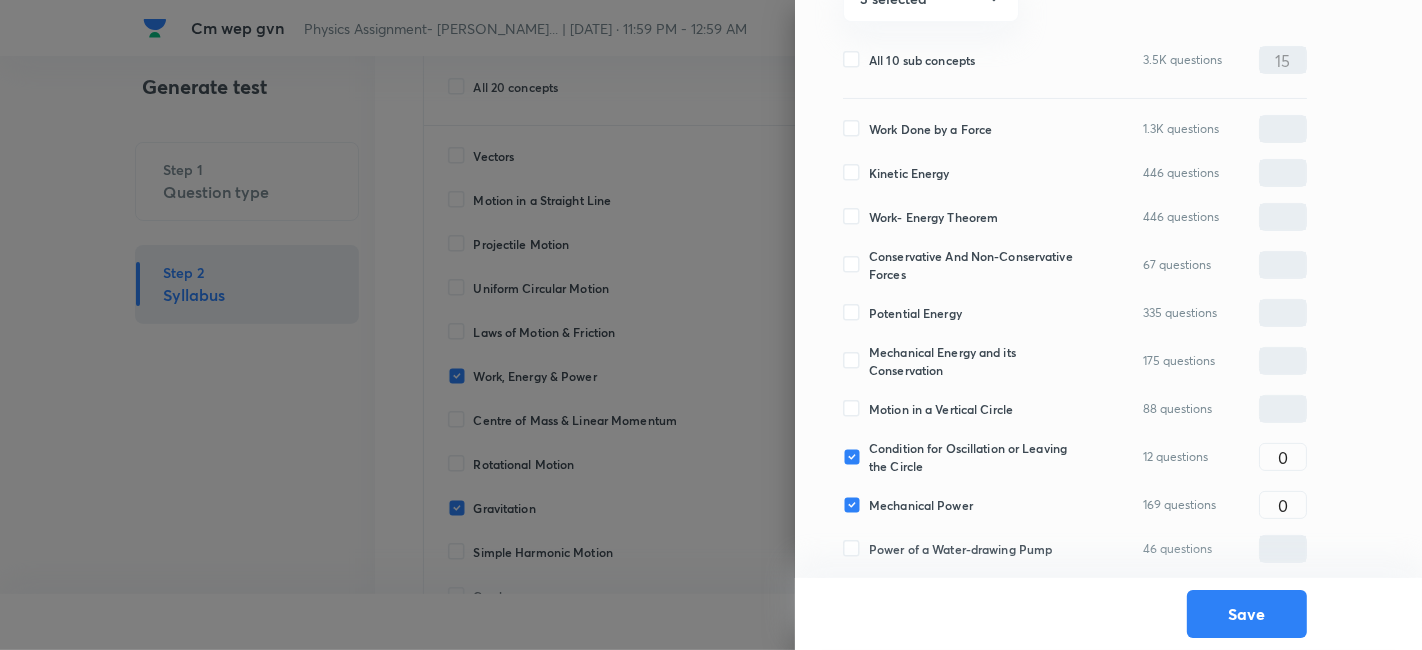 click on "Motion in a Vertical Circle" at bounding box center (941, 409) 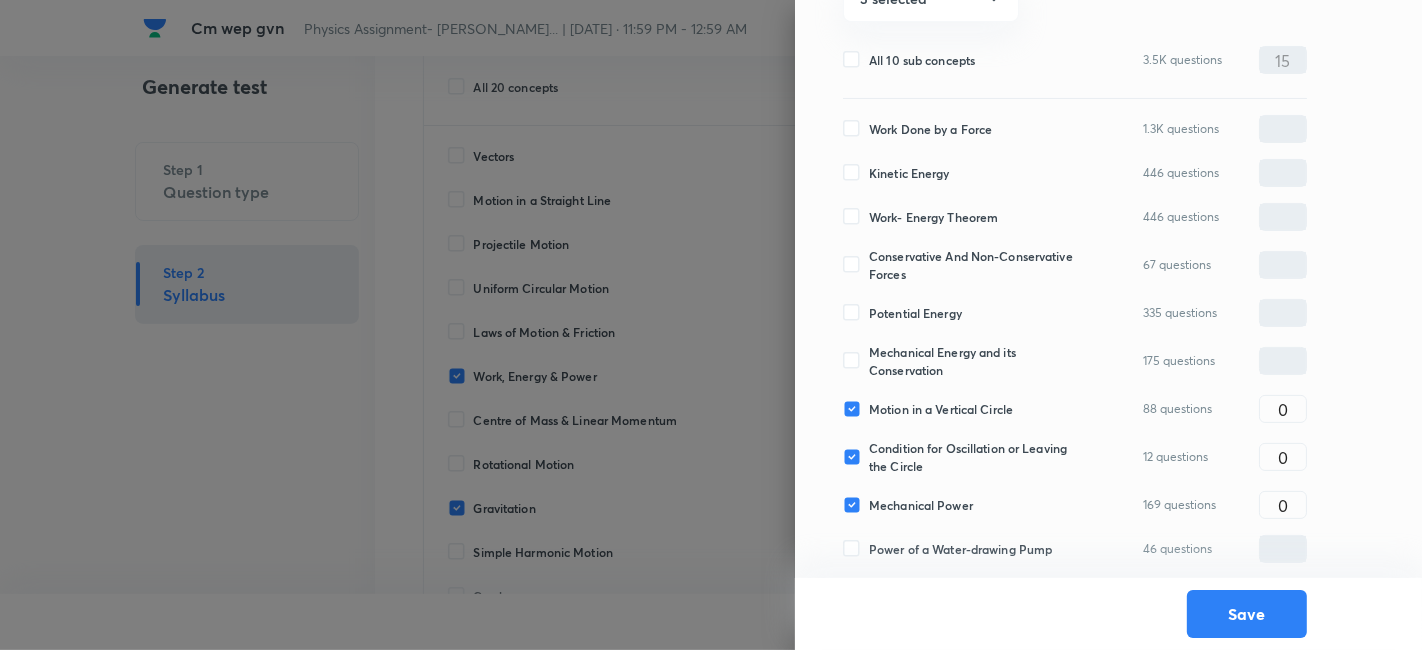 click on "Mechanical Energy and its Conservation" at bounding box center (978, 361) 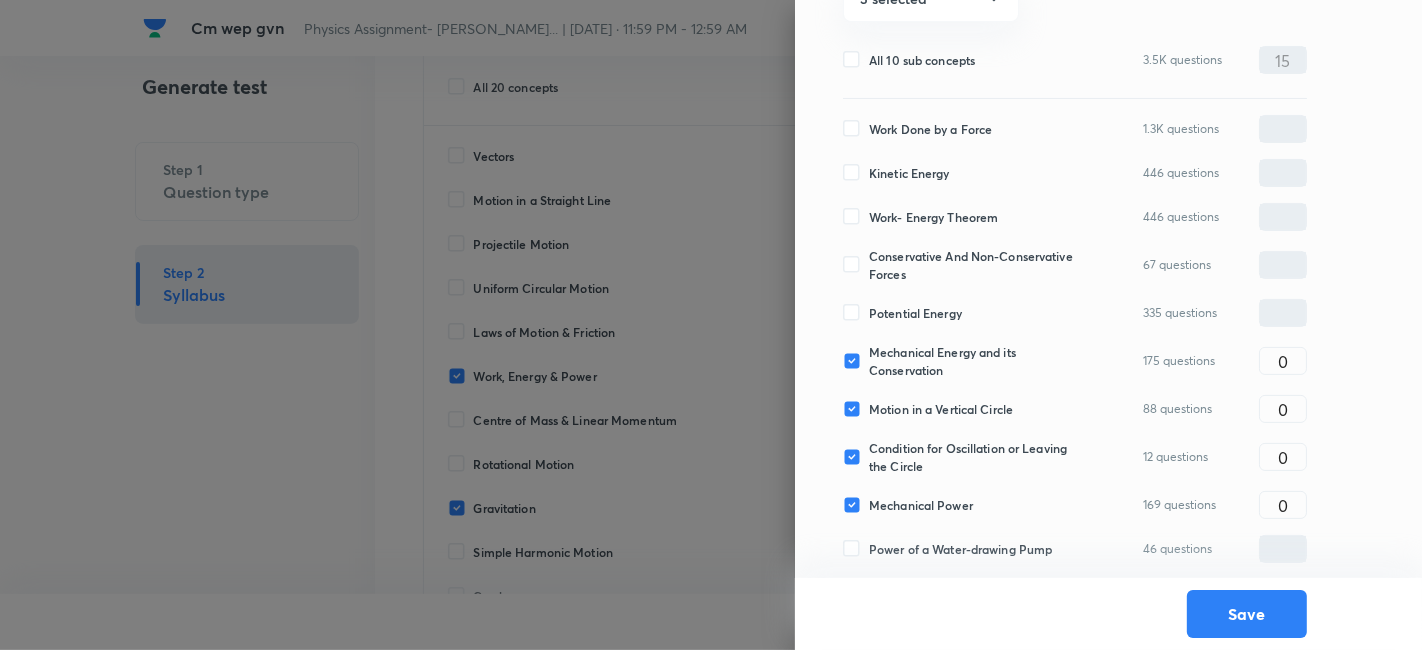 click on "Potential Energy" at bounding box center [915, 313] 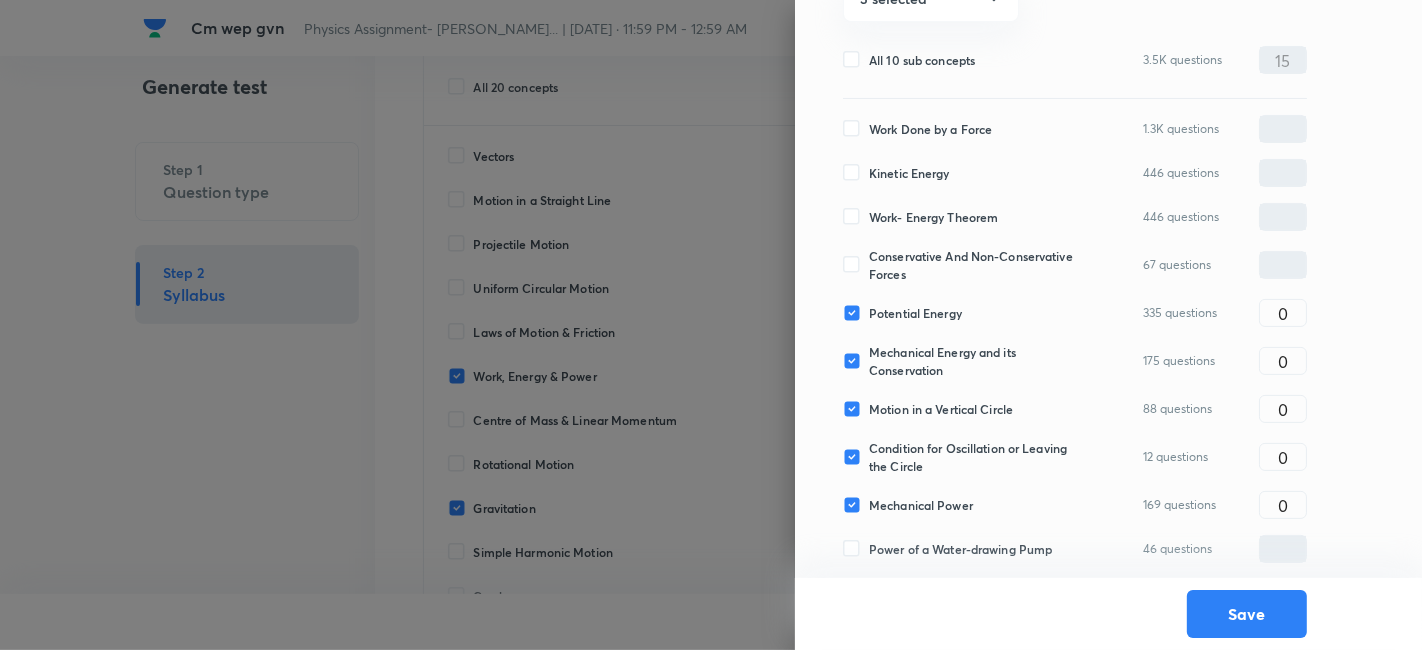 click on "Conservative And Non-Conservative Forces" at bounding box center (978, 265) 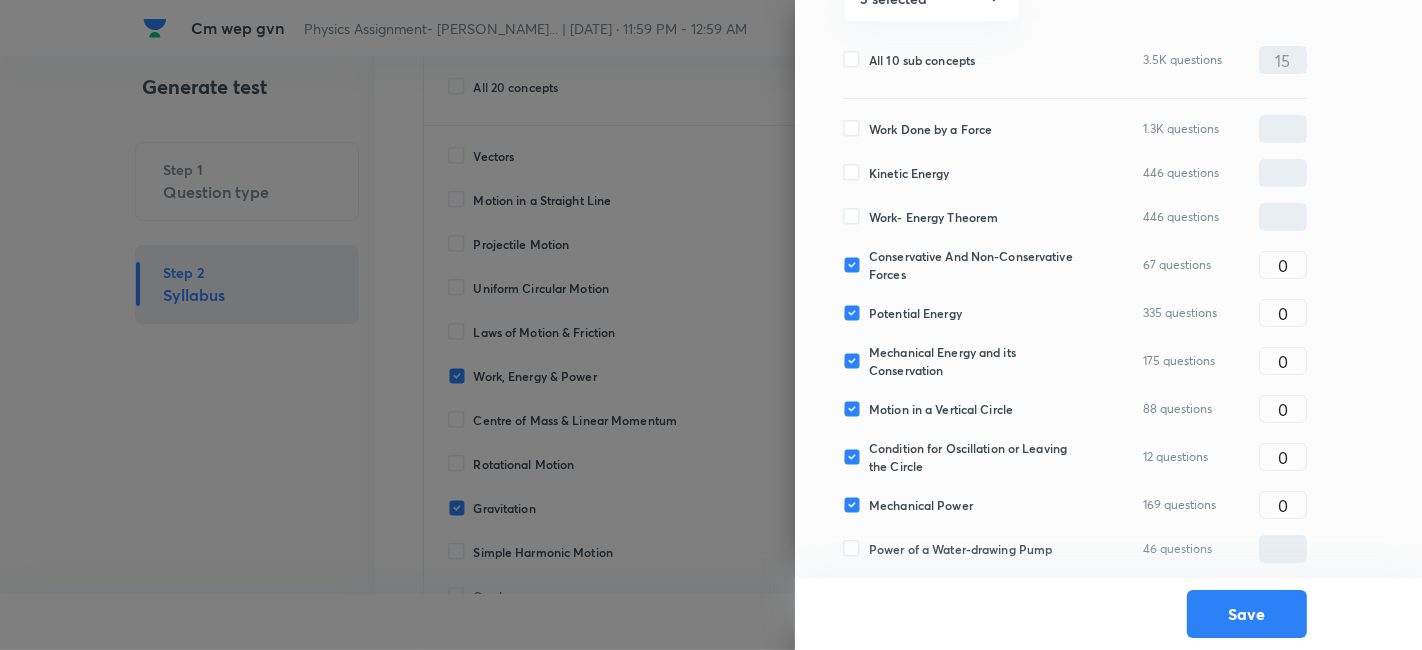 click on "Work- Energy Theorem" at bounding box center [933, 217] 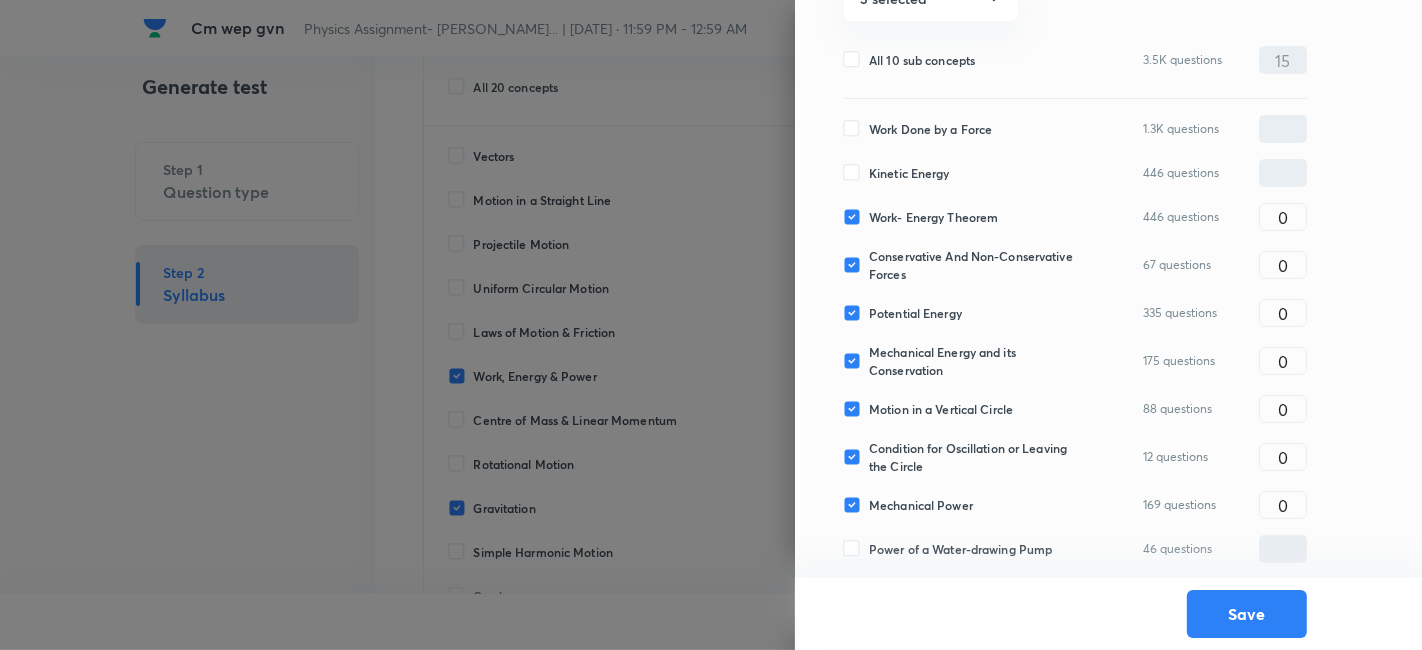 click on "Work Done by a Force" at bounding box center (930, 129) 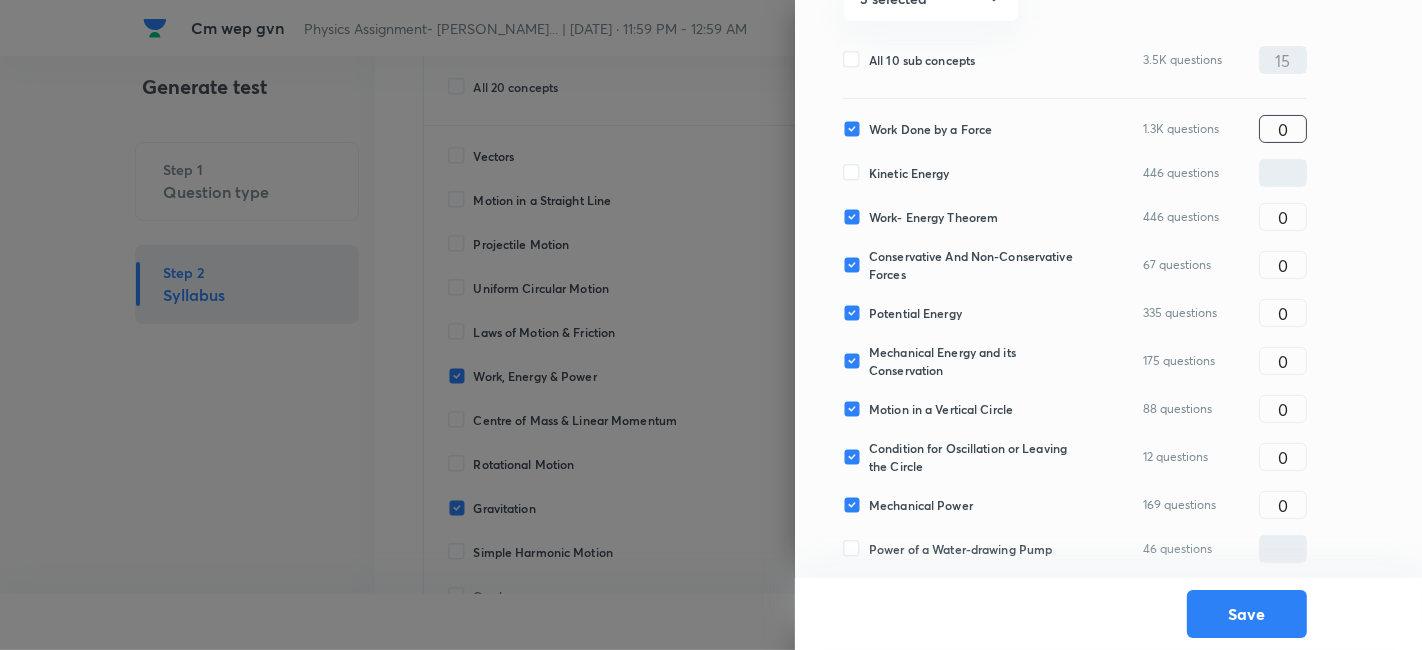 click on "0" at bounding box center (1283, 129) 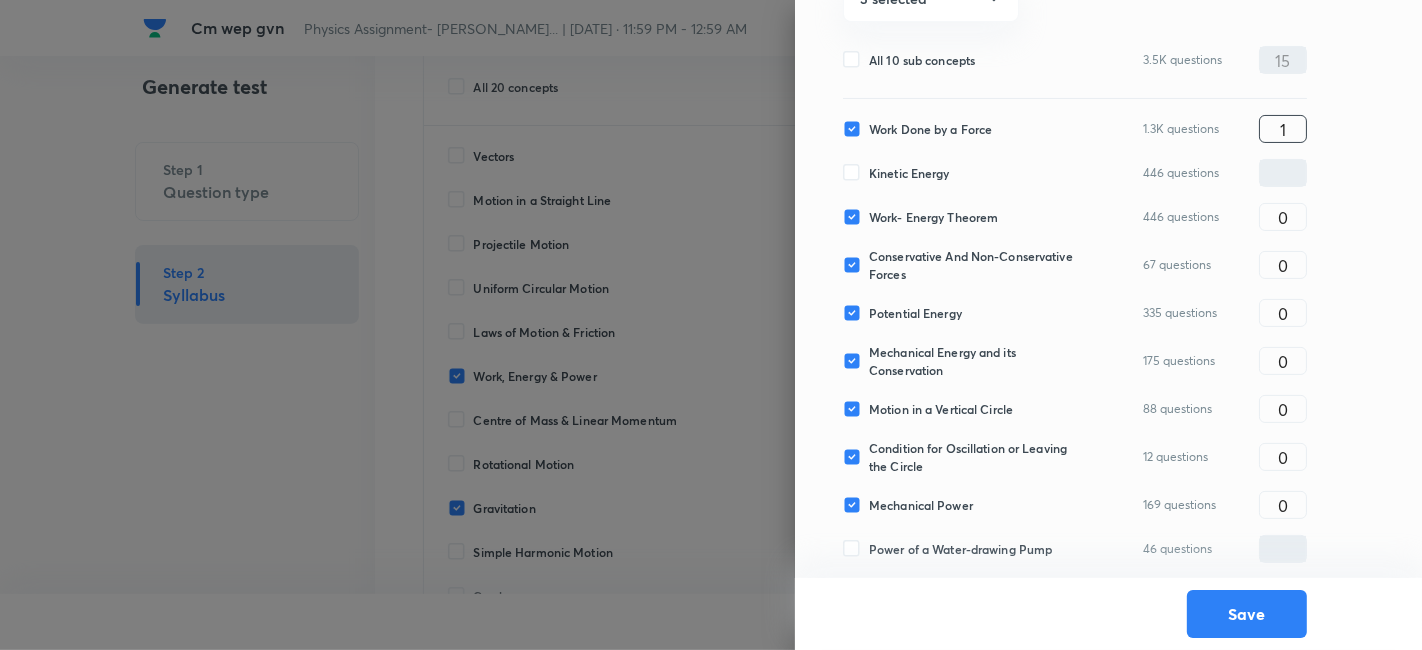 type on "1" 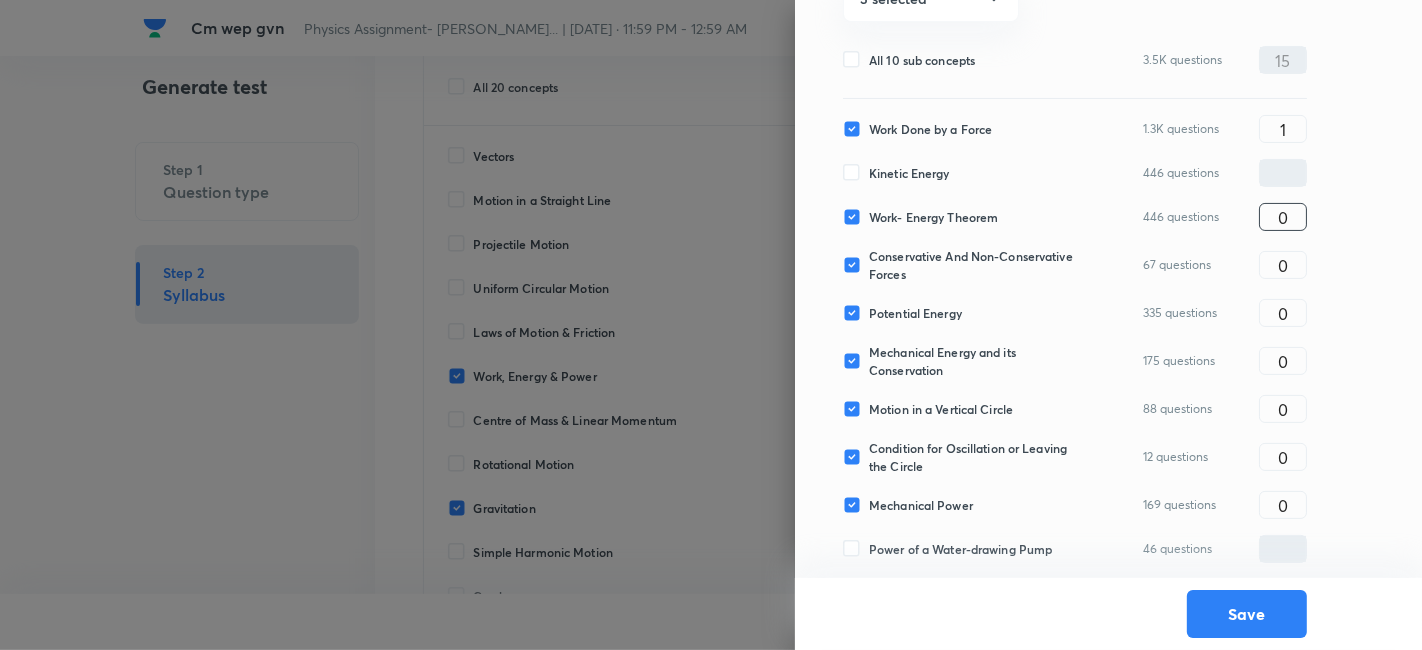 click on "0" at bounding box center (1283, 217) 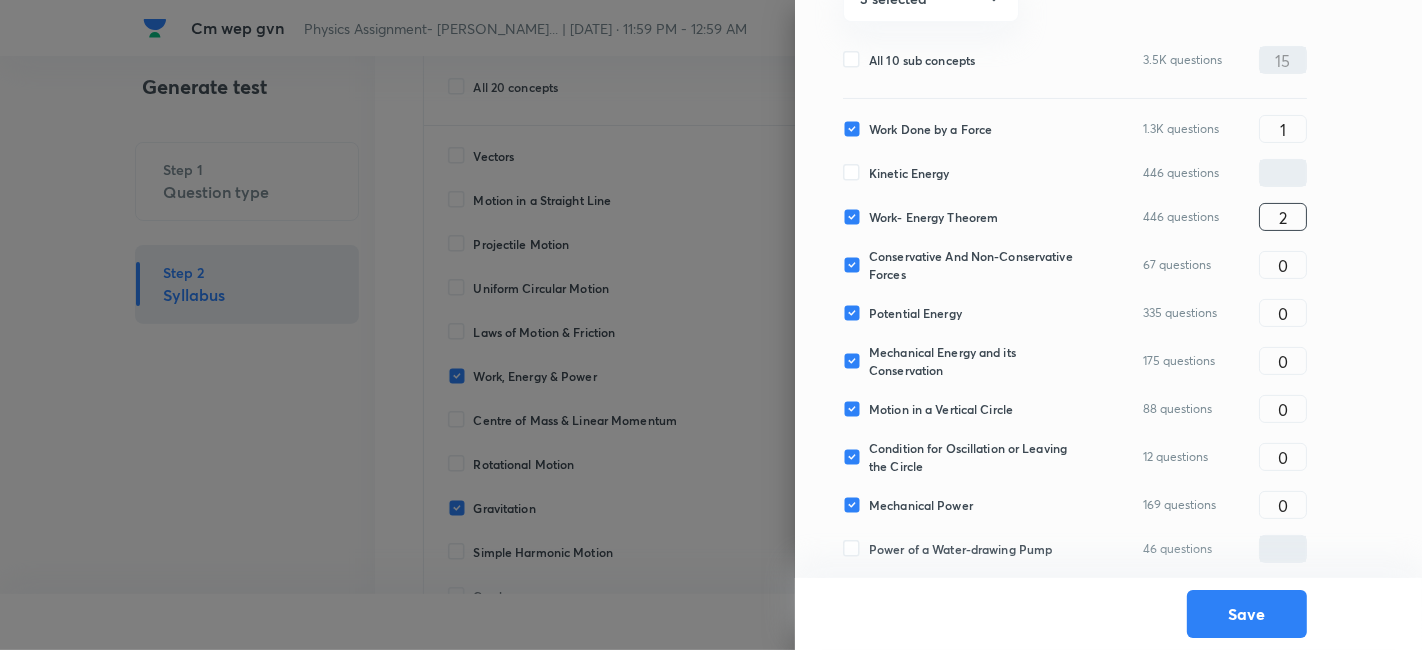 type on "2" 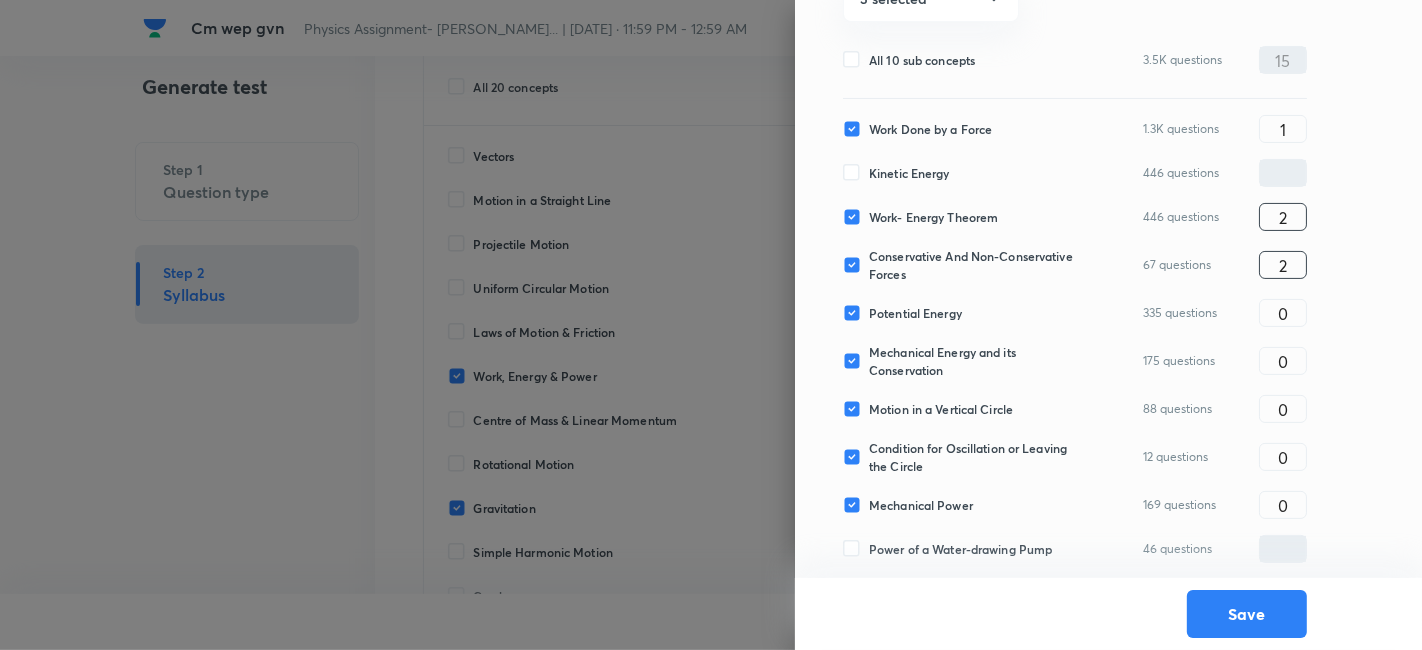 type on "2" 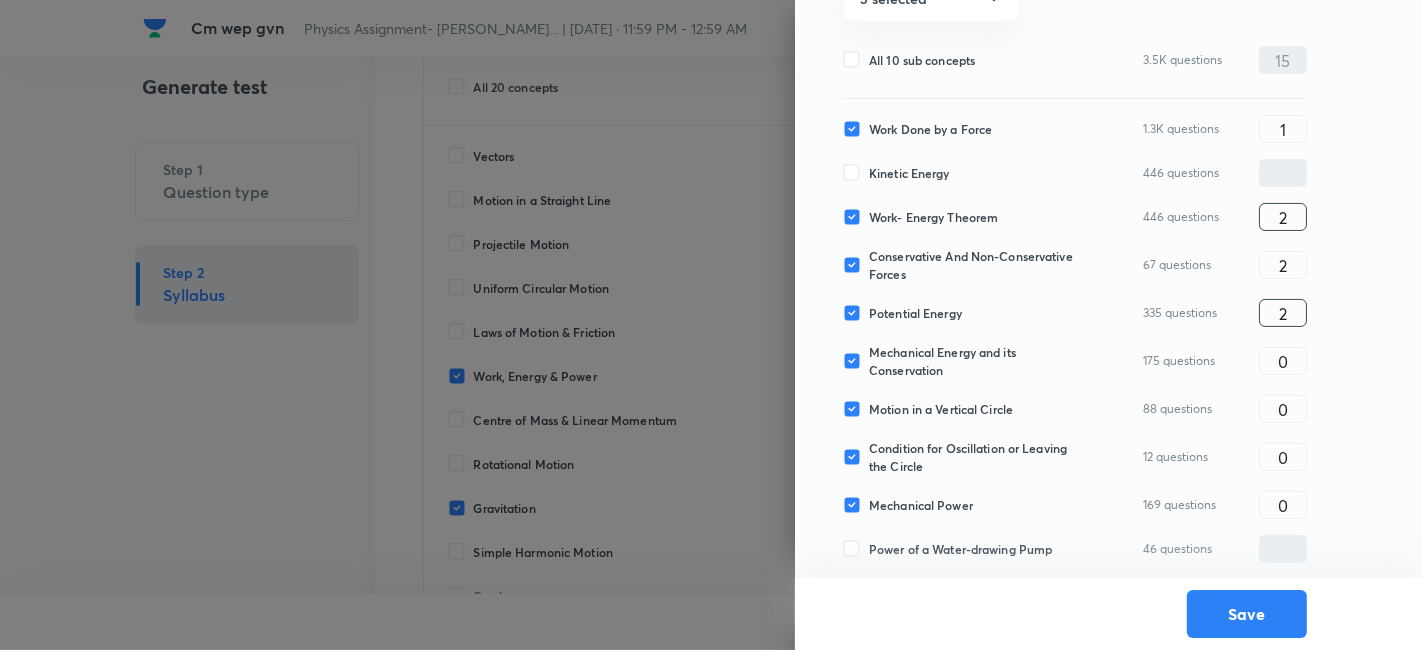 type on "2" 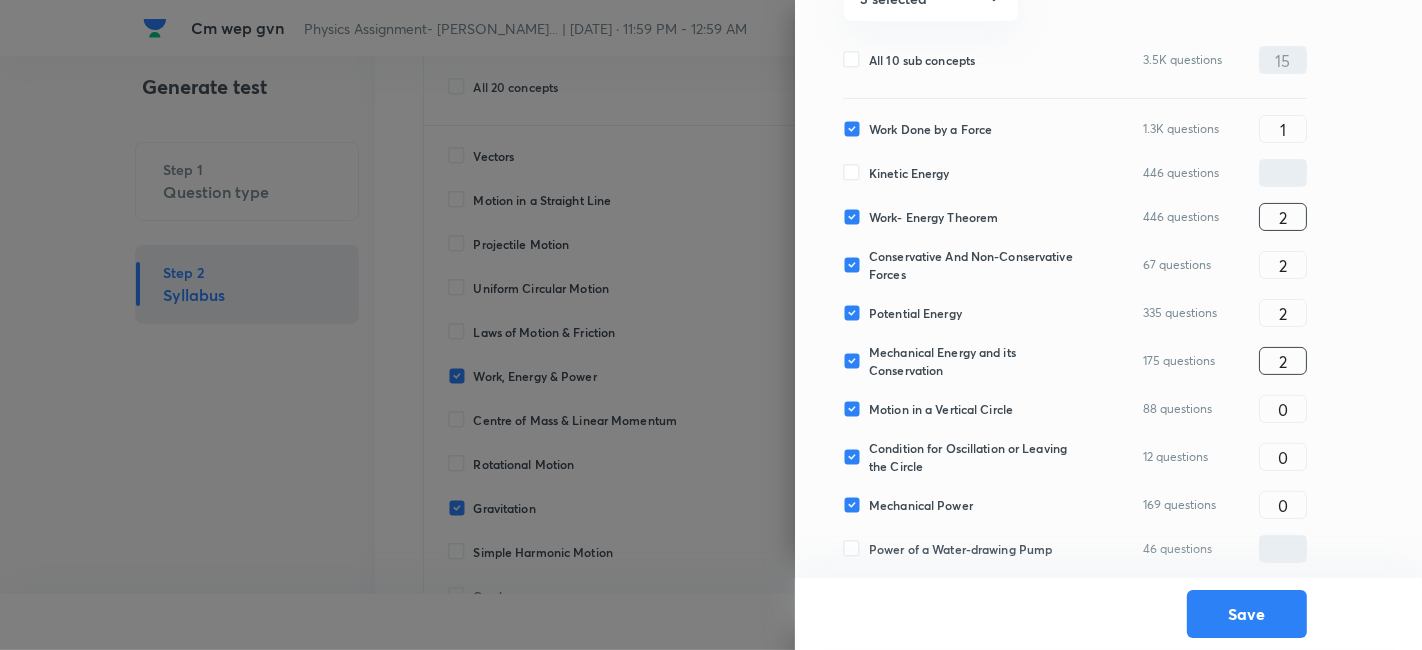type on "2" 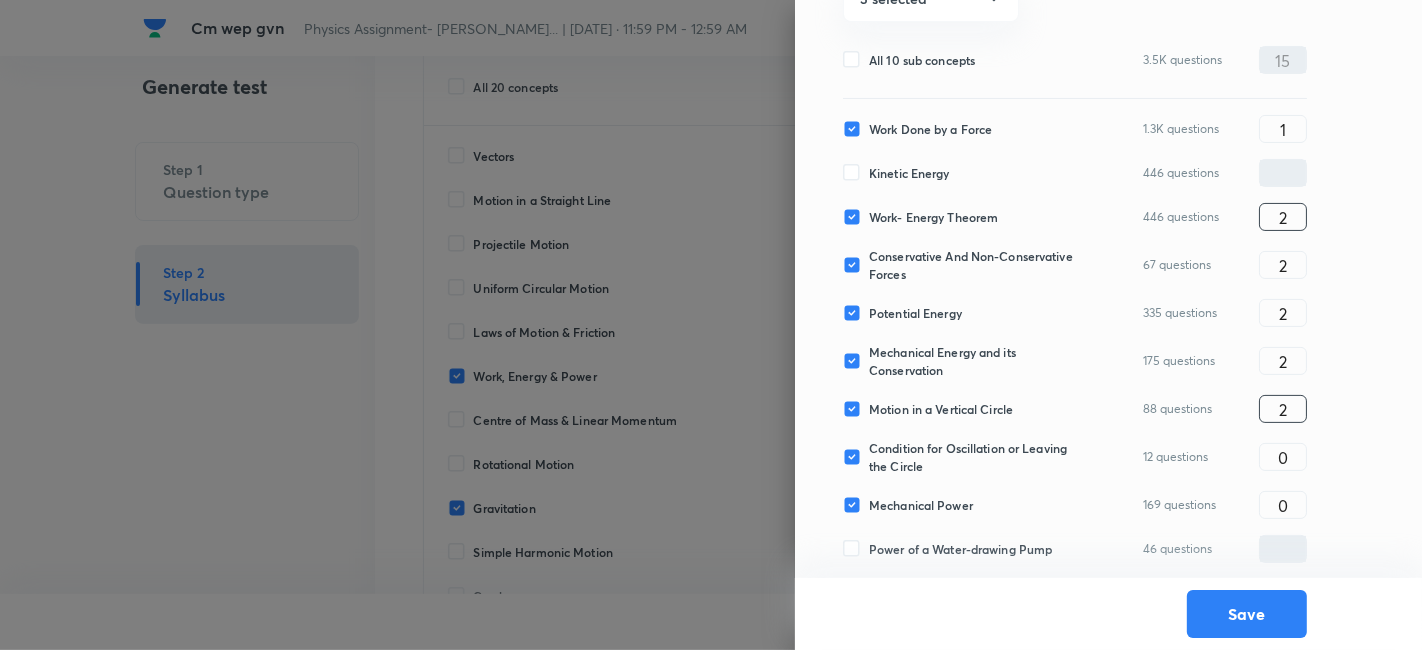 type on "2" 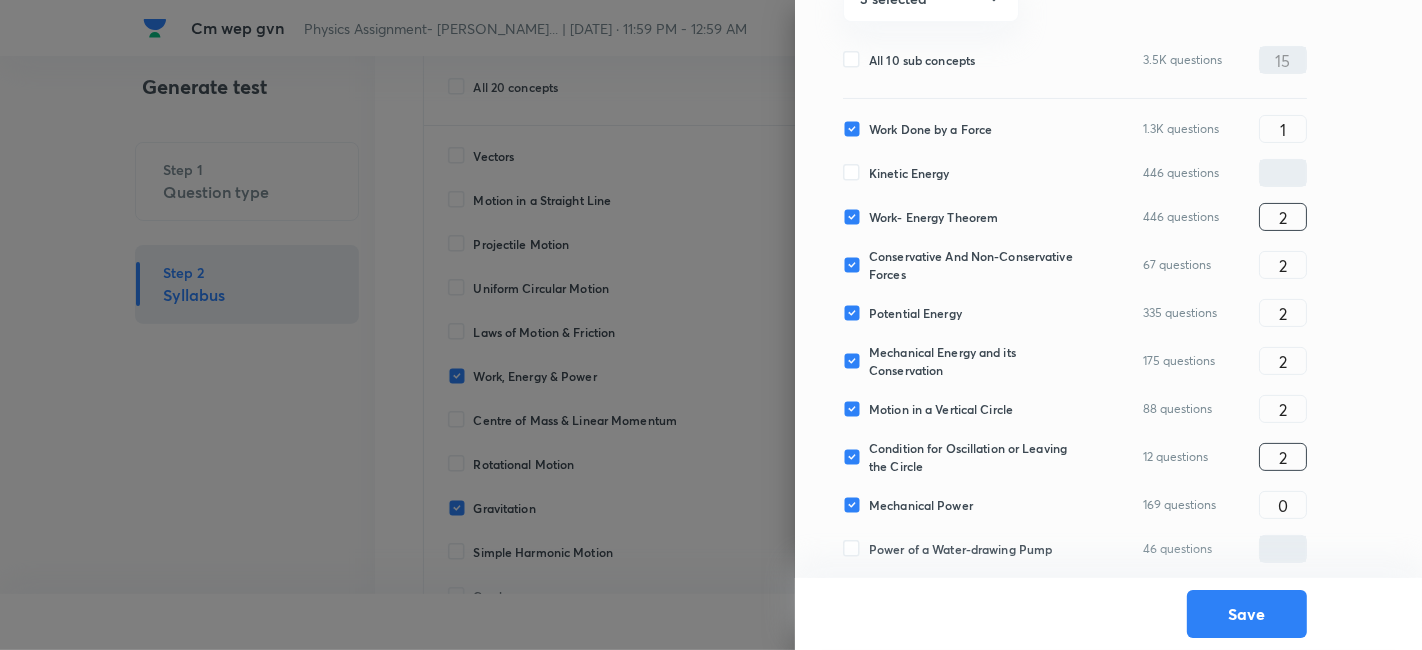 type on "2" 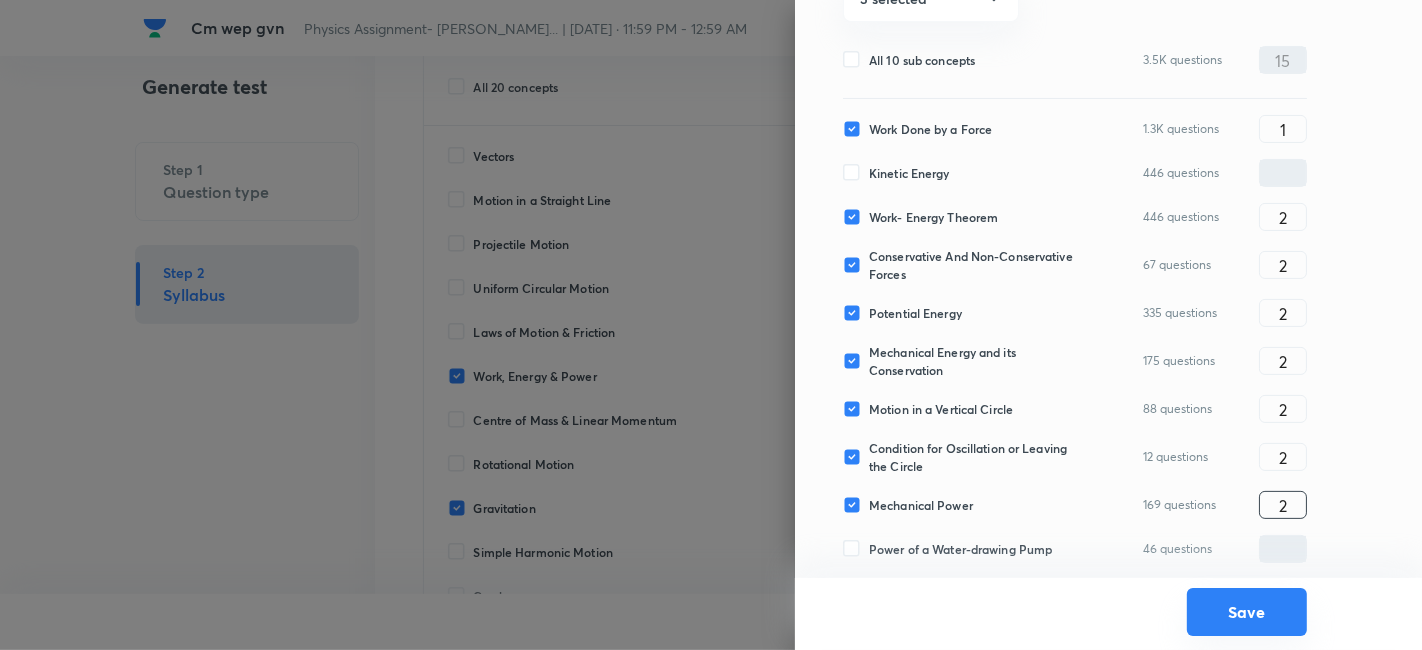 type on "2" 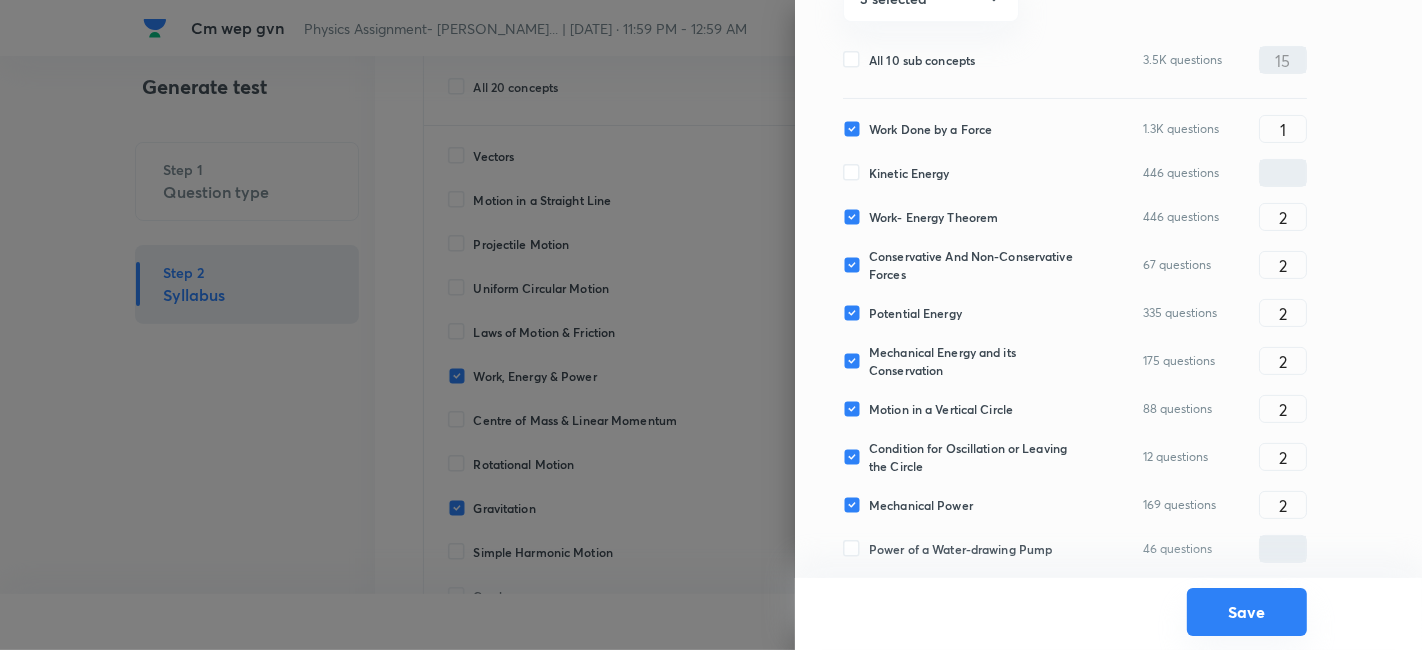 click on "Save" at bounding box center [1247, 612] 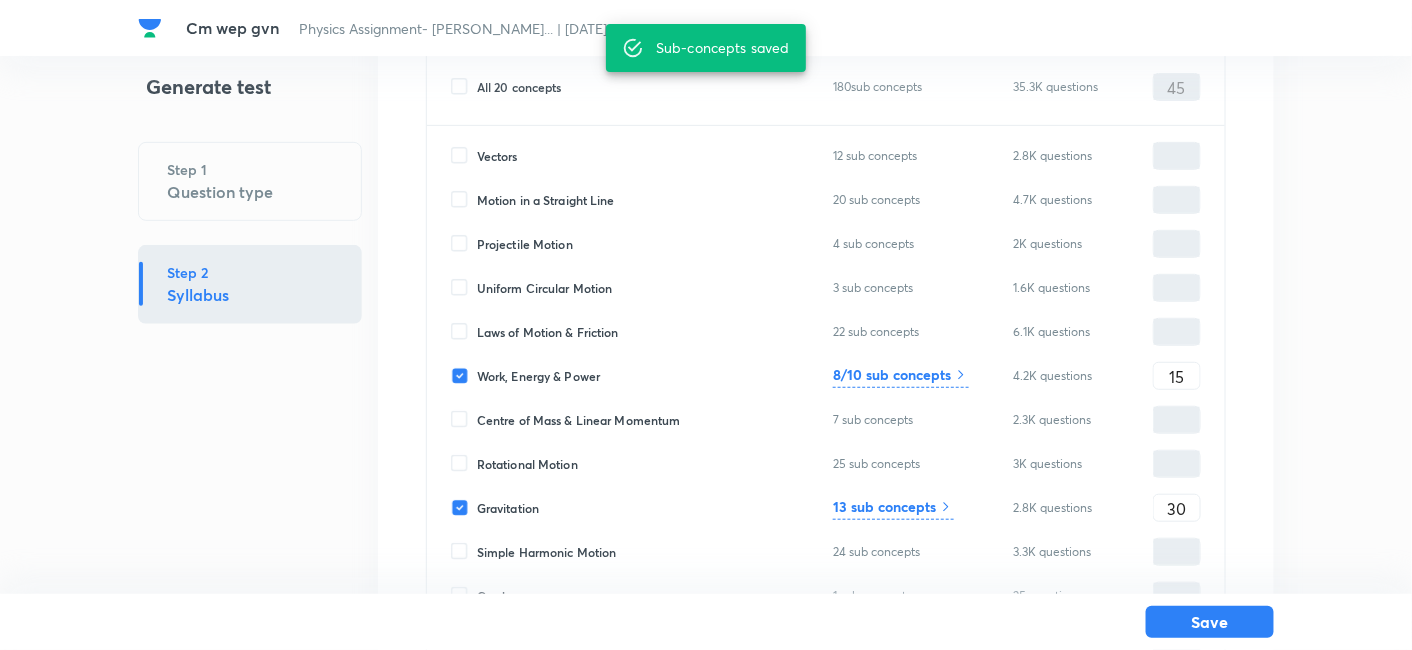 click on "13 sub concepts" at bounding box center [884, 506] 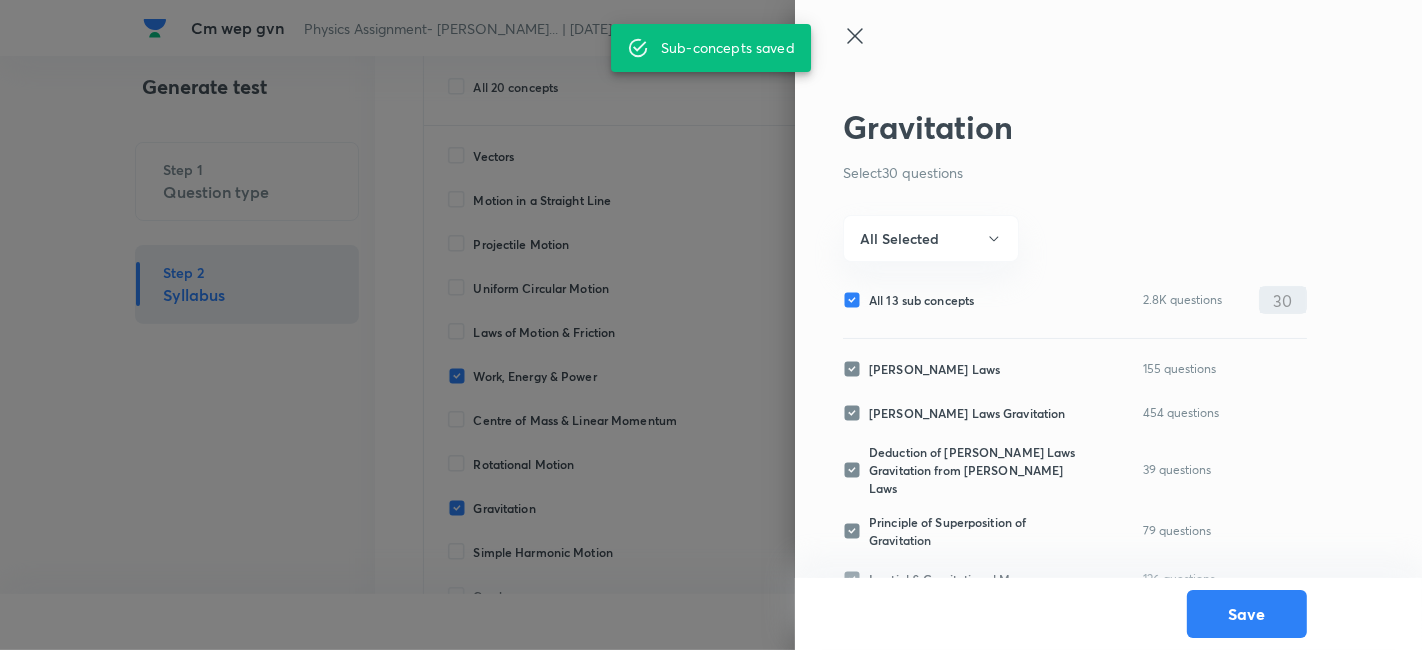 click on "All 13 sub concepts" at bounding box center (921, 300) 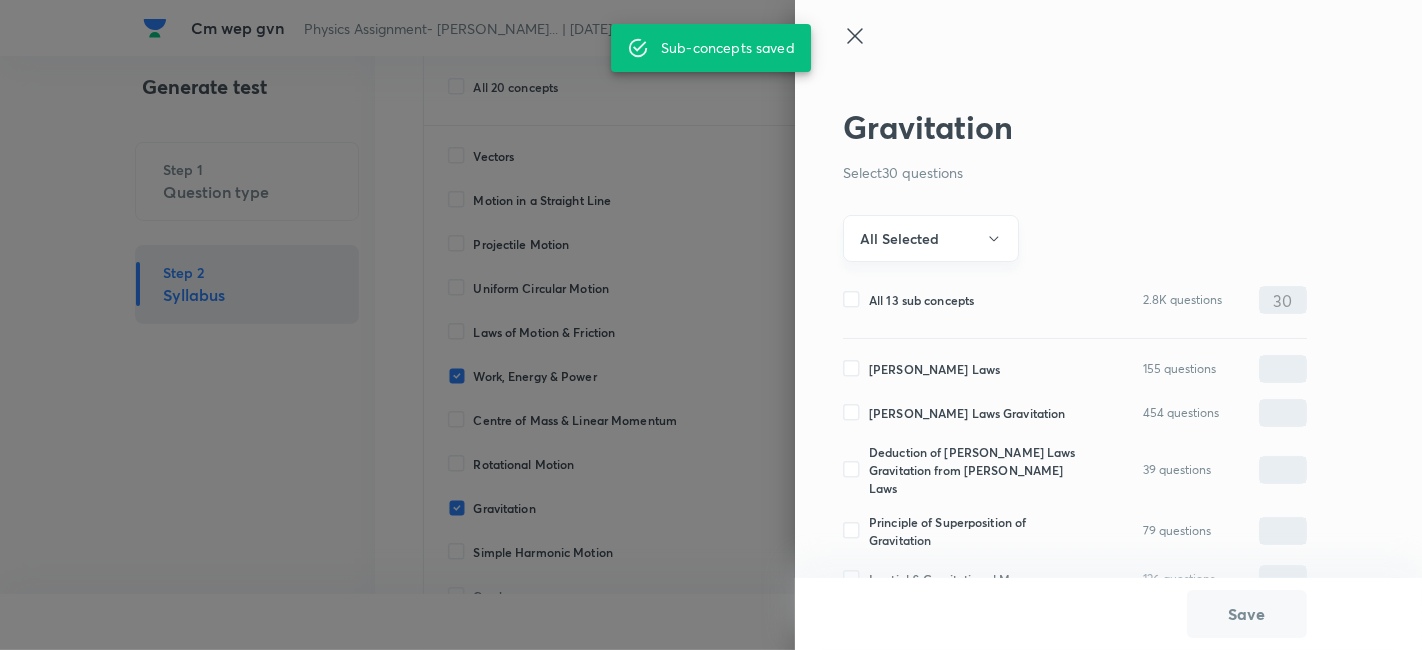 click on "All Selected" at bounding box center [899, 238] 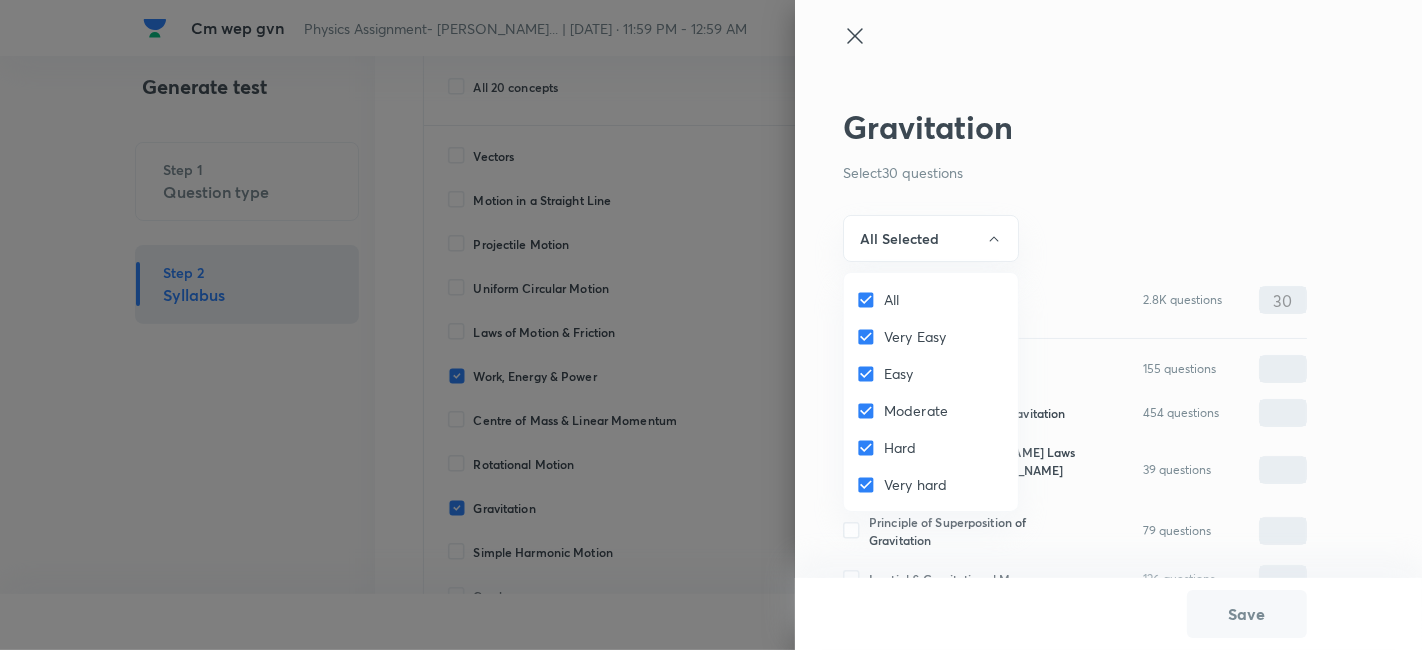click on "All" at bounding box center (870, 300) 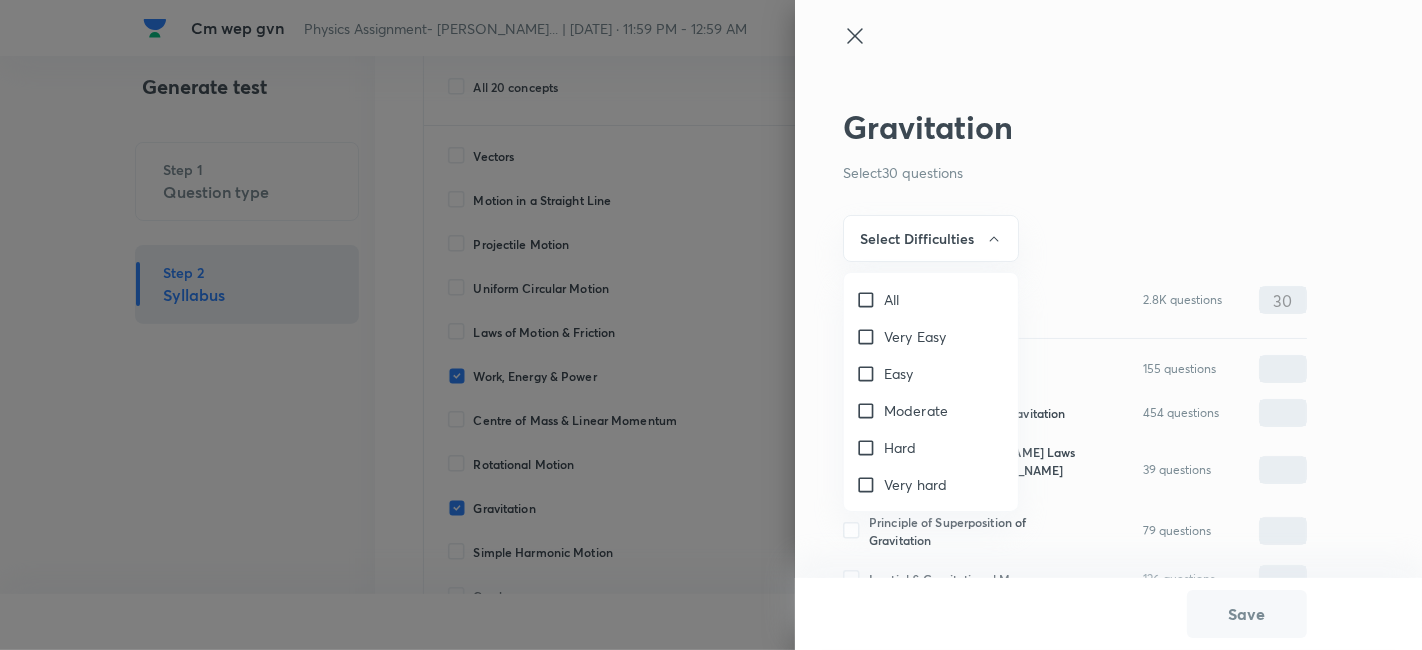 click on "Very Easy" at bounding box center [870, 337] 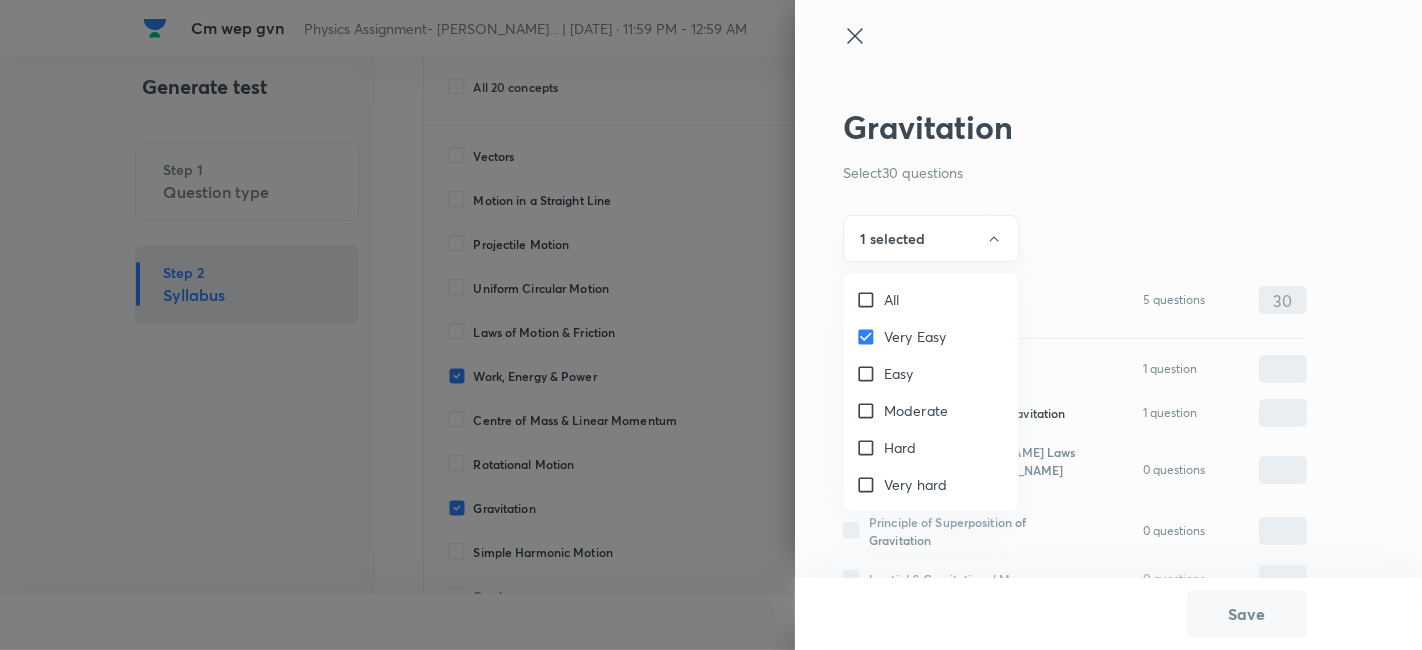 click on "Easy" at bounding box center [870, 374] 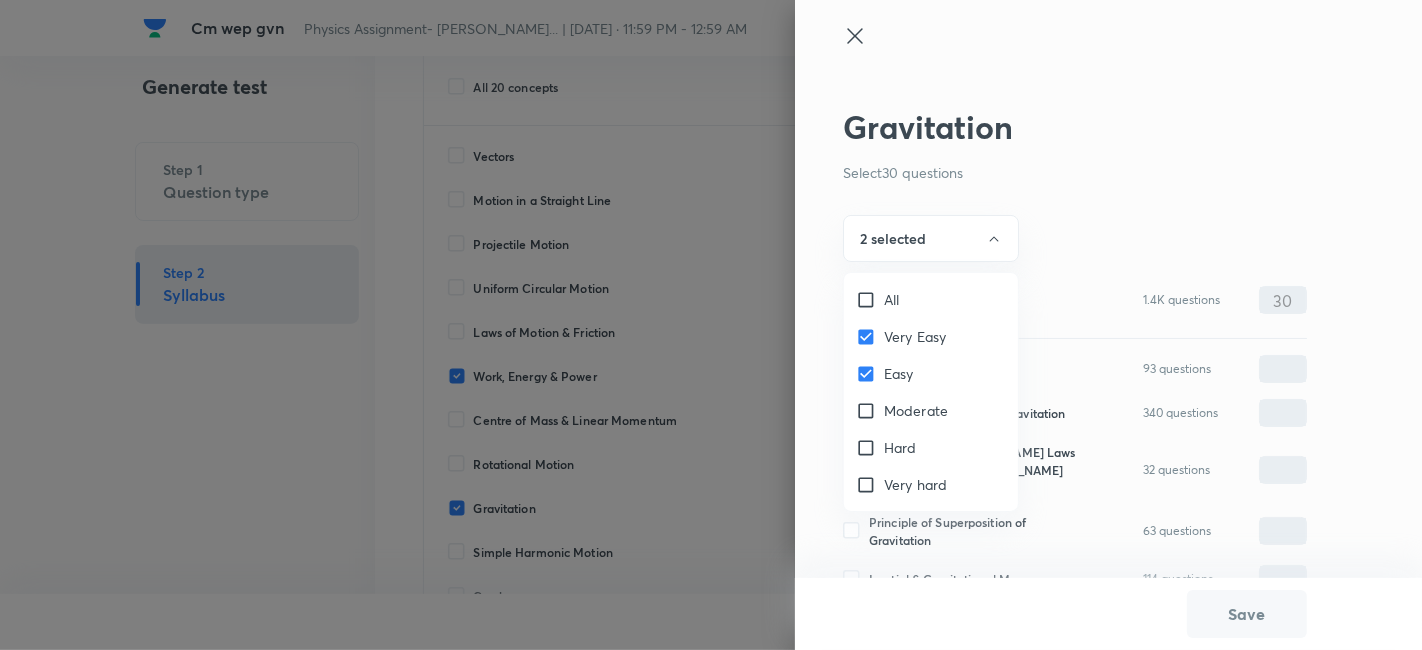 click on "Moderate" at bounding box center [870, 411] 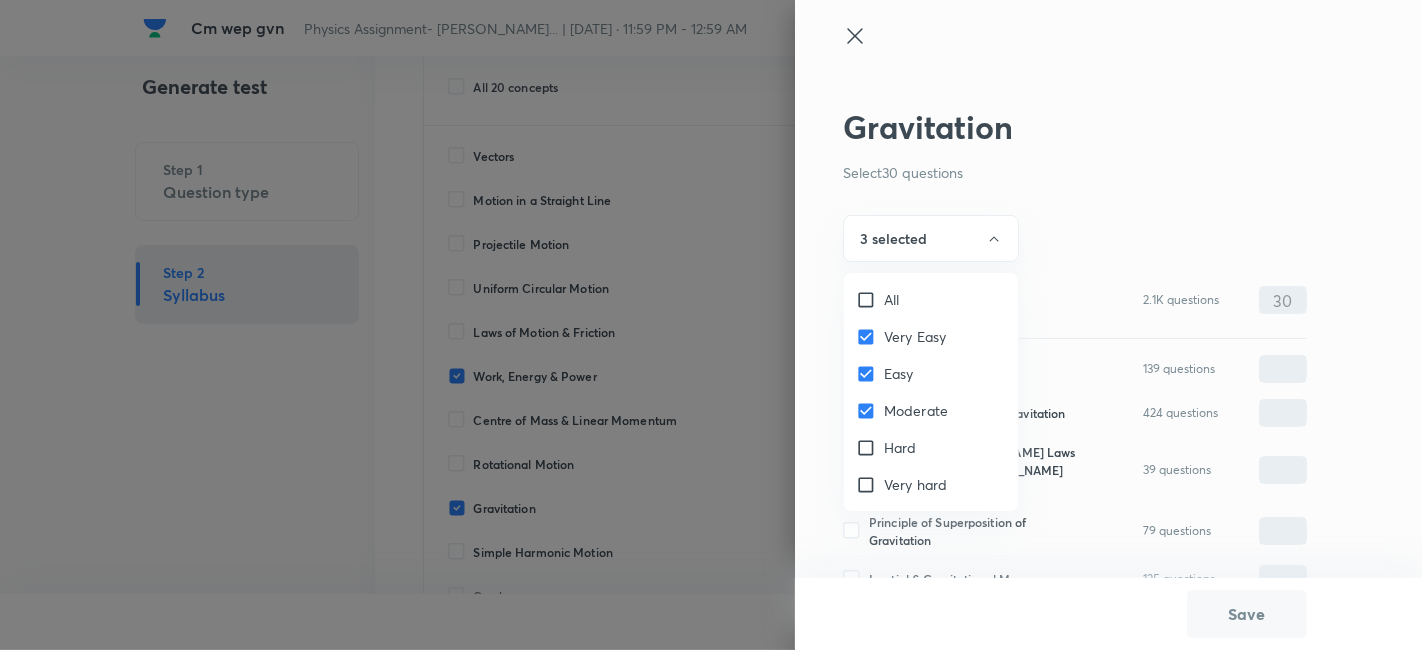 click at bounding box center [711, 325] 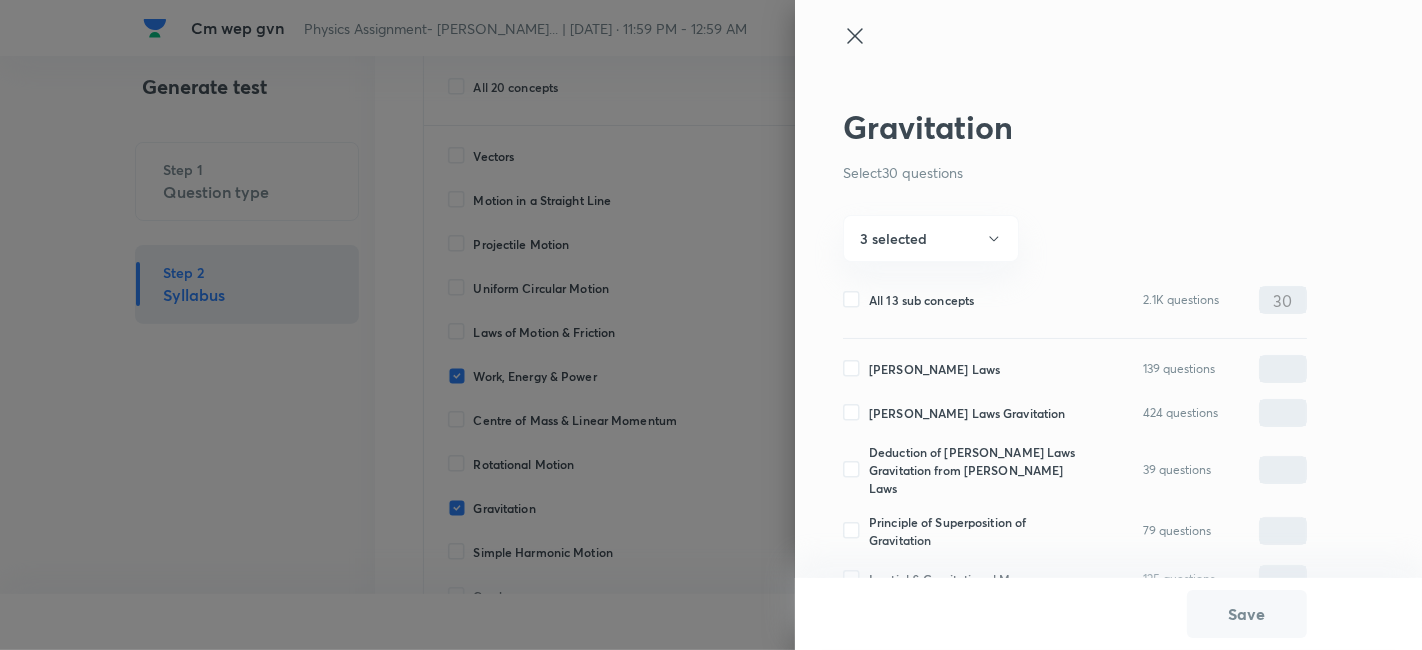 scroll, scrollTop: 380, scrollLeft: 0, axis: vertical 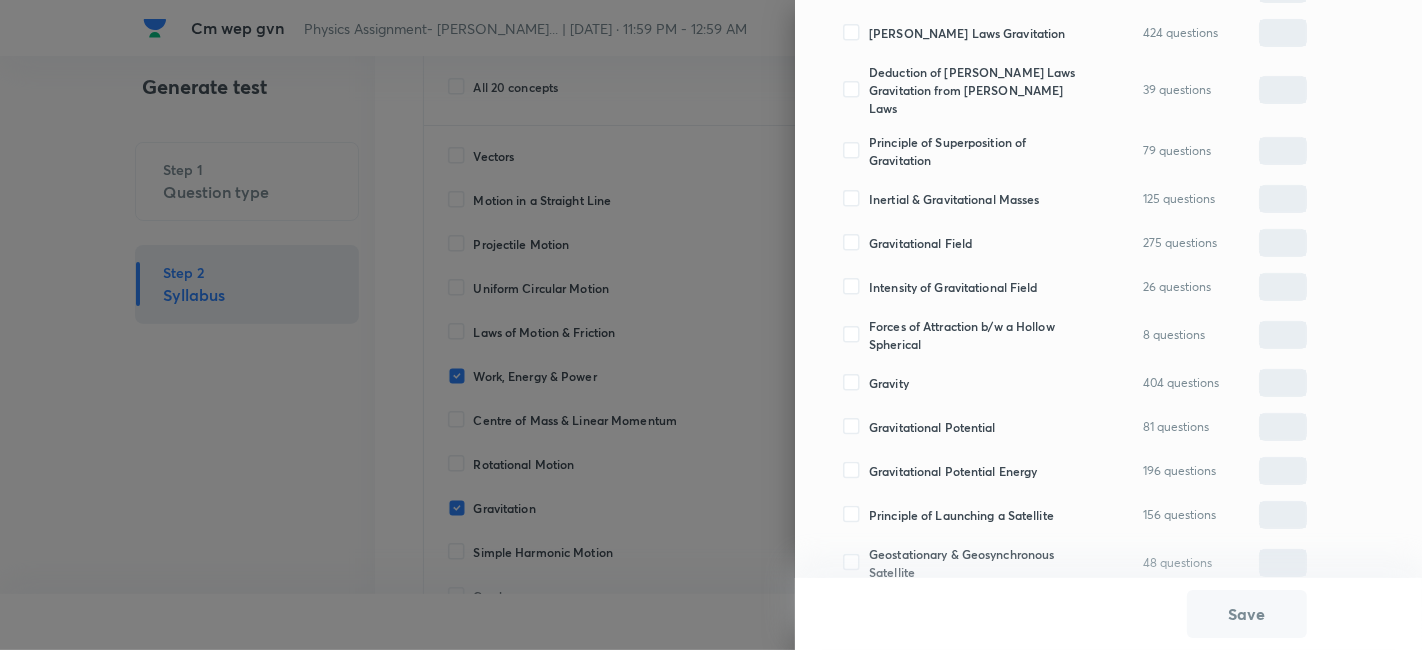 click on "Gravitational Potential Energy" at bounding box center (953, 471) 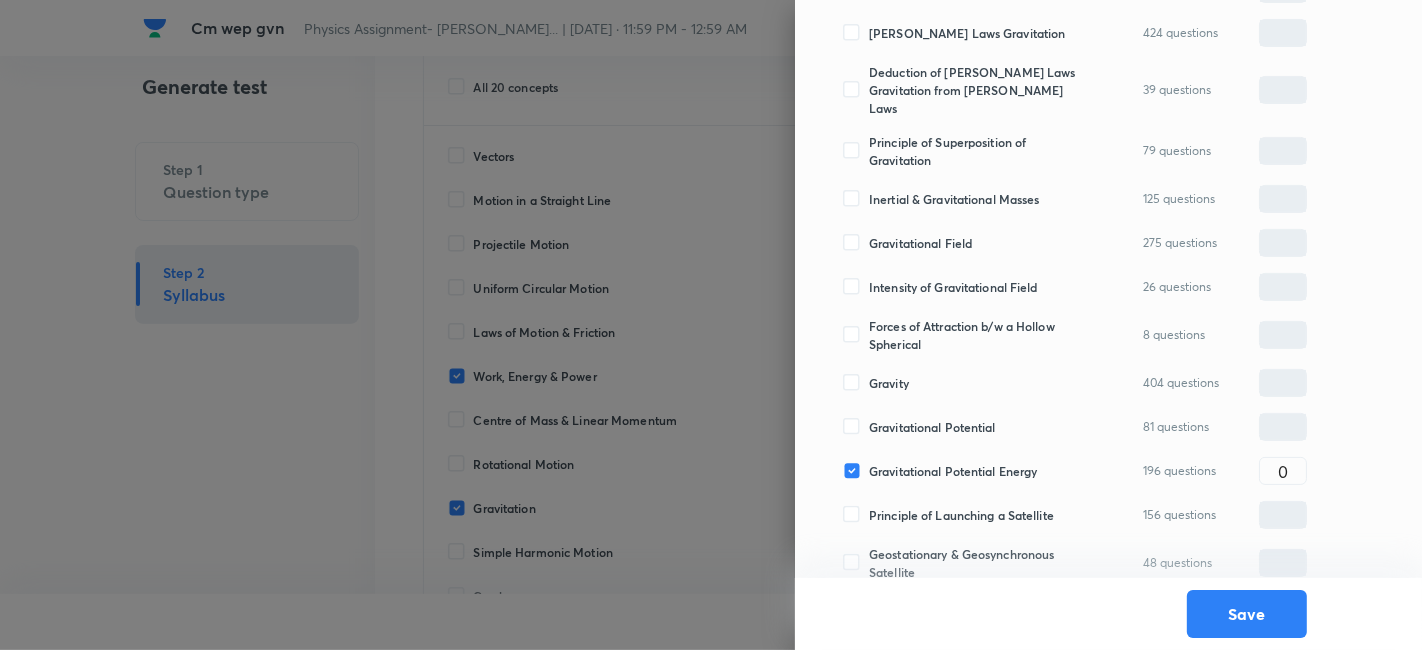 click on "Gravitational Potential" at bounding box center [932, 427] 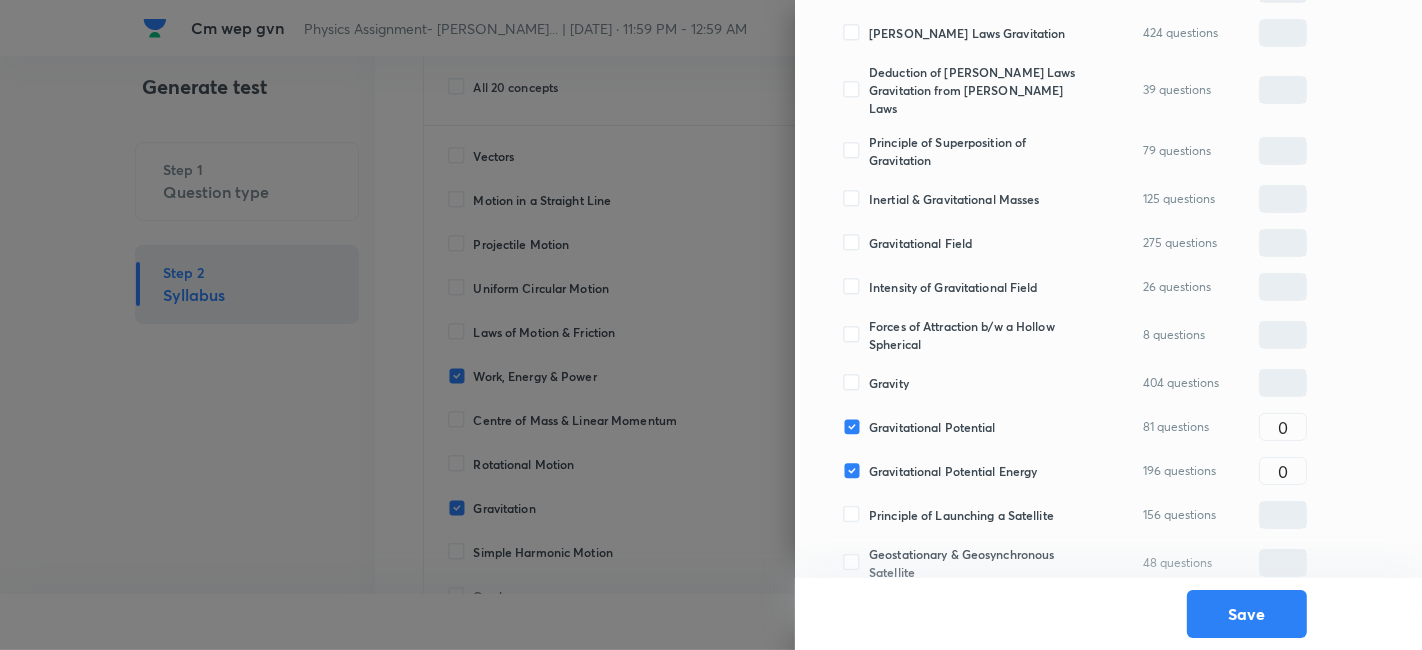 click on "Gravity" at bounding box center (889, 383) 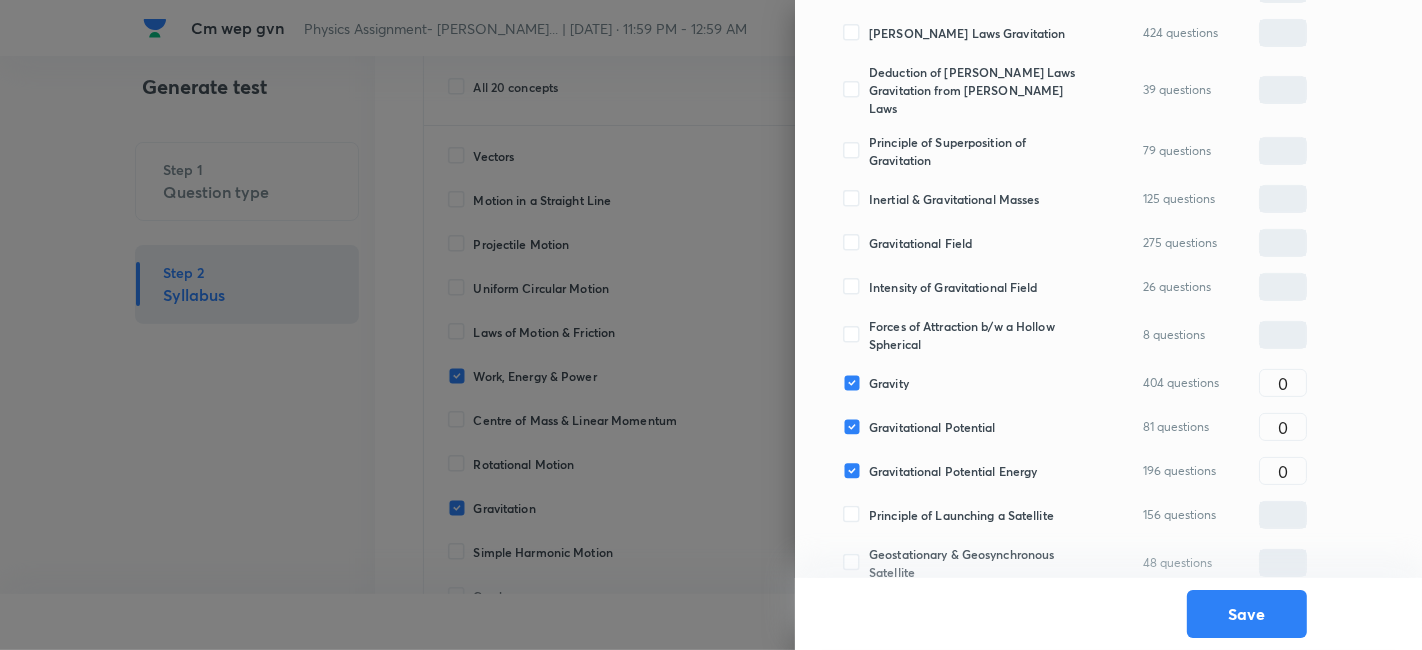 click on "Forces of Attraction b/w a Hollow Spherical" at bounding box center [978, 335] 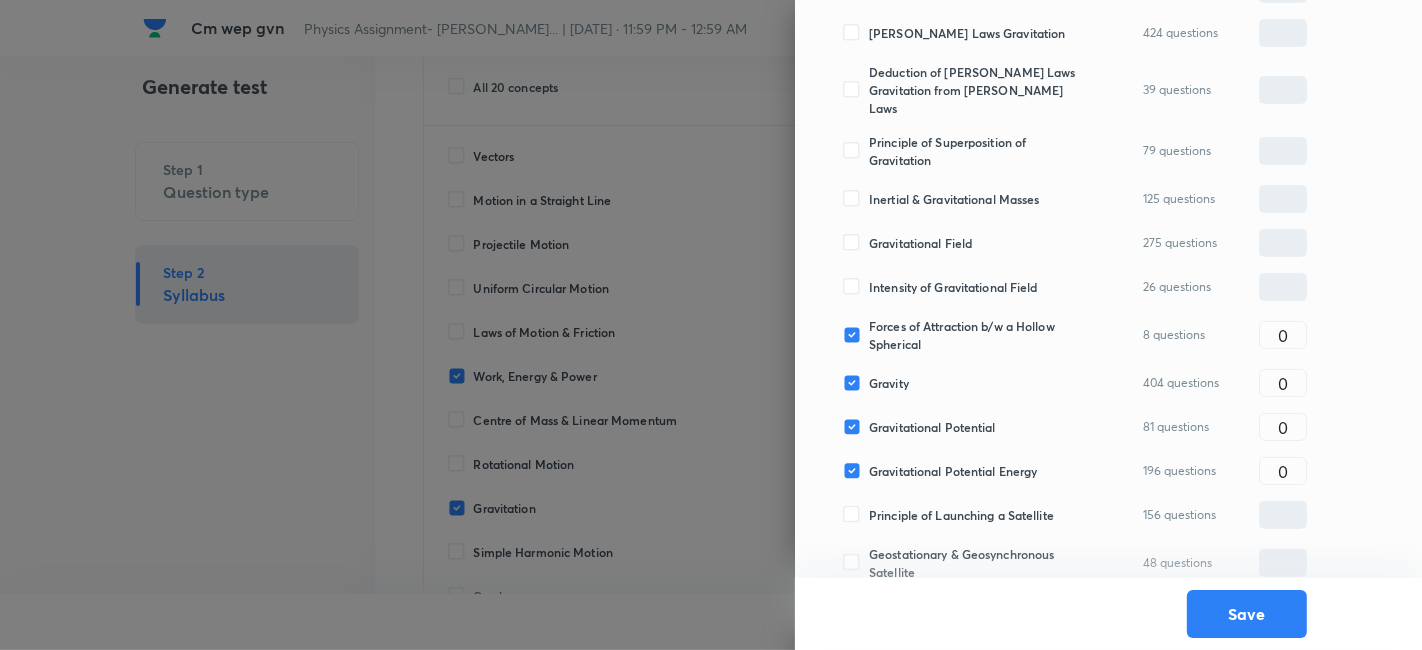 click on "Intensity of Gravitational Field" at bounding box center [953, 287] 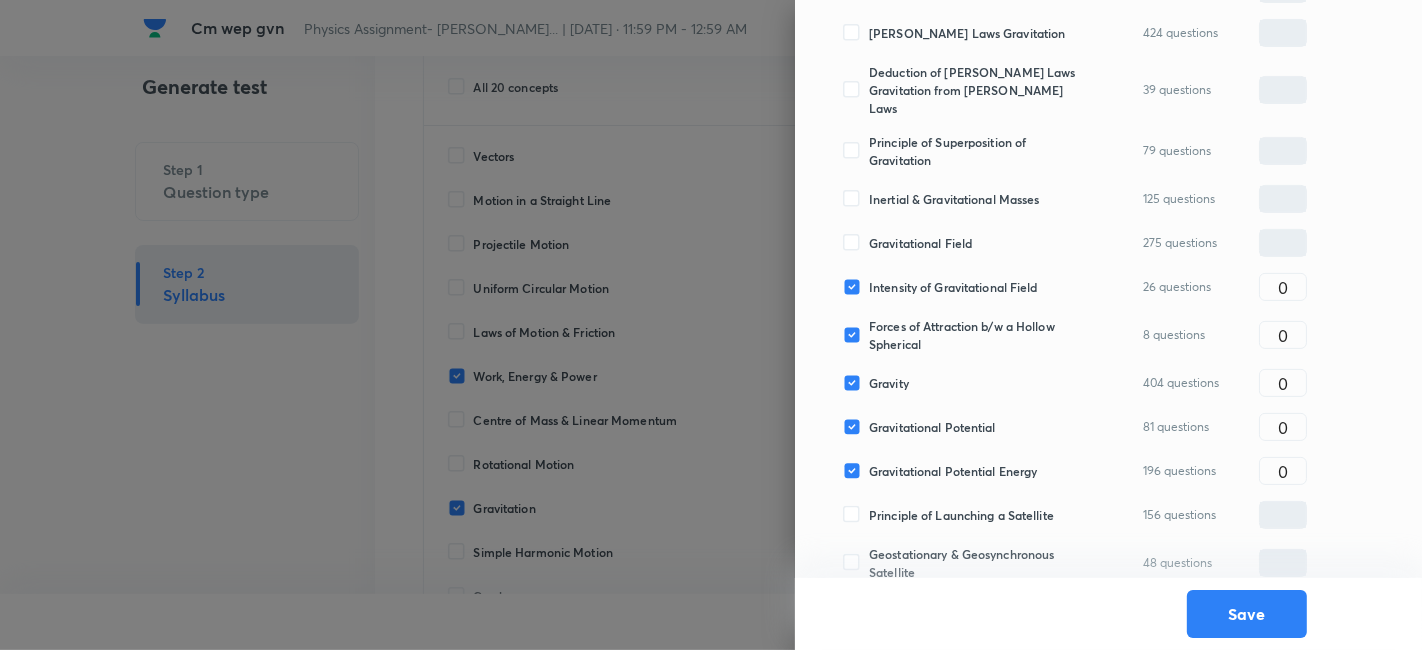 click on "Gravitational Field" at bounding box center [920, 243] 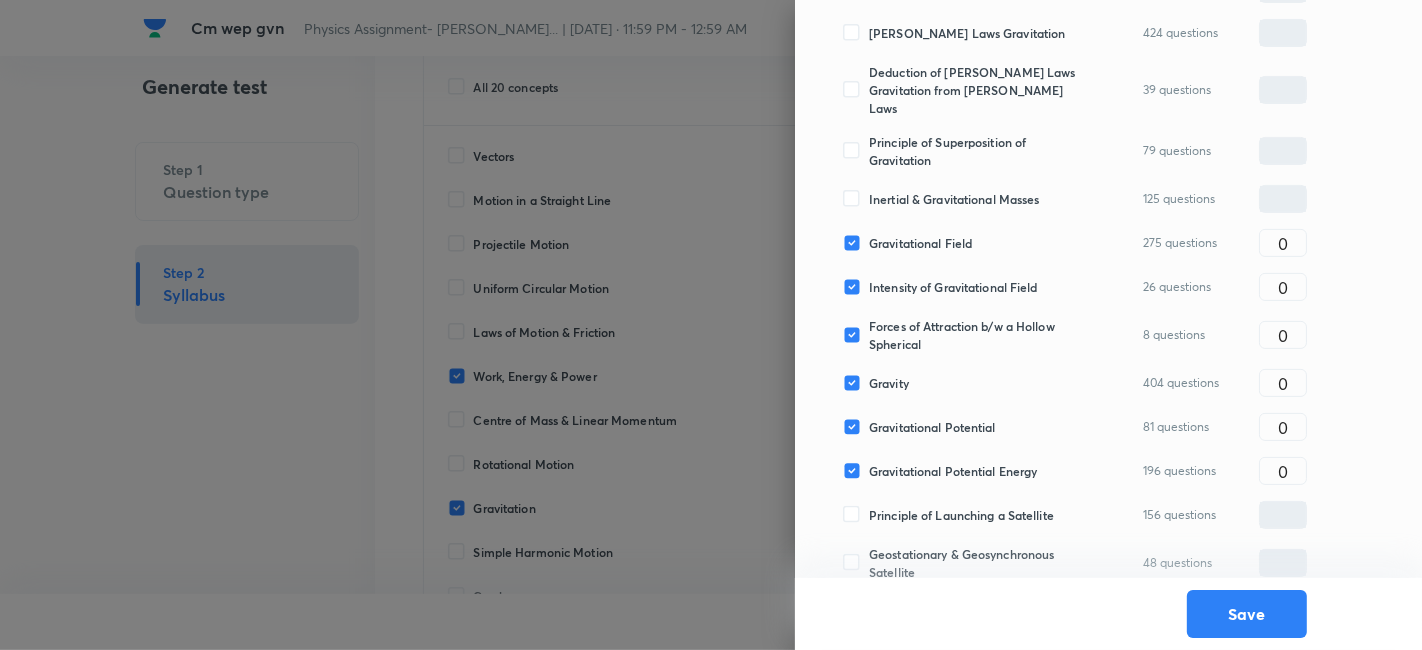 click on "Inertial & Gravitational Masses" at bounding box center (954, 199) 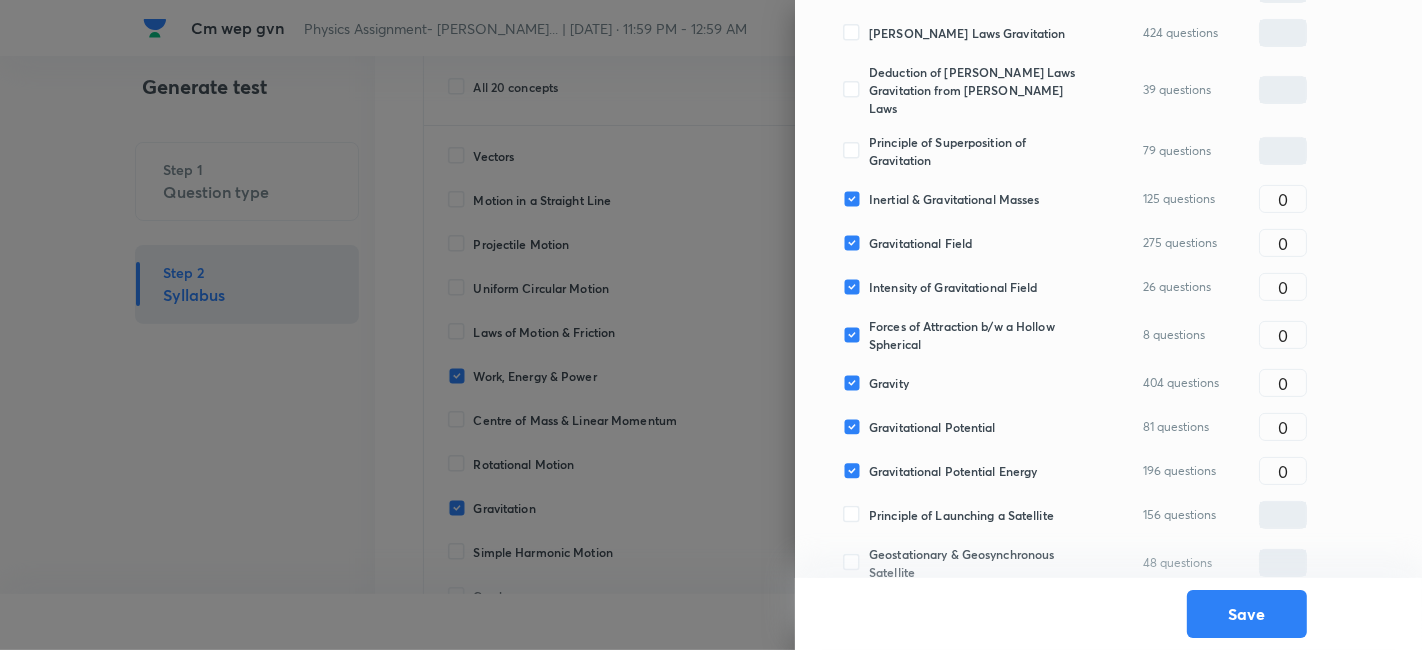 click on "Principle of Superposition of Gravitation" at bounding box center (978, 151) 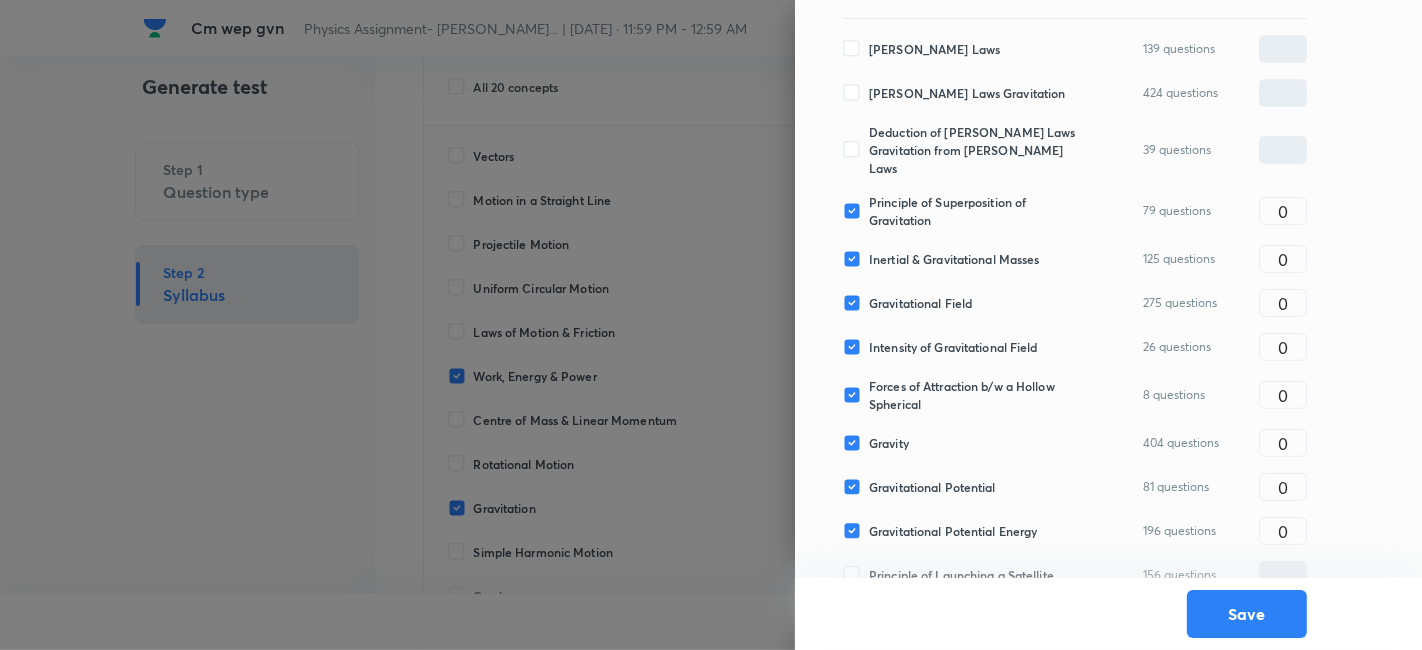 scroll, scrollTop: 312, scrollLeft: 0, axis: vertical 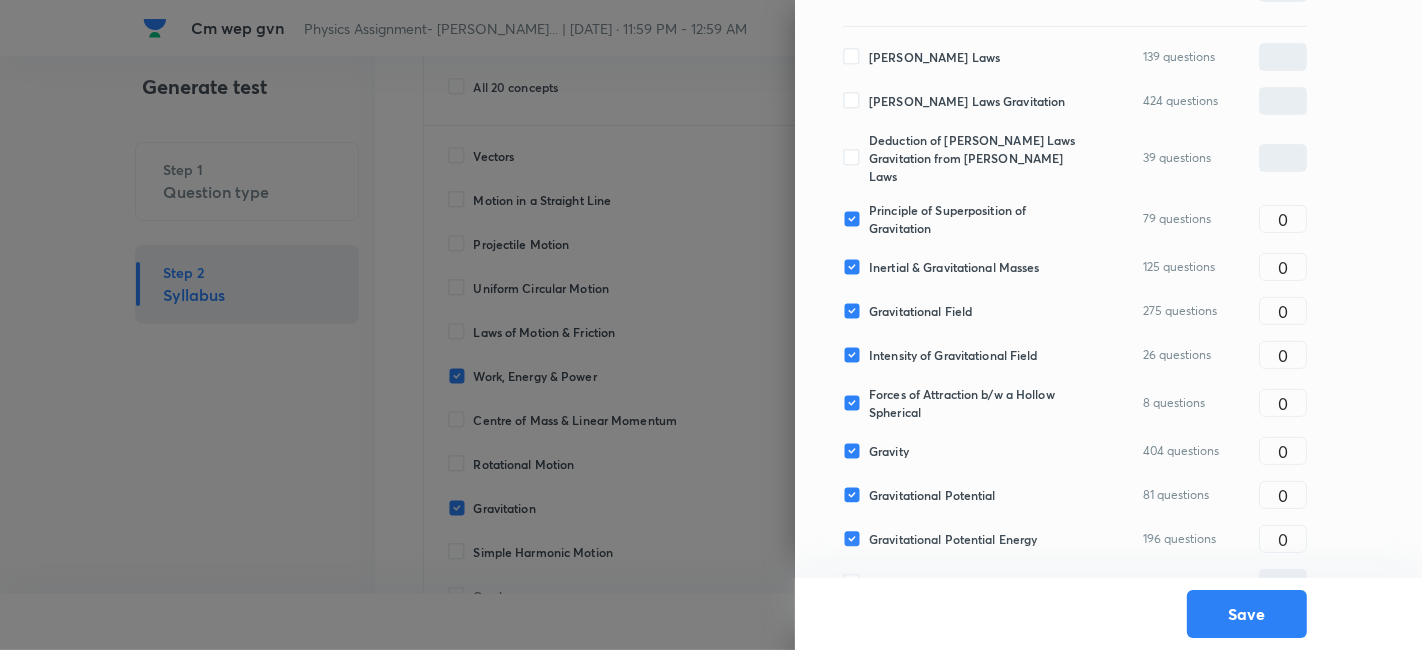 click on "Deduction of [PERSON_NAME] Laws Gravitation from [PERSON_NAME] Laws" at bounding box center [978, 158] 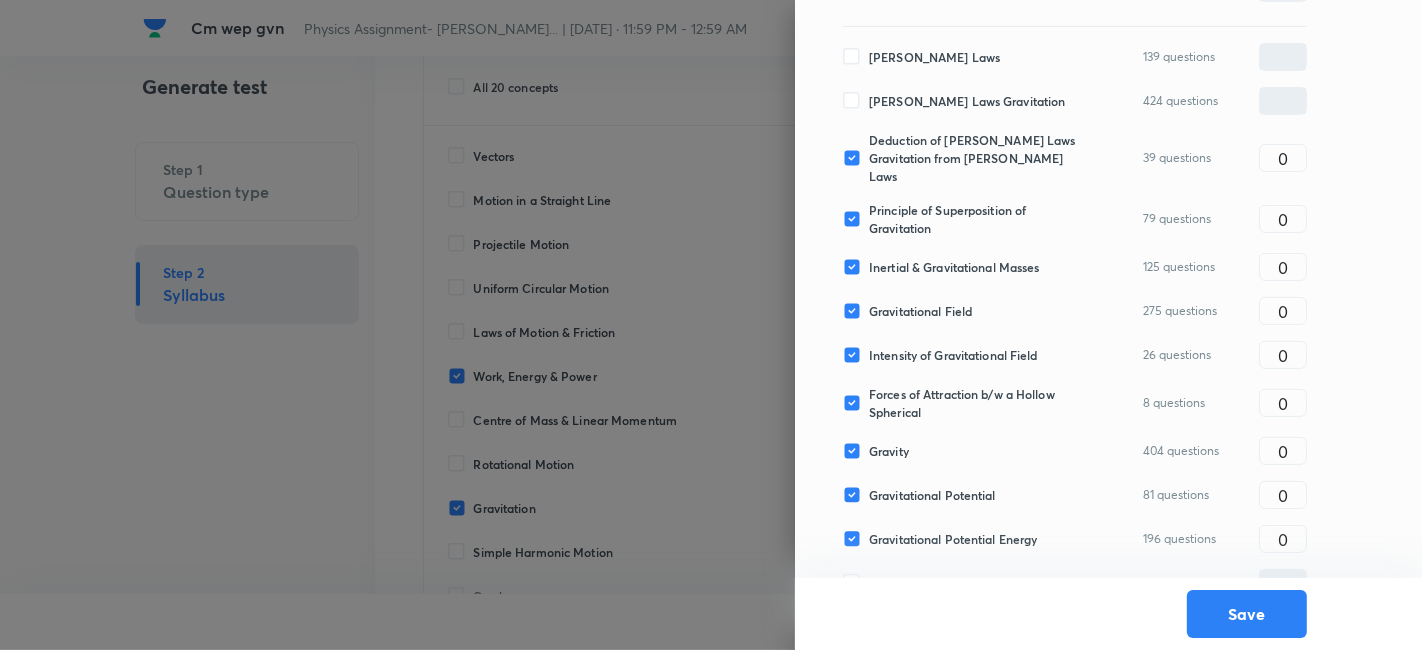click on "Principle of Superposition of Gravitation" at bounding box center (978, 219) 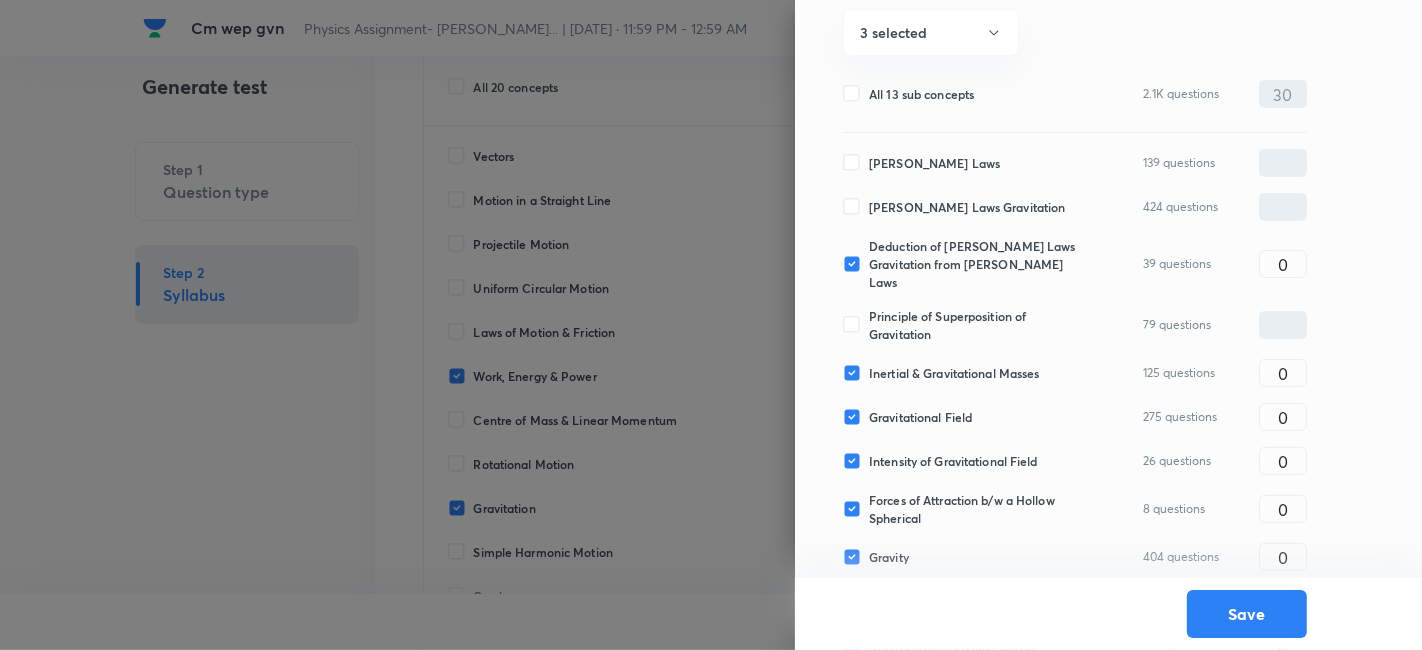 scroll, scrollTop: 203, scrollLeft: 0, axis: vertical 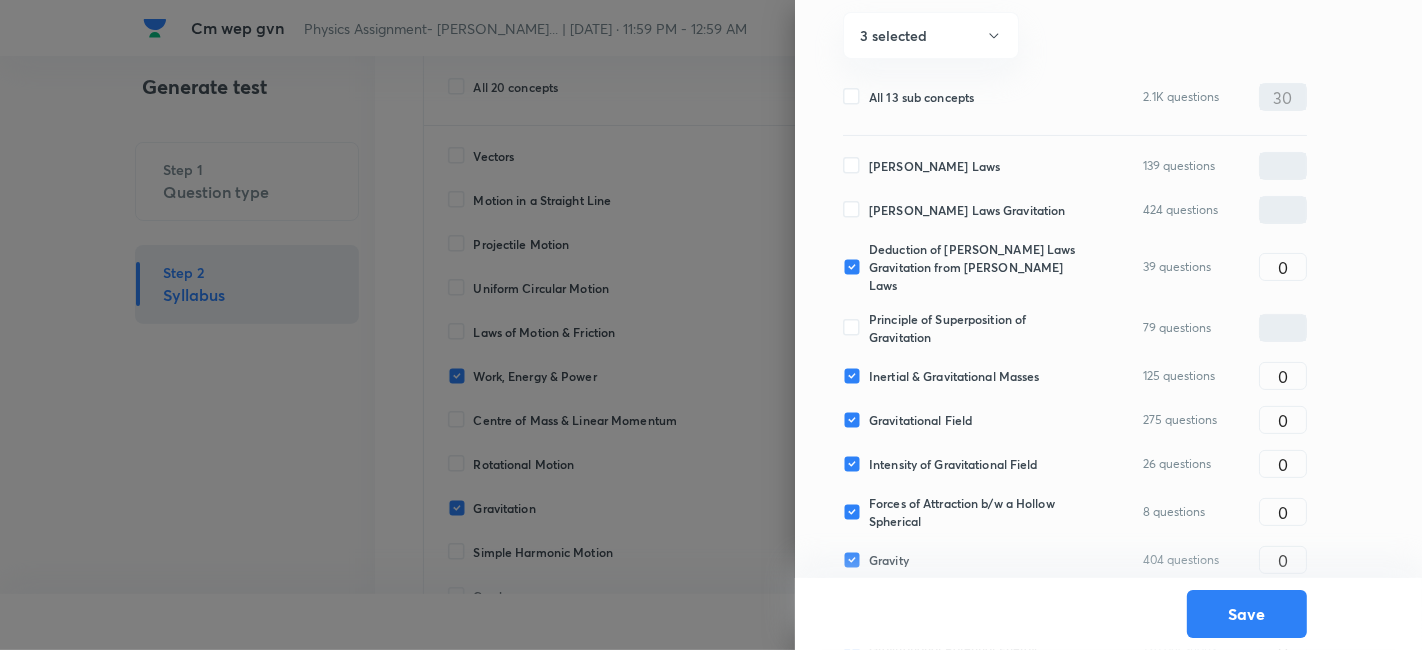 click on "[PERSON_NAME] Laws Gravitation" at bounding box center [967, 210] 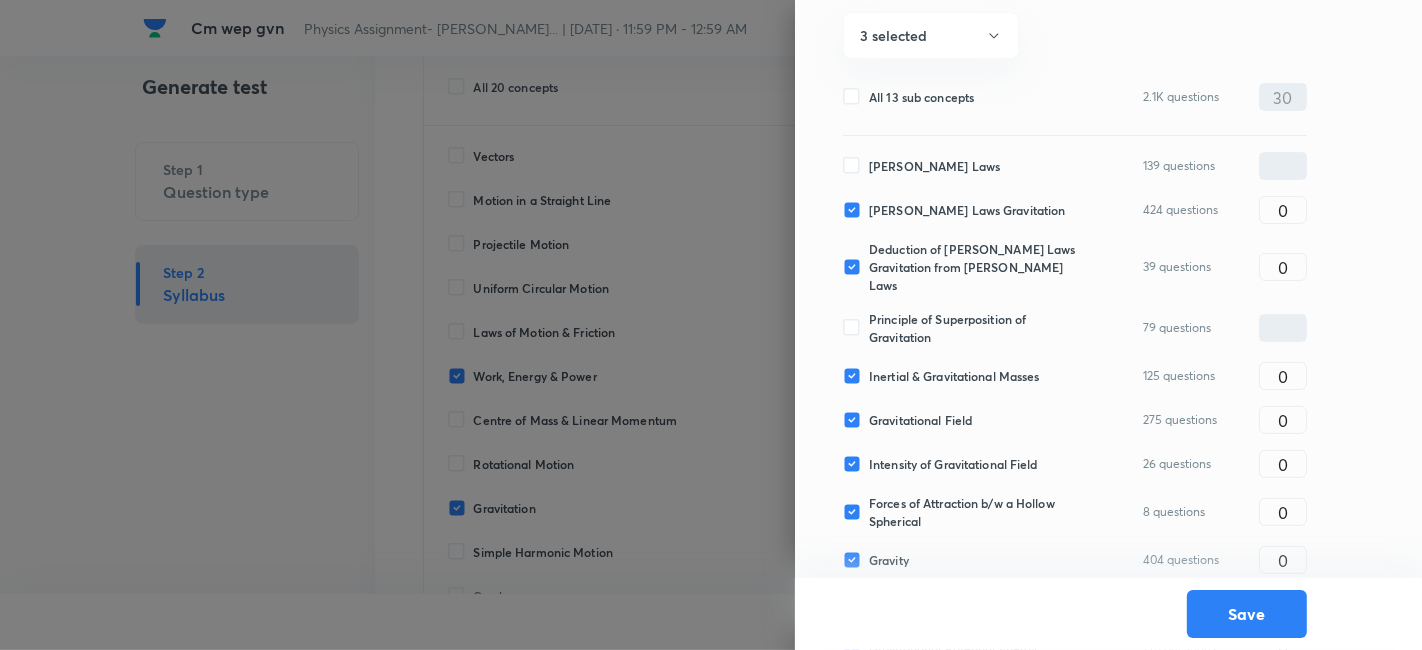 click on "[PERSON_NAME] Laws" at bounding box center (934, 166) 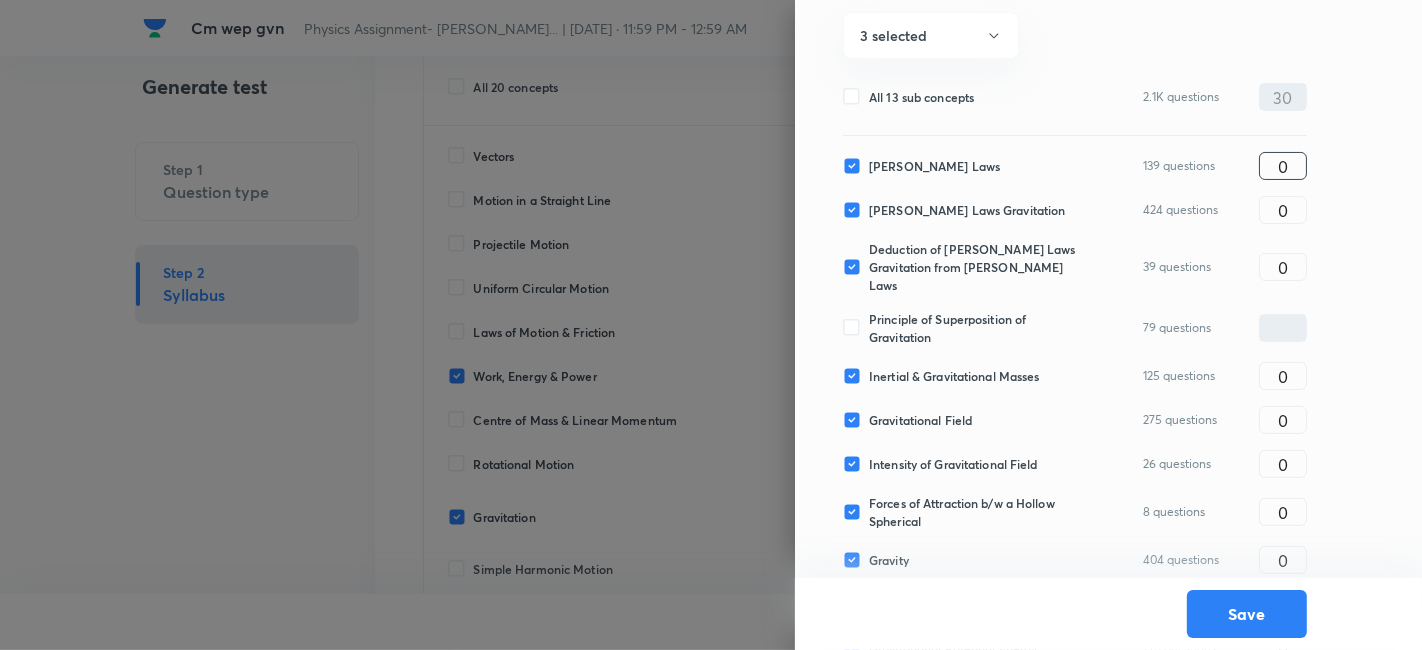 click on "0" at bounding box center (1283, 166) 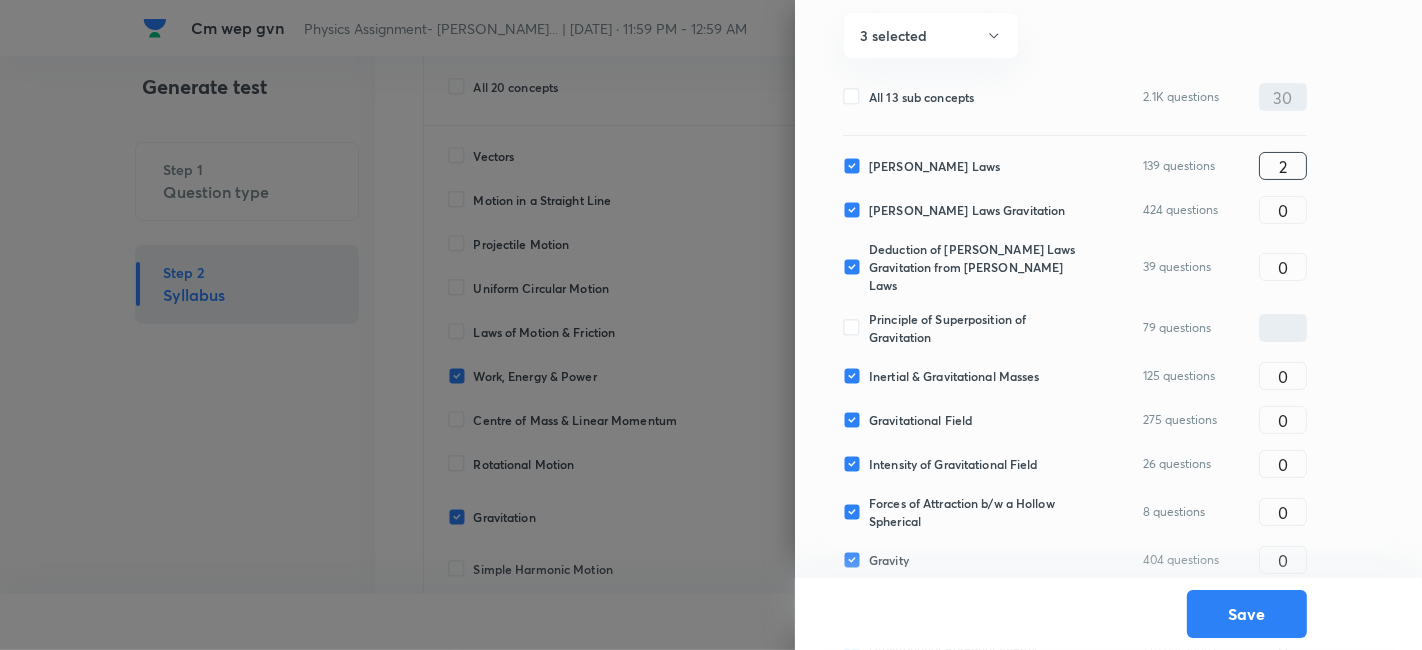 type on "2" 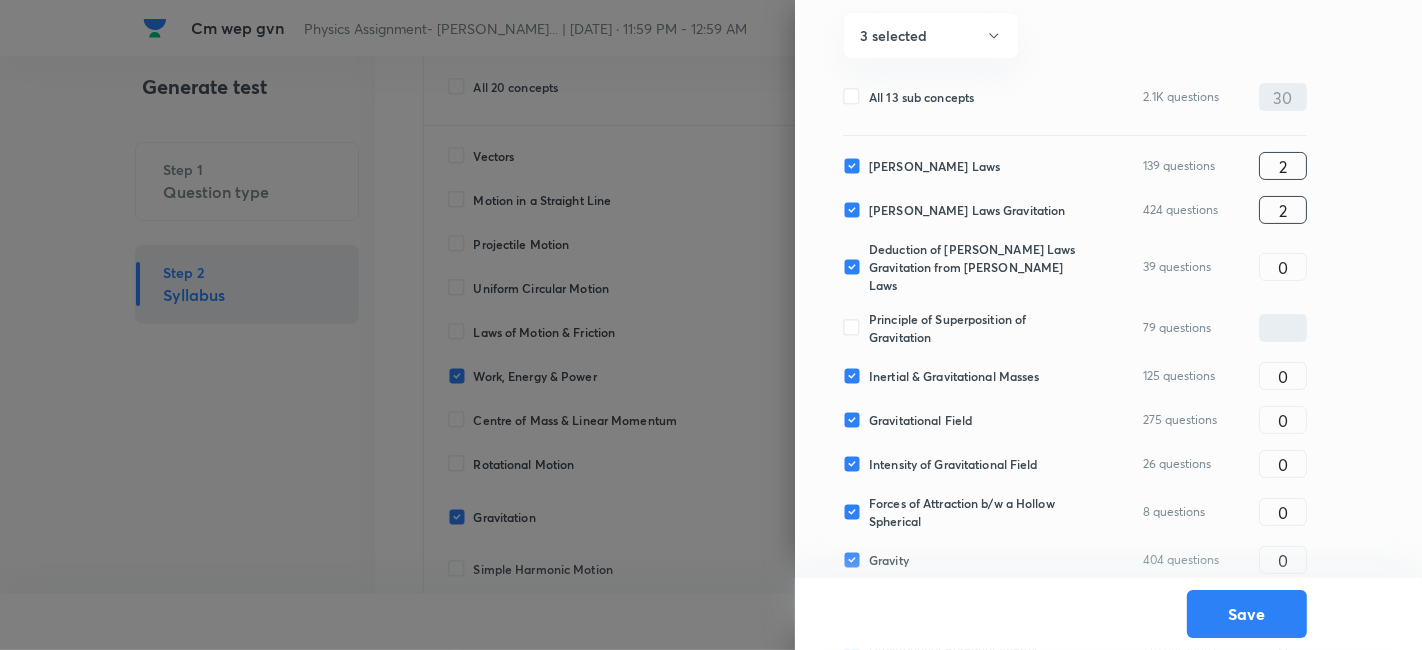type on "2" 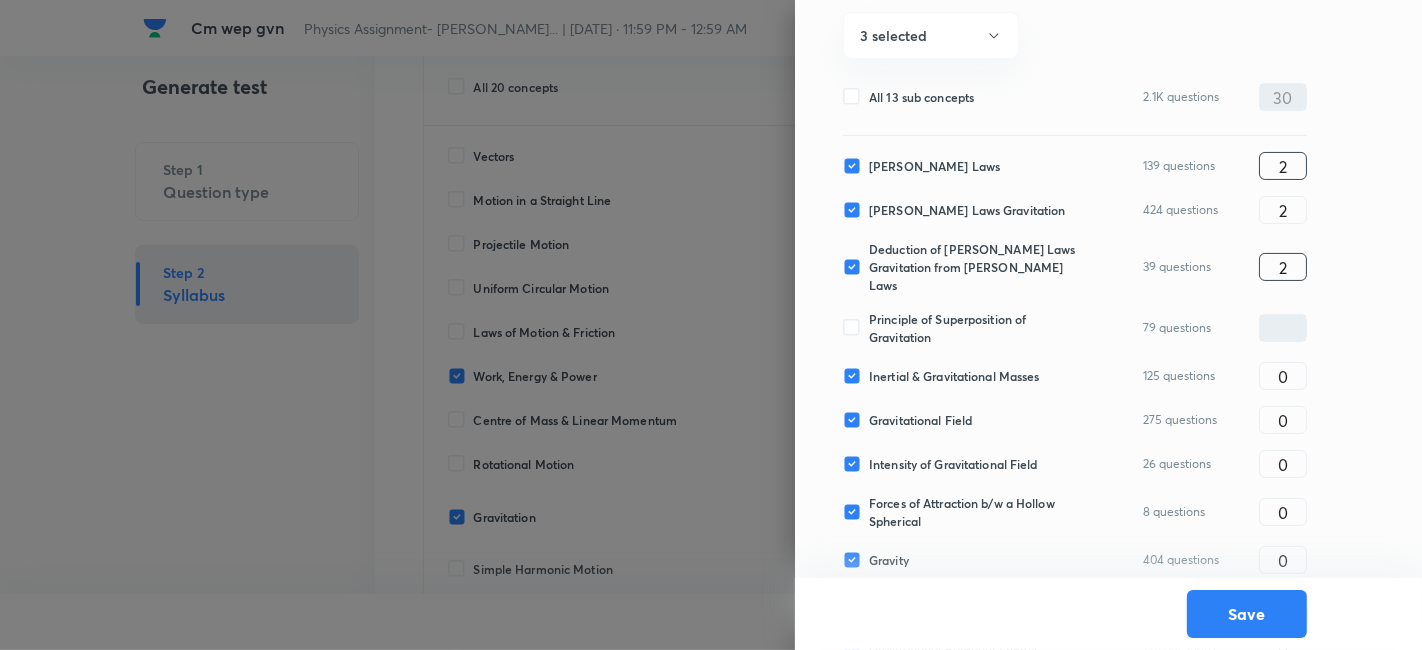 type on "2" 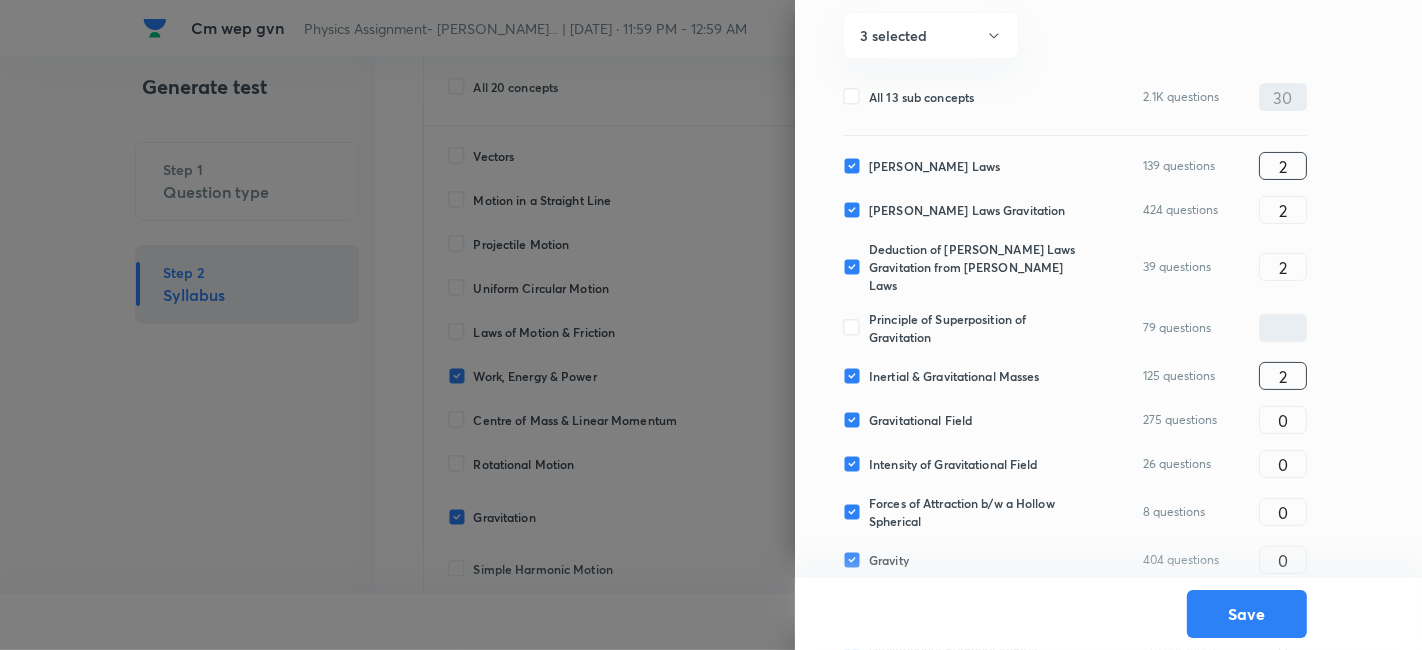 type on "2" 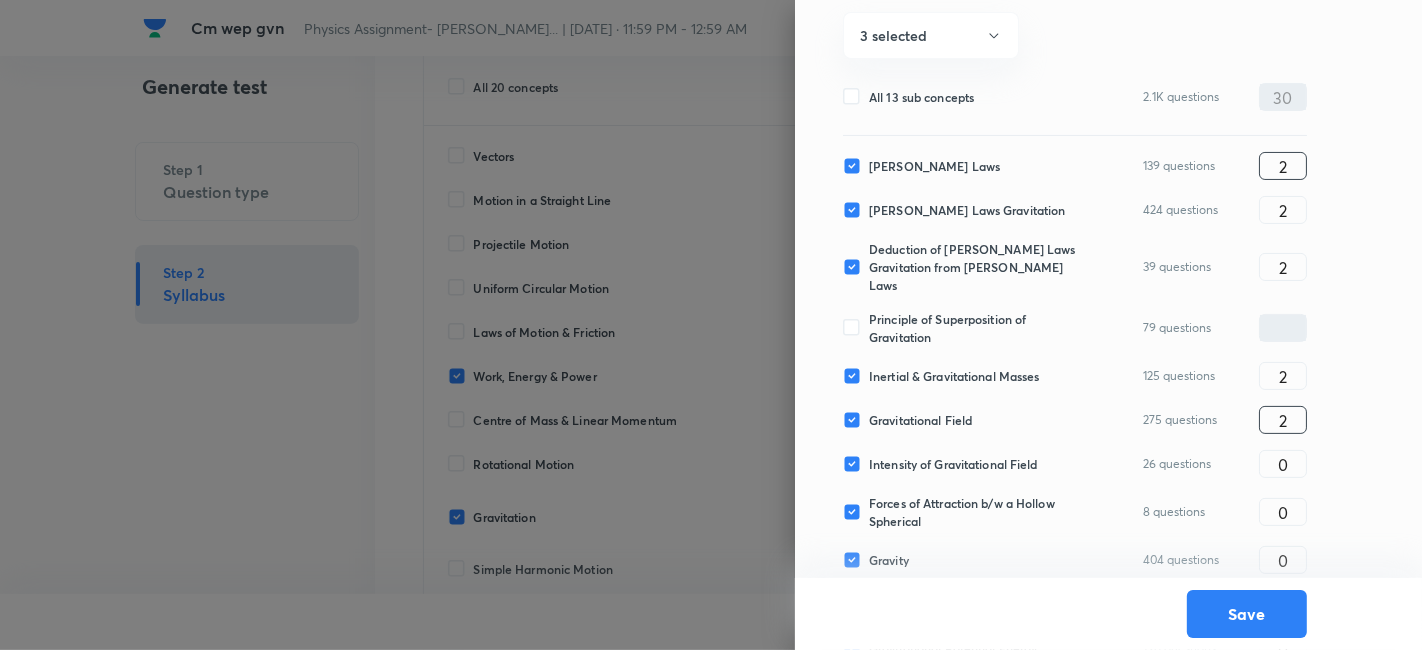 type on "2" 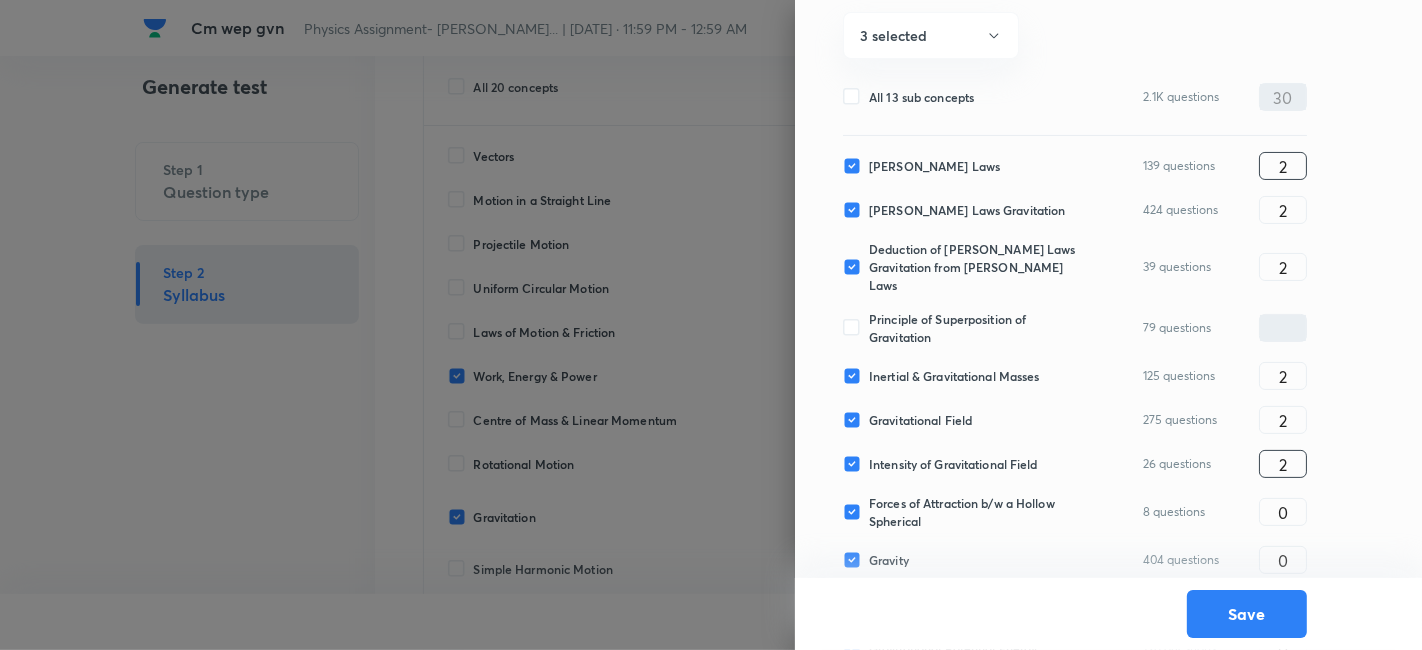 type on "2" 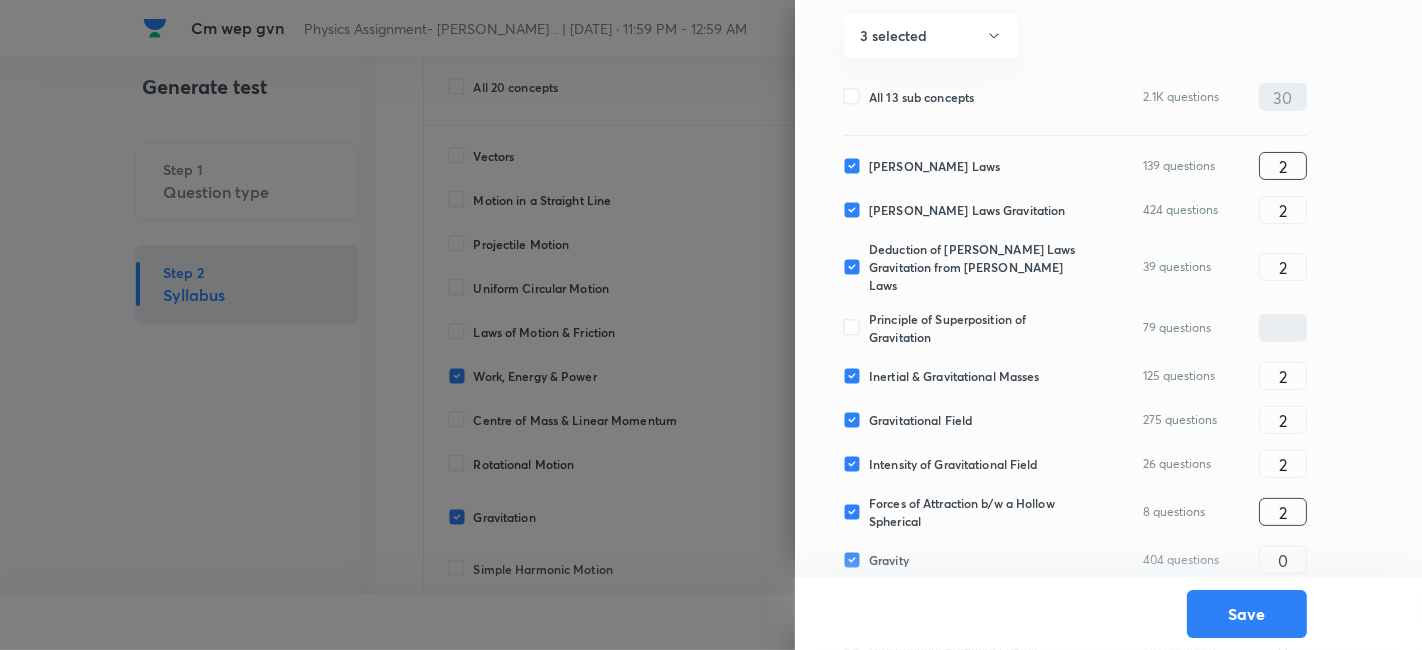type on "2" 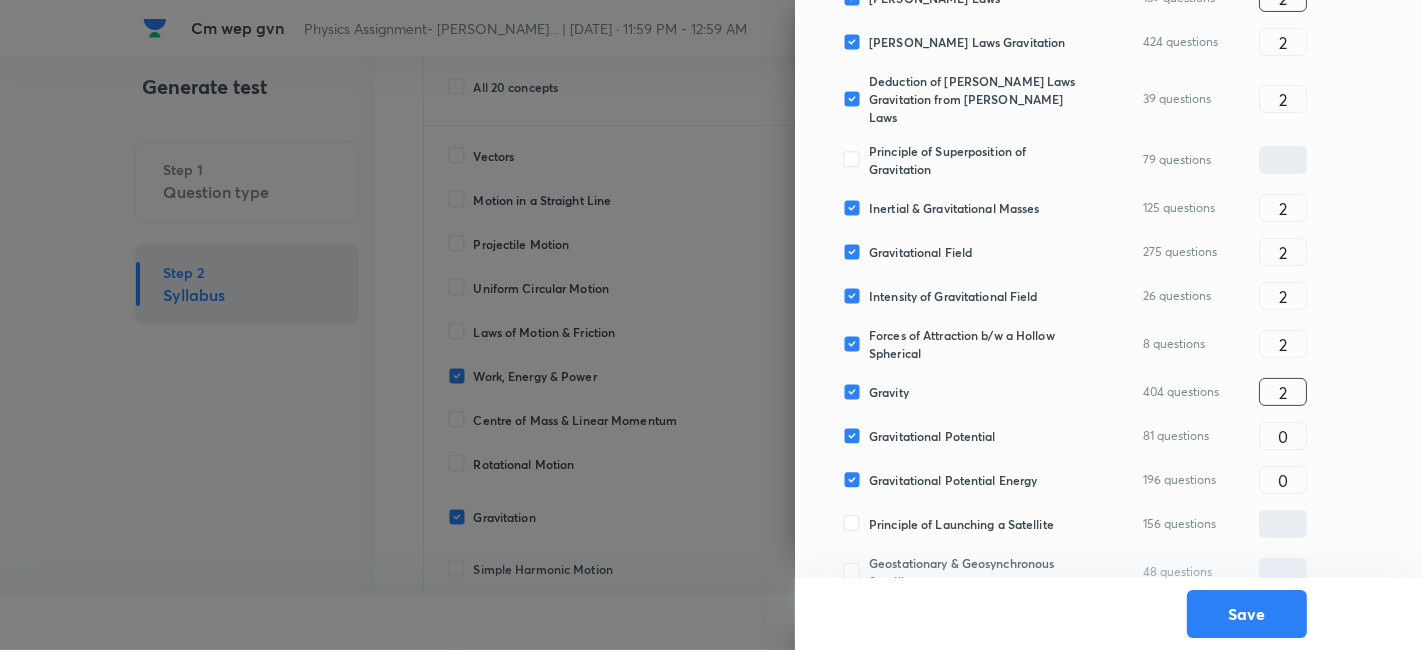 scroll, scrollTop: 380, scrollLeft: 0, axis: vertical 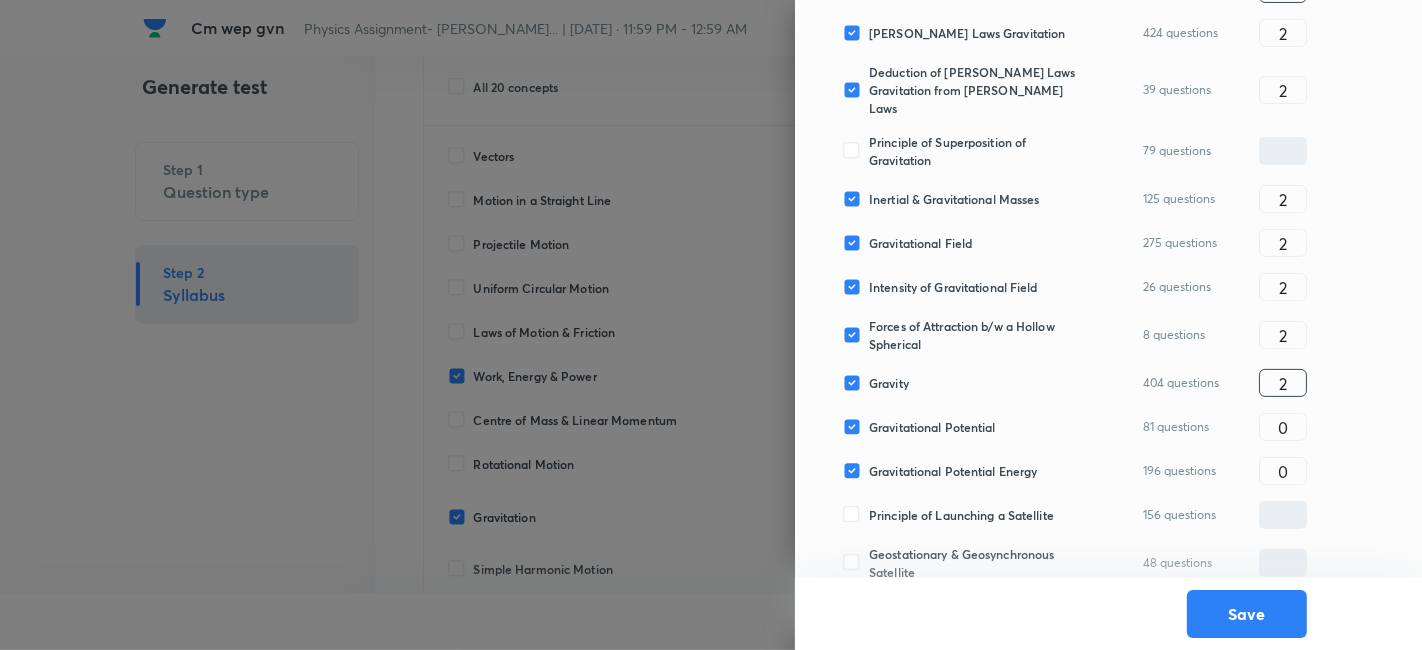 type on "2" 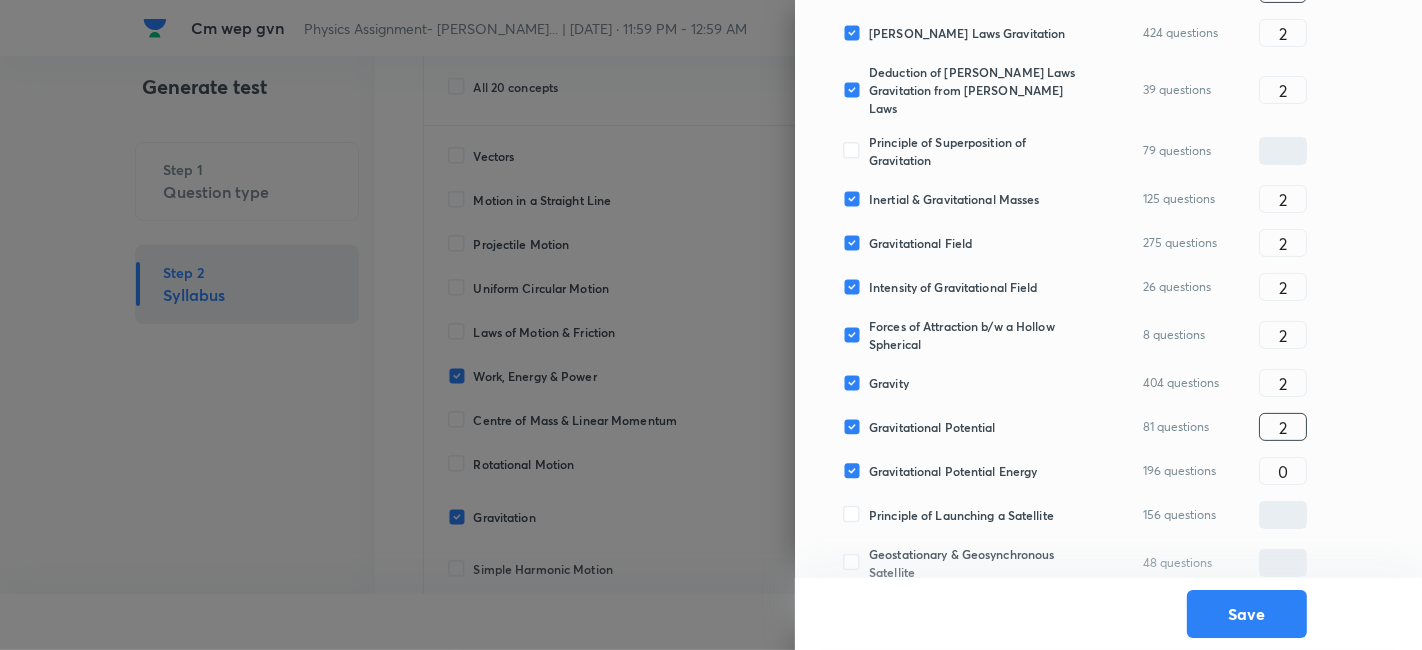 type on "2" 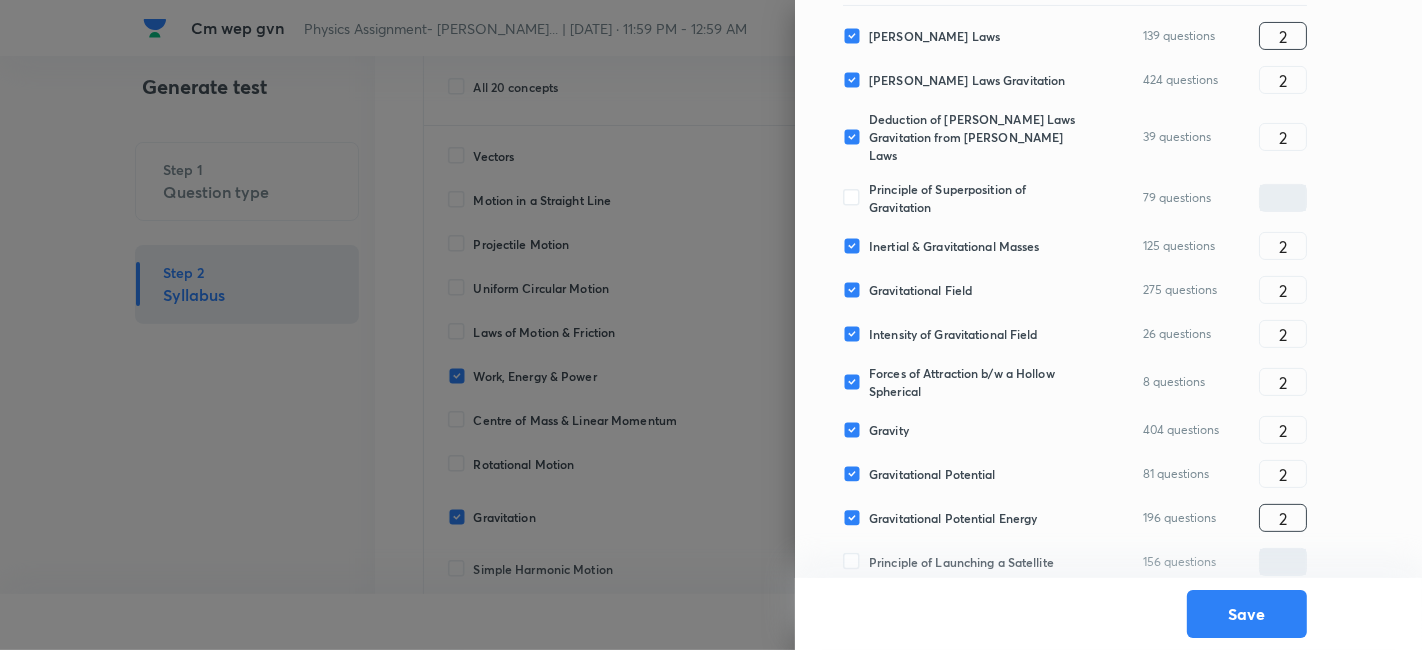 scroll, scrollTop: 313, scrollLeft: 0, axis: vertical 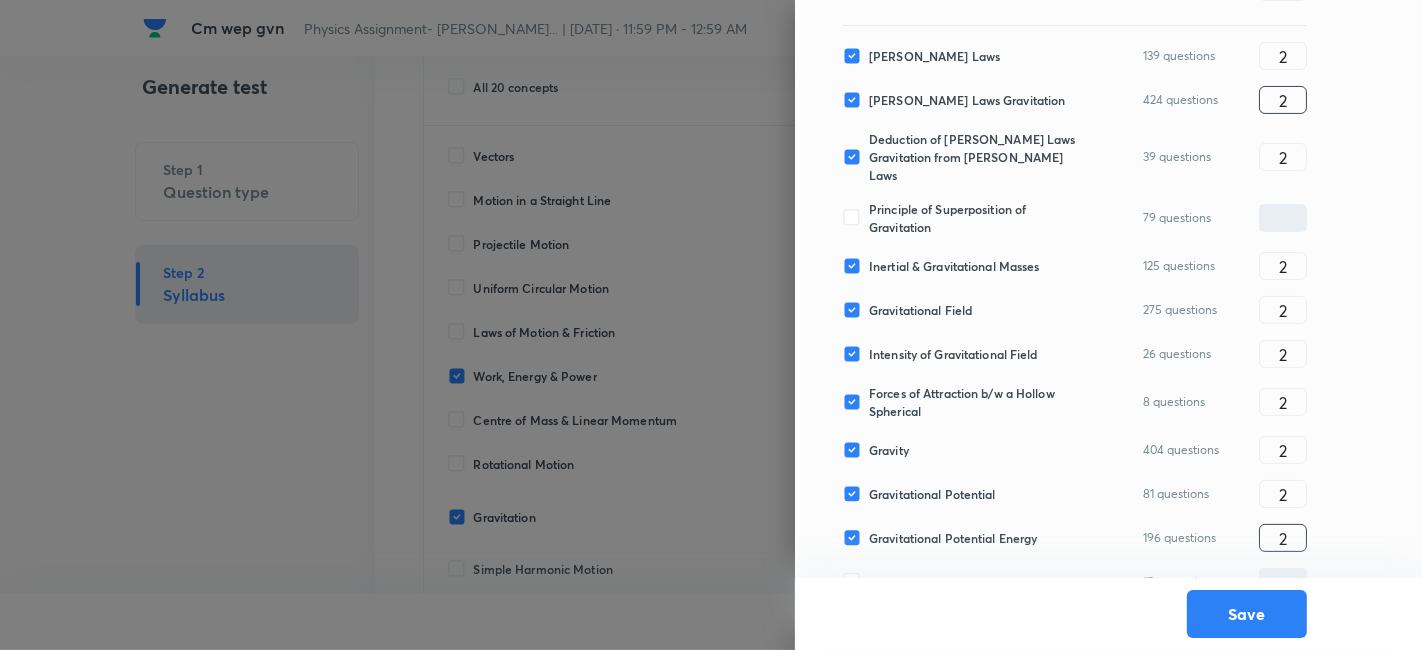 type on "2" 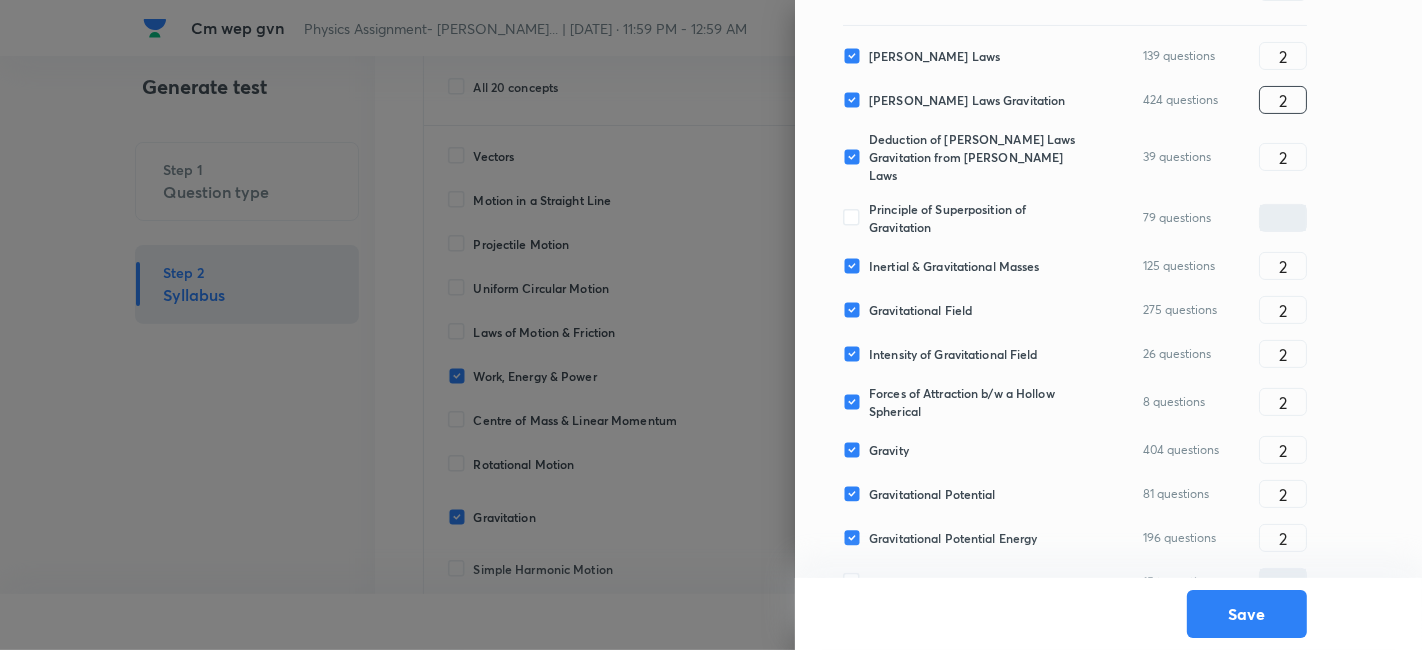 click on "2" at bounding box center [1283, 100] 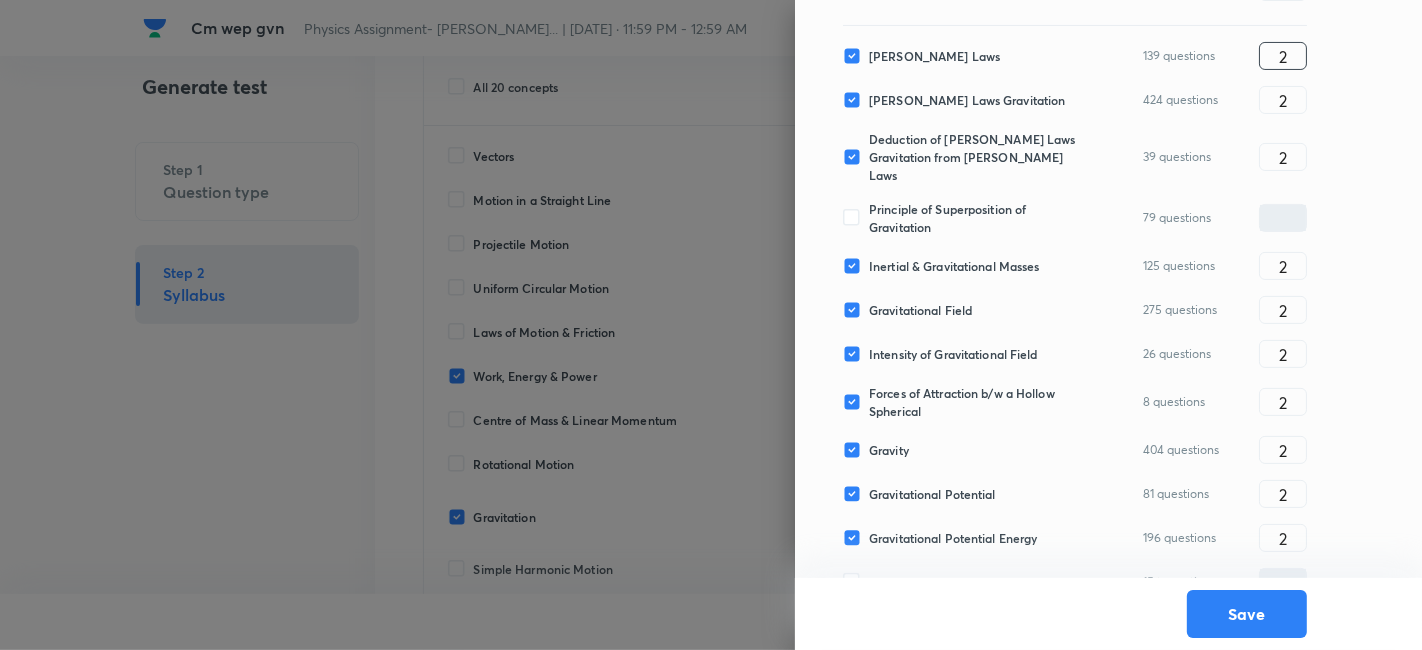 click on "2" at bounding box center (1283, 56) 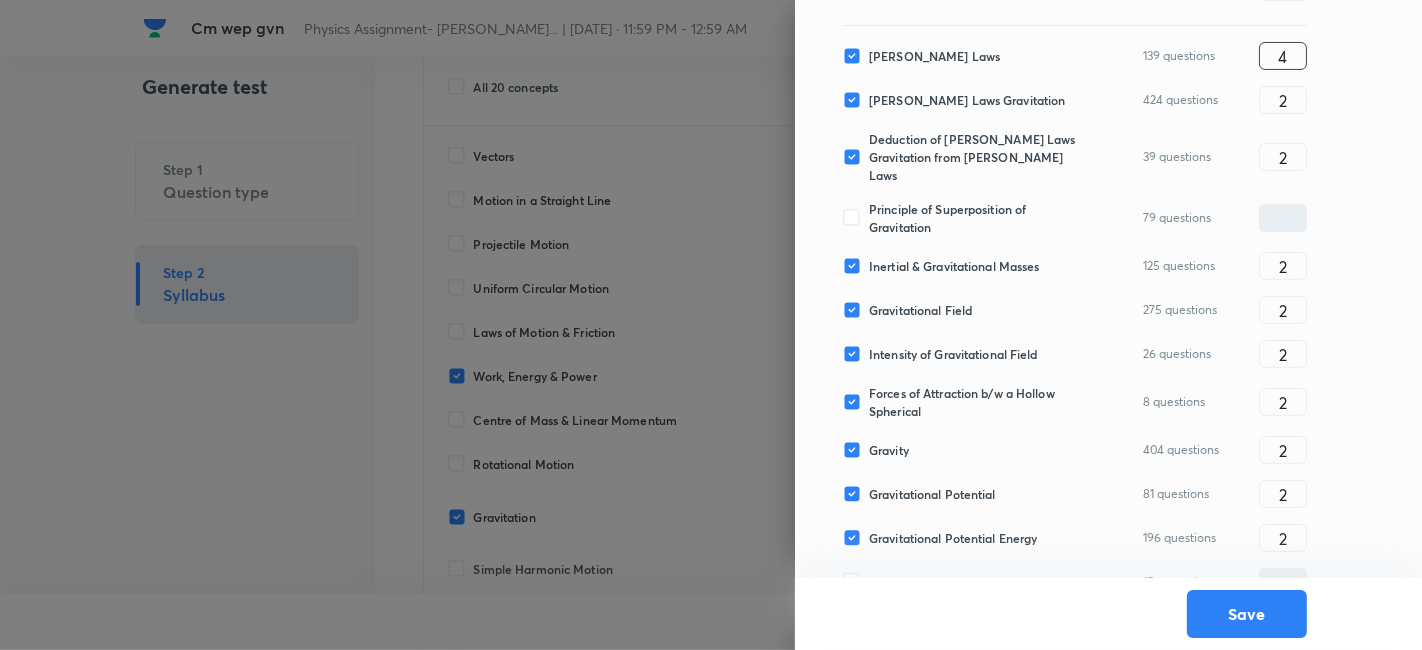 type on "4" 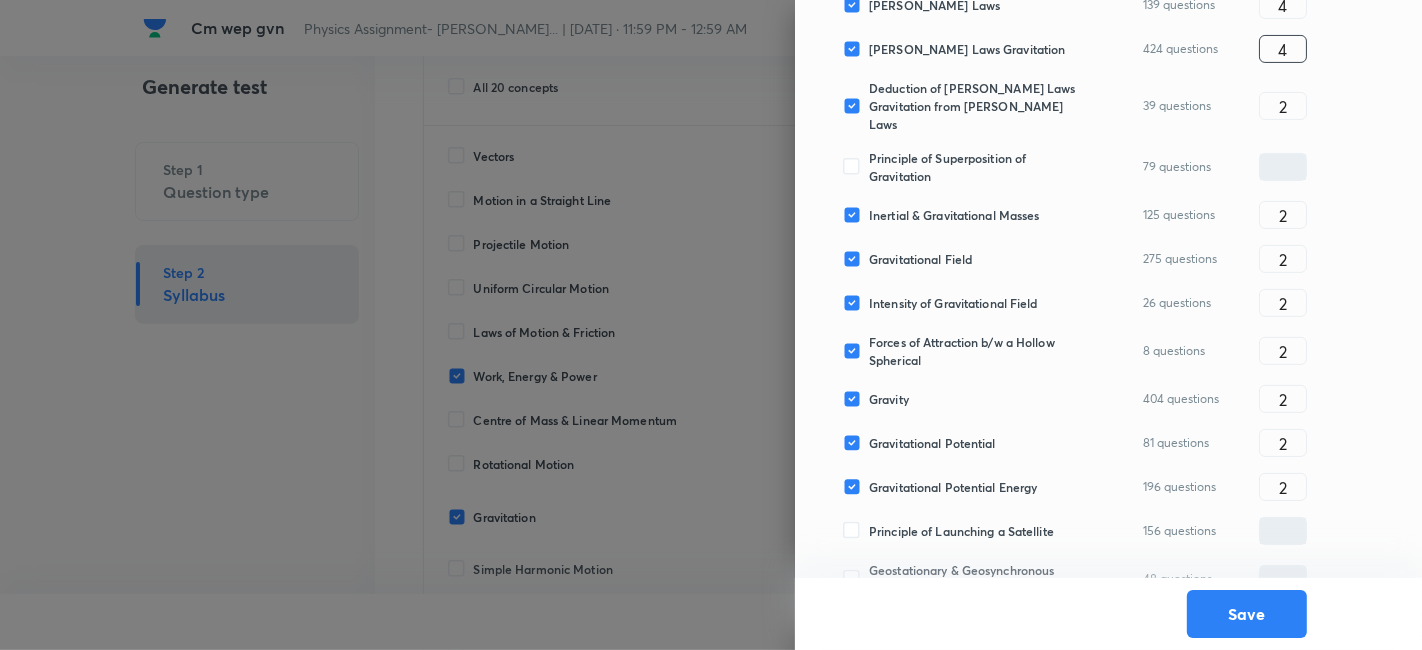 scroll, scrollTop: 380, scrollLeft: 0, axis: vertical 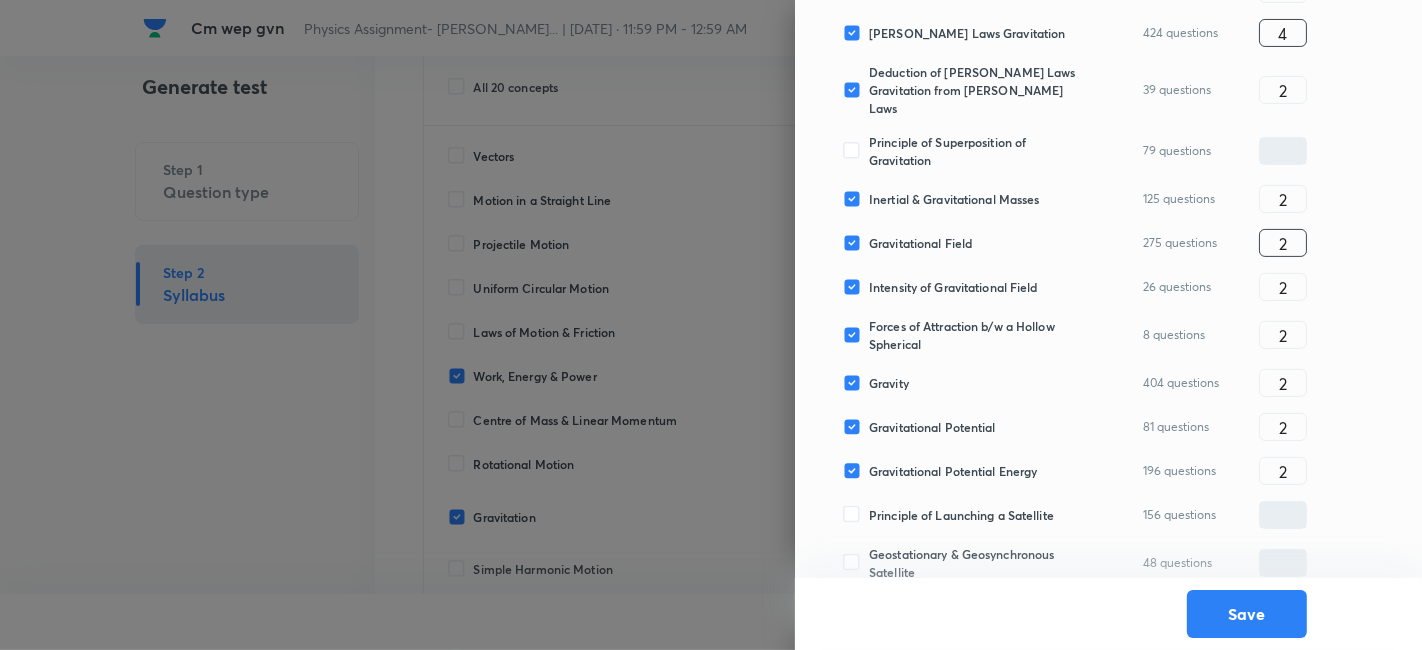 type on "4" 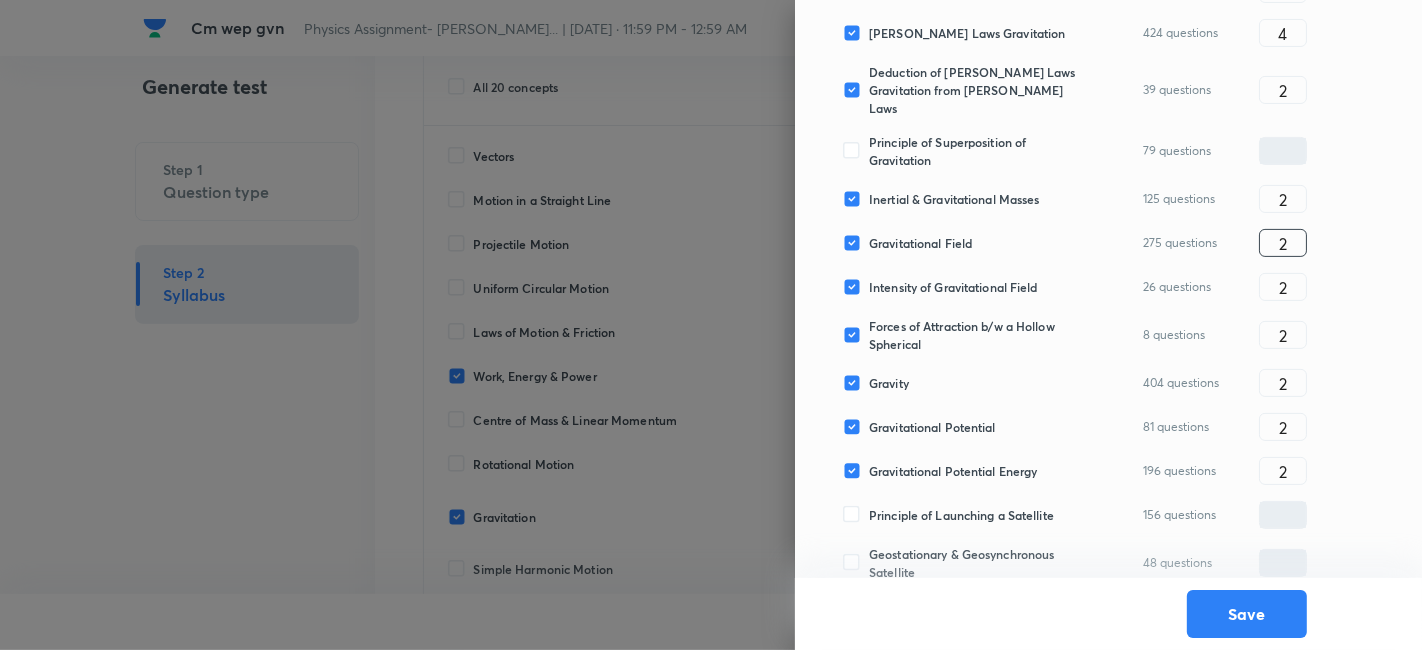 click on "2" at bounding box center [1283, 243] 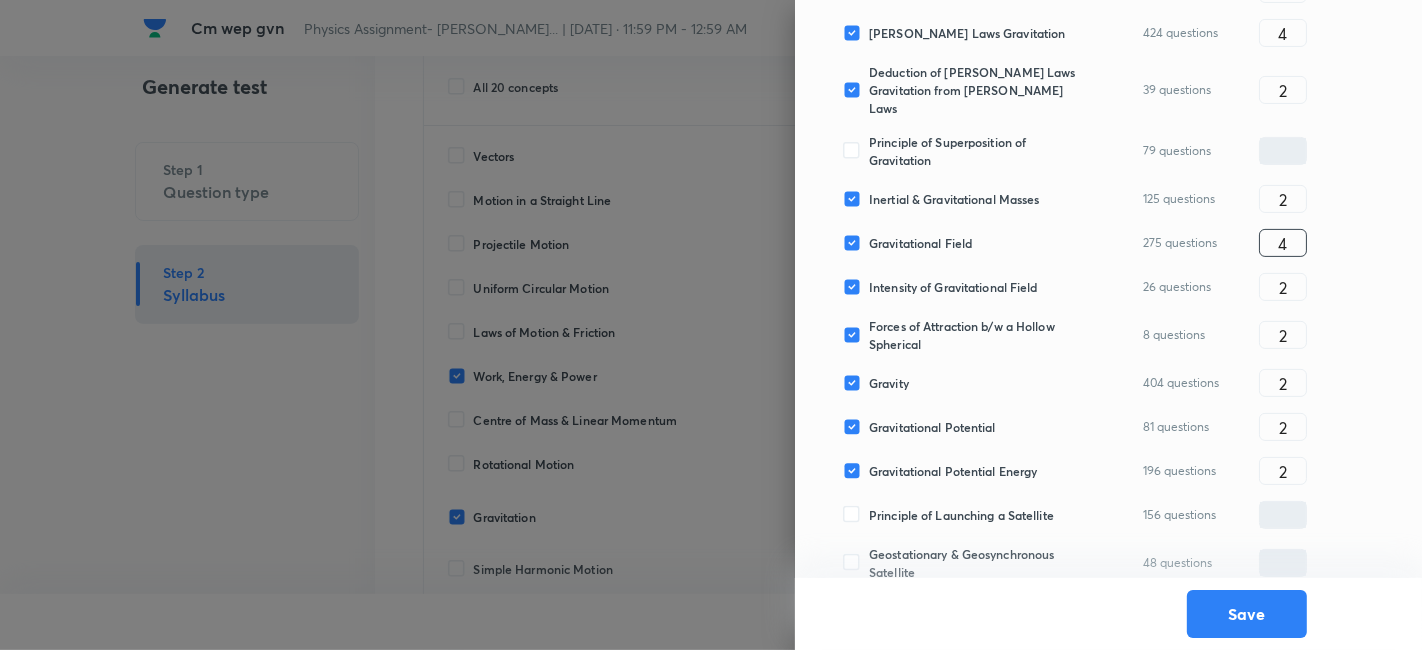 type on "4" 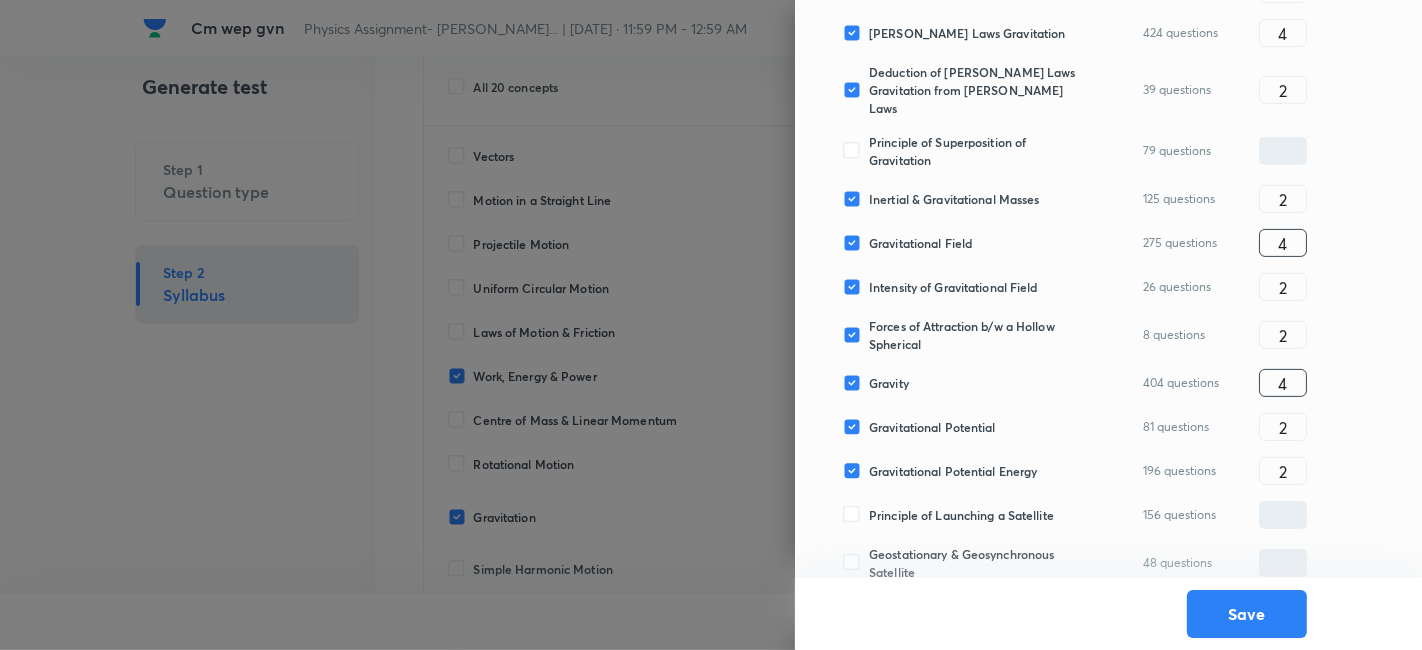 type on "4" 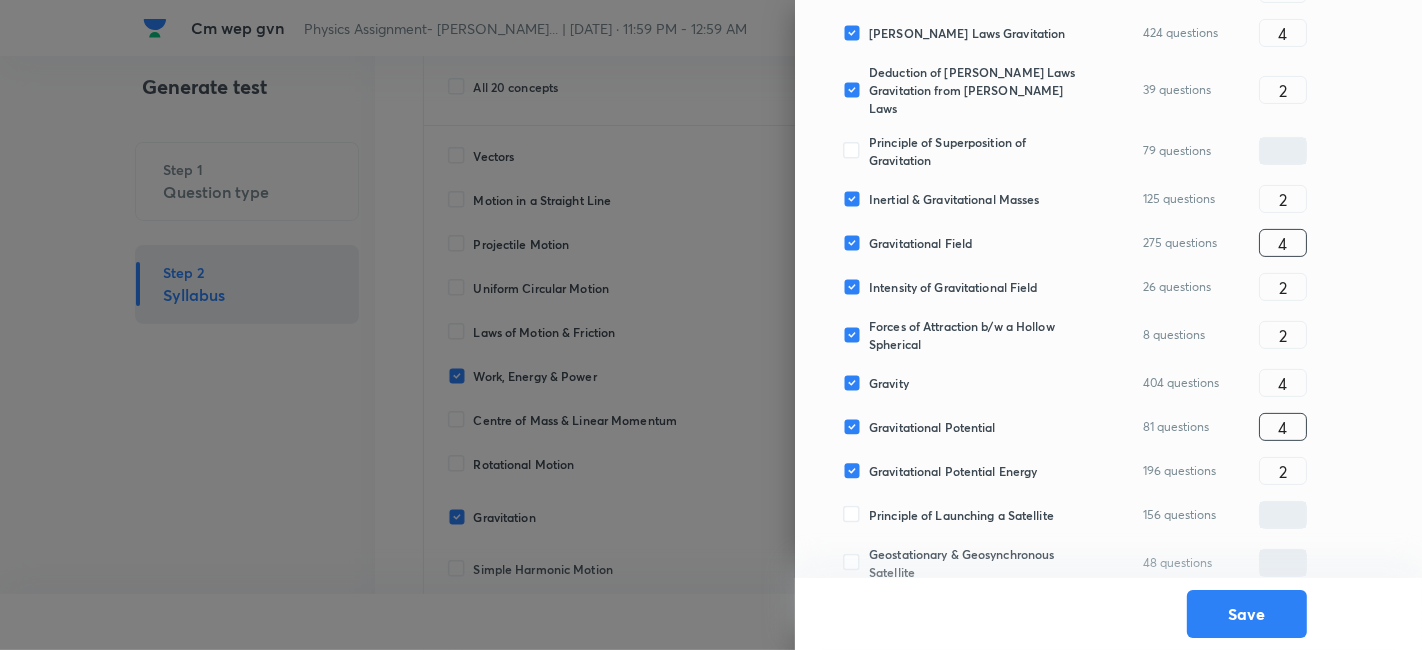type on "4" 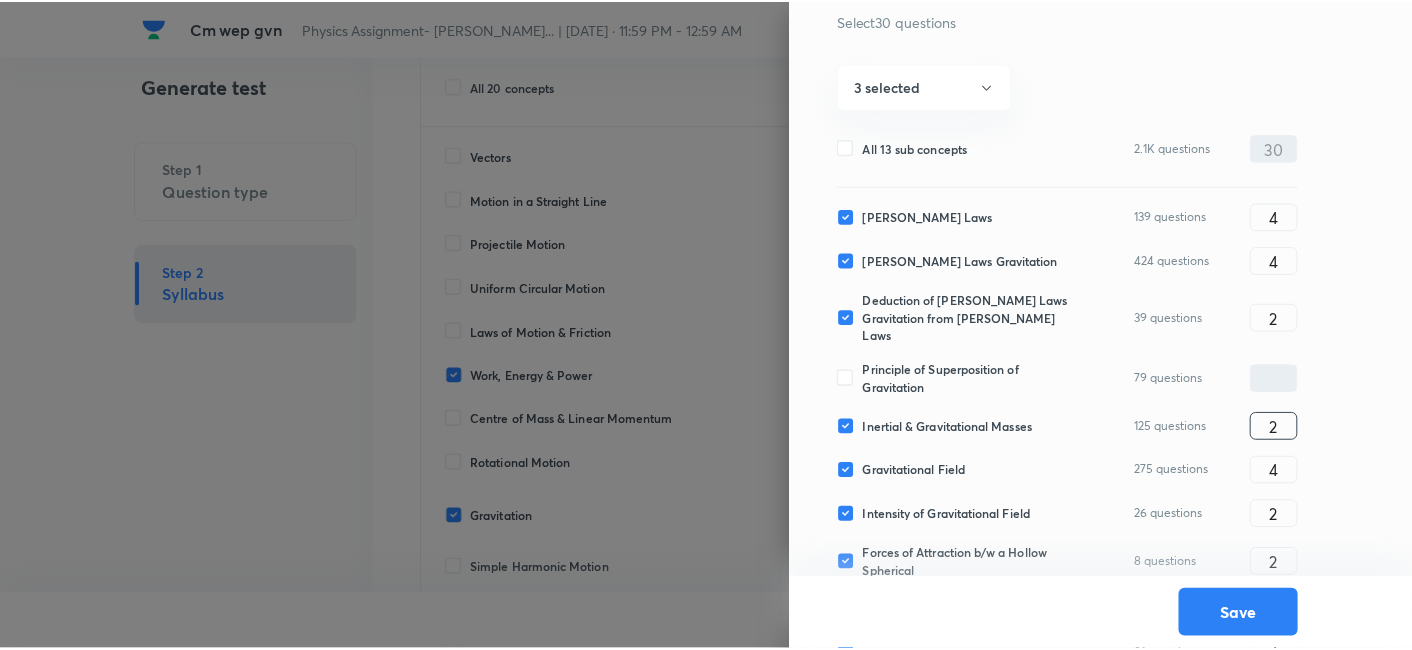 scroll, scrollTop: 150, scrollLeft: 0, axis: vertical 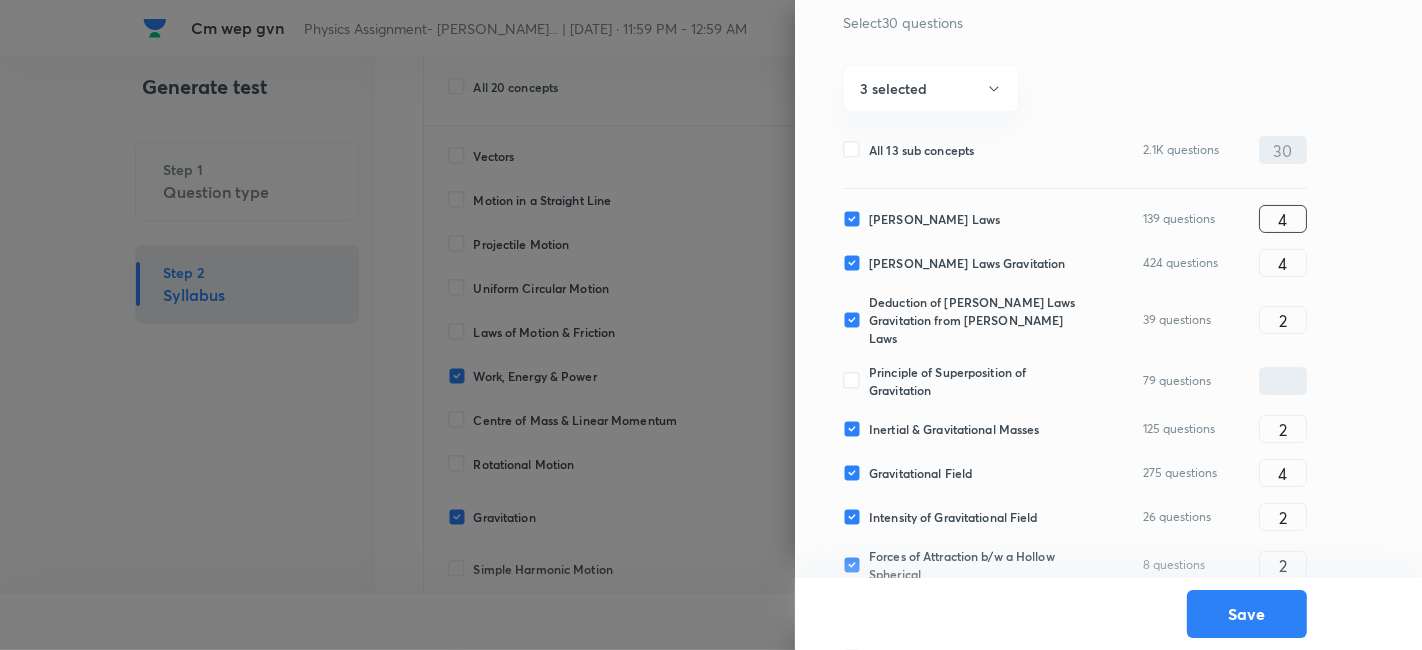 type on "4" 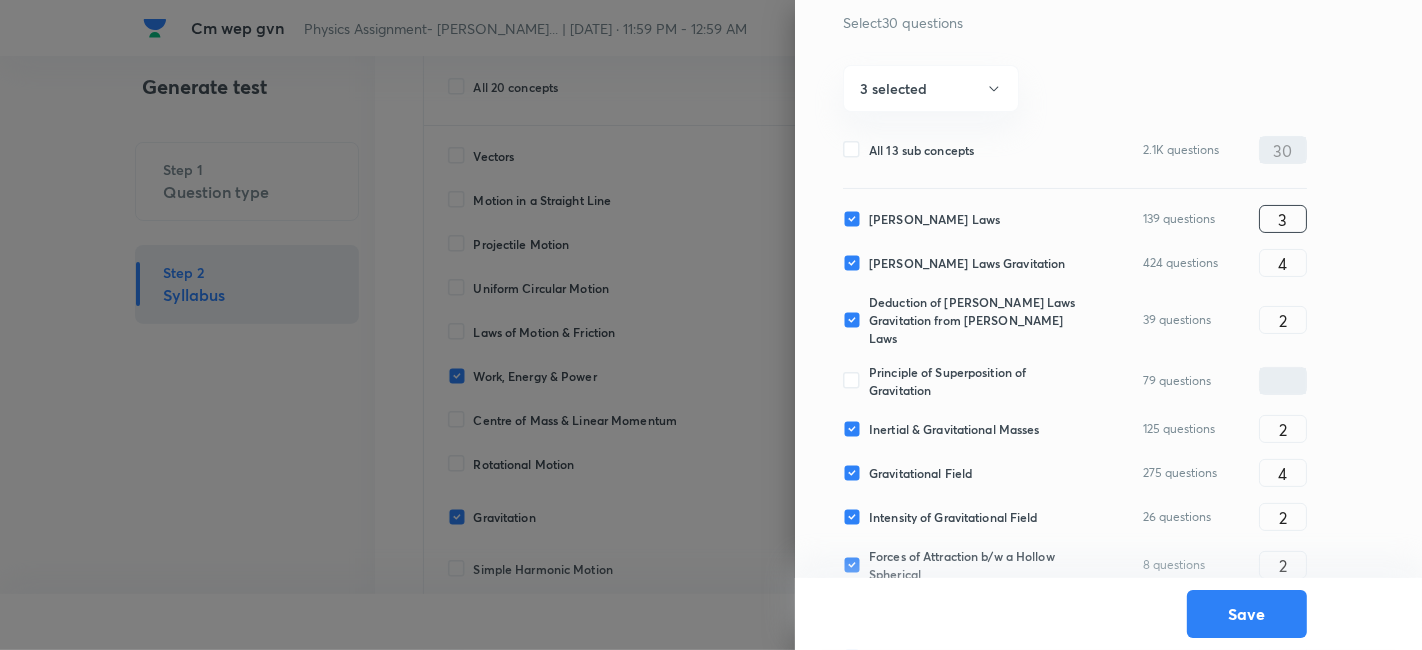type on "3" 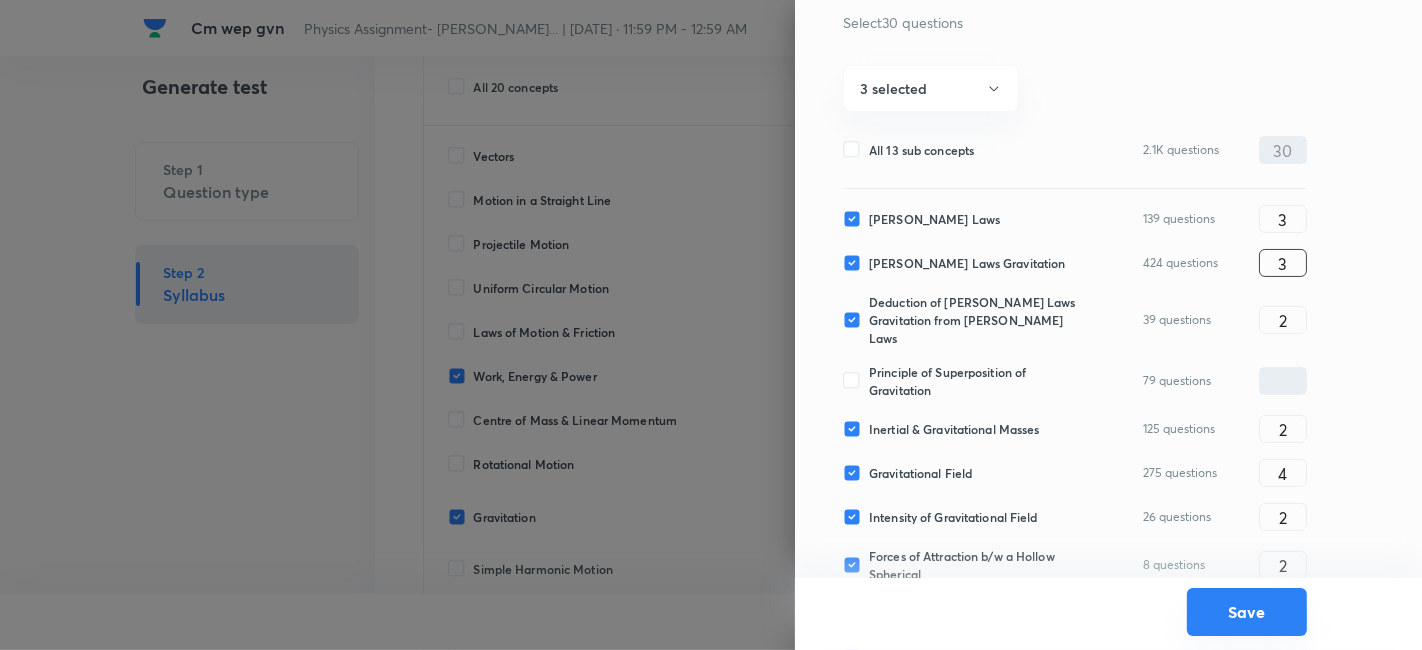 type on "3" 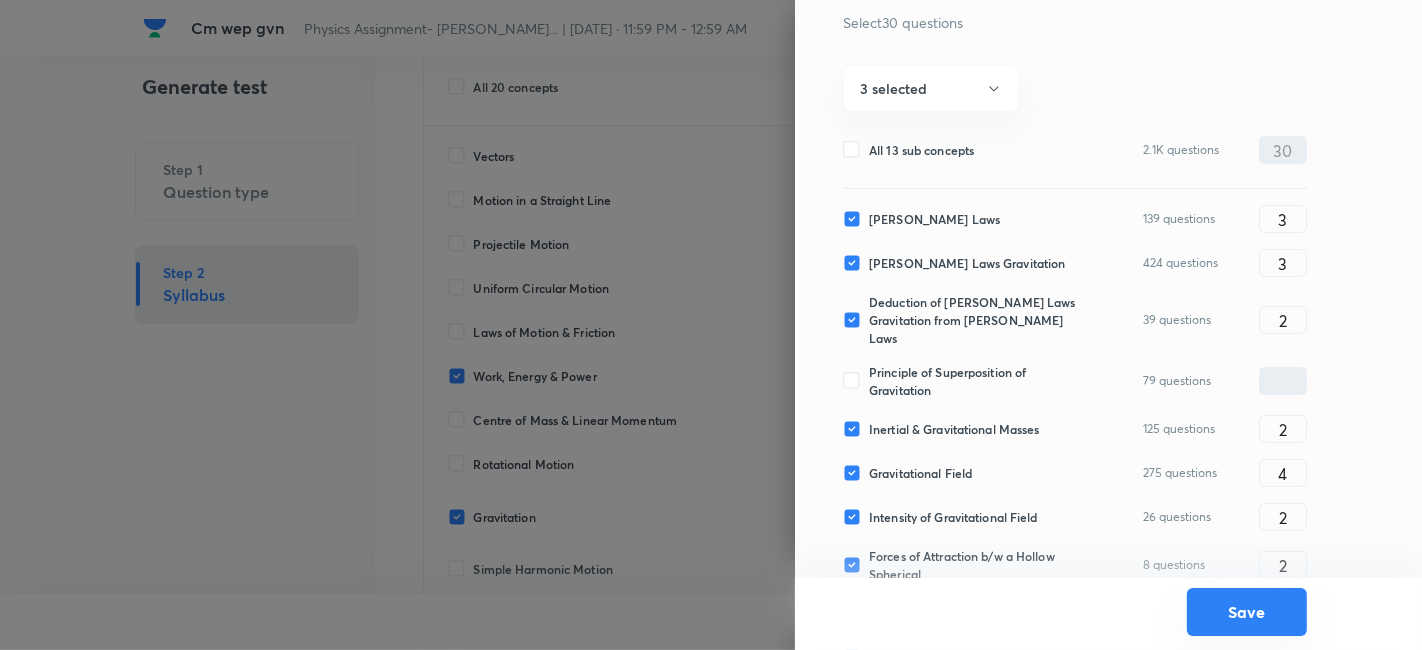 click on "Save" at bounding box center [1247, 612] 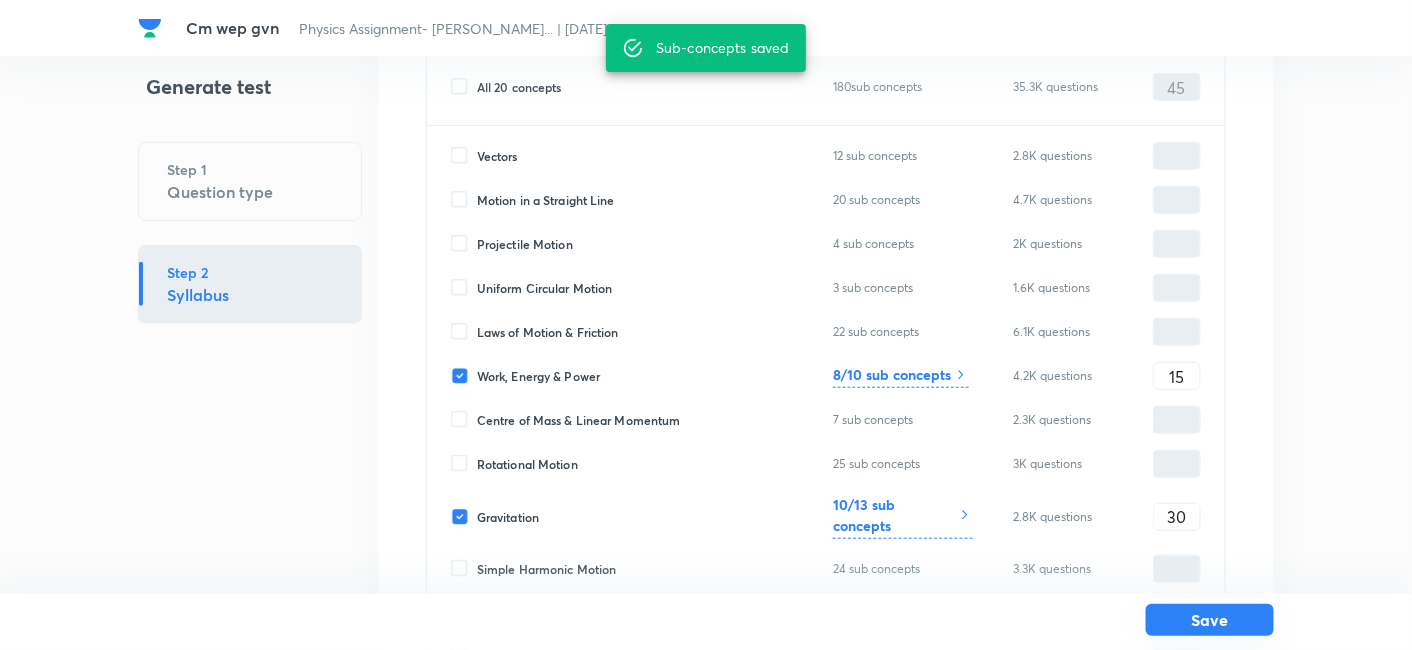 click on "Save" at bounding box center (1210, 620) 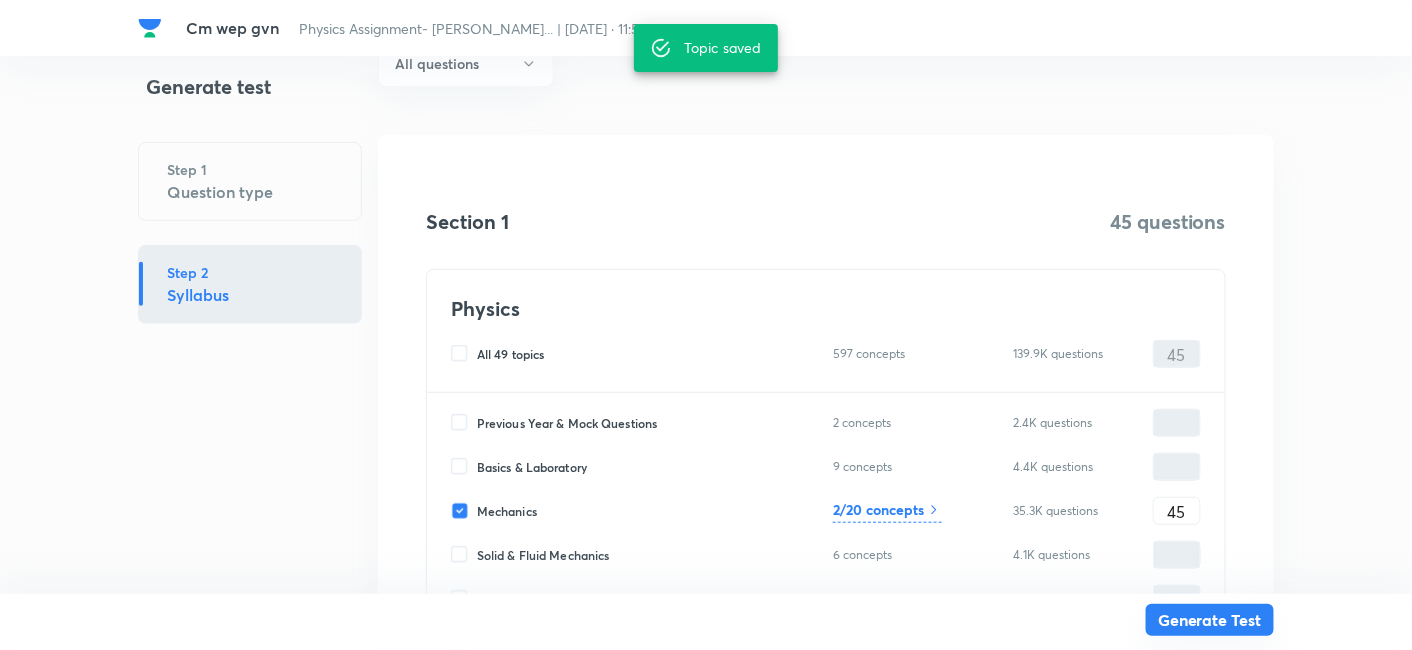 click on "Generate Test" at bounding box center (1210, 620) 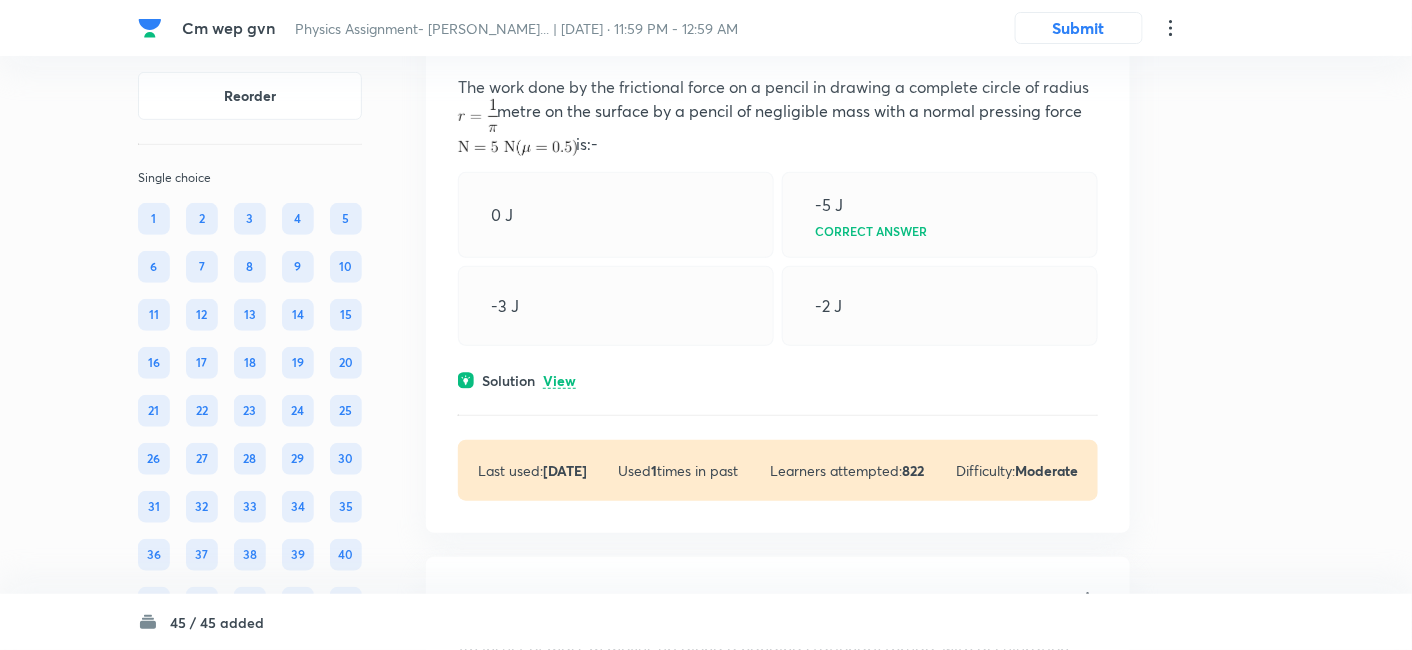 scroll, scrollTop: 195, scrollLeft: 0, axis: vertical 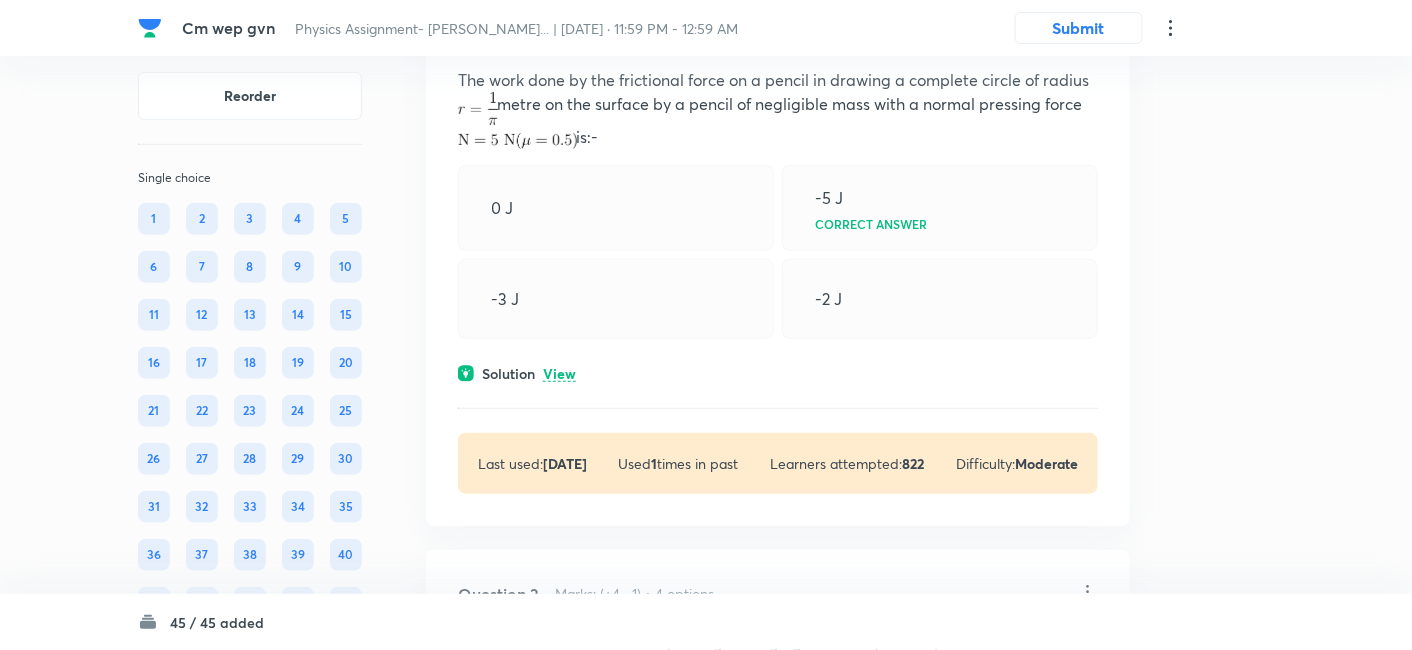 click on "View" at bounding box center [559, 374] 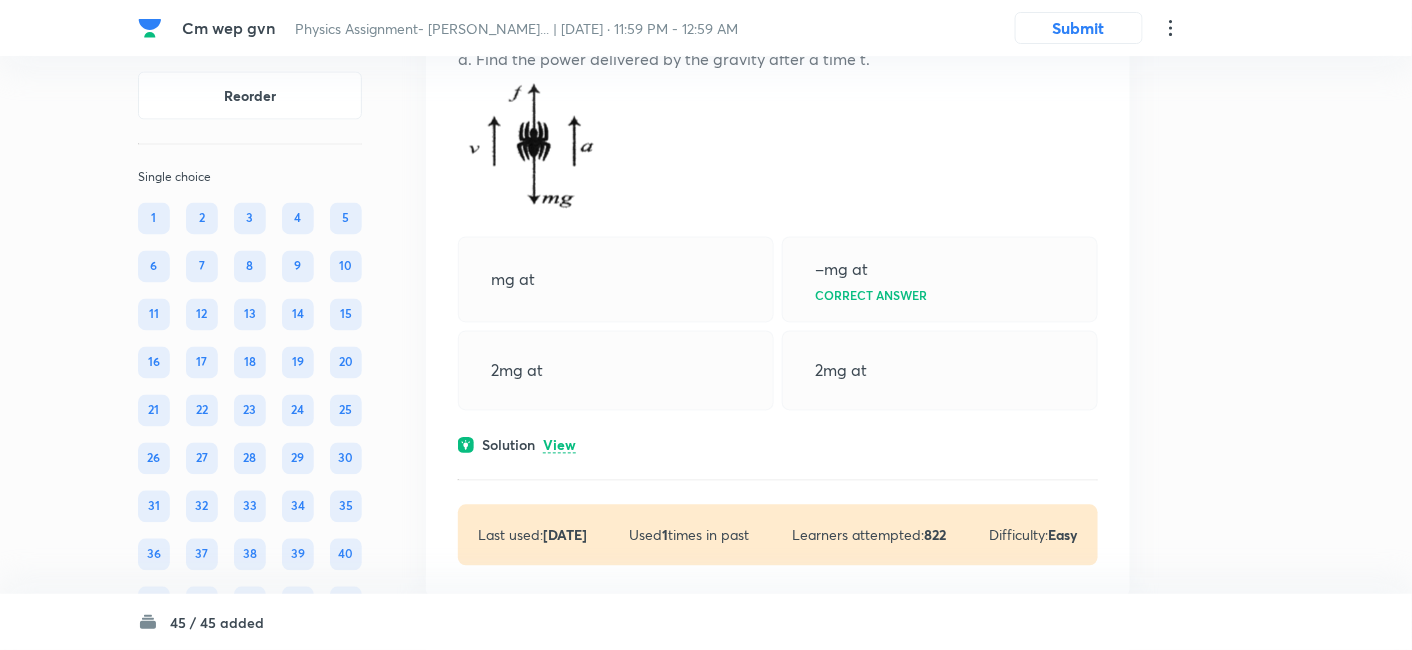 scroll, scrollTop: 1165, scrollLeft: 0, axis: vertical 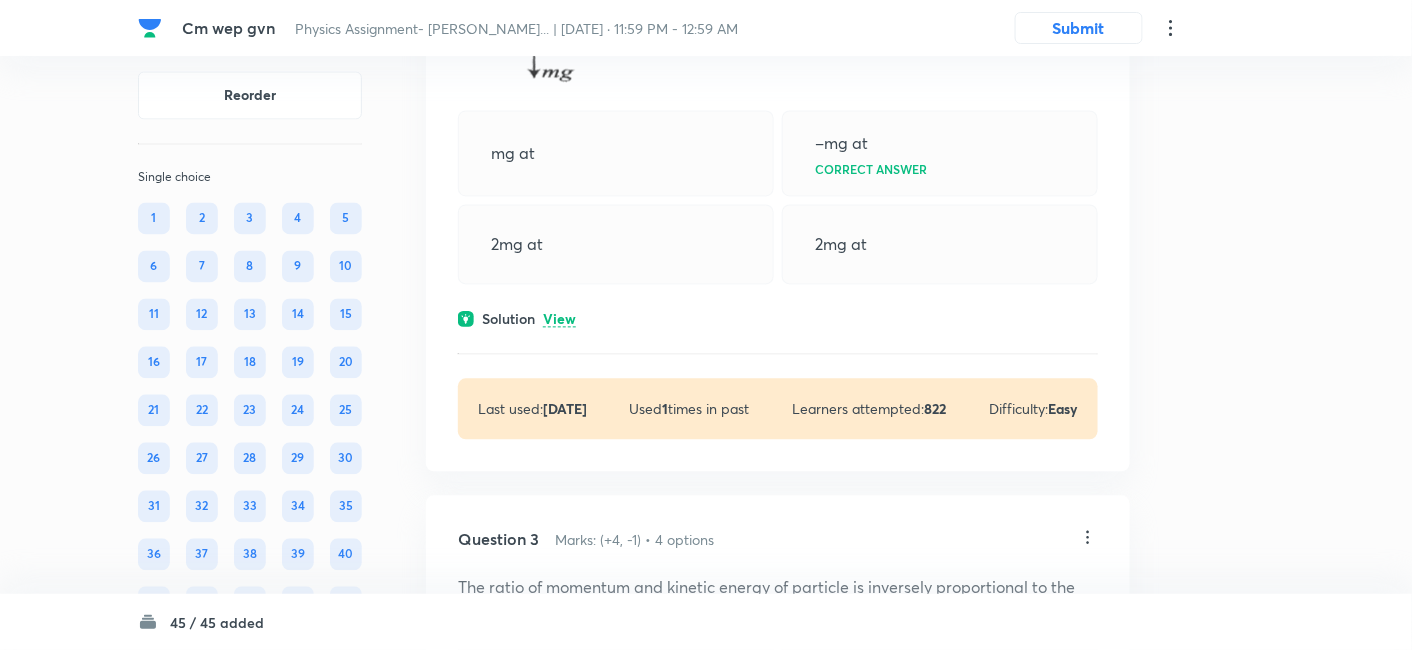 click on "View" at bounding box center [559, 320] 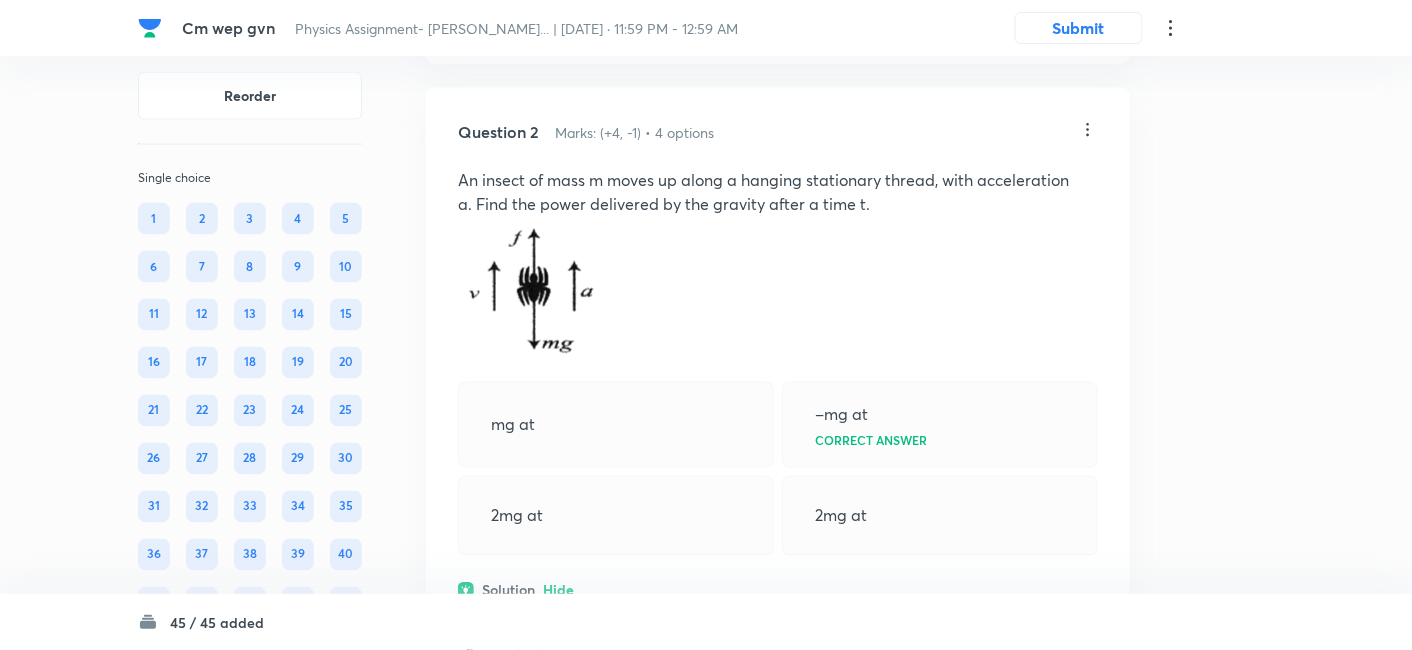 scroll, scrollTop: 886, scrollLeft: 0, axis: vertical 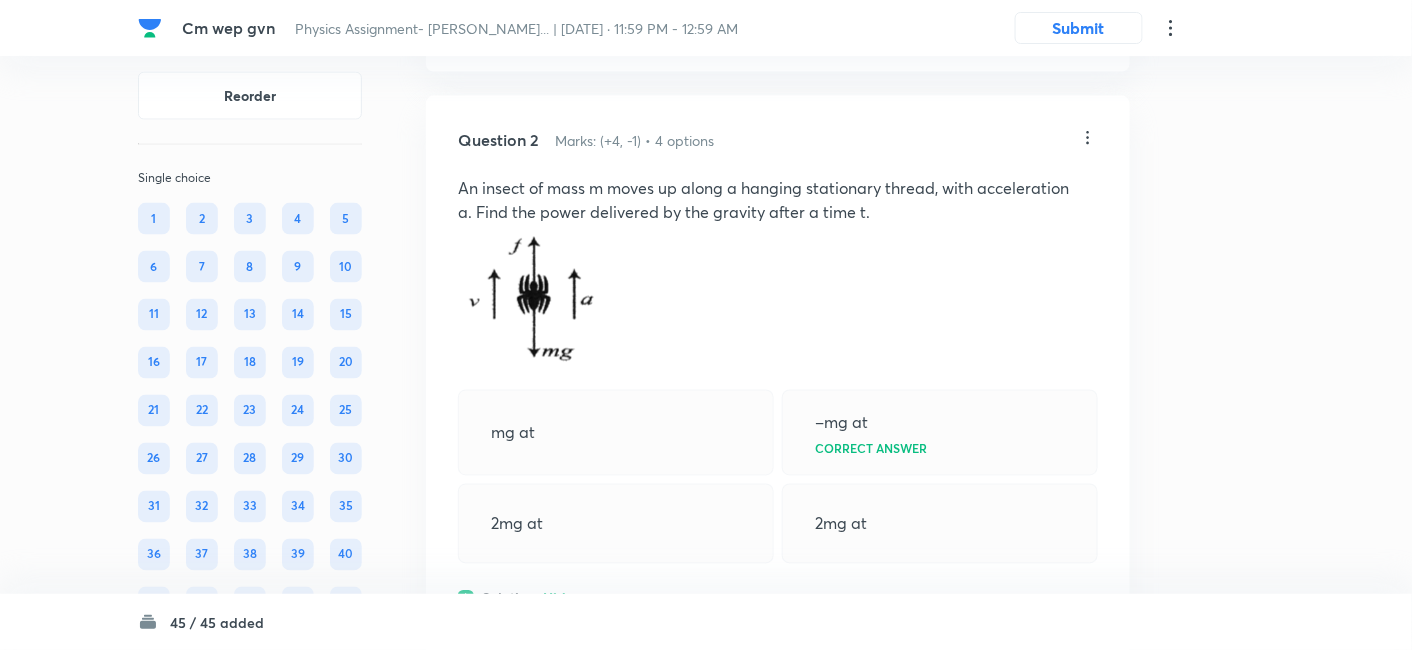 click 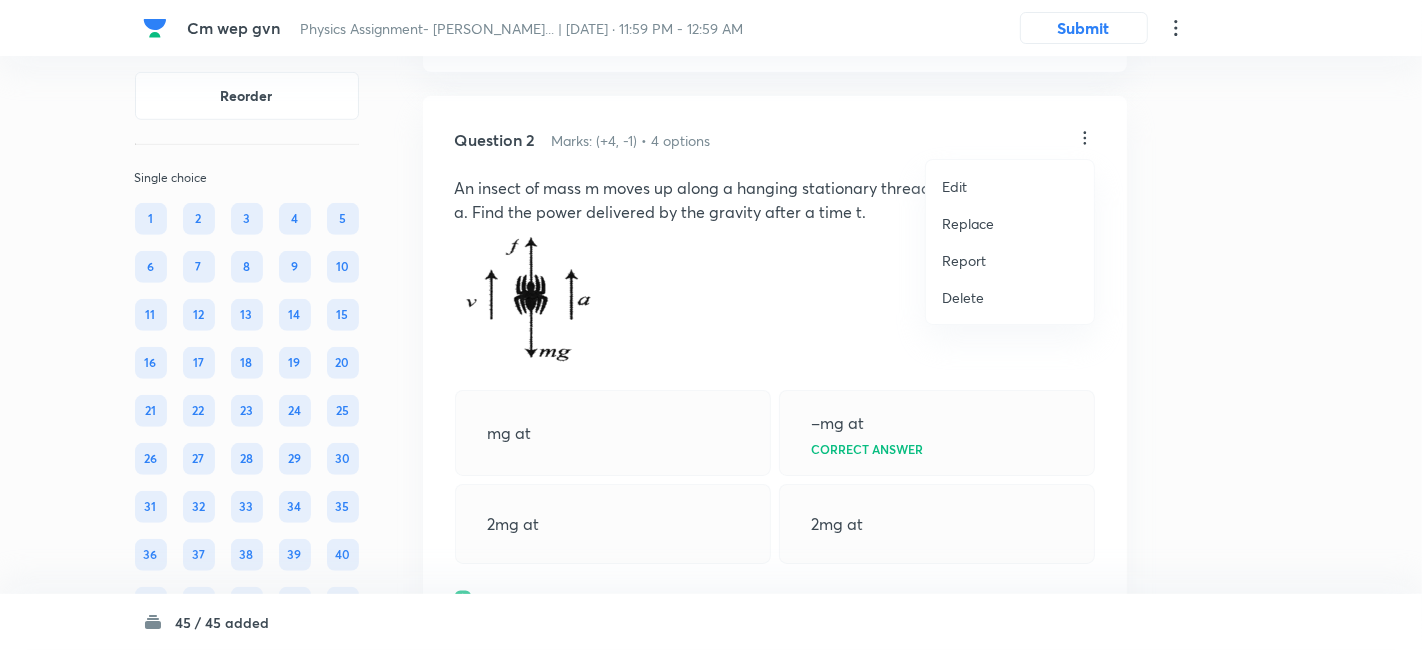 click on "Replace" at bounding box center [968, 223] 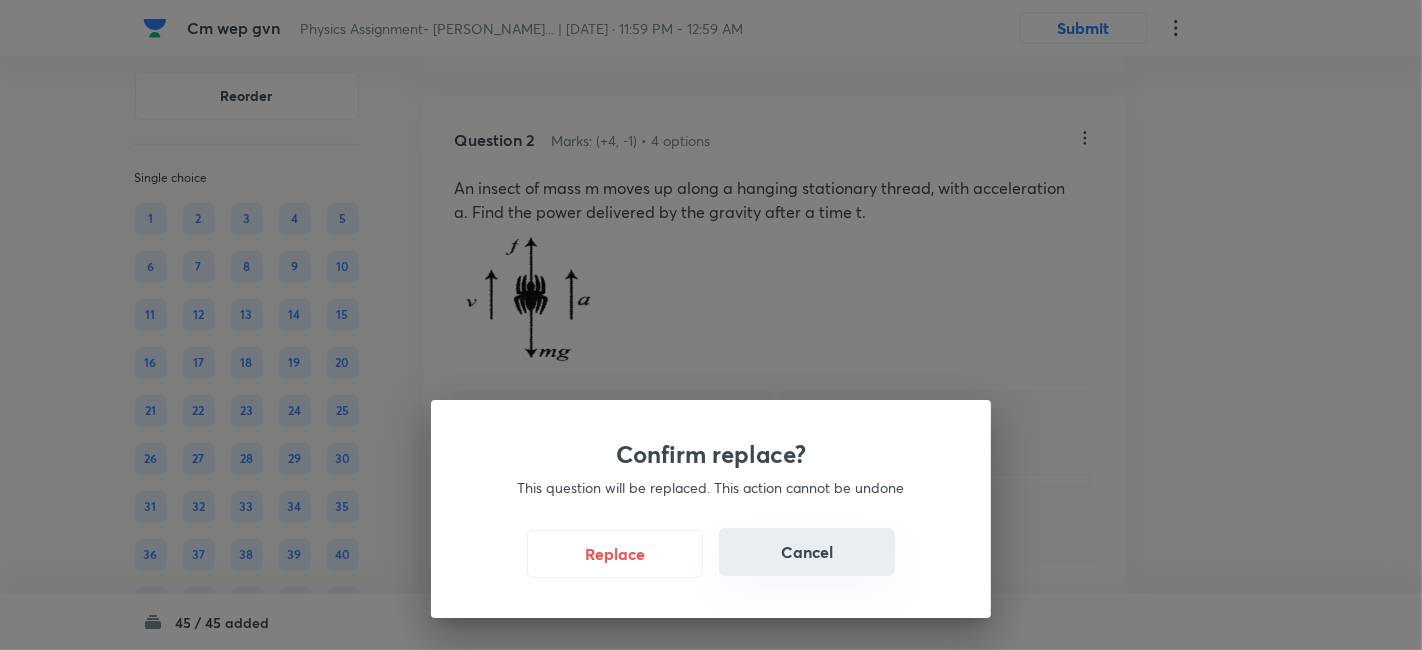 click on "Cancel" at bounding box center [807, 552] 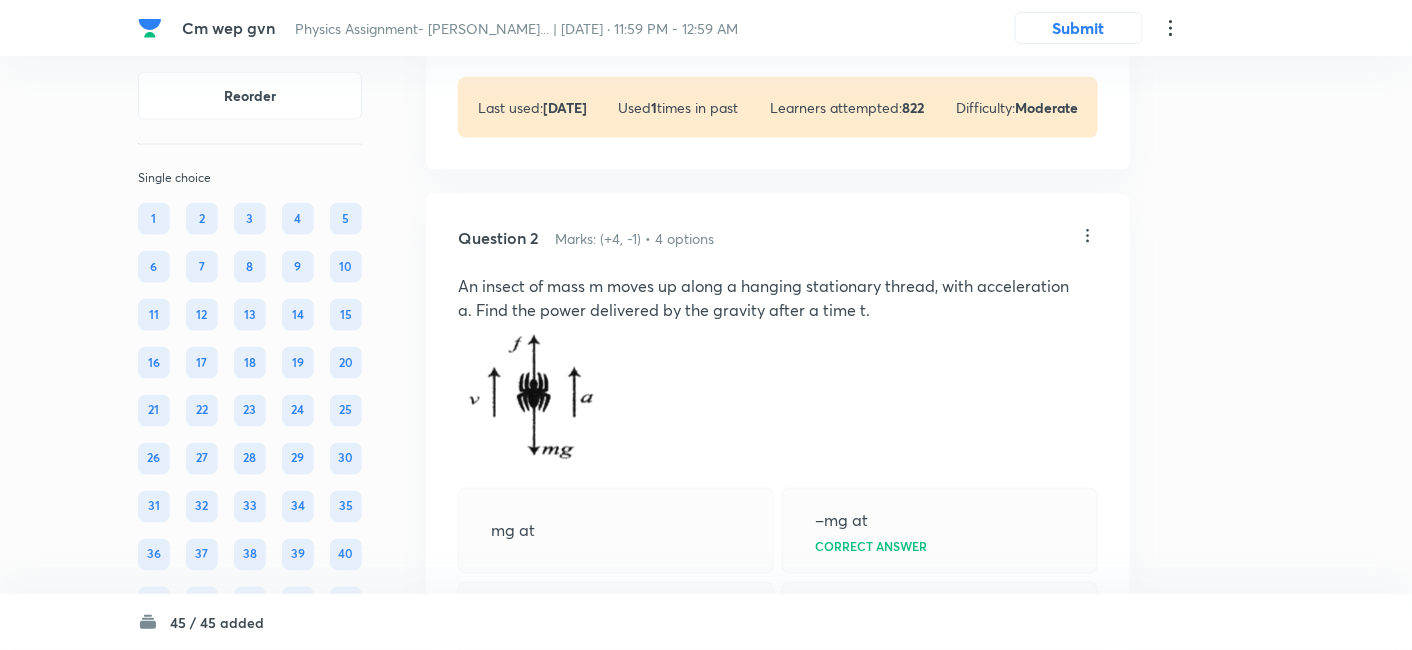 scroll, scrollTop: 786, scrollLeft: 0, axis: vertical 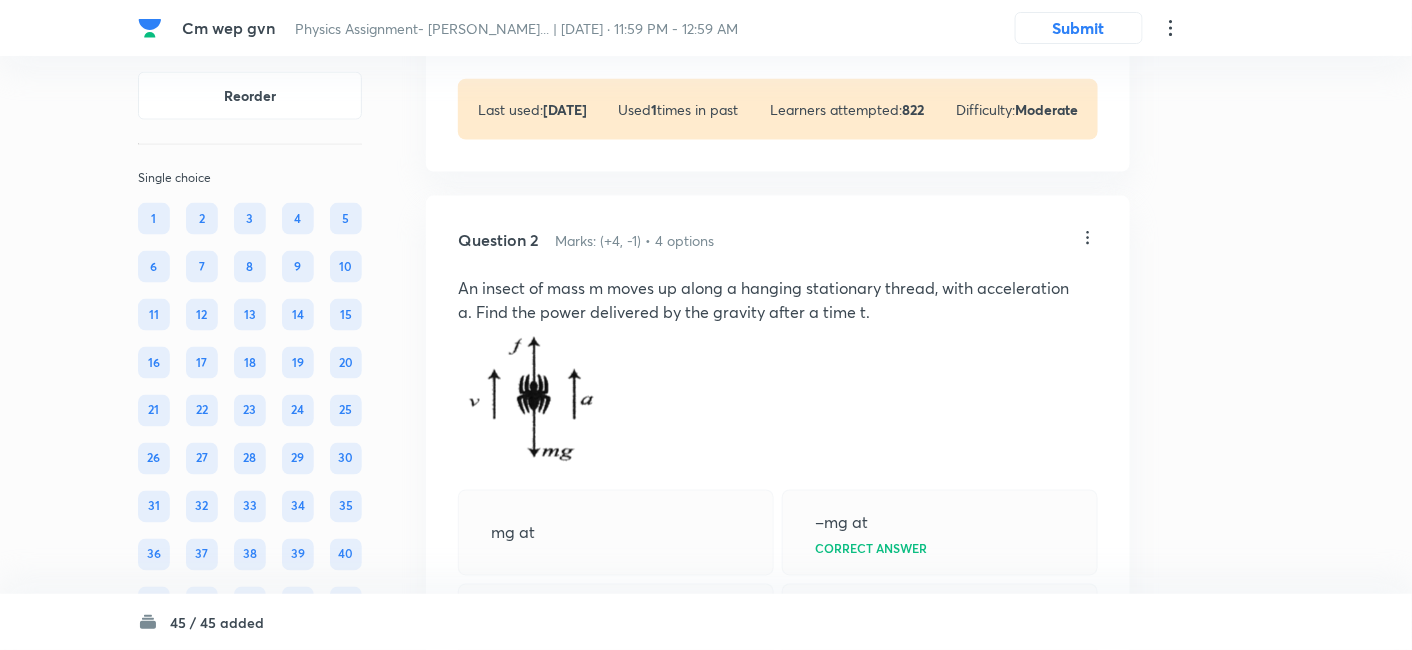 click 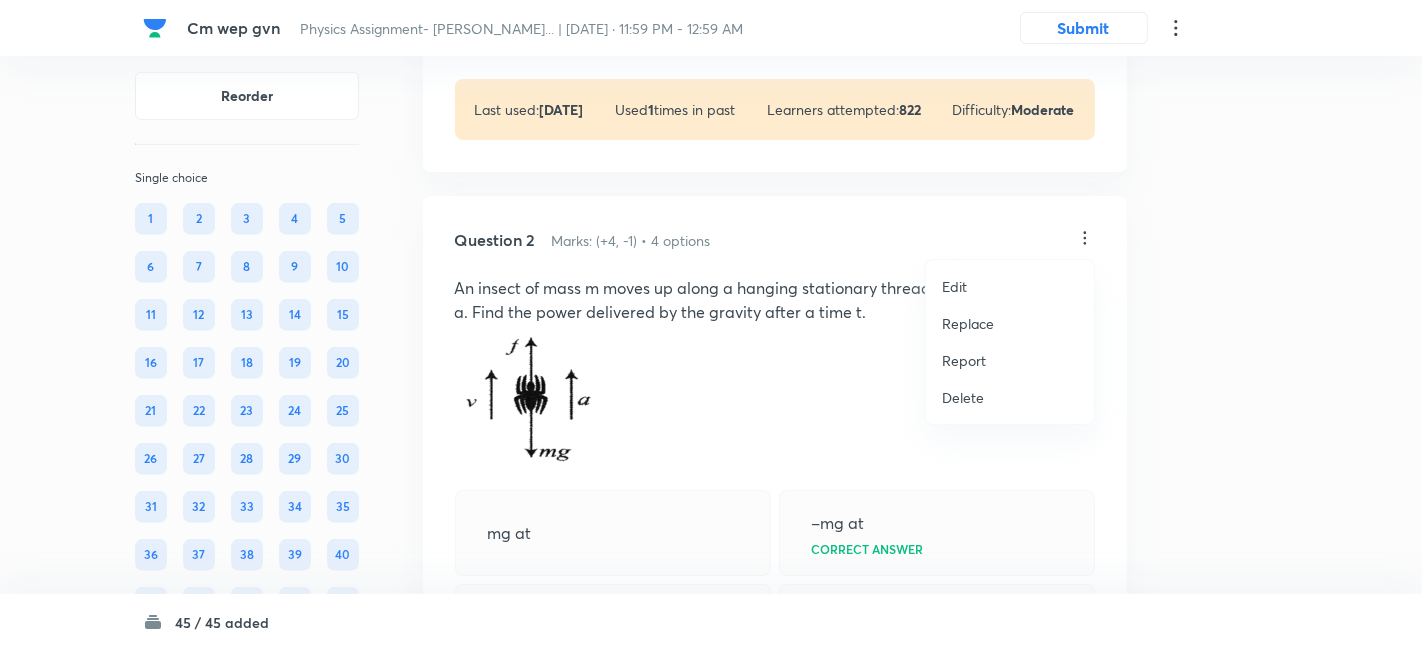 click on "Replace" at bounding box center [968, 323] 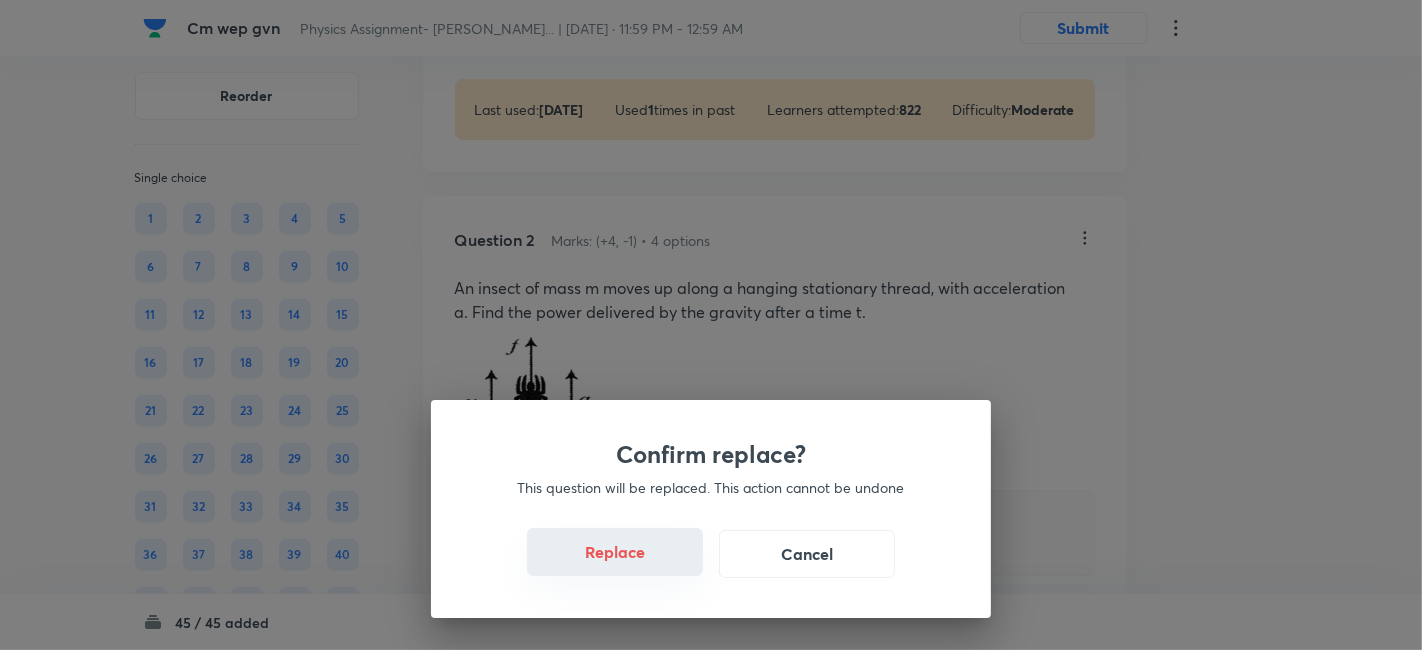 click on "Replace" at bounding box center [615, 552] 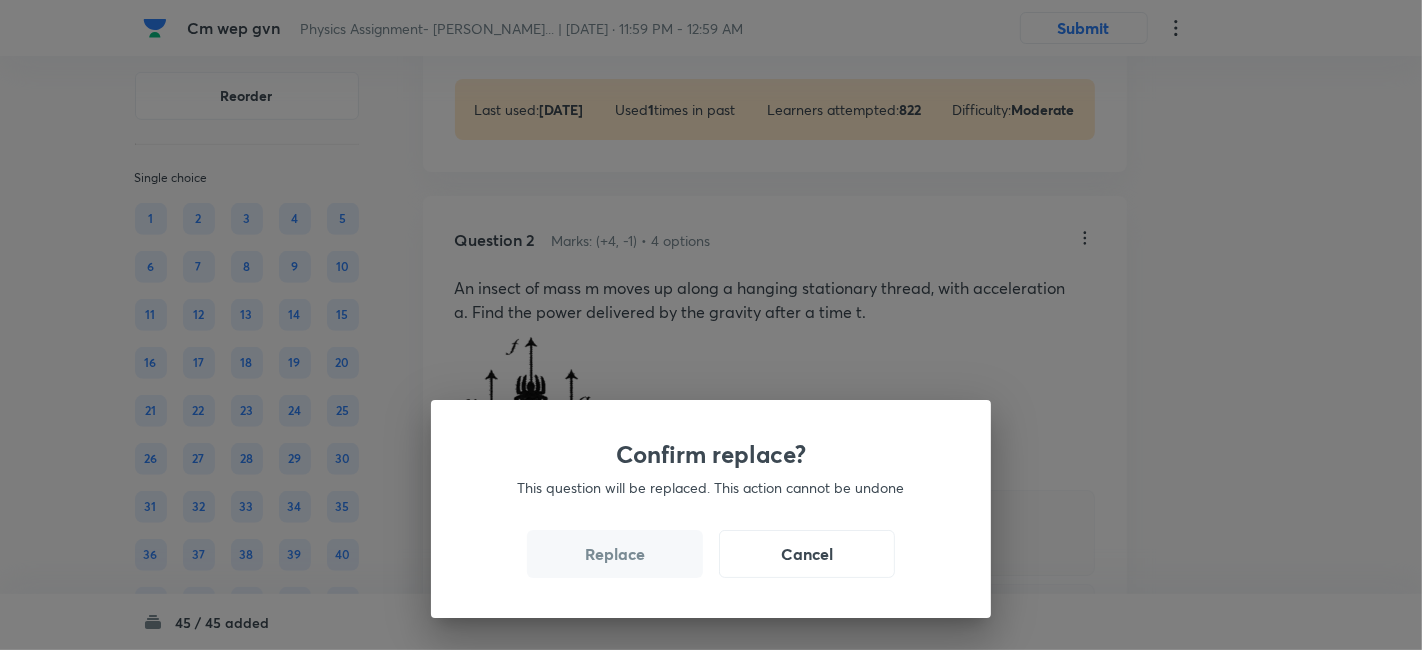 click on "Replace" at bounding box center [615, 554] 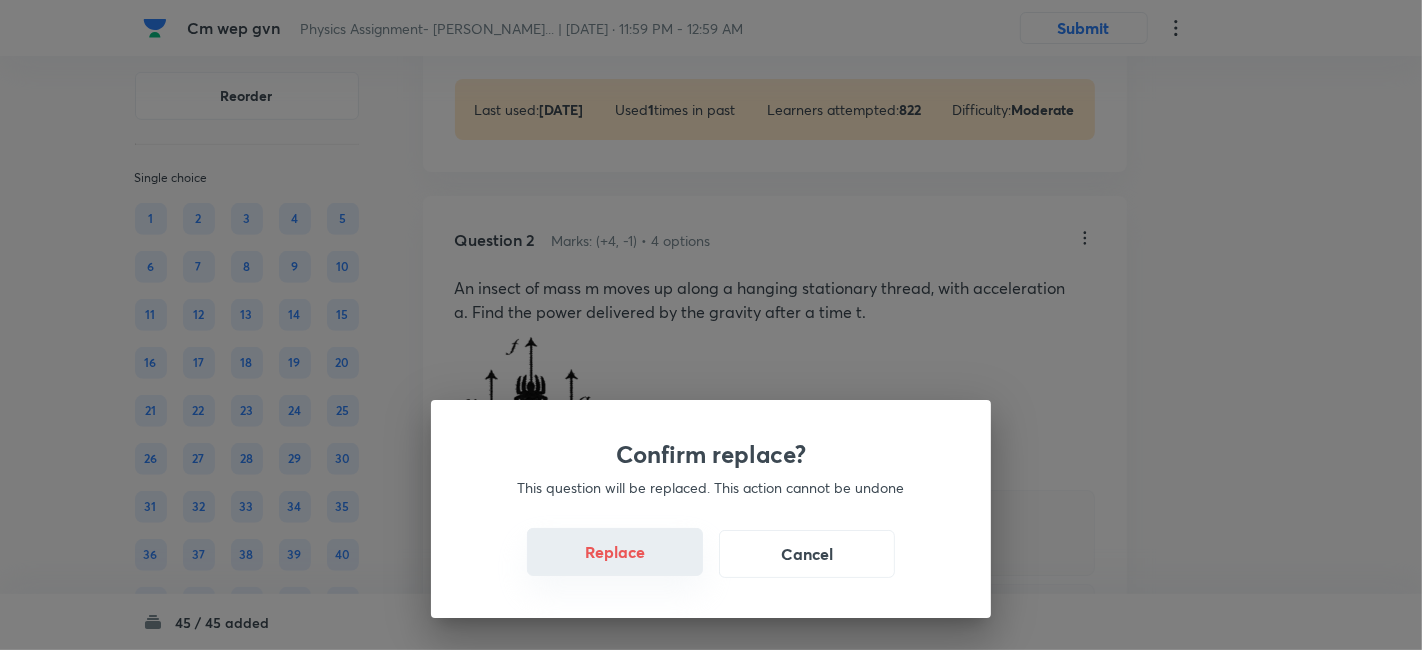 click on "Replace" at bounding box center [615, 552] 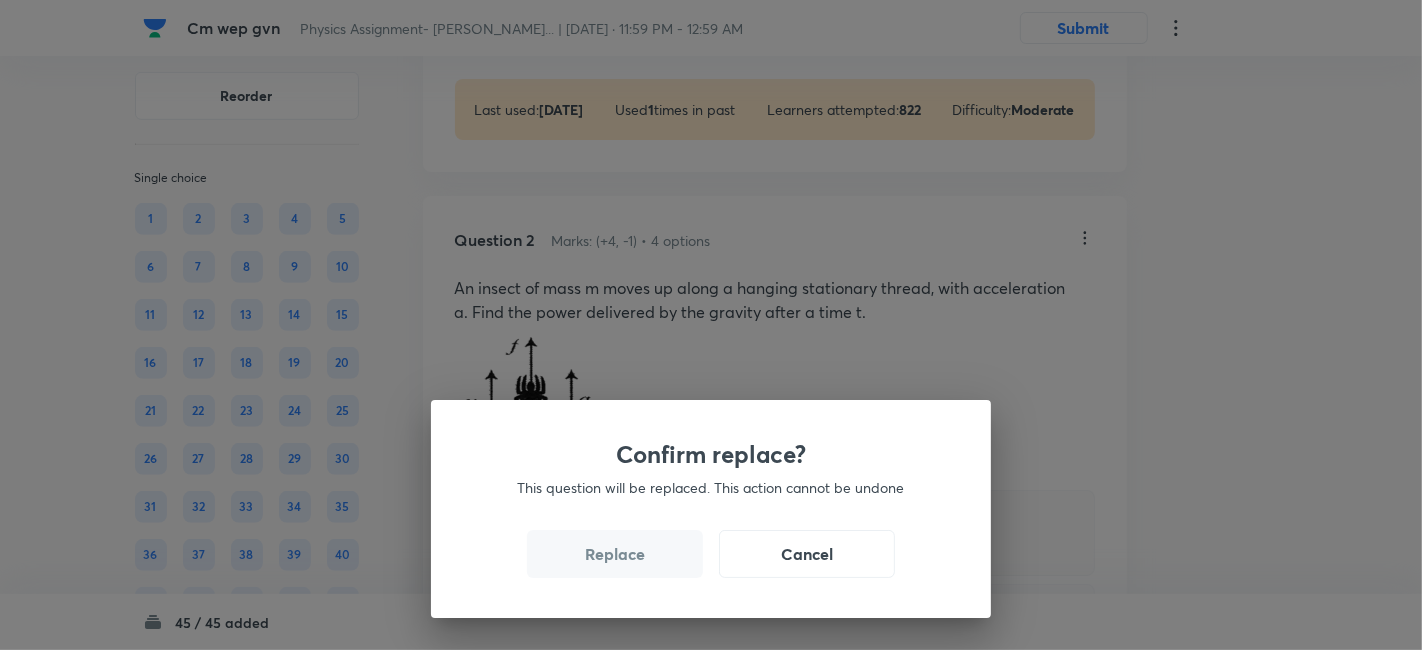click on "Replace" at bounding box center [615, 554] 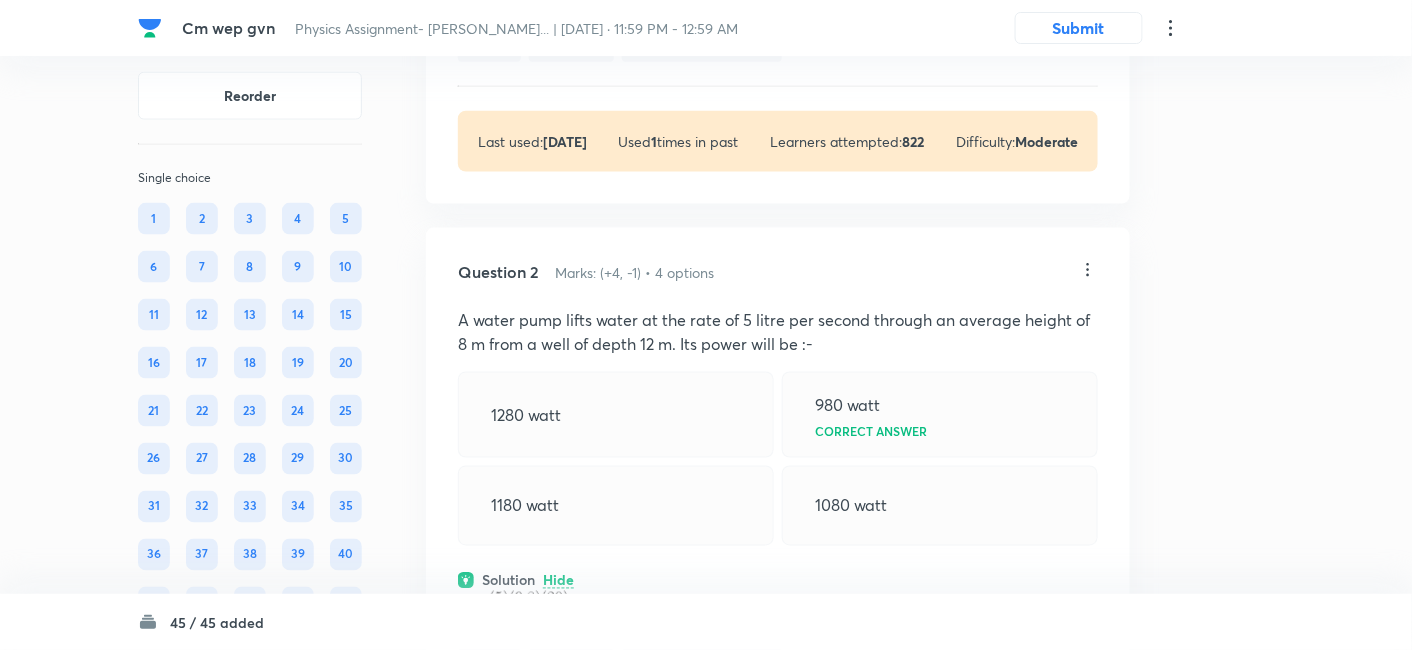 scroll, scrollTop: 753, scrollLeft: 0, axis: vertical 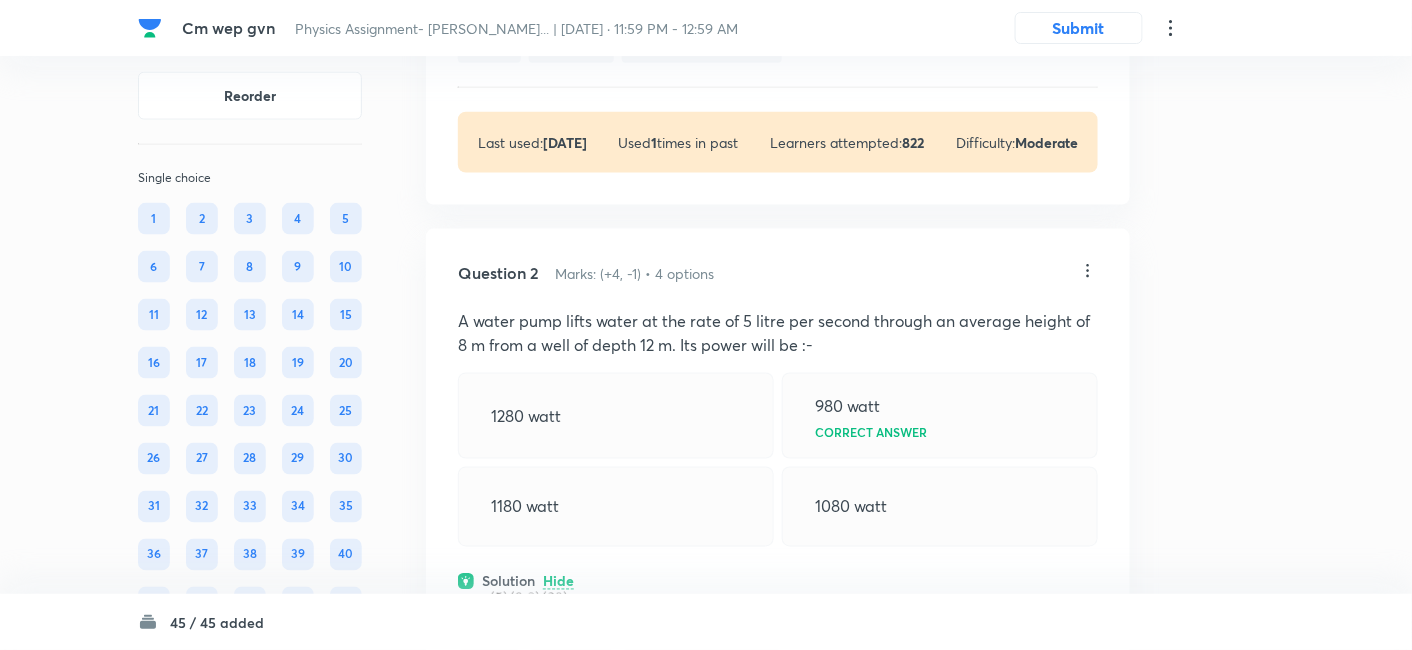 click 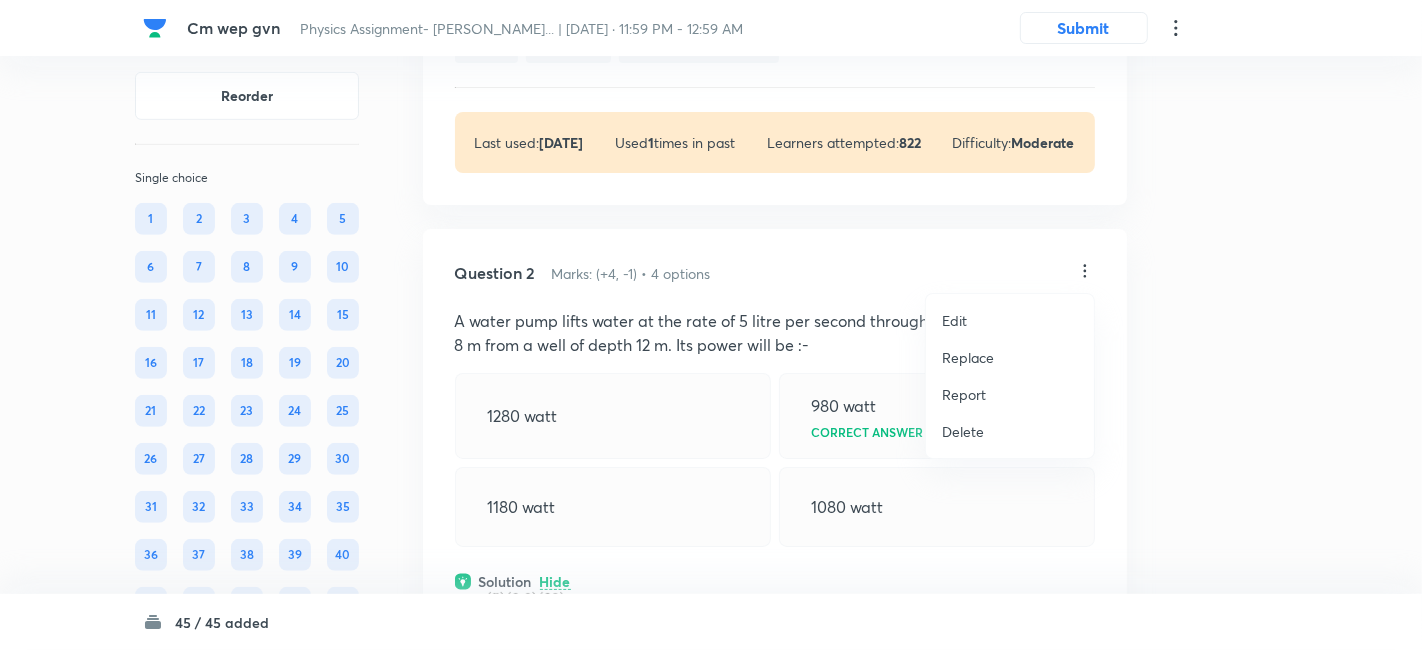 click on "Replace" at bounding box center (968, 357) 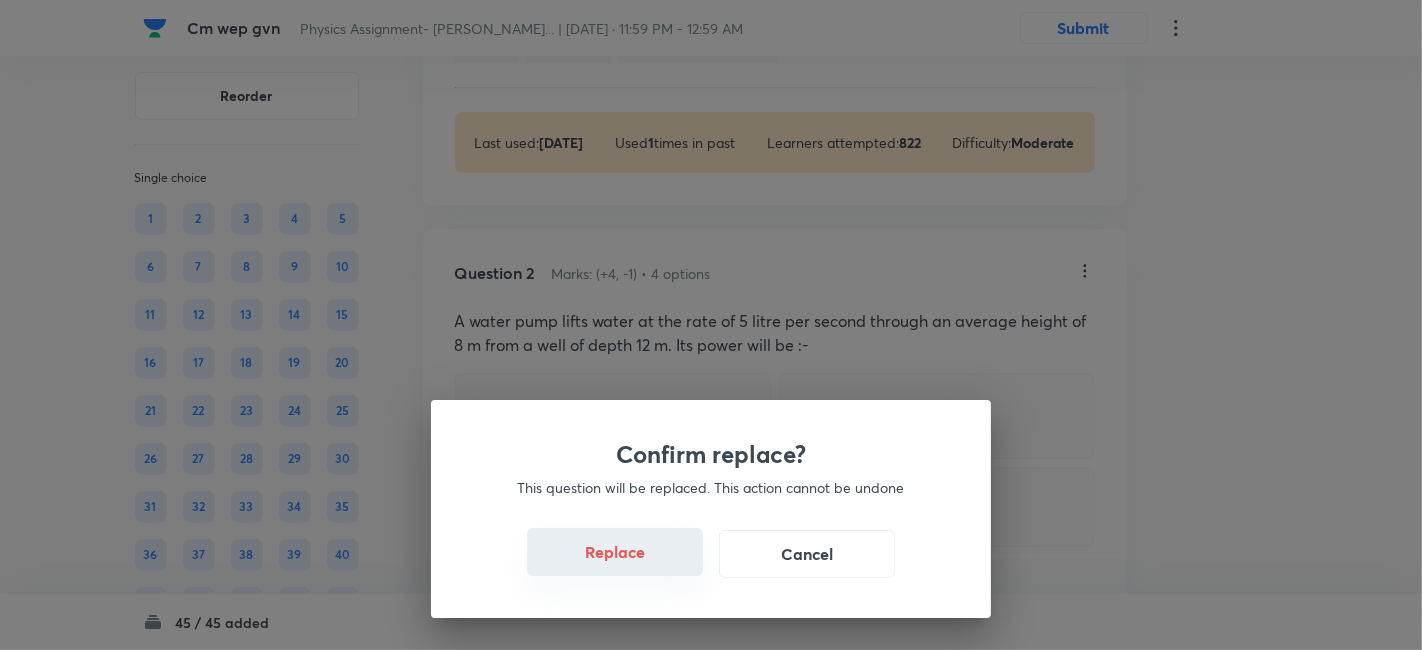 click on "Replace" at bounding box center [615, 552] 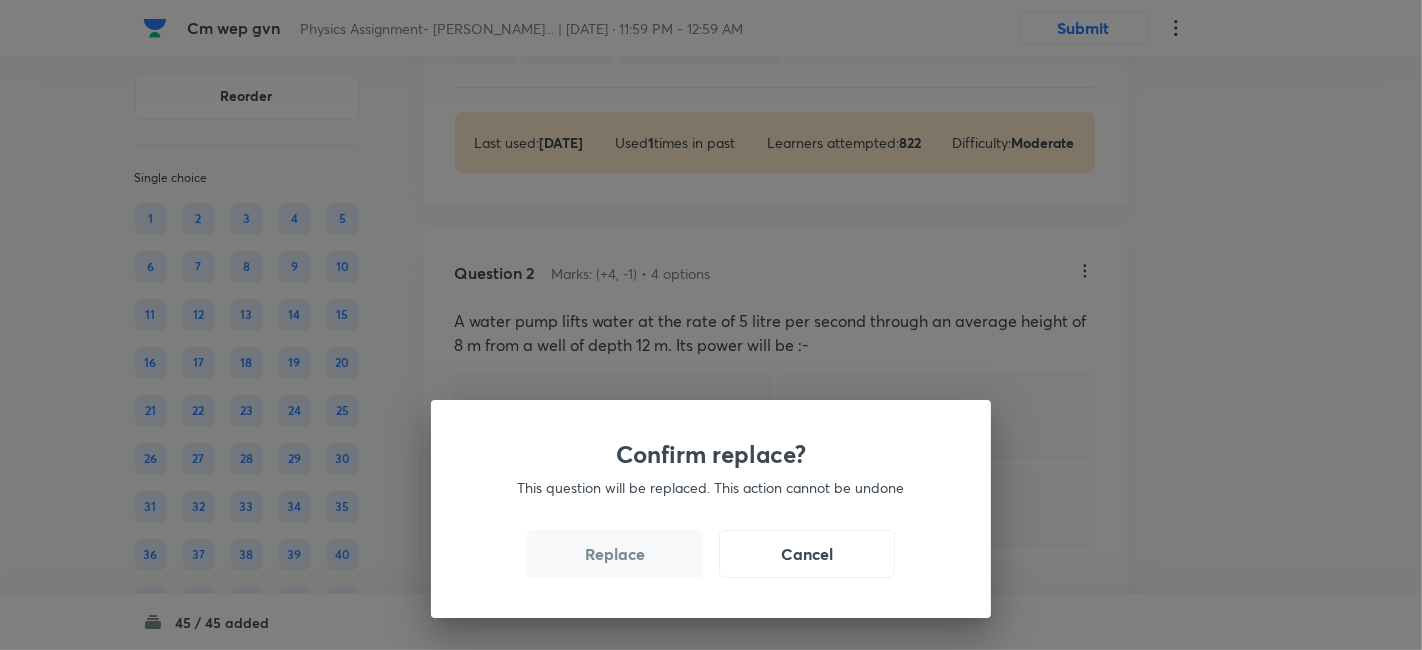click on "Replace" at bounding box center [615, 554] 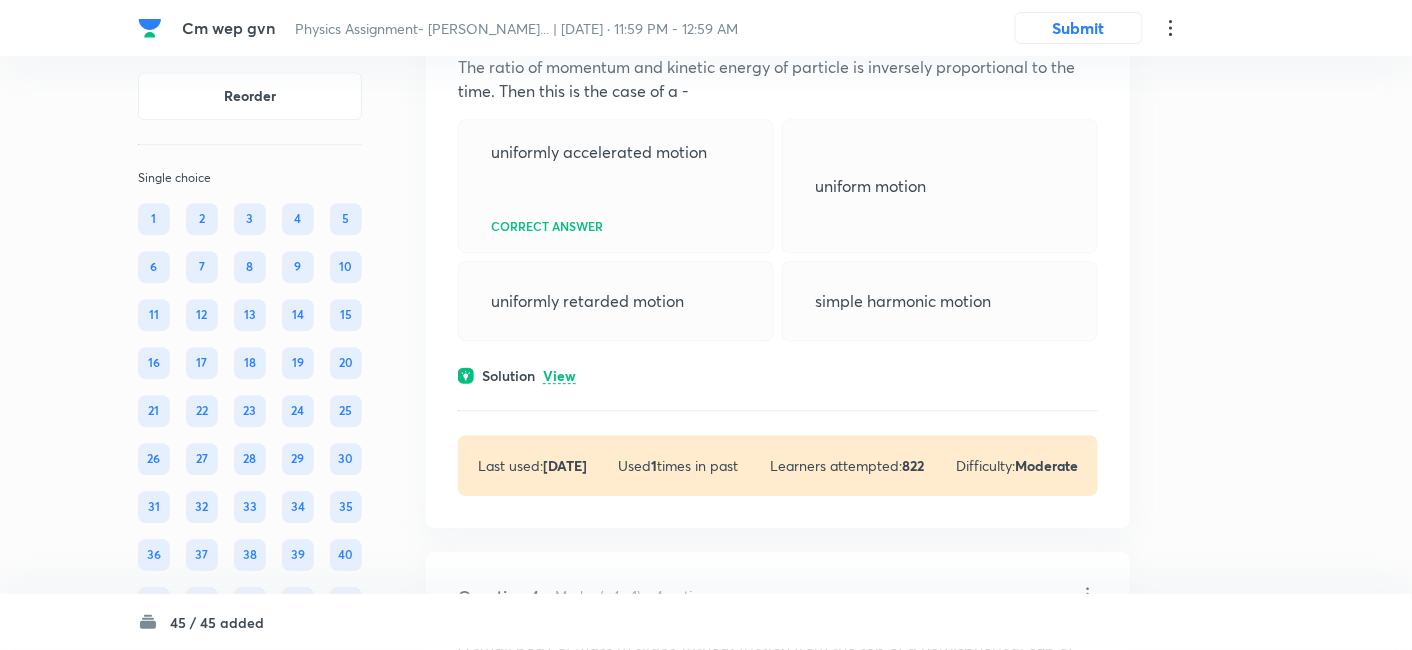scroll, scrollTop: 1633, scrollLeft: 0, axis: vertical 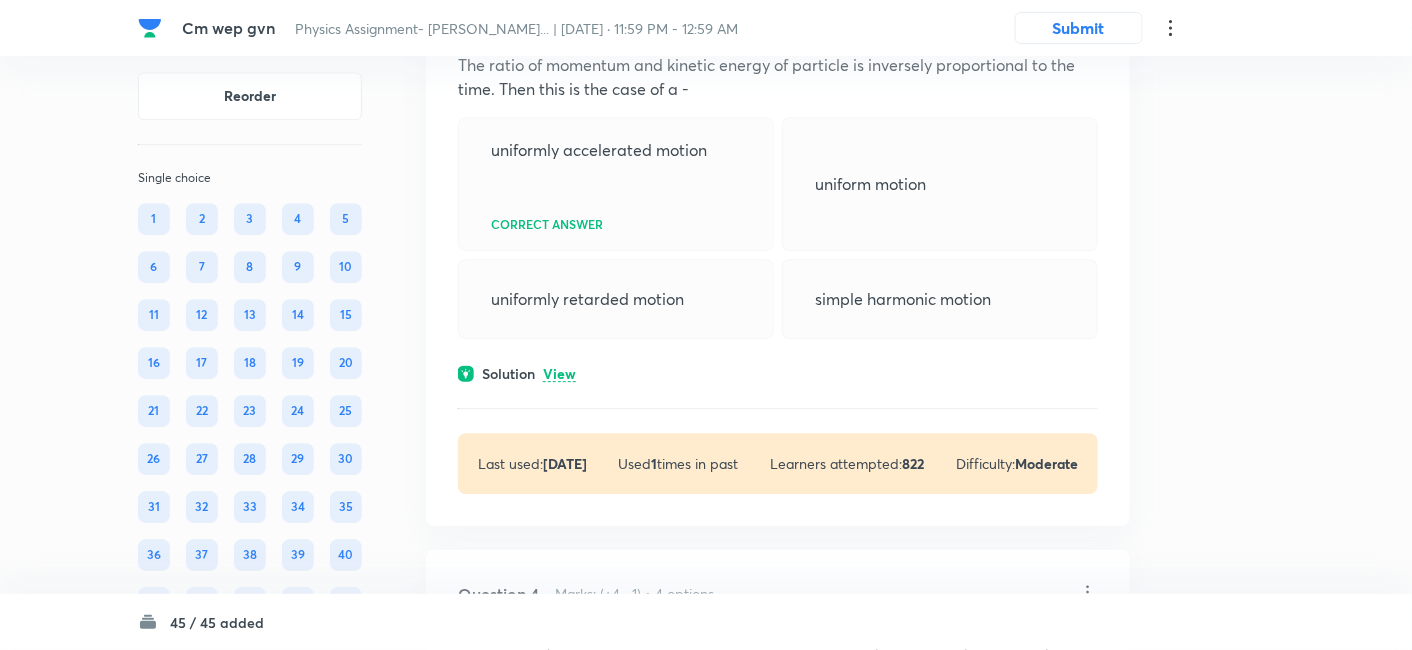 click on "View" at bounding box center [559, 374] 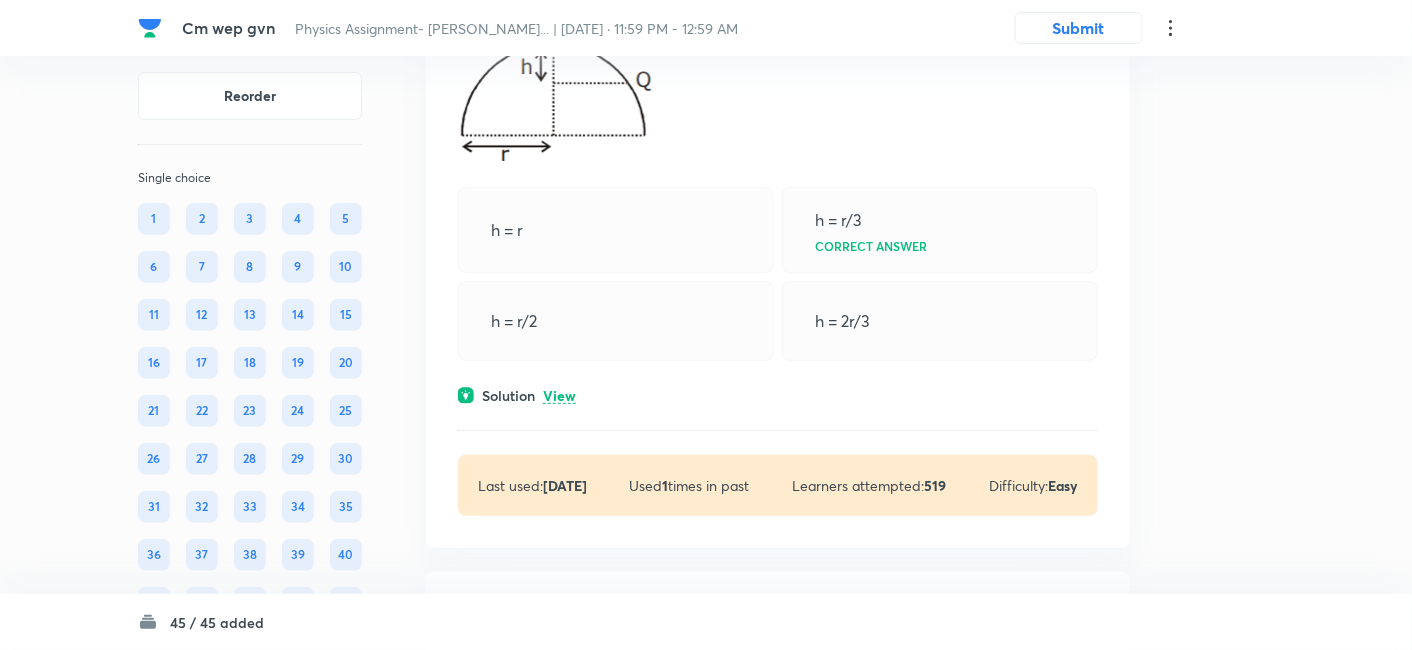 scroll, scrollTop: 2402, scrollLeft: 0, axis: vertical 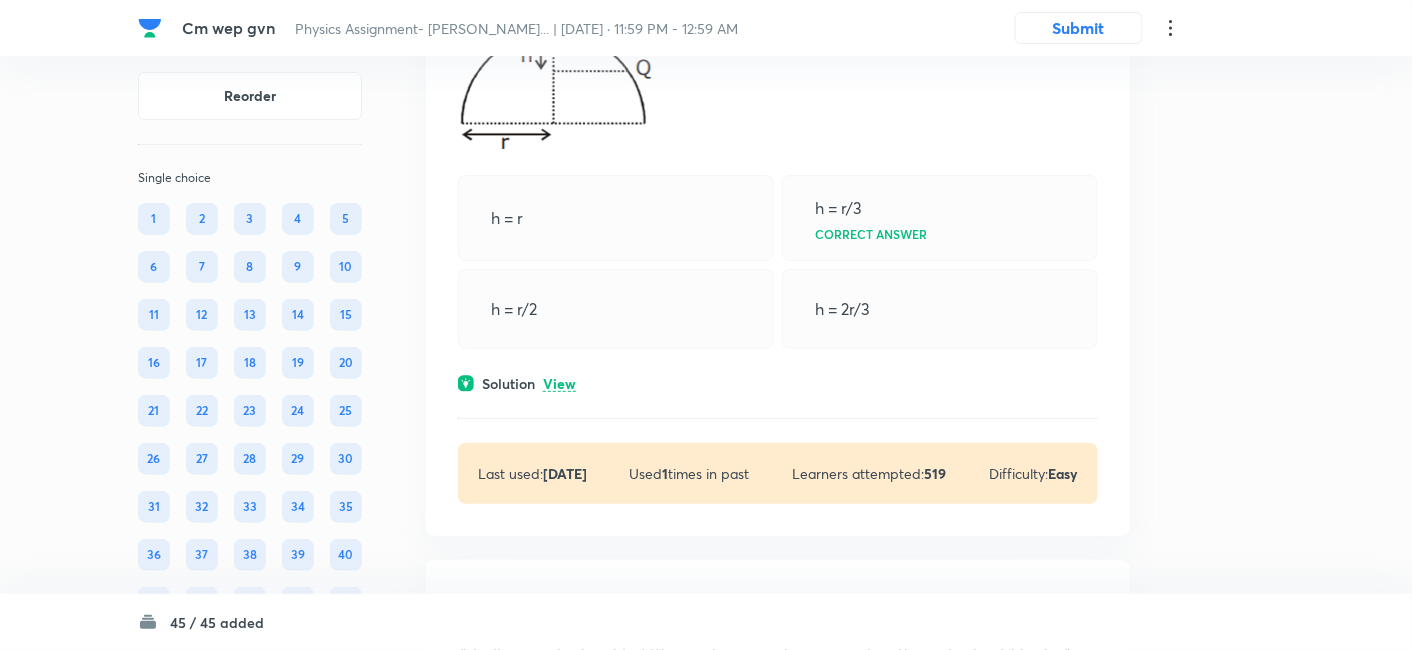 click on "Solution View" at bounding box center [778, 383] 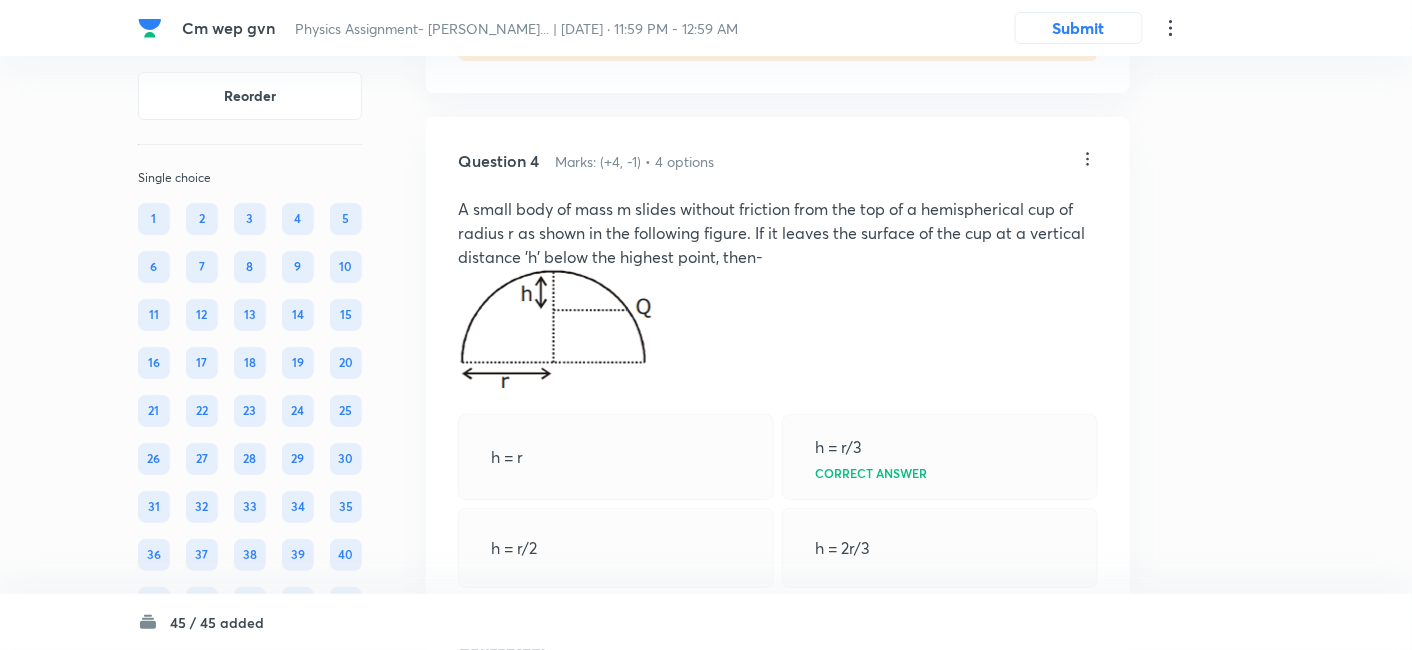 scroll, scrollTop: 2162, scrollLeft: 0, axis: vertical 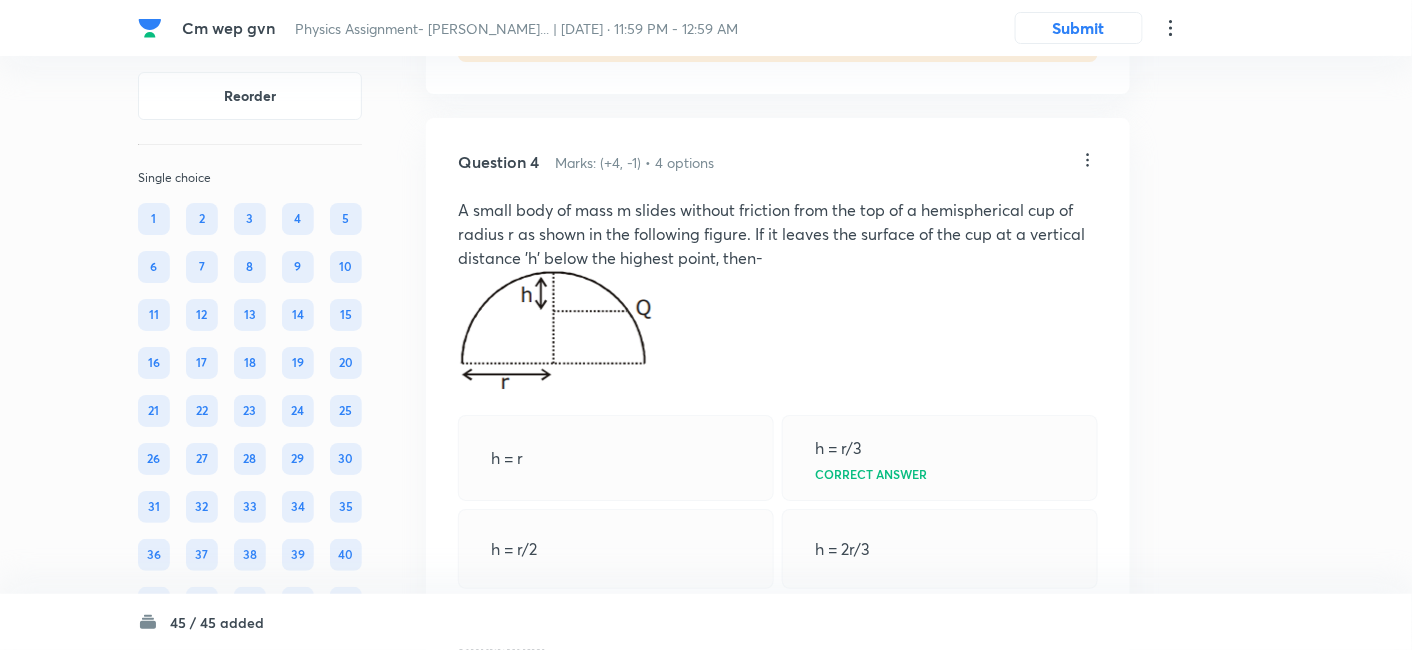 click 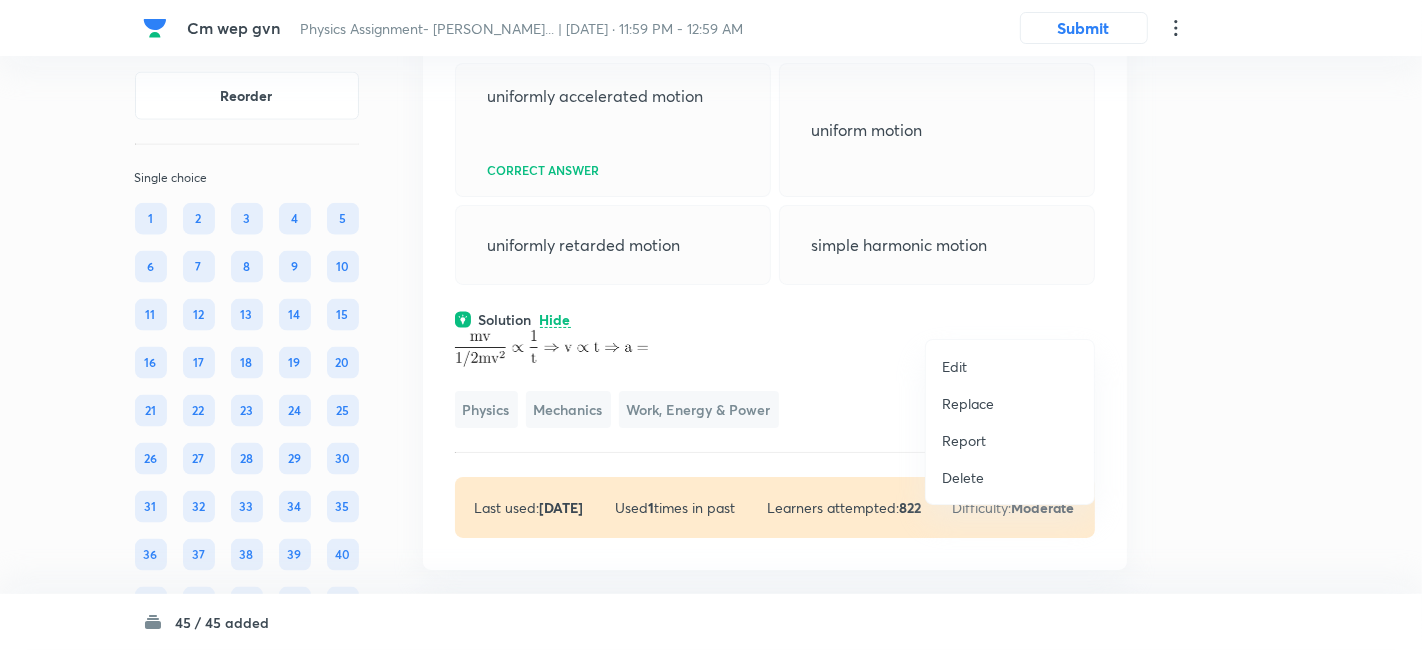 click at bounding box center (711, 325) 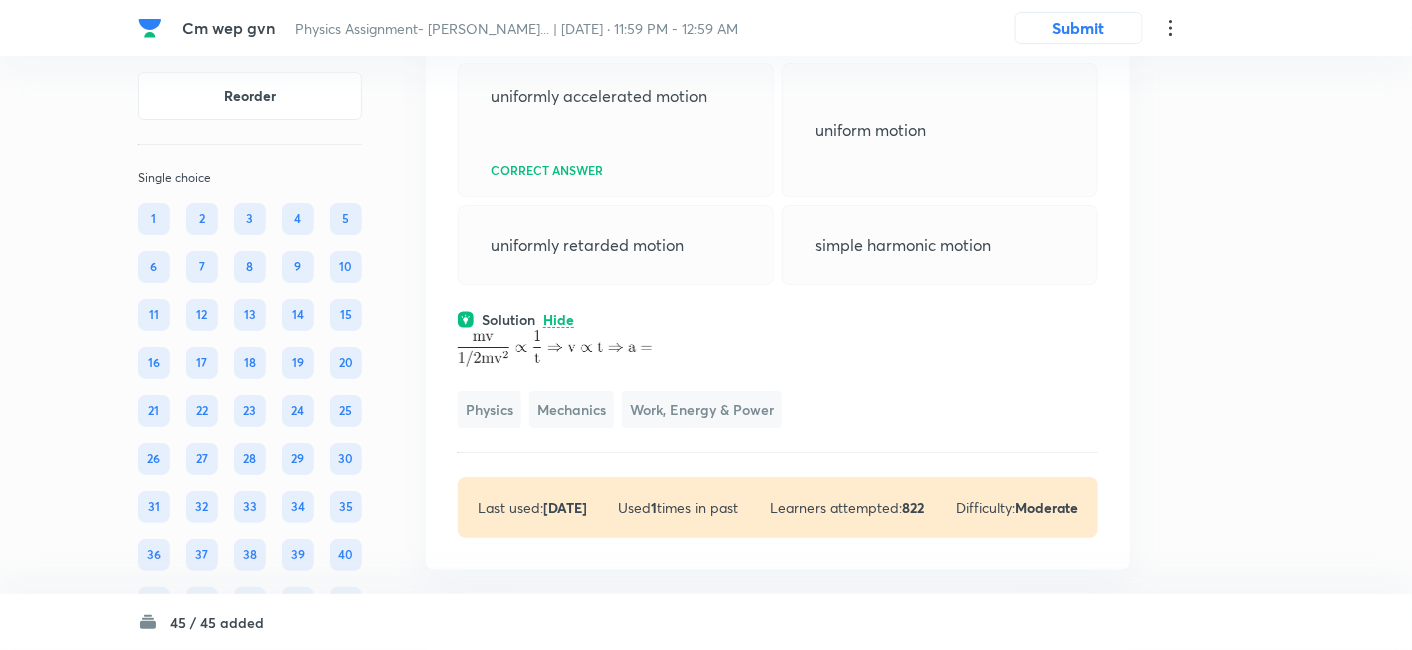 click on "simple harmonic motion" at bounding box center [940, 245] 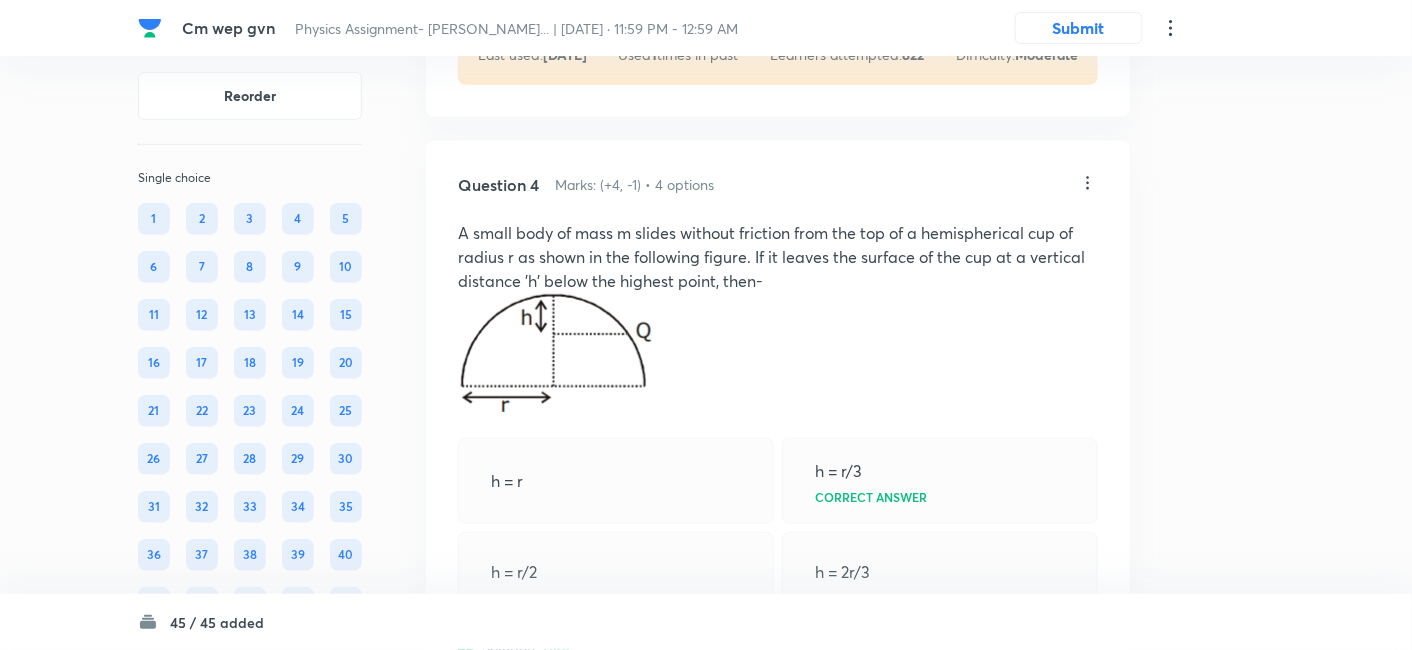 scroll, scrollTop: 2617, scrollLeft: 0, axis: vertical 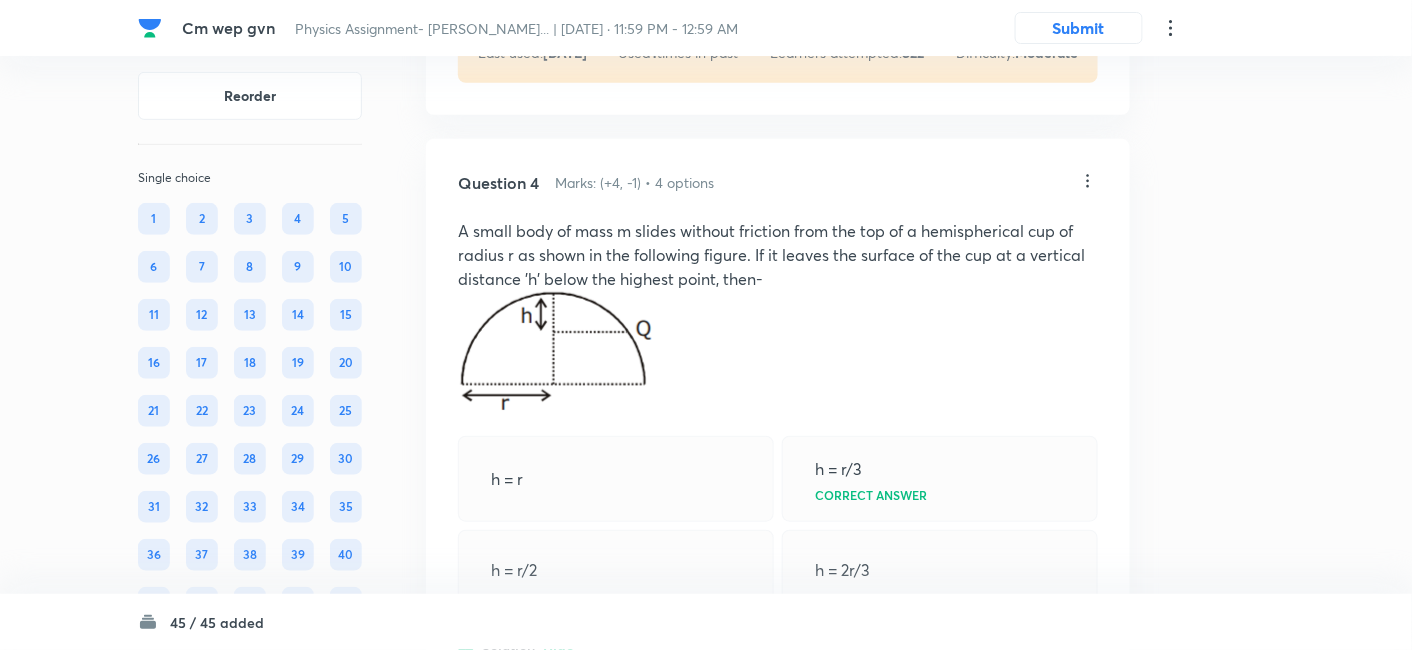 click on "A small body of mass m slides without friction from the top of a hemispherical cup of radius r as shown in the following figure. If it leaves the surface of the cup at a vertical distance 'h' below the highest point, then-" at bounding box center [778, 255] 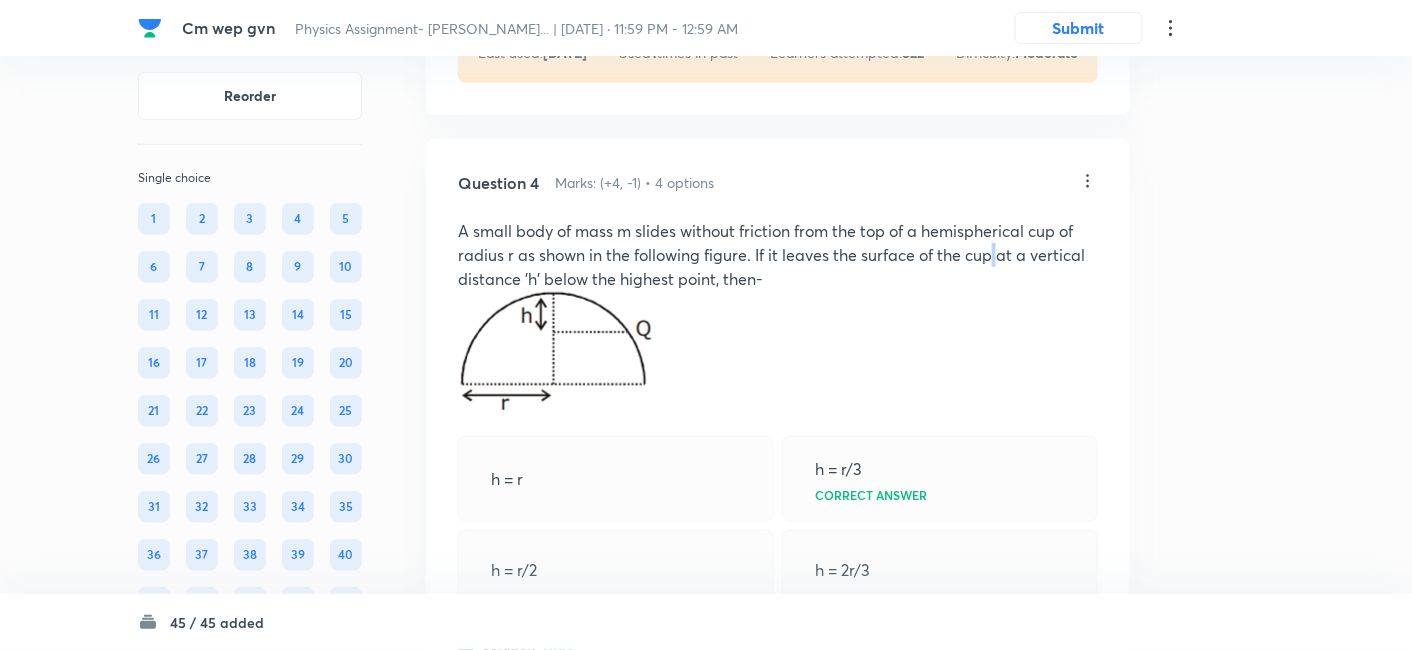 click on "A small body of mass m slides without friction from the top of a hemispherical cup of radius r as shown in the following figure. If it leaves the surface of the cup at a vertical distance 'h' below the highest point, then-" at bounding box center (778, 255) 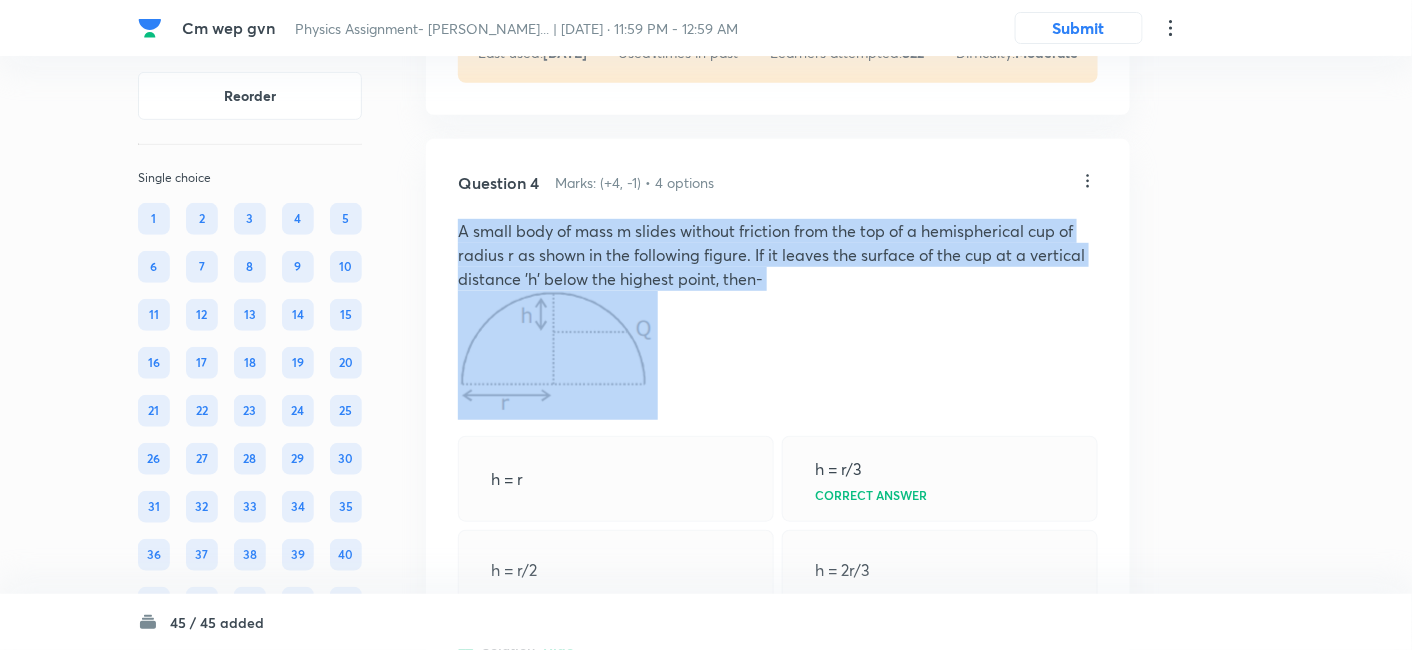 click on "A small body of mass m slides without friction from the top of a hemispherical cup of radius r as shown in the following figure. If it leaves the surface of the cup at a vertical distance 'h' below the highest point, then-" at bounding box center (778, 255) 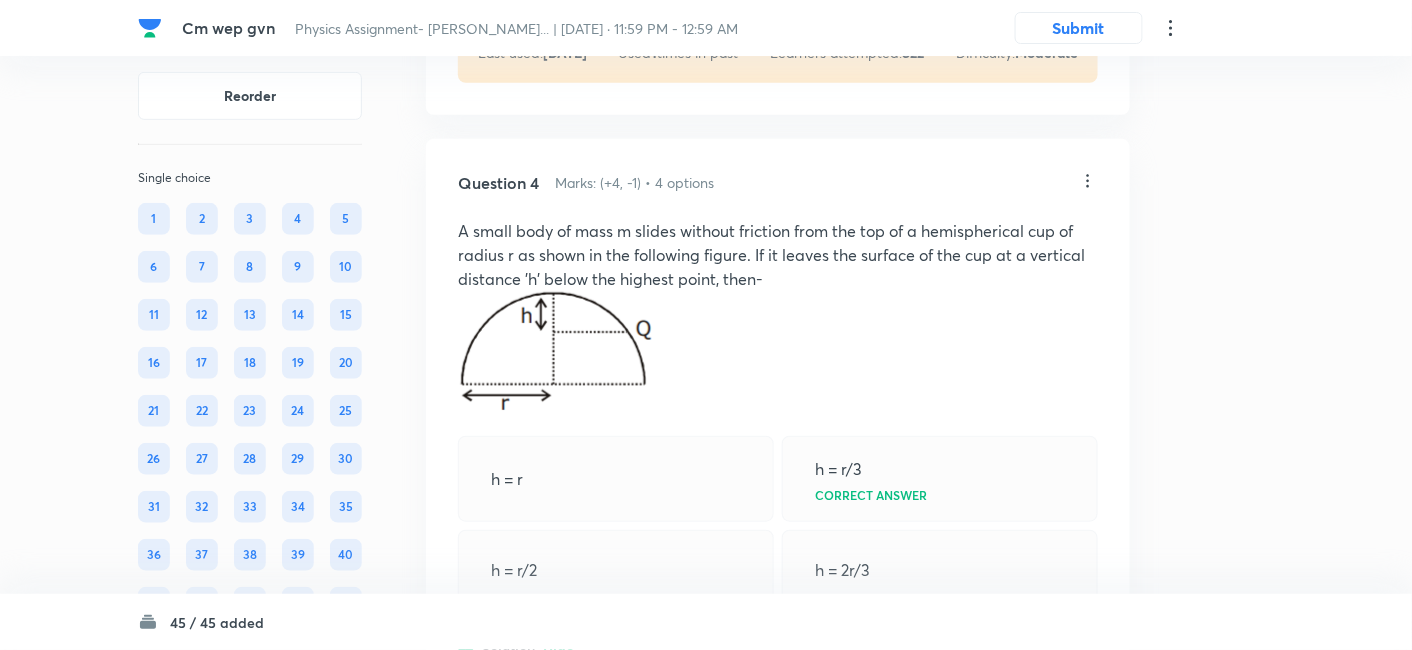 click 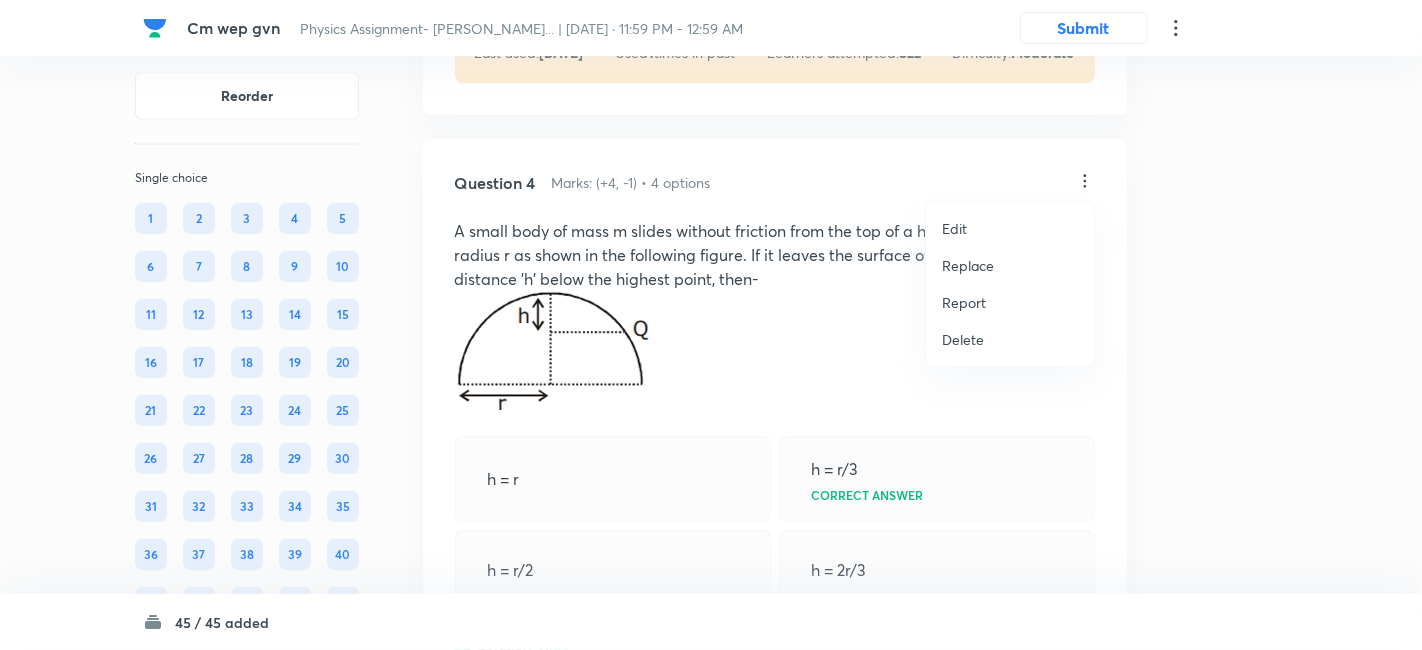 click on "Edit" at bounding box center [954, 228] 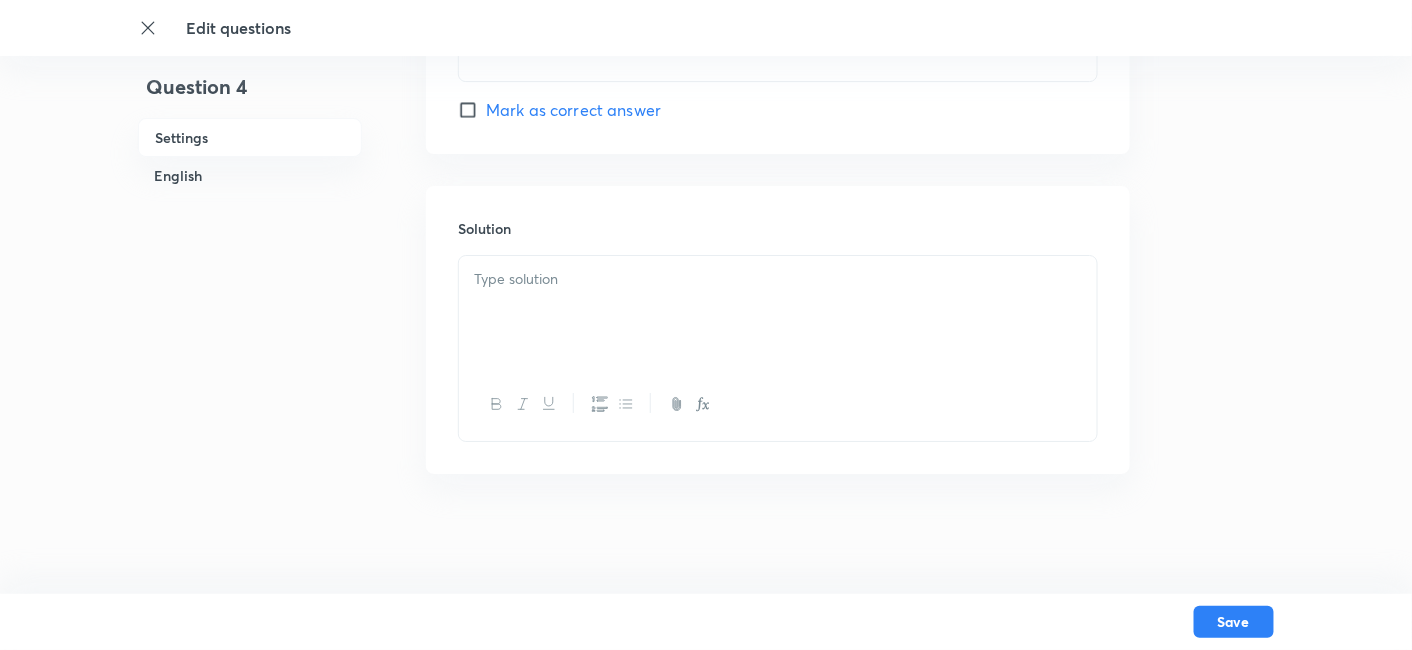 checkbox on "true" 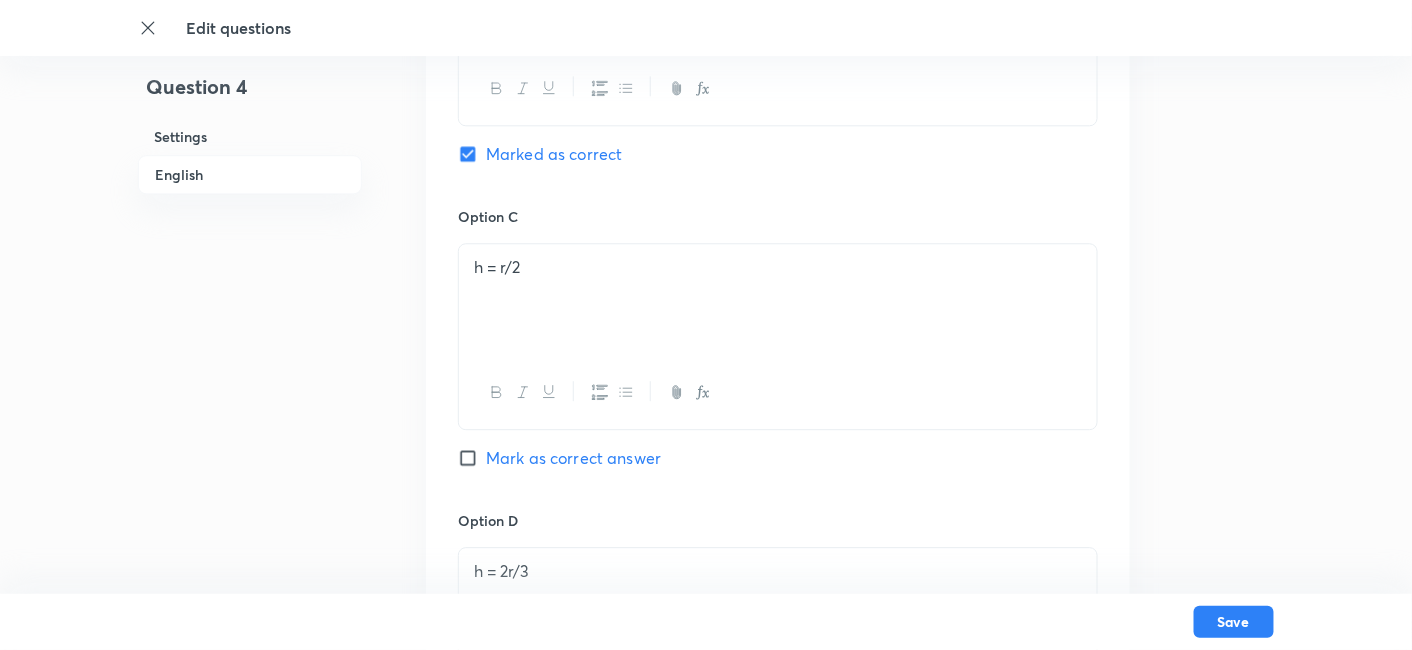 scroll, scrollTop: 2164, scrollLeft: 0, axis: vertical 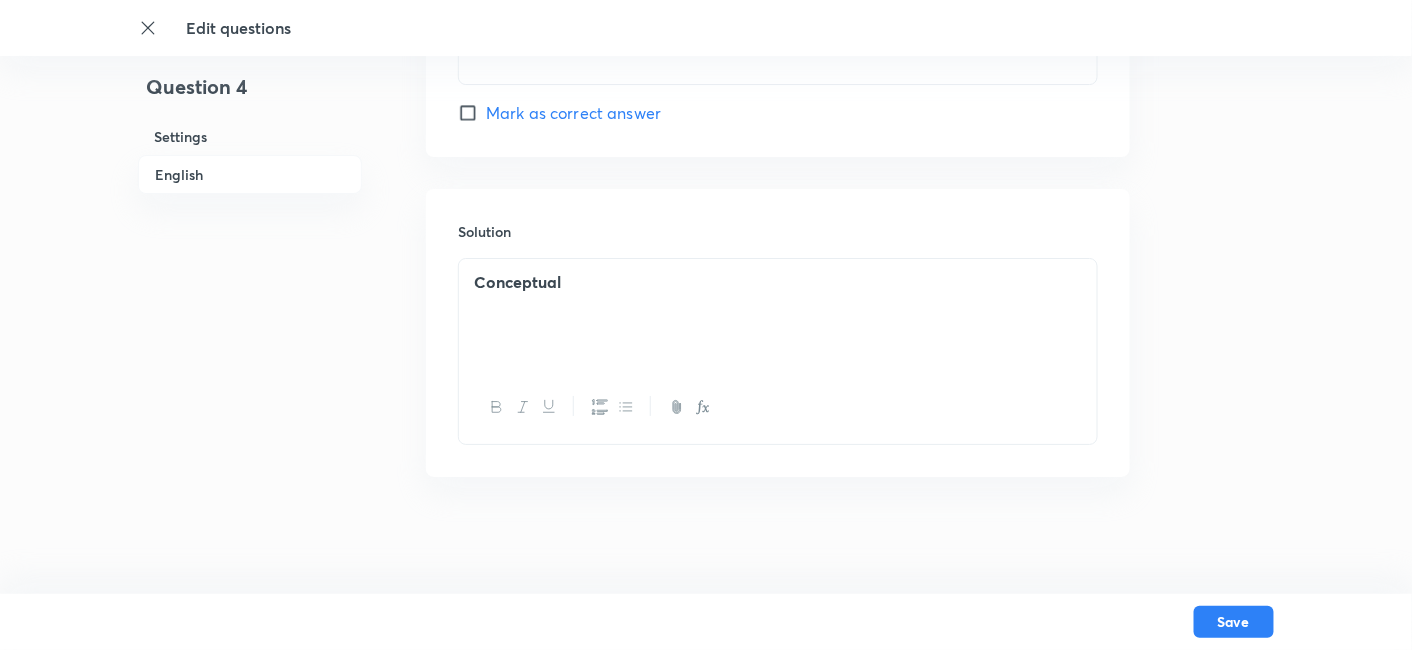 click on "Conceptual" at bounding box center (778, 315) 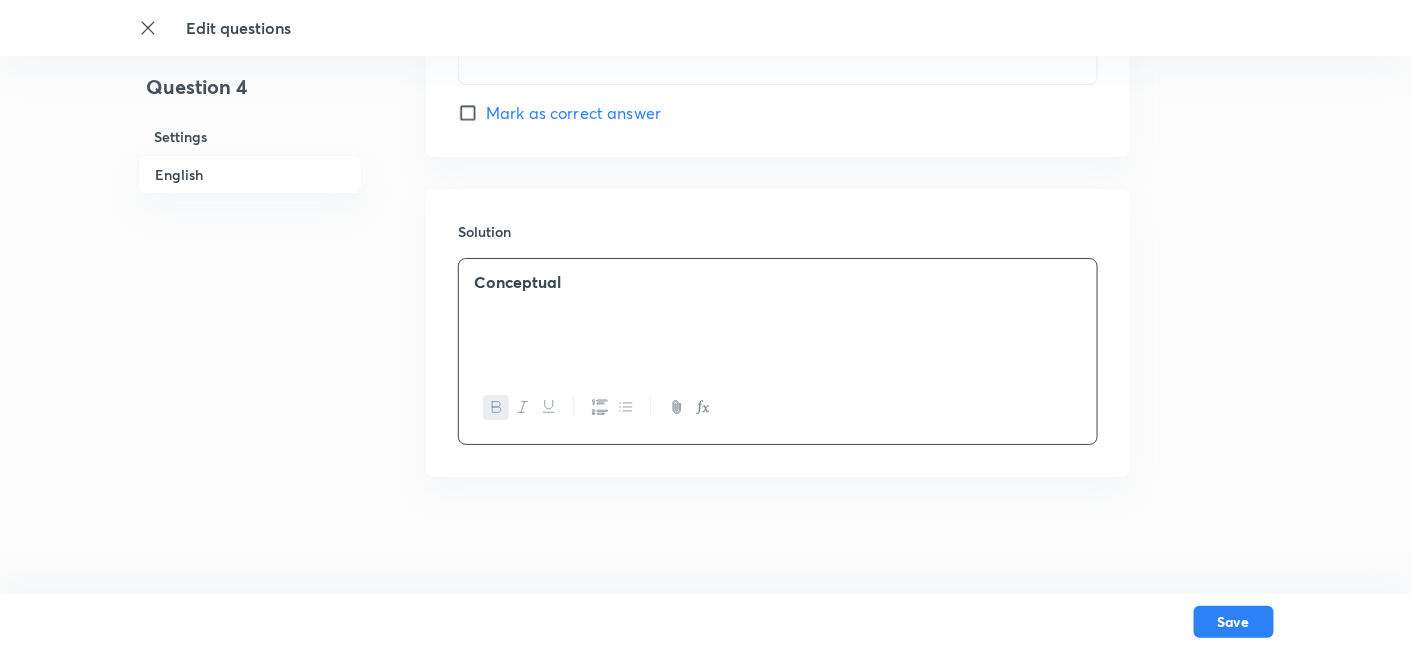 click on "Conceptual" at bounding box center (778, 315) 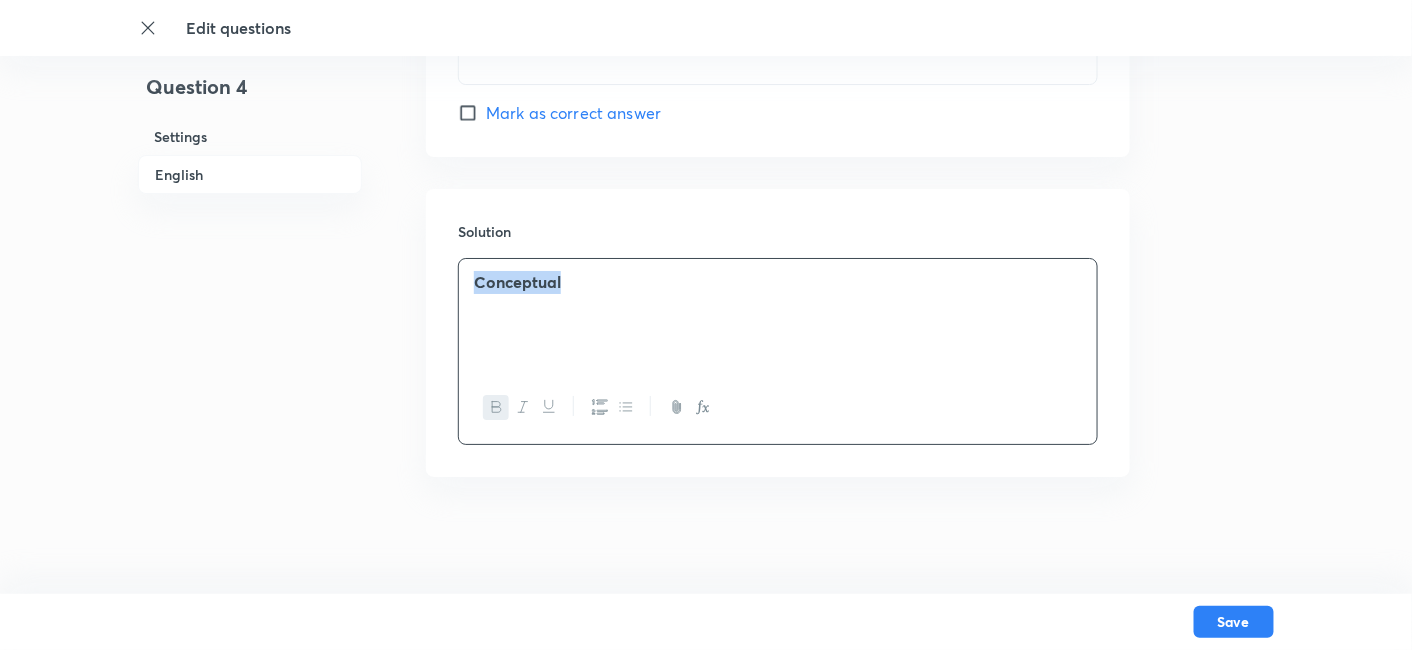 click on "Conceptual" at bounding box center (778, 315) 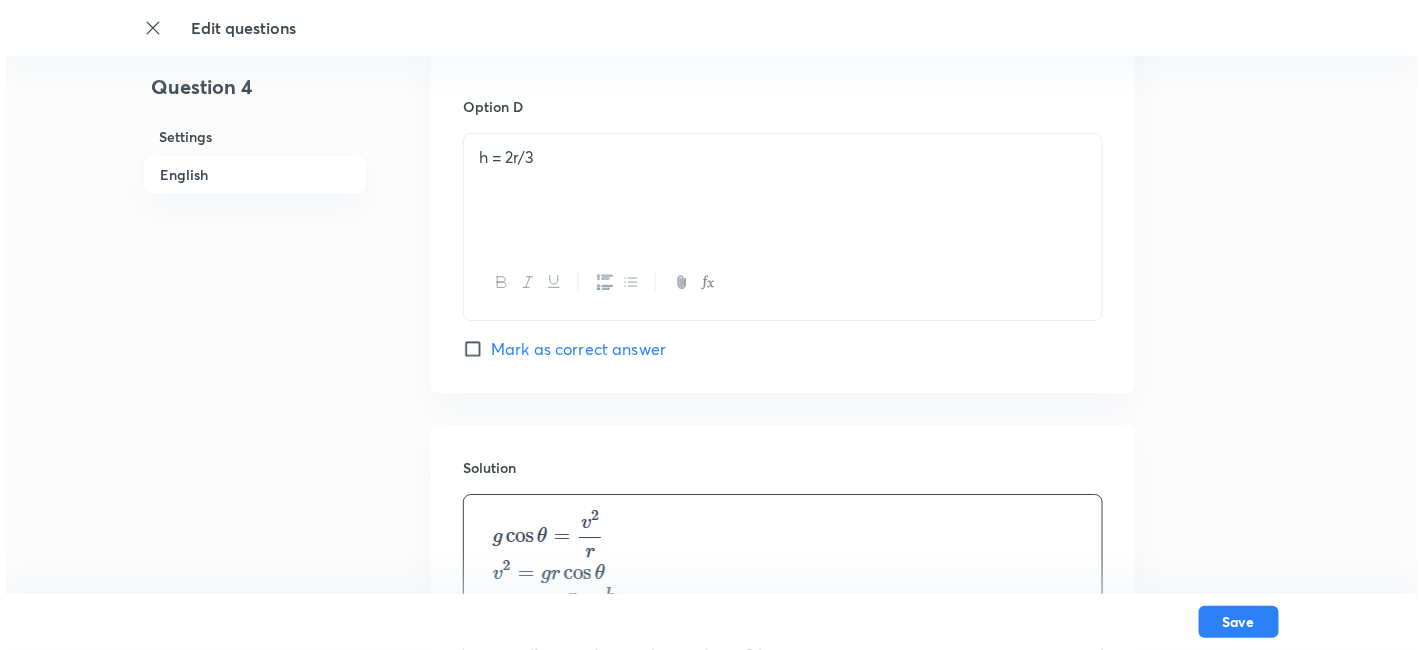 scroll, scrollTop: 2406, scrollLeft: 0, axis: vertical 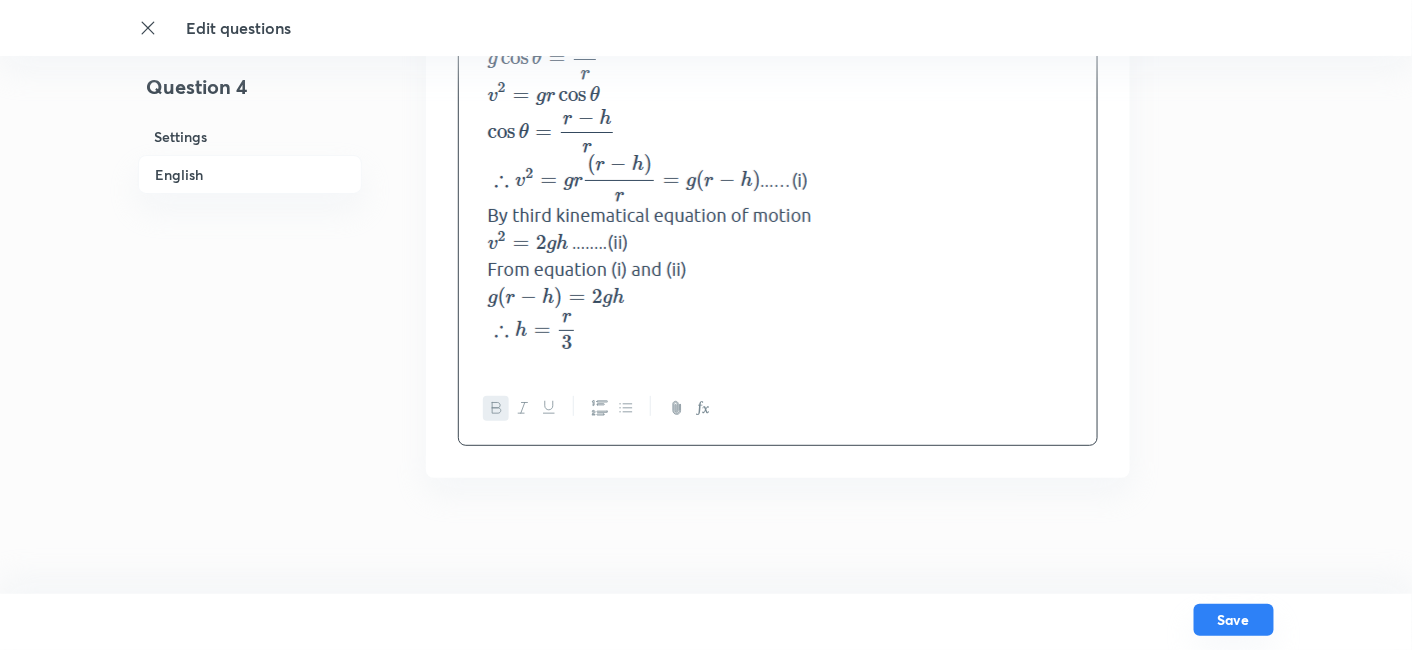 click on "Save" at bounding box center [1234, 620] 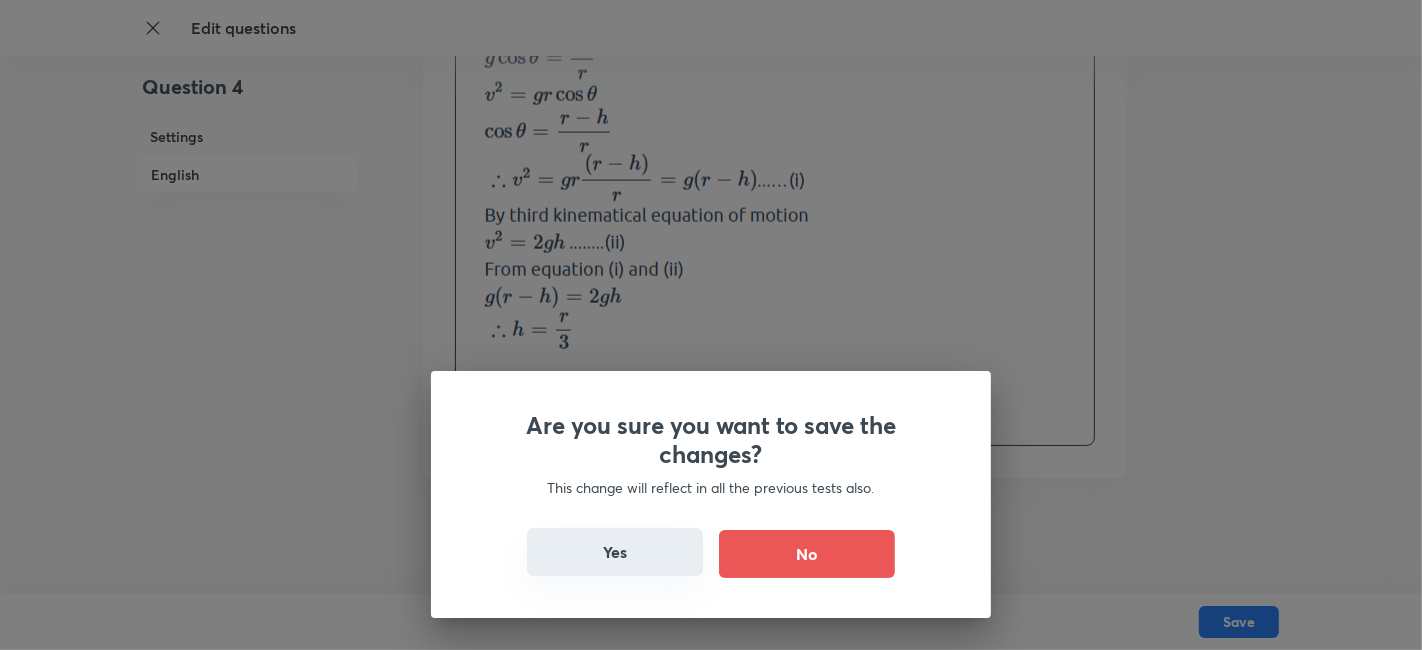 click on "Yes" at bounding box center (615, 552) 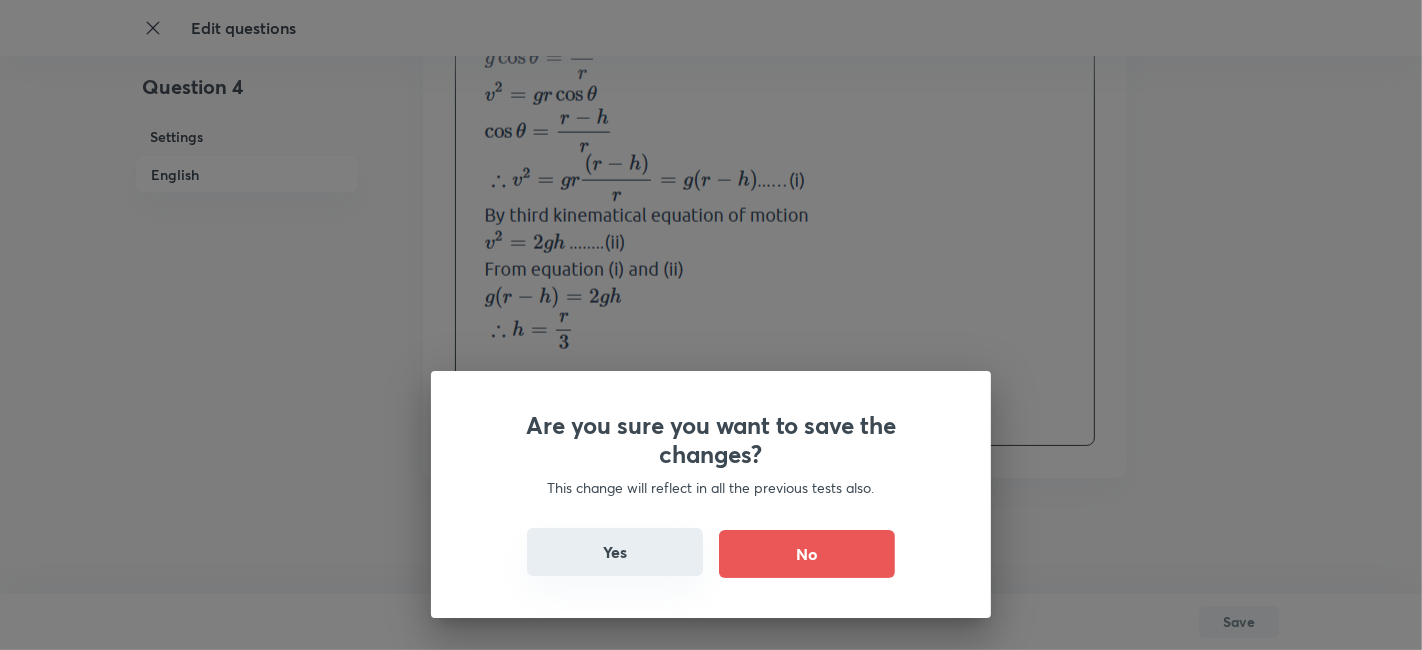 type 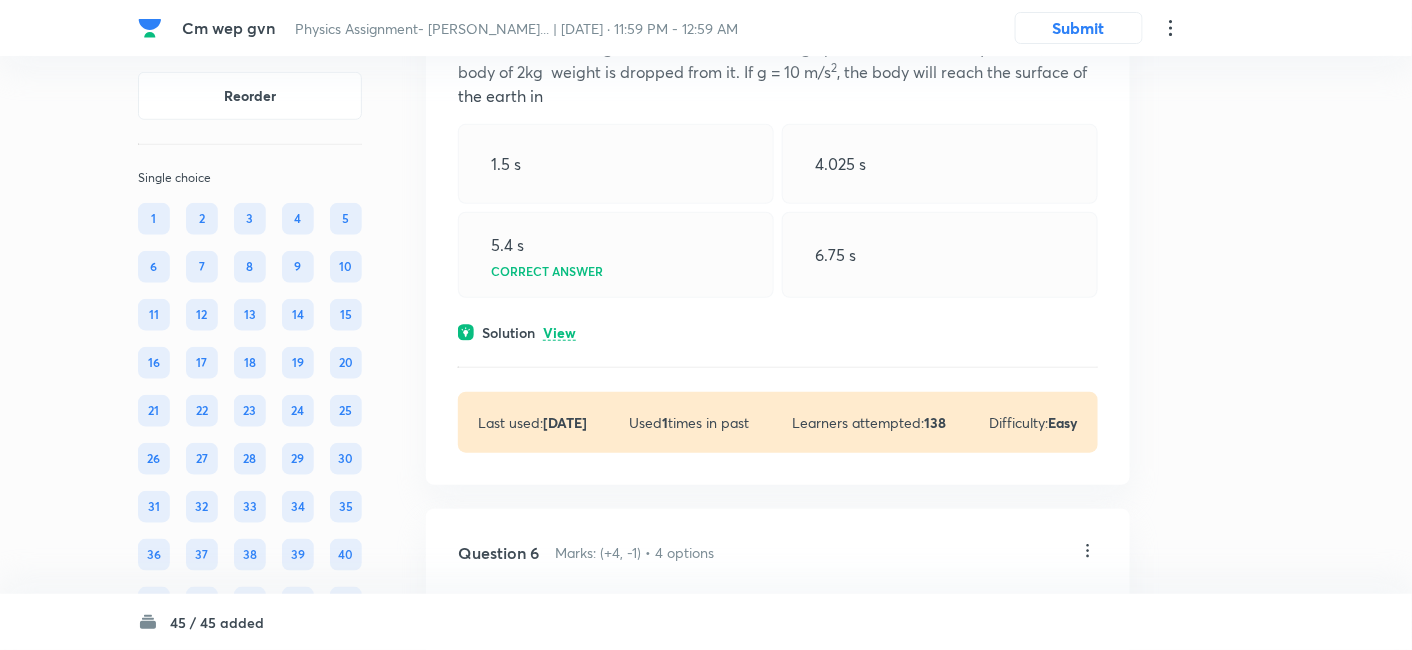 scroll, scrollTop: 2757, scrollLeft: 0, axis: vertical 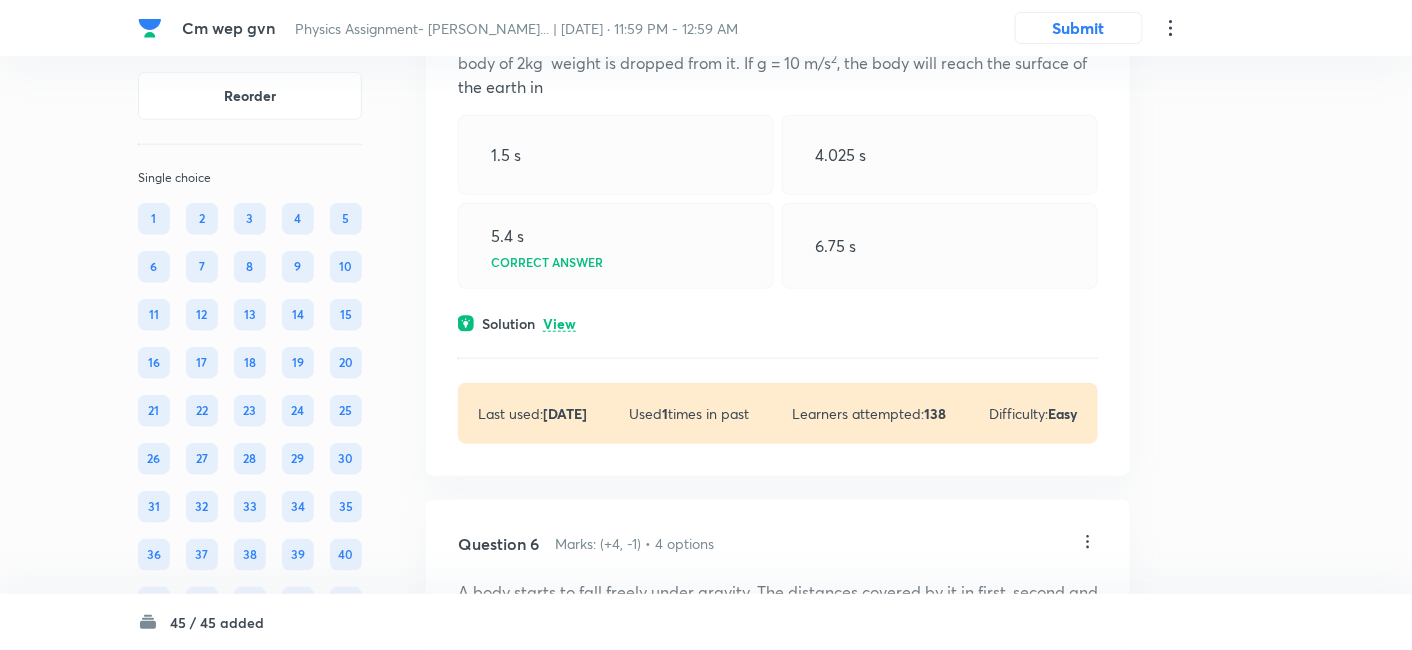 click on "View" at bounding box center (559, 324) 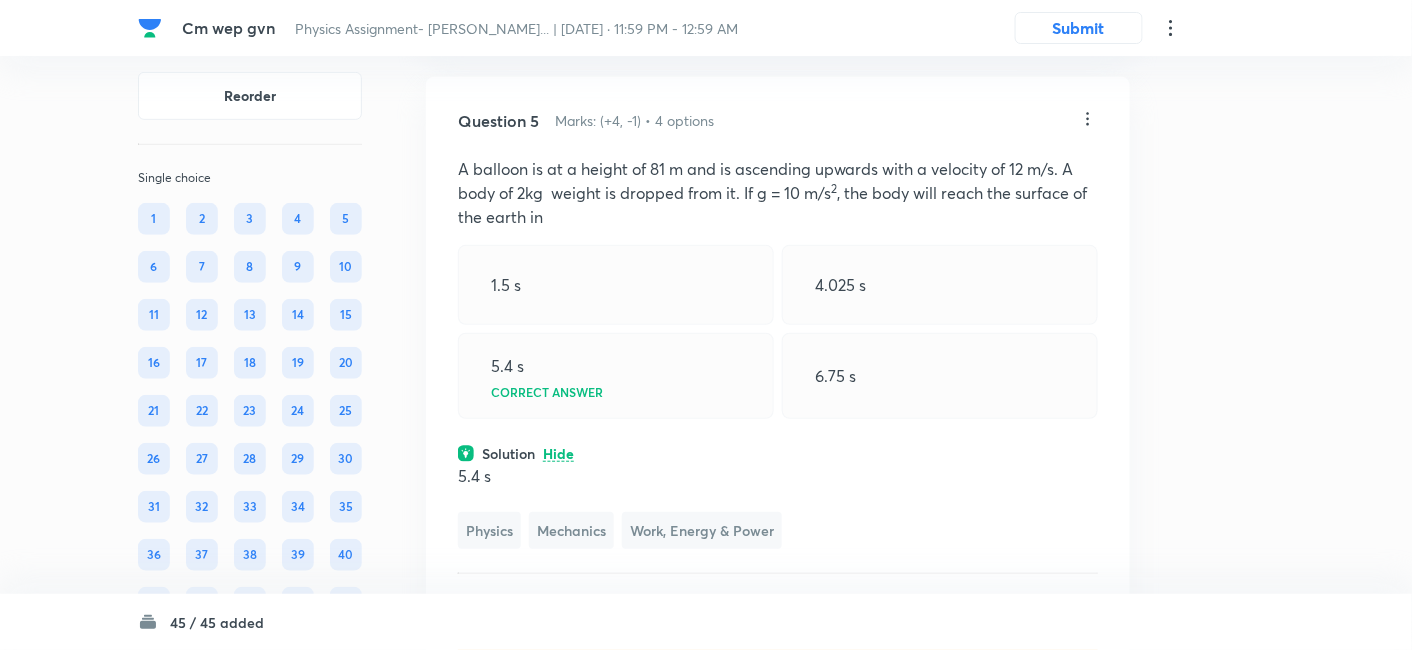 scroll, scrollTop: 2625, scrollLeft: 0, axis: vertical 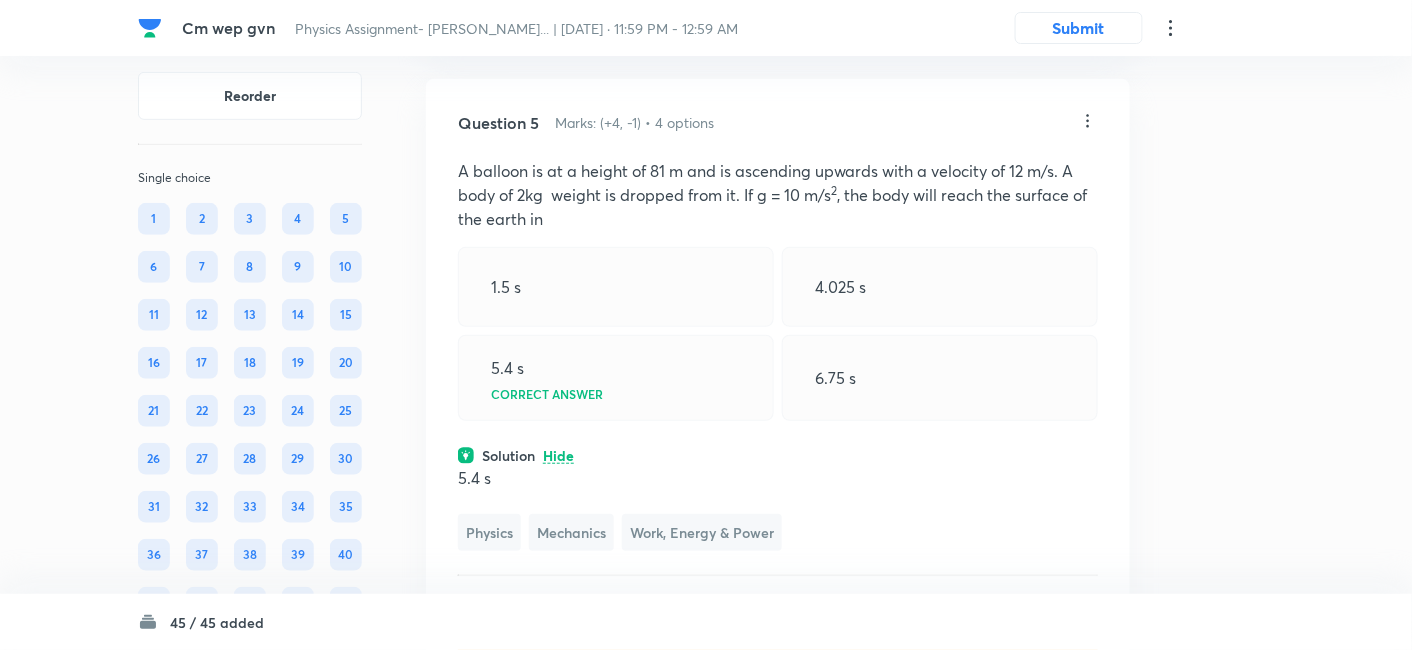 click 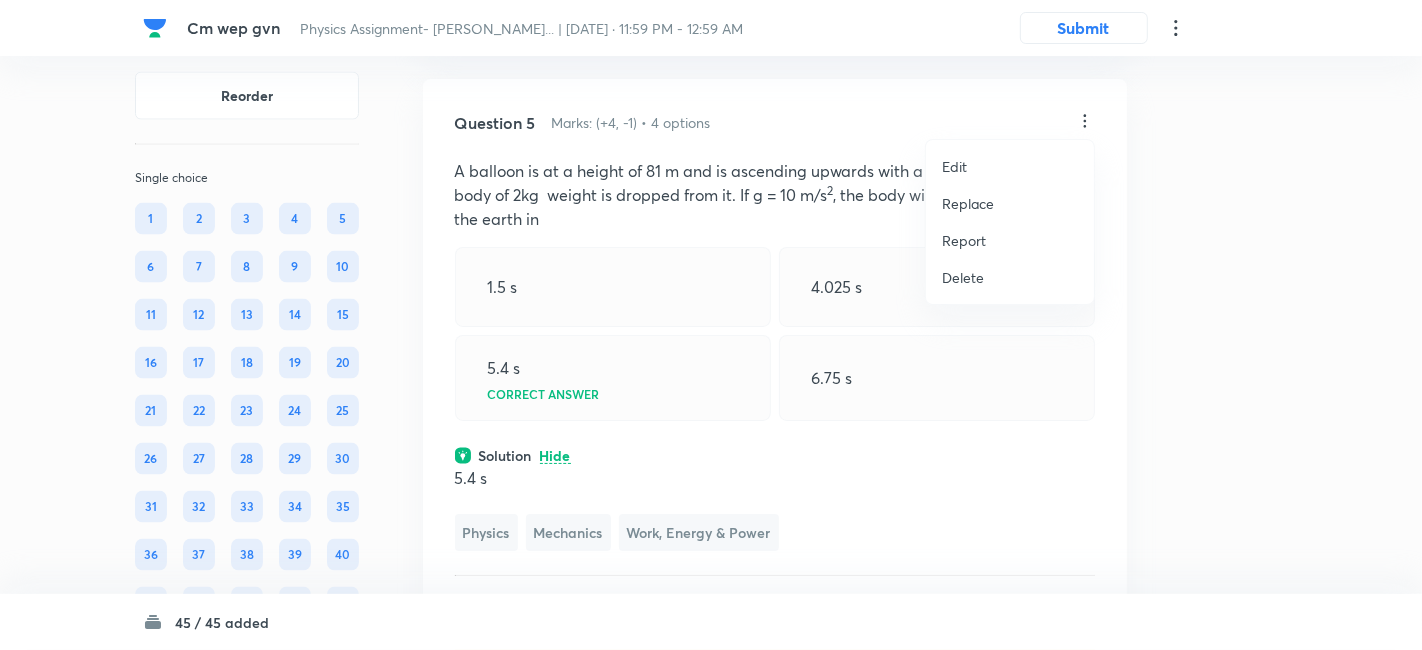 click on "Replace" at bounding box center [968, 203] 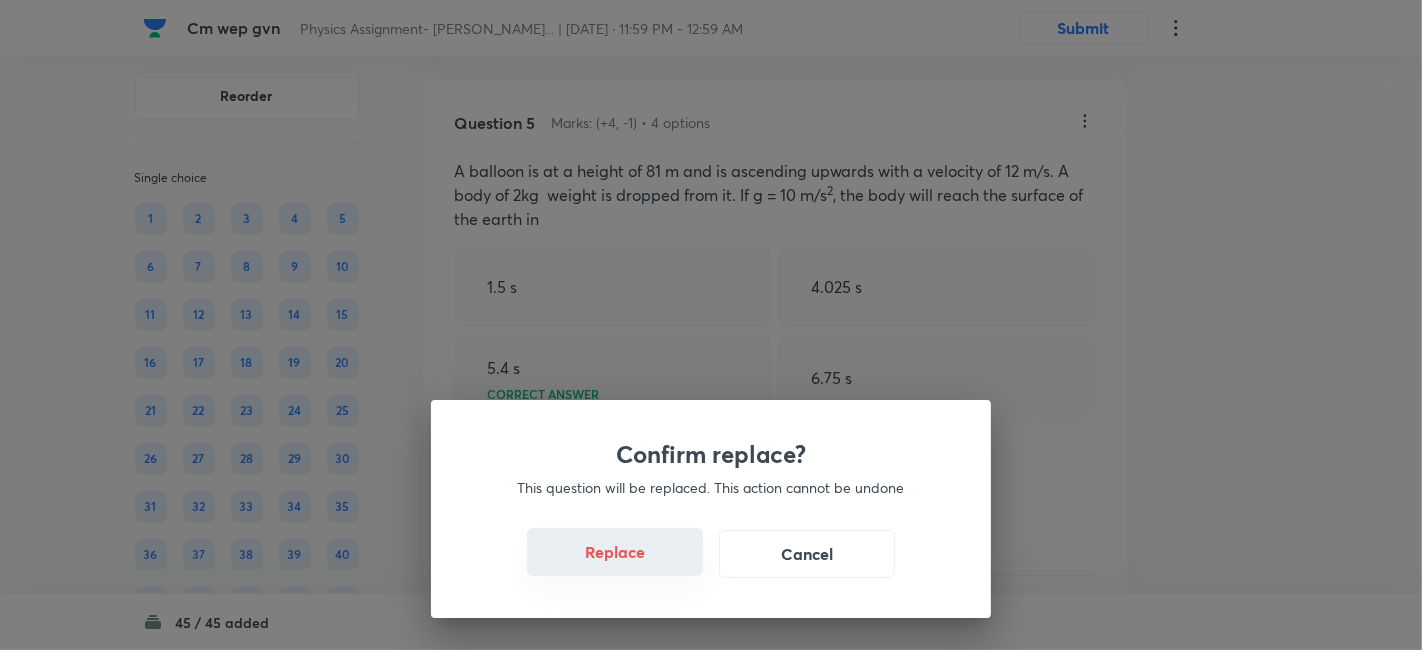 click on "Replace" at bounding box center [615, 552] 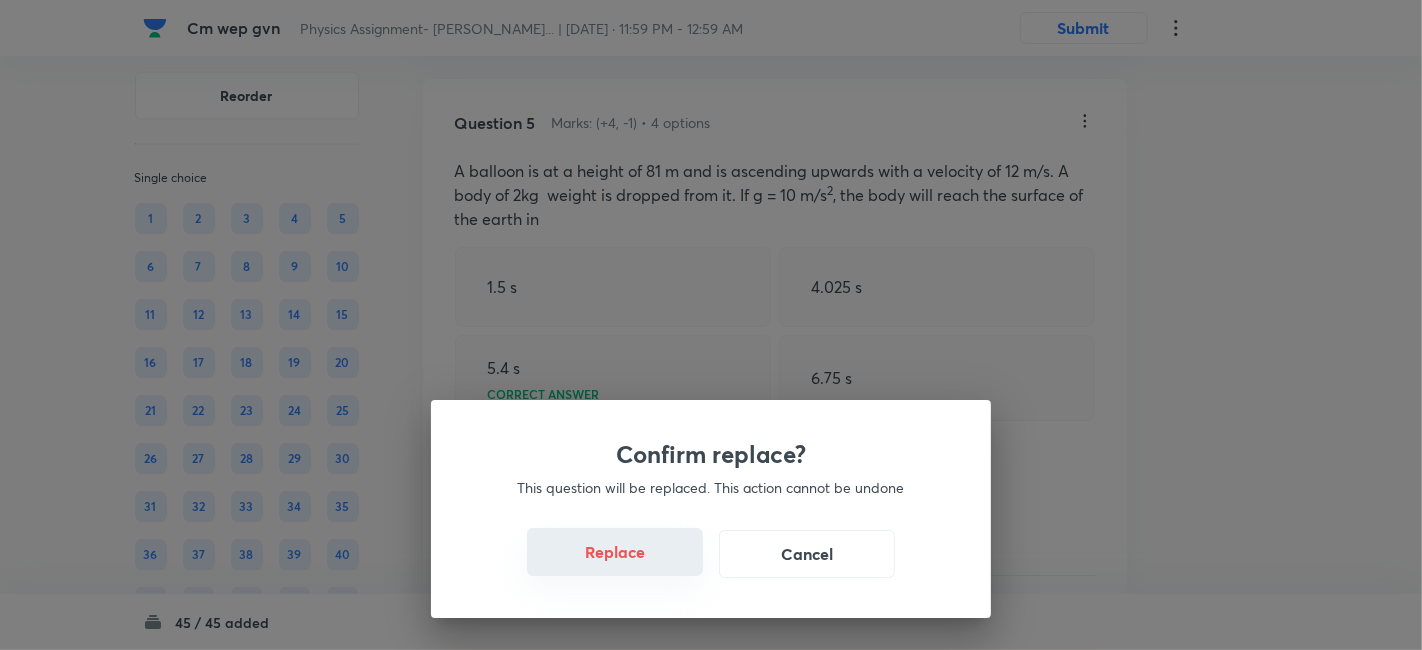 click on "Replace" at bounding box center [615, 552] 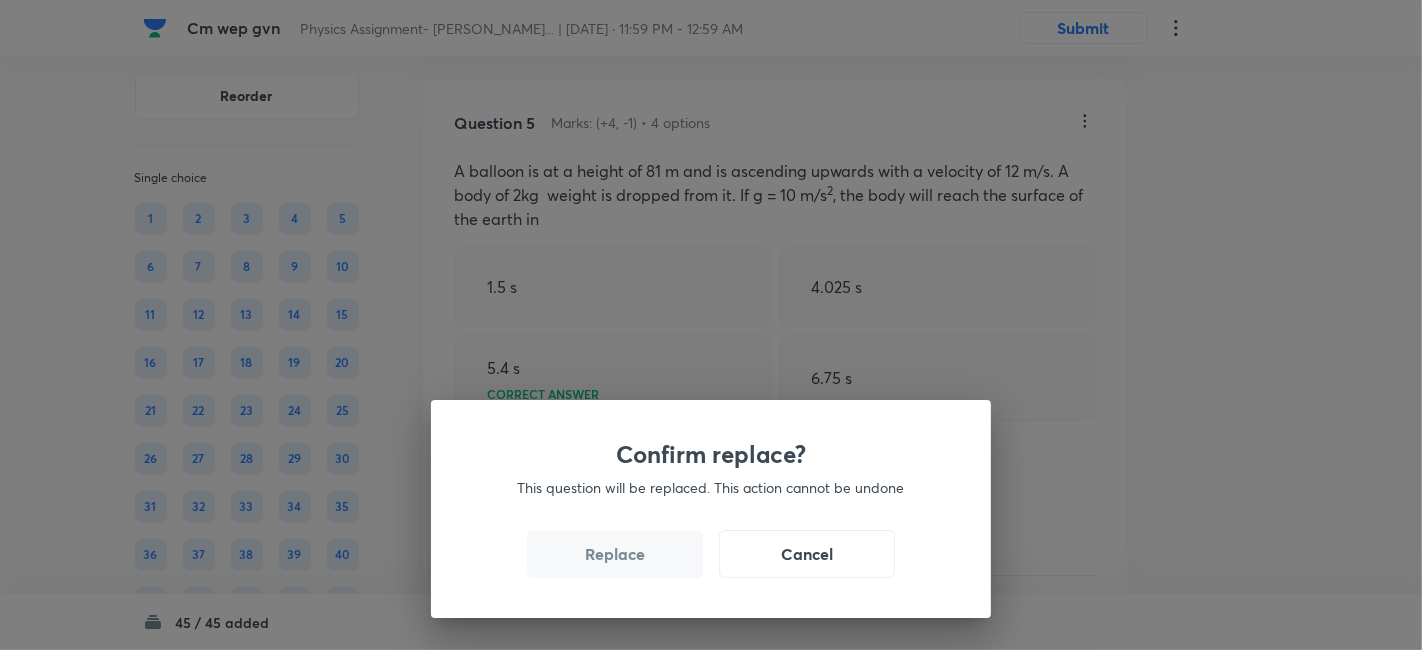 click on "Replace" at bounding box center [615, 554] 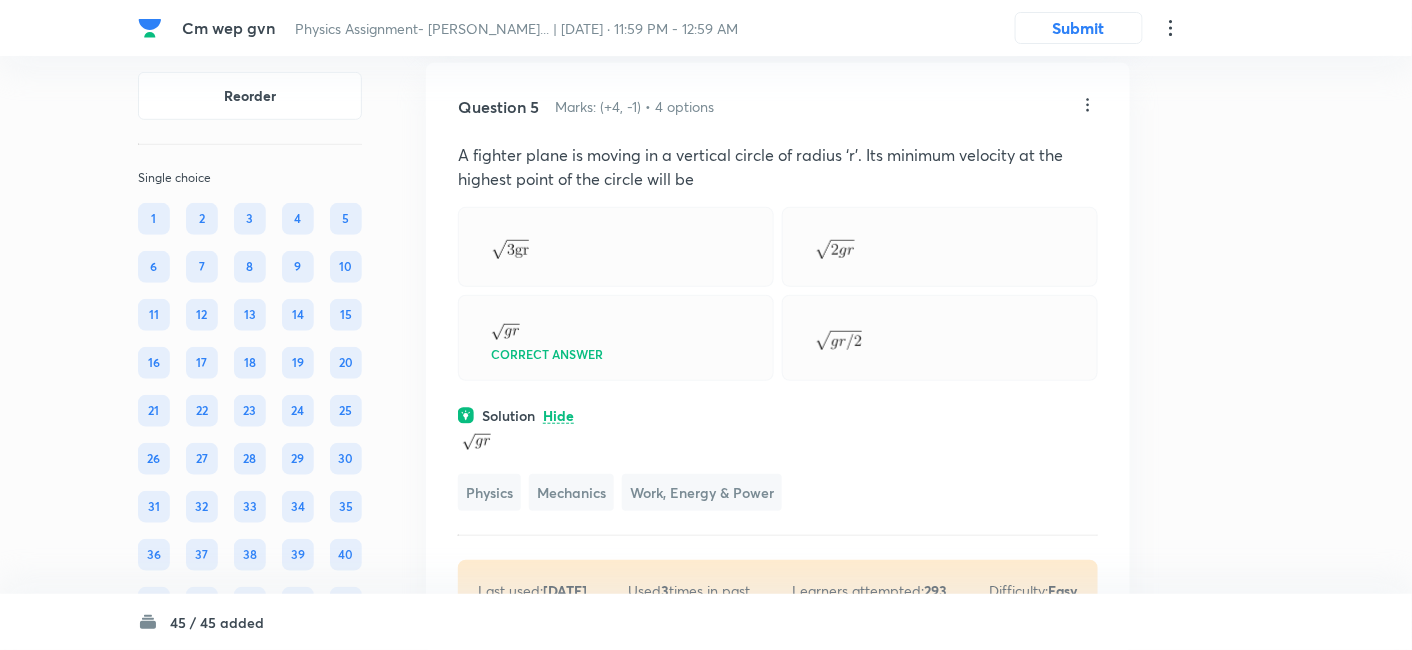 scroll, scrollTop: 2642, scrollLeft: 0, axis: vertical 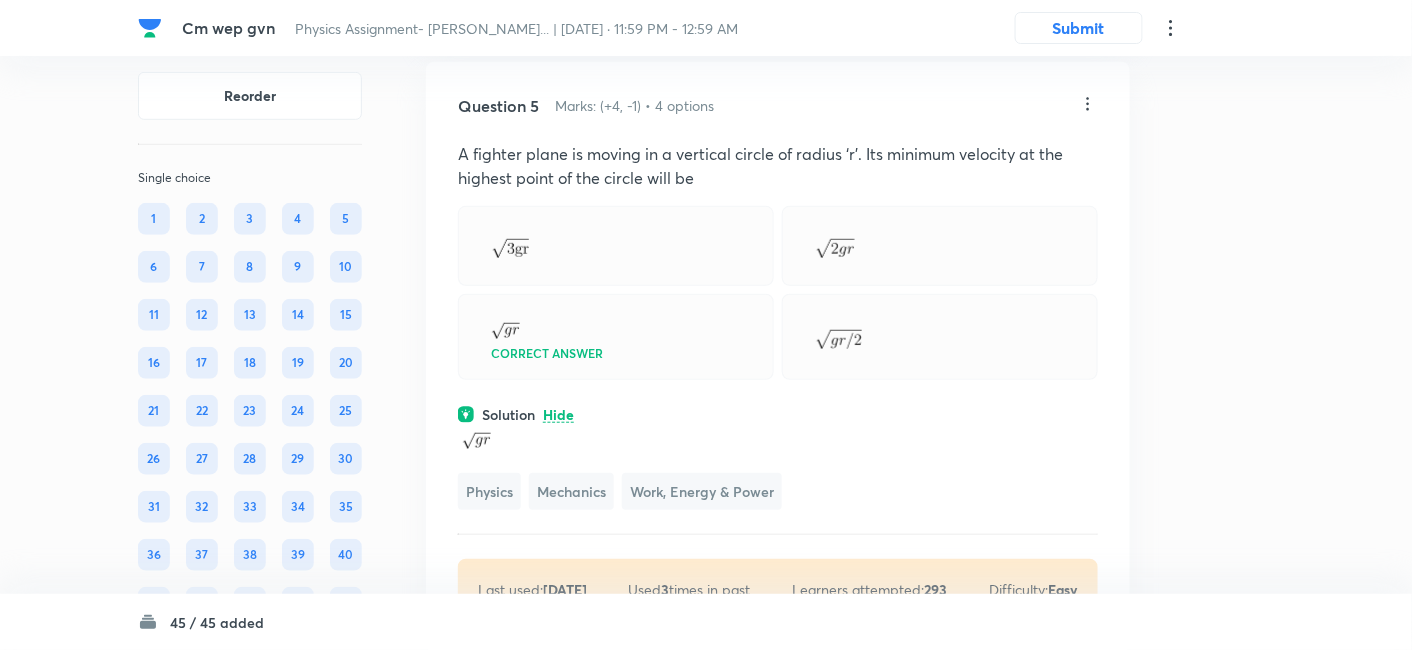 click 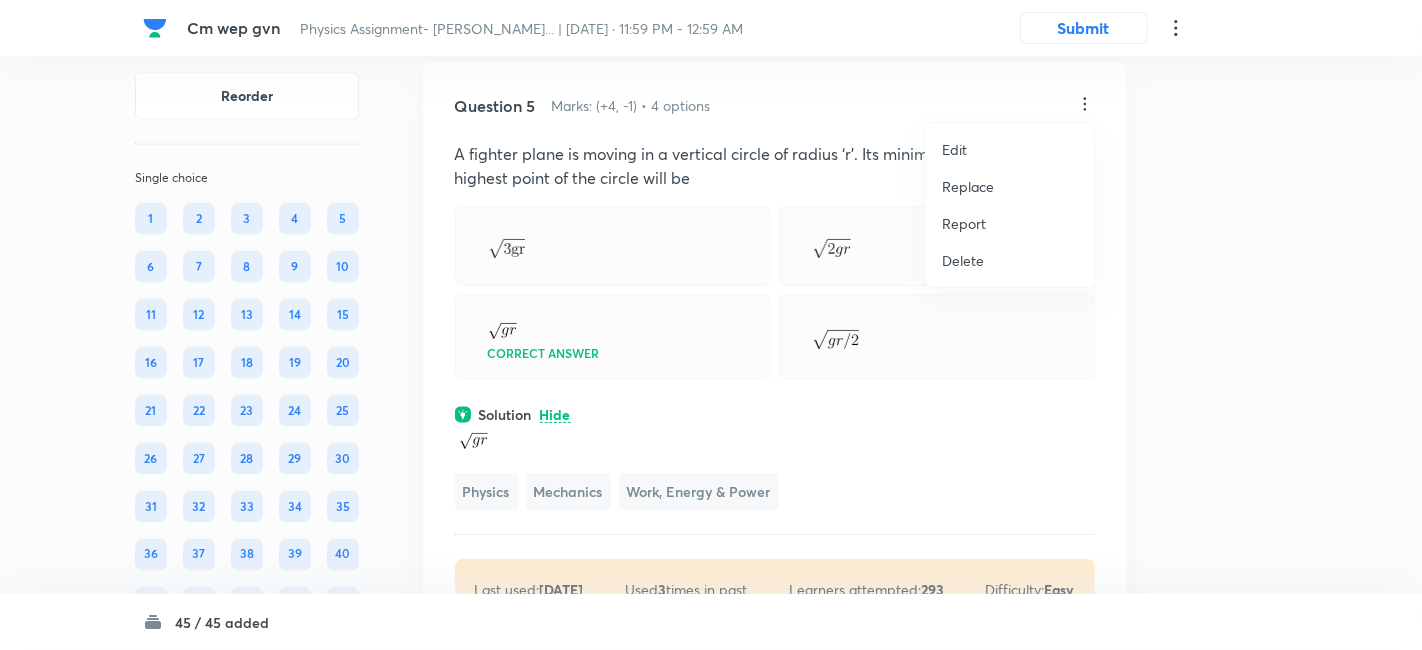 click on "Replace" at bounding box center [968, 186] 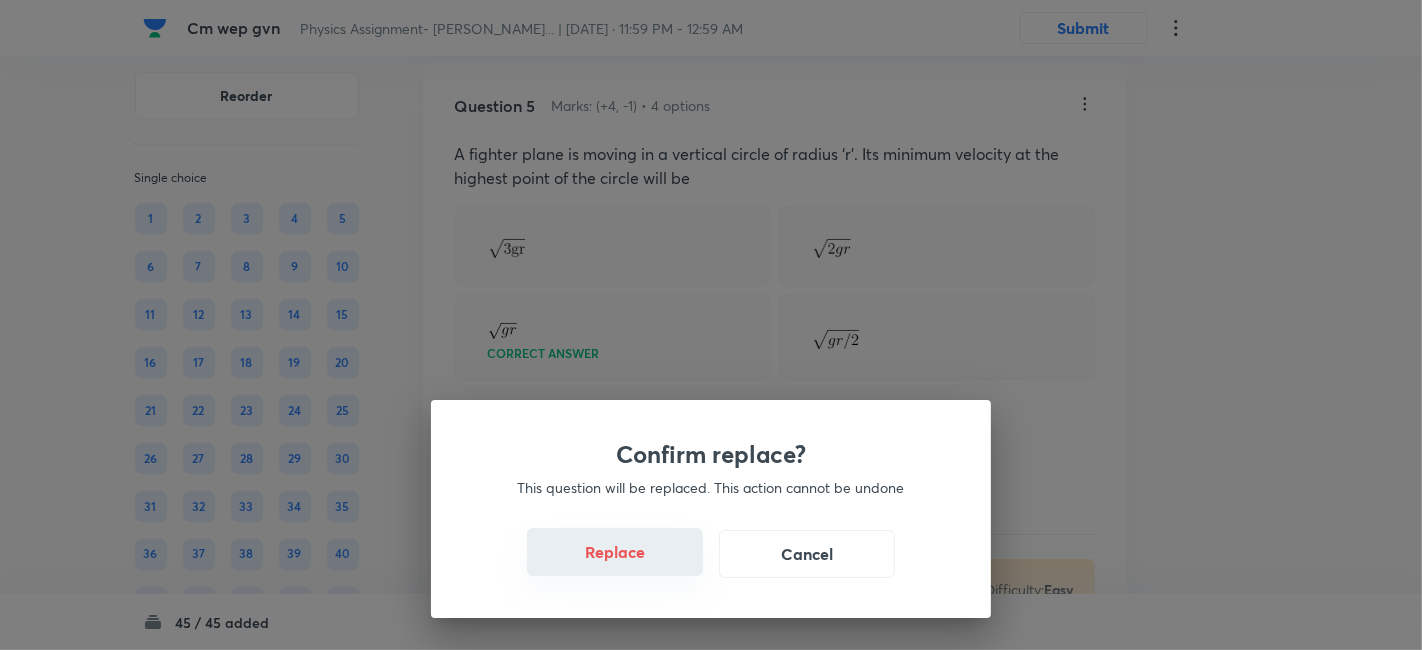 click on "Replace" at bounding box center [615, 552] 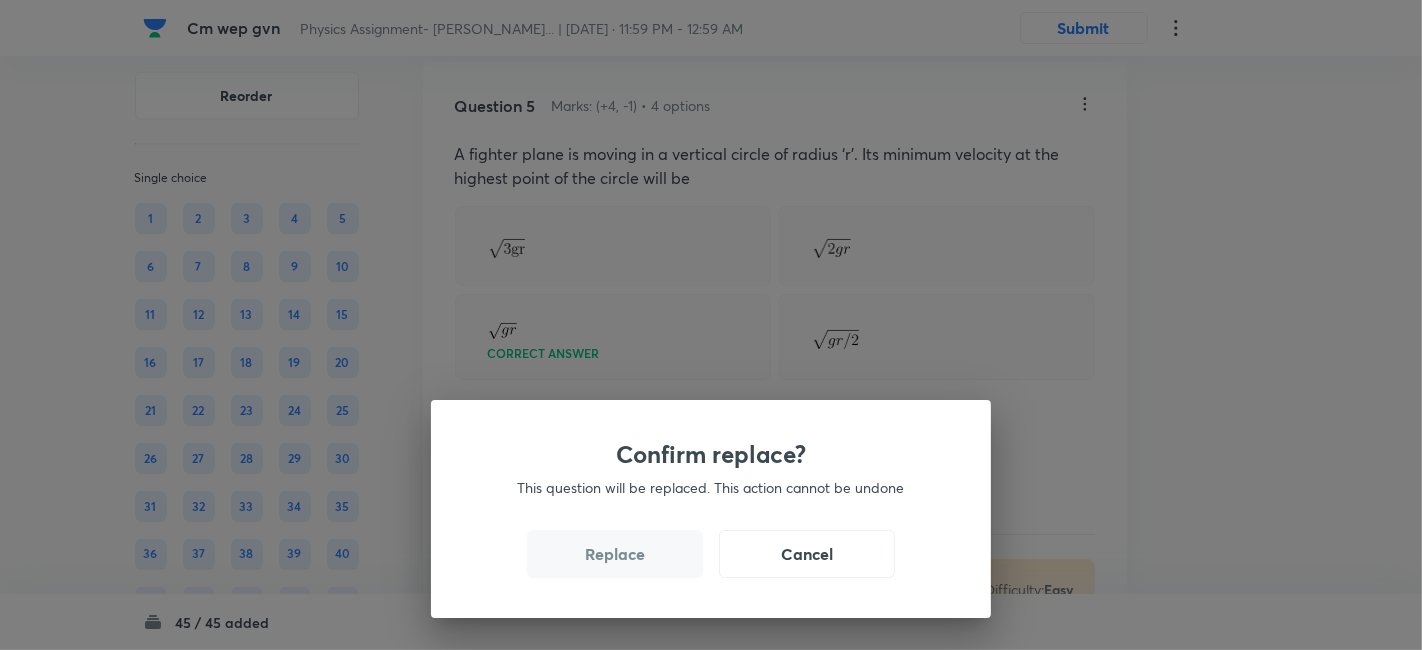 click on "Replace" at bounding box center [615, 554] 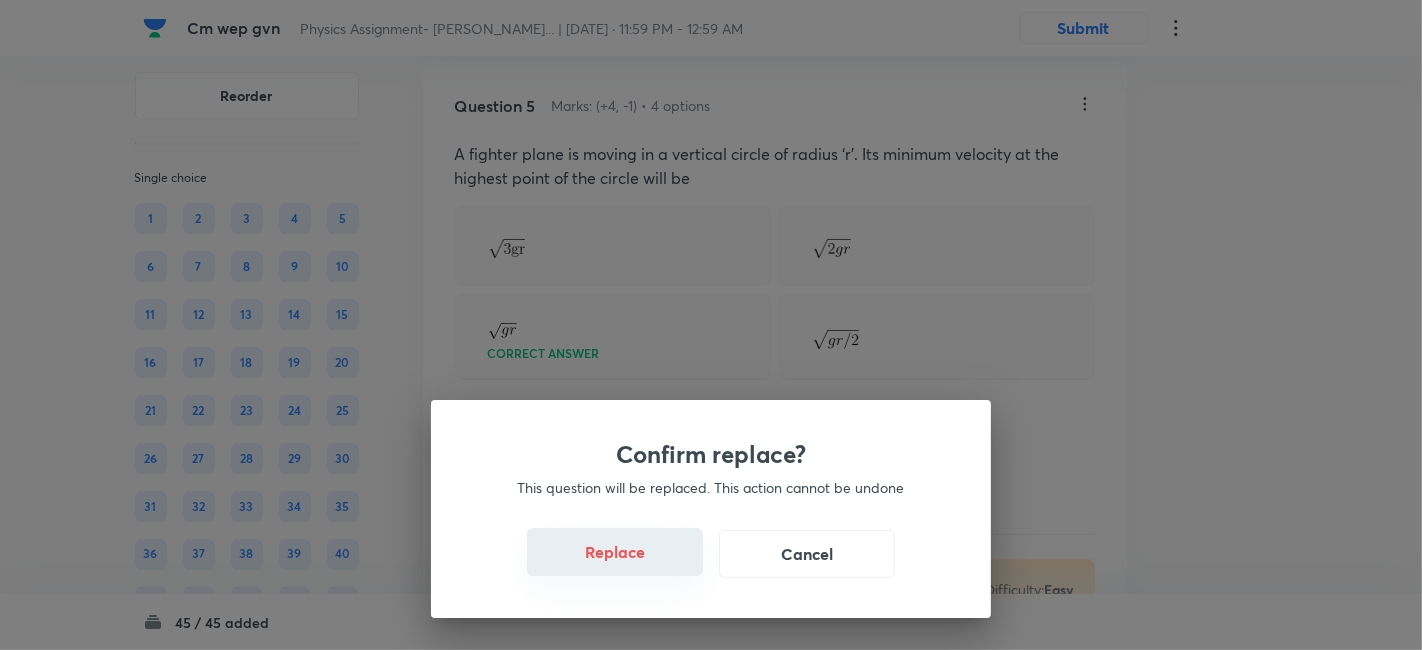 click on "Replace" at bounding box center [615, 552] 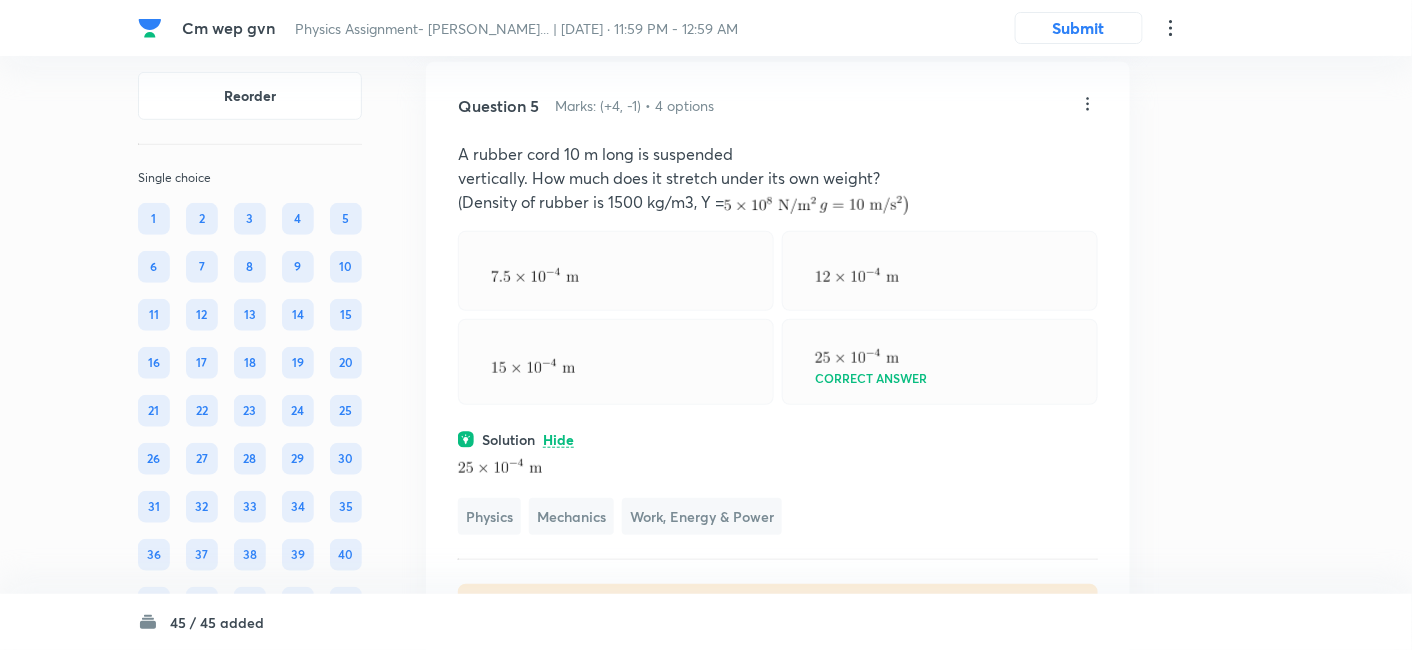 click 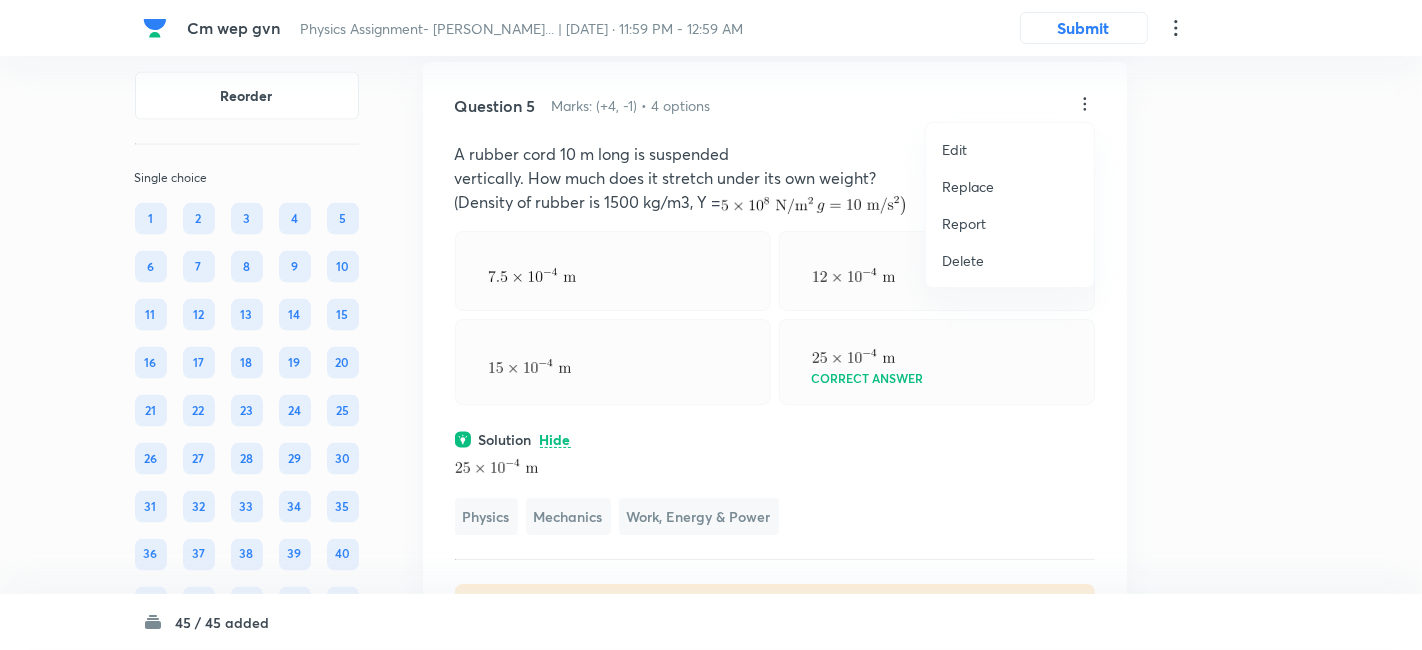click on "Replace" at bounding box center (968, 186) 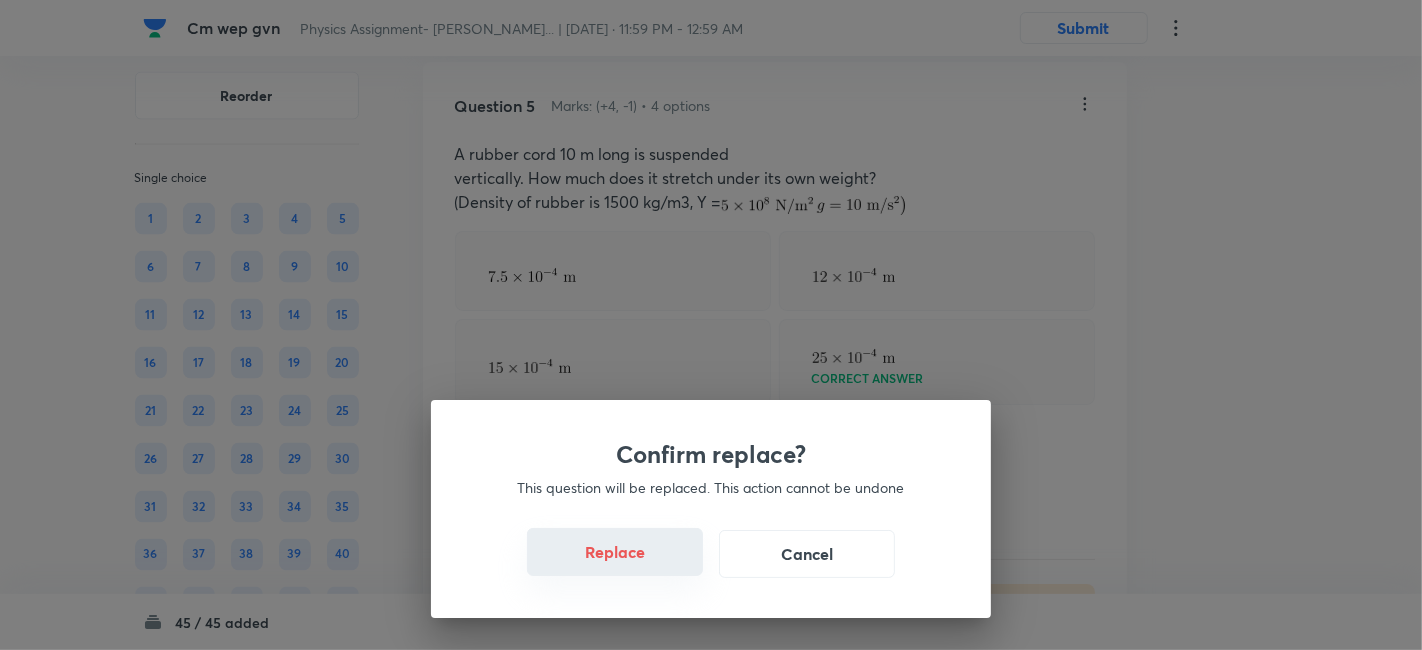 click on "Replace" at bounding box center [615, 552] 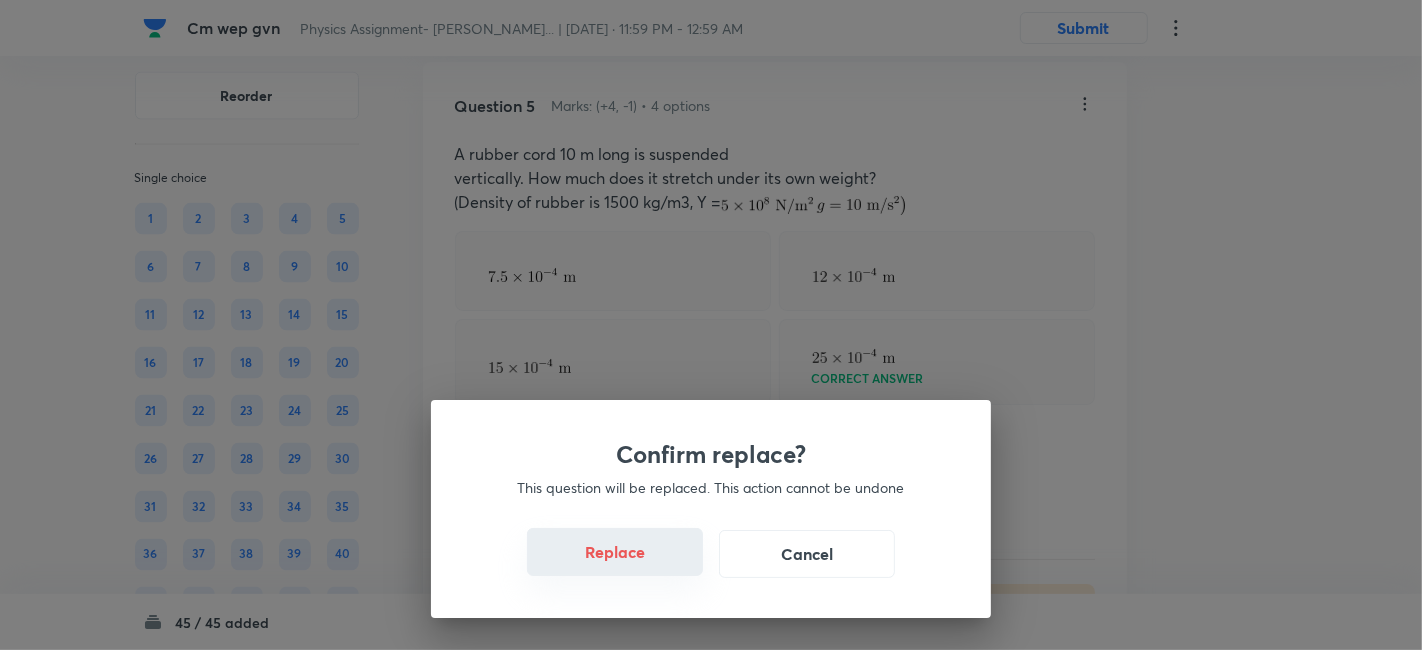 click on "Replace" at bounding box center [615, 552] 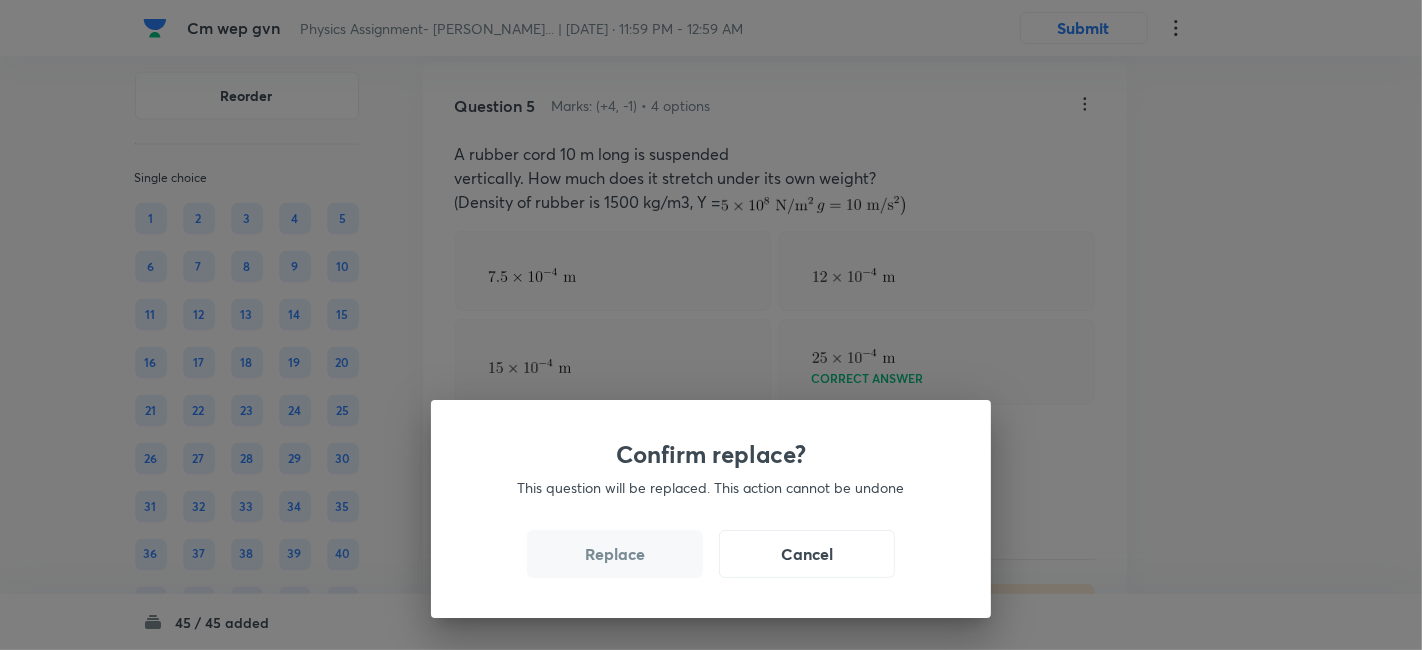 click on "Replace" at bounding box center [615, 554] 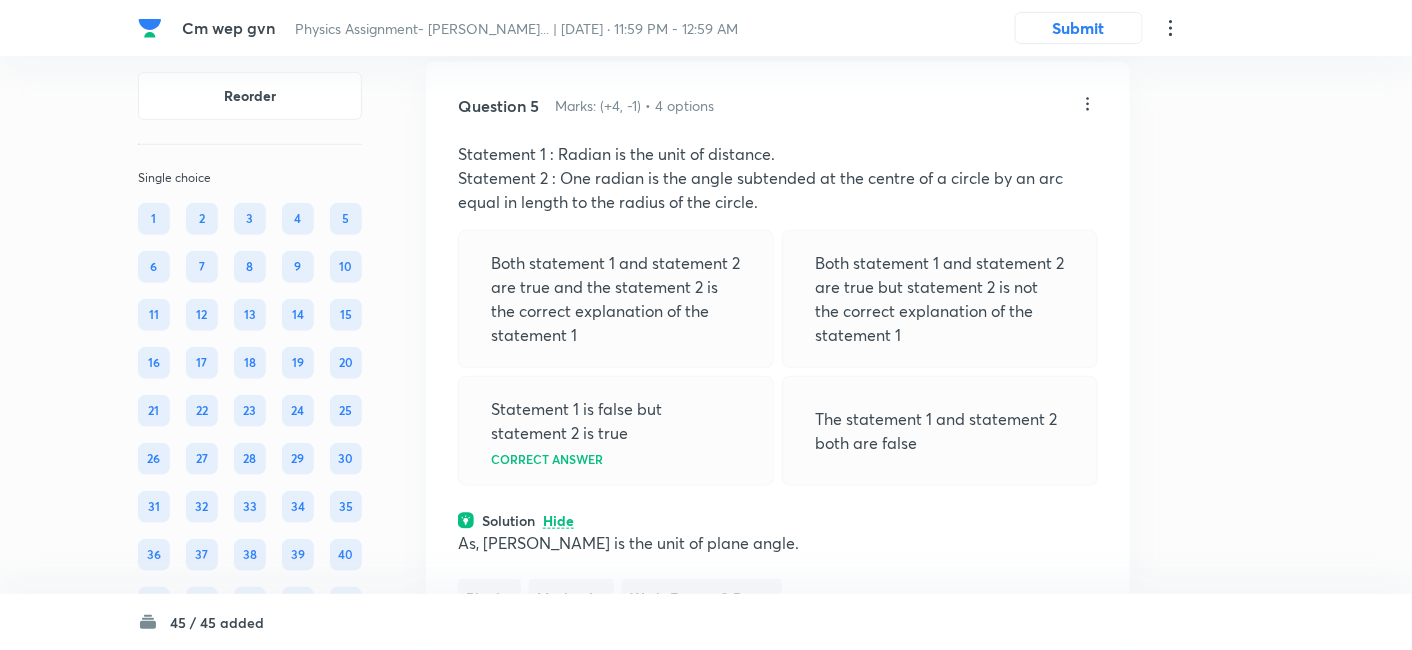 click on "Question 5 Marks: (+4, -1) • 4 options Statement 1 : Radian is the unit of distance.  Statement 2 : One radian is the angle subtended at the centre of a circle by an arc equal in length to the radius of the circle.  Both statement 1 and statement 2 are true and the statement 2 is the correct explanation of the statement 1  Both statement 1 and statement 2 are true but statement 2 is not the correct explanation of the statement 1  Statement 1 is false but statement 2 is true Correct answer The statement 1 and statement 2 both are false Solution Hide As, [PERSON_NAME] is the unit of plane angle. Physics Mechanics Work, Energy & Power Last used:  [DATE] Used  4  times in past Learners attempted:  1604 Difficulty: Easy" at bounding box center (778, 410) 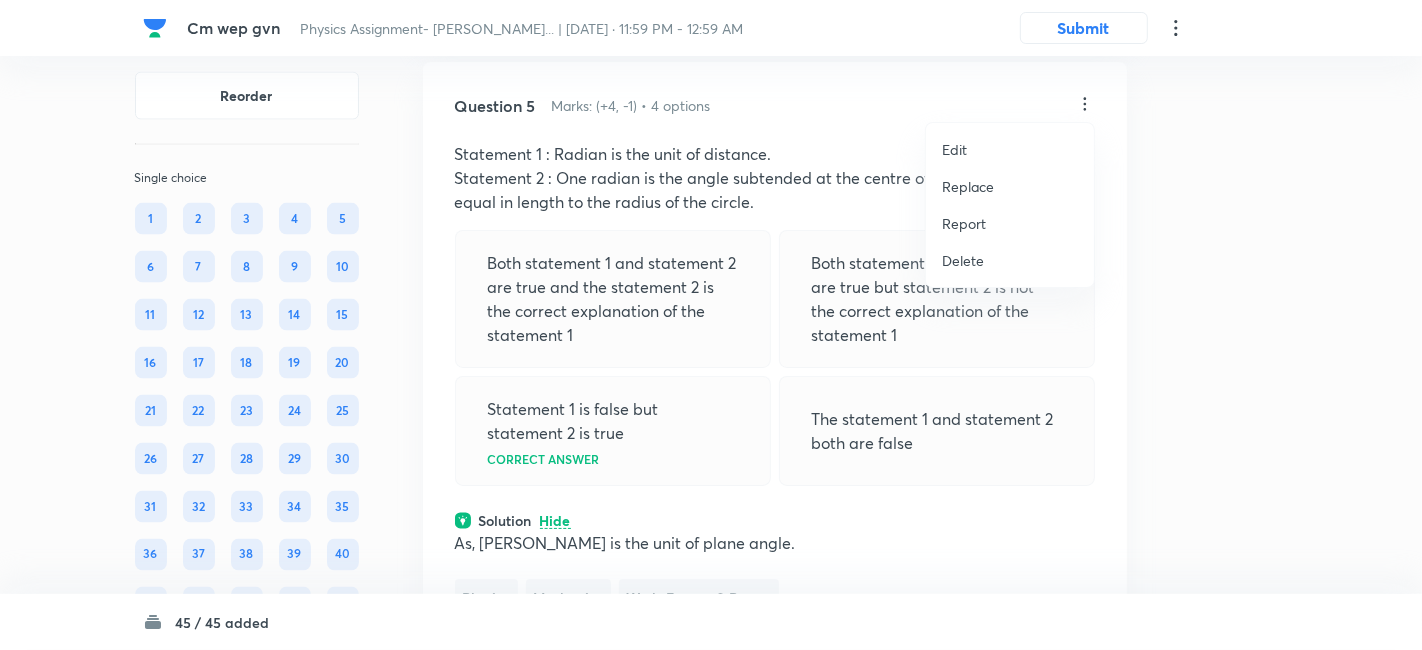click on "Replace" at bounding box center [968, 186] 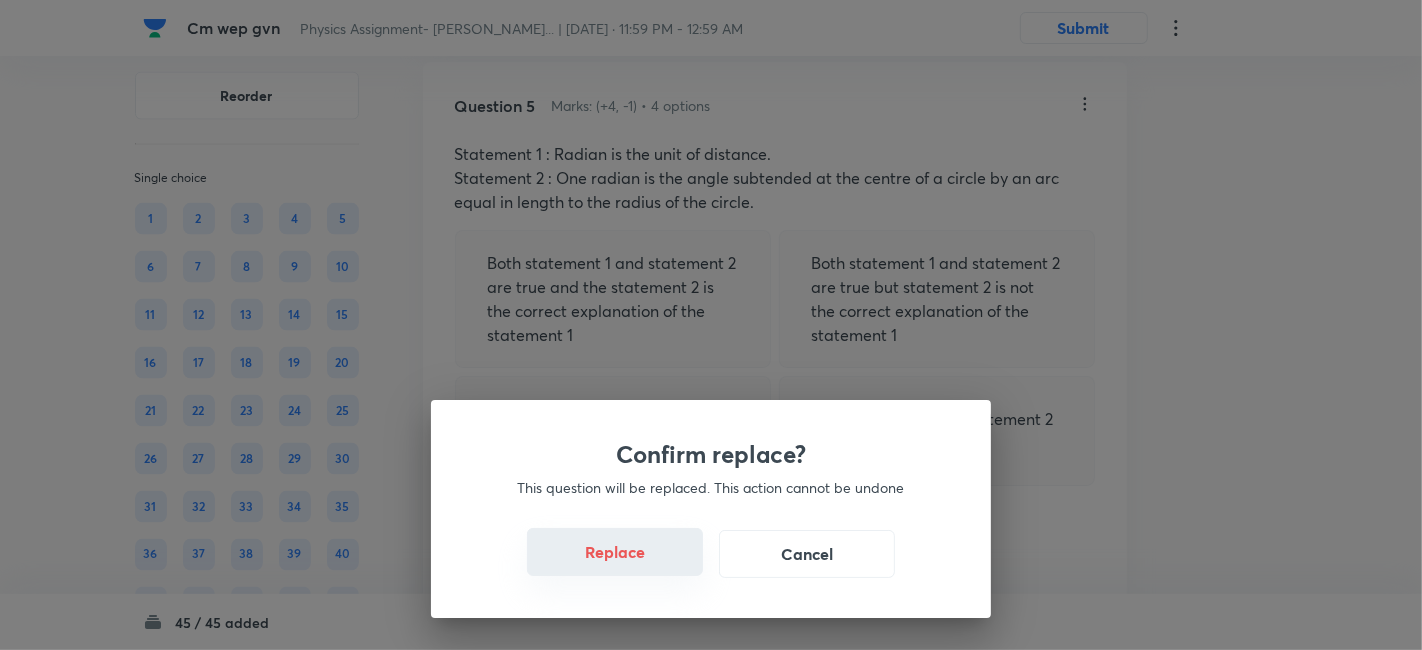 click on "Replace" at bounding box center [615, 552] 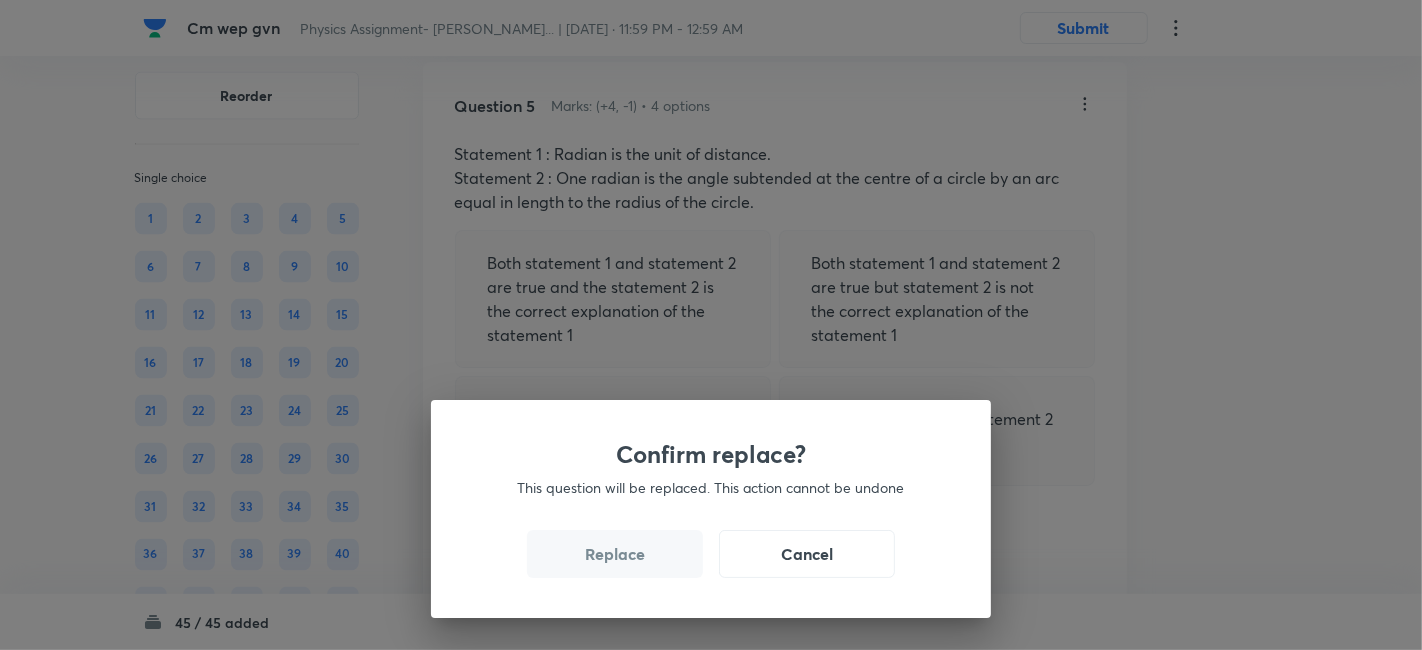 click on "Replace" at bounding box center (615, 554) 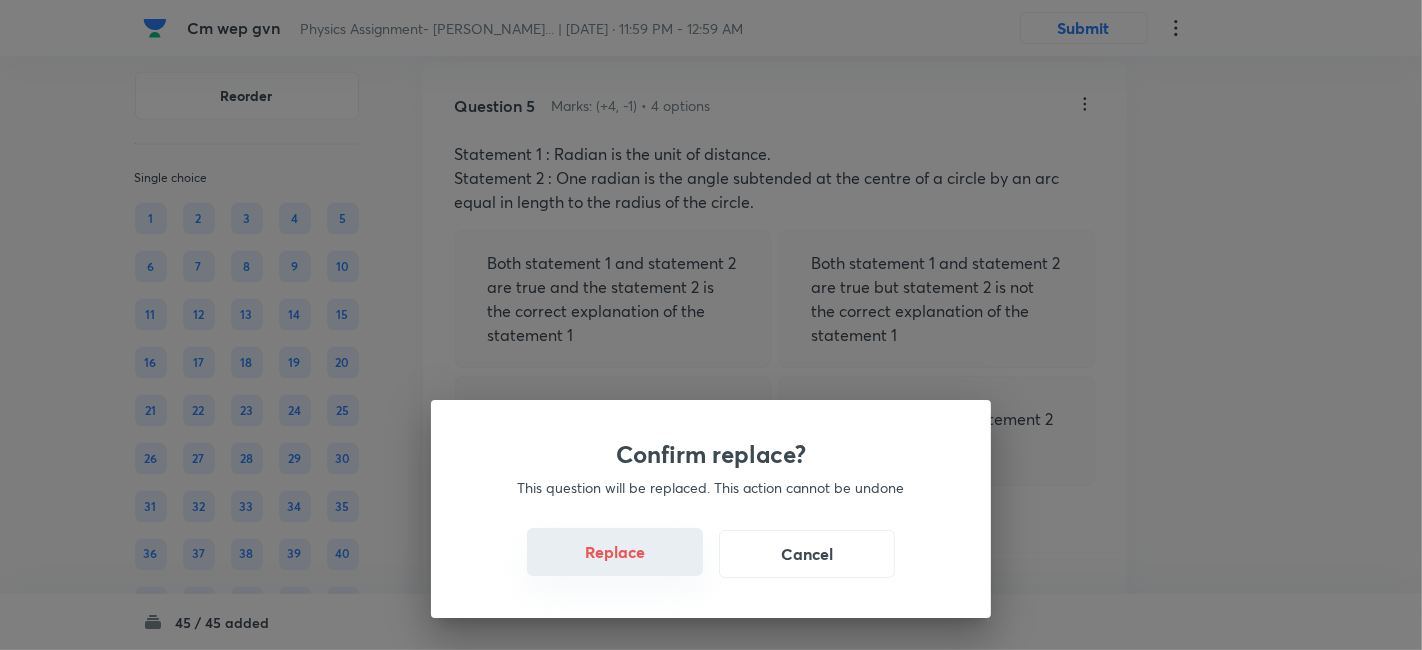 click on "Replace" at bounding box center [615, 552] 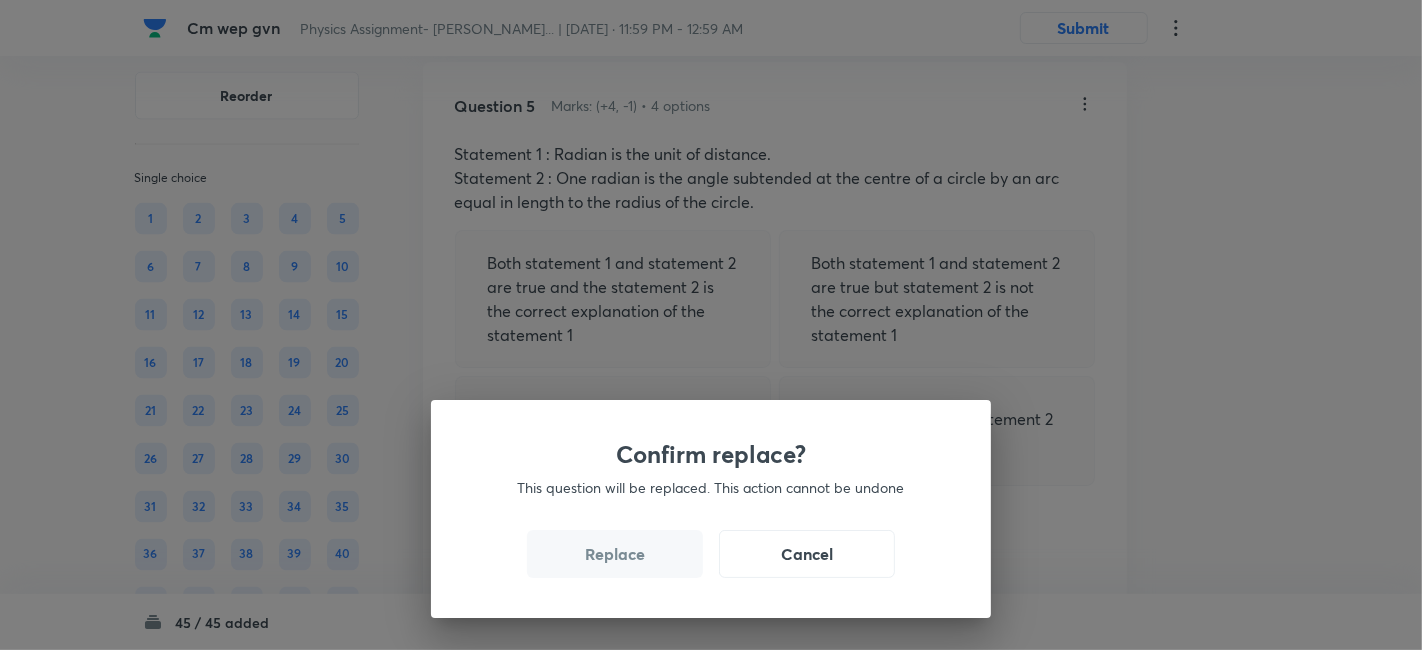click on "Replace" at bounding box center [615, 554] 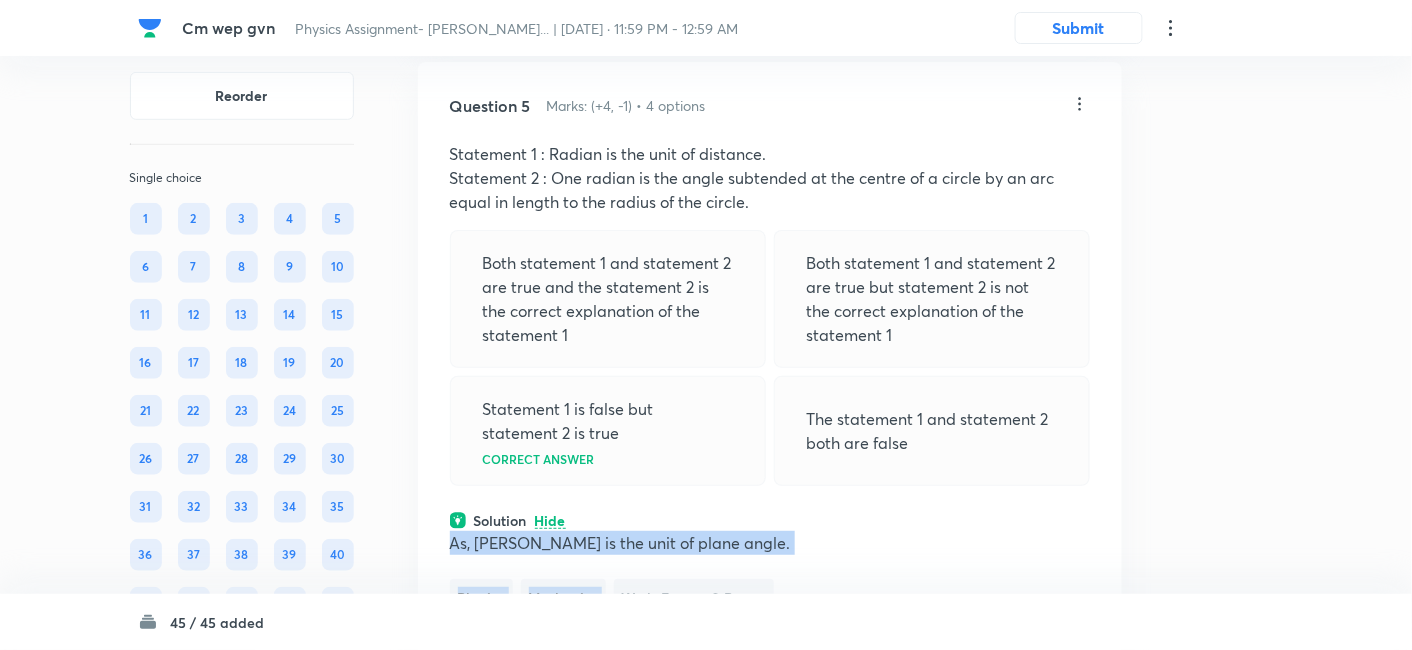 click on "As, [PERSON_NAME] is the unit of plane angle. Physics Mechanics Work, Energy & Power" at bounding box center [770, 573] 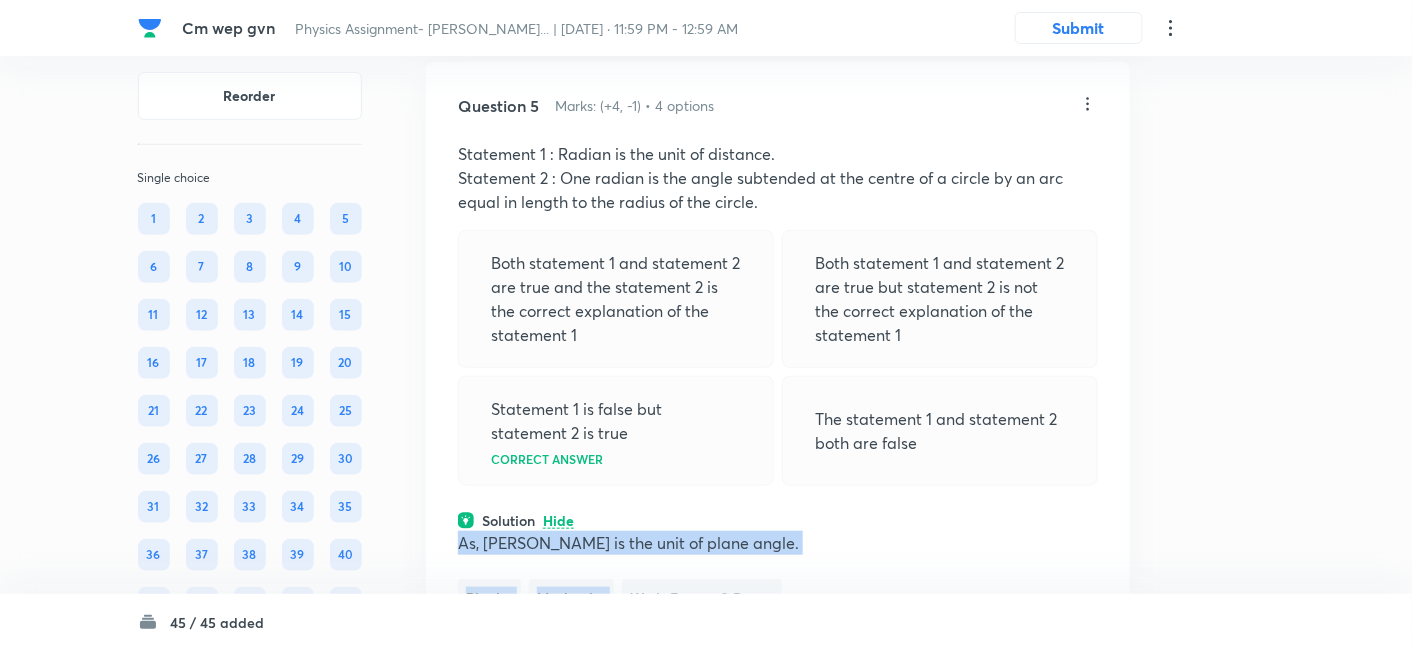 click on "As, [PERSON_NAME] is the unit of plane angle. Physics Mechanics Work, Energy & Power" at bounding box center (778, 573) 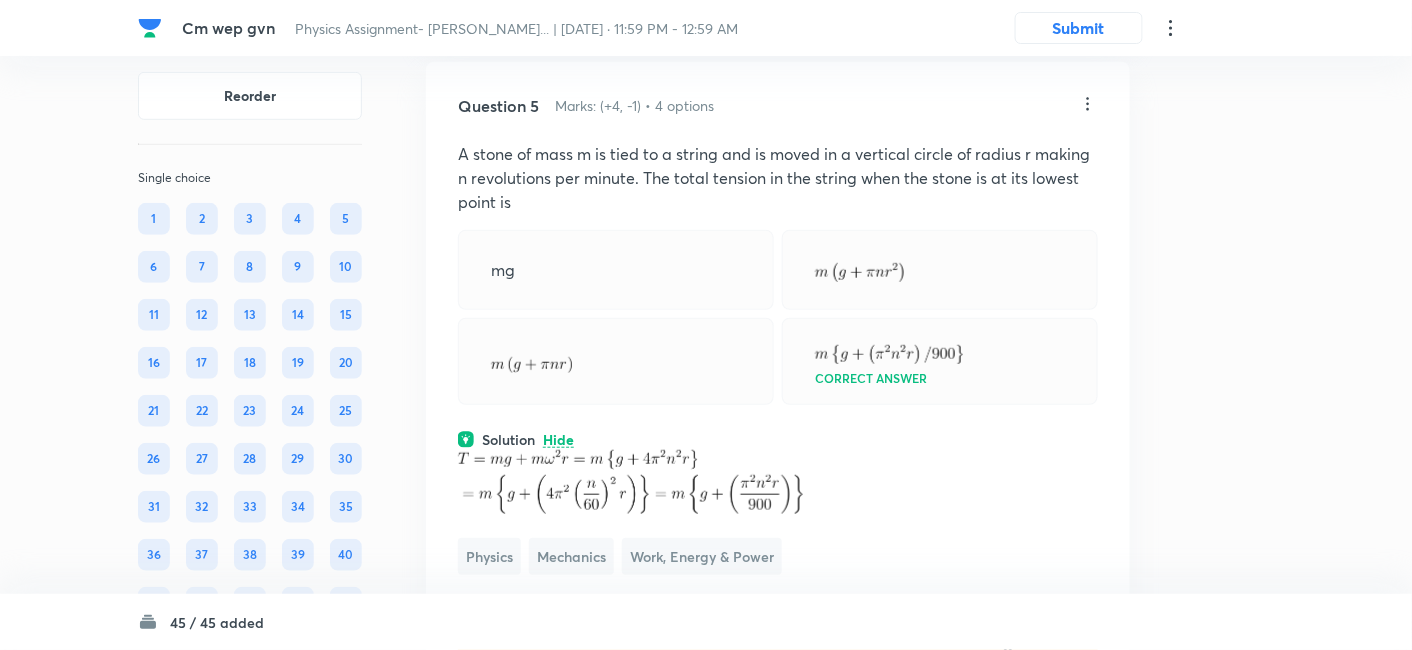 click 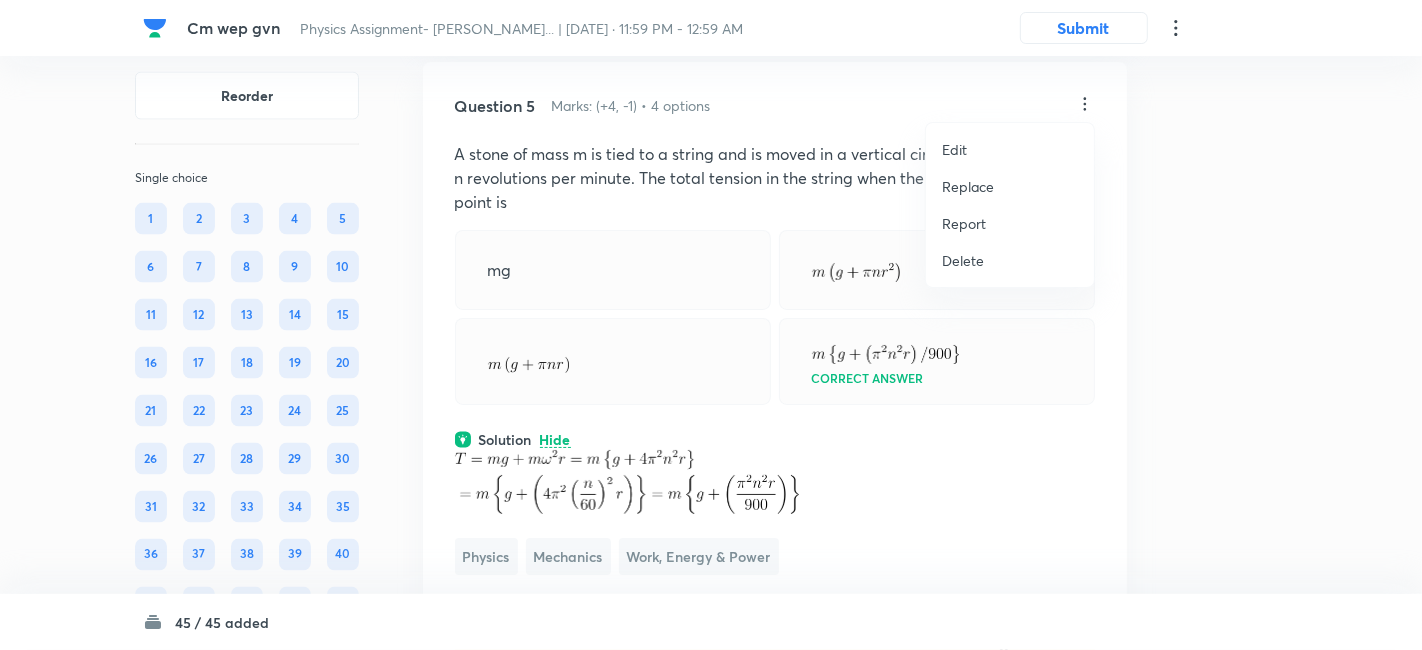 click on "Replace" at bounding box center (968, 186) 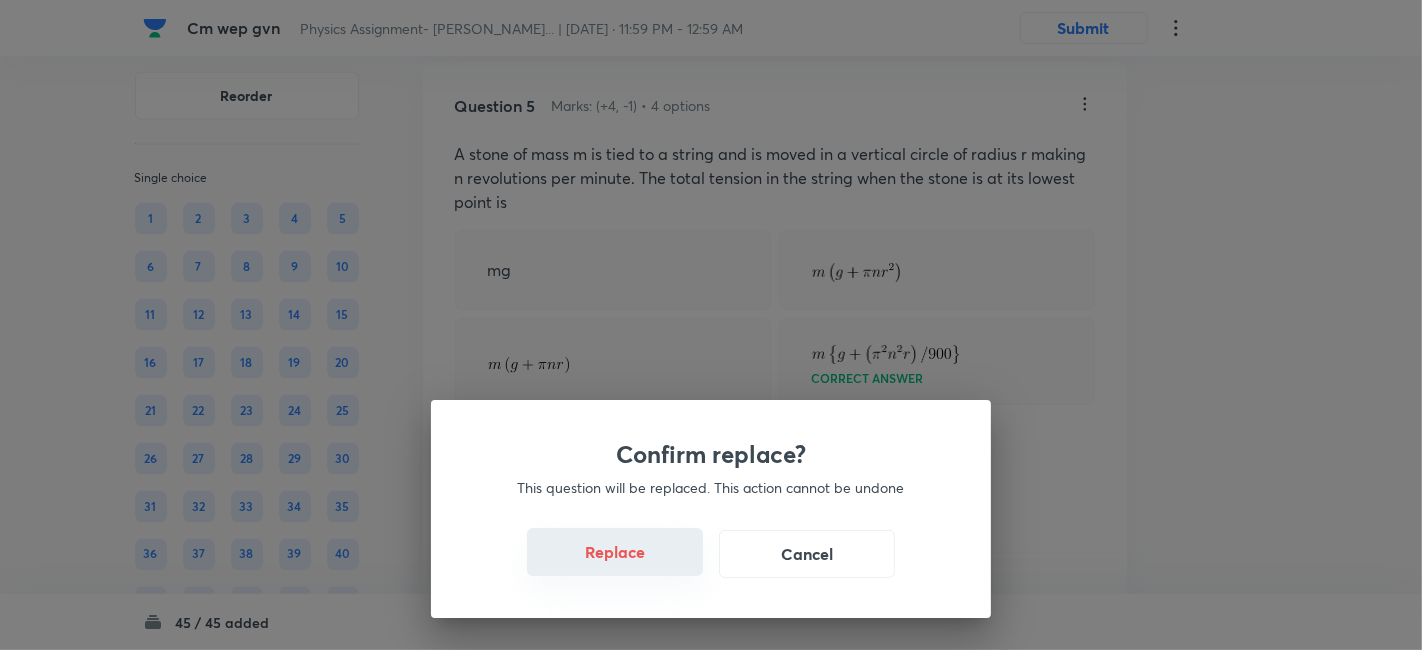 click on "Replace" at bounding box center [615, 552] 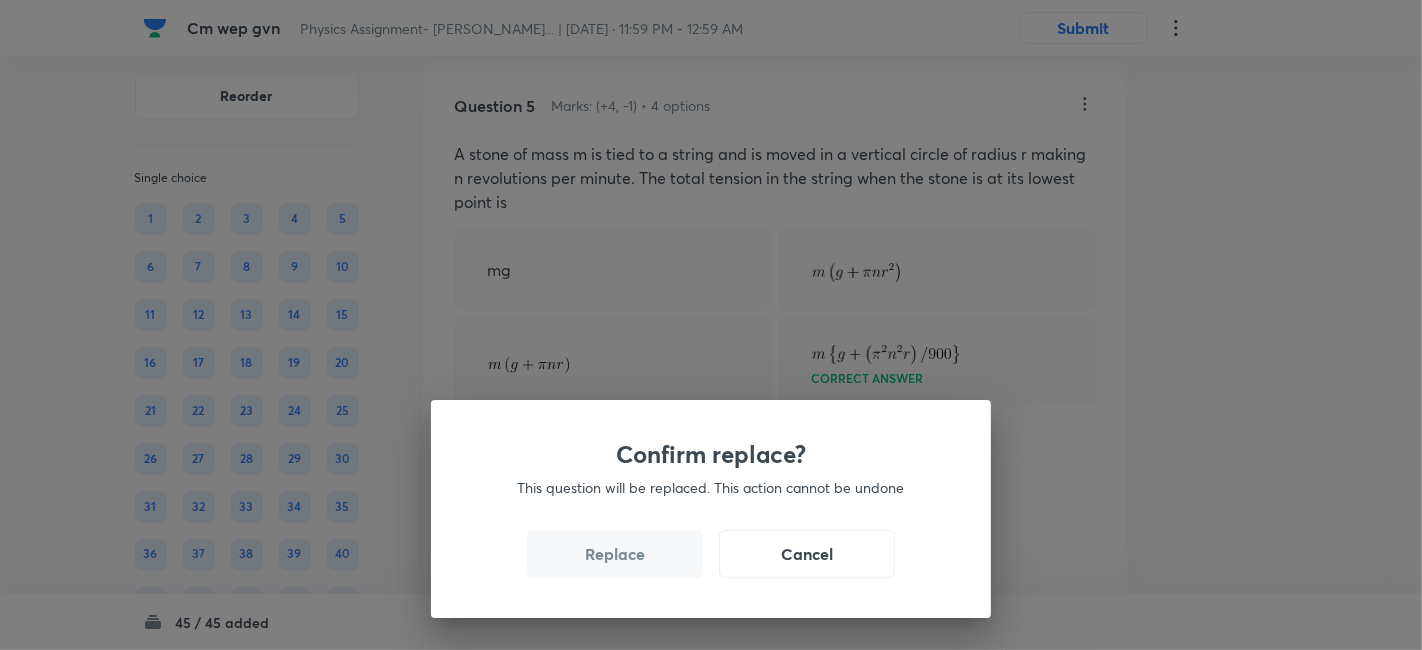 click on "Replace" at bounding box center (615, 554) 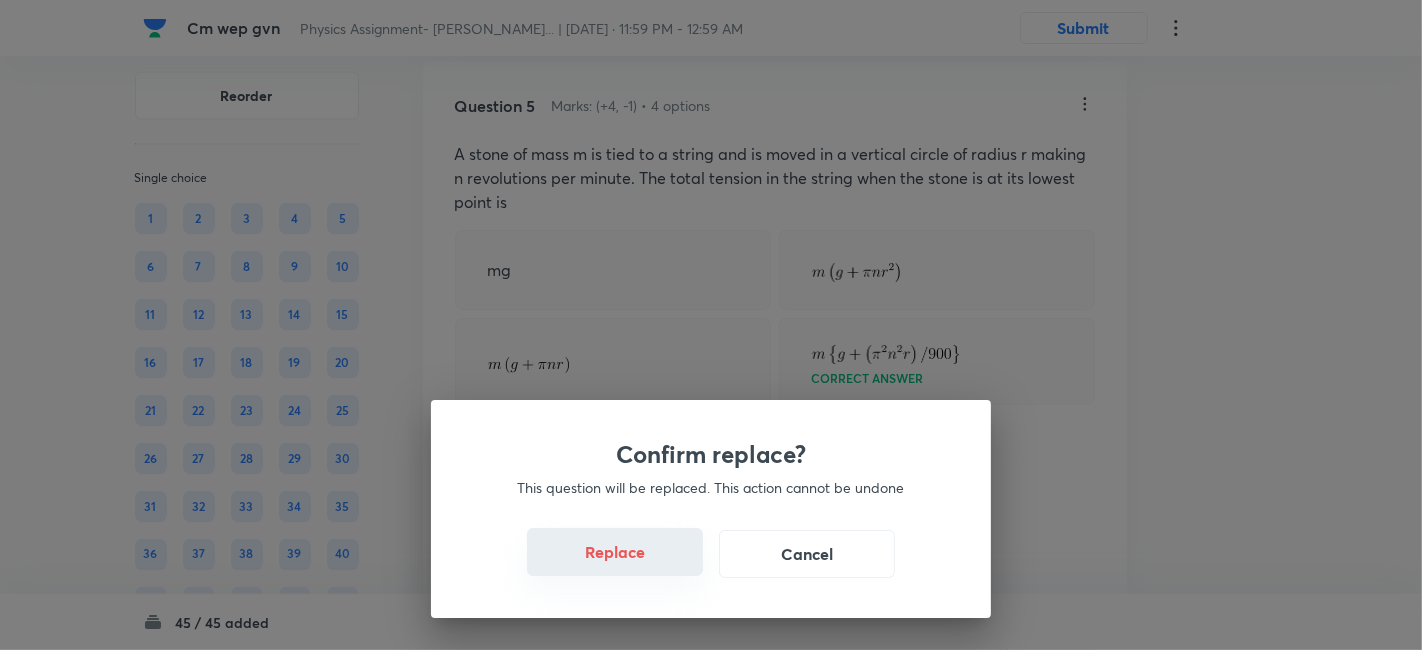 click on "Replace" at bounding box center (615, 552) 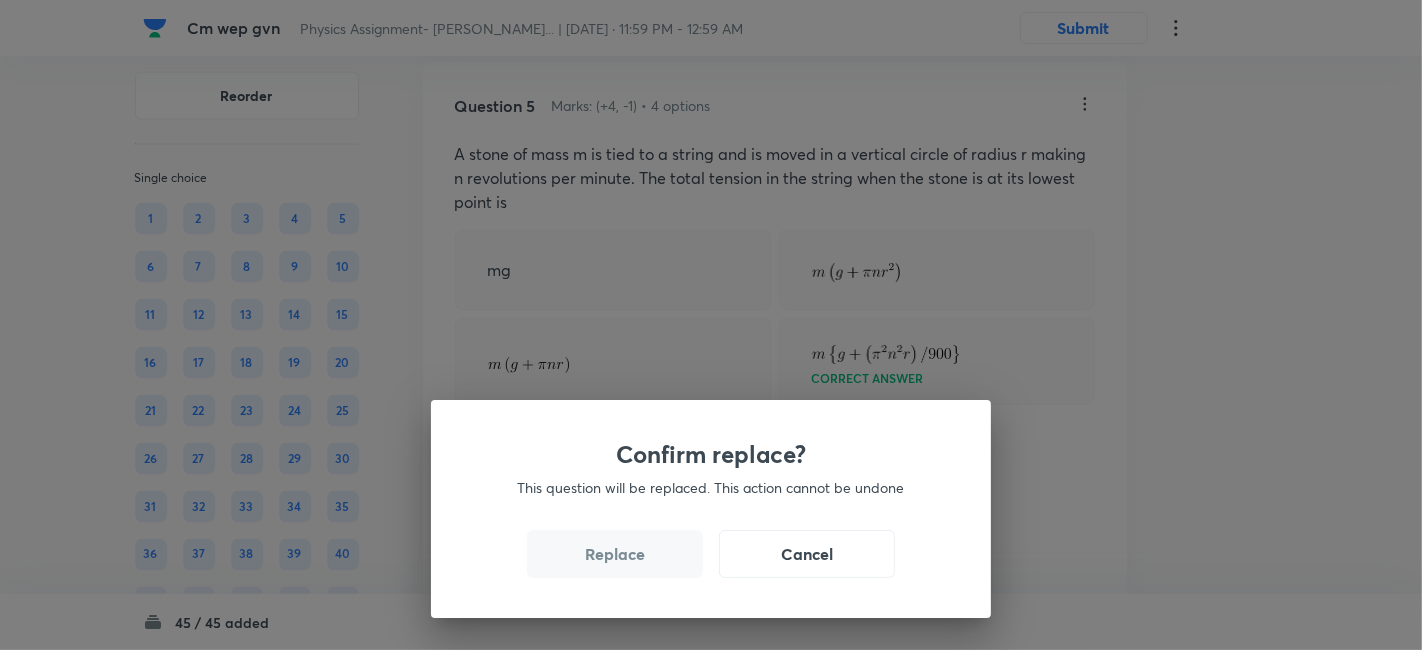 click on "Replace" at bounding box center (615, 554) 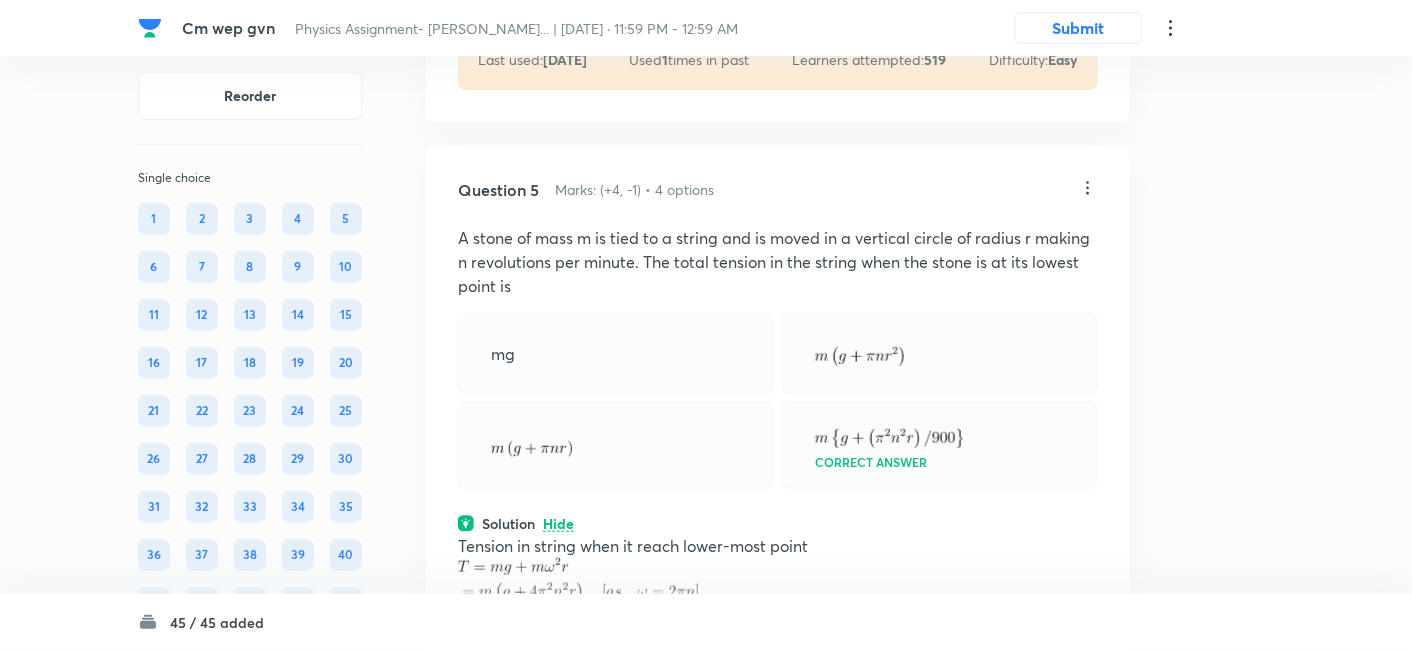scroll, scrollTop: 2557, scrollLeft: 0, axis: vertical 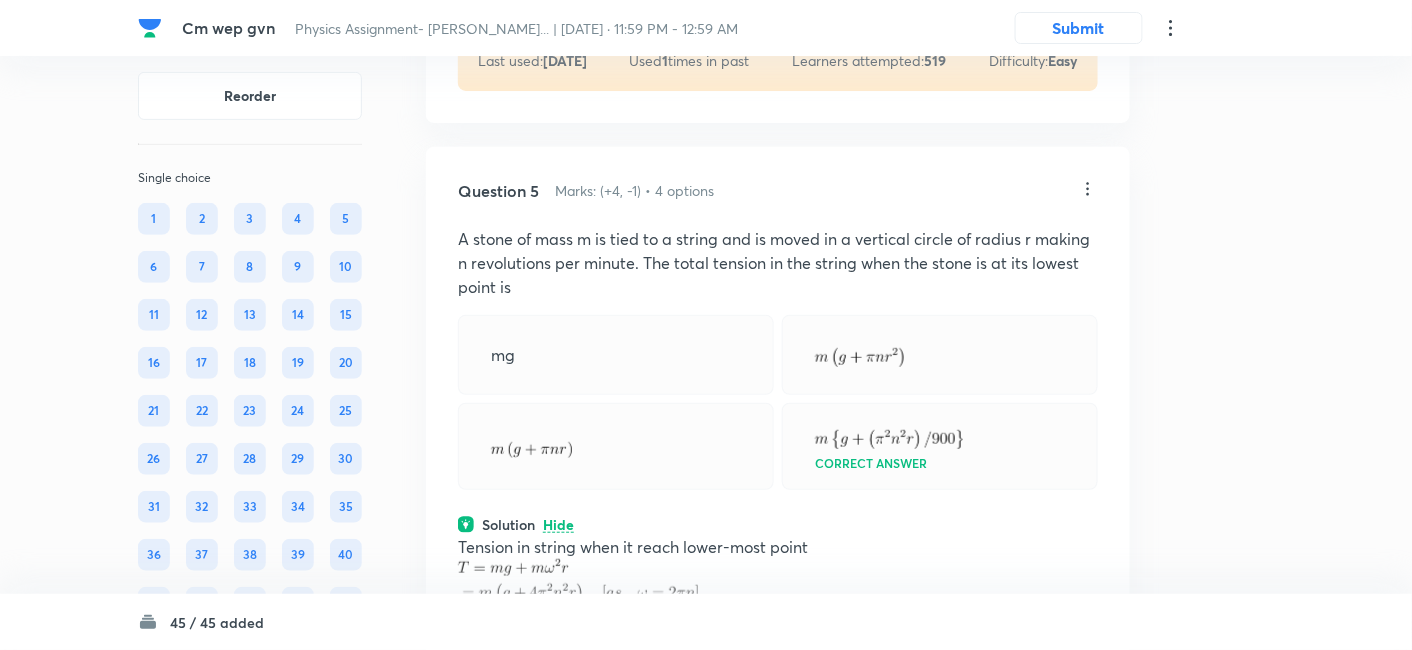 click 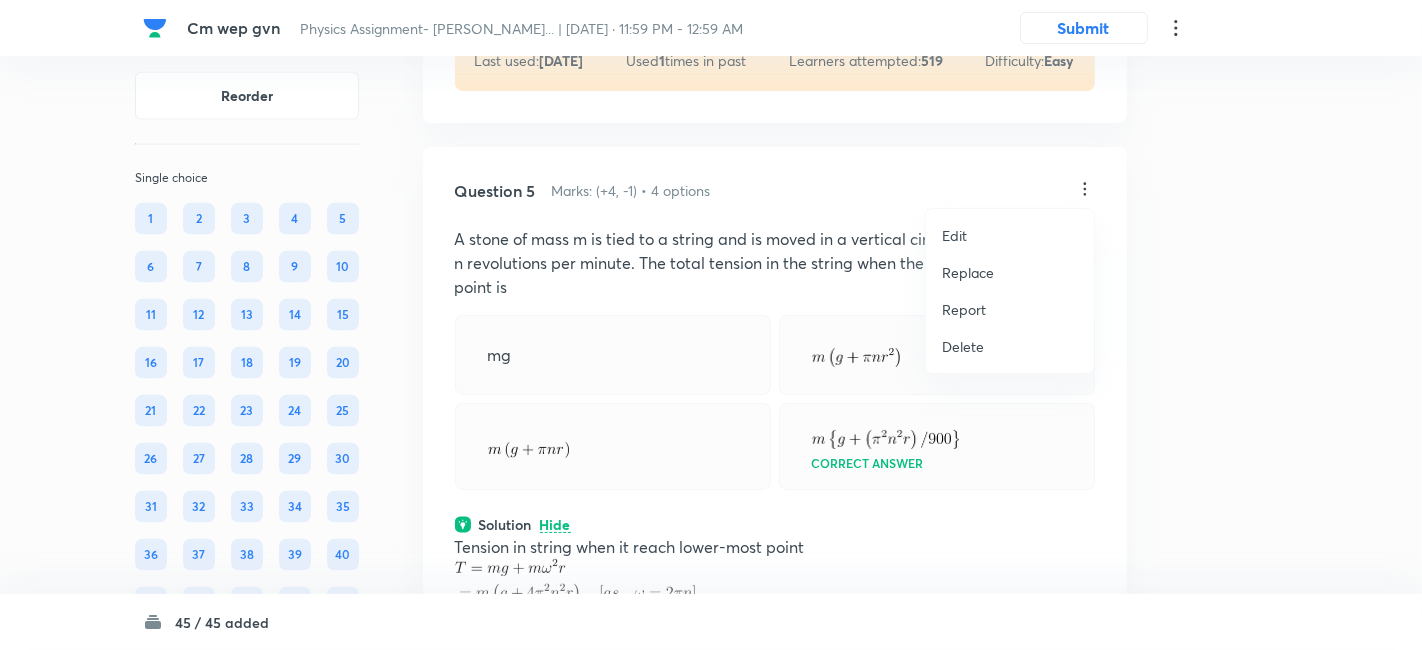 click on "Replace" at bounding box center (968, 272) 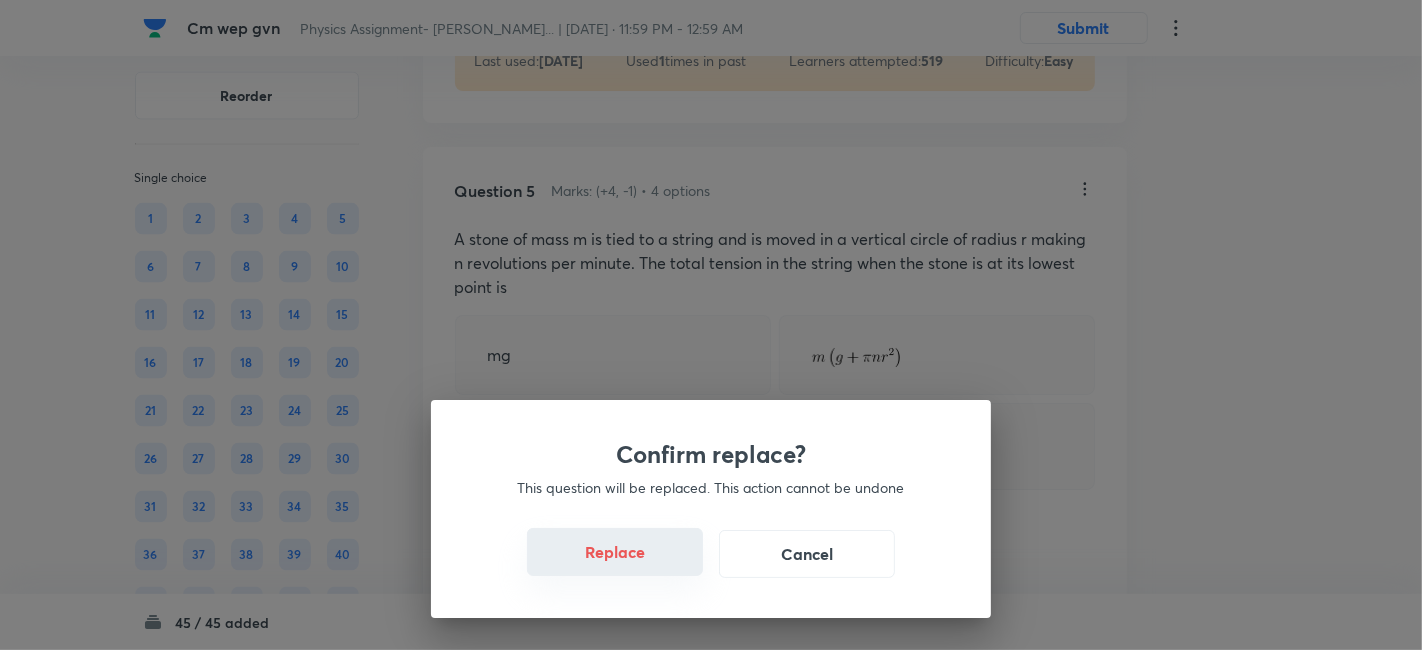 click on "Replace" at bounding box center [615, 552] 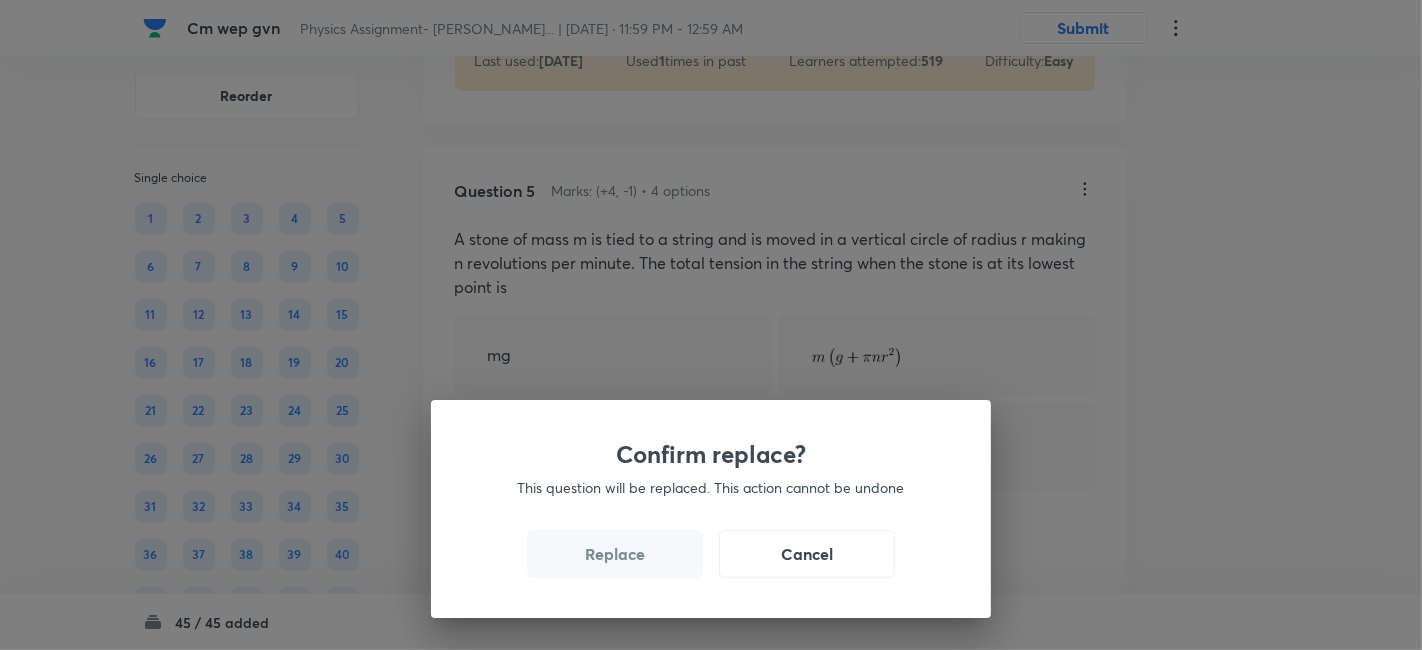 click on "Replace" at bounding box center (615, 554) 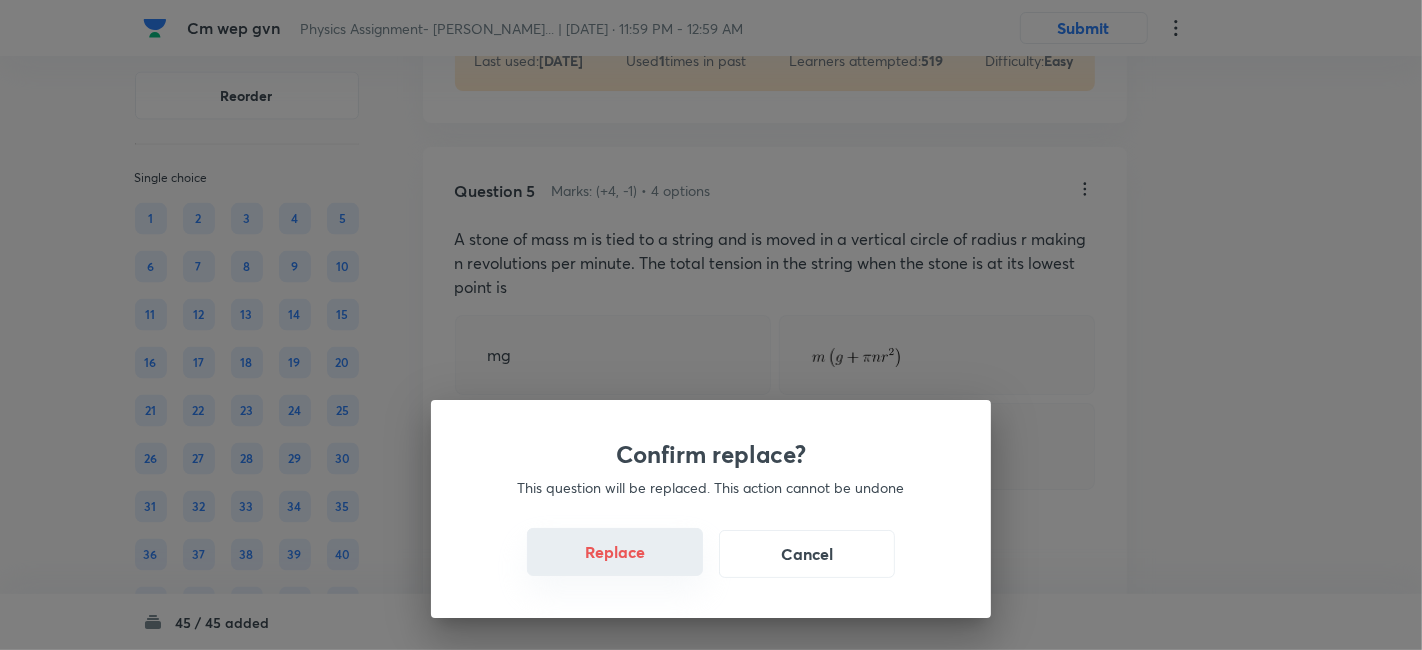 click on "Replace" at bounding box center (615, 552) 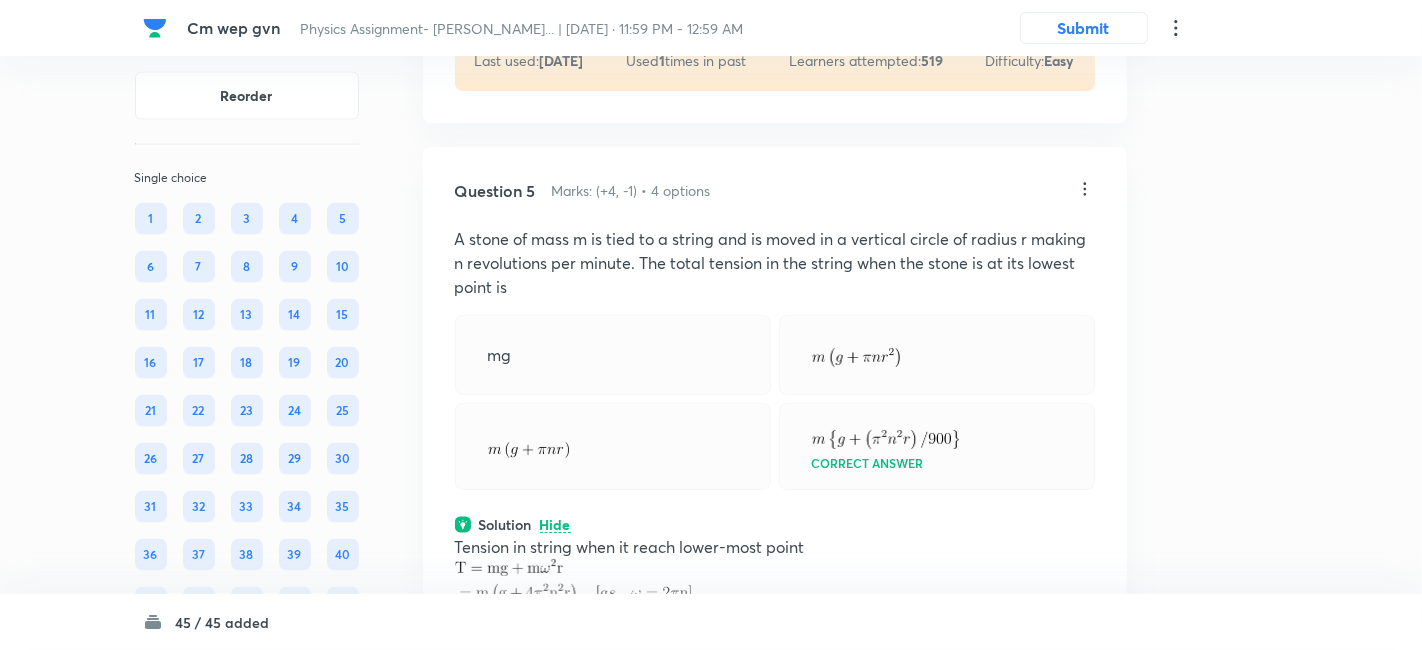 click on "Confirm replace? This question will be replaced. This action cannot be undone Replace Cancel" at bounding box center [711, 975] 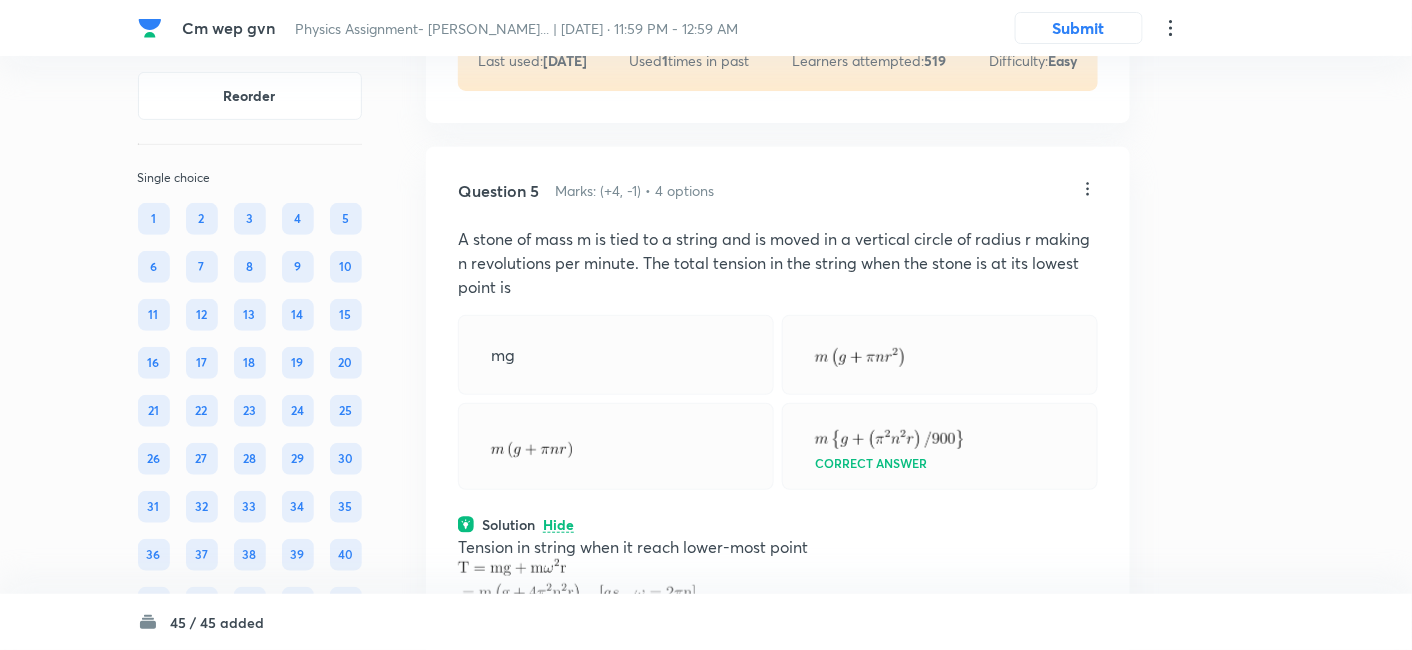 click at bounding box center (576, 625) 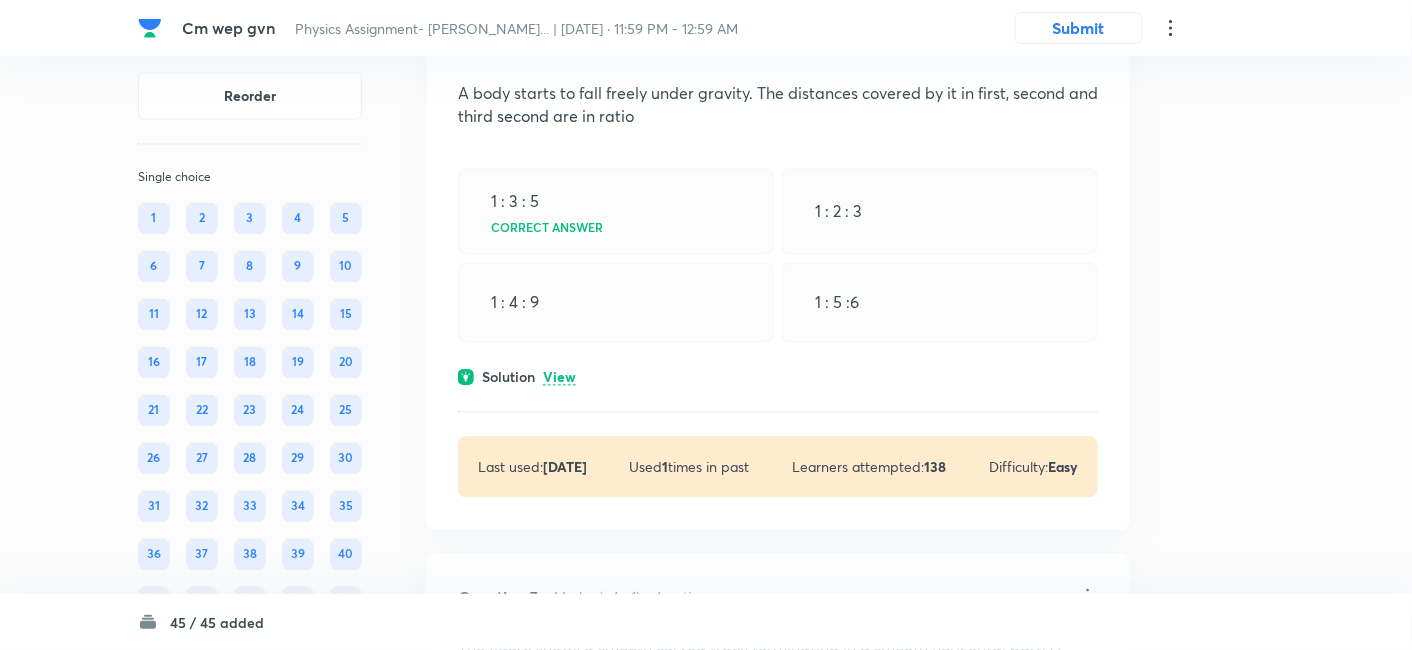scroll, scrollTop: 3478, scrollLeft: 0, axis: vertical 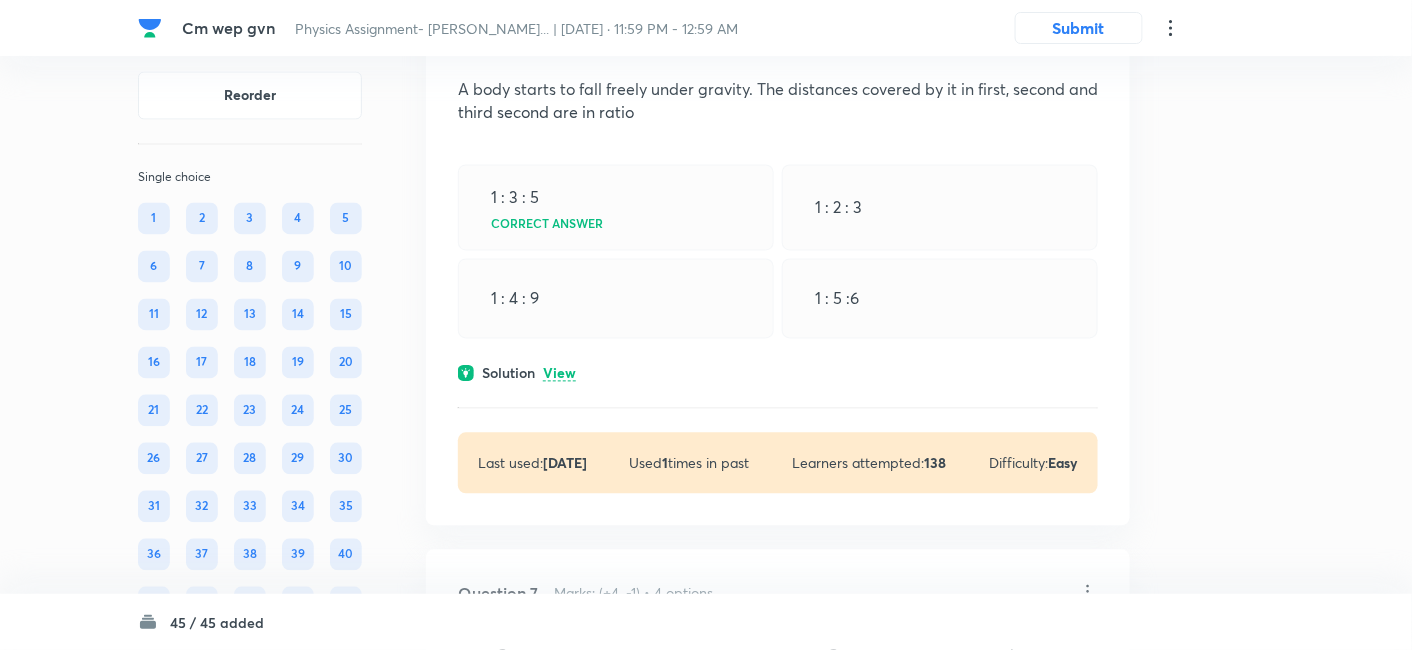 click on "View" at bounding box center [559, 374] 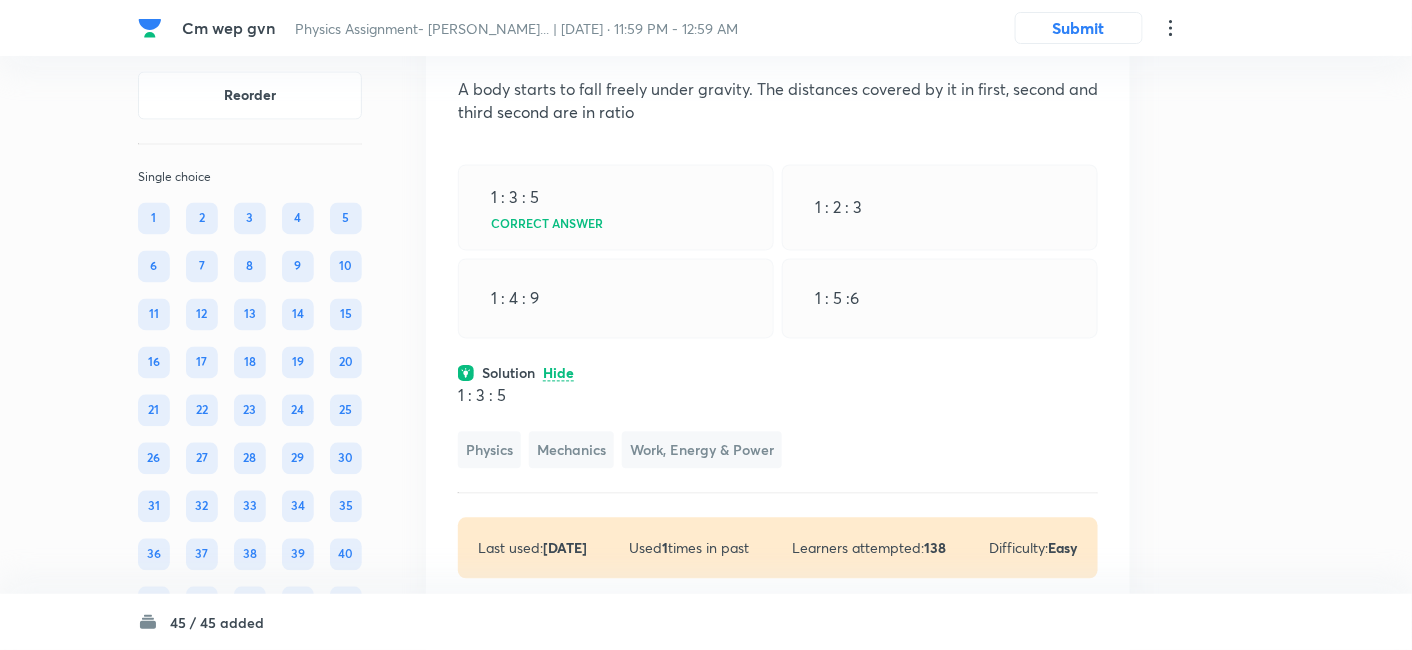scroll, scrollTop: 3342, scrollLeft: 0, axis: vertical 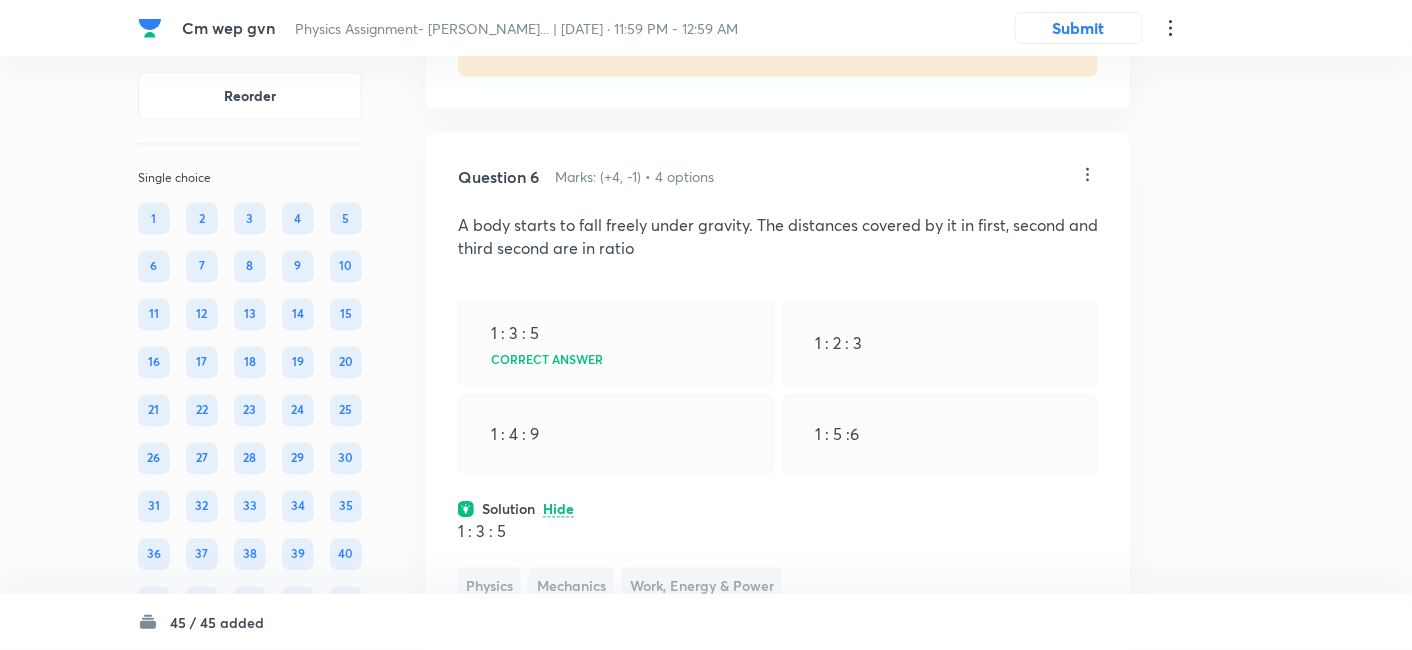 click 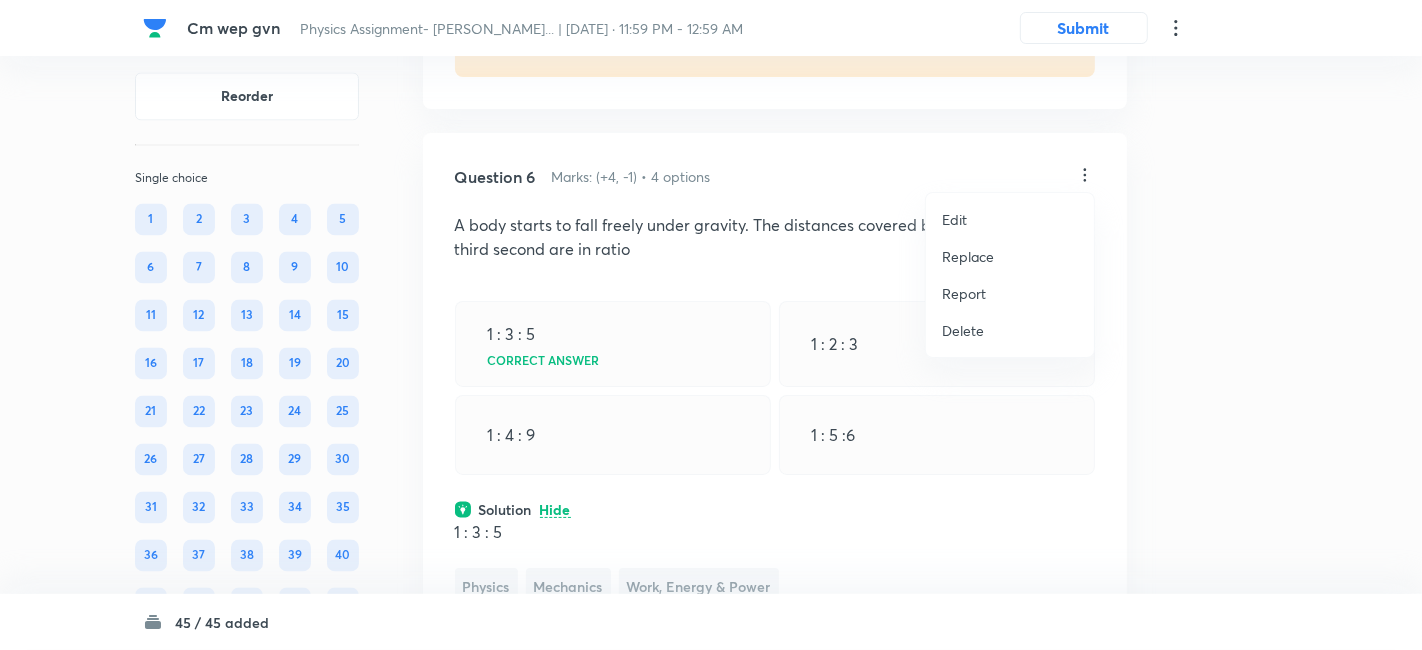 click on "Replace" at bounding box center (968, 256) 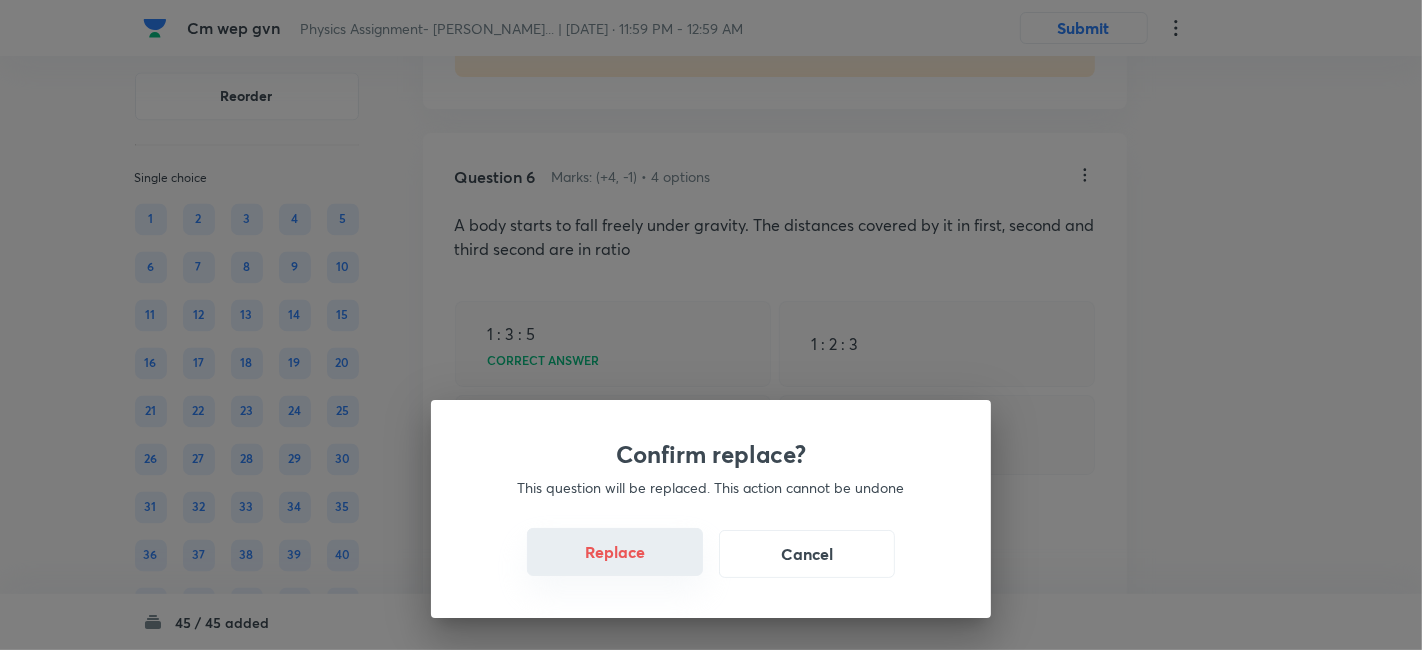 click on "Replace" at bounding box center (615, 552) 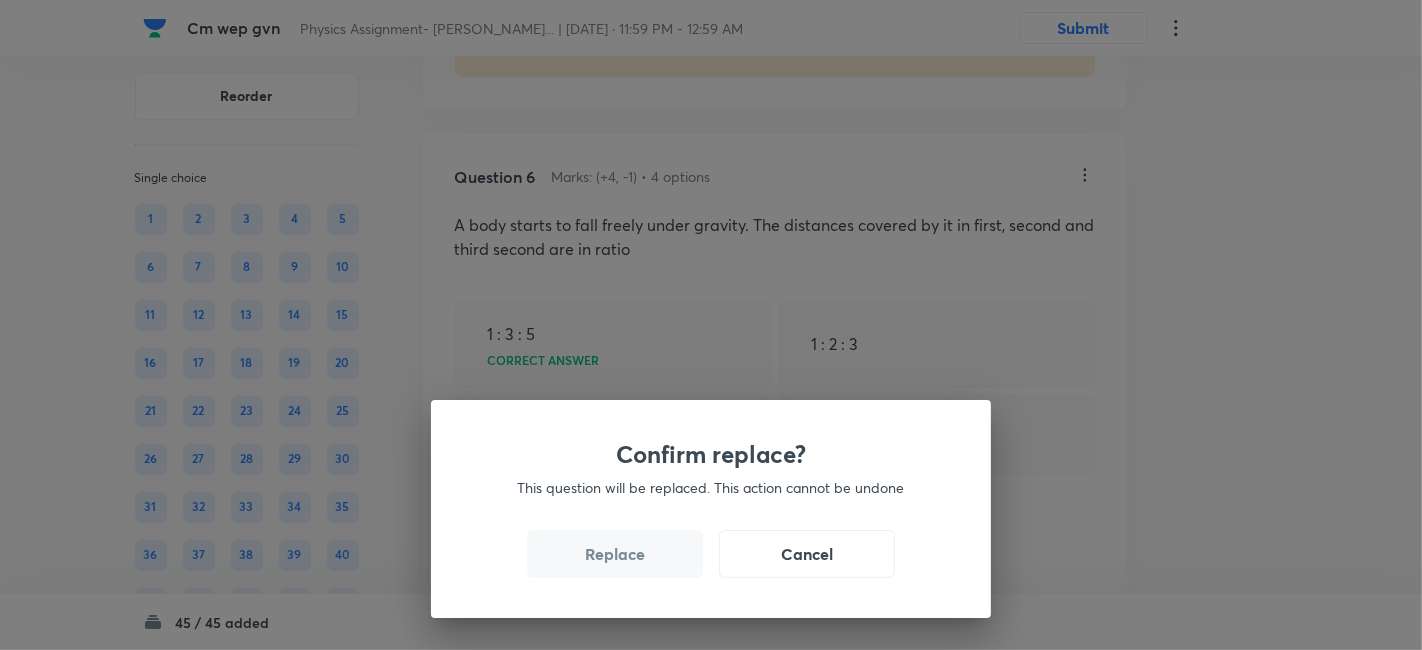 click on "Replace" at bounding box center (615, 554) 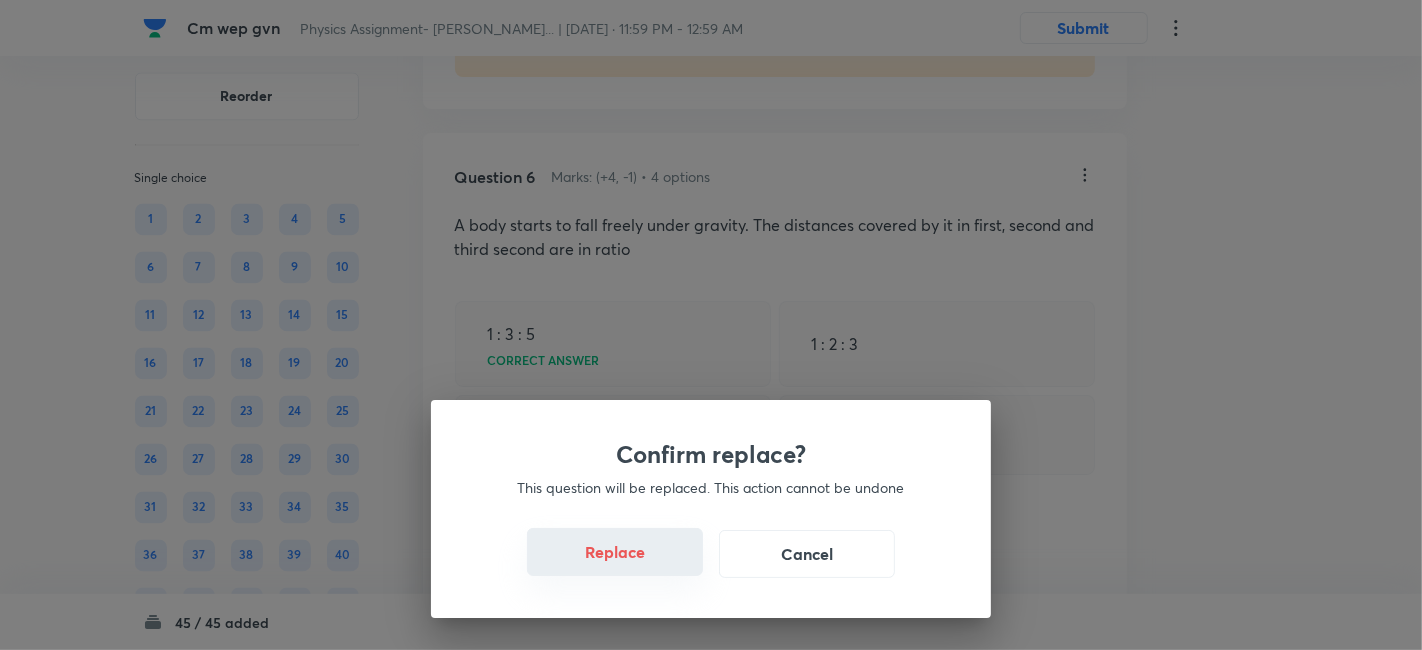 click on "Replace" at bounding box center (615, 552) 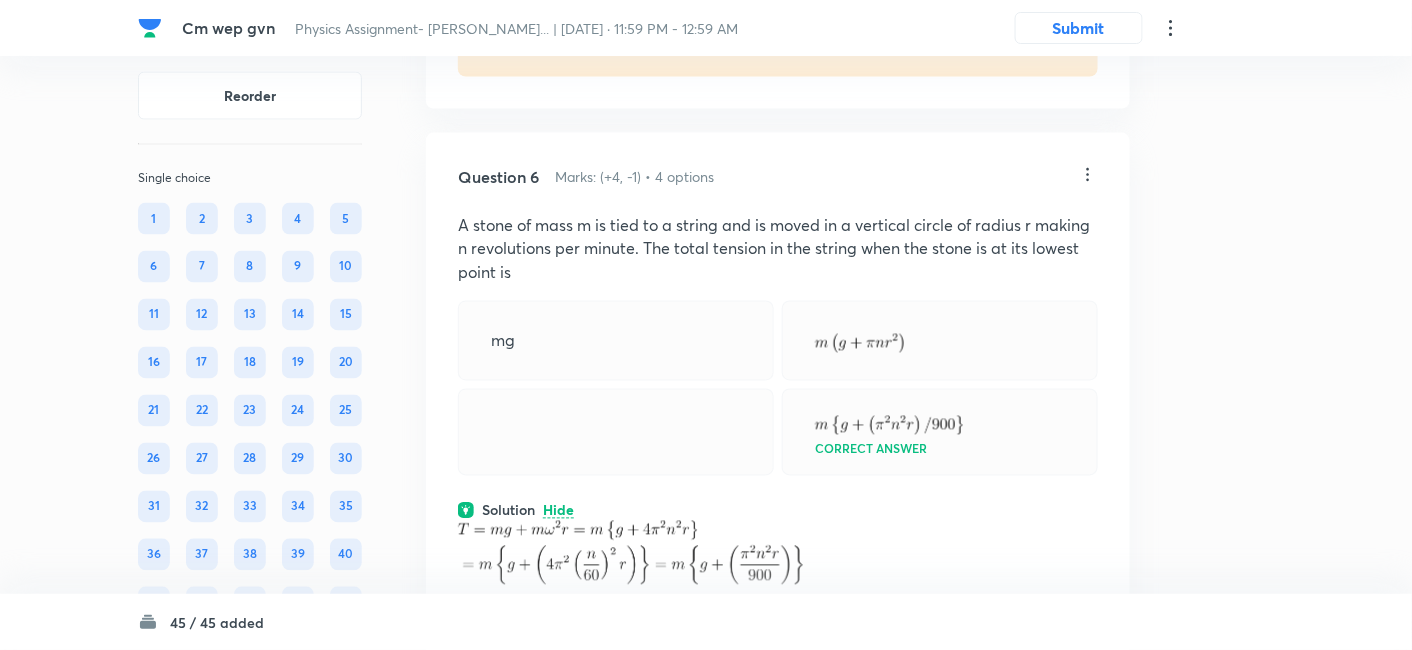 click on "Question 6 Marks: (+4, -1) • 4 options A stone of mass m is tied to a string and is moved in a vertical circle of radius r making n revolutions per minute. The total tension in the string when the stone is at its lowest point is mg Correct answer Solution Hide Physics Mechanics Work, Energy & Power Last used:  [DATE] Used  4  times in past Learners attempted:  432 Difficulty: Easy" at bounding box center [778, 460] 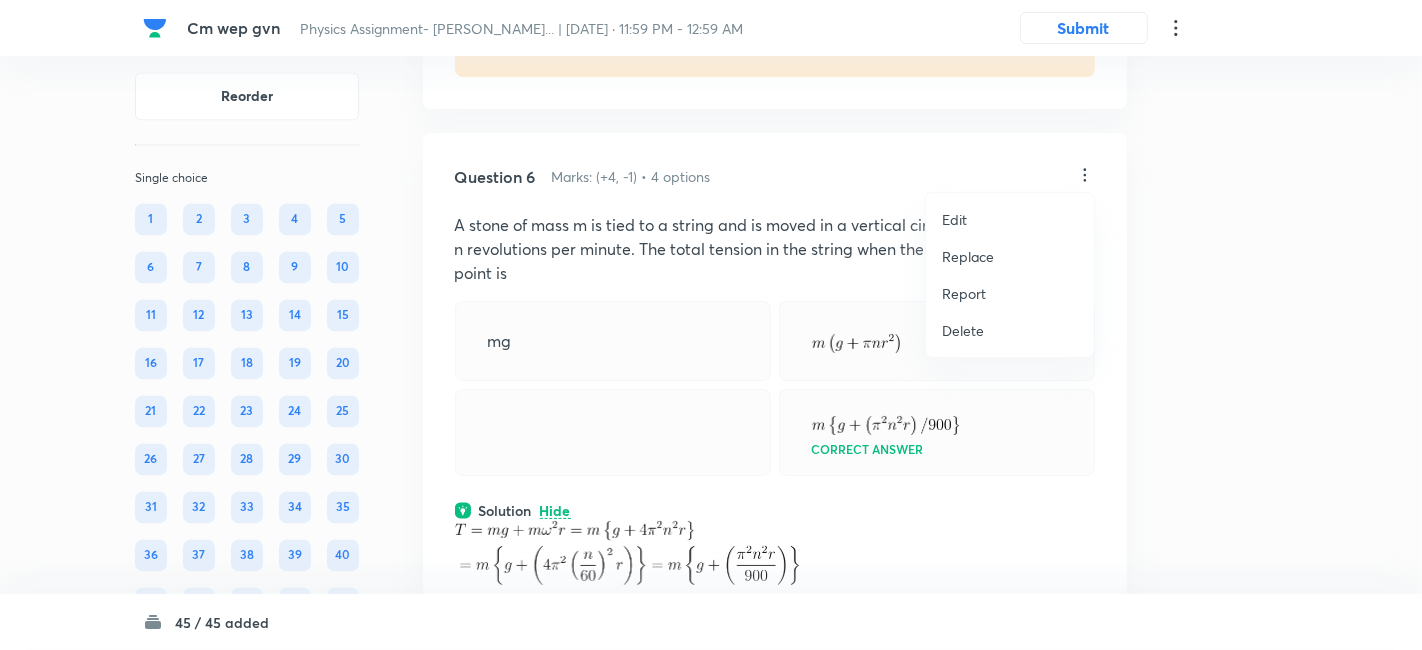 click on "Replace" at bounding box center (968, 256) 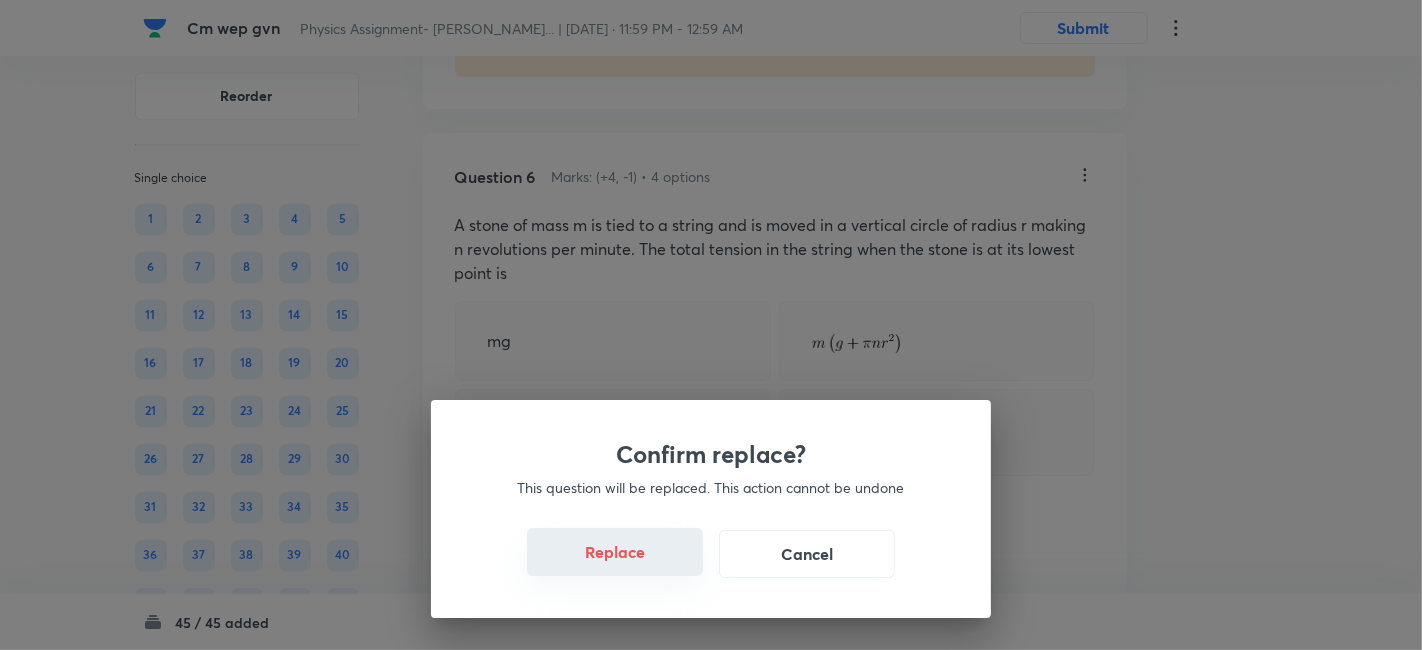 click on "Replace" at bounding box center (615, 552) 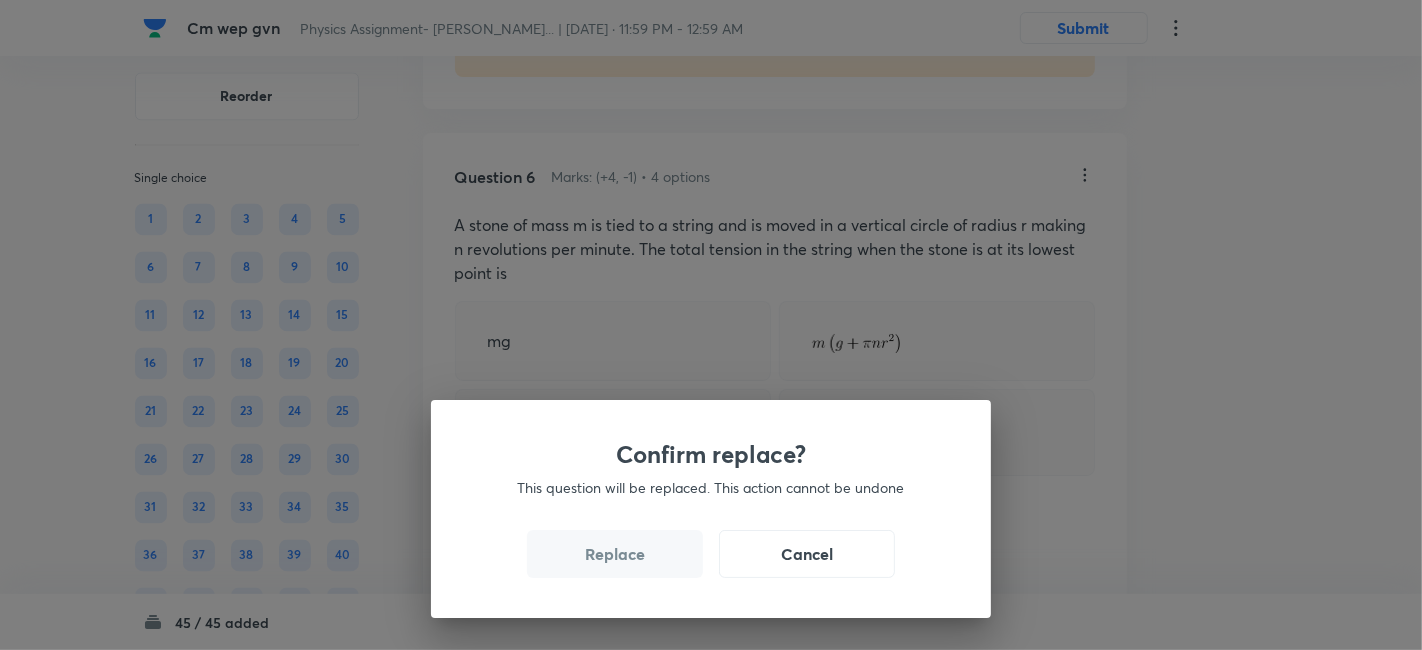 click on "Replace" at bounding box center (615, 554) 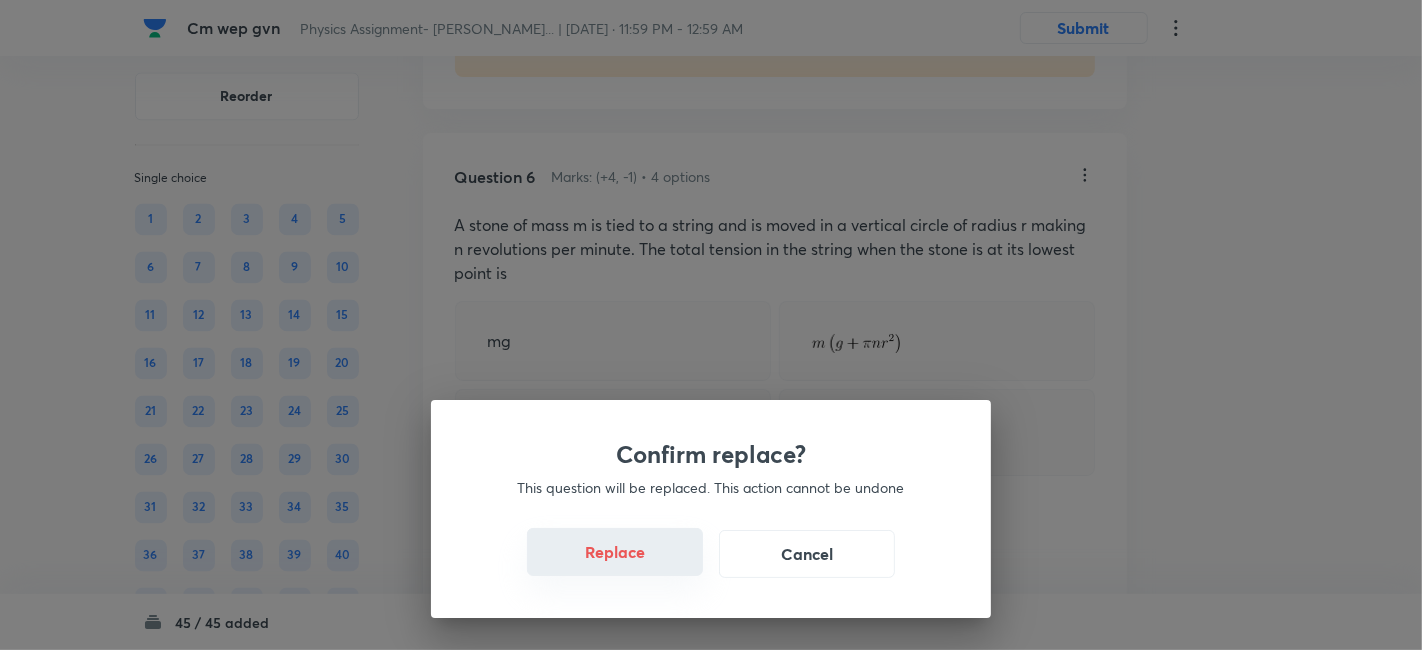 click on "Replace" at bounding box center (615, 552) 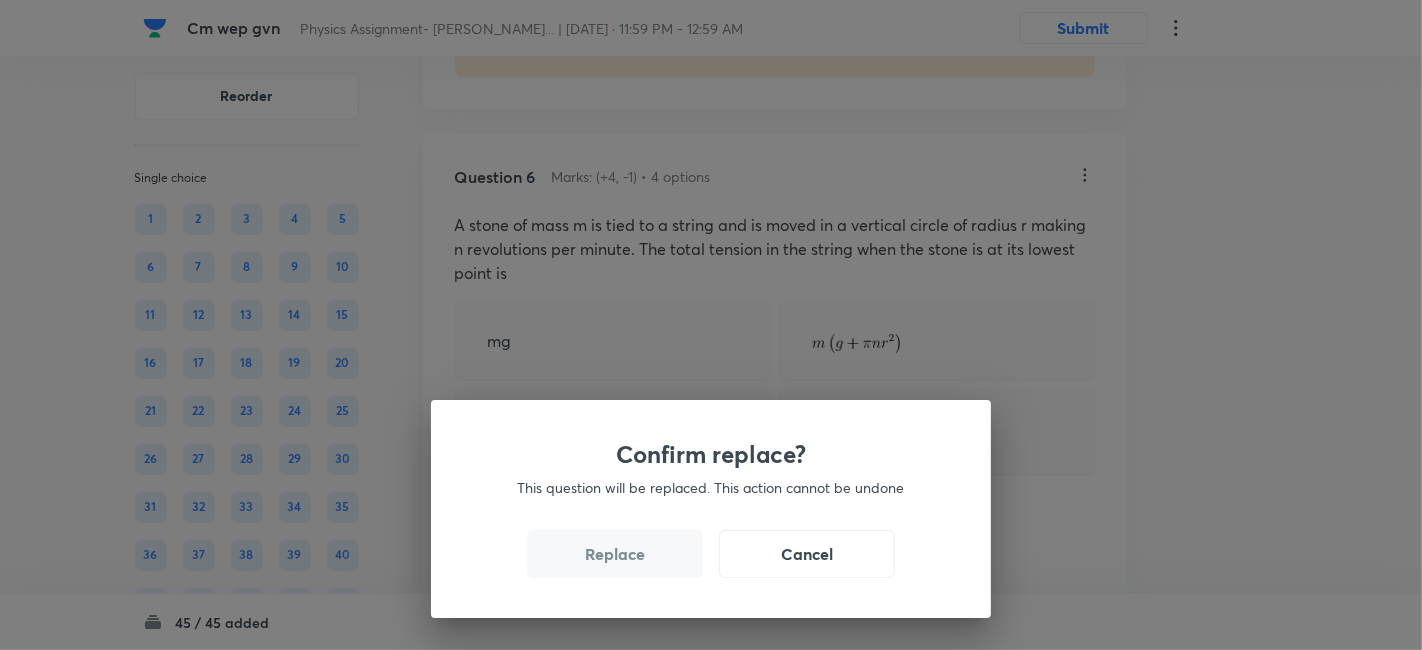 click on "Replace" at bounding box center (615, 554) 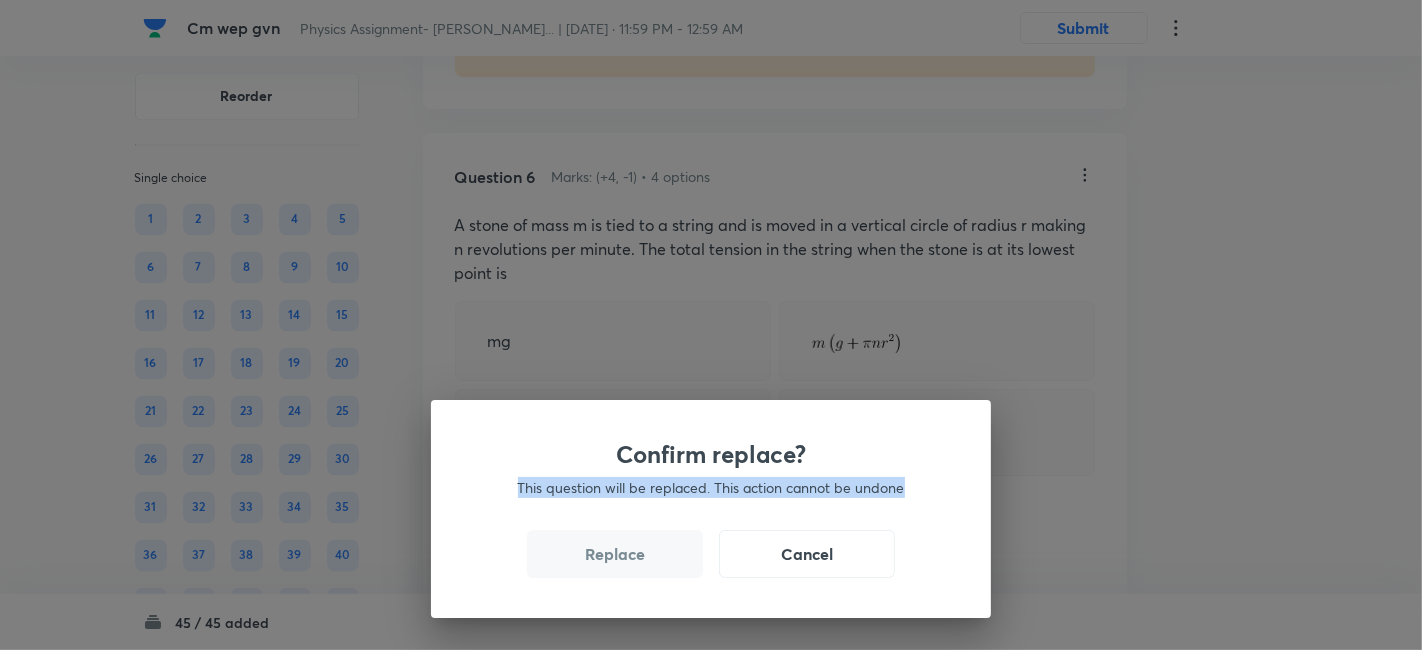 click on "Confirm replace? This question will be replaced. This action cannot be undone Replace Cancel" at bounding box center [711, 325] 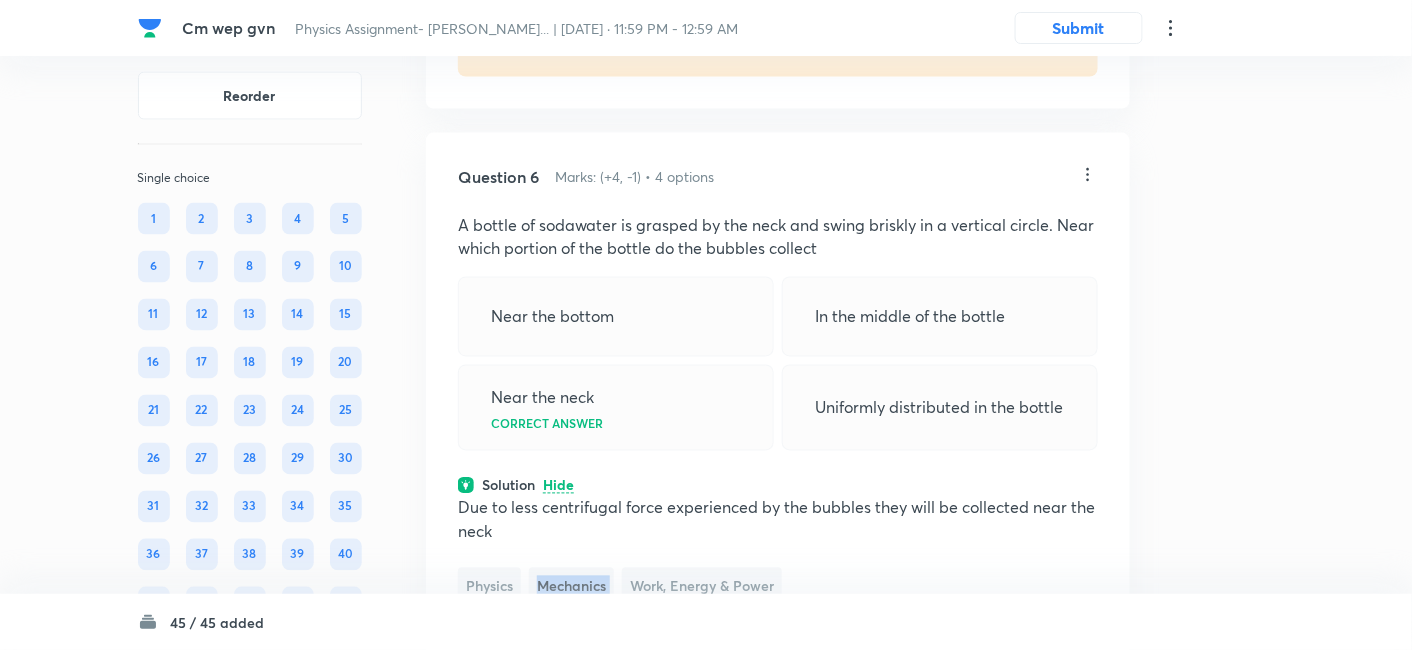 click on "Due to less centrifugal force experienced by the bubbles they will be collected near the neck Physics Mechanics Work, Energy & Power" at bounding box center [778, 550] 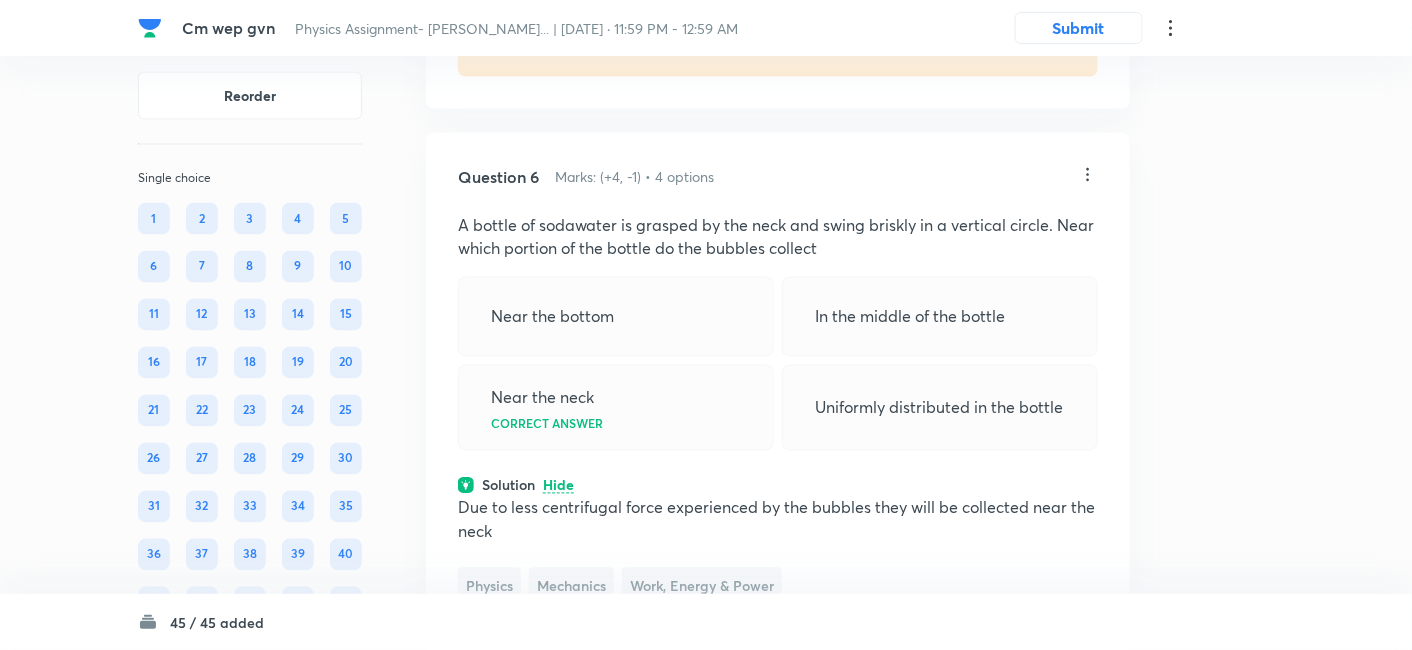 click 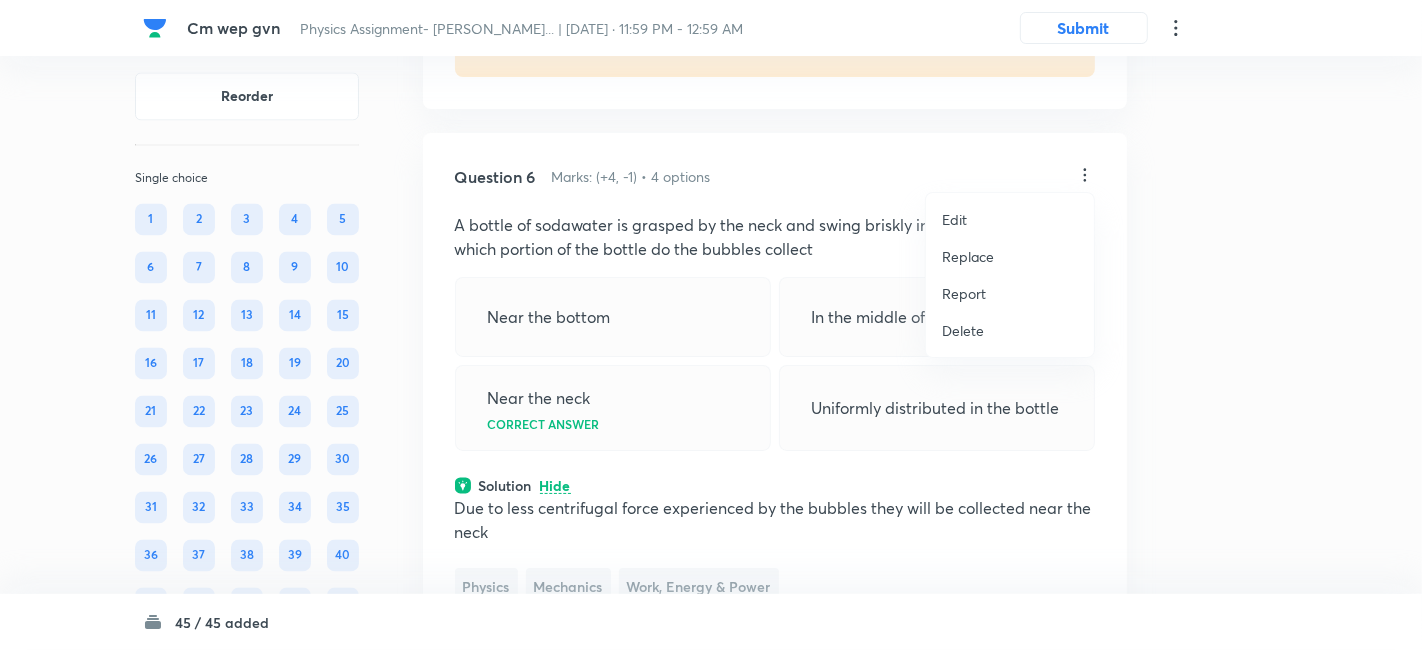 click on "Replace" at bounding box center [968, 256] 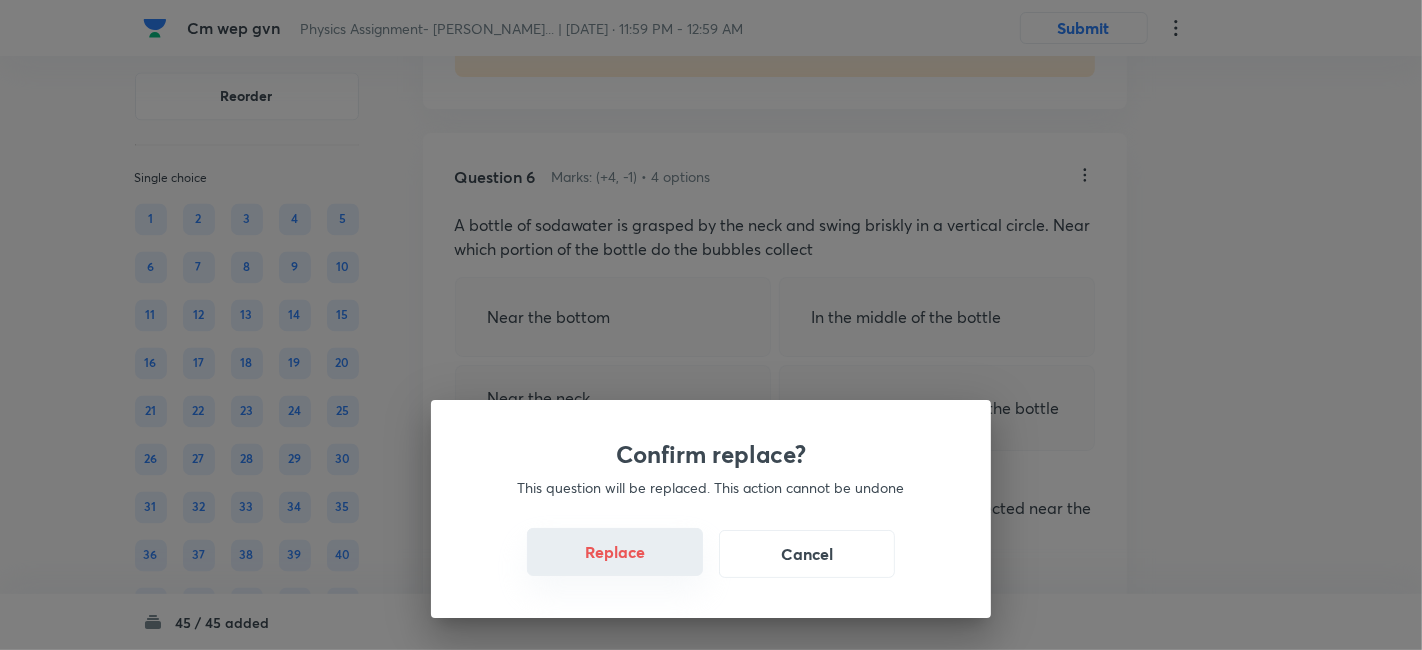 click on "Replace" at bounding box center (615, 552) 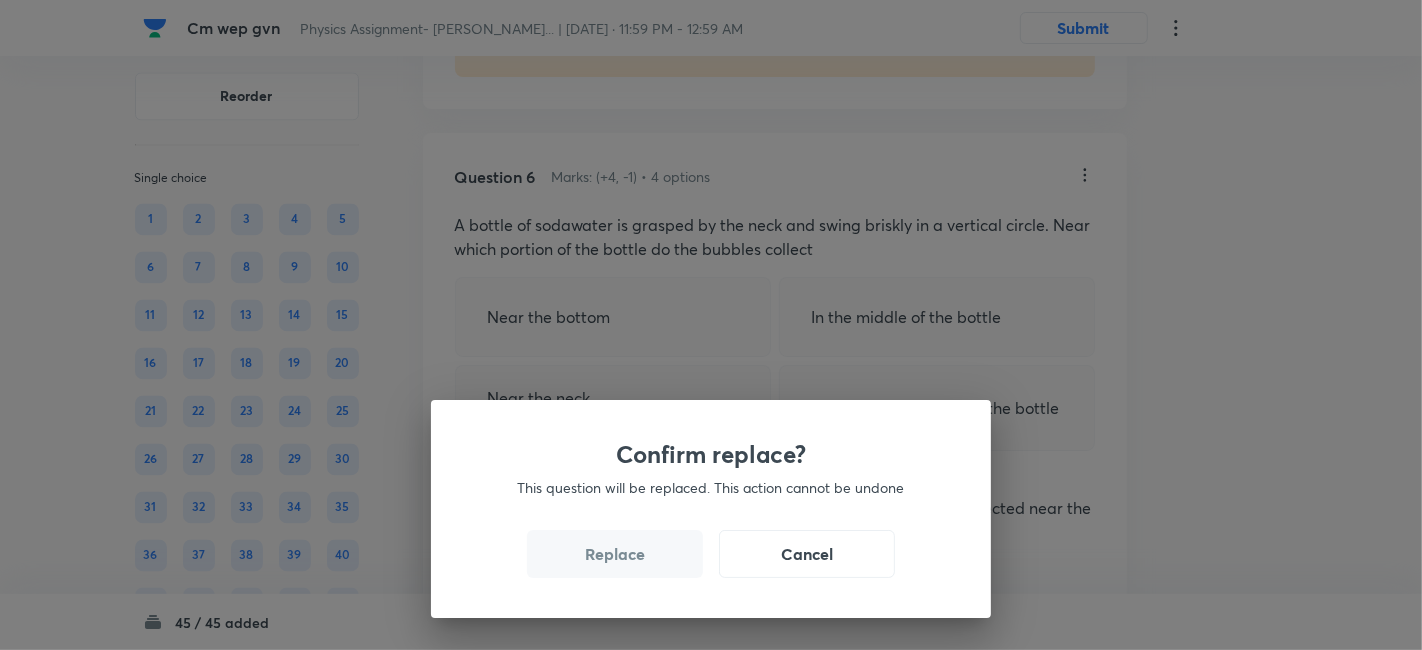 click on "Replace" at bounding box center (615, 554) 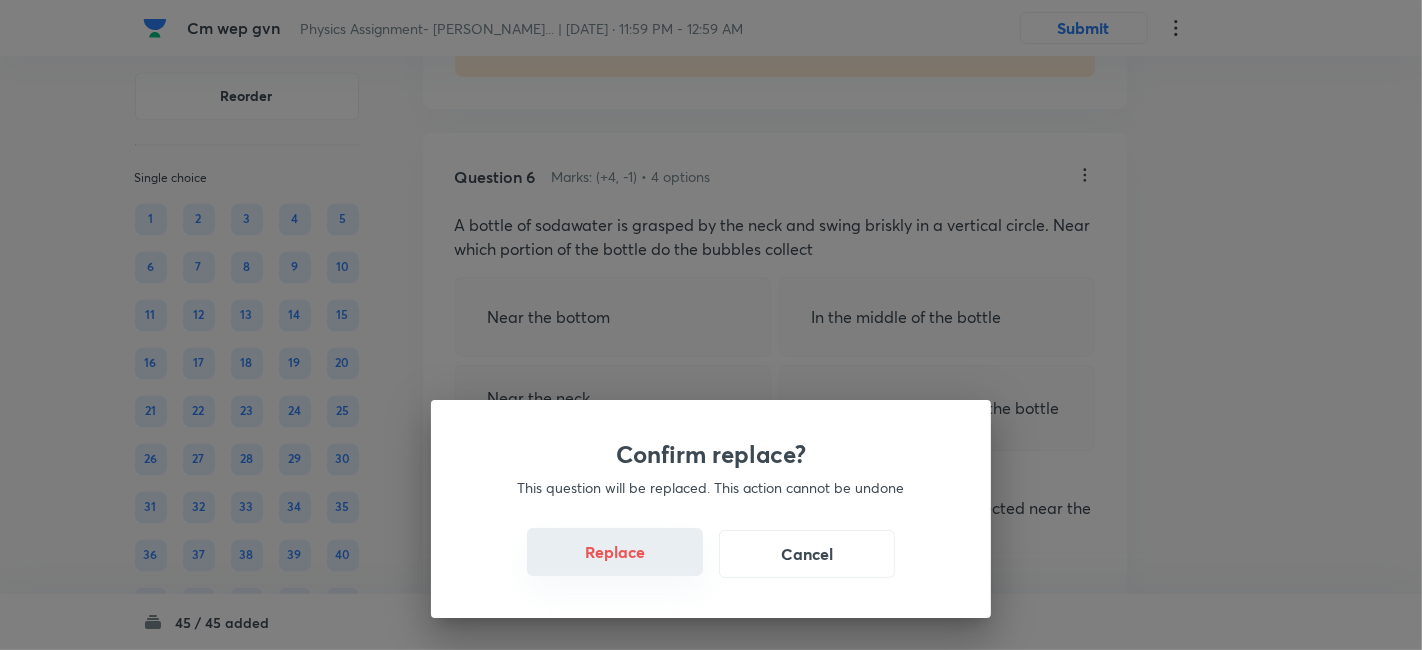 click on "Replace" at bounding box center [615, 552] 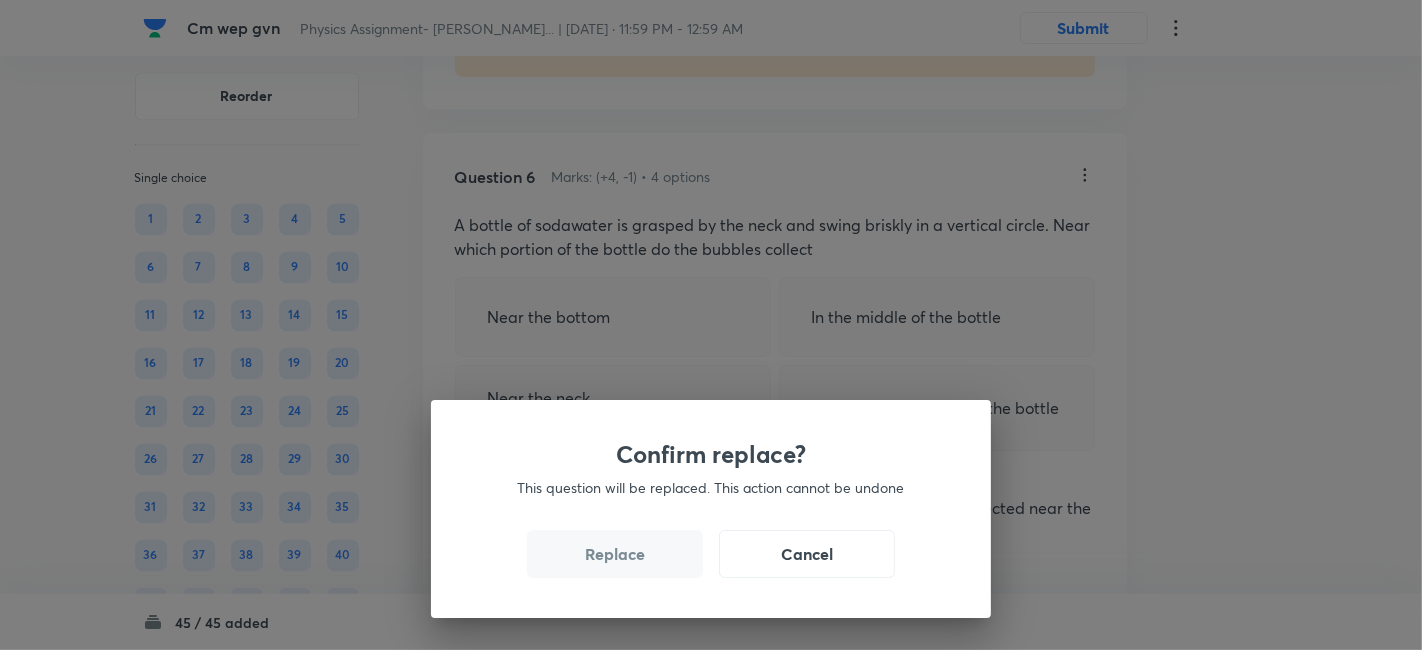 click on "Replace" at bounding box center [615, 554] 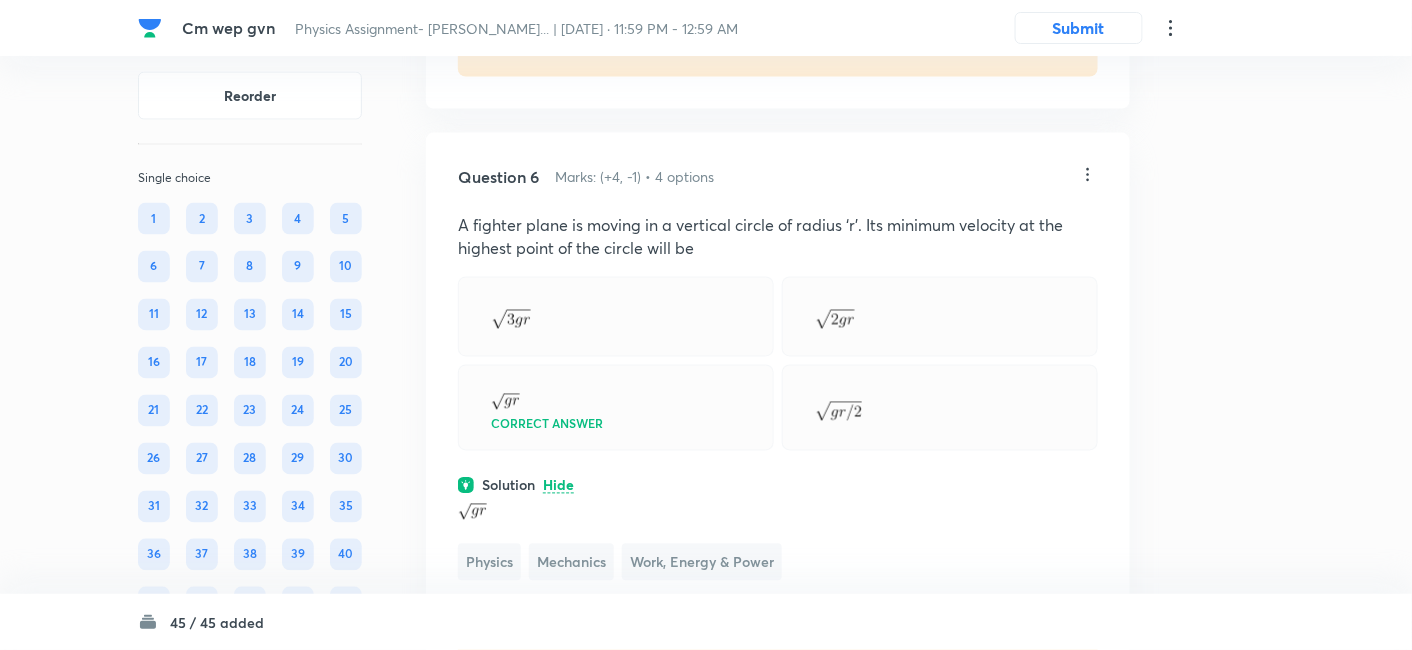 click 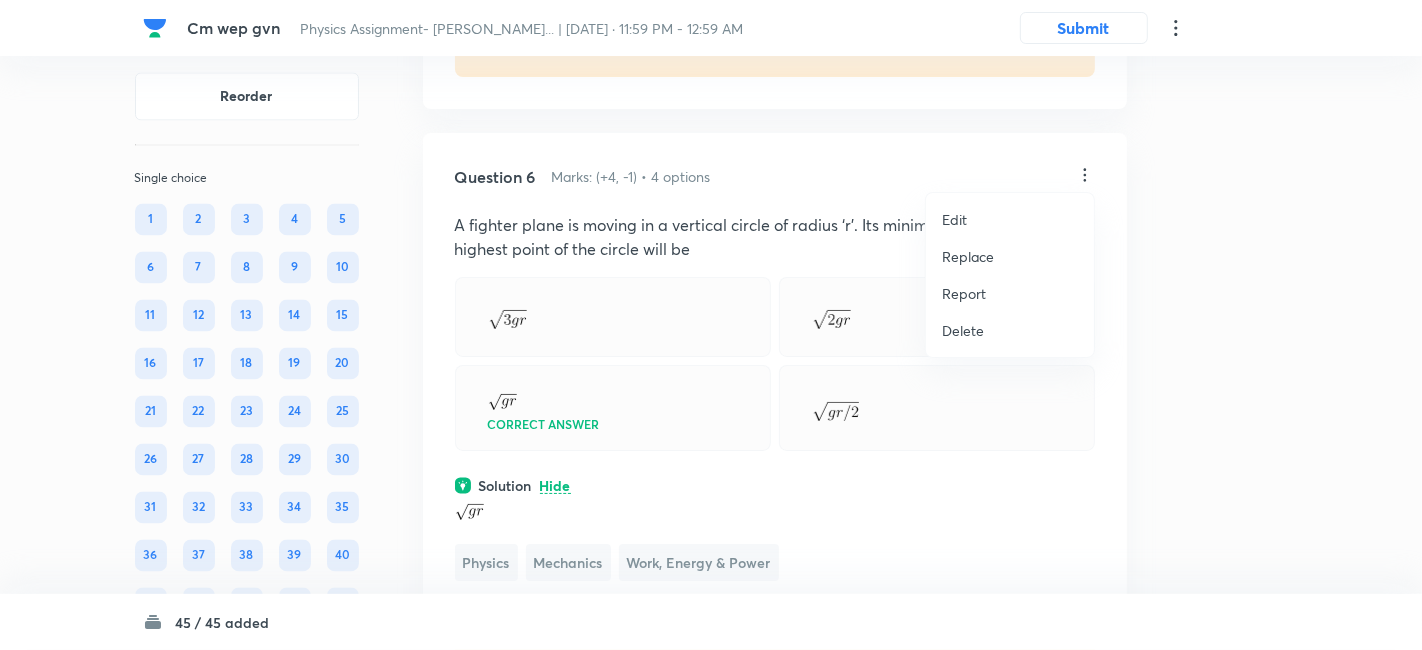 click on "Replace" at bounding box center [968, 256] 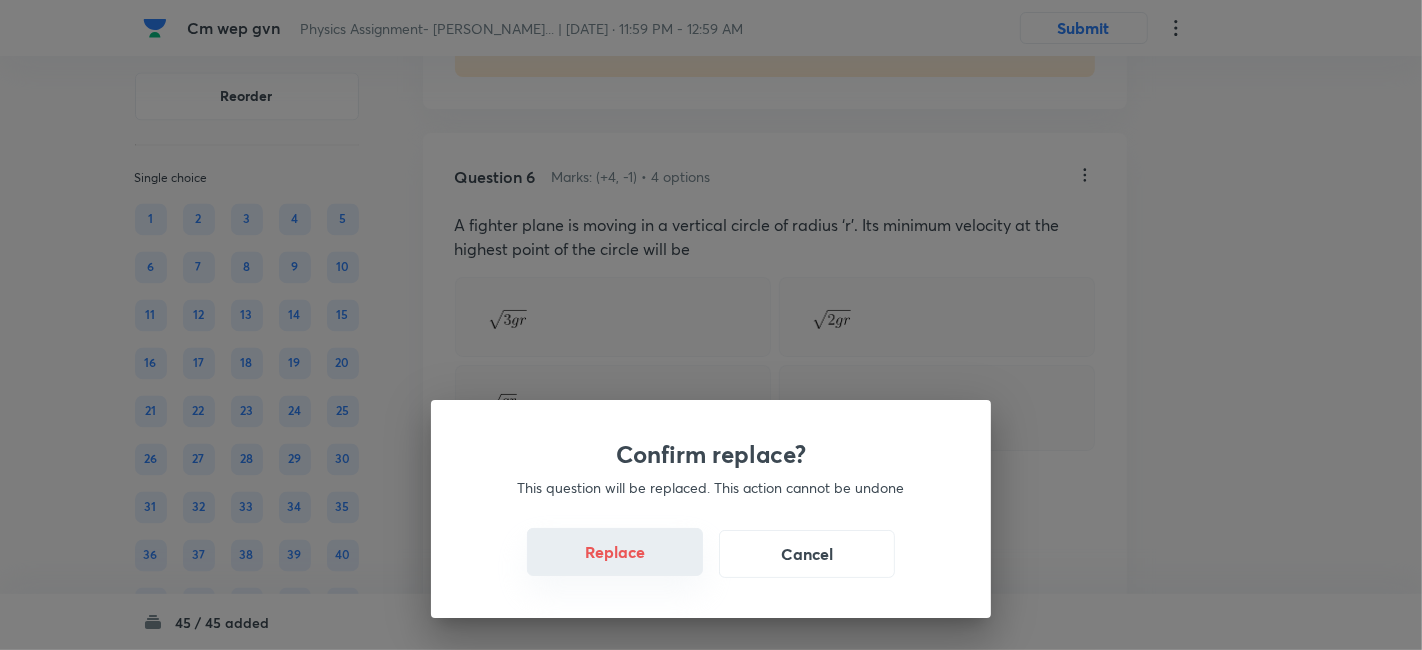 click on "Replace" at bounding box center (615, 552) 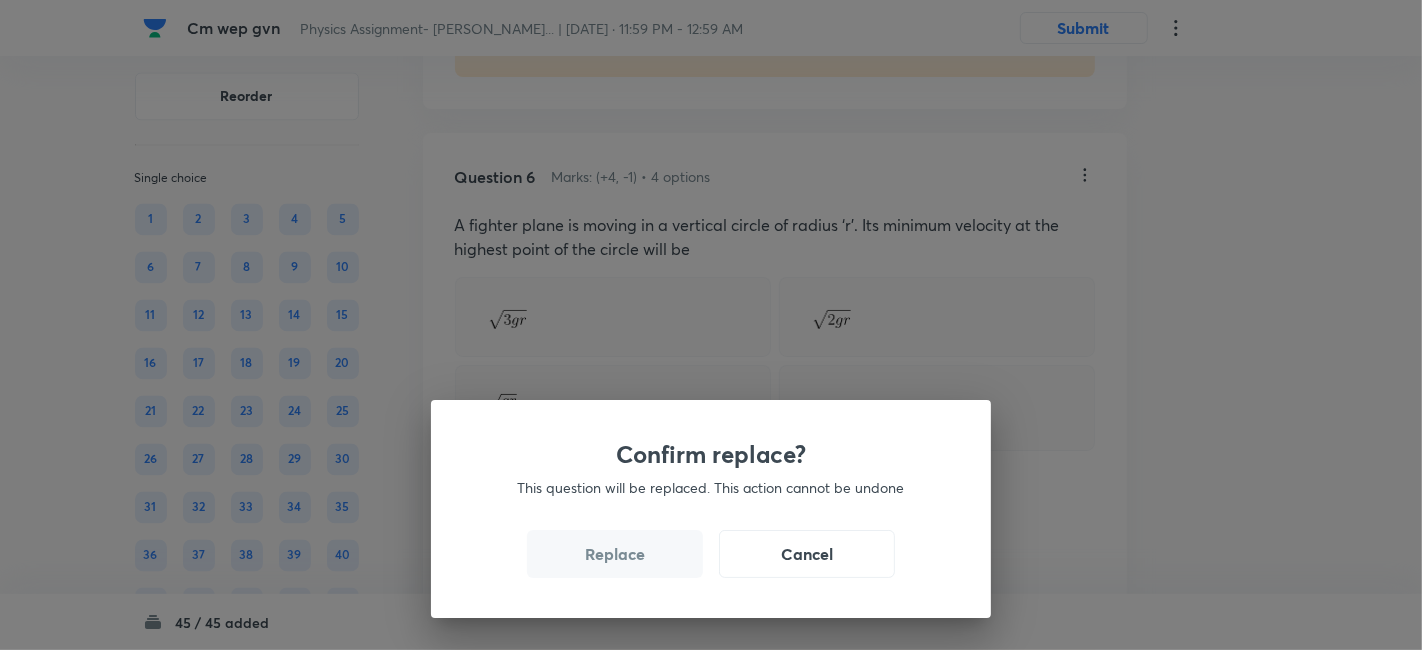 click on "Replace" at bounding box center (615, 554) 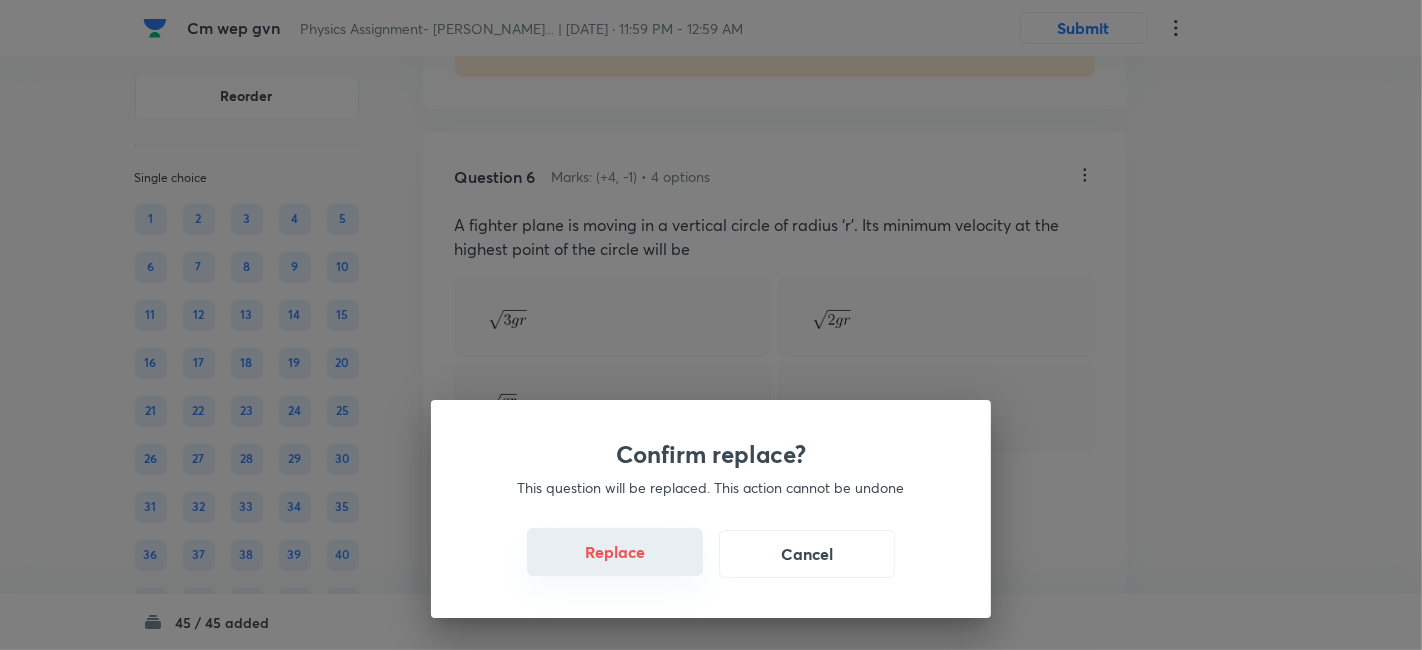 click on "Replace" at bounding box center (615, 552) 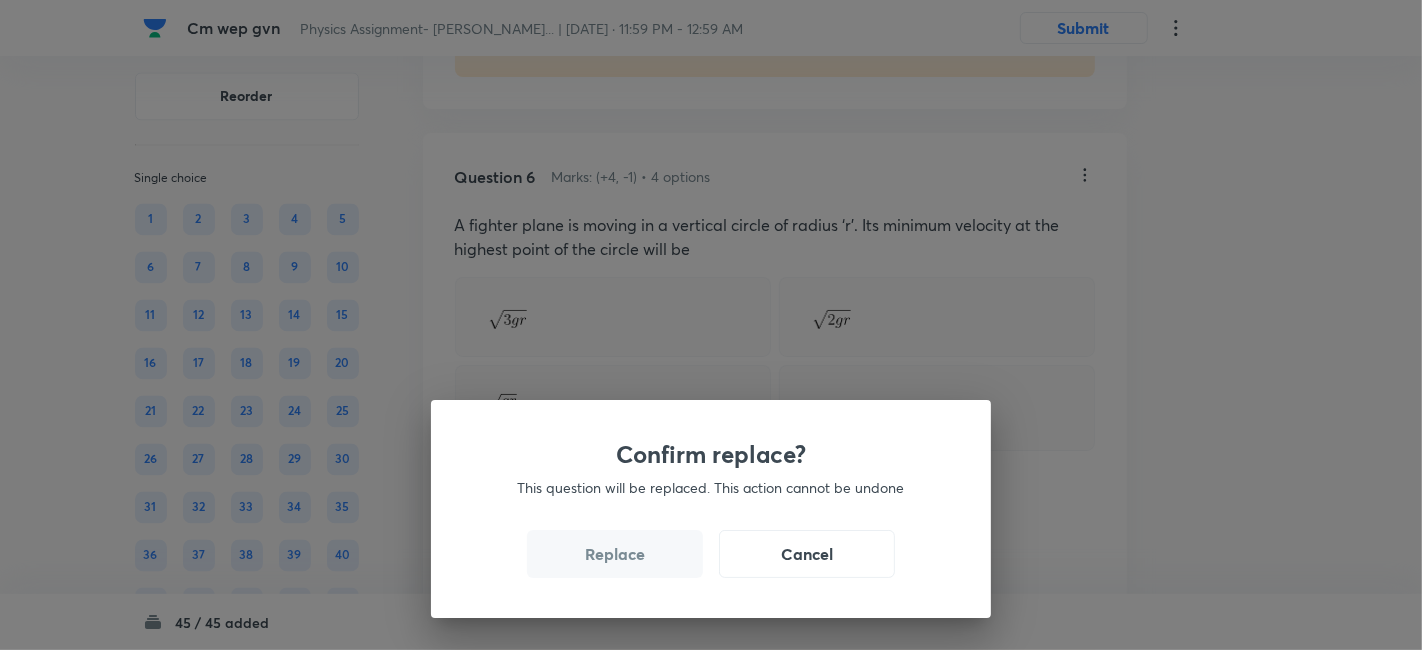 click on "Replace" at bounding box center [615, 554] 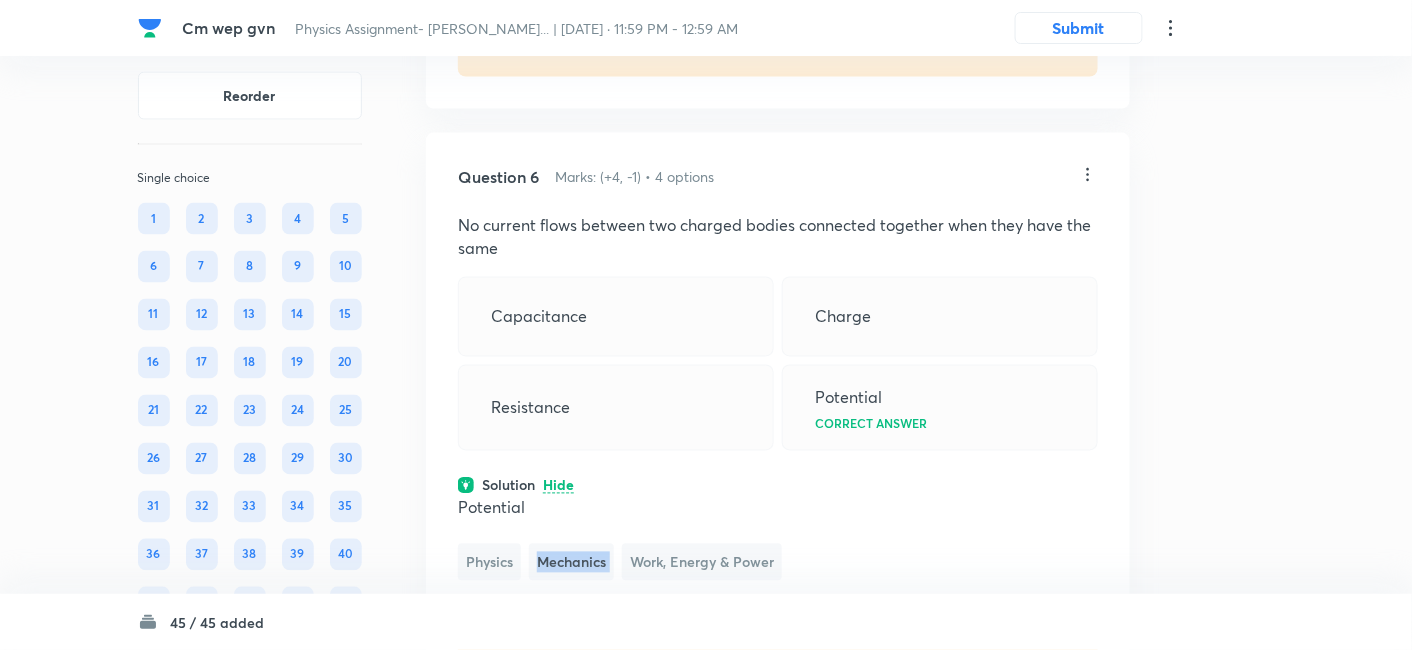 click on "Mechanics" at bounding box center (571, 562) 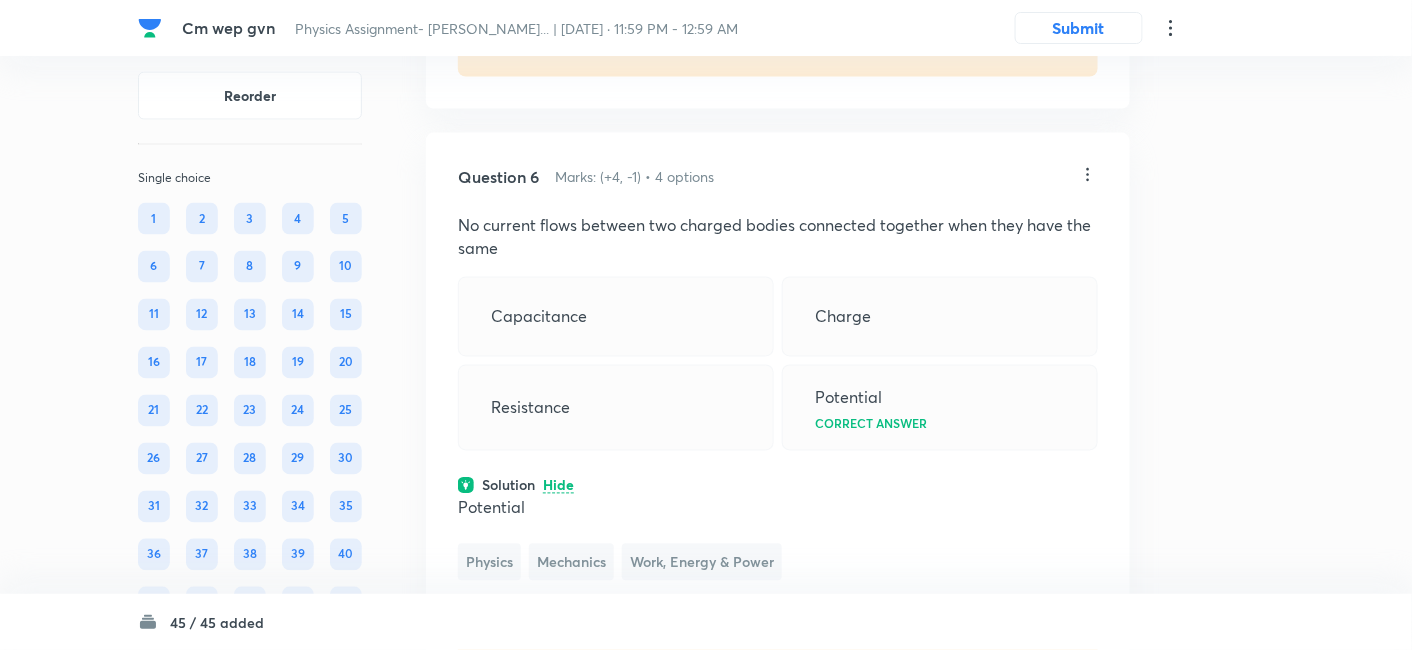 click 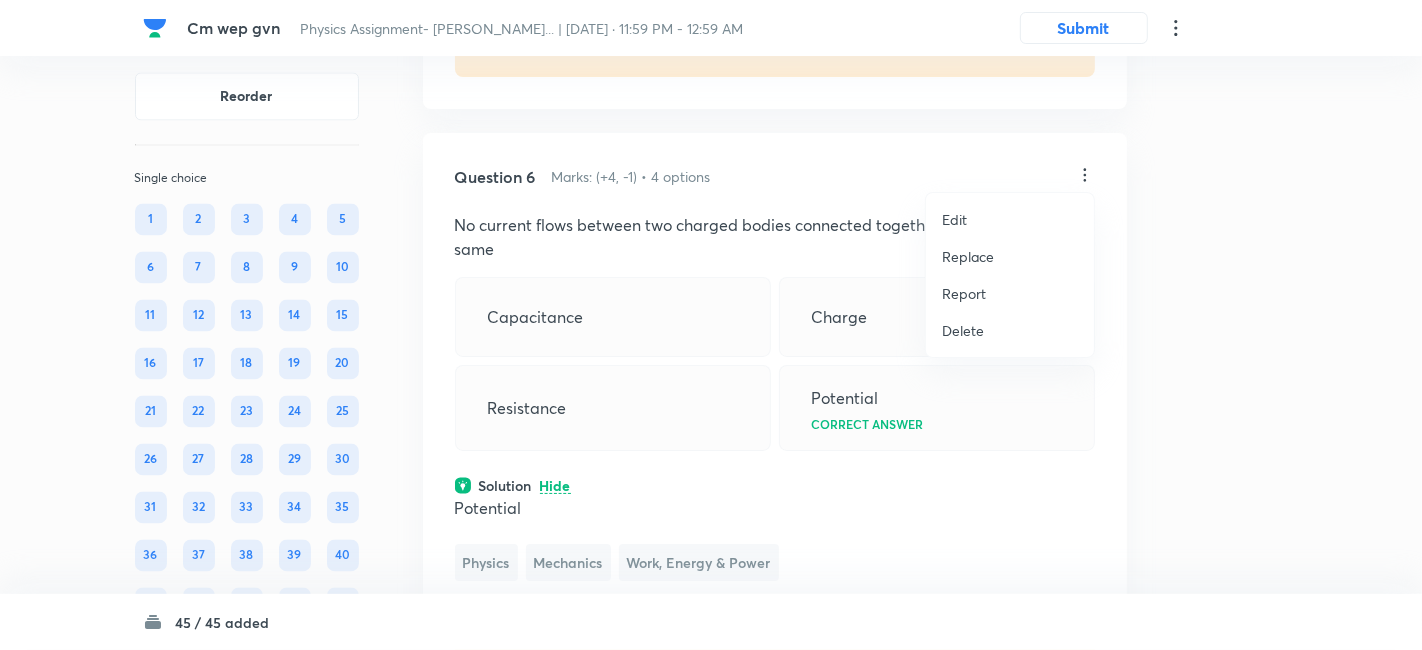click on "Replace" at bounding box center (968, 256) 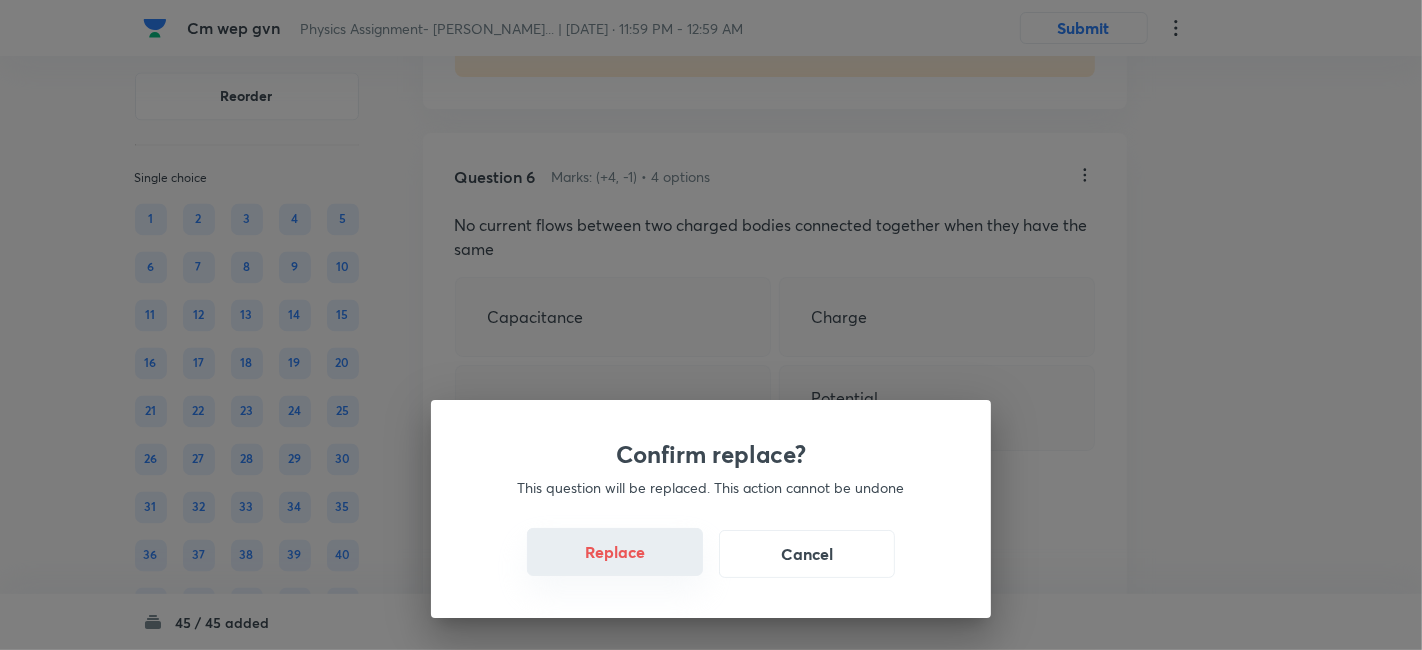 click on "Replace" at bounding box center [615, 552] 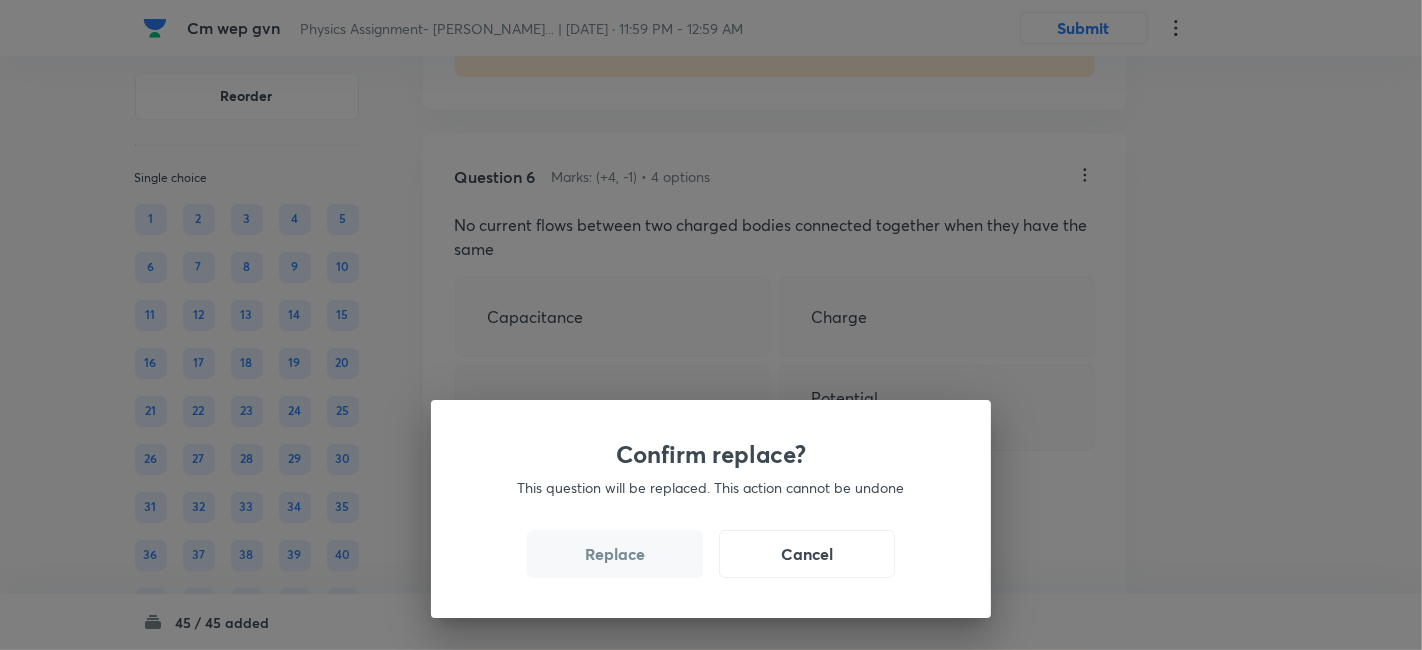 click on "Replace" at bounding box center [615, 554] 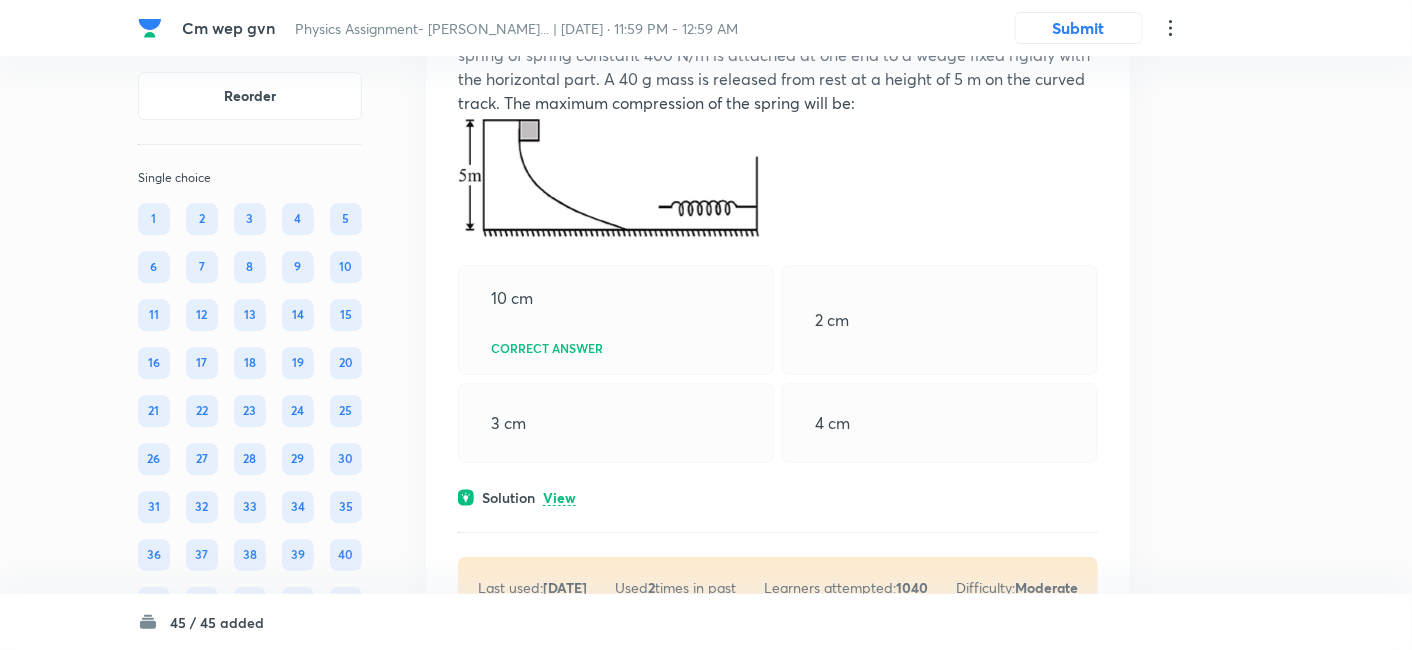 scroll, scrollTop: 4392, scrollLeft: 0, axis: vertical 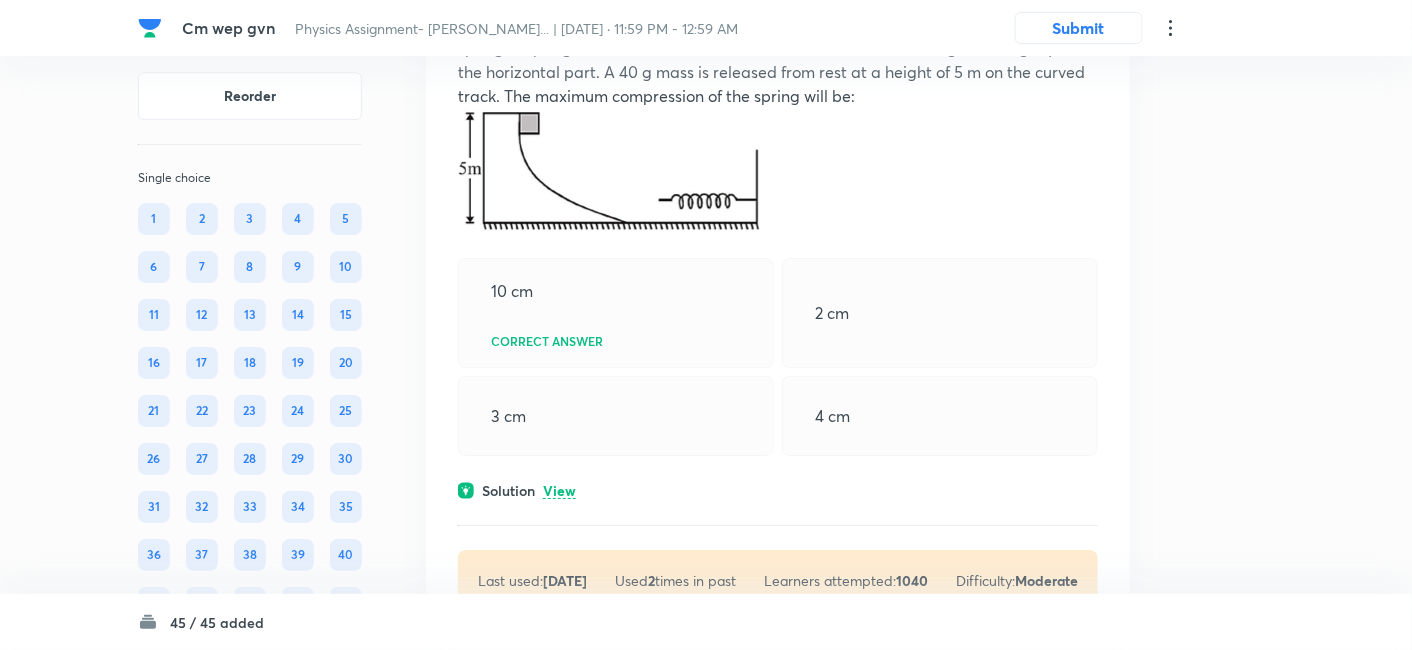 click on "View" at bounding box center (559, 491) 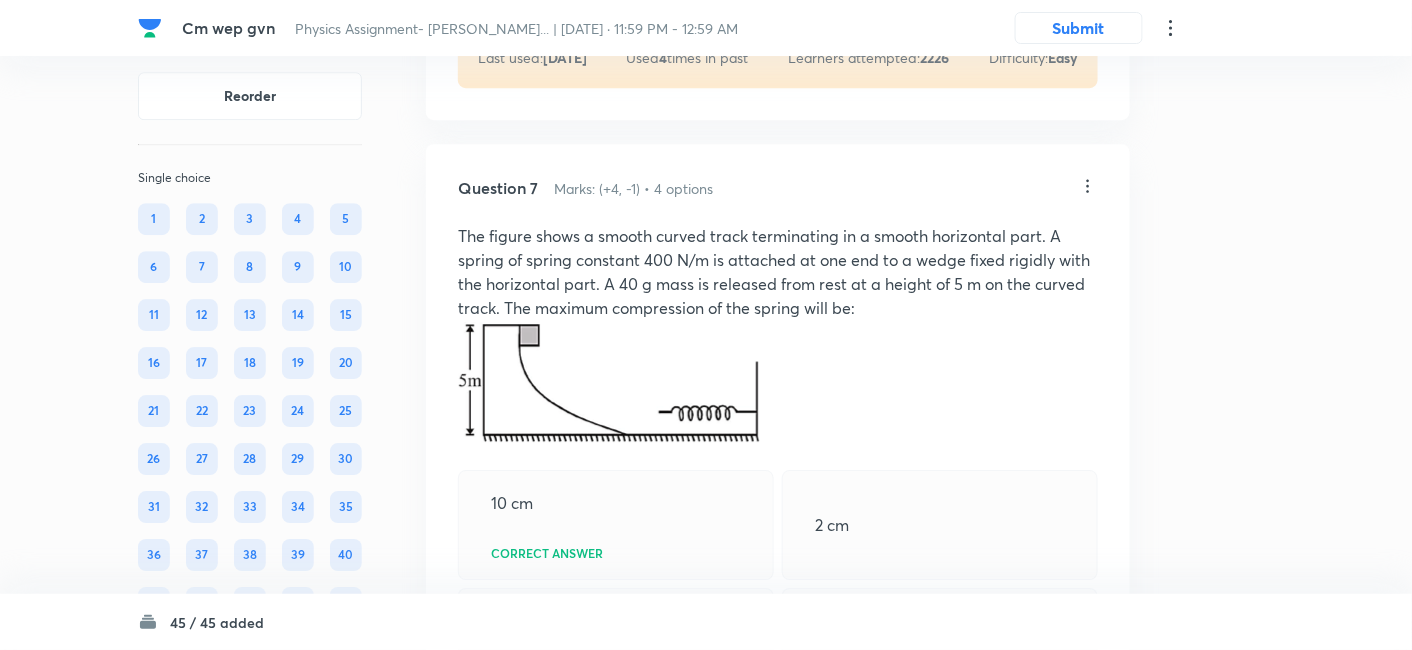 scroll, scrollTop: 4156, scrollLeft: 0, axis: vertical 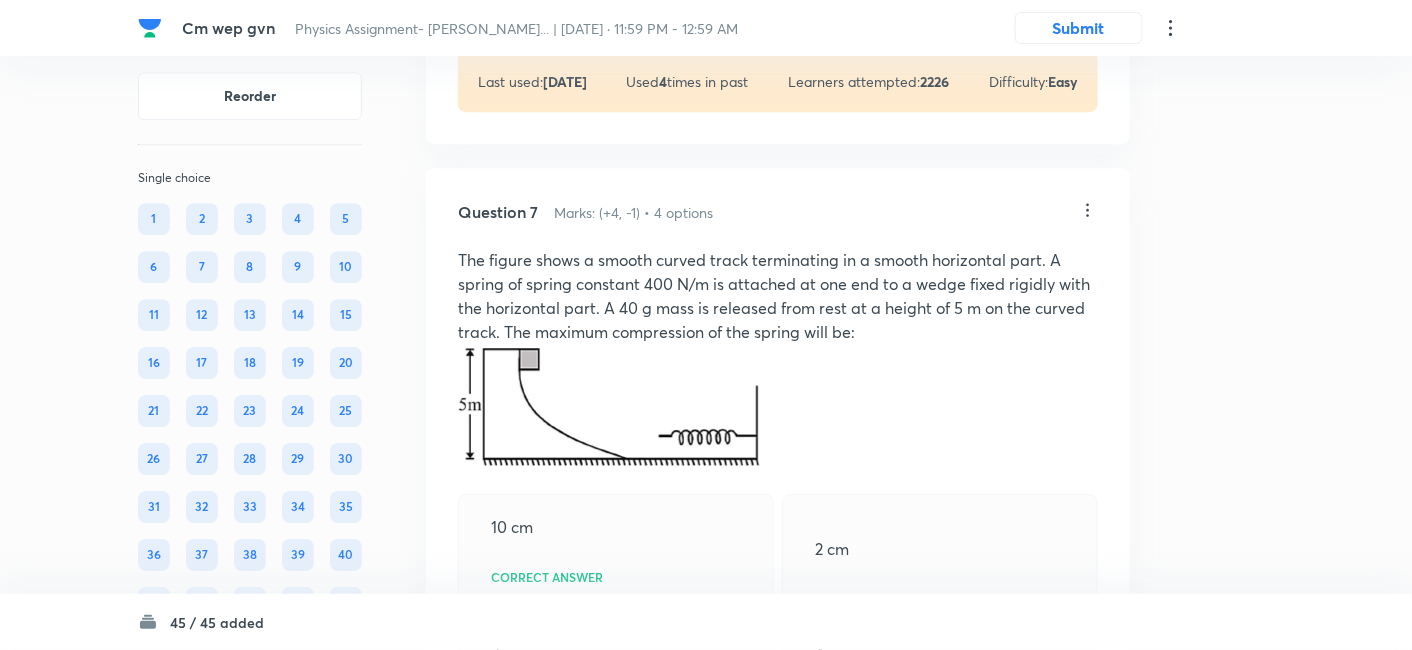 click on "The figure shows a smooth curved track terminating in a smooth horizontal part. A spring of spring constant 400 N/m is attached at one end to a wedge fixed rigidly with the horizontal part. A 40 g mass is released from rest at a height of 5 m on the curved track. The maximum compression of the spring will be:" at bounding box center (778, 296) 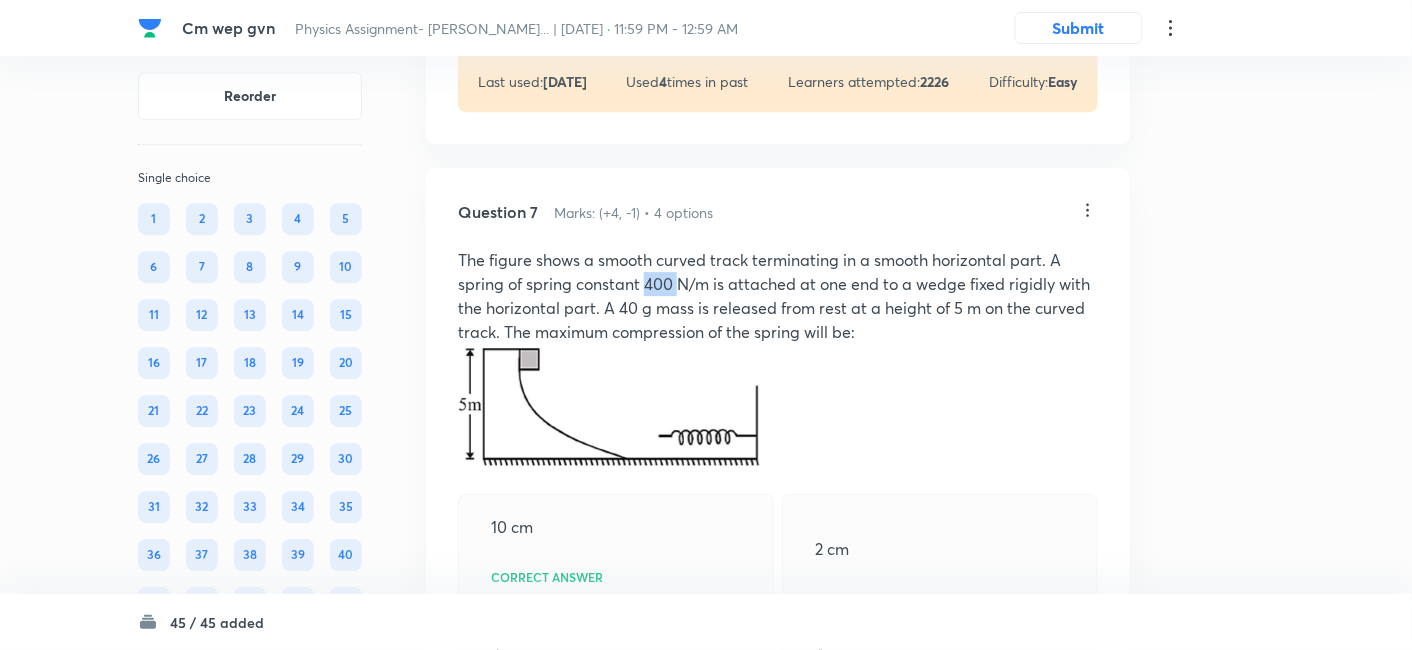 click on "The figure shows a smooth curved track terminating in a smooth horizontal part. A spring of spring constant 400 N/m is attached at one end to a wedge fixed rigidly with the horizontal part. A 40 g mass is released from rest at a height of 5 m on the curved track. The maximum compression of the spring will be:" at bounding box center (778, 296) 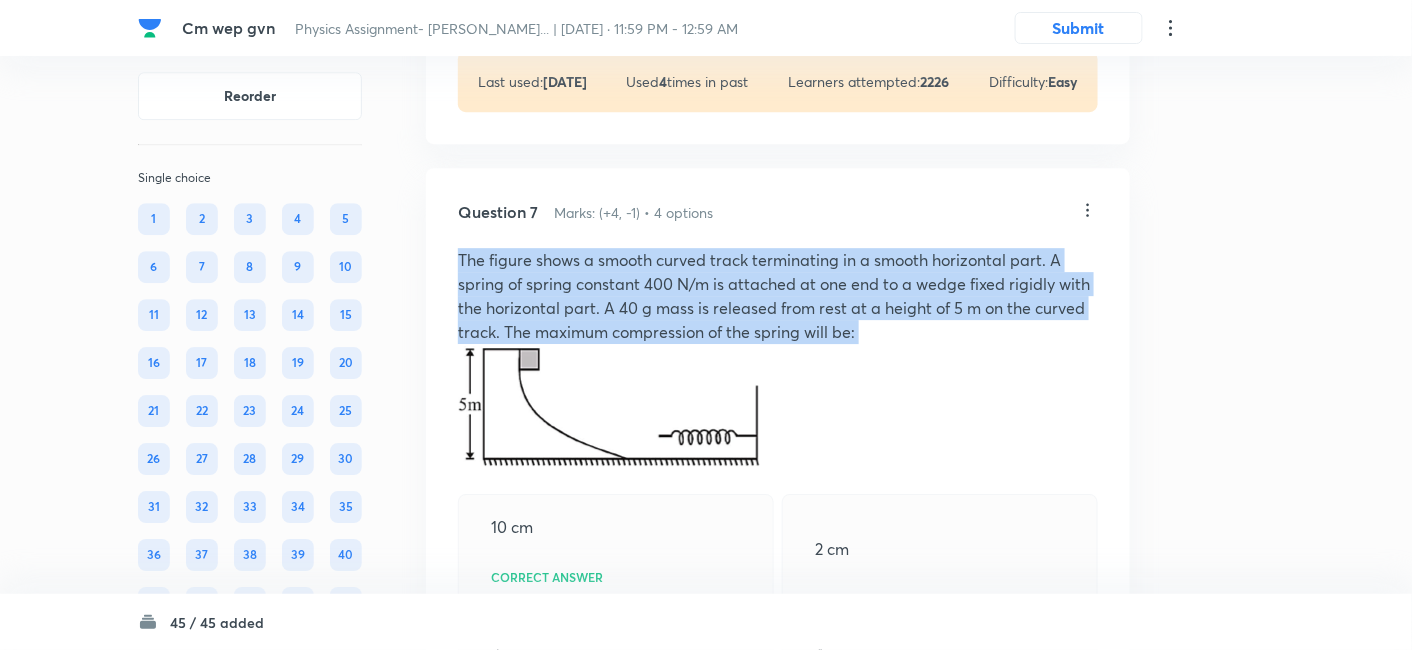 click on "The figure shows a smooth curved track terminating in a smooth horizontal part. A spring of spring constant 400 N/m is attached at one end to a wedge fixed rigidly with the horizontal part. A 40 g mass is released from rest at a height of 5 m on the curved track. The maximum compression of the spring will be:" at bounding box center (778, 296) 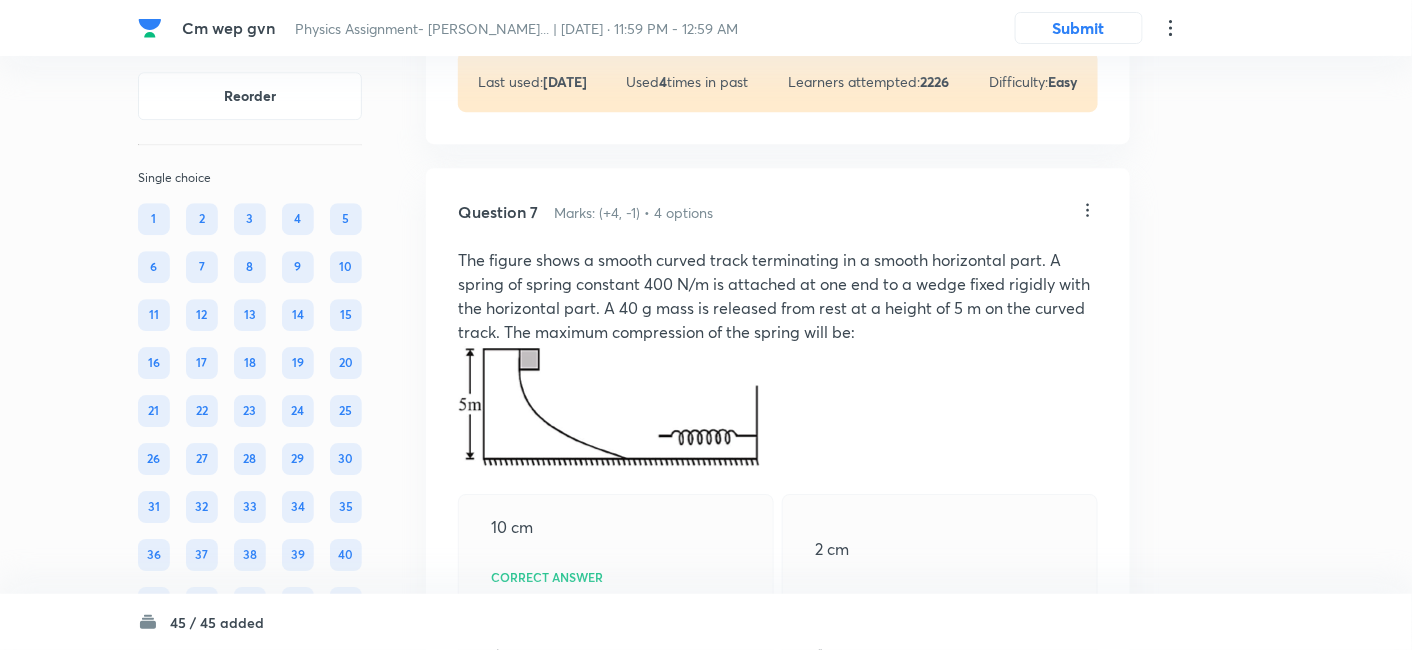 click 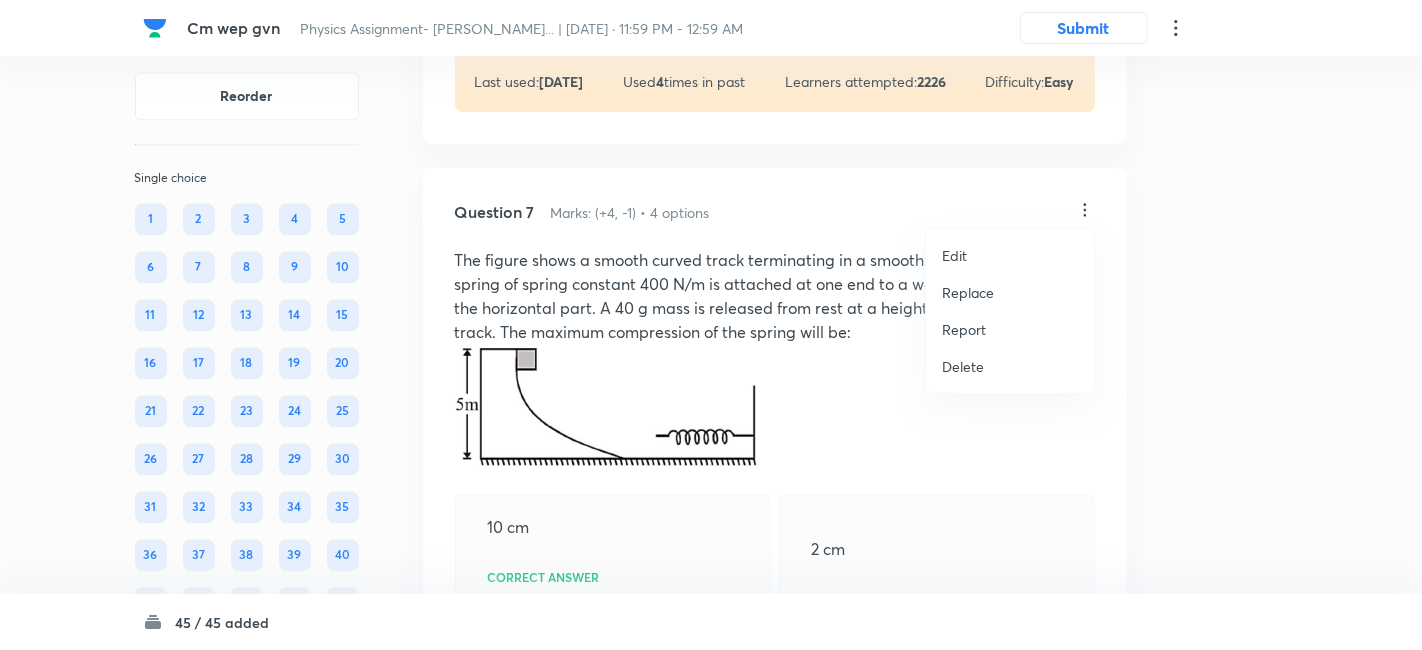click on "Edit" at bounding box center [954, 255] 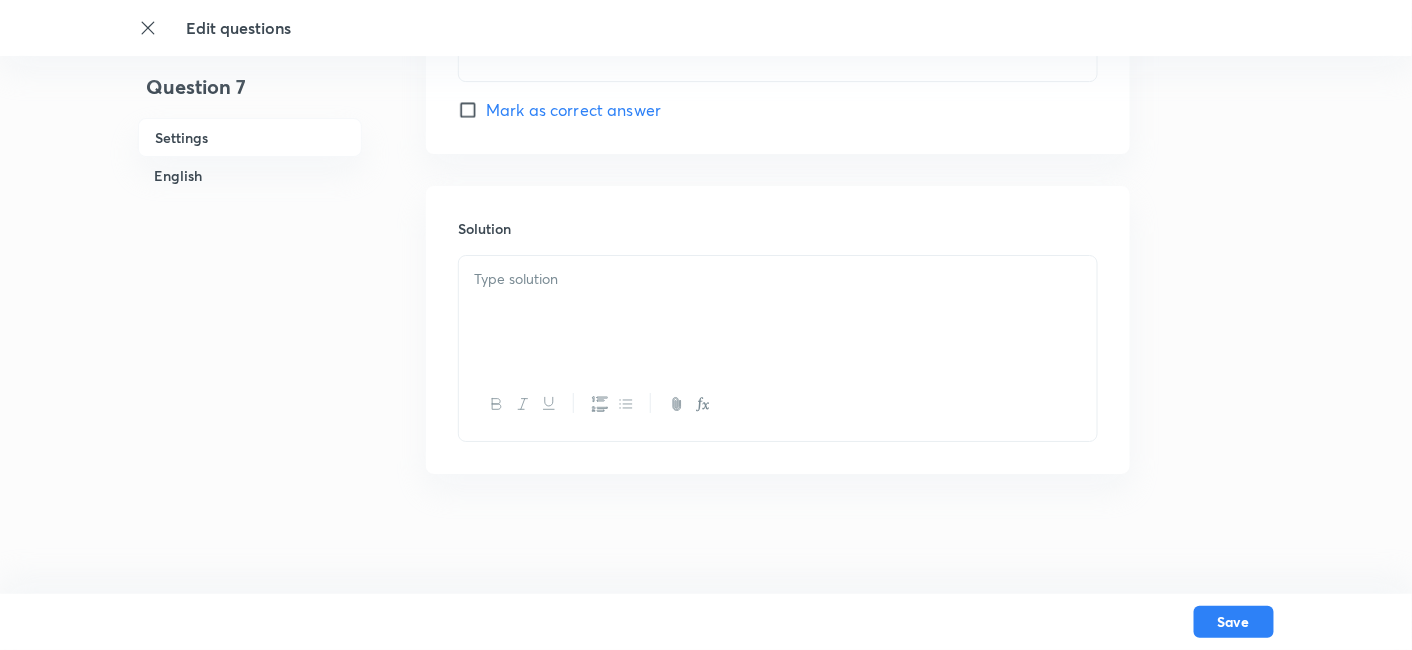 checkbox on "true" 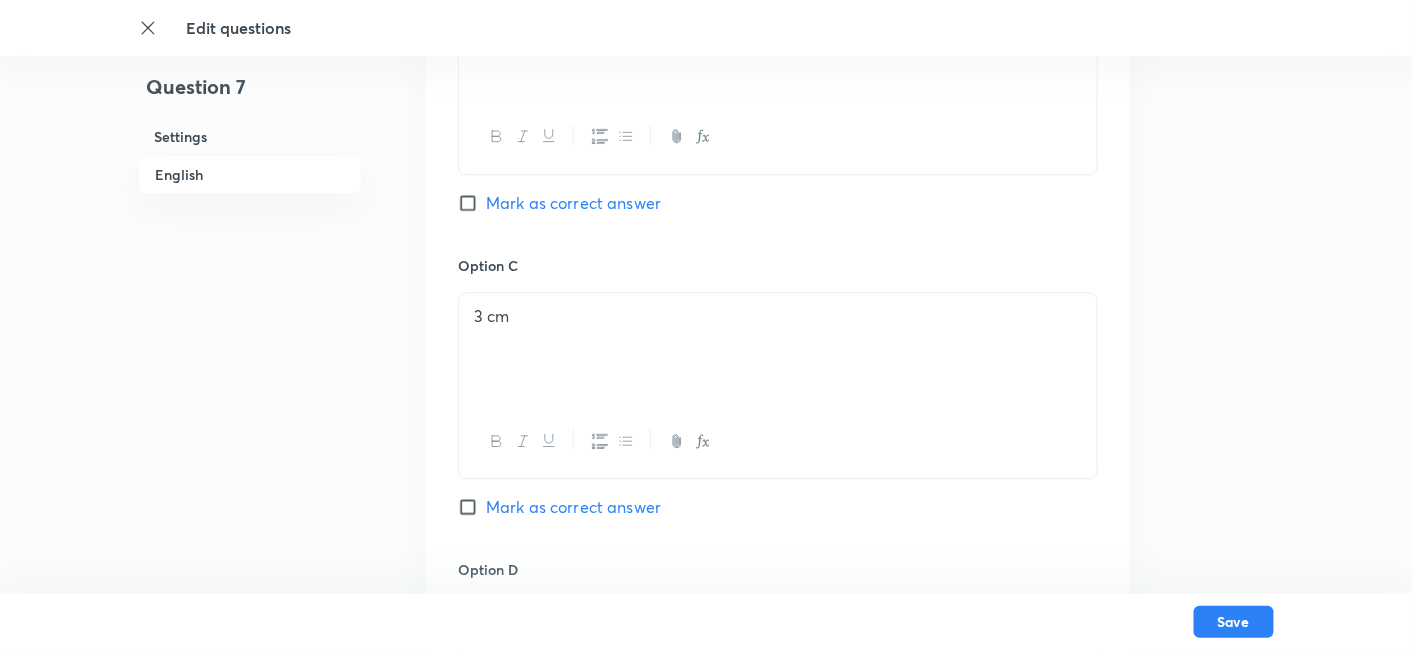 scroll, scrollTop: 2191, scrollLeft: 0, axis: vertical 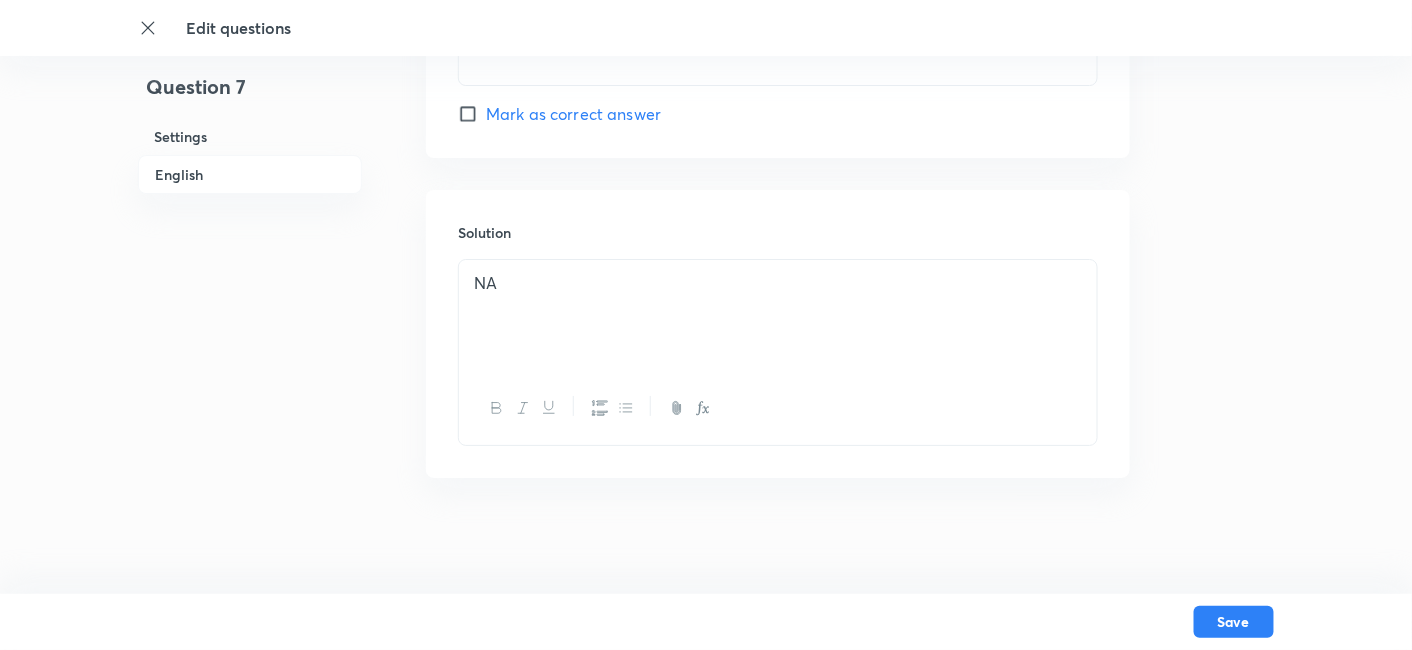 click on "NA" at bounding box center (778, 283) 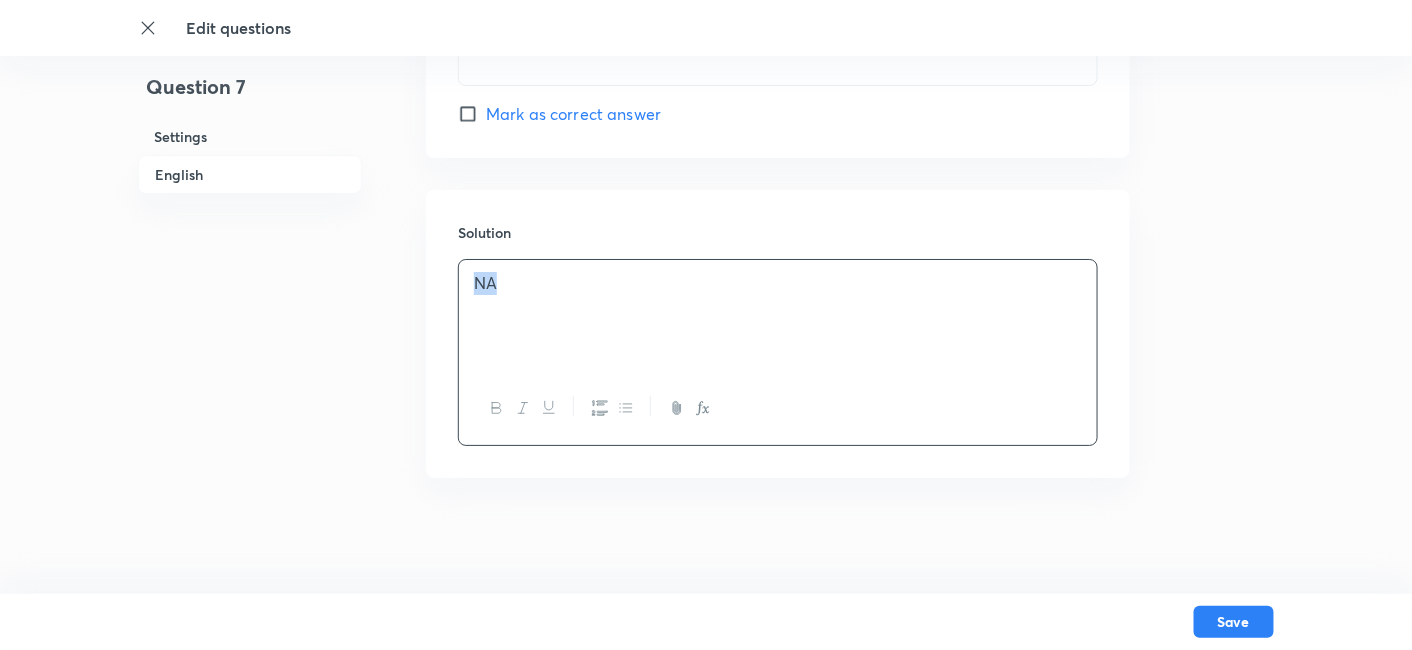 click on "NA" at bounding box center (778, 283) 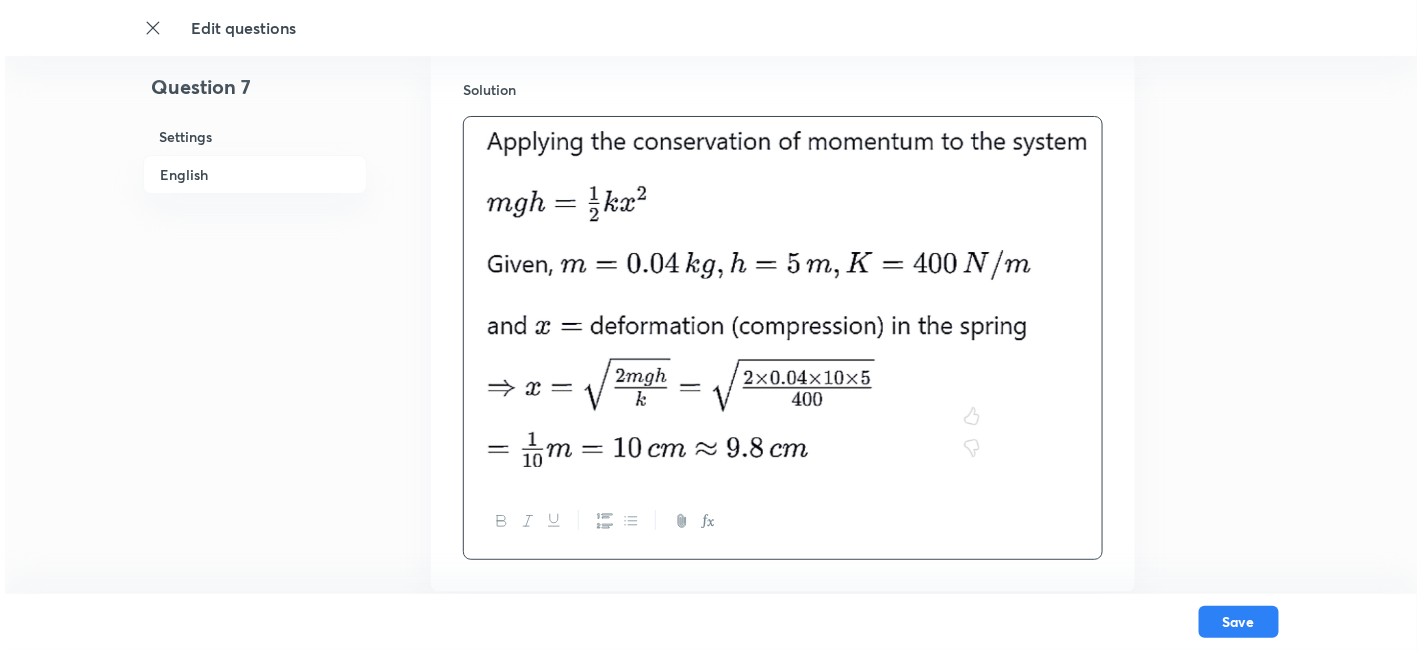 scroll, scrollTop: 2448, scrollLeft: 0, axis: vertical 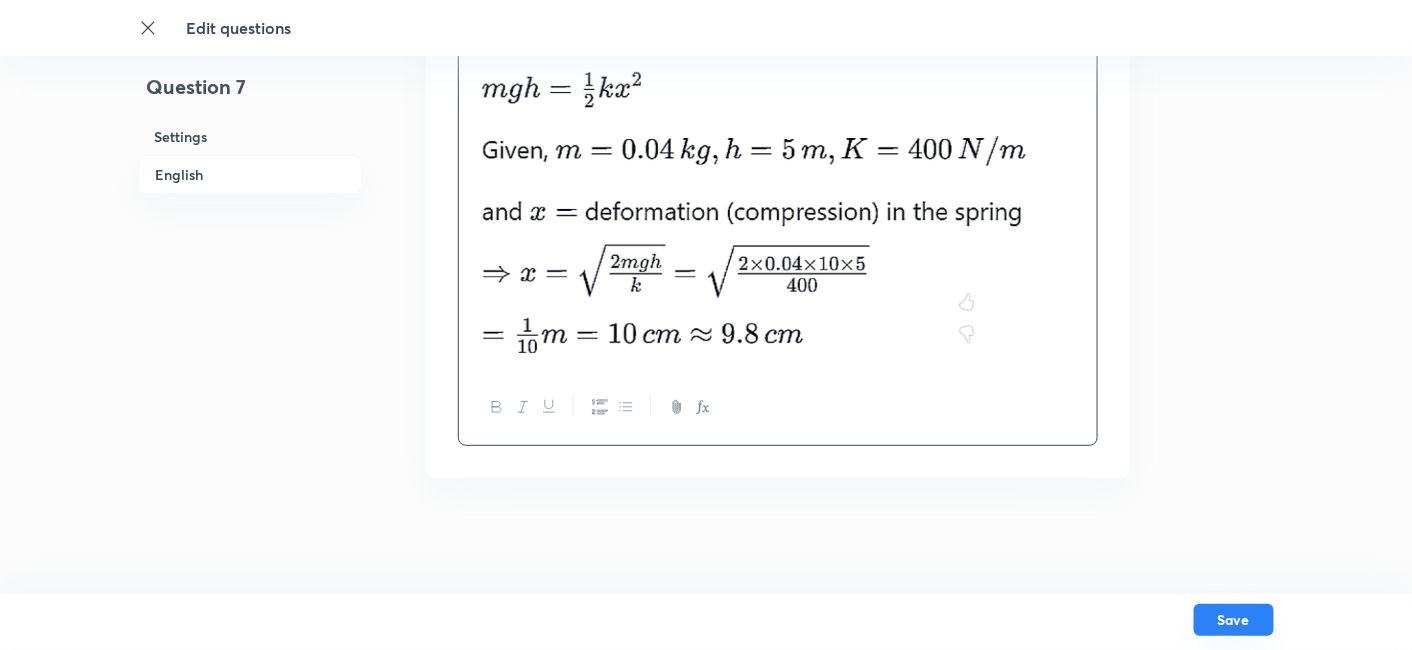 click on "Save" at bounding box center (1234, 620) 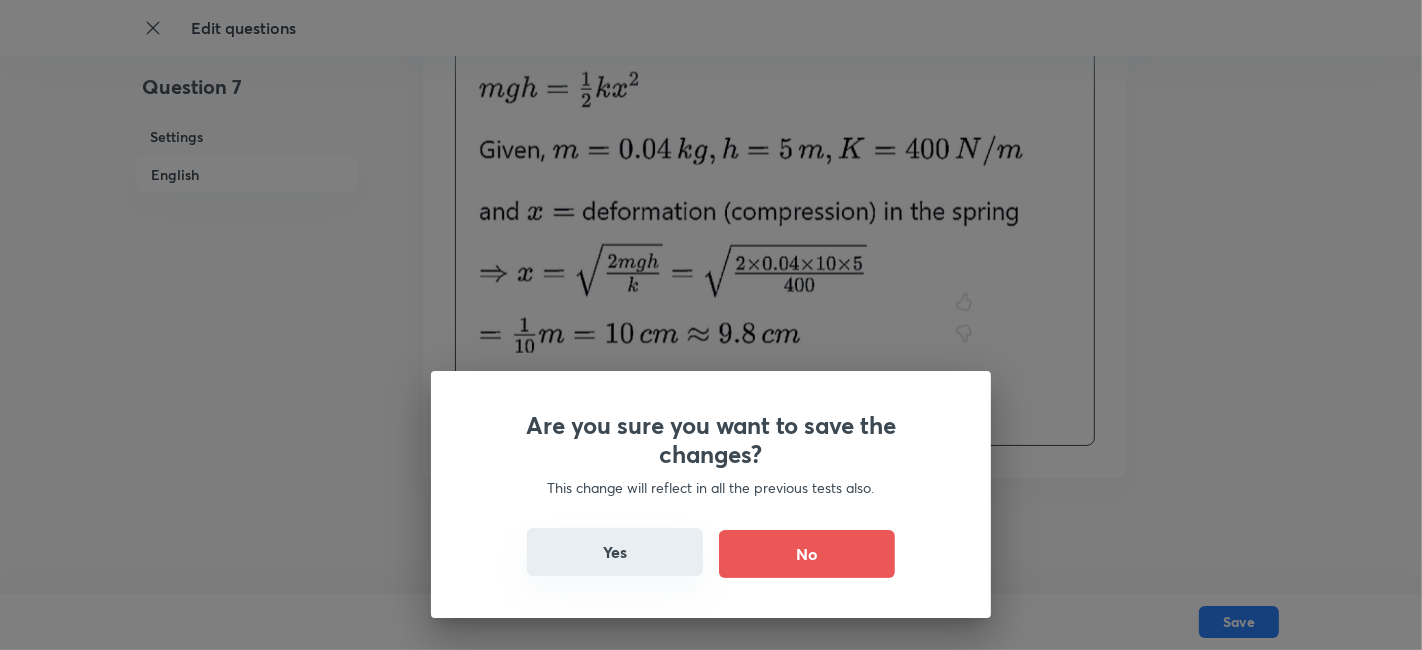 click on "Yes" at bounding box center [615, 552] 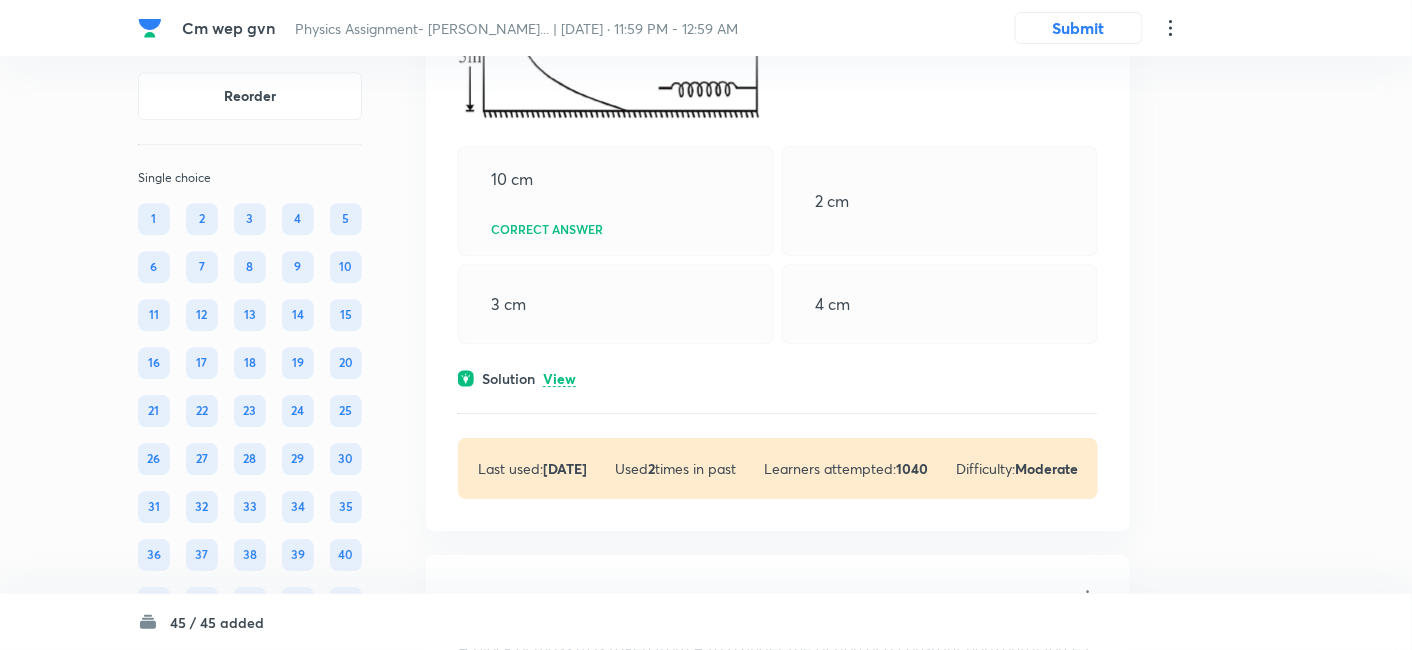 scroll, scrollTop: 4111, scrollLeft: 0, axis: vertical 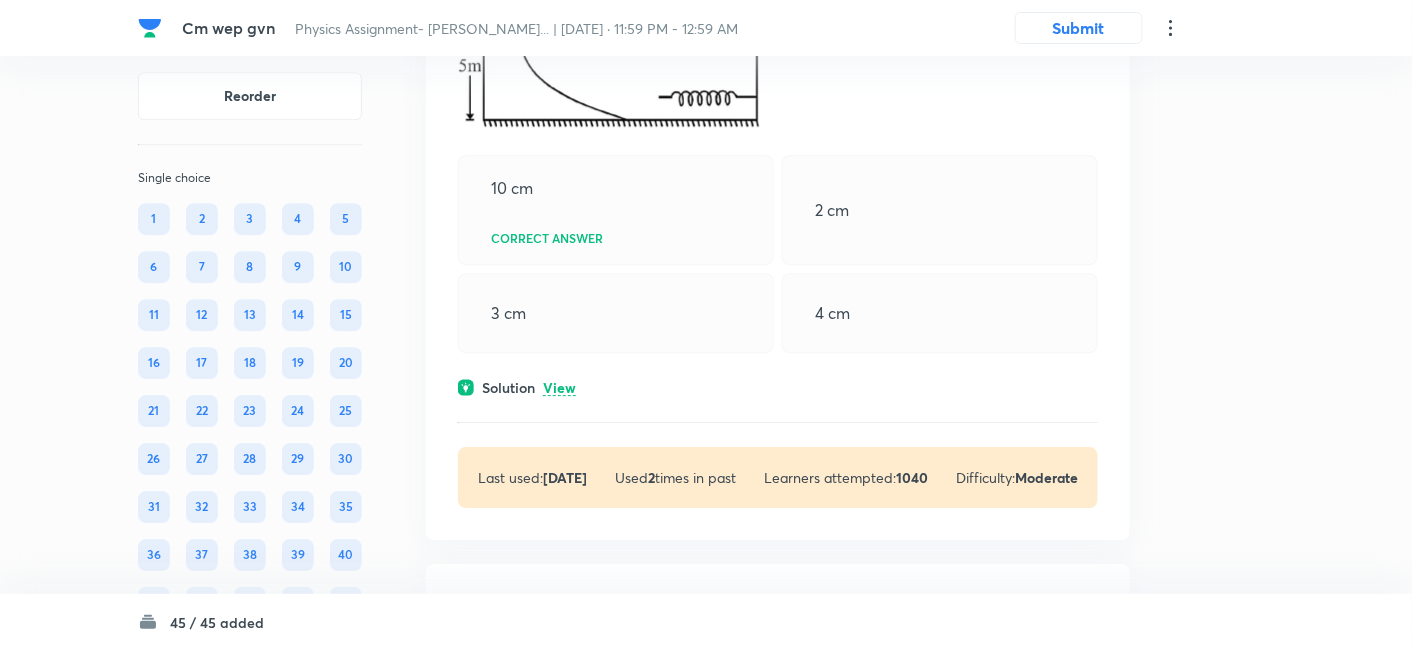 click on "View" at bounding box center (559, 388) 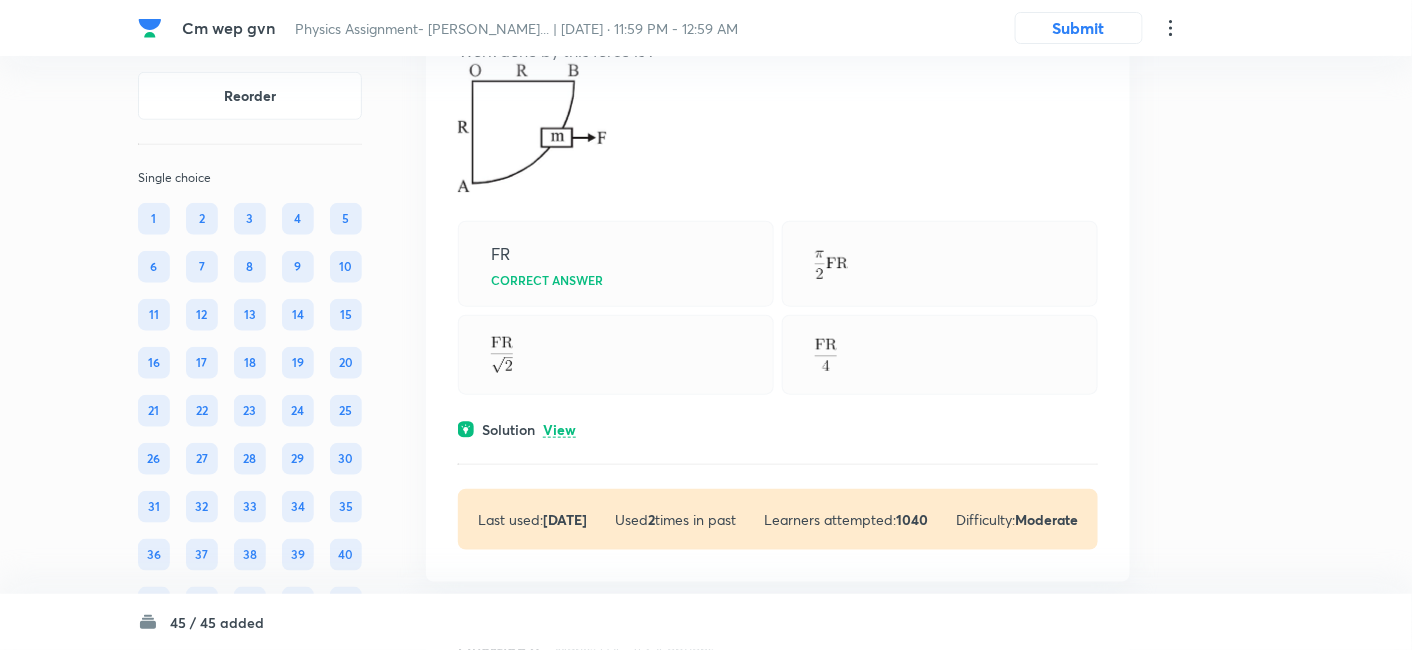 scroll, scrollTop: 5222, scrollLeft: 0, axis: vertical 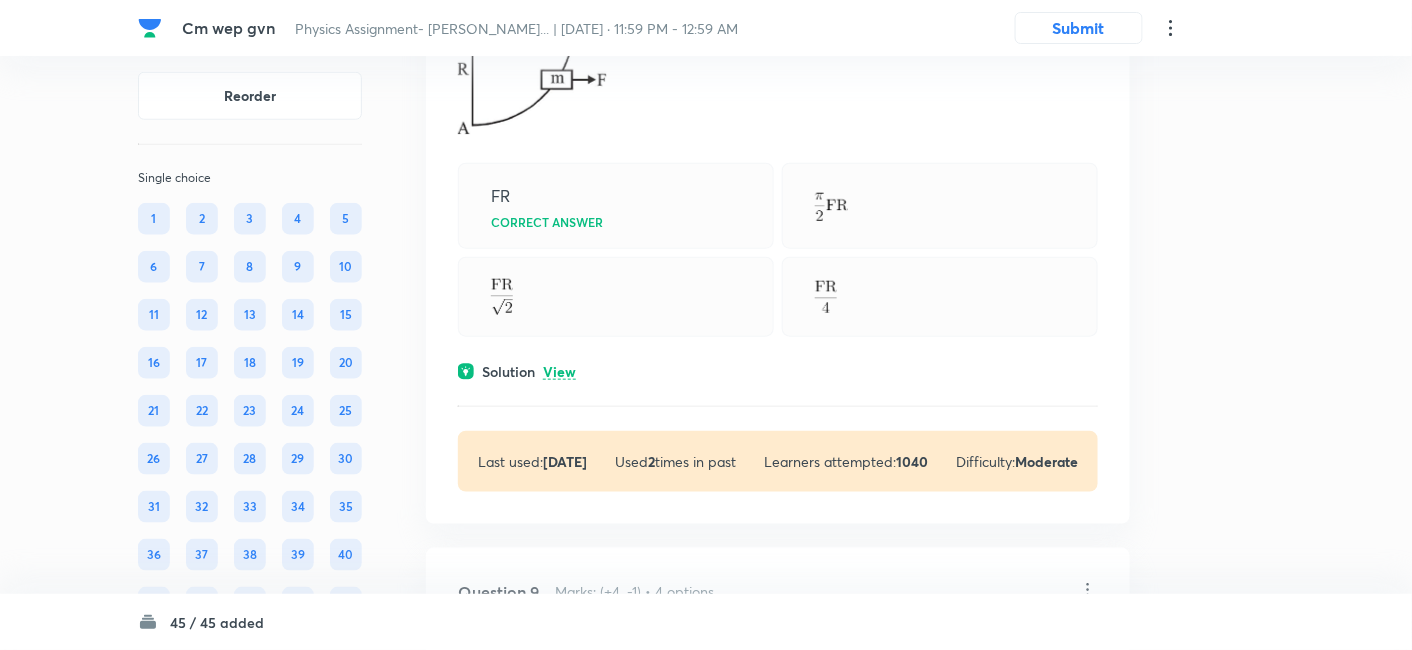 click on "View" at bounding box center [559, 372] 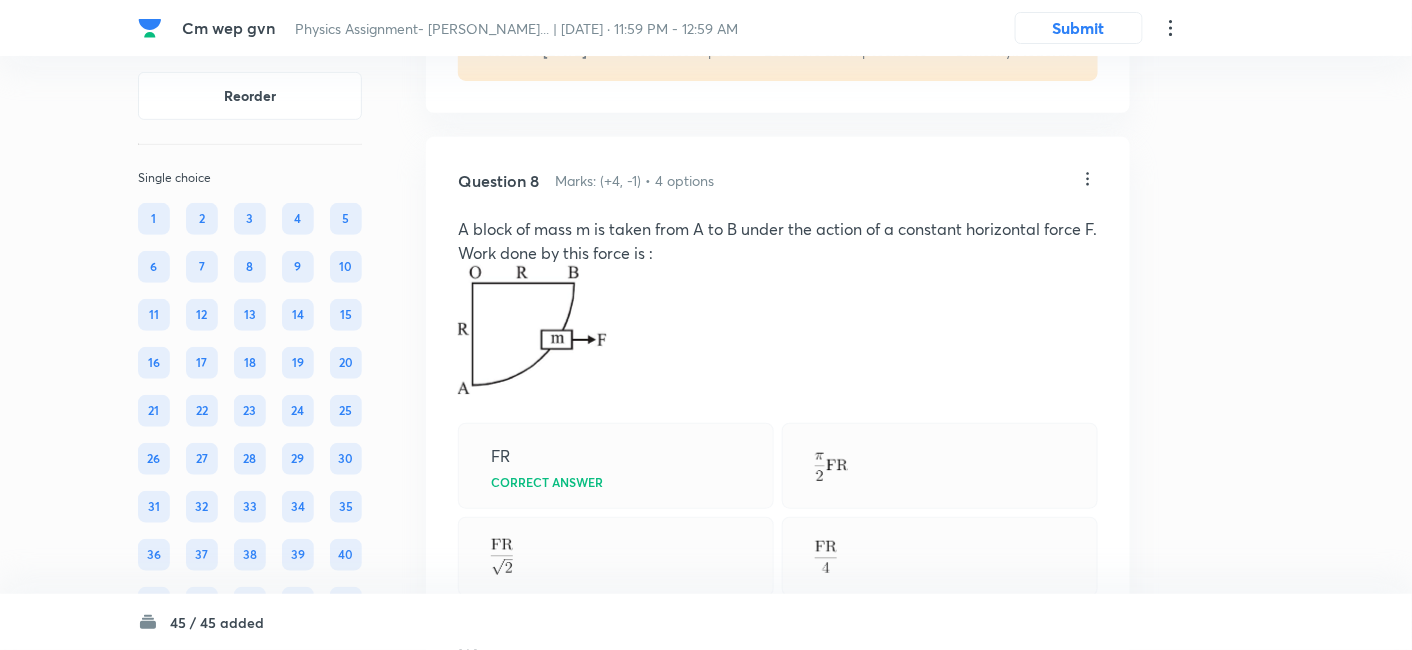 scroll, scrollTop: 4962, scrollLeft: 0, axis: vertical 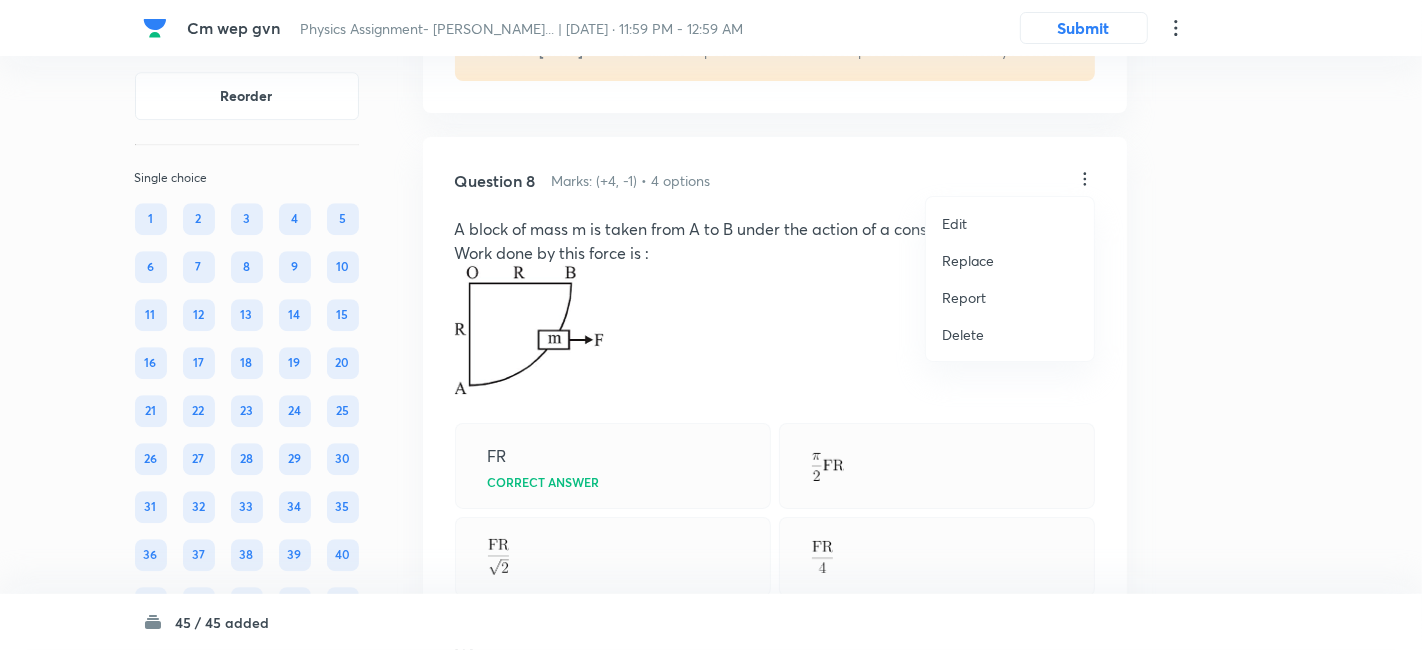 click on "Replace" at bounding box center [968, 260] 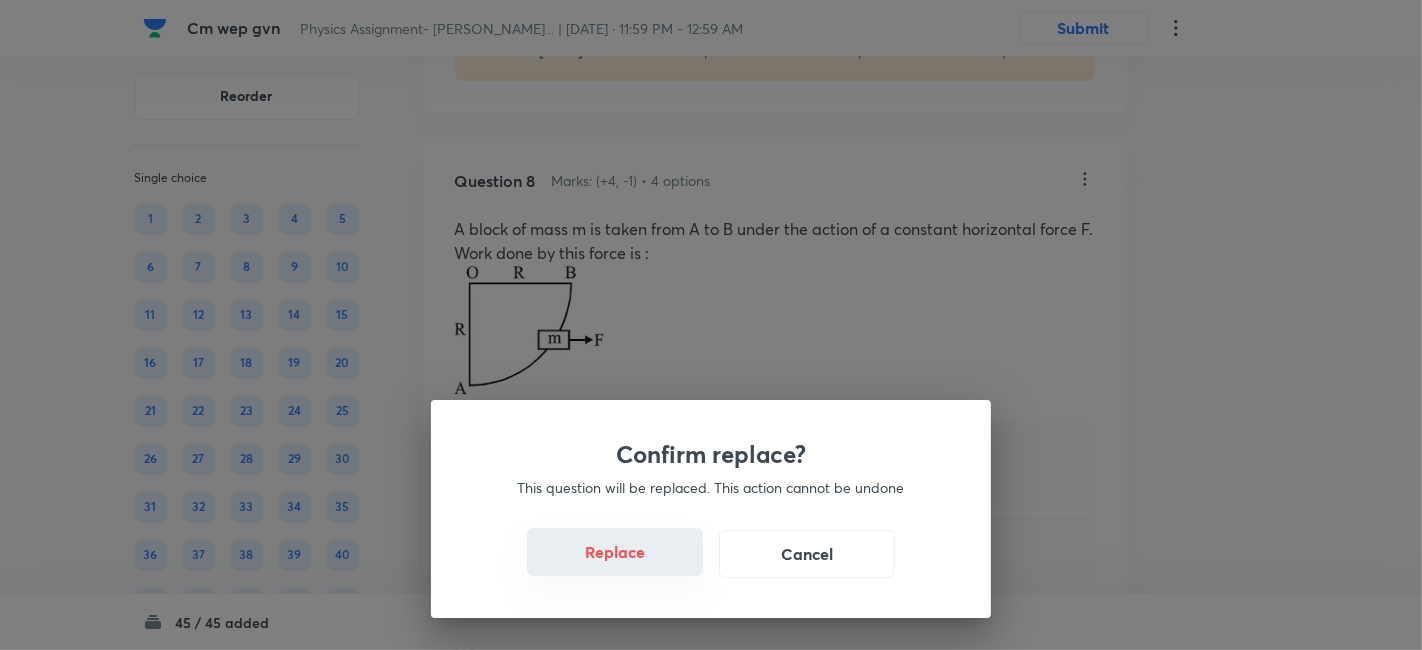 click on "Replace" at bounding box center (615, 552) 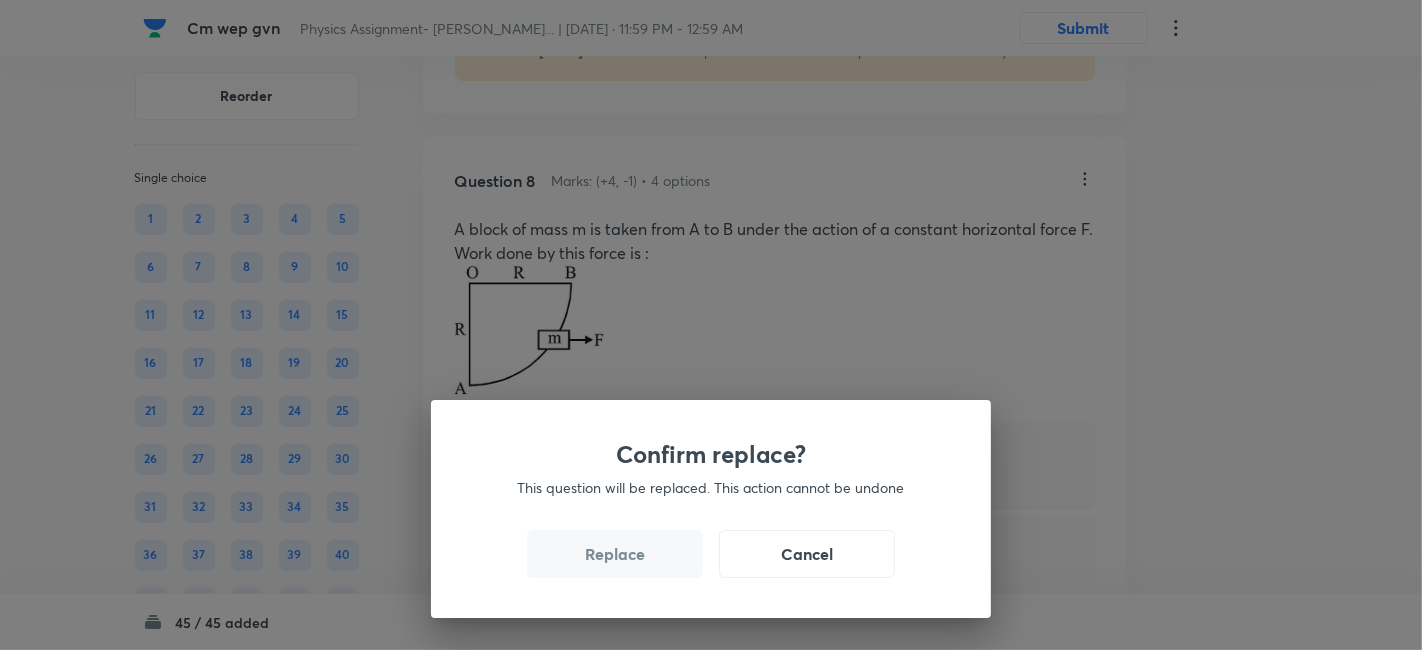 click on "Replace" at bounding box center [615, 554] 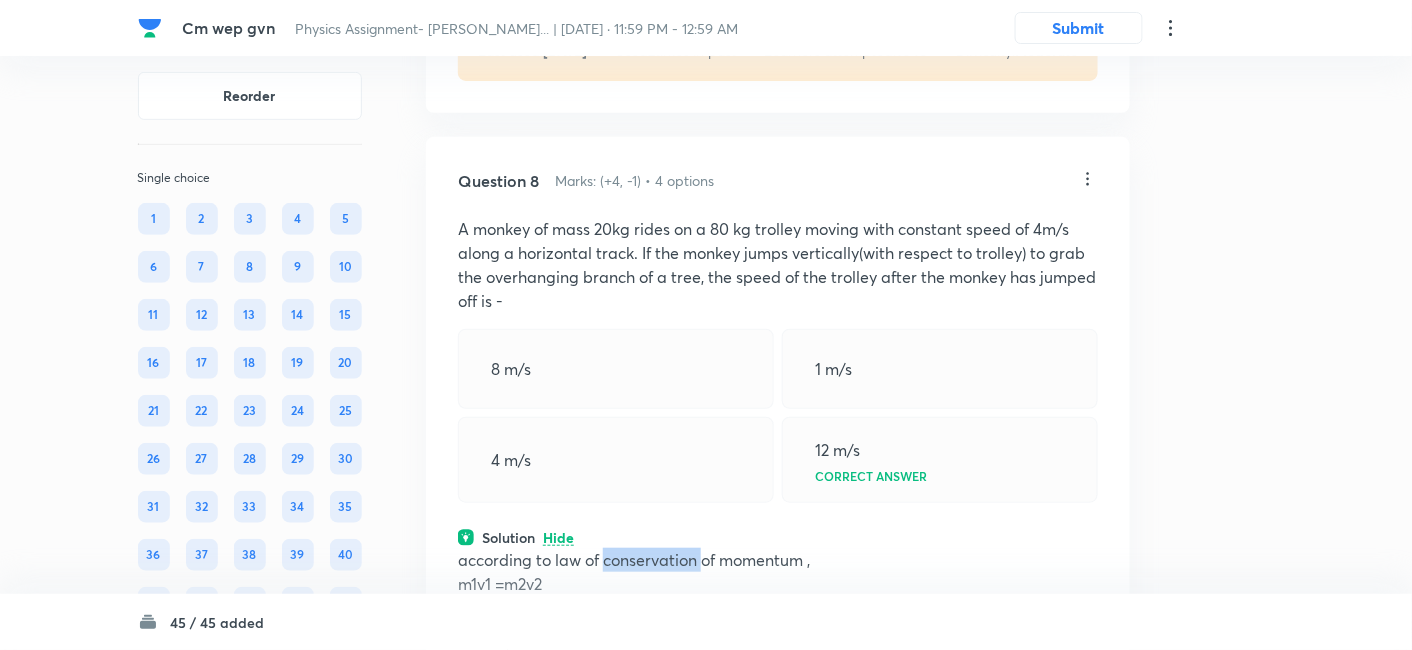 click on "according to law of conservation of momentum ," at bounding box center [778, 560] 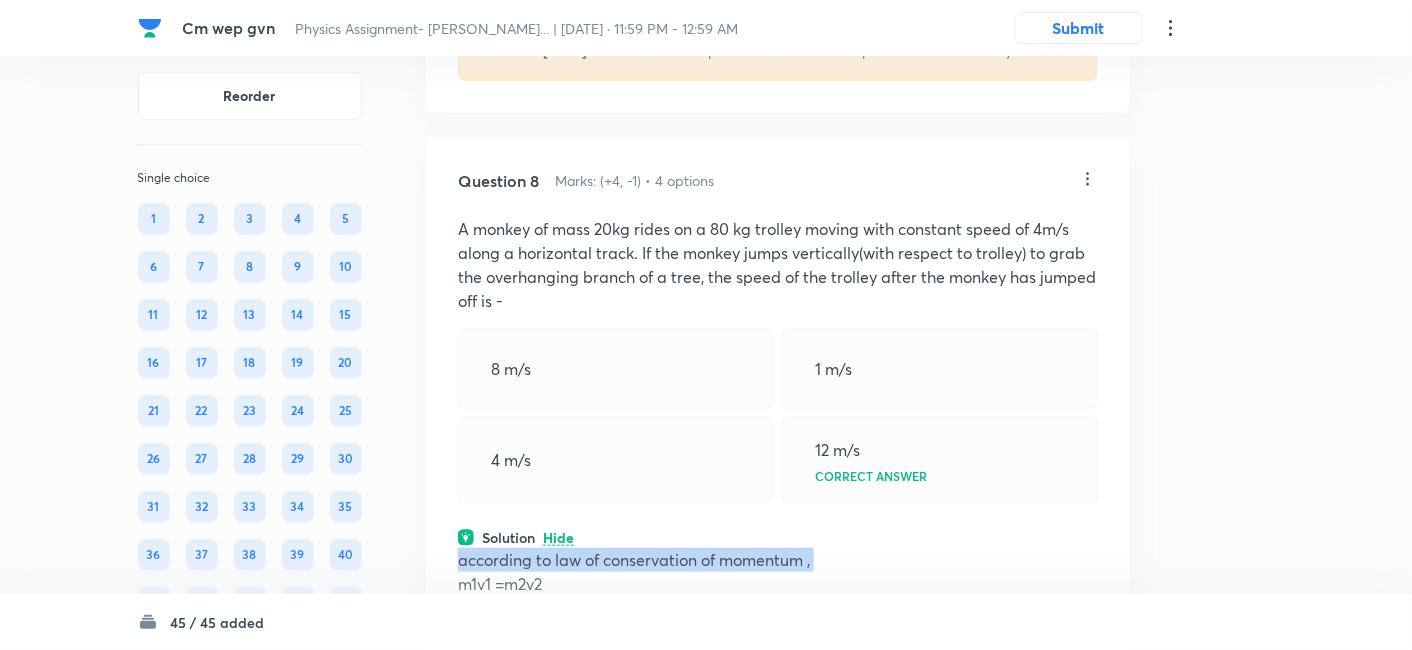 click on "according to law of conservation of momentum ," at bounding box center (778, 560) 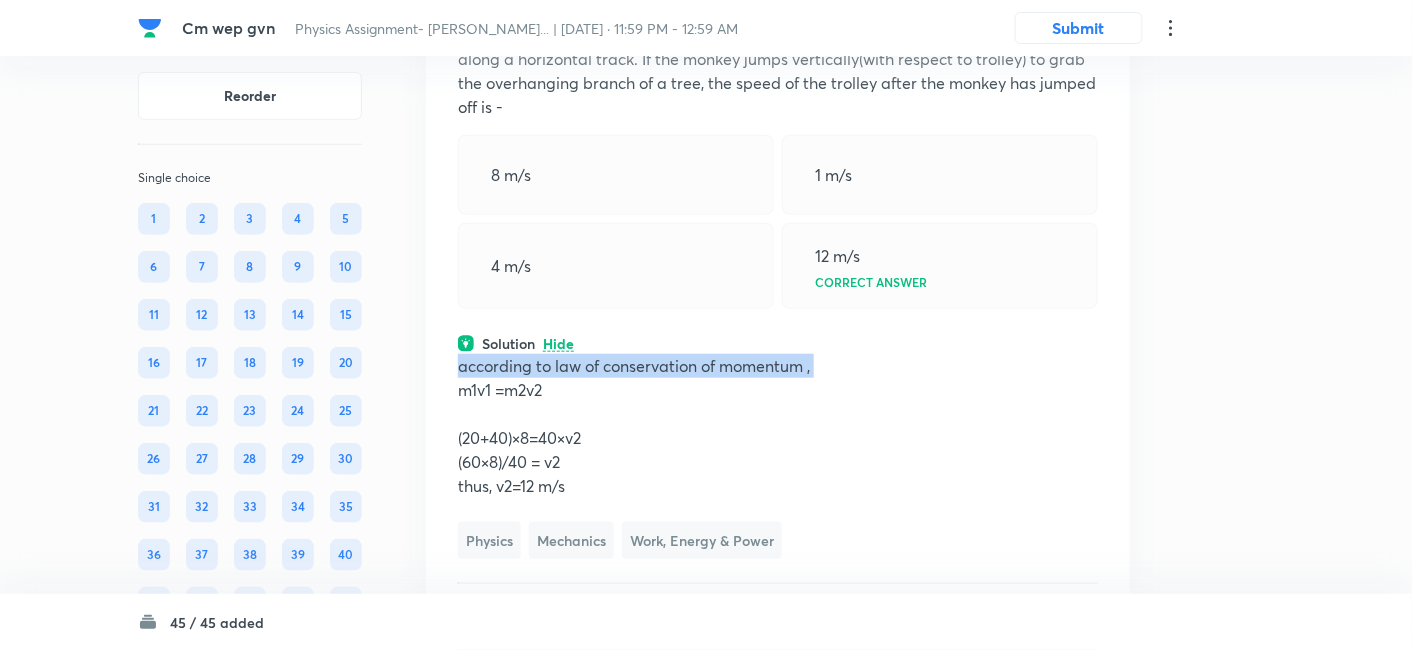 click on "according to law of conservation of momentum ," at bounding box center (778, 366) 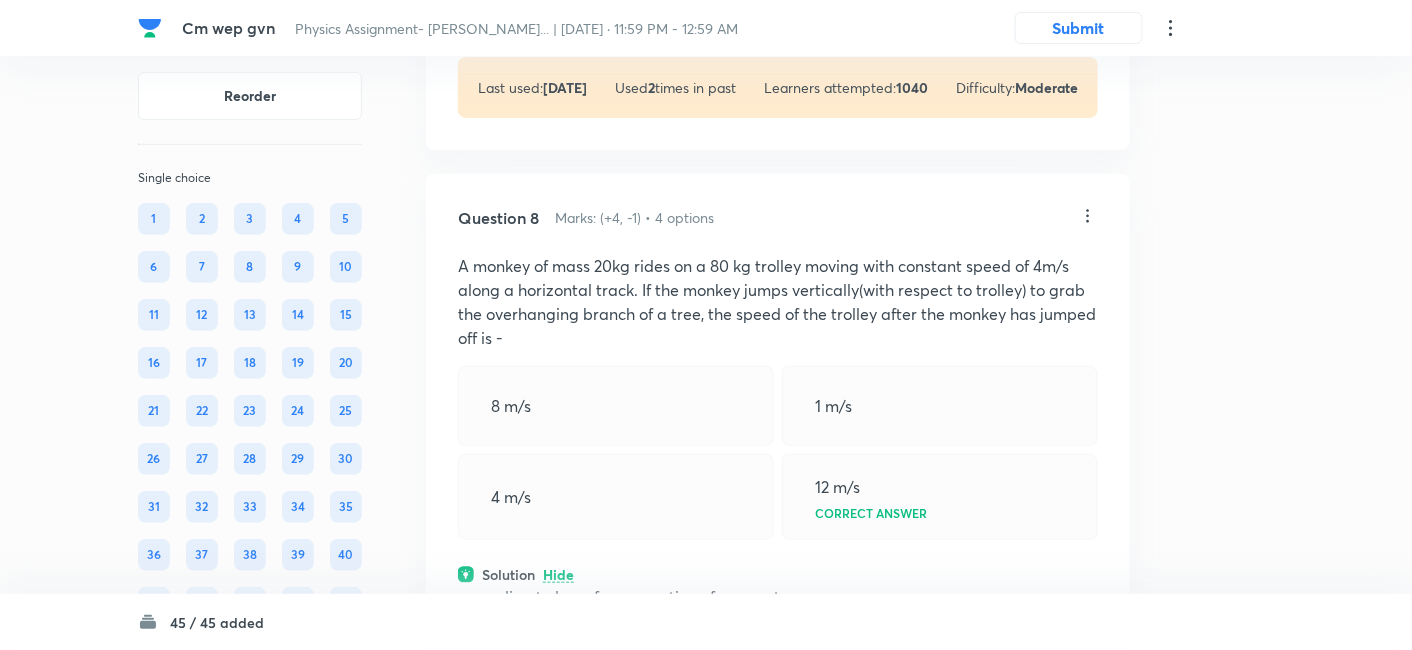 scroll, scrollTop: 4924, scrollLeft: 0, axis: vertical 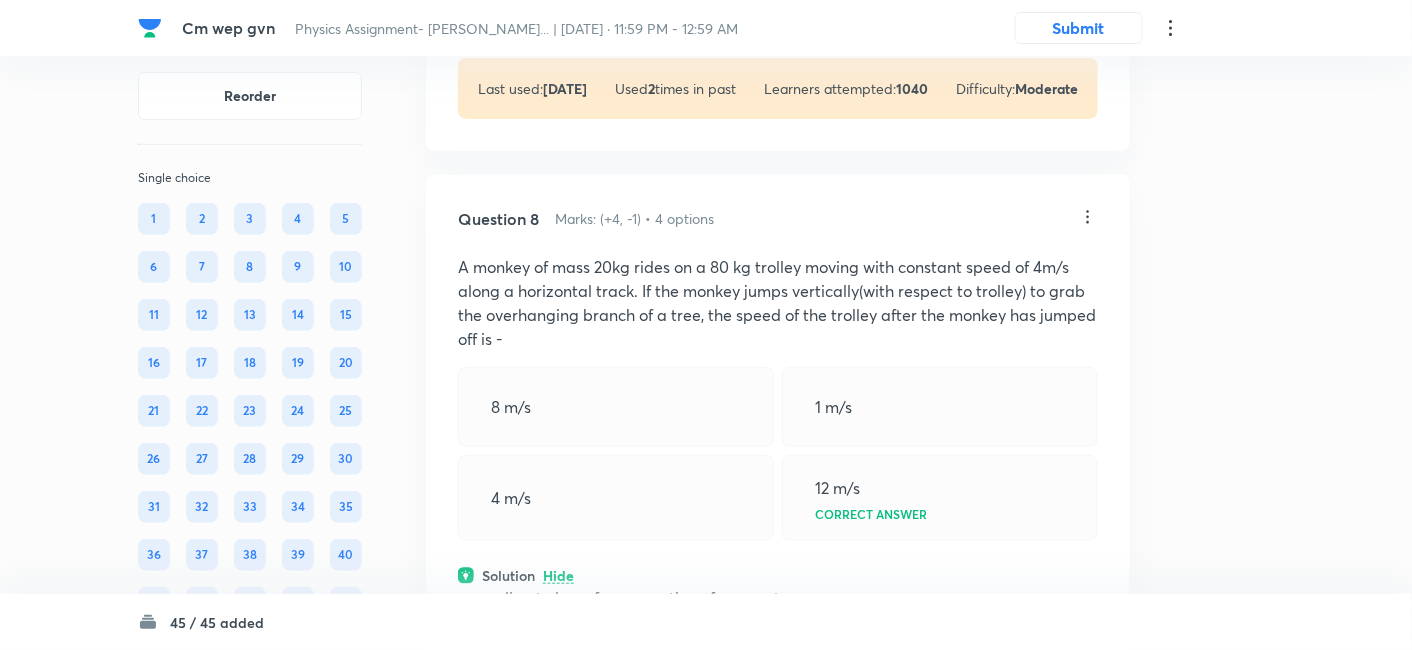 click 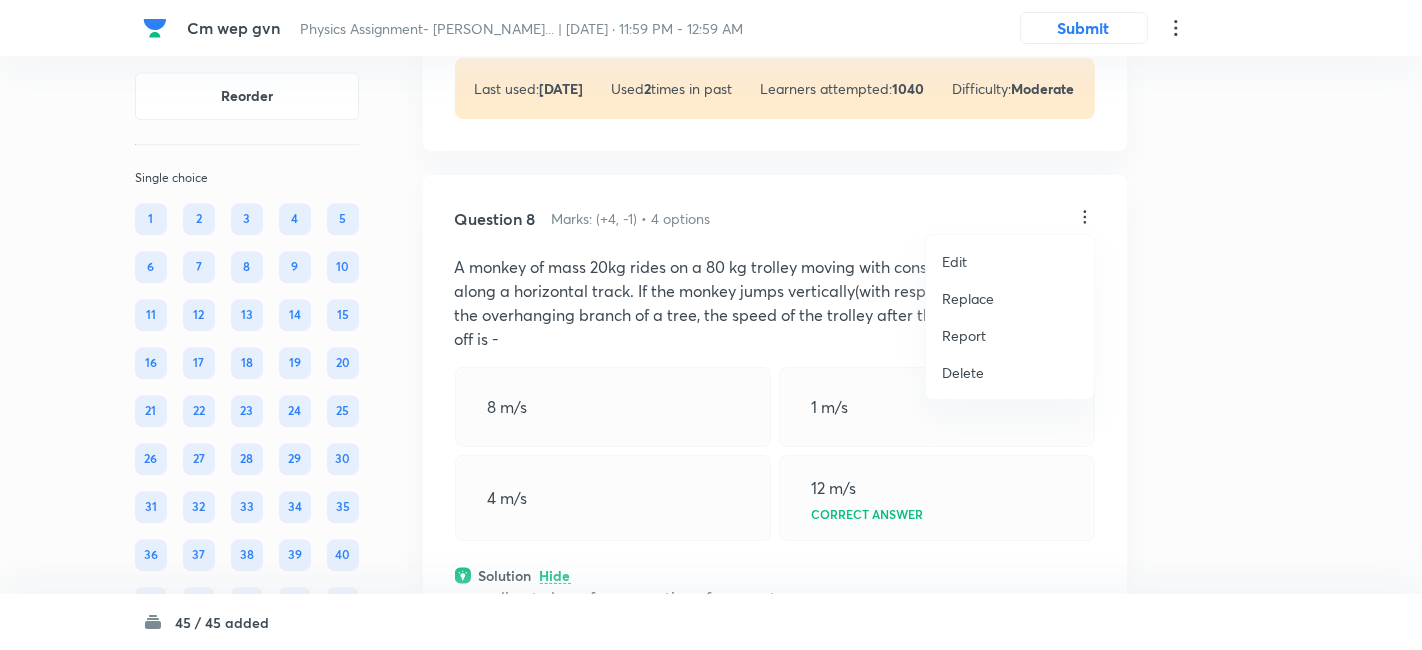 click on "Replace" at bounding box center [968, 298] 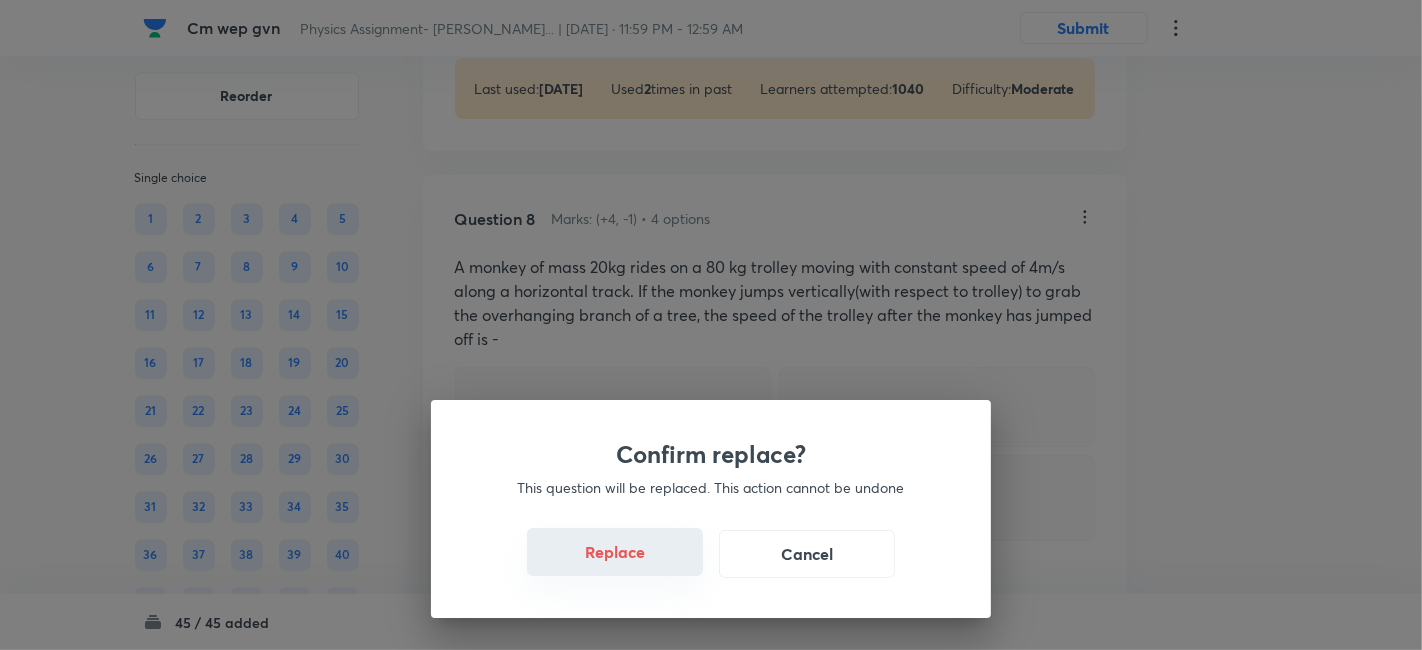 click on "Replace" at bounding box center [615, 552] 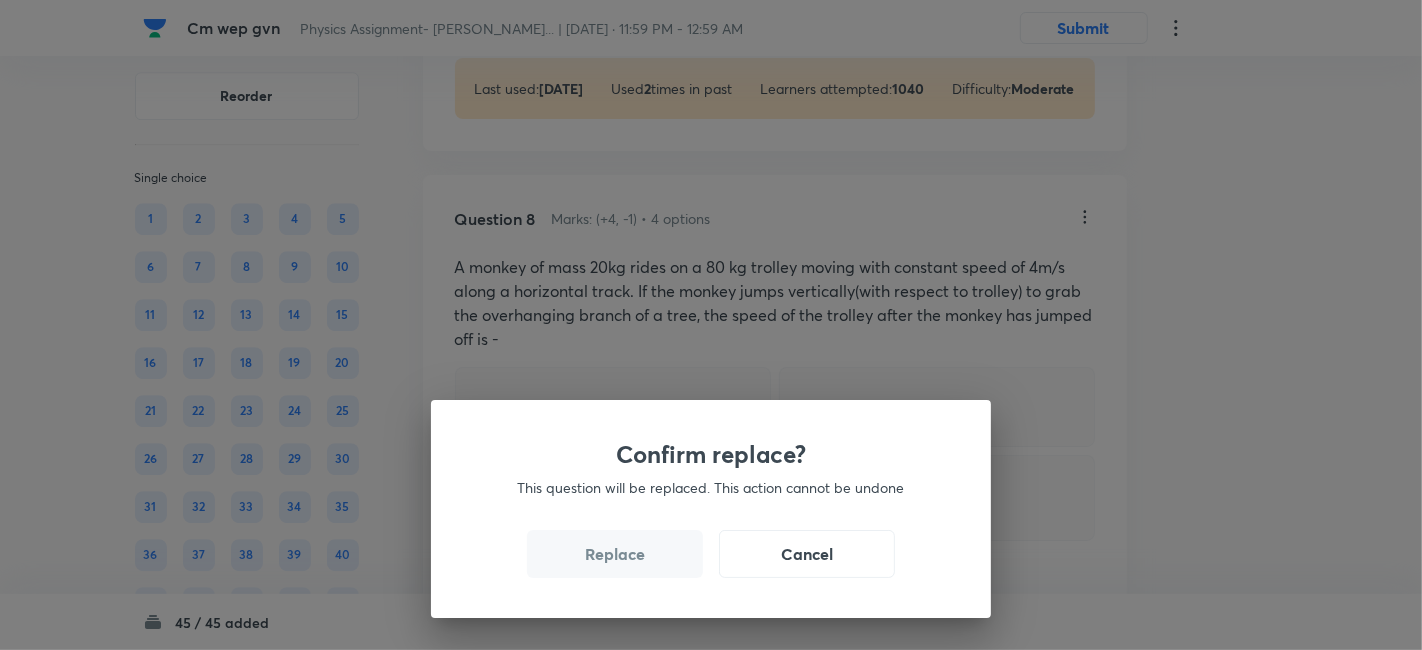 click on "Replace" at bounding box center [615, 554] 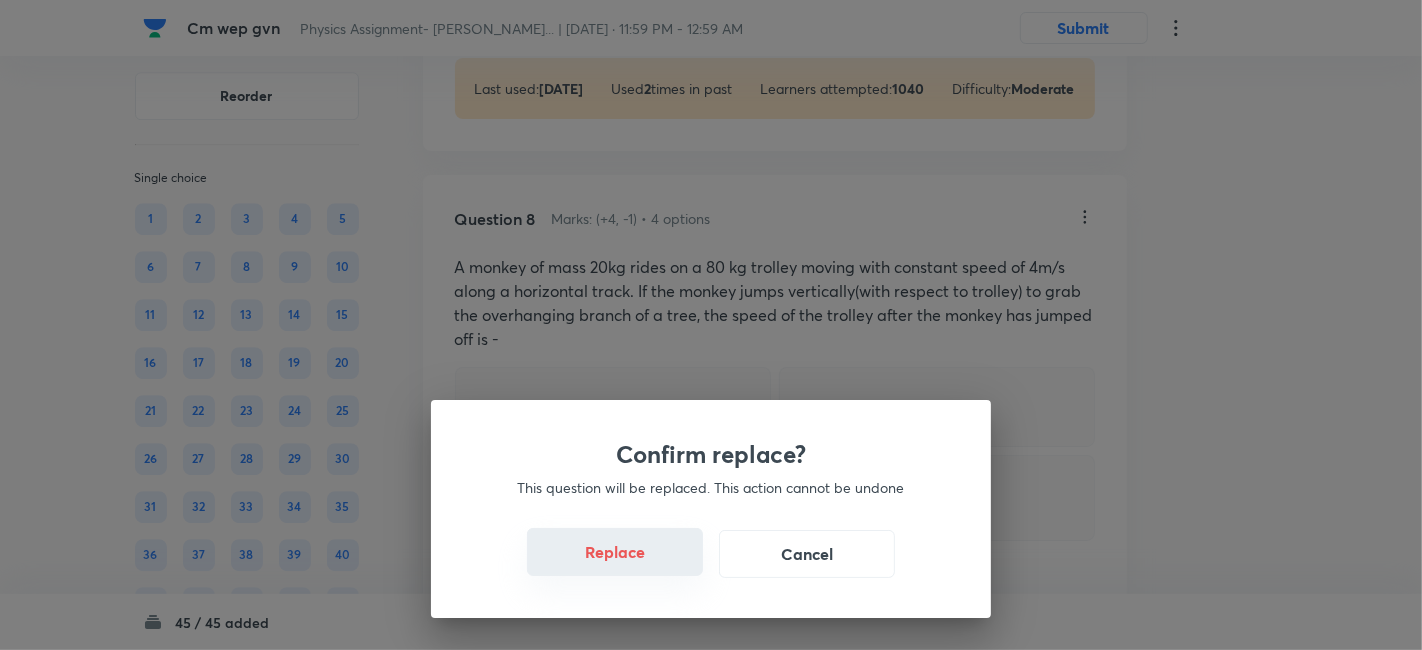 click on "Replace" at bounding box center [615, 552] 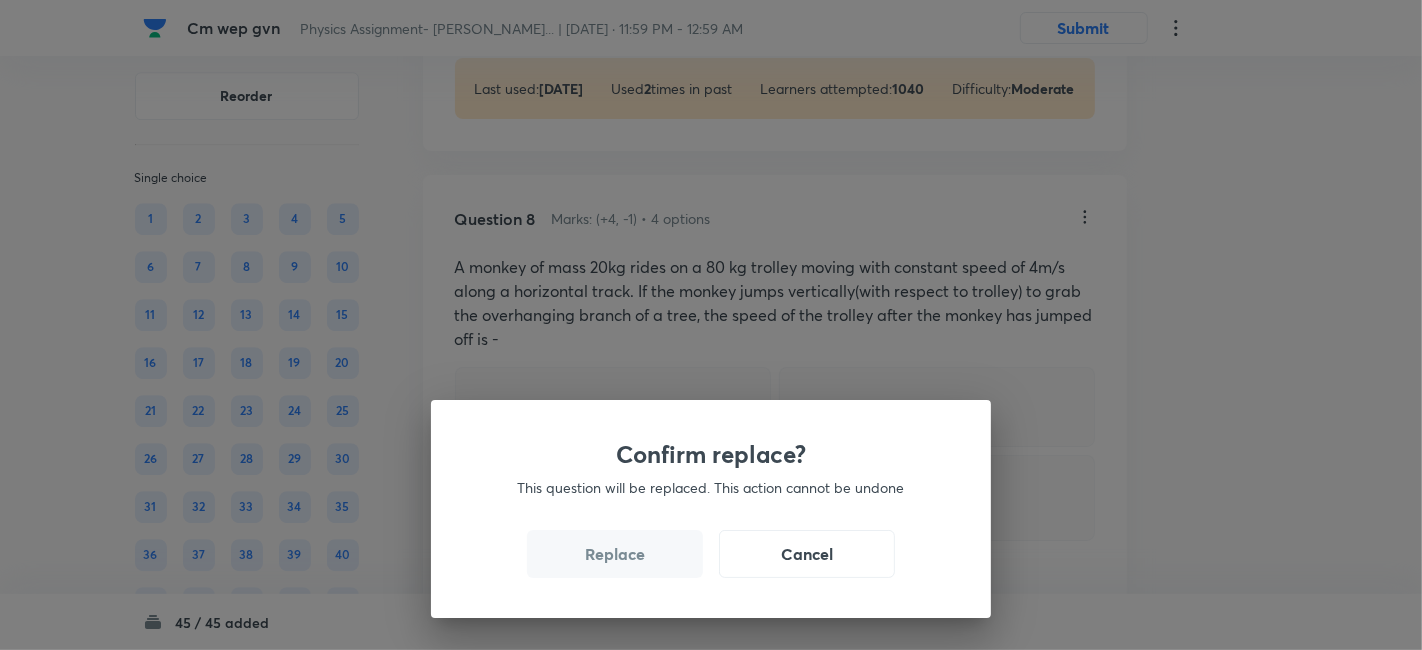 click on "Confirm replace? This question will be replaced. This action cannot be undone Replace Cancel" at bounding box center (711, 325) 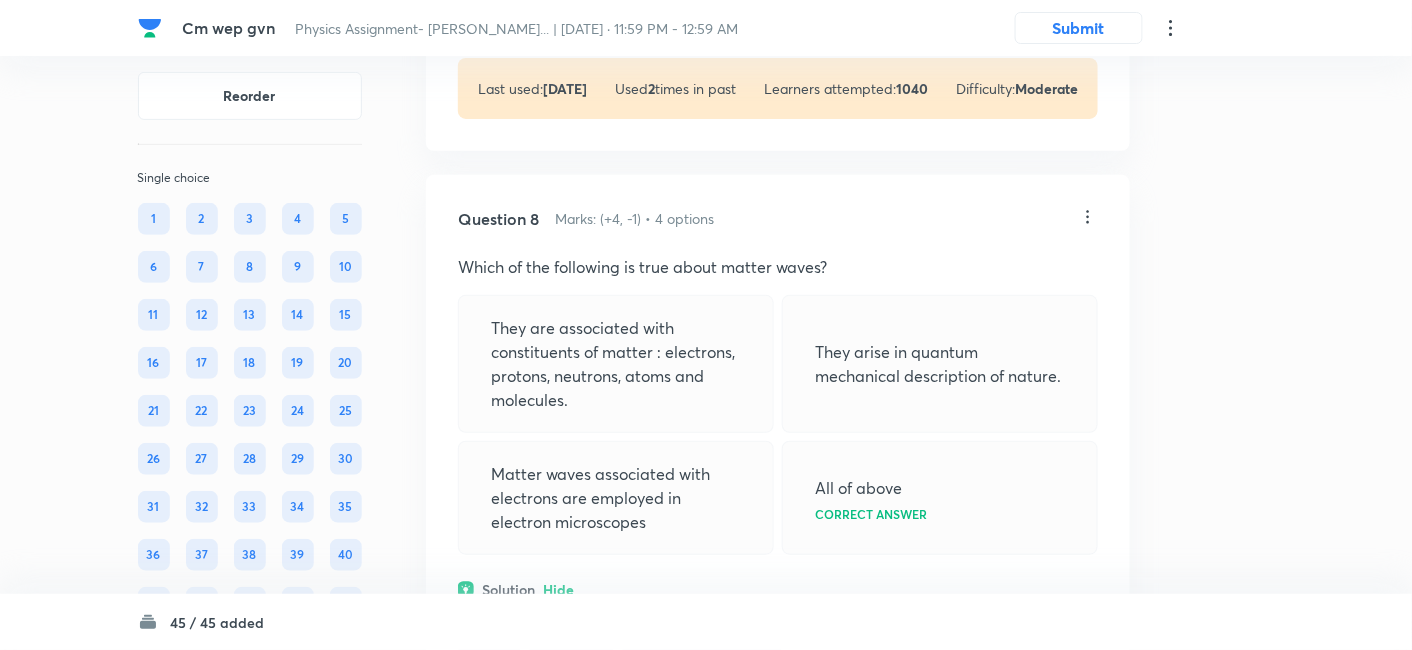 click on "Question 8 Marks: (+4, -1) • 4 options Which of the following is true about matter waves? They are associated with constituents of matter : electrons, protons, neutrons, atoms and molecules.  They arise in quantum mechanical description of nature.  Matter waves associated with electrons are employed in electron microscopes All of above Correct answer Solution Hide All given statements are true about matter waves. Physics Mechanics Work, Energy & Power Last used:  [DATE] Used  3  times in past Learners attempted:  449 Difficulty: Easy" at bounding box center [778, 501] 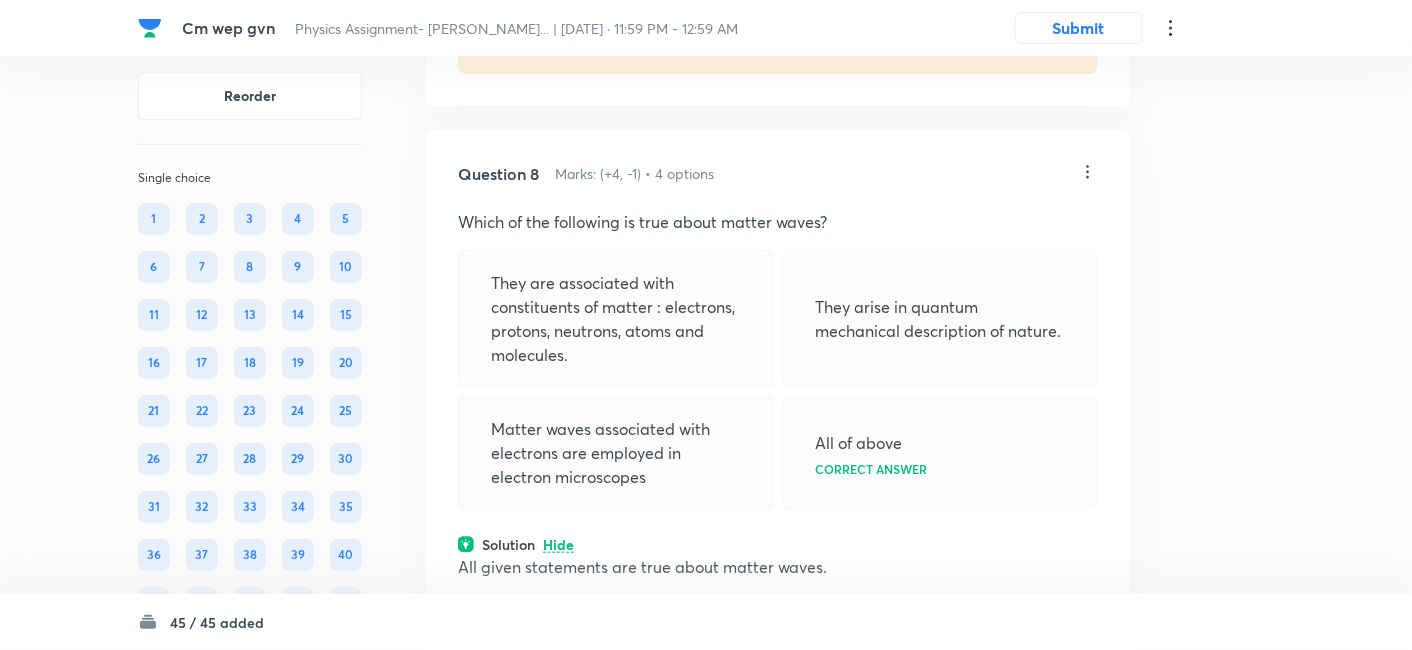 scroll, scrollTop: 4964, scrollLeft: 0, axis: vertical 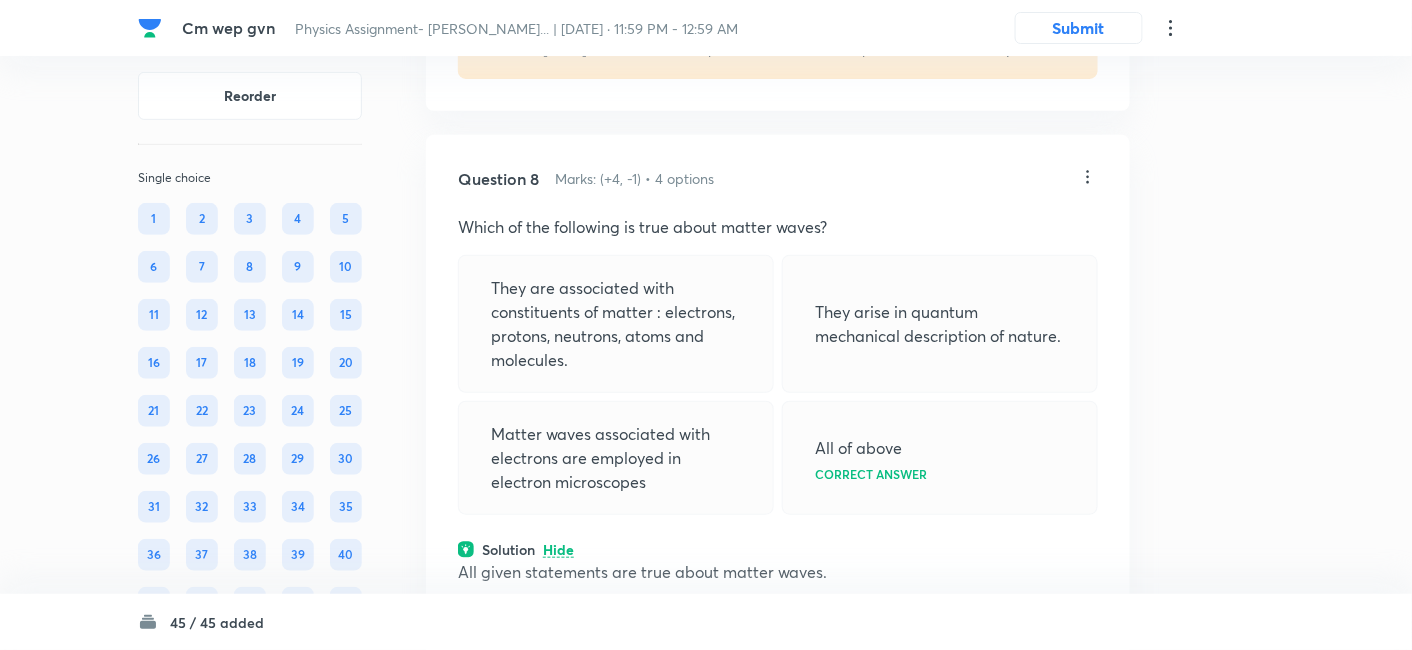 click 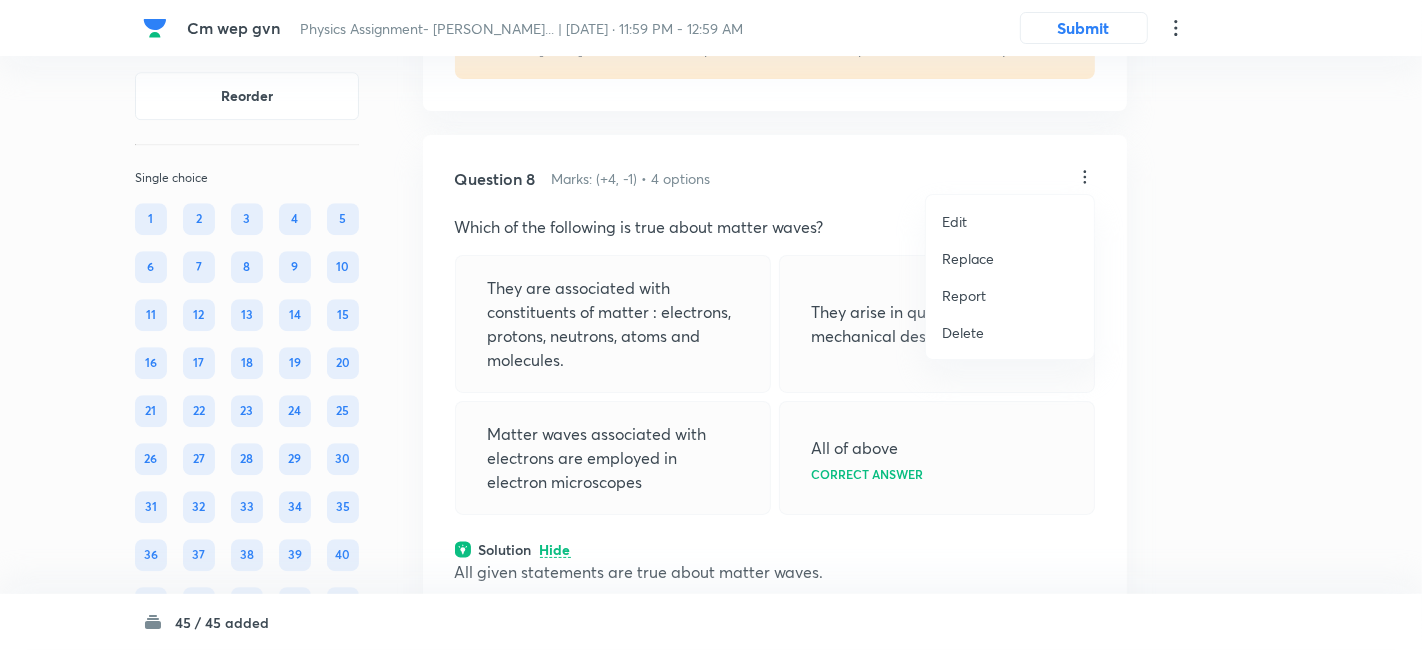 click on "Replace" at bounding box center (968, 258) 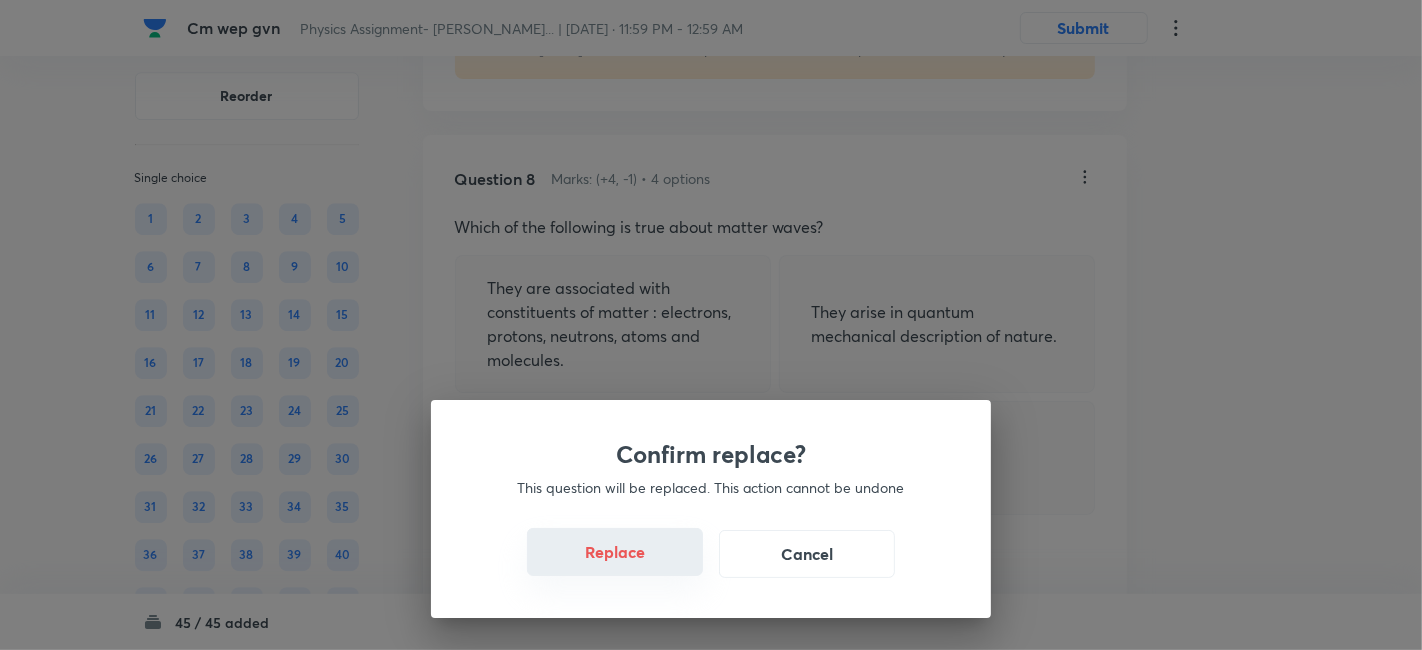 click on "Replace" at bounding box center [615, 552] 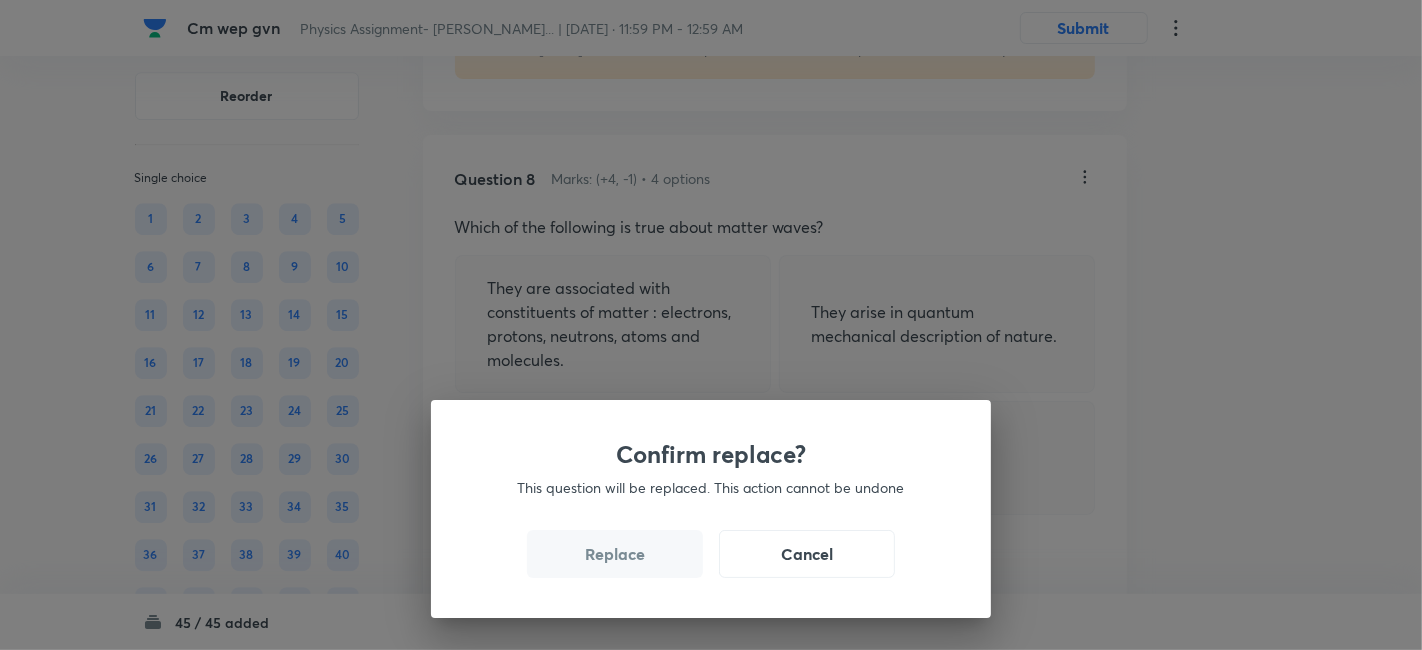 click on "Replace" at bounding box center [615, 554] 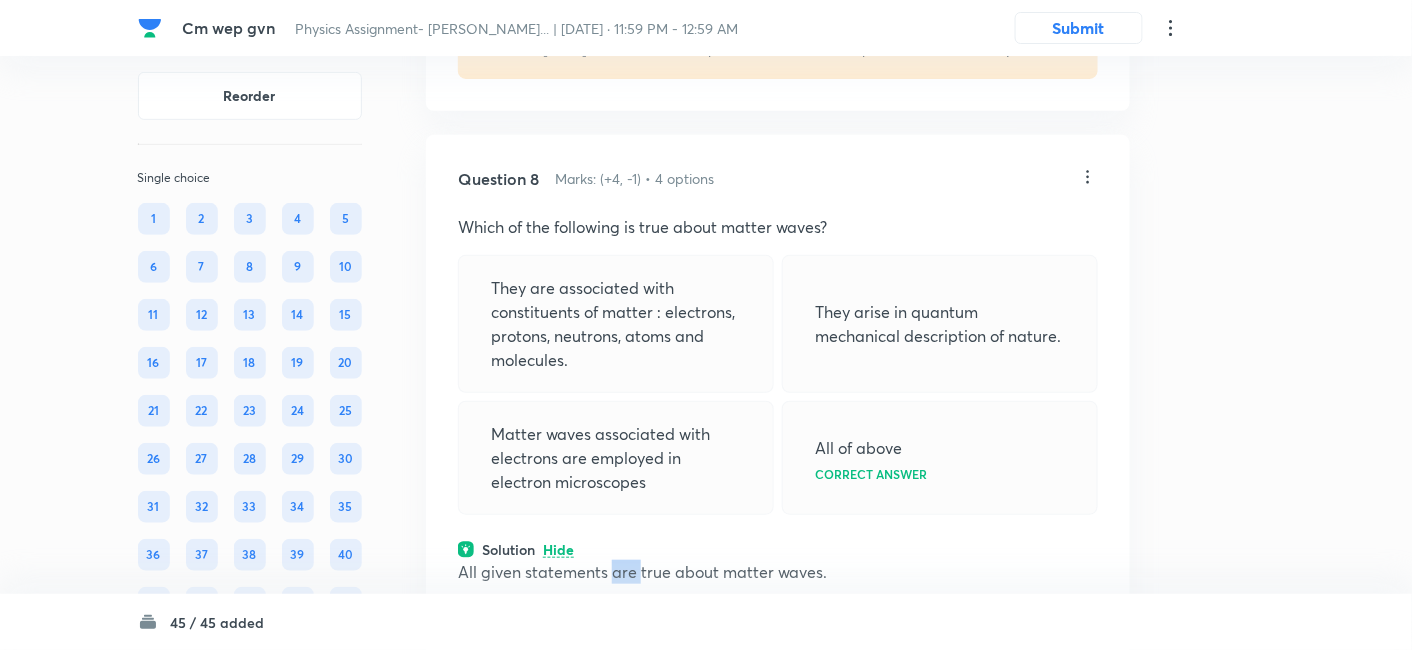 click on "All given statements are true about matter waves." at bounding box center (778, 572) 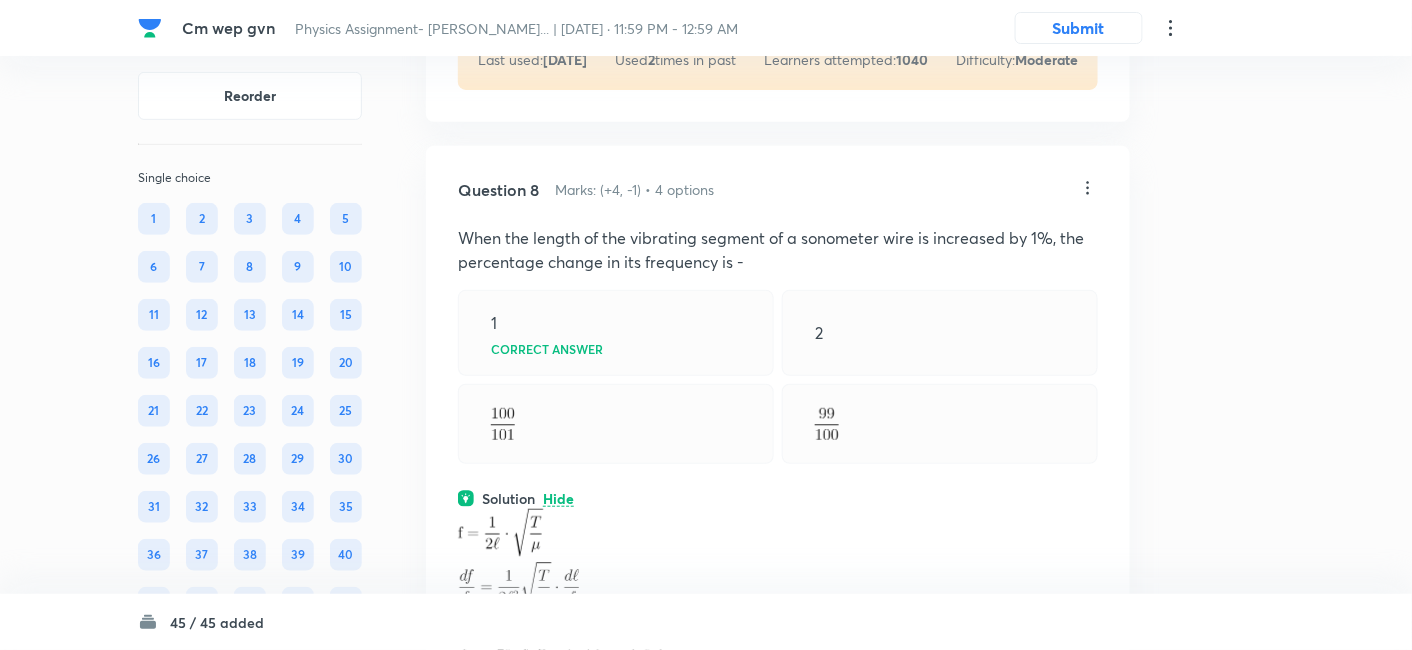 scroll, scrollTop: 4949, scrollLeft: 0, axis: vertical 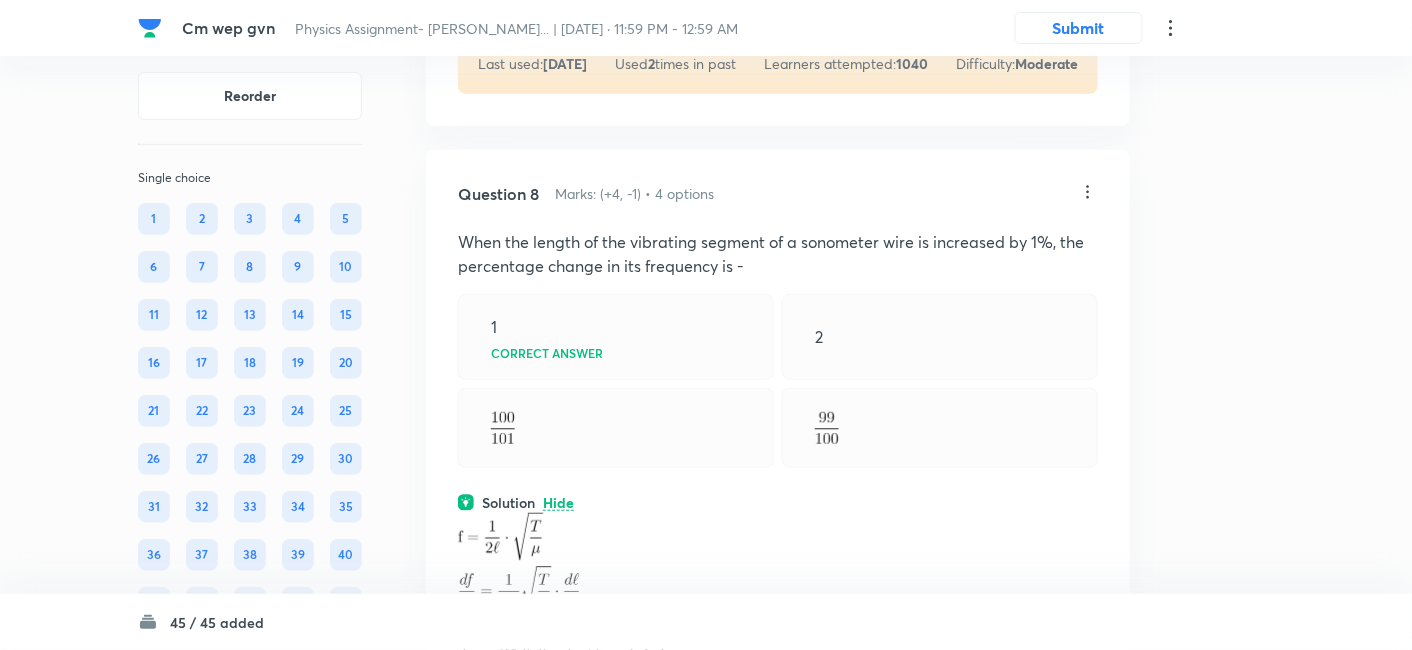 click 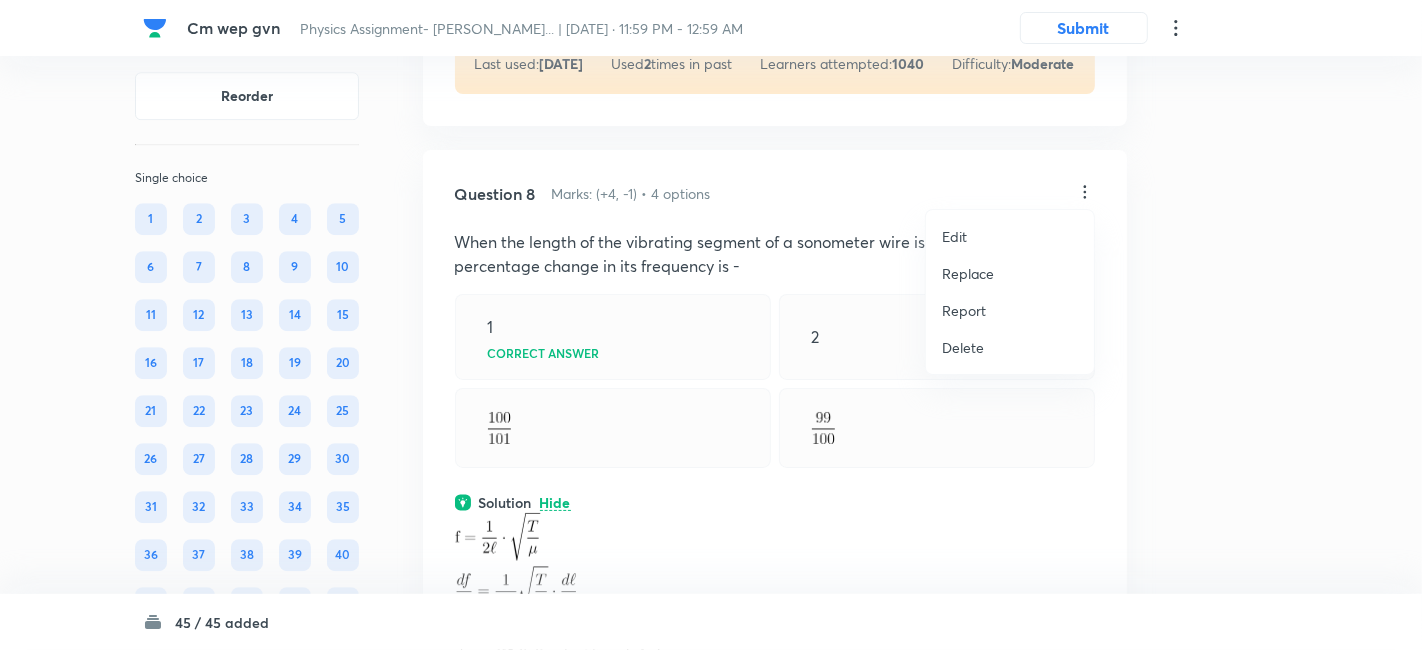 click on "Replace" at bounding box center (968, 273) 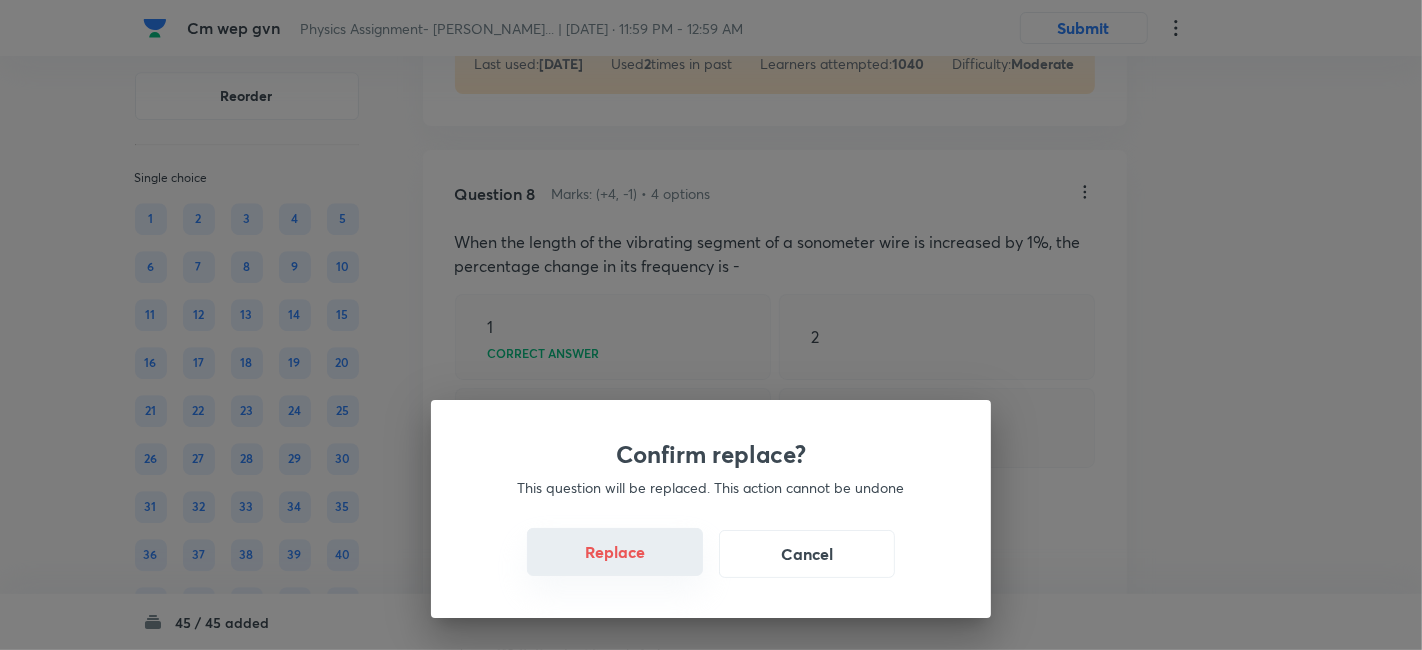 click on "Replace" at bounding box center [615, 552] 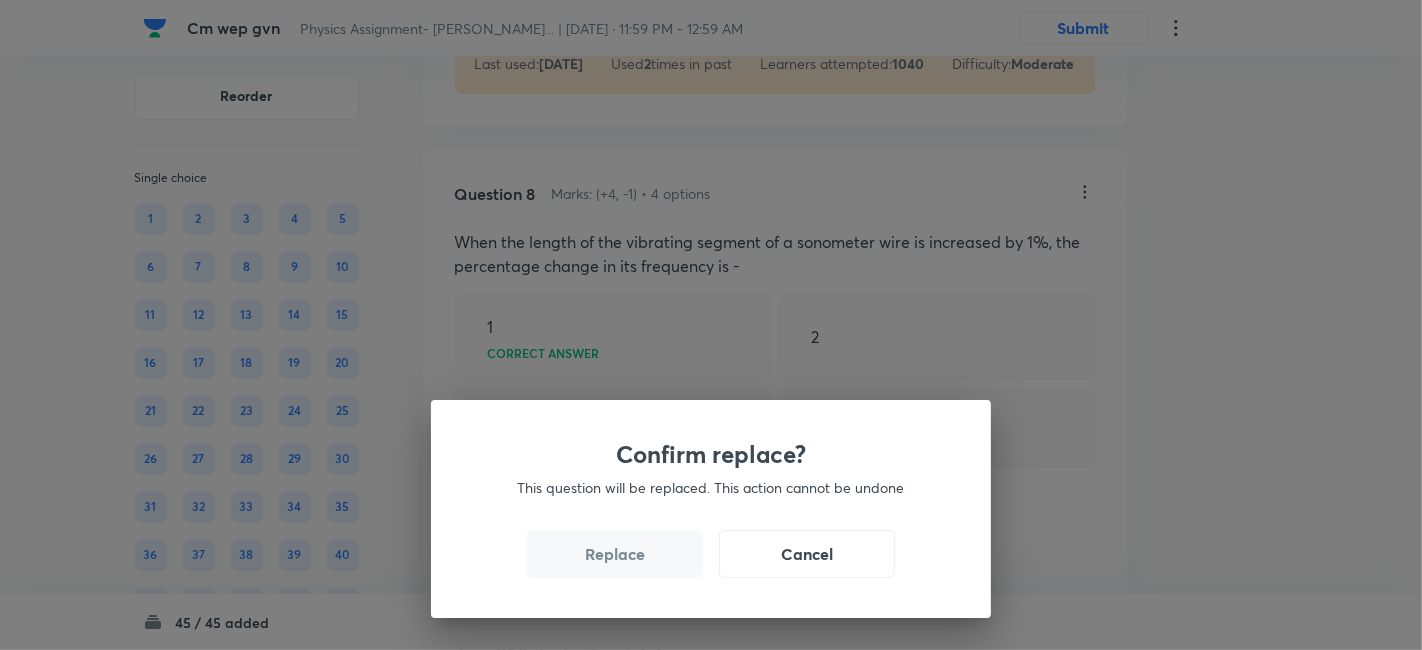 click on "Replace" at bounding box center [615, 554] 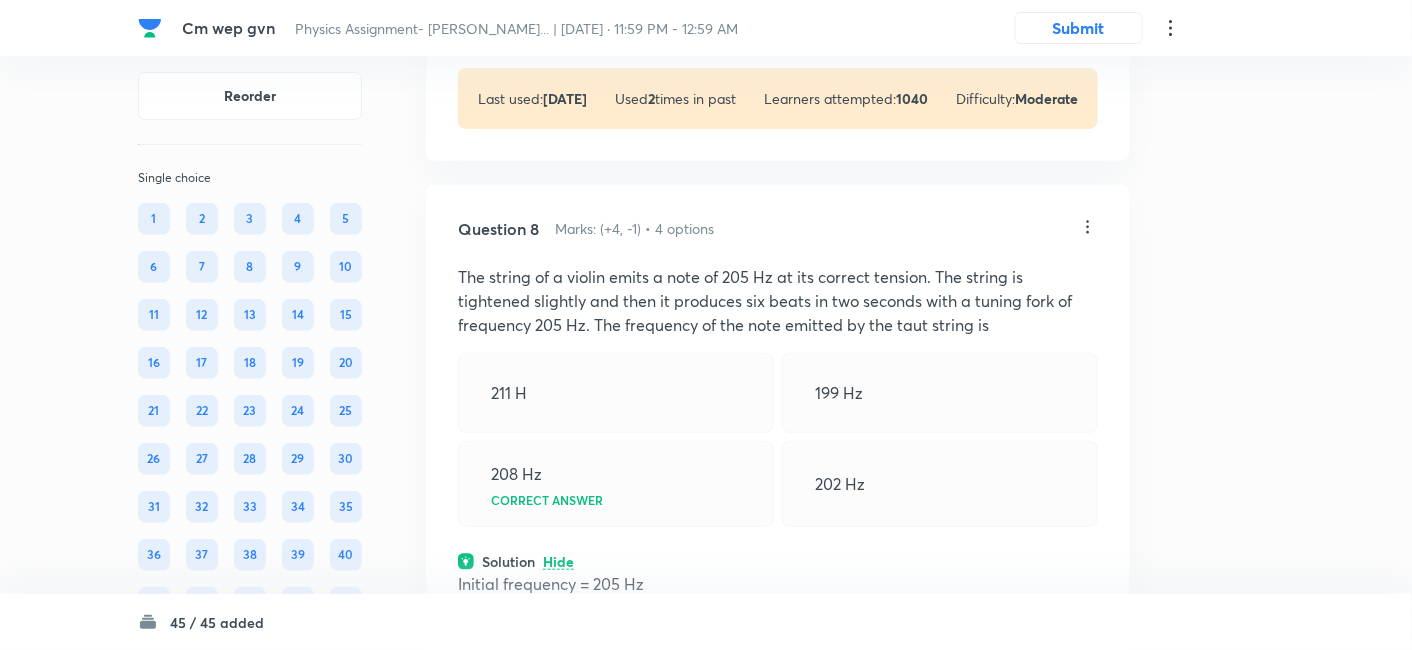 scroll, scrollTop: 4902, scrollLeft: 0, axis: vertical 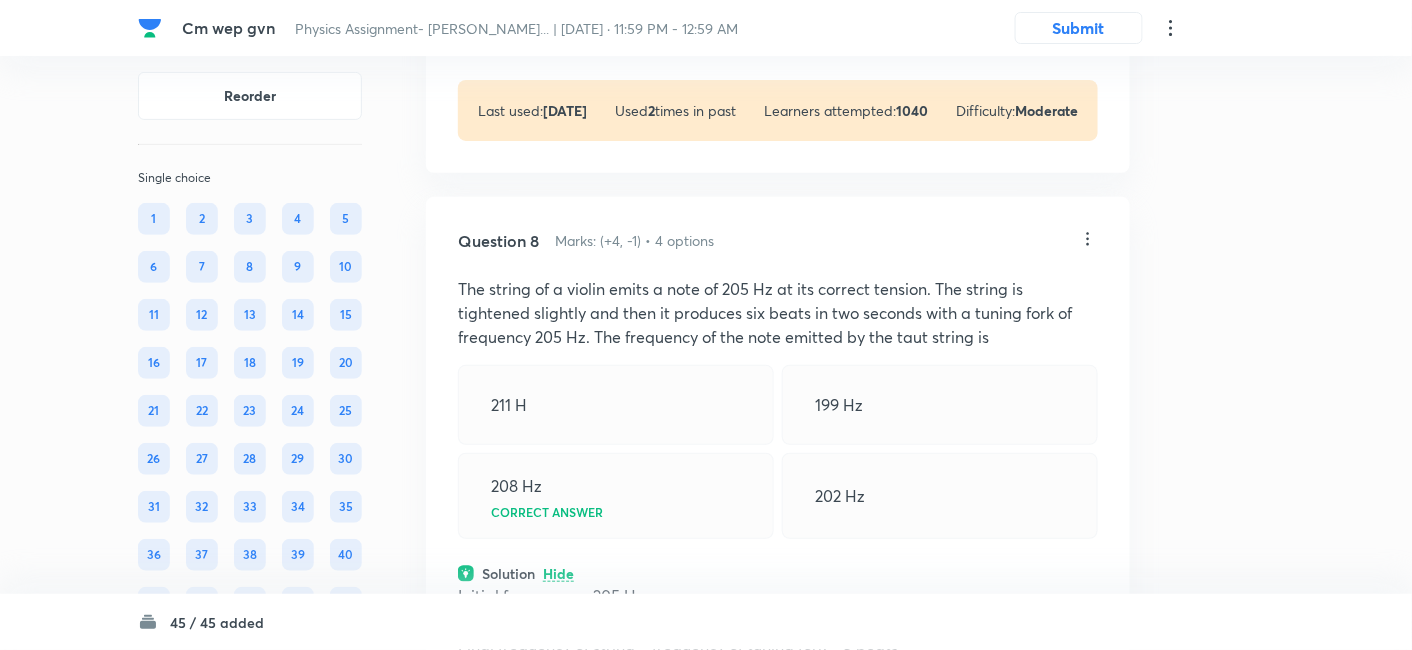 click 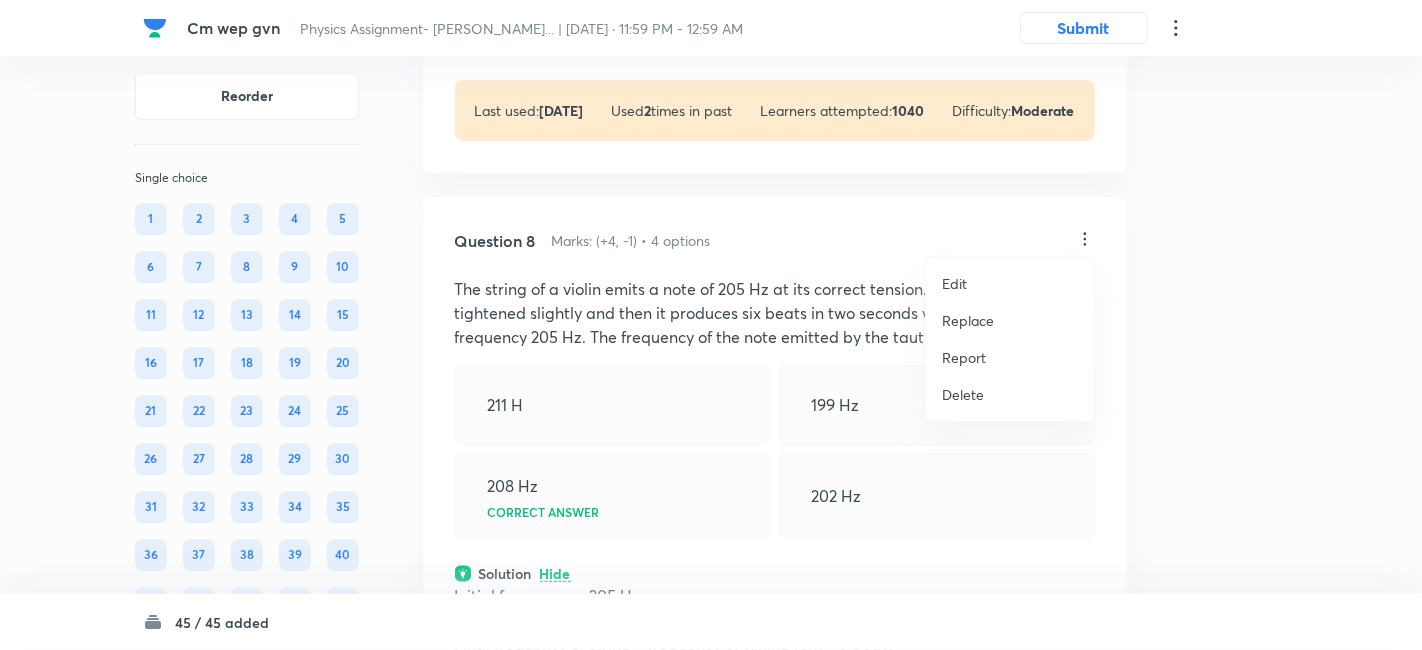 click on "Replace" at bounding box center [968, 320] 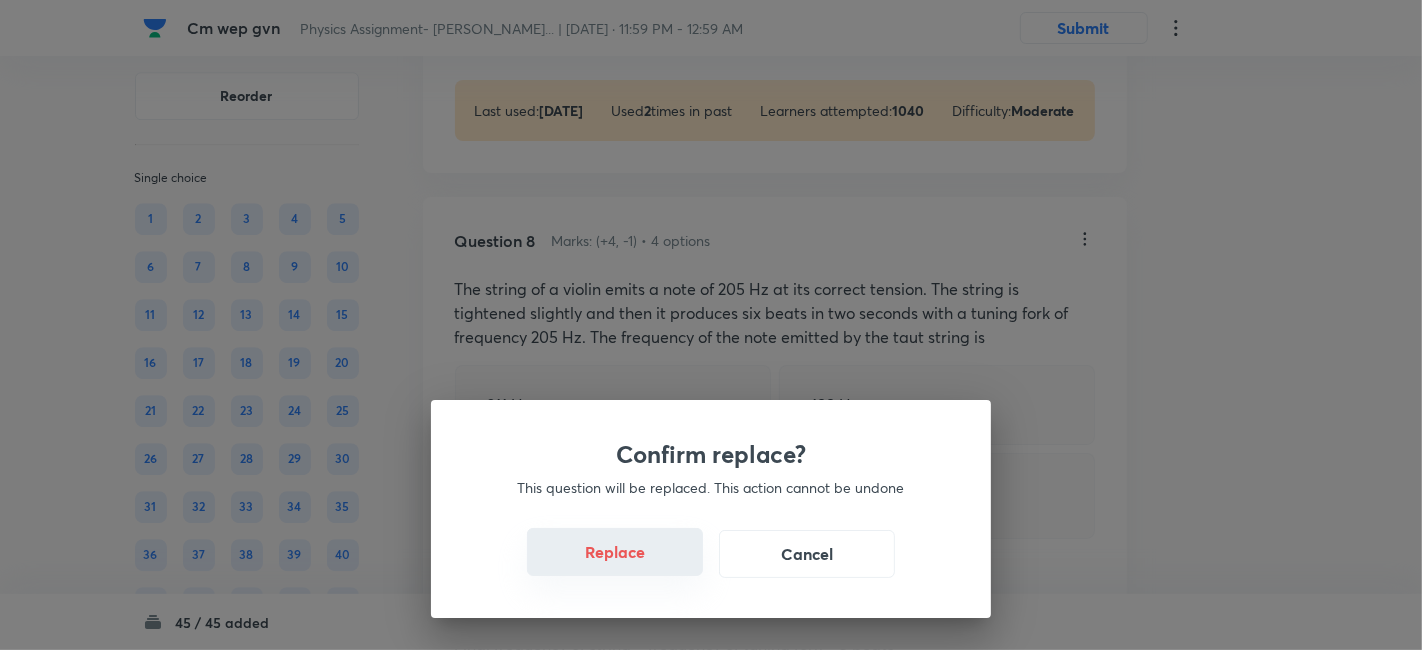 click on "Replace" at bounding box center (615, 552) 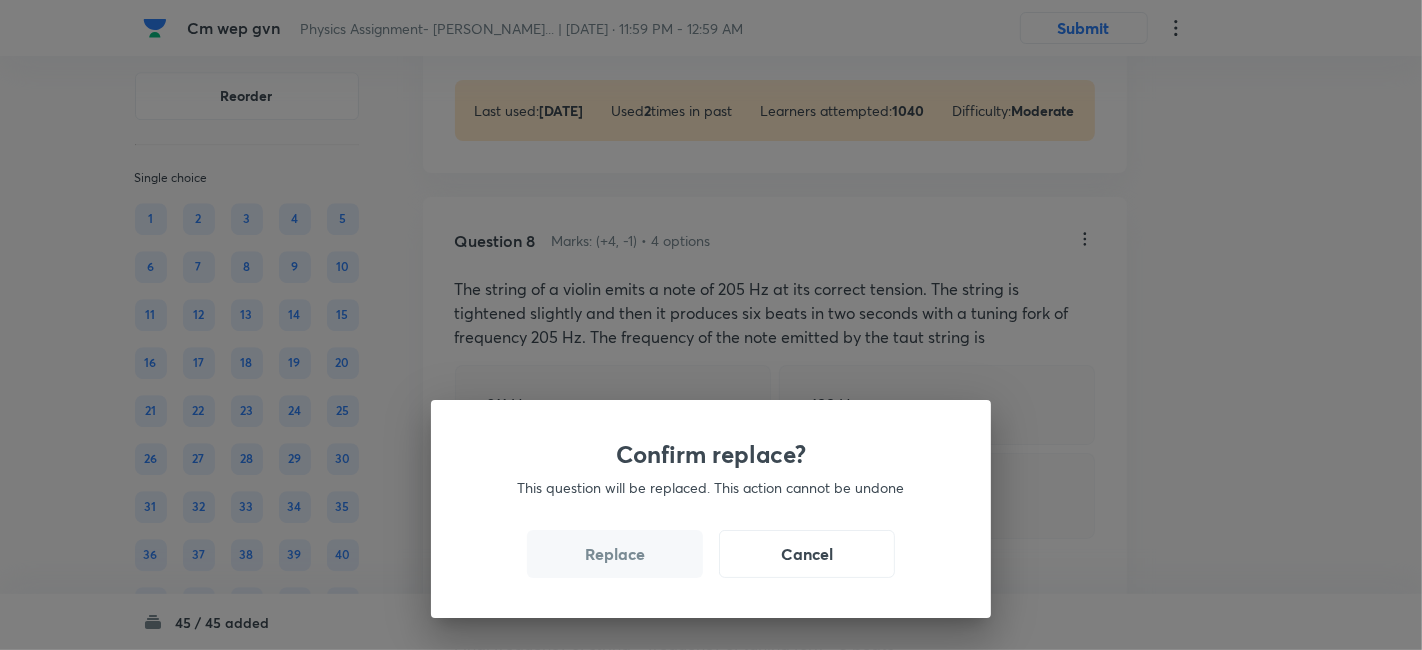 click on "Replace" at bounding box center [615, 554] 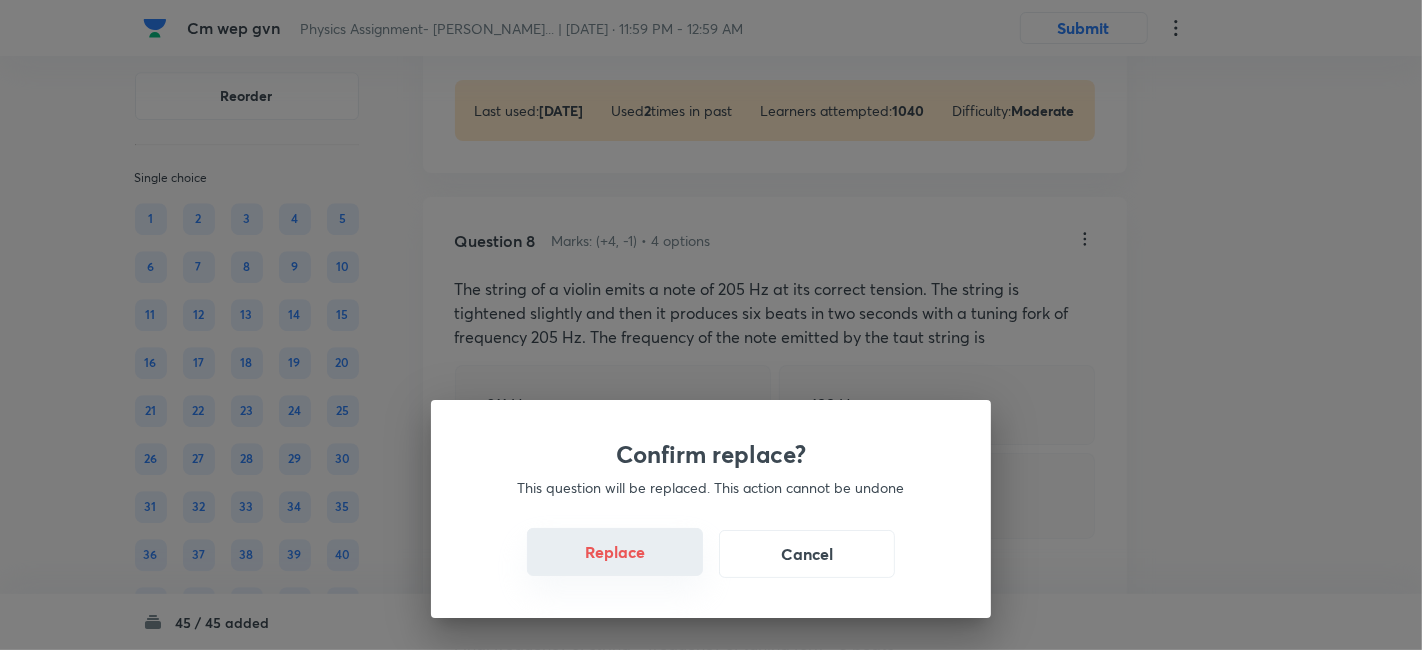 click on "Replace" at bounding box center (615, 552) 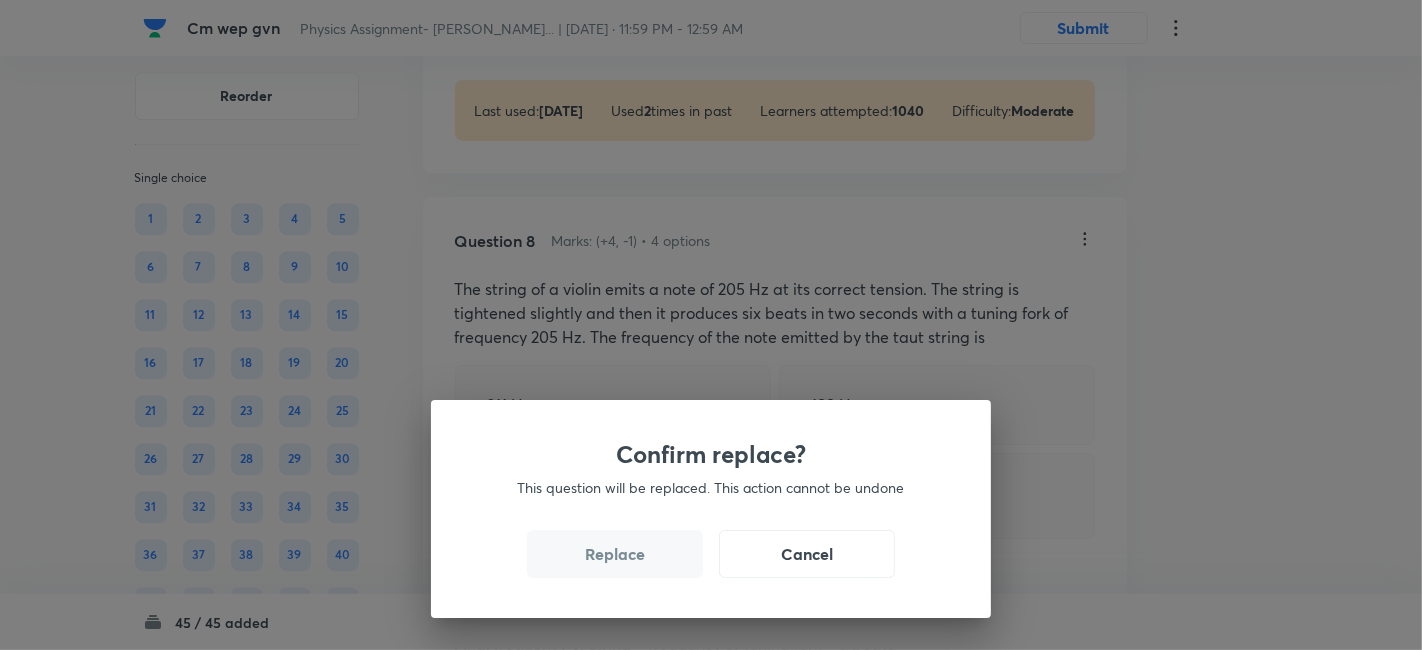 click on "Replace" at bounding box center (615, 554) 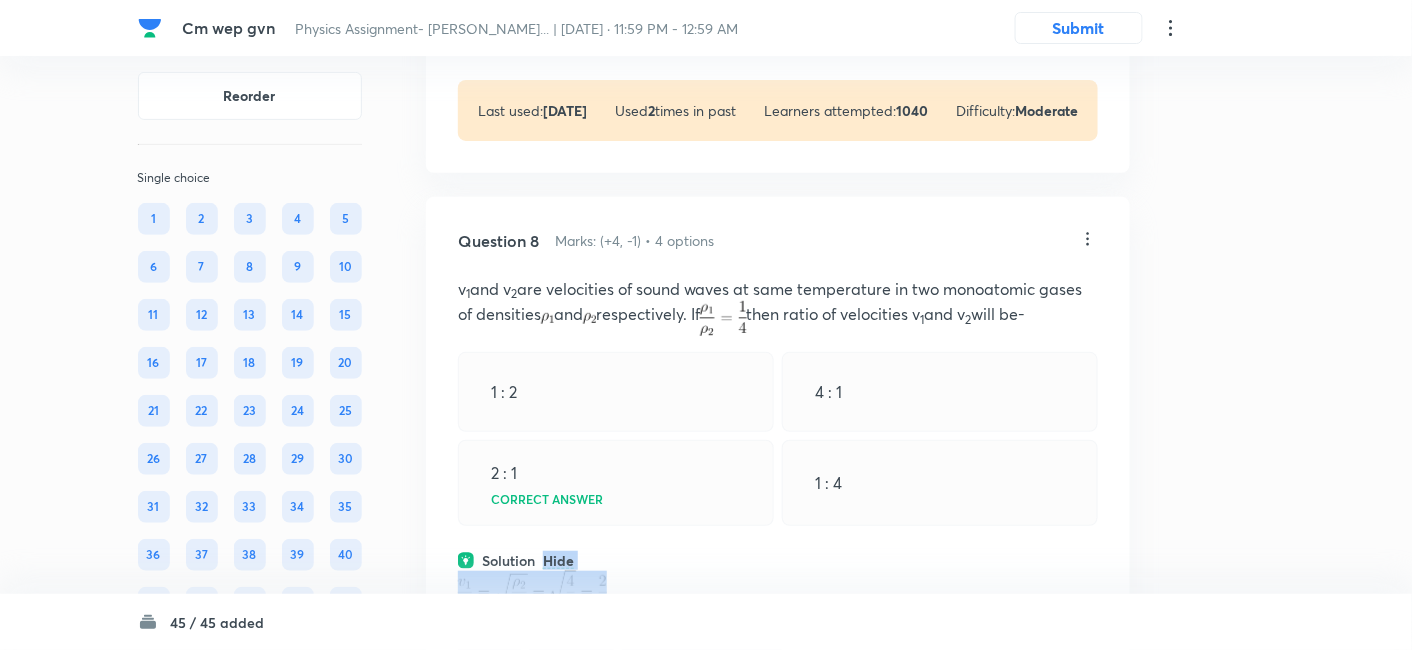 click on "Solution Hide" at bounding box center [778, 560] 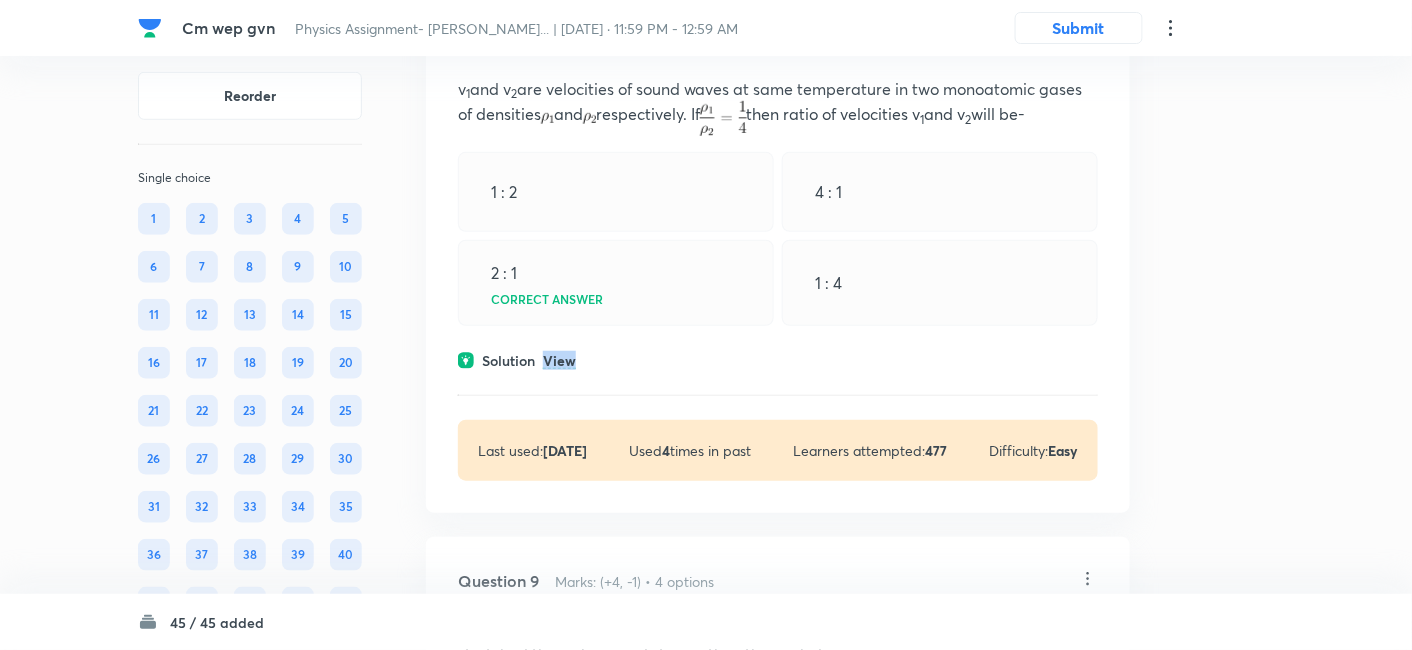 scroll, scrollTop: 5102, scrollLeft: 0, axis: vertical 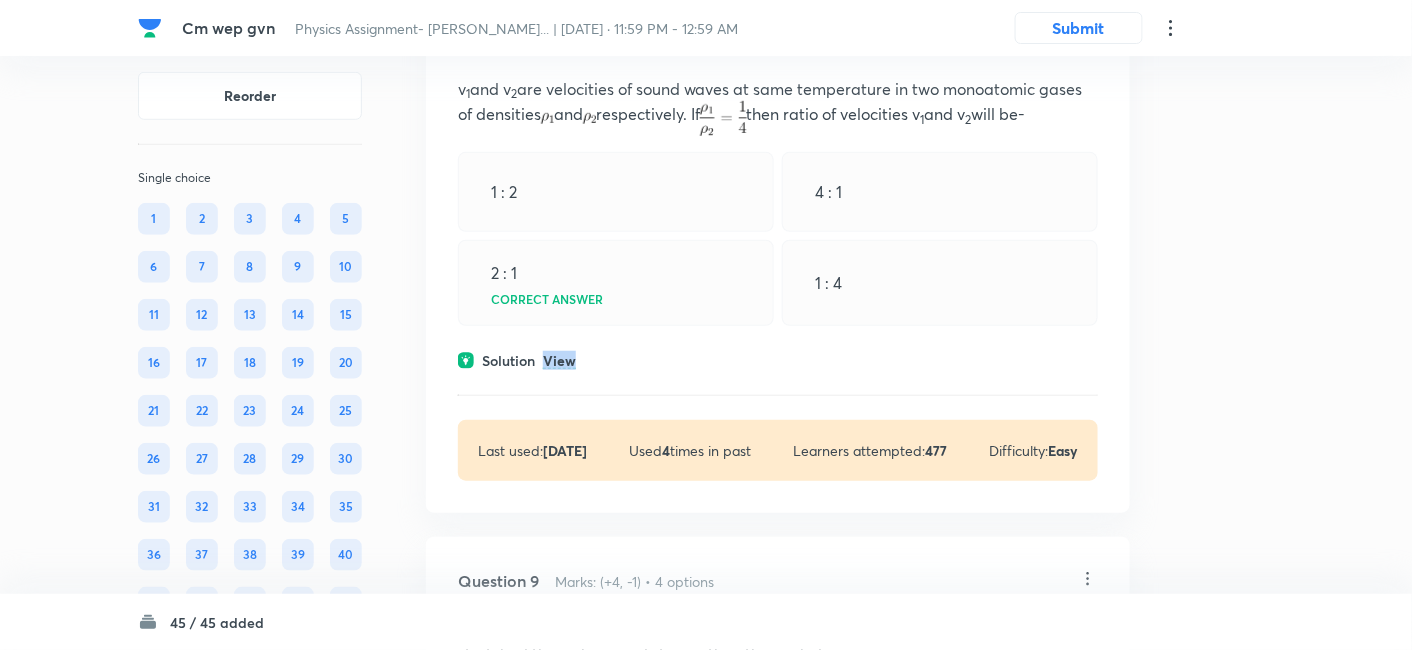 click on "View" at bounding box center [559, 361] 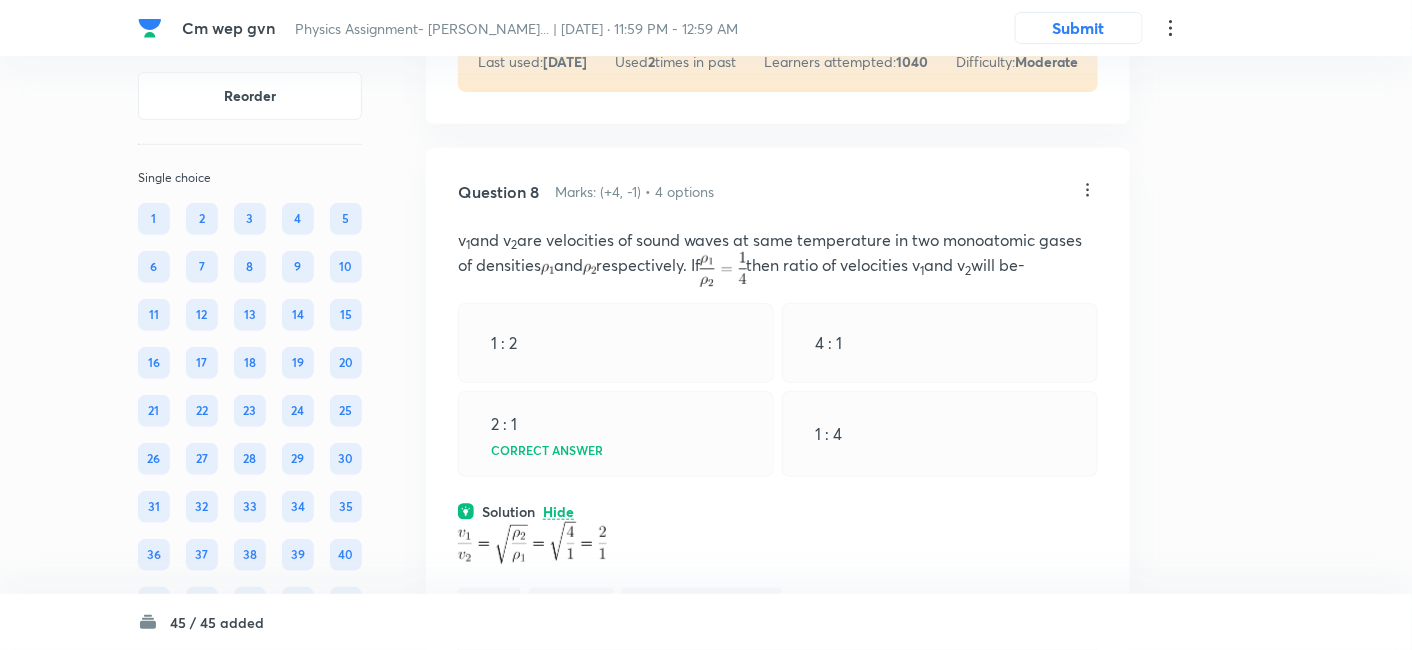 scroll, scrollTop: 4949, scrollLeft: 0, axis: vertical 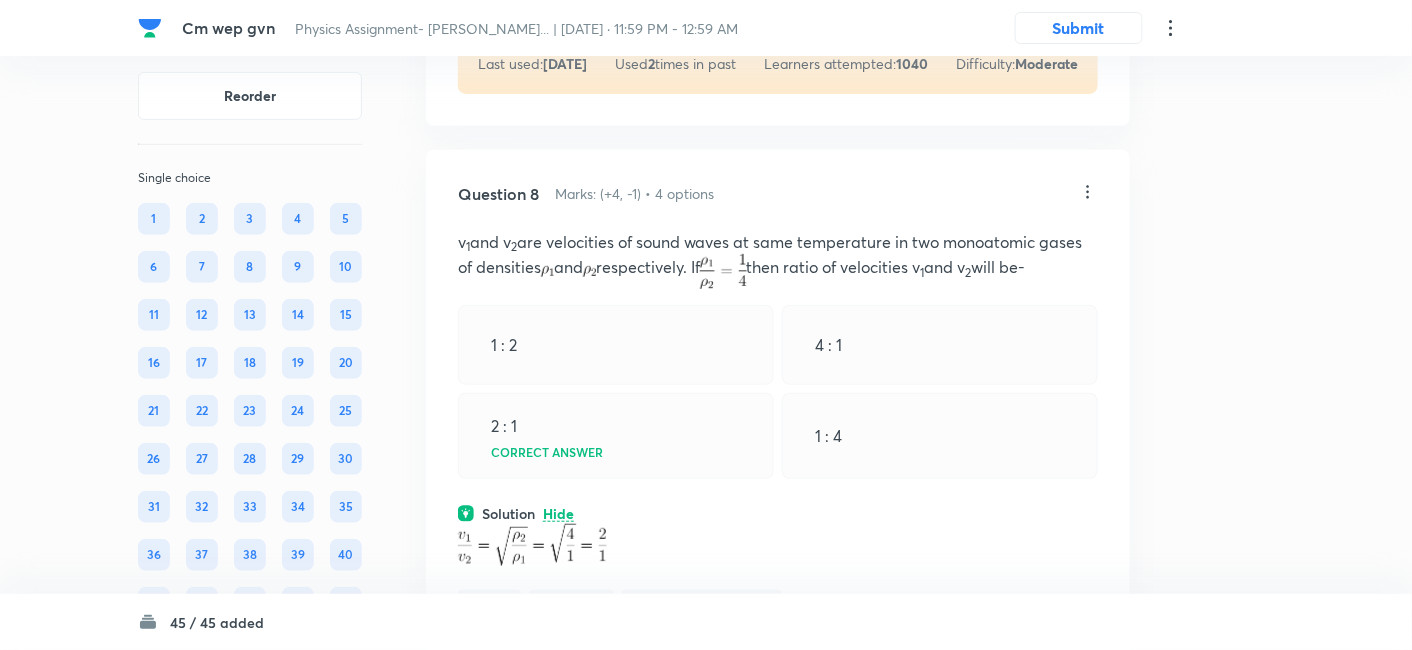click 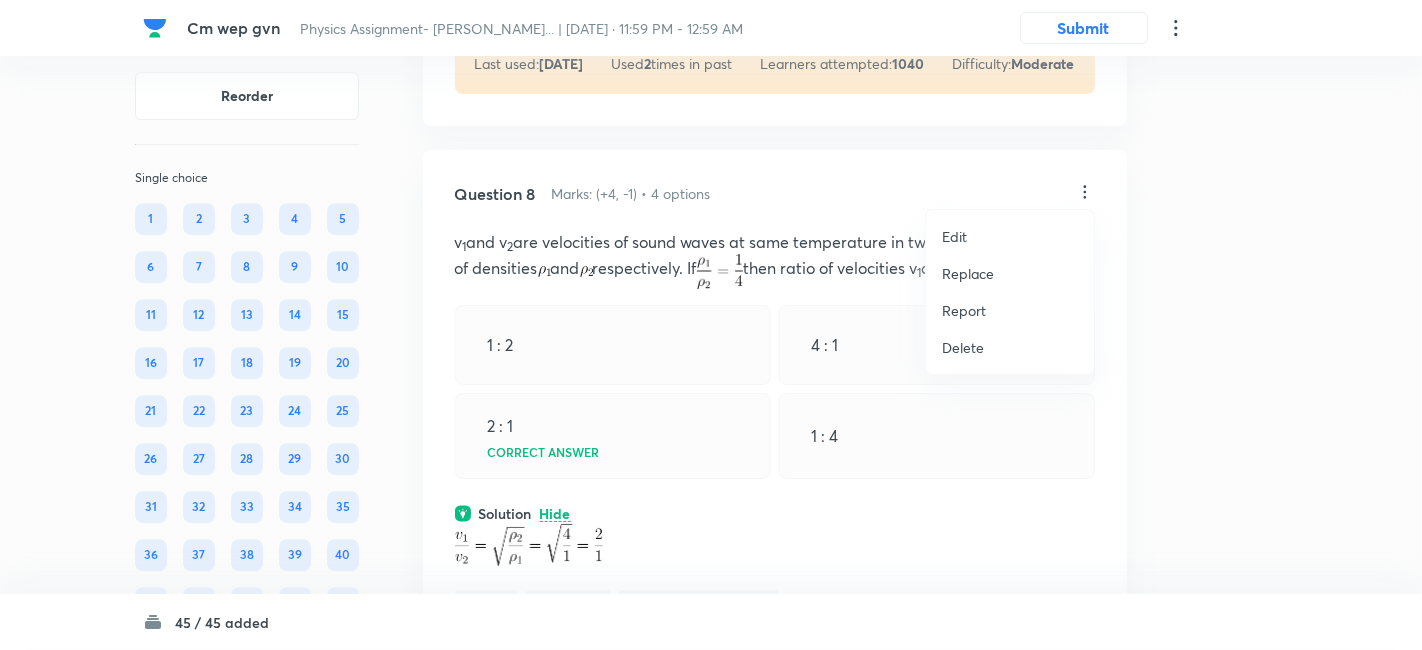 click on "Replace" at bounding box center [968, 273] 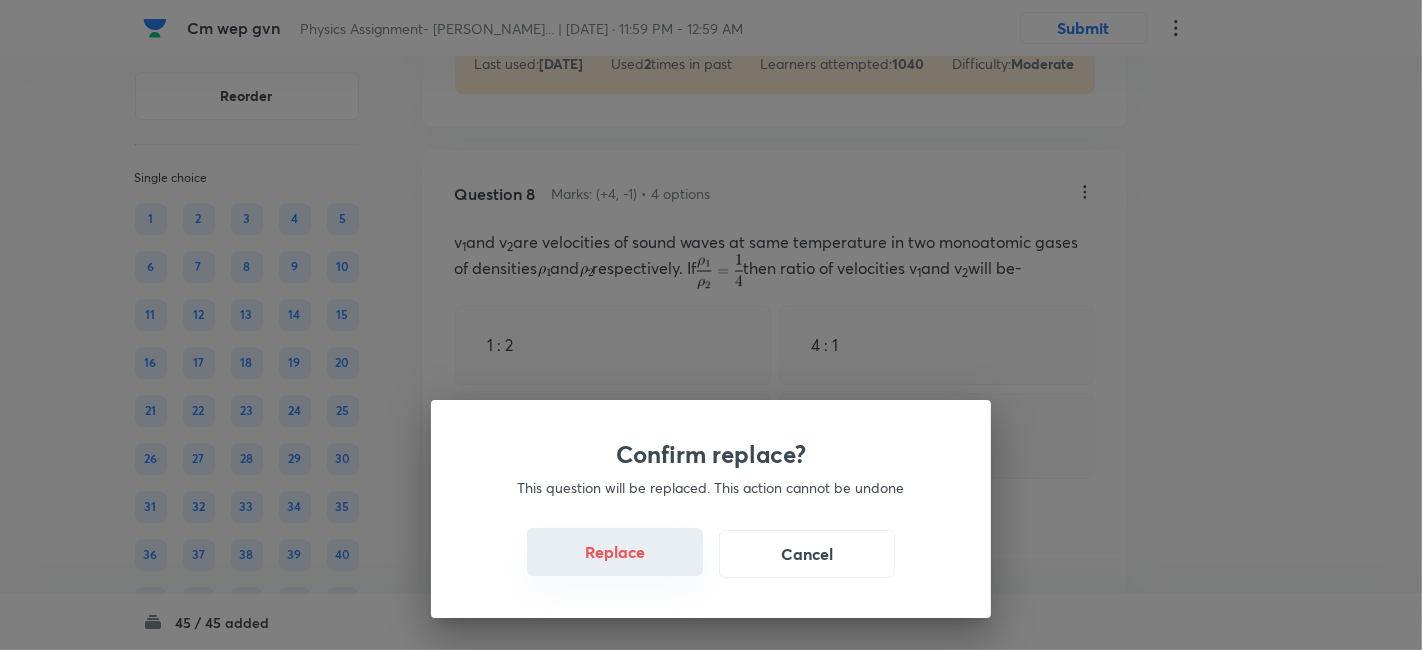 click on "Replace" at bounding box center (615, 552) 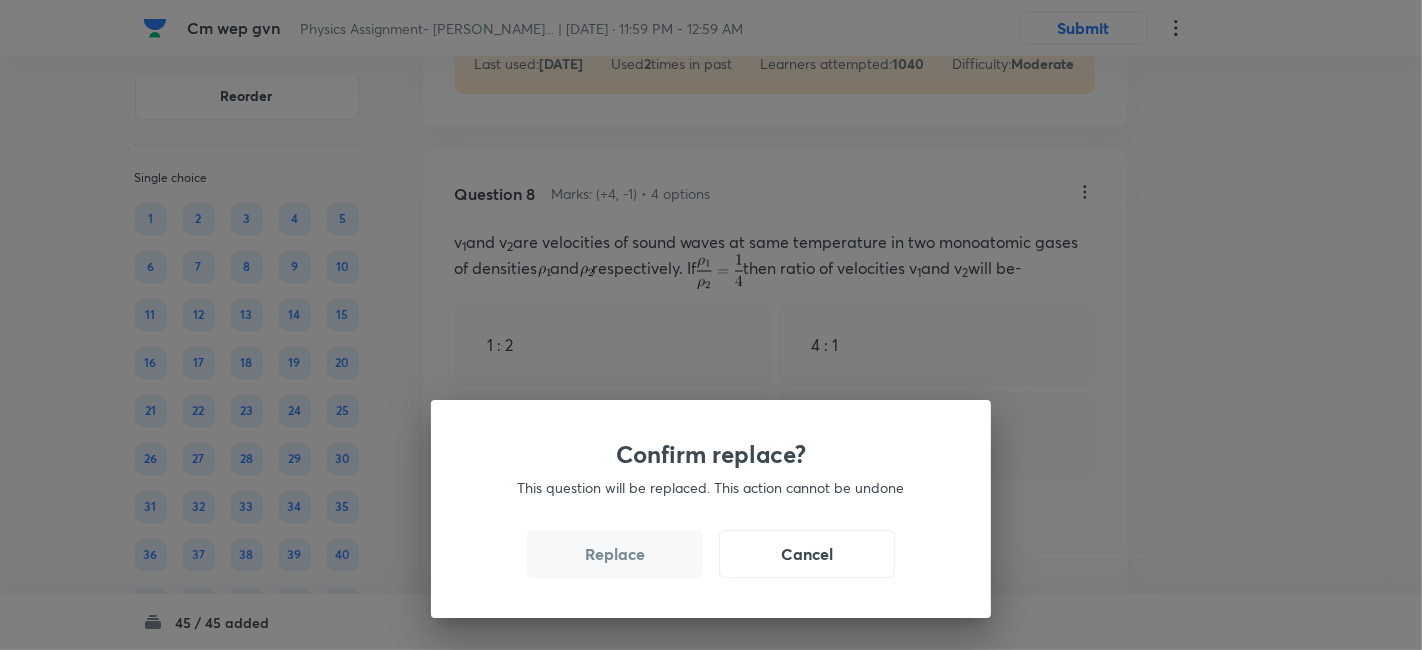 click on "Replace" at bounding box center (615, 554) 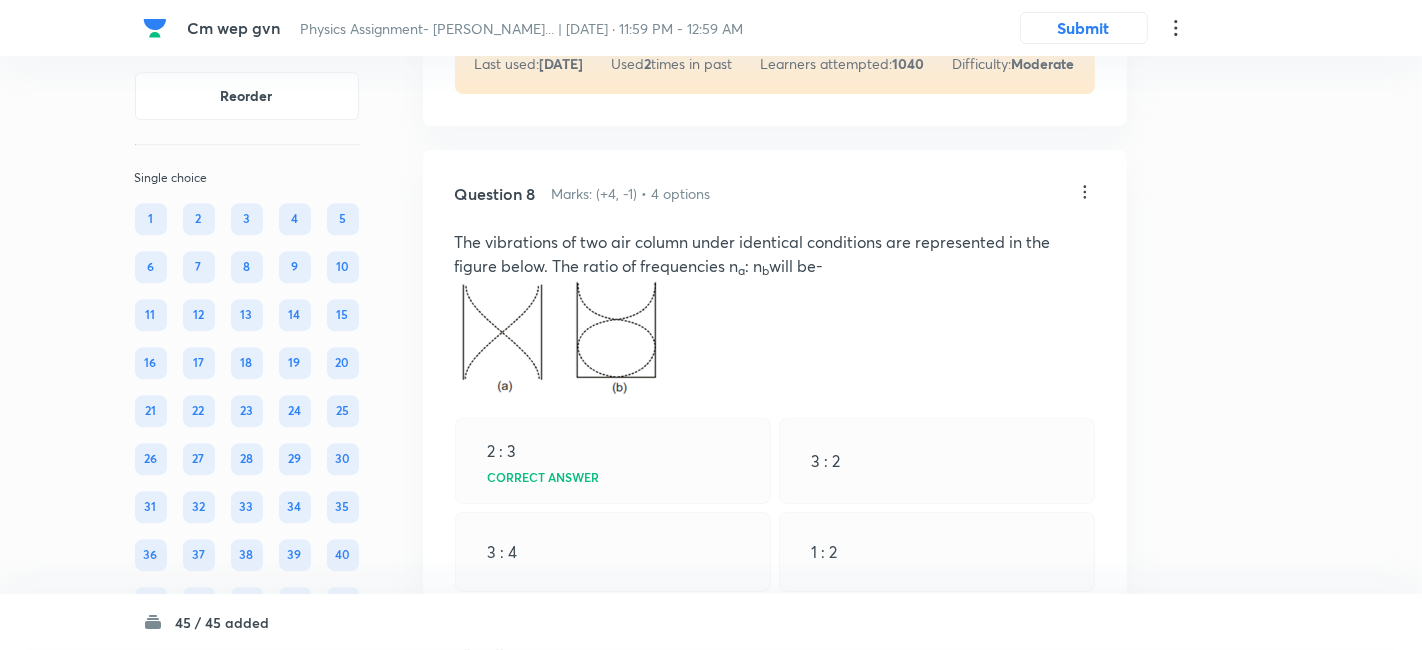 click on "Confirm replace? This question will be replaced. This action cannot be undone Replace Cancel" at bounding box center (711, 975) 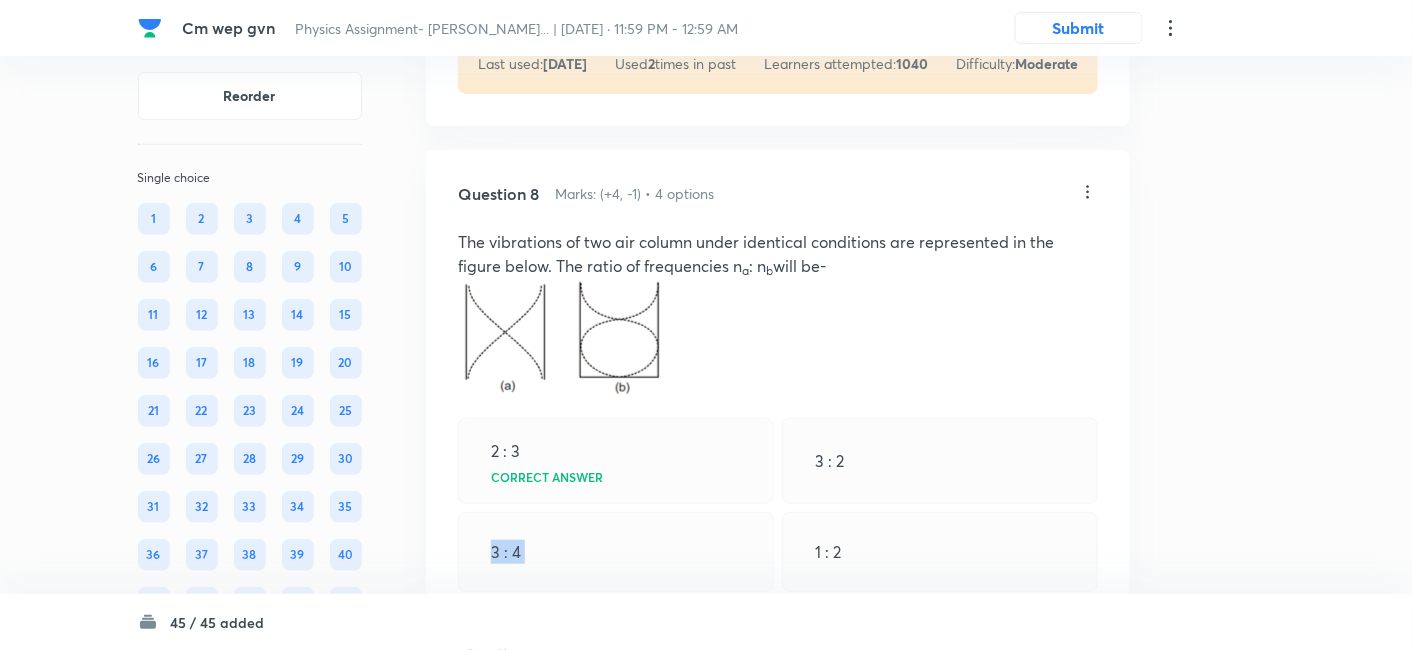 click on "3 : 4" at bounding box center [616, 552] 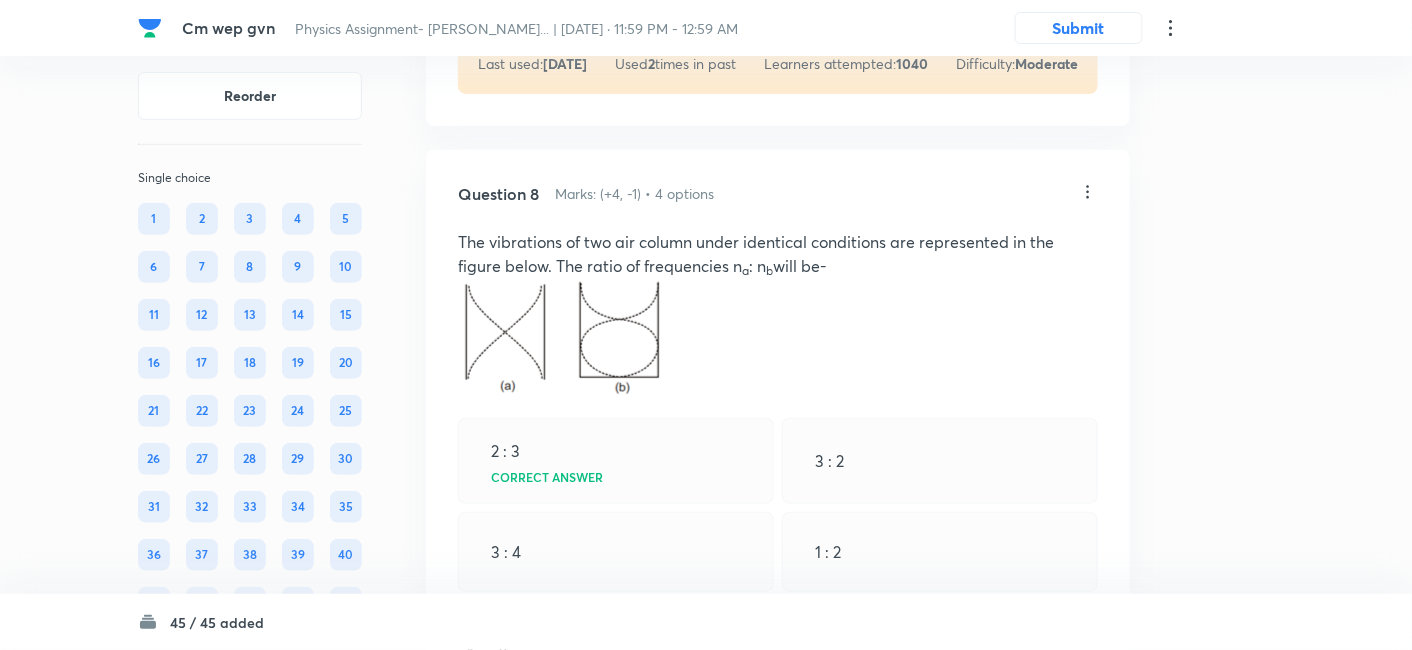 click 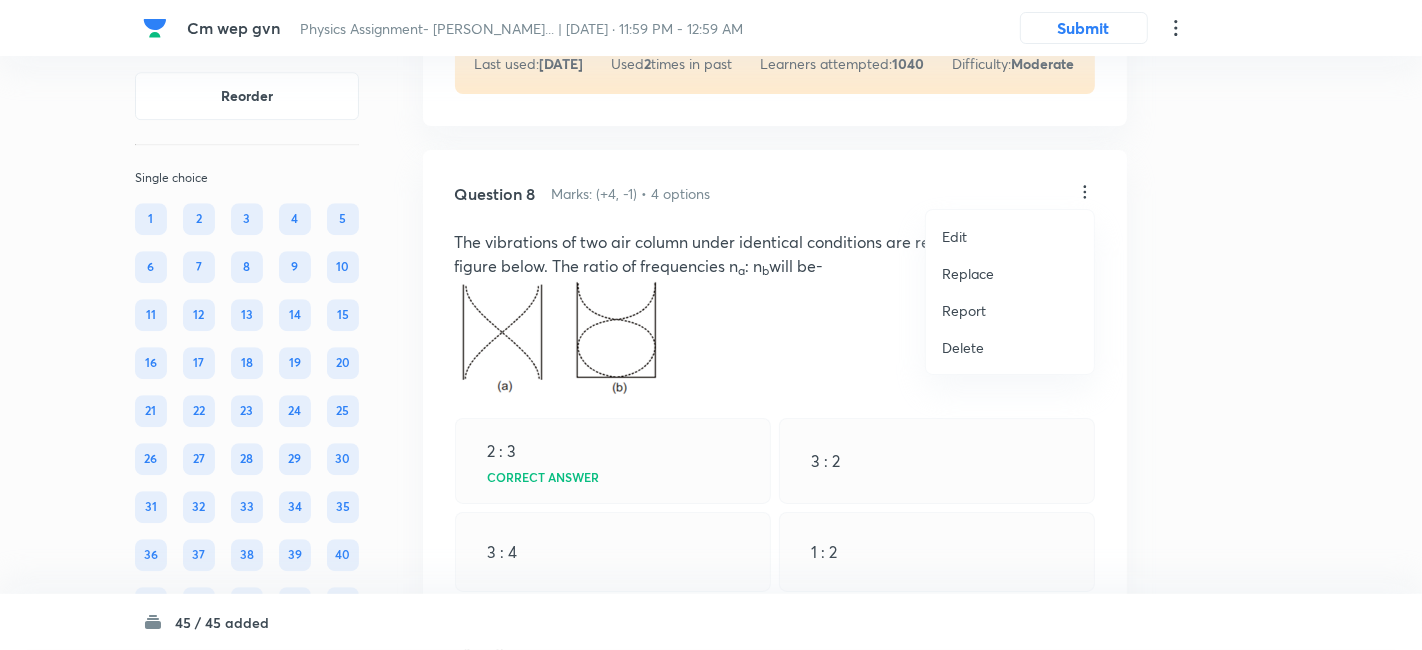 click on "Replace" at bounding box center (968, 273) 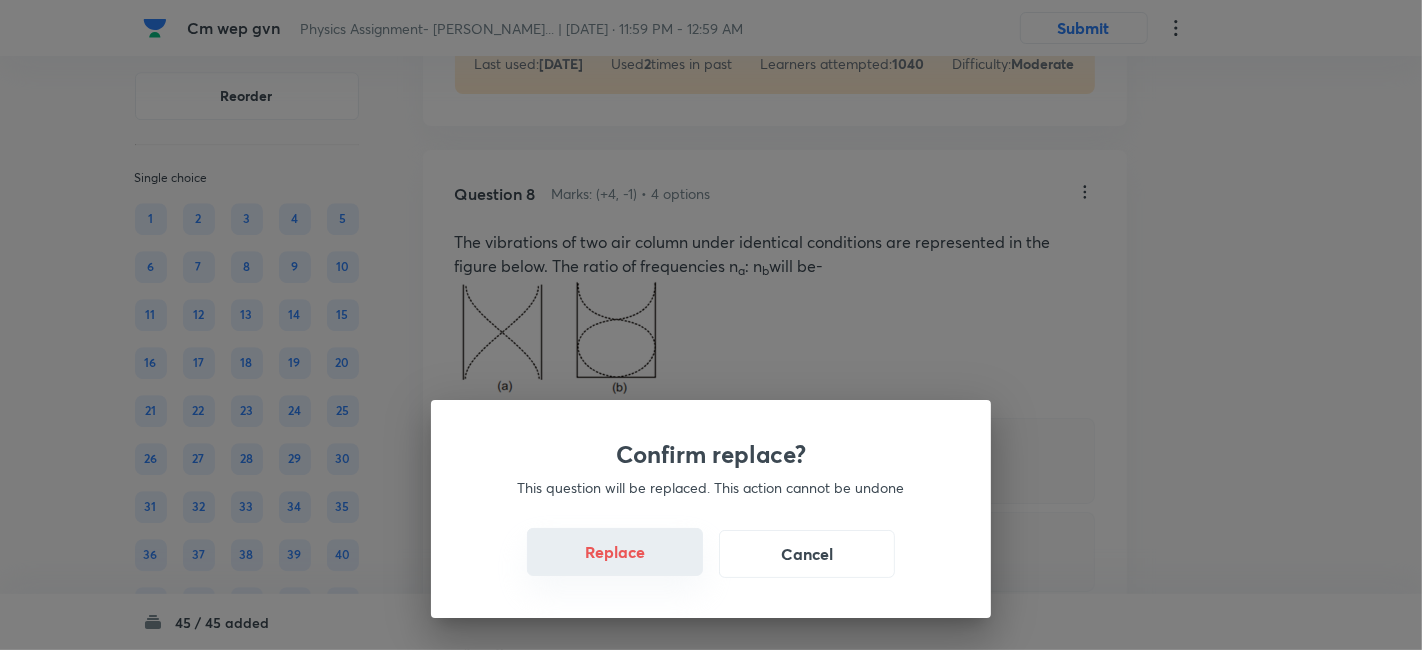 click on "Replace" at bounding box center [615, 552] 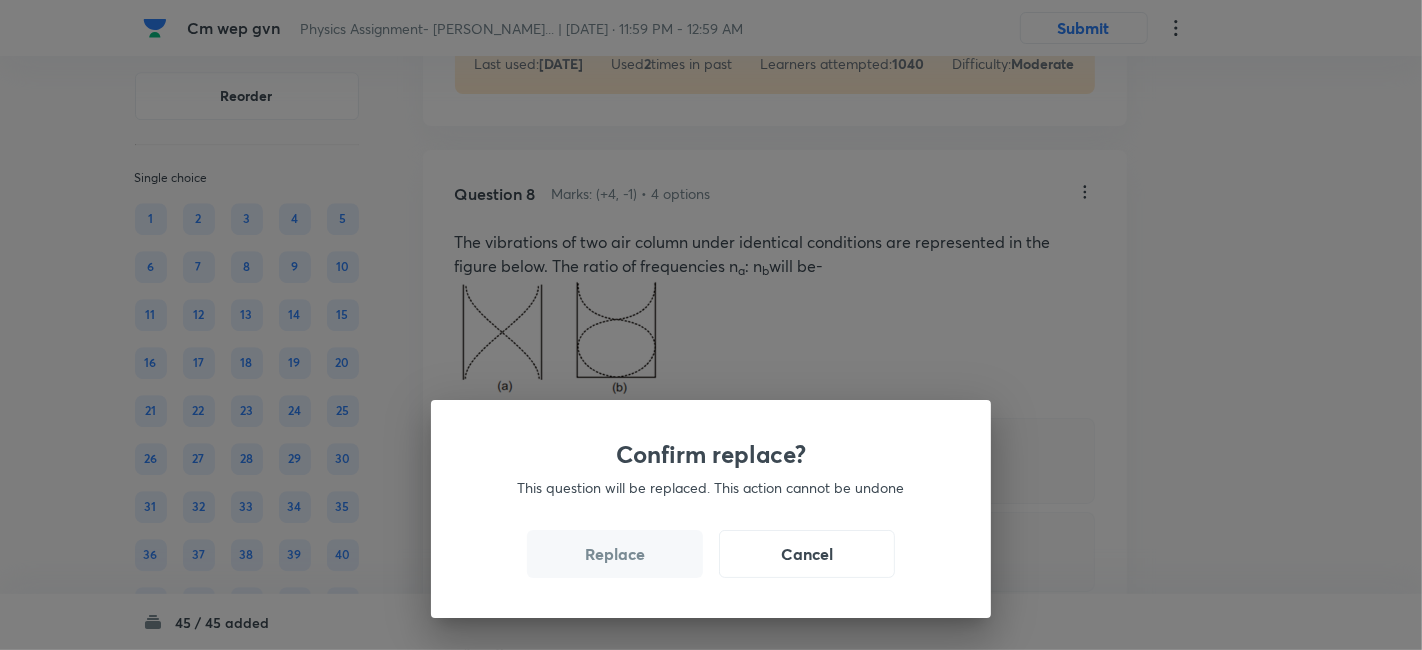 click on "Replace" at bounding box center (615, 554) 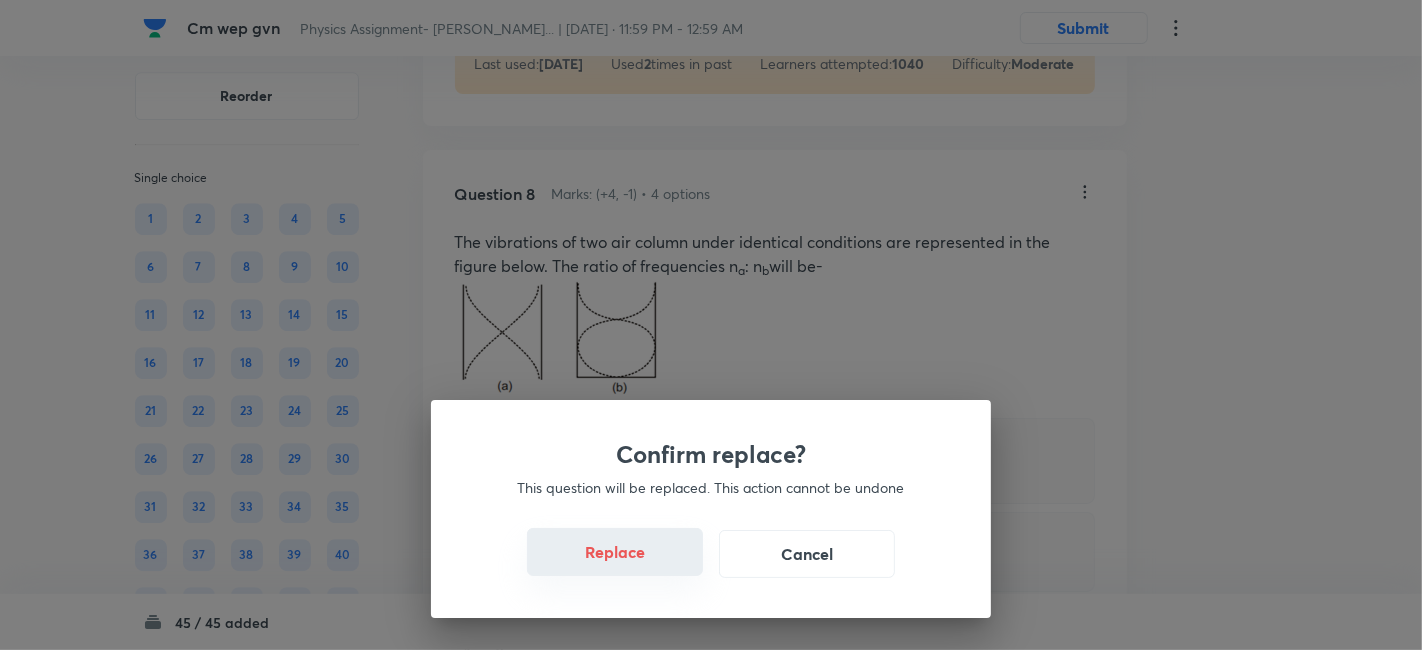 click on "Replace" at bounding box center [615, 552] 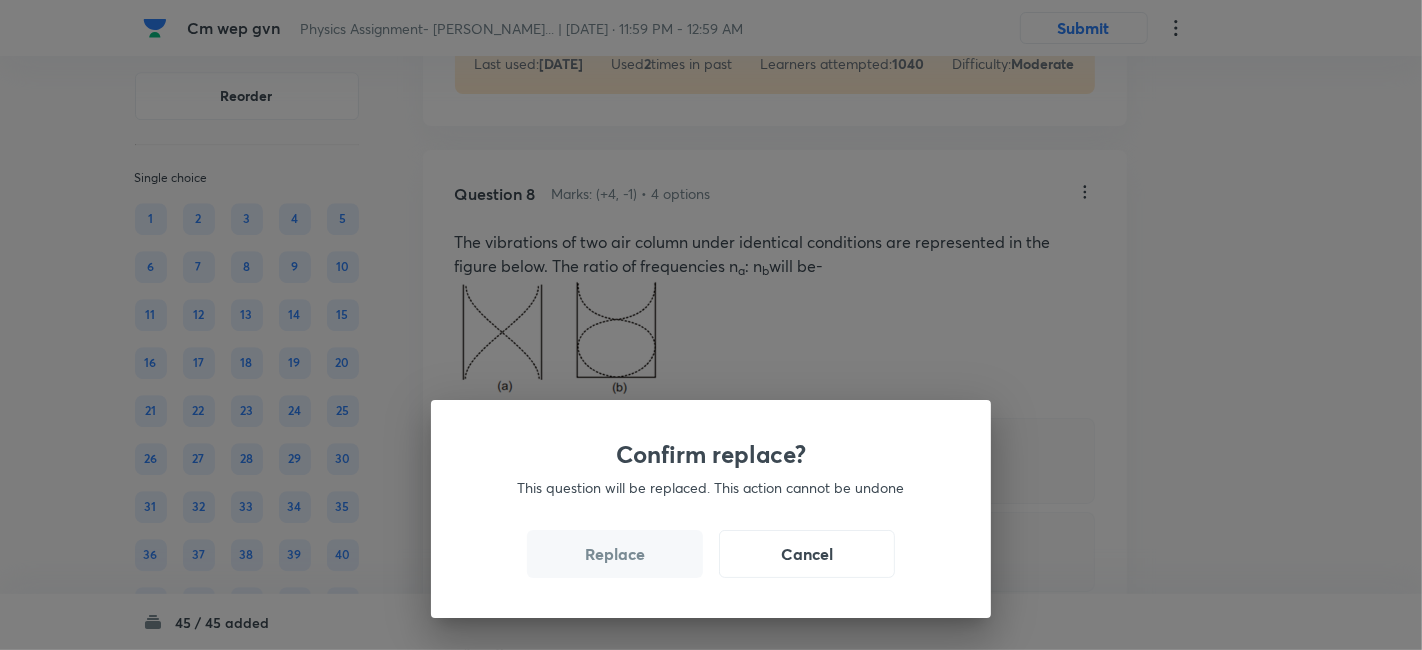 click on "Replace" at bounding box center [615, 554] 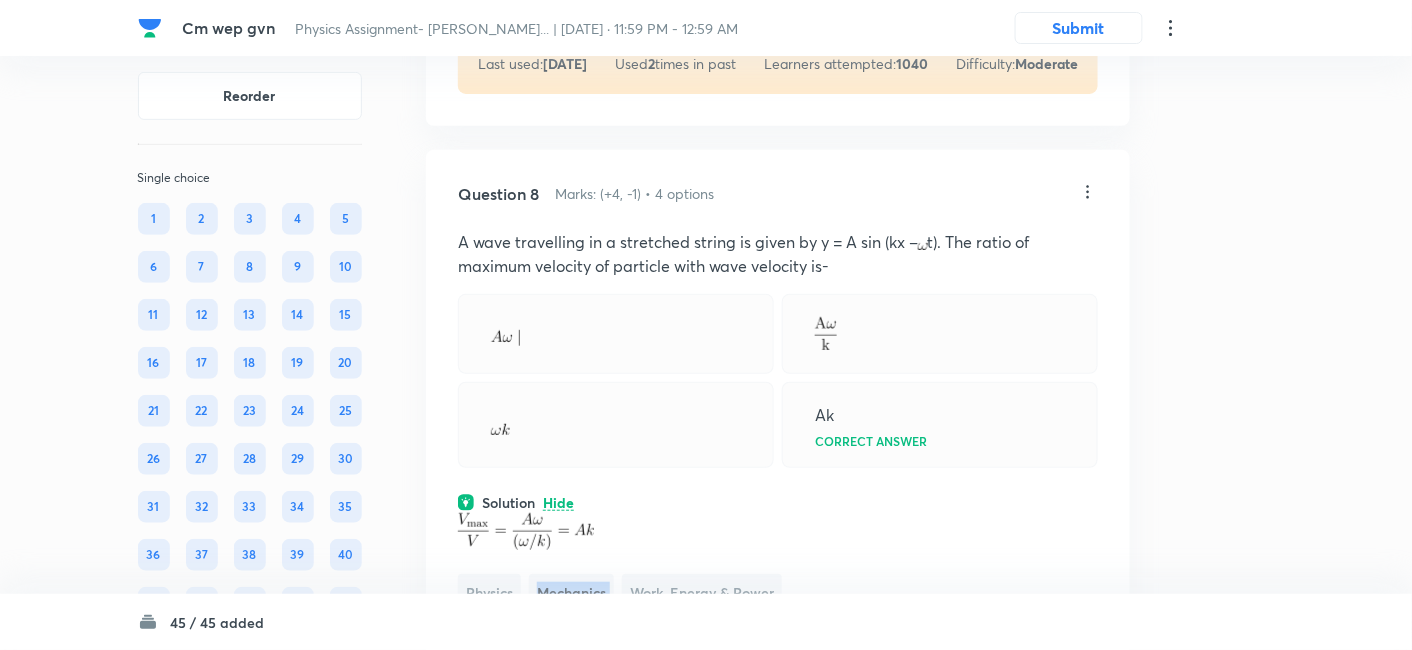 click on "Physics Mechanics Work, Energy & Power" at bounding box center (778, 562) 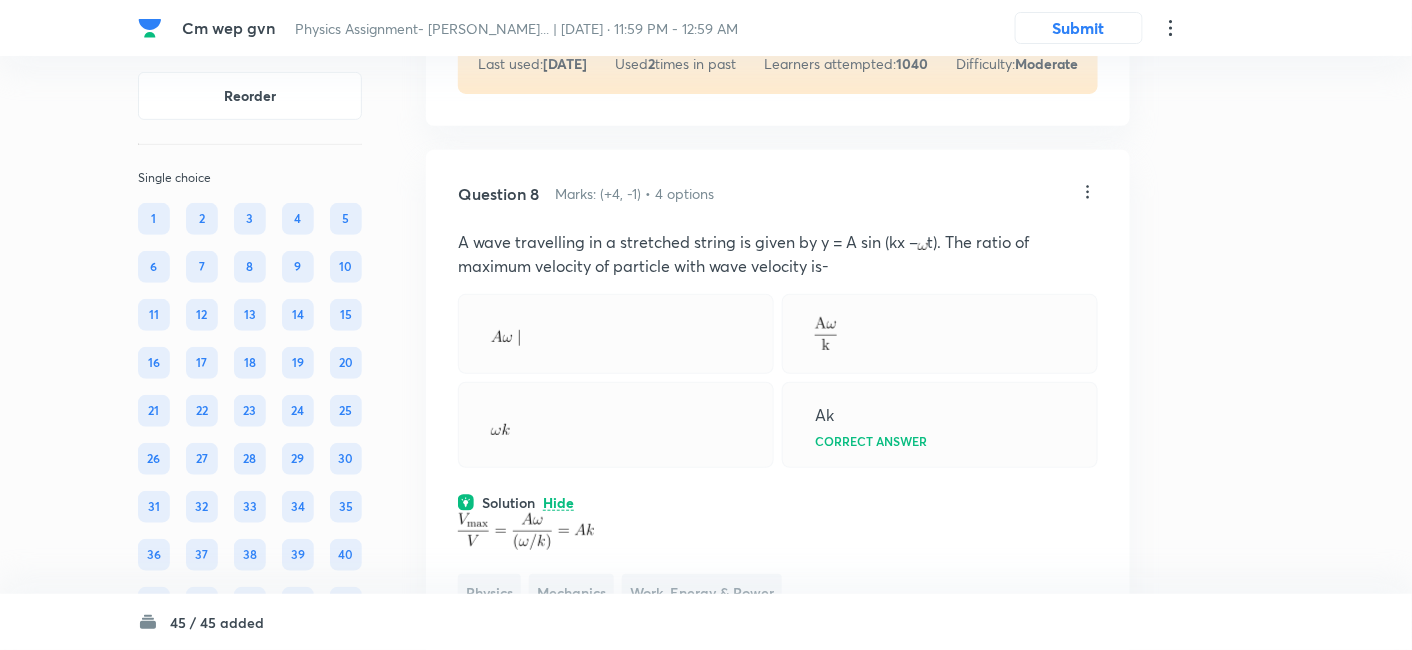 click 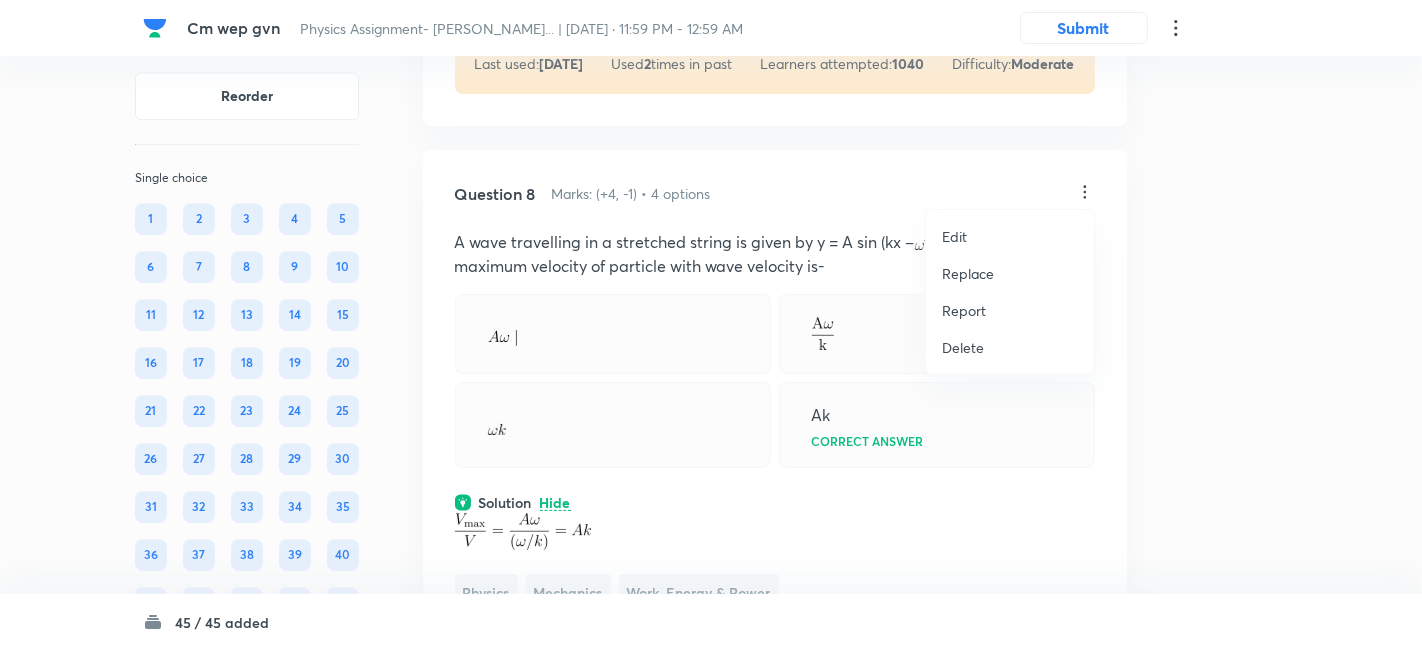 click on "Replace" at bounding box center (968, 273) 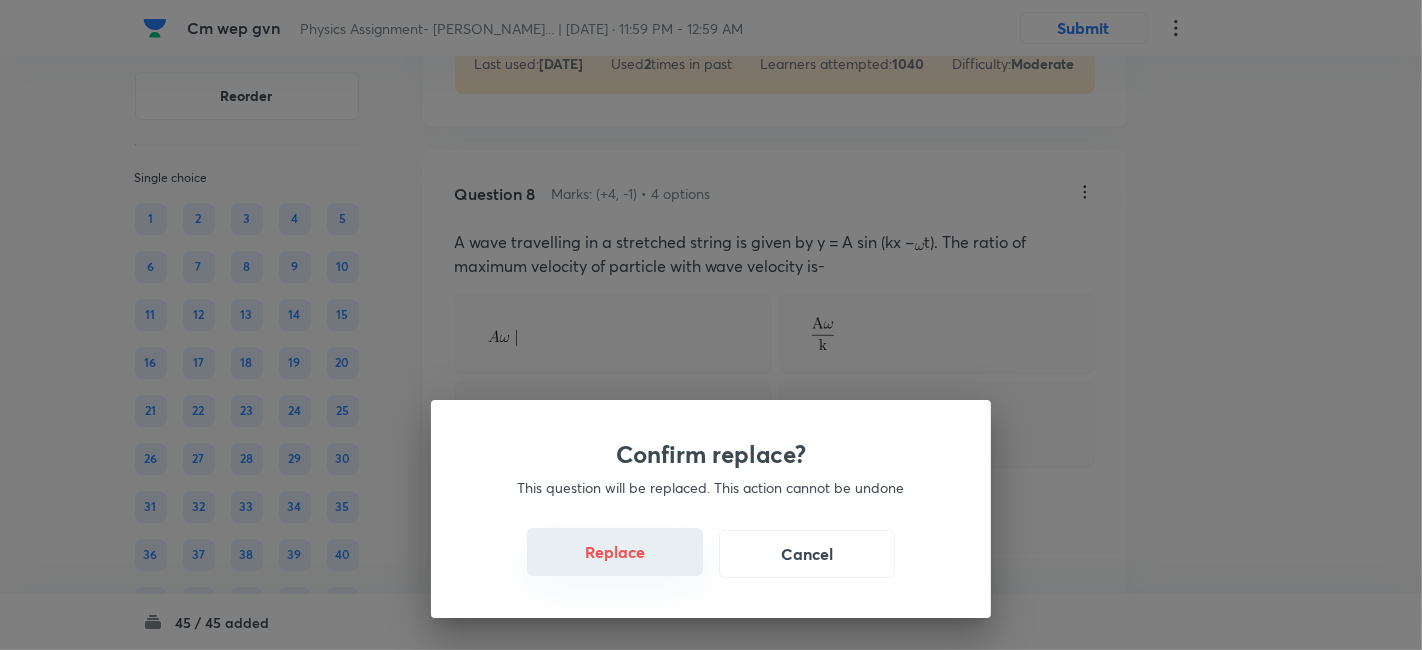 click on "Replace" at bounding box center (615, 552) 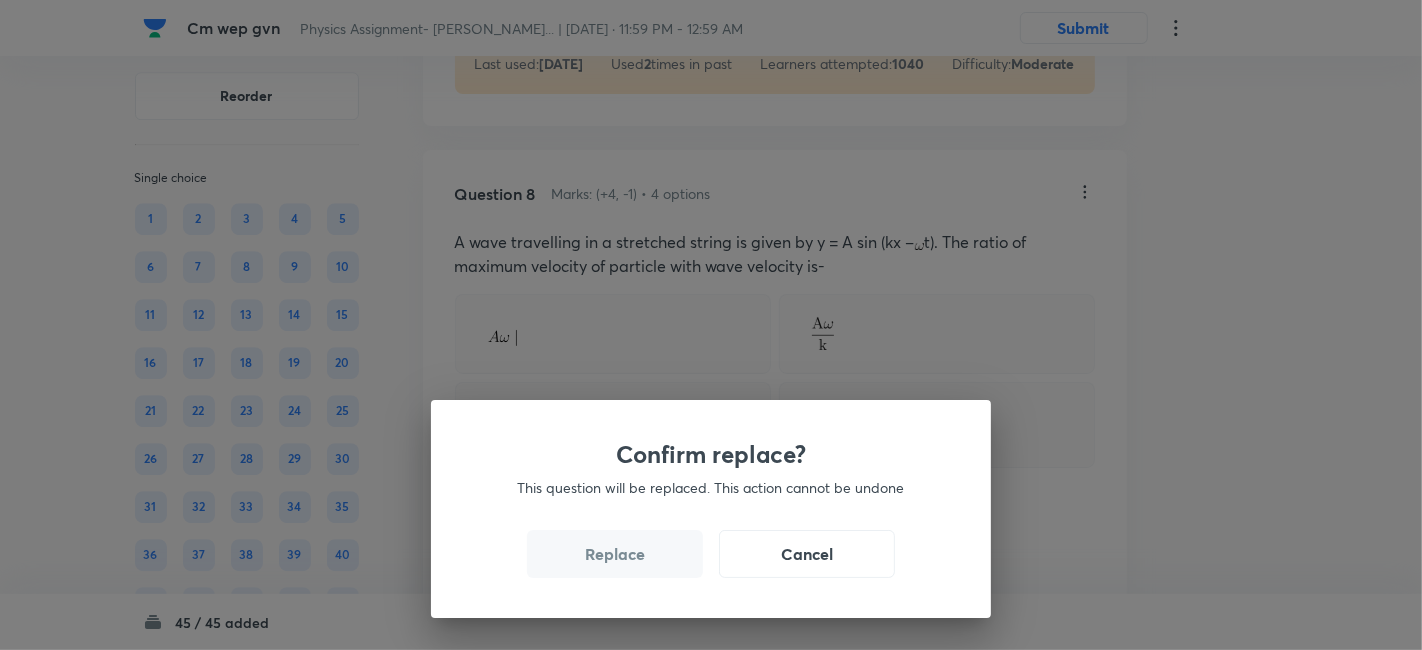 click on "Replace" at bounding box center (615, 554) 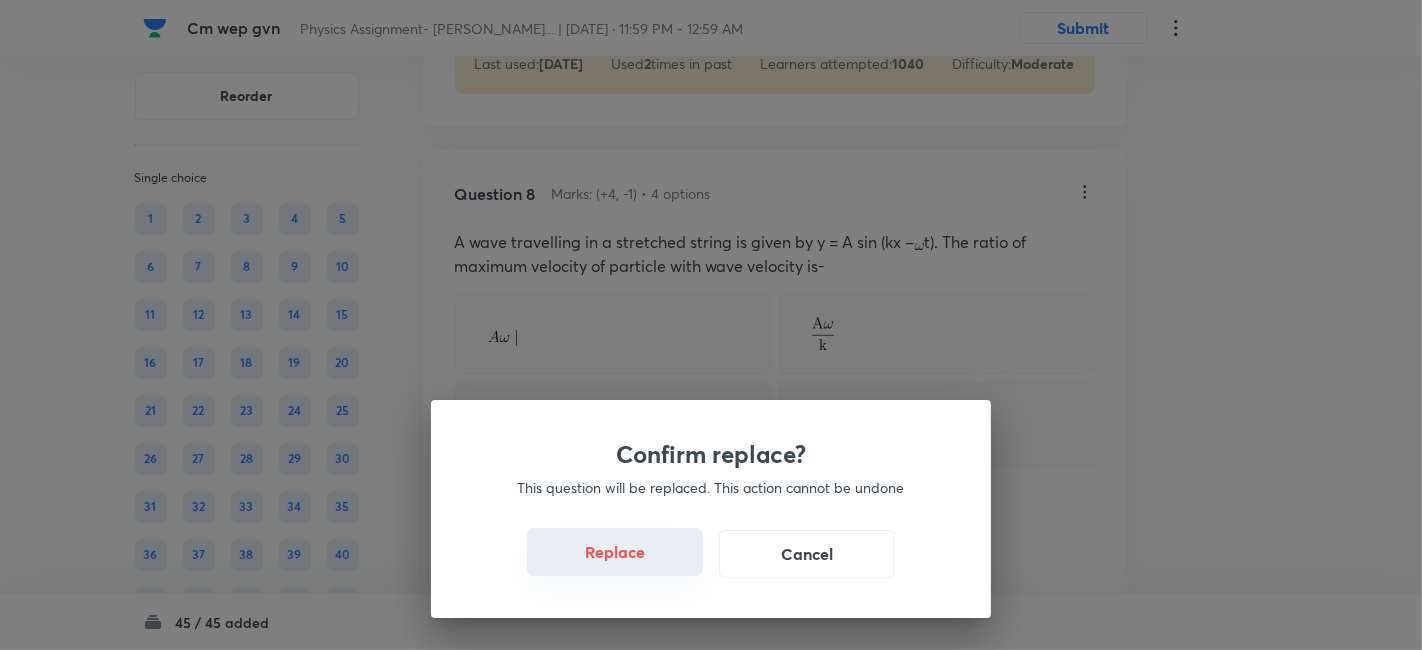 click on "Replace" at bounding box center [615, 552] 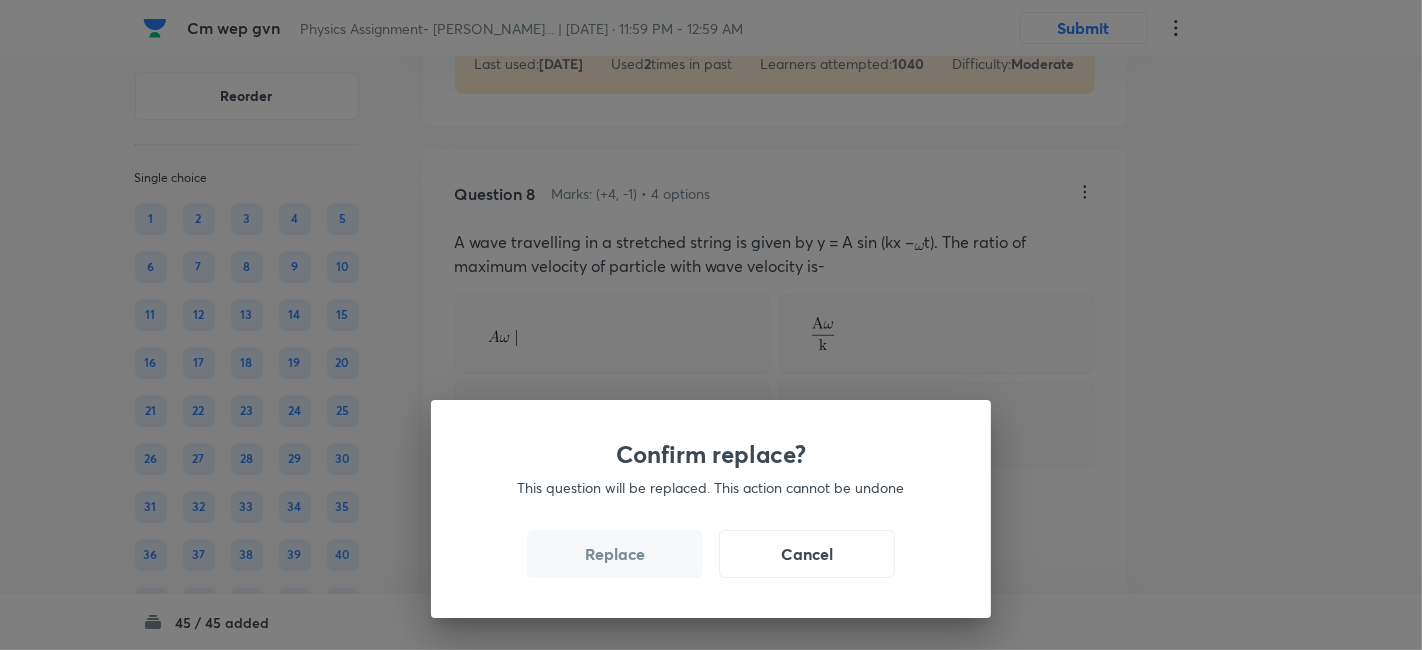click on "Replace" at bounding box center (615, 554) 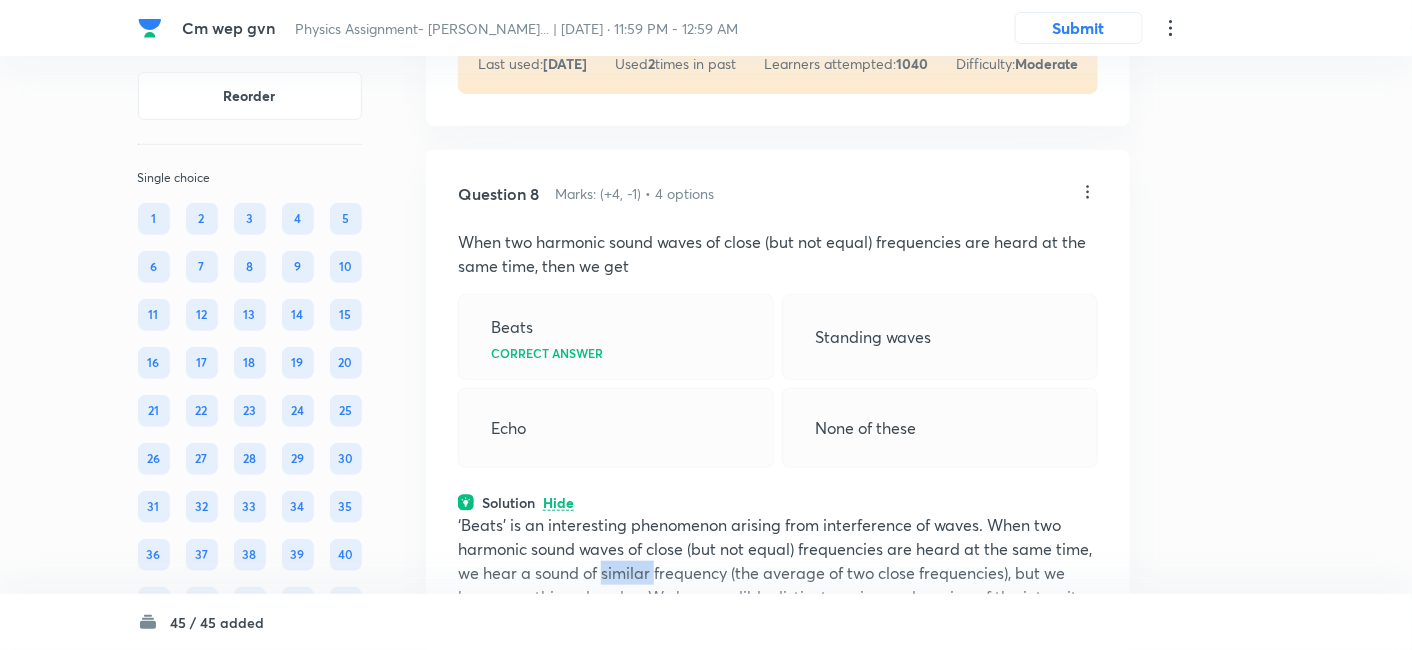 click on "‘Beats’ is an interesting phenomenon arising from interference of waves. When two harmonic sound waves of close (but not equal) frequencies are heard at the same time, we hear a sound of similar frequency (the average of two close frequencies), but we hear something else also. We hear audibly distinct waxing and waning of the intensity of the sound, with a frequency equal to the difference in the two close frequencies." at bounding box center (778, 573) 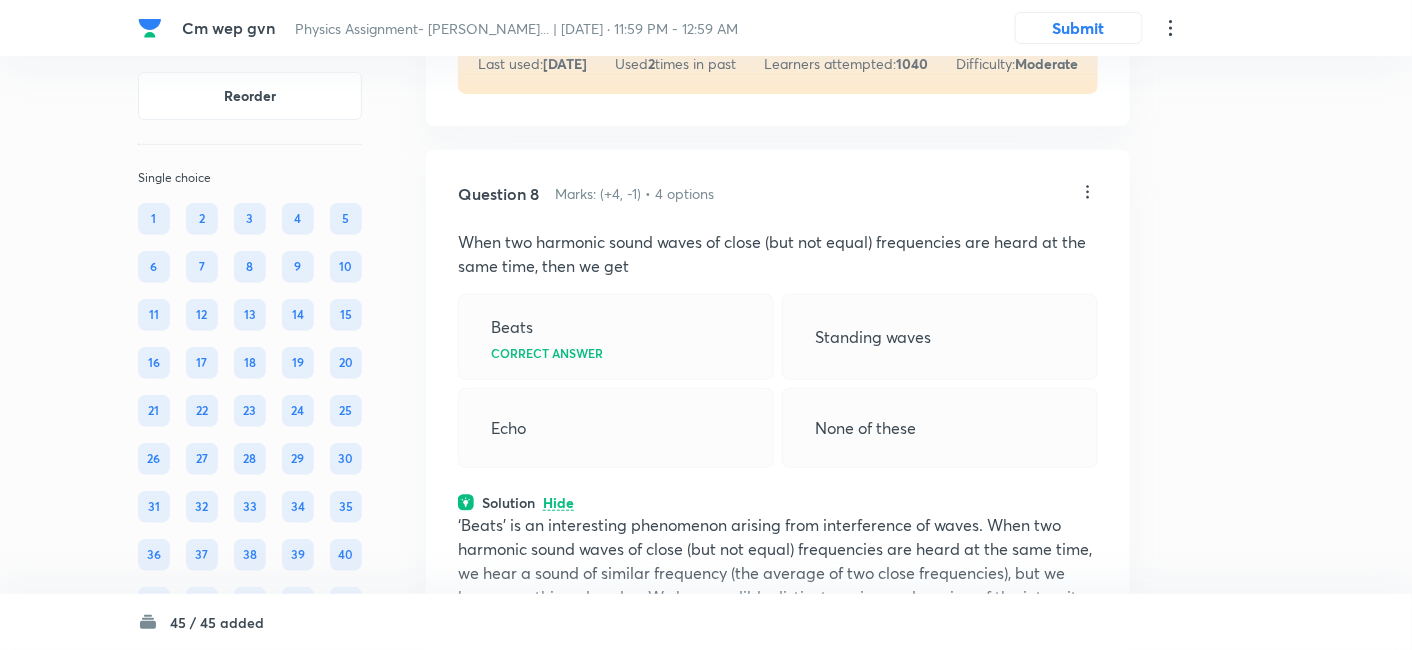 click 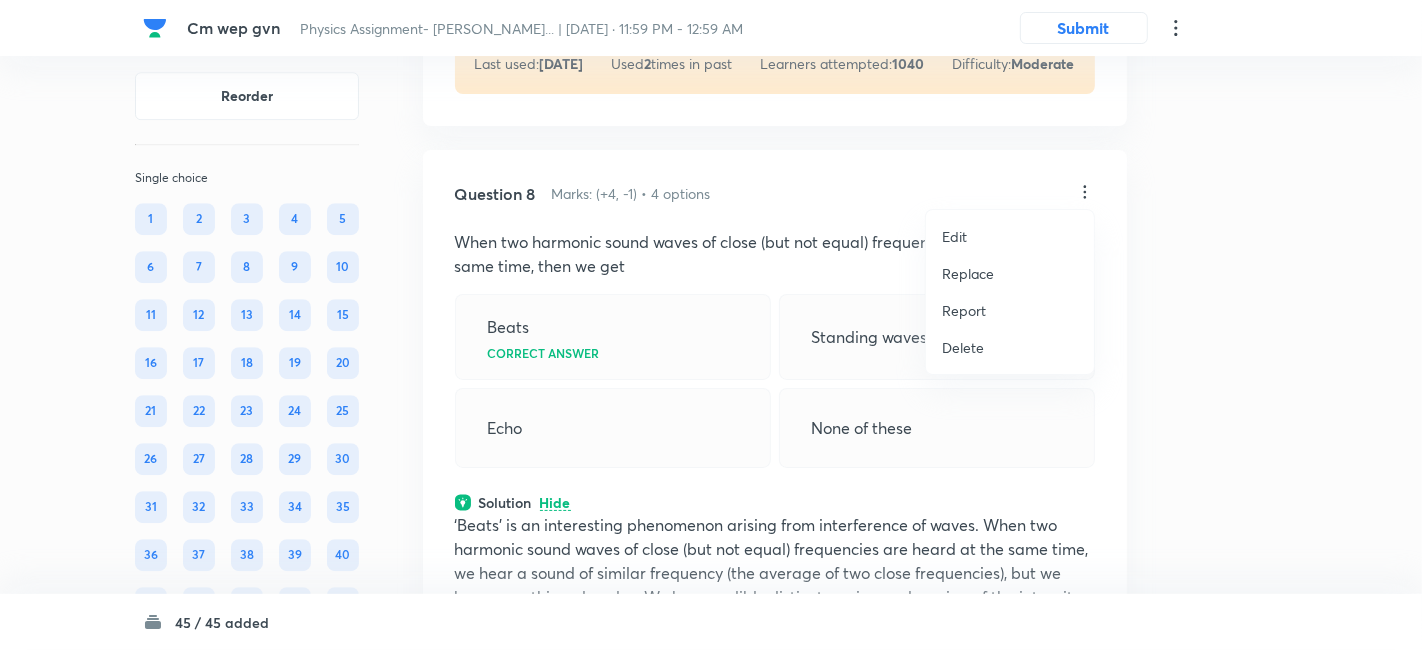 click on "Replace" at bounding box center [968, 273] 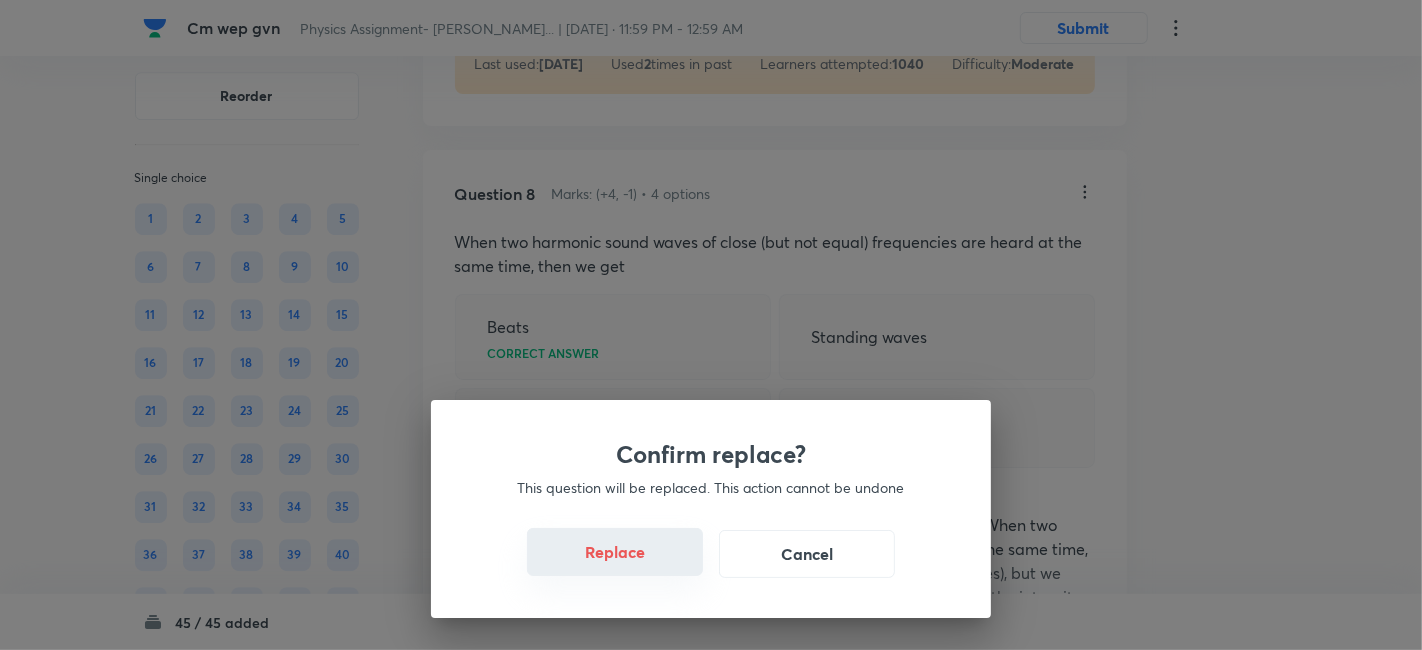 click on "Replace" at bounding box center [615, 552] 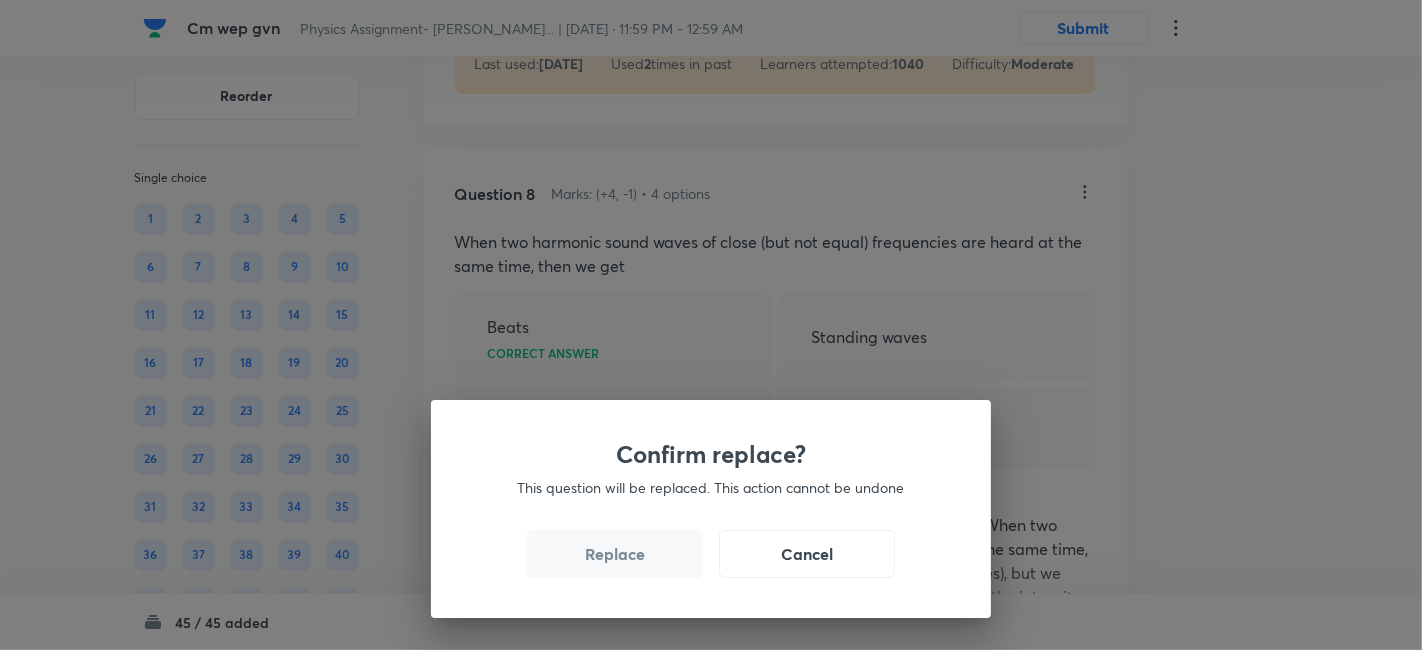 click on "Replace" at bounding box center (615, 554) 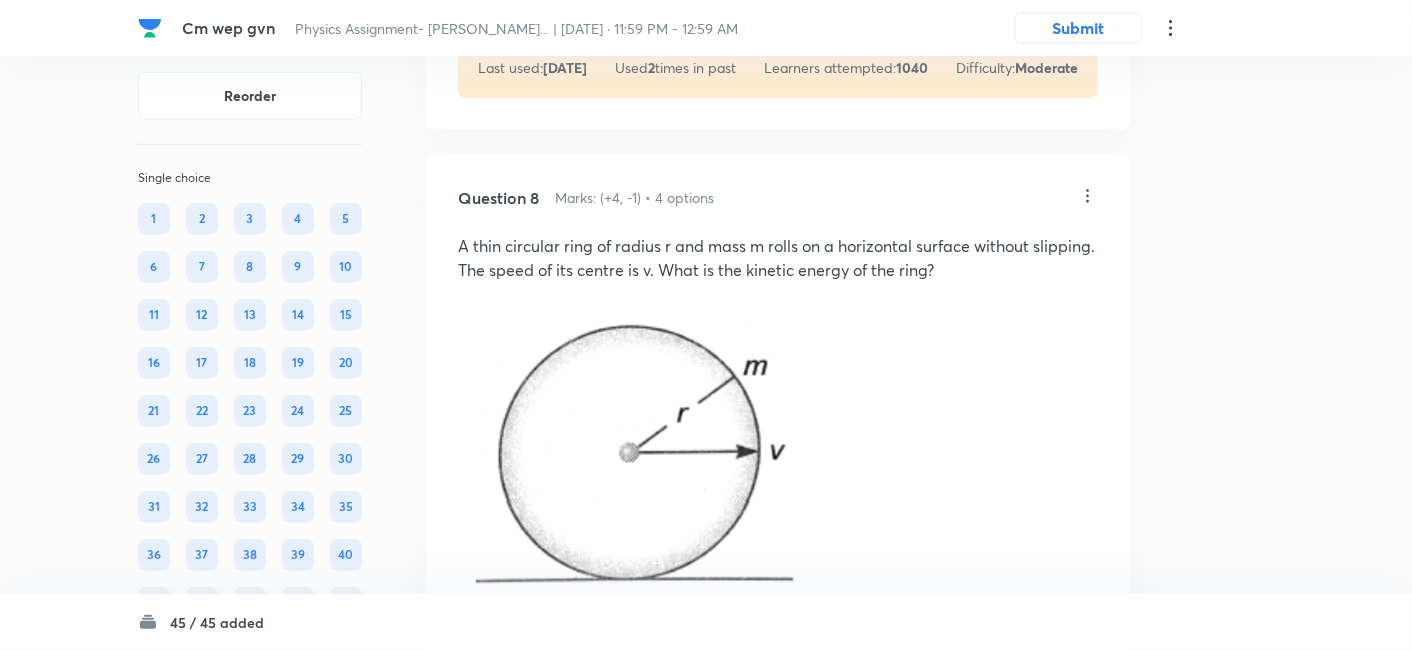 scroll, scrollTop: 4944, scrollLeft: 0, axis: vertical 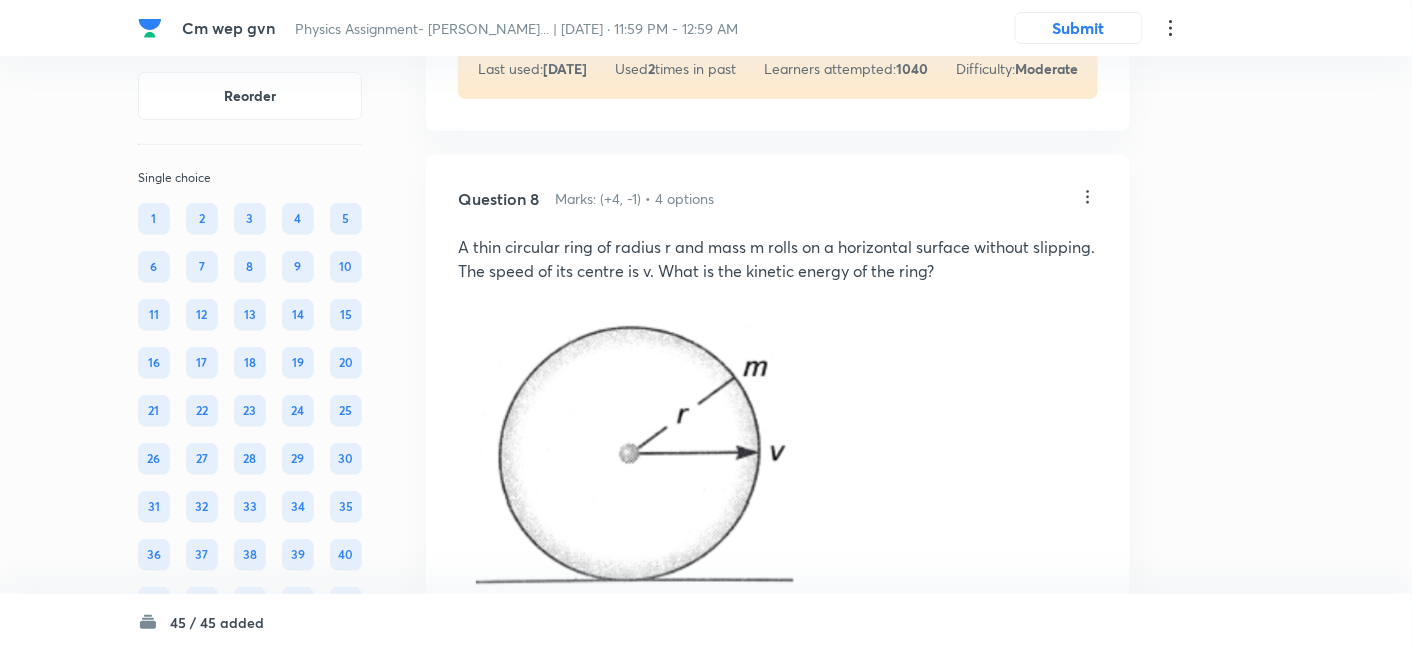 click 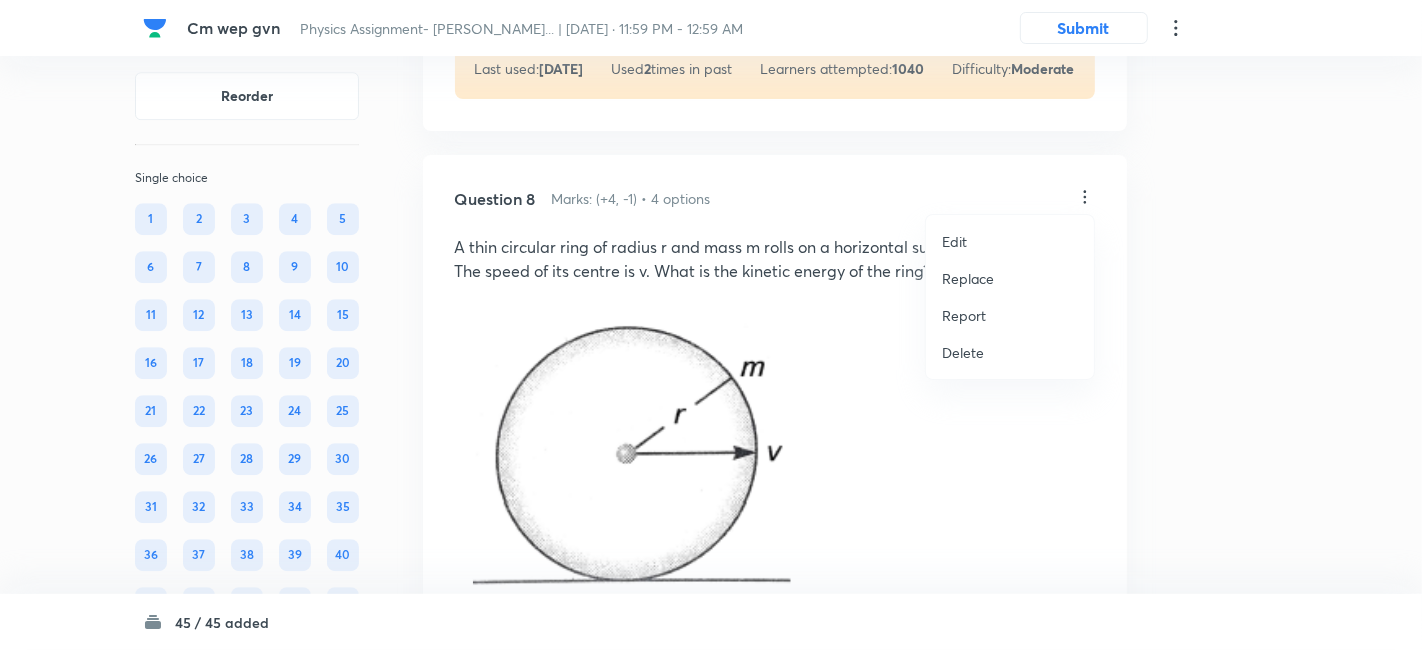 click on "Replace" at bounding box center [968, 278] 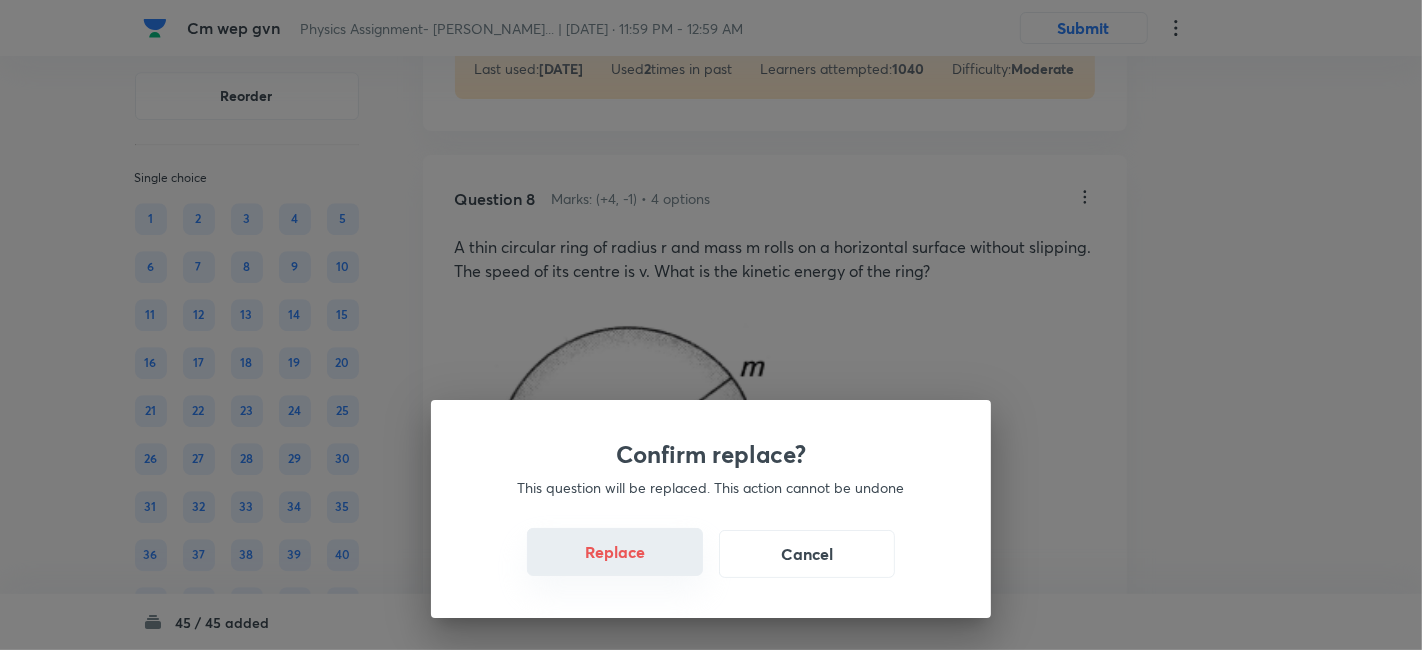 click on "Replace" at bounding box center (615, 552) 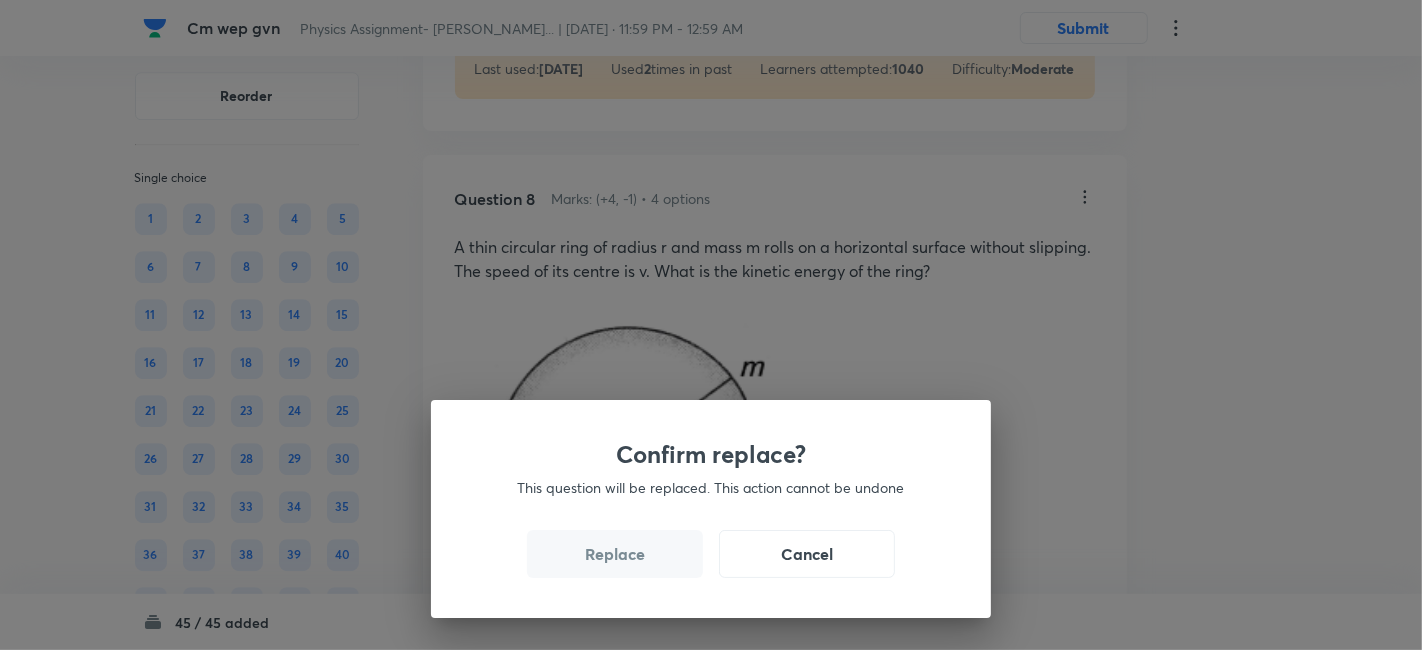 click on "Replace" at bounding box center [615, 554] 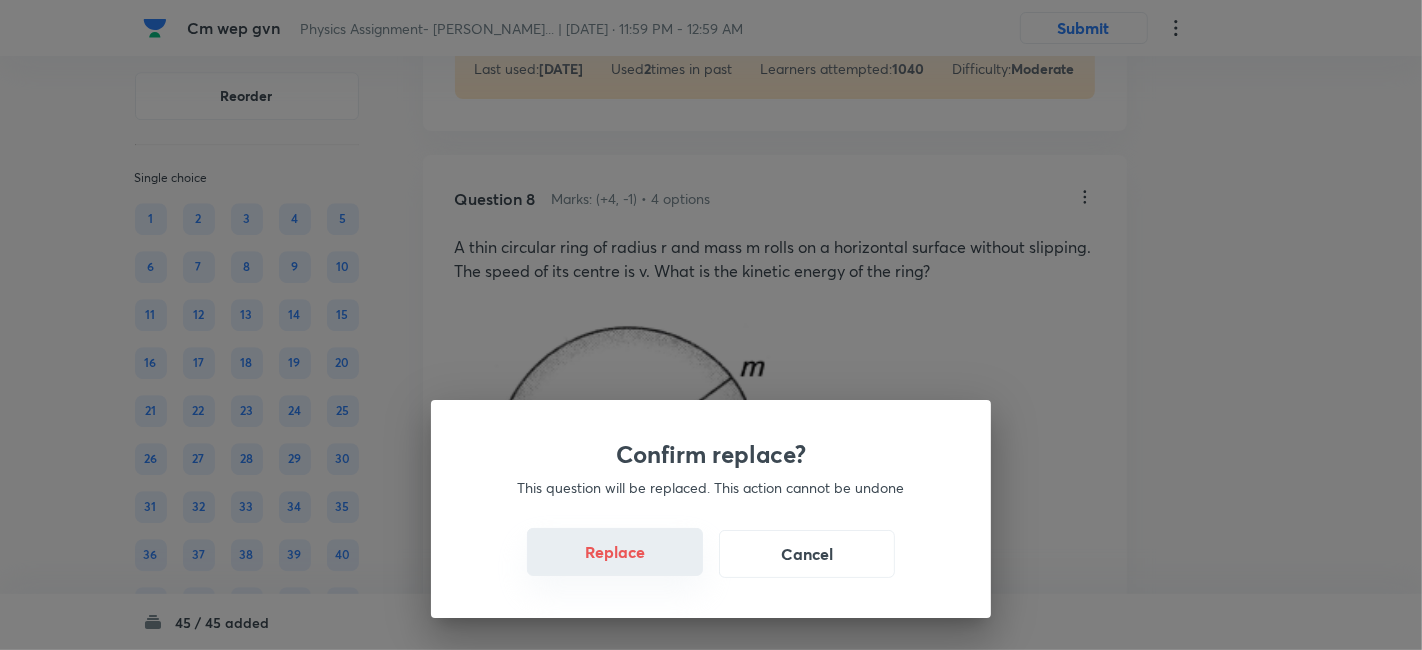click on "Replace" at bounding box center [615, 552] 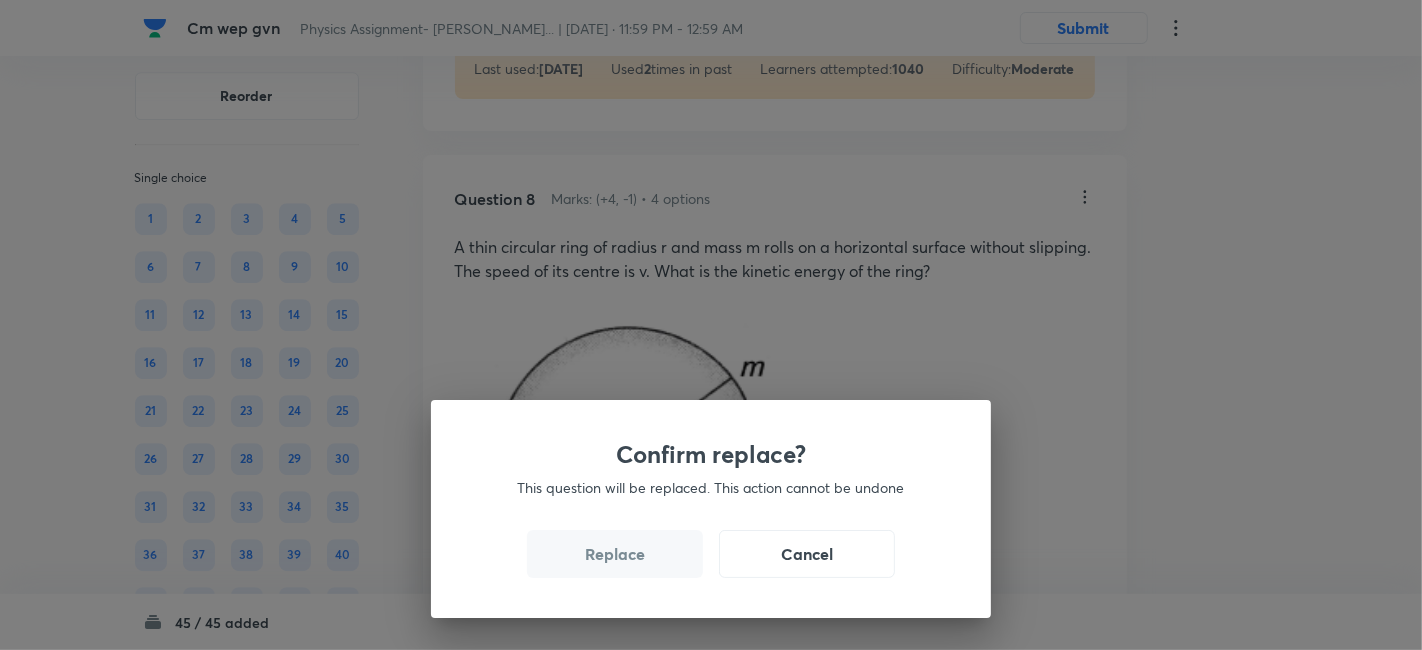 click on "Replace" at bounding box center (615, 554) 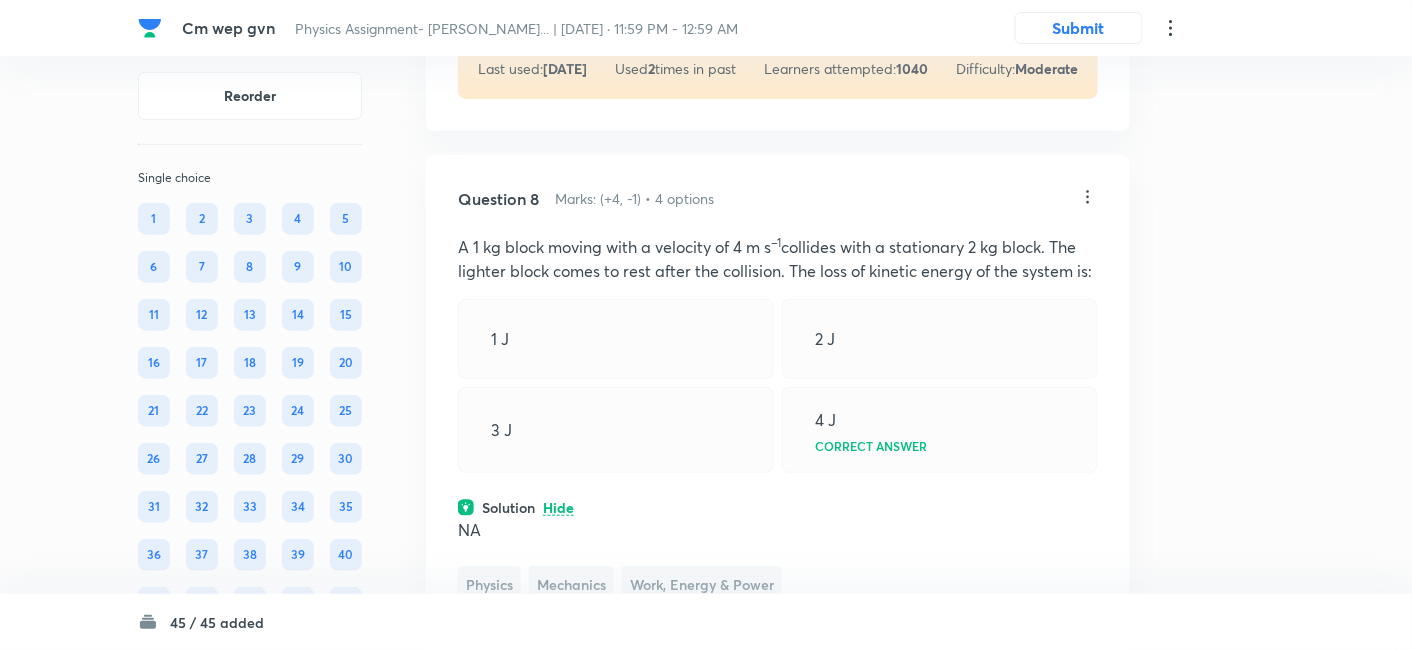 click 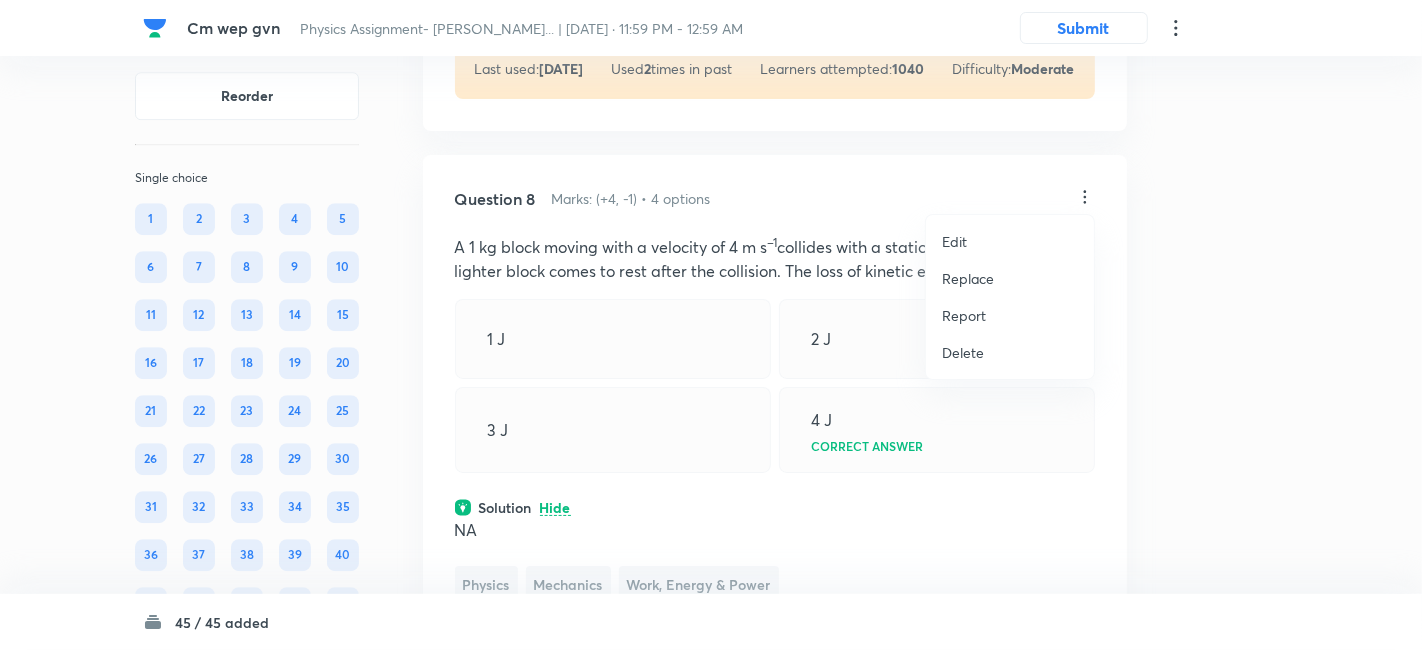 click on "Replace" at bounding box center [968, 278] 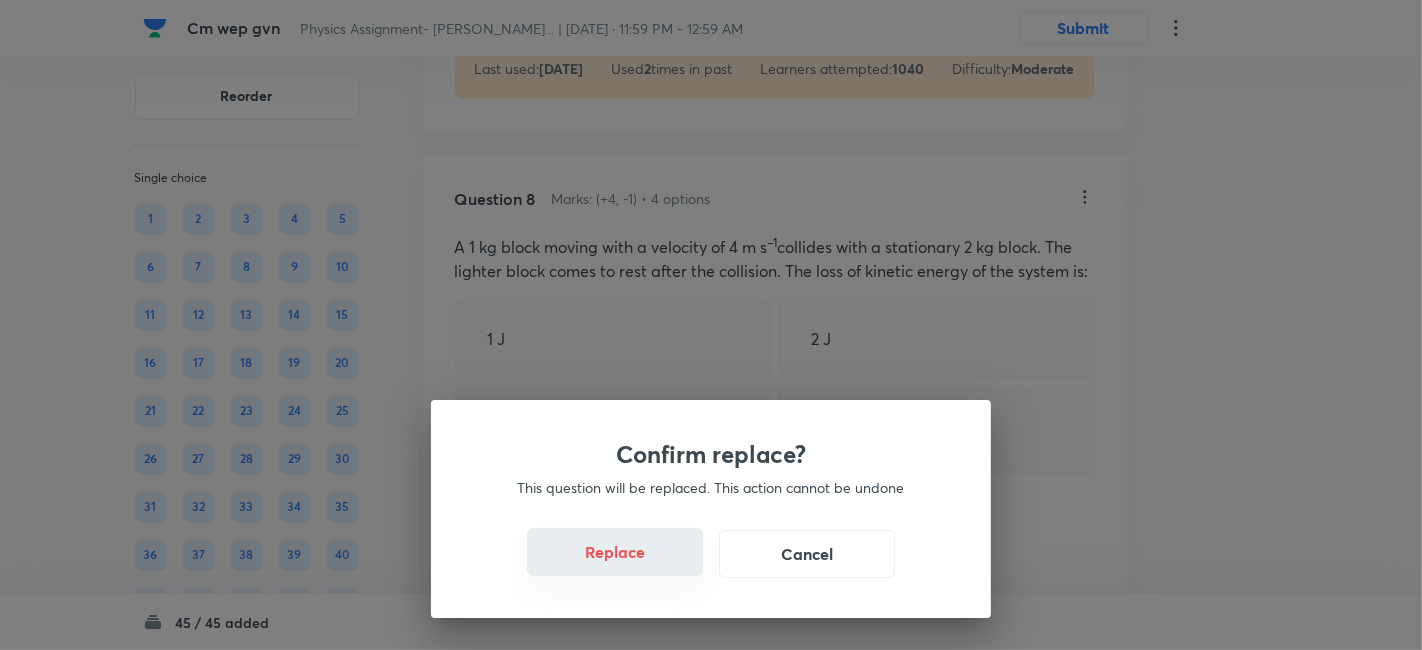 click on "Replace" at bounding box center [615, 552] 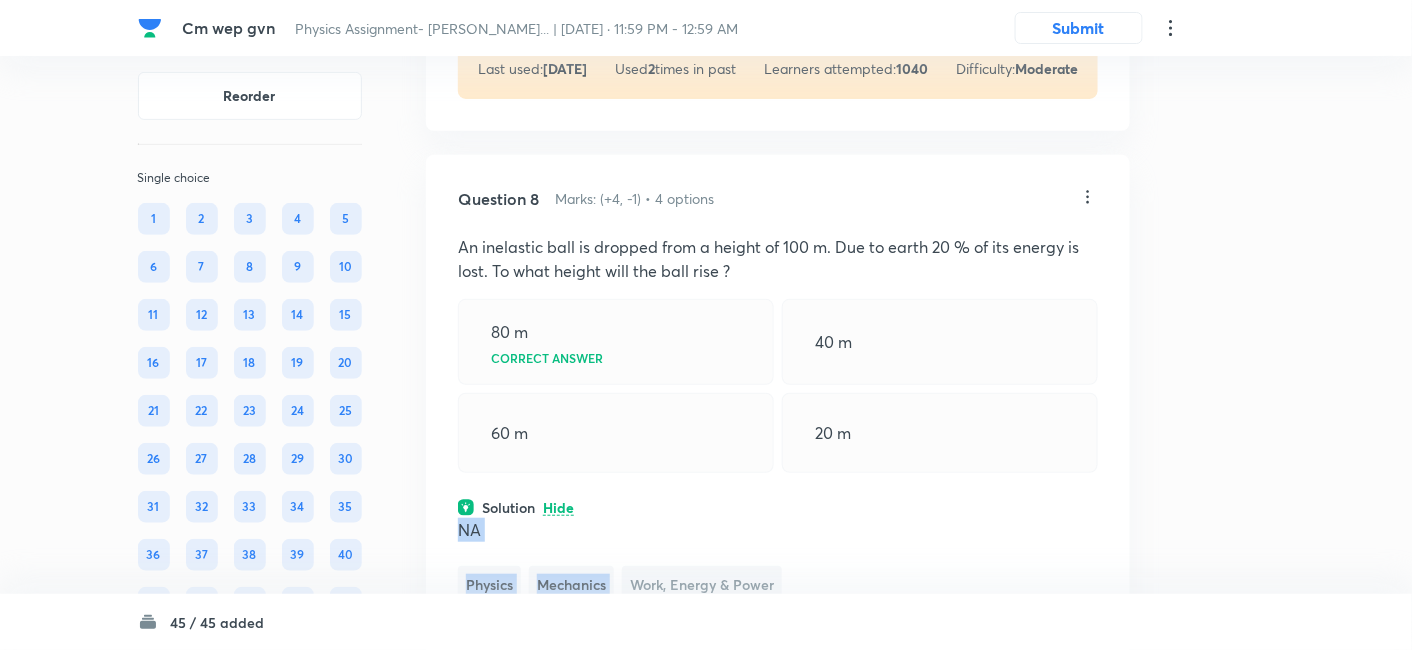 click on "Work, Energy & Power" at bounding box center (702, 584) 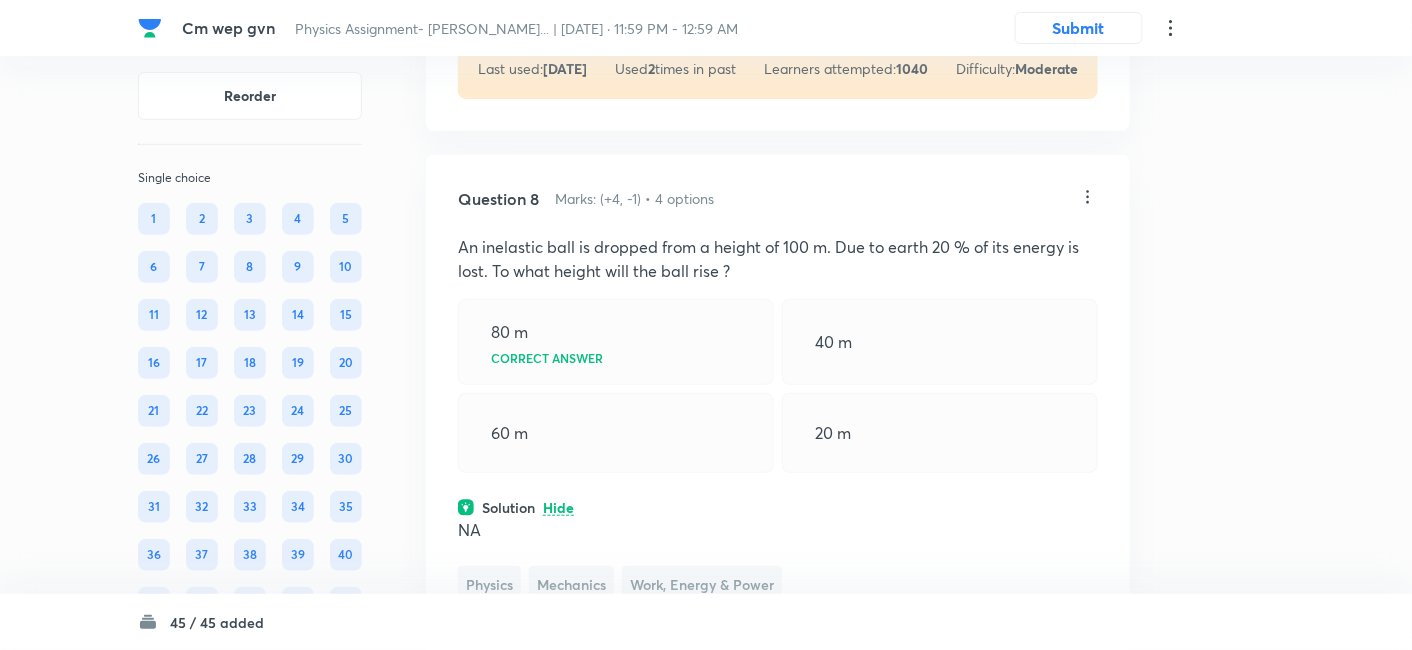 click 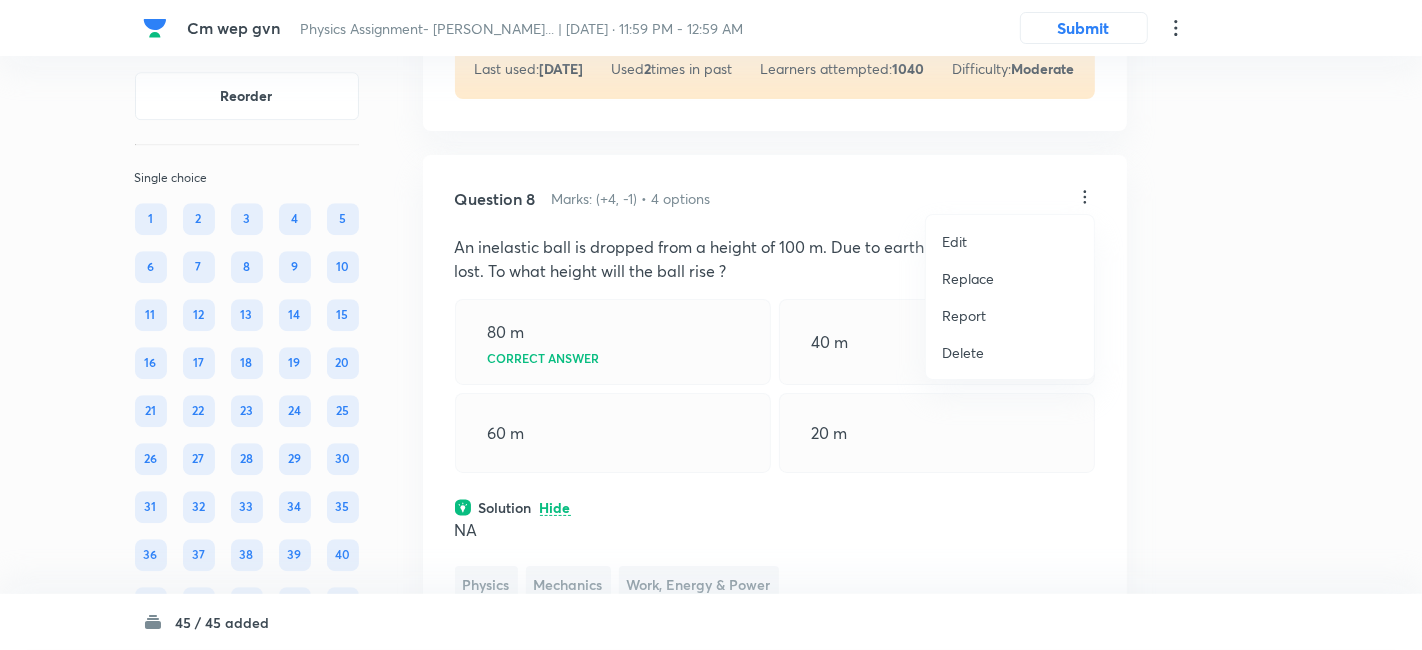 click on "Replace" at bounding box center (968, 278) 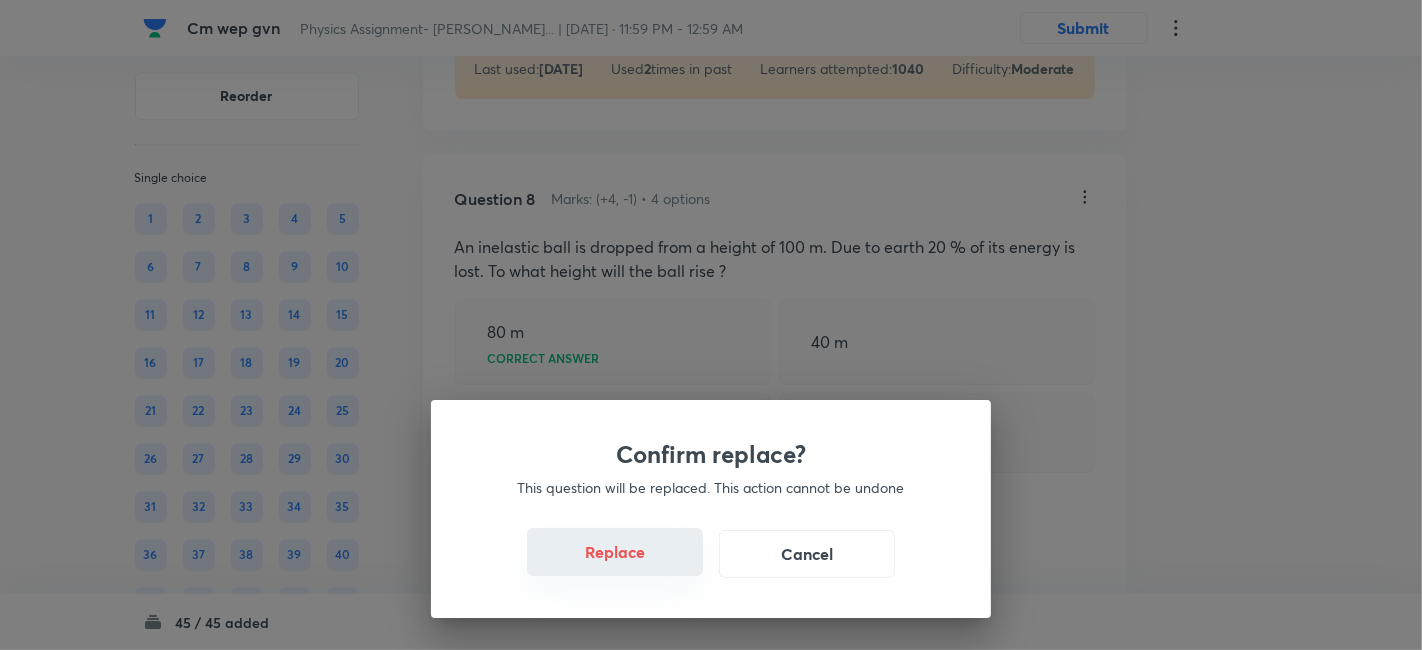 click on "Replace" at bounding box center (615, 552) 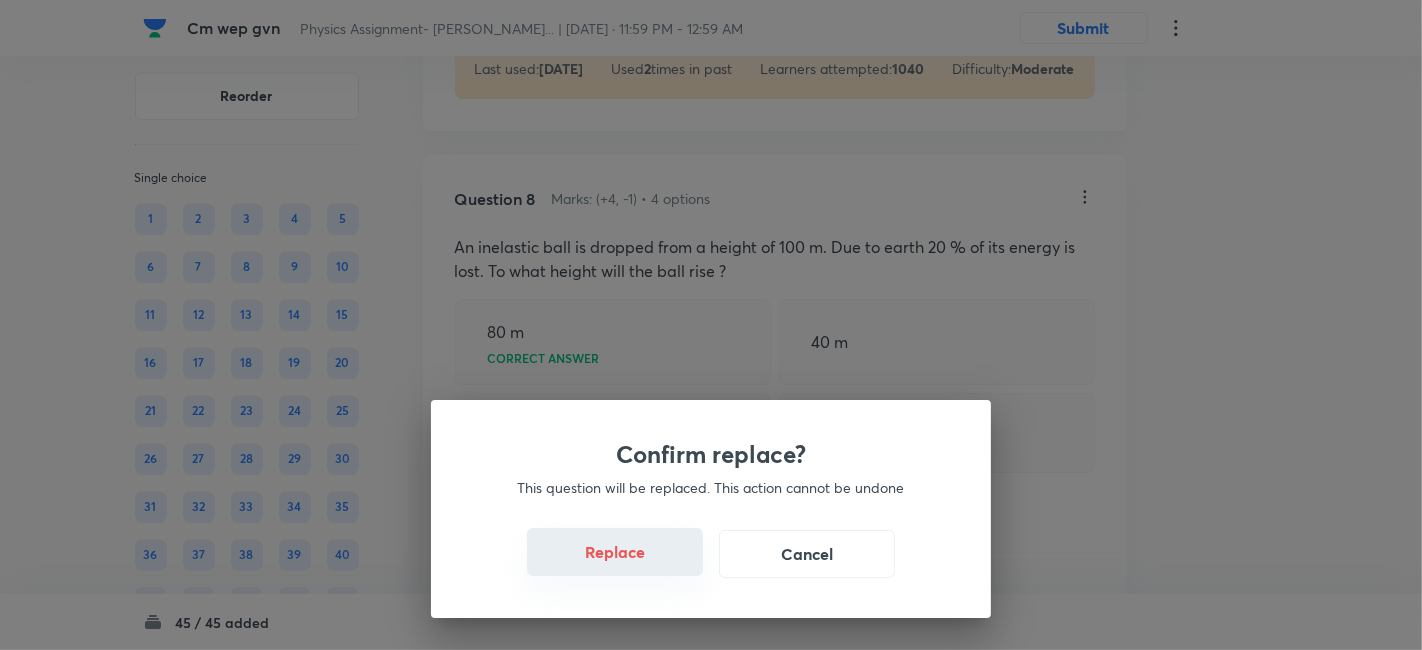 click on "Replace" at bounding box center [615, 552] 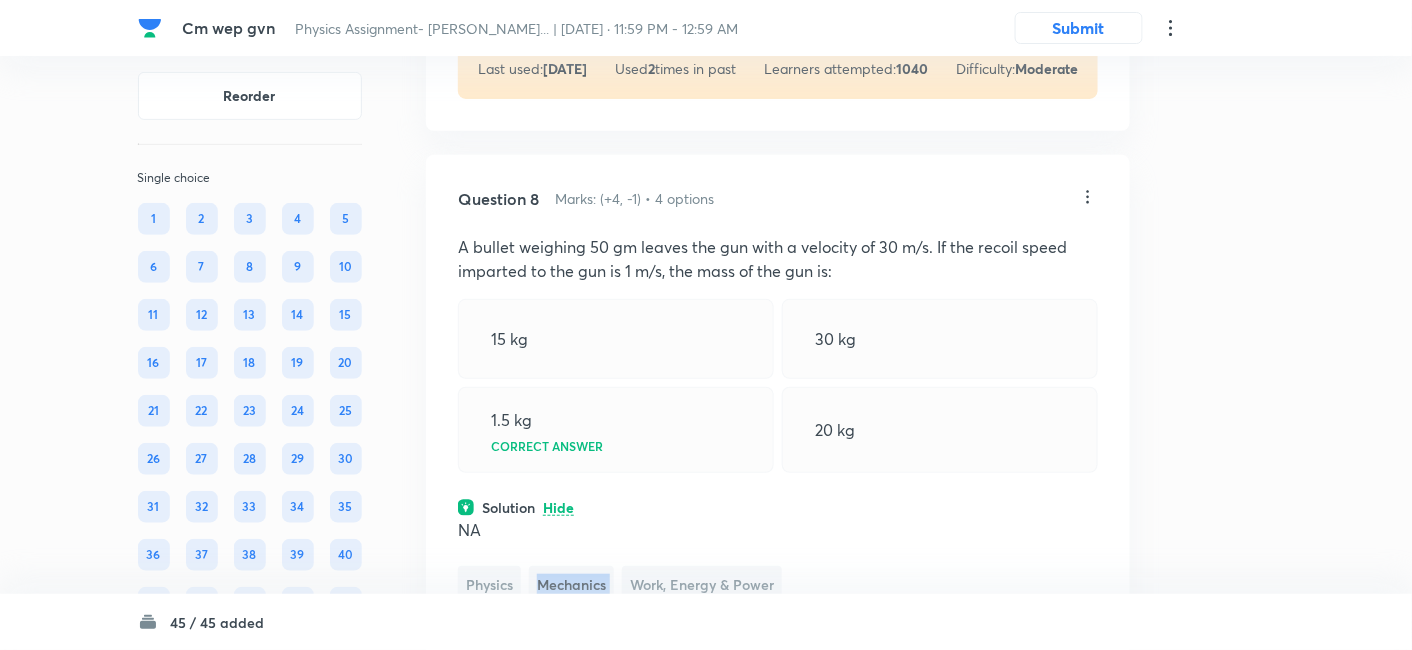 click on "Physics Mechanics Work, Energy & Power" at bounding box center (778, 584) 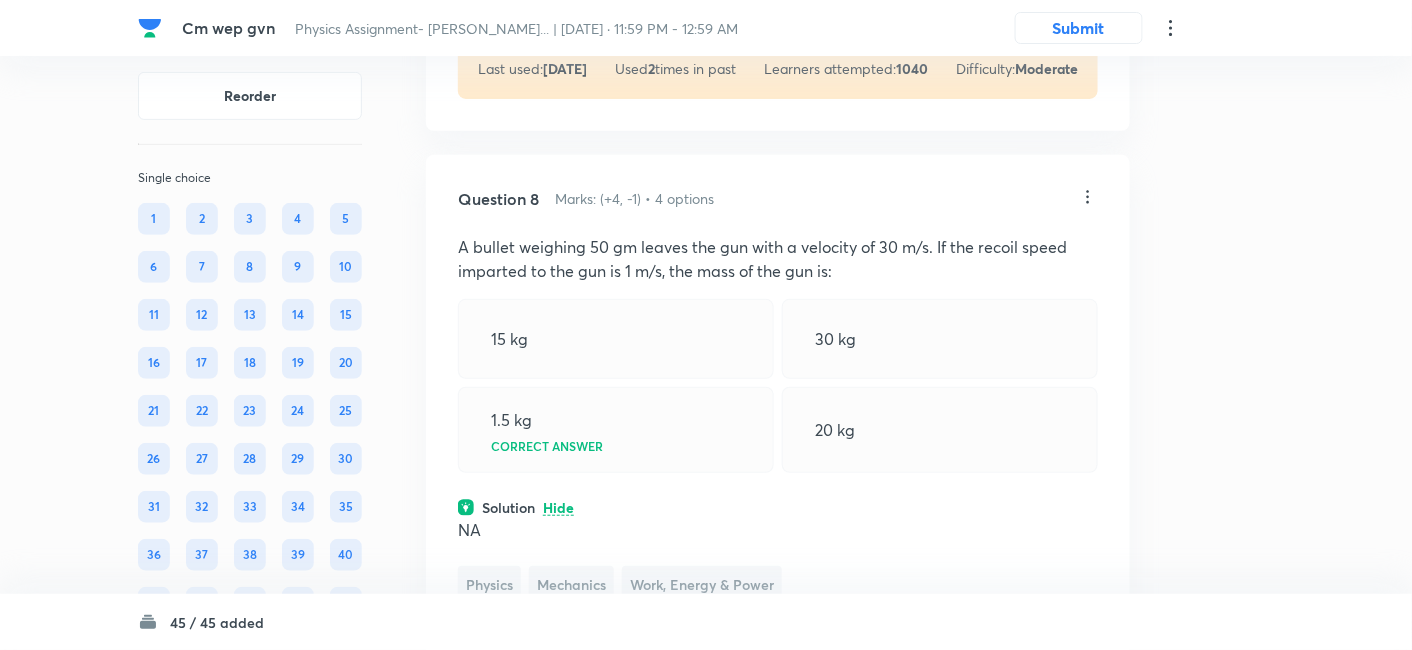 click 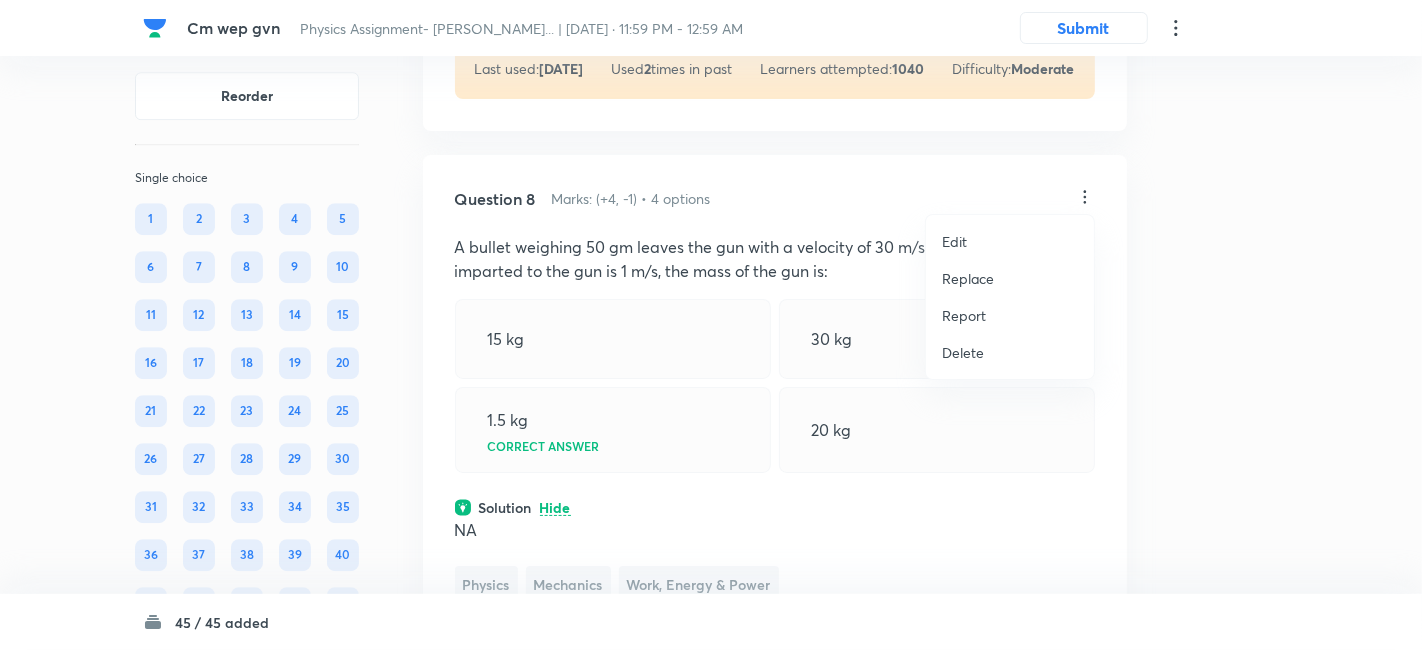 click on "Replace" at bounding box center [968, 278] 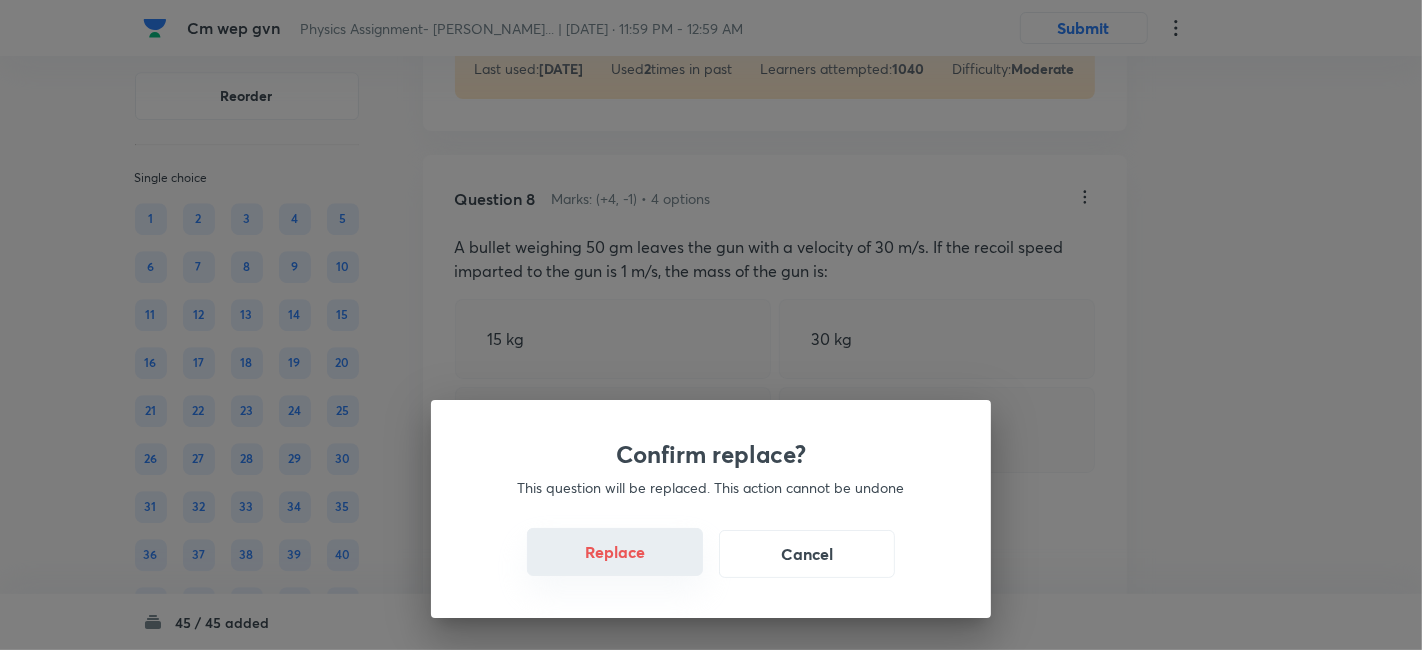 click on "Replace" at bounding box center [615, 552] 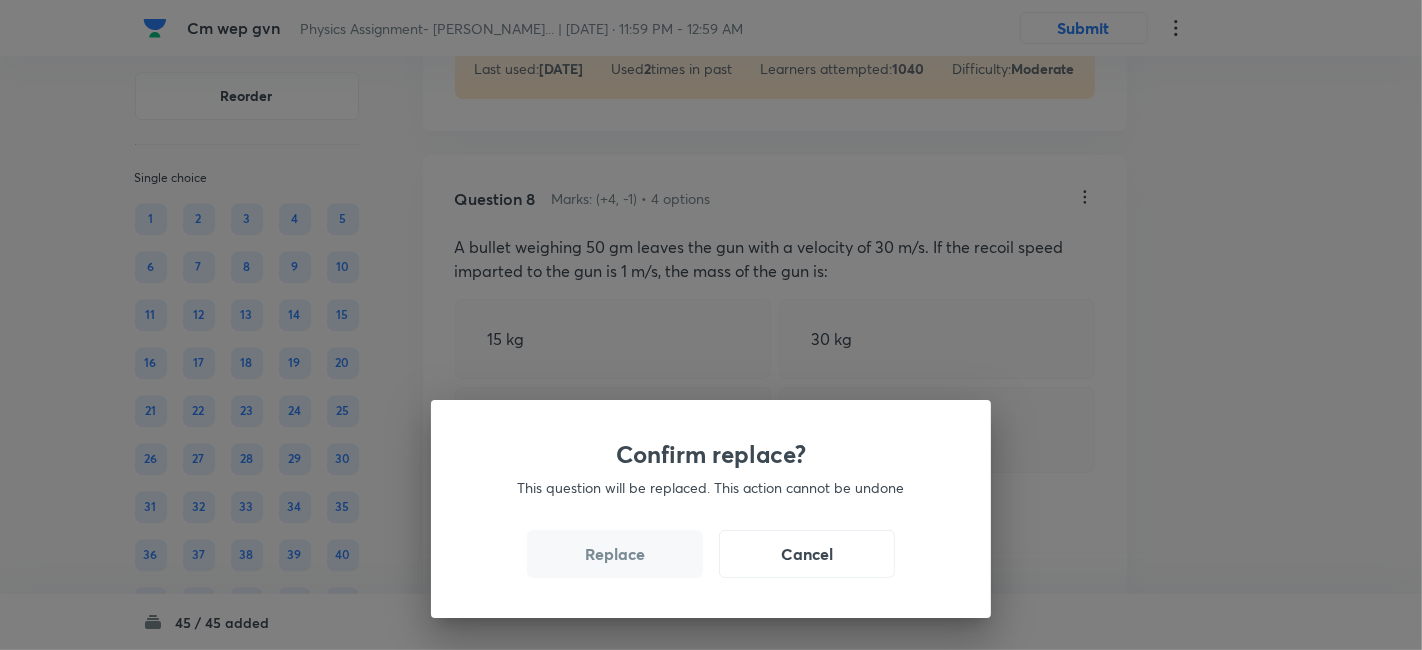 click on "Replace" at bounding box center (615, 554) 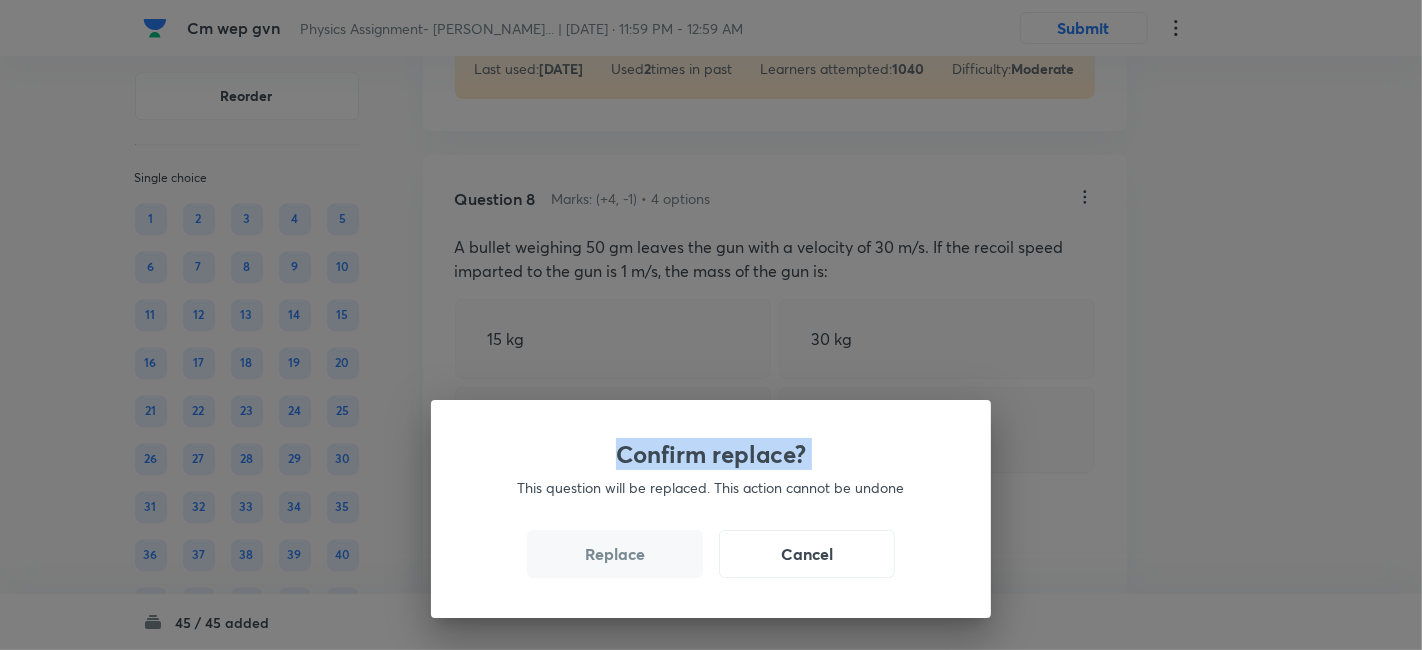 click on "Confirm replace? This question will be replaced. This action cannot be undone Replace Cancel" at bounding box center (711, 325) 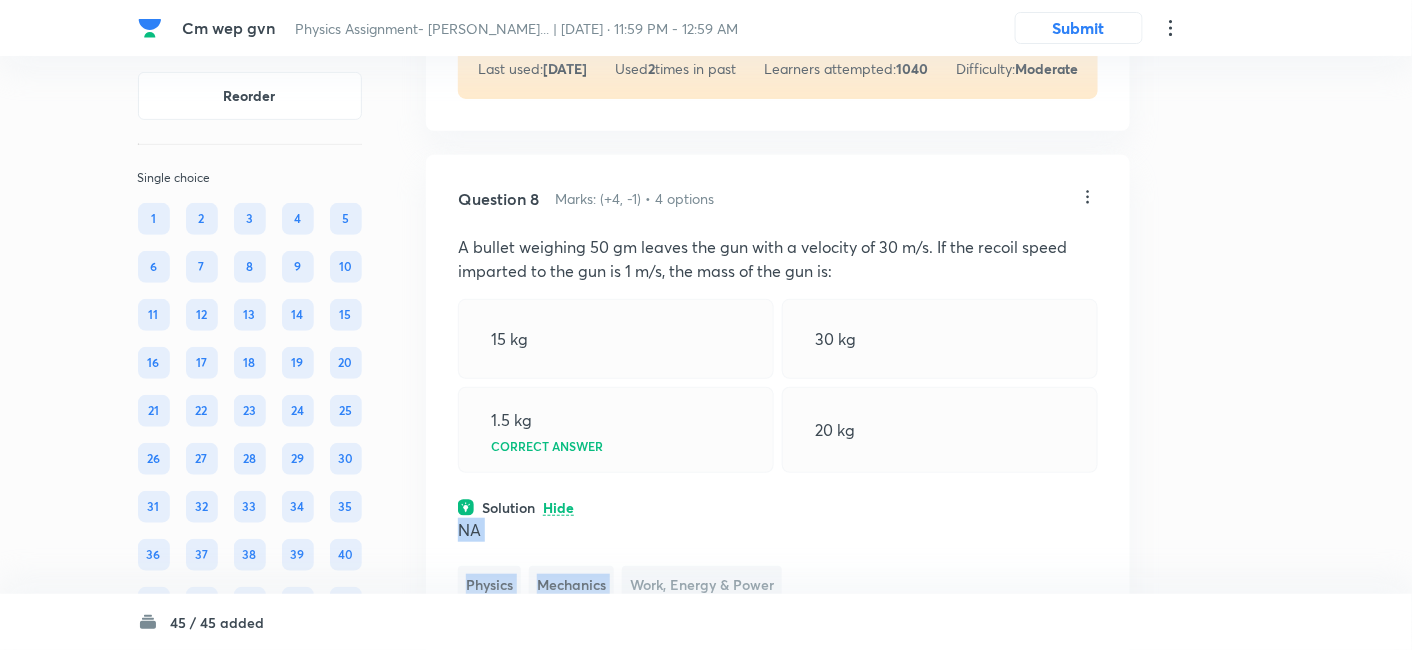 click on "NA Physics Mechanics Work, Energy & Power" at bounding box center (778, 560) 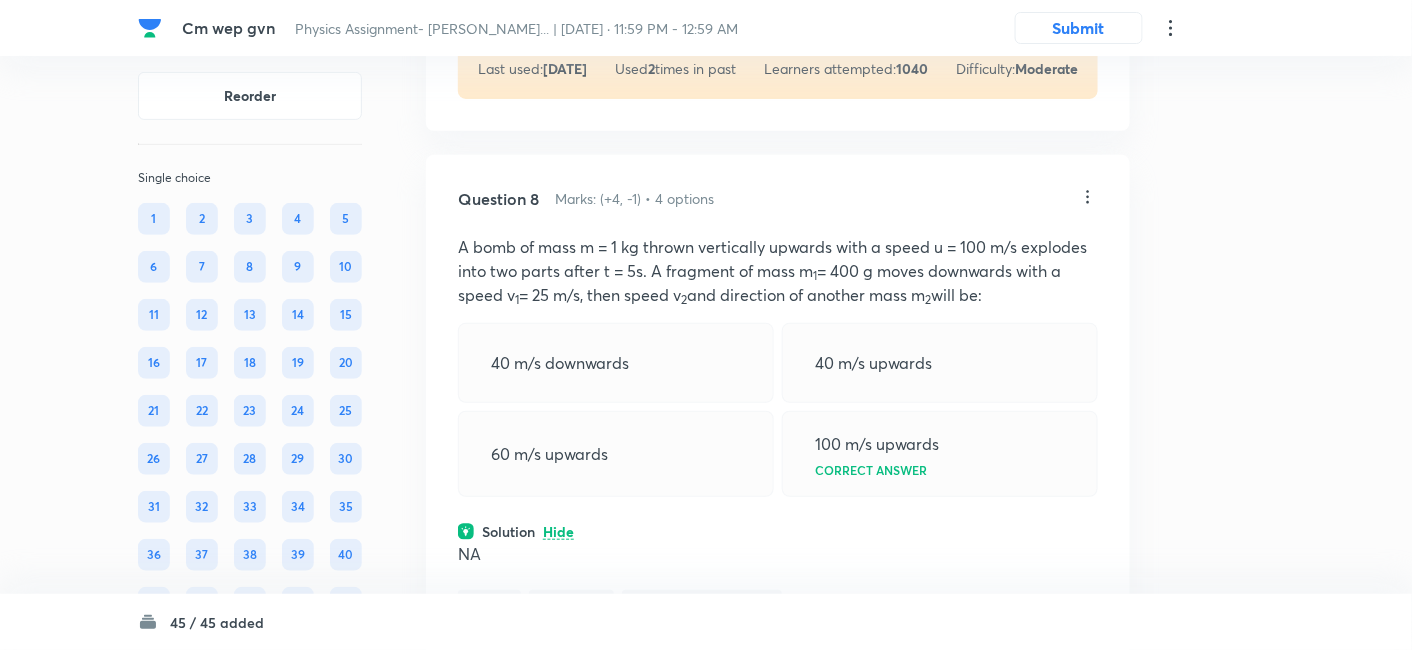 click 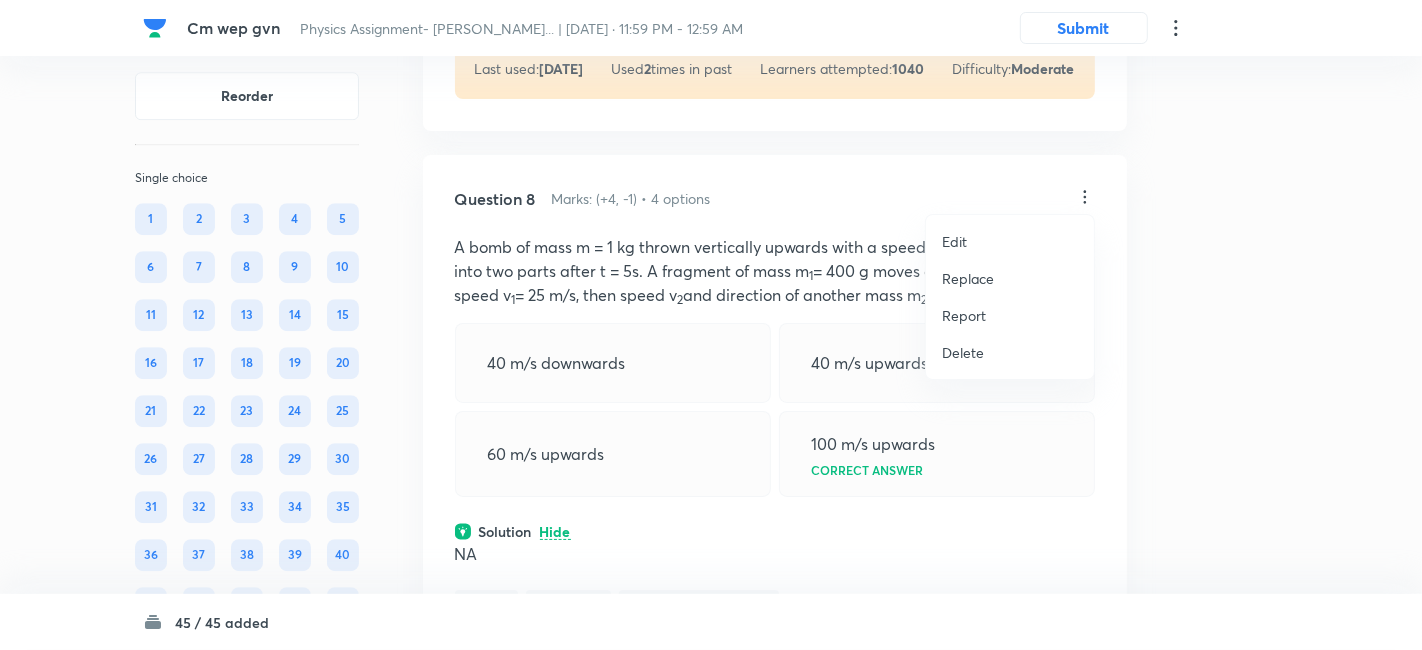 click on "Replace" at bounding box center [968, 278] 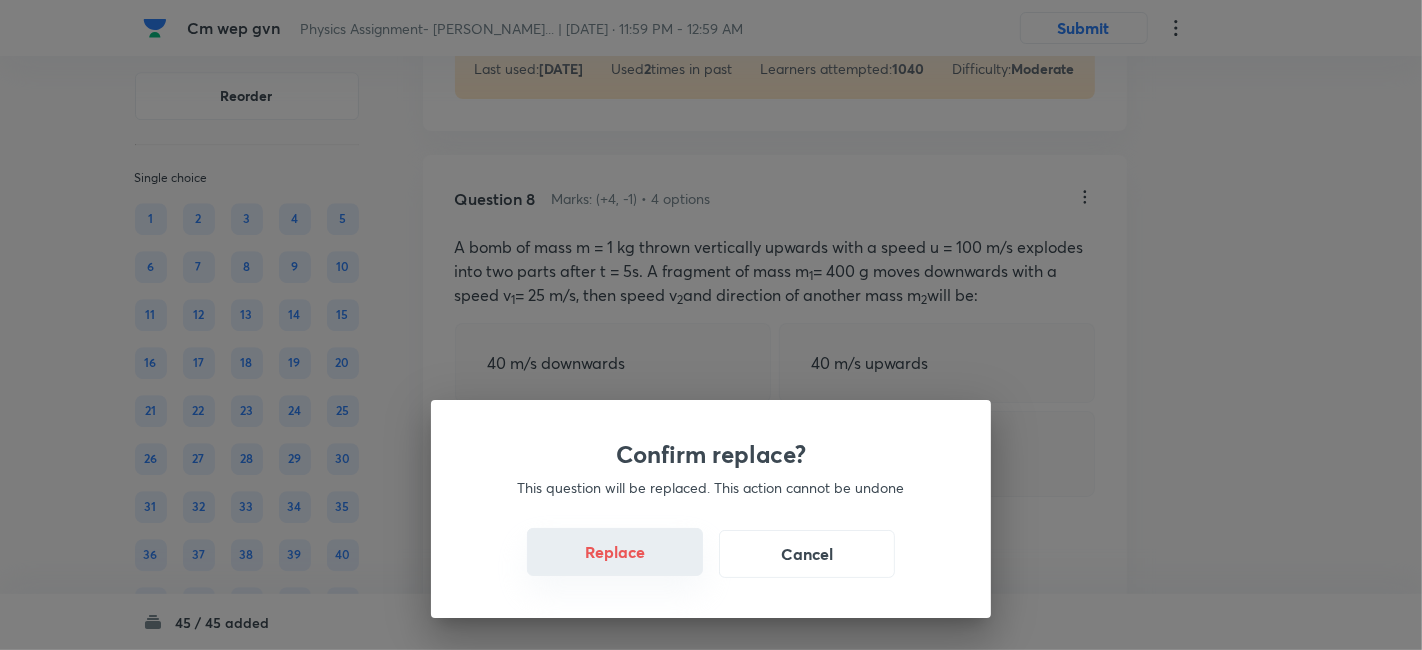 click on "Replace" at bounding box center [615, 552] 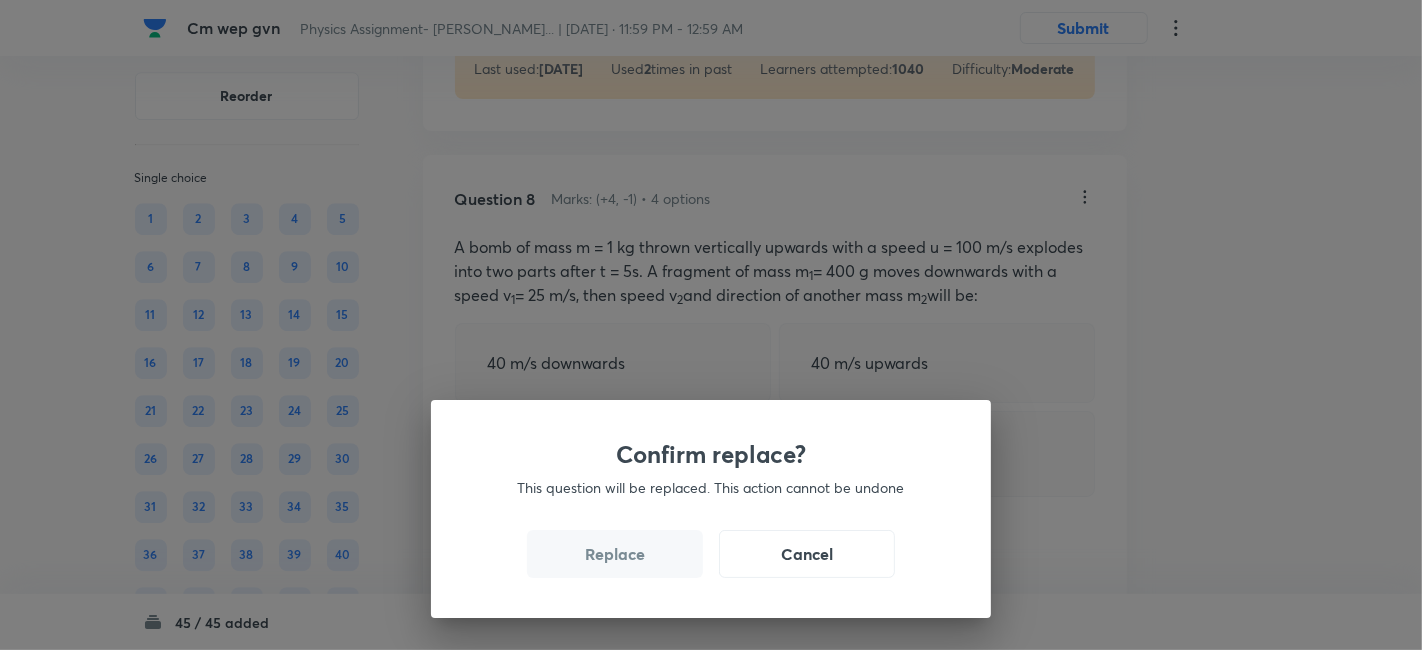 click on "Replace" at bounding box center (615, 554) 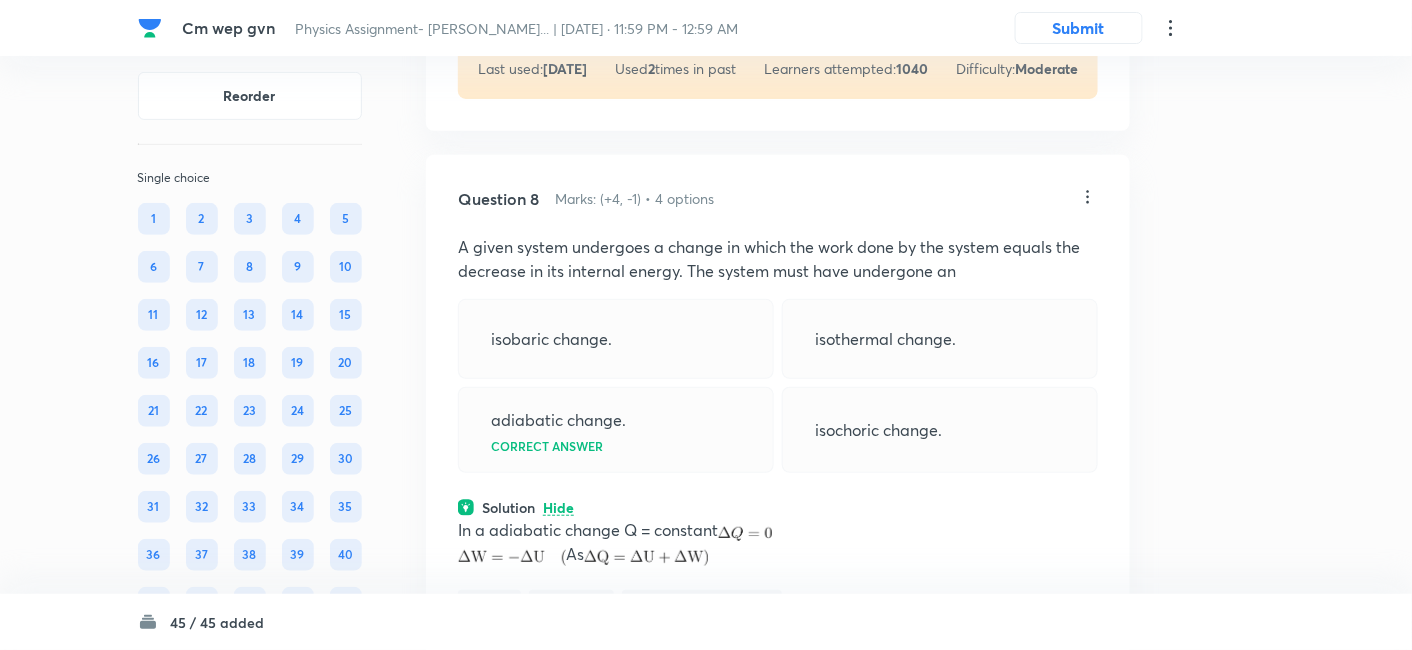 click at bounding box center (646, 558) 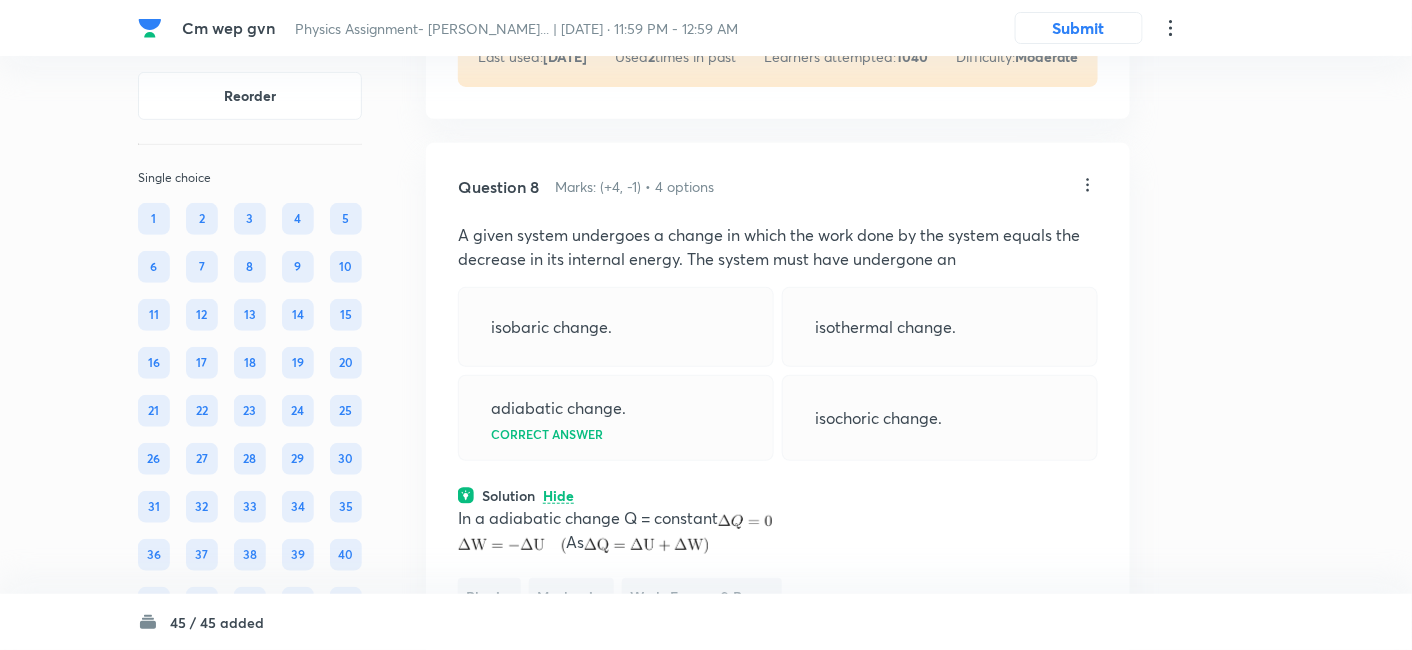 scroll, scrollTop: 4949, scrollLeft: 0, axis: vertical 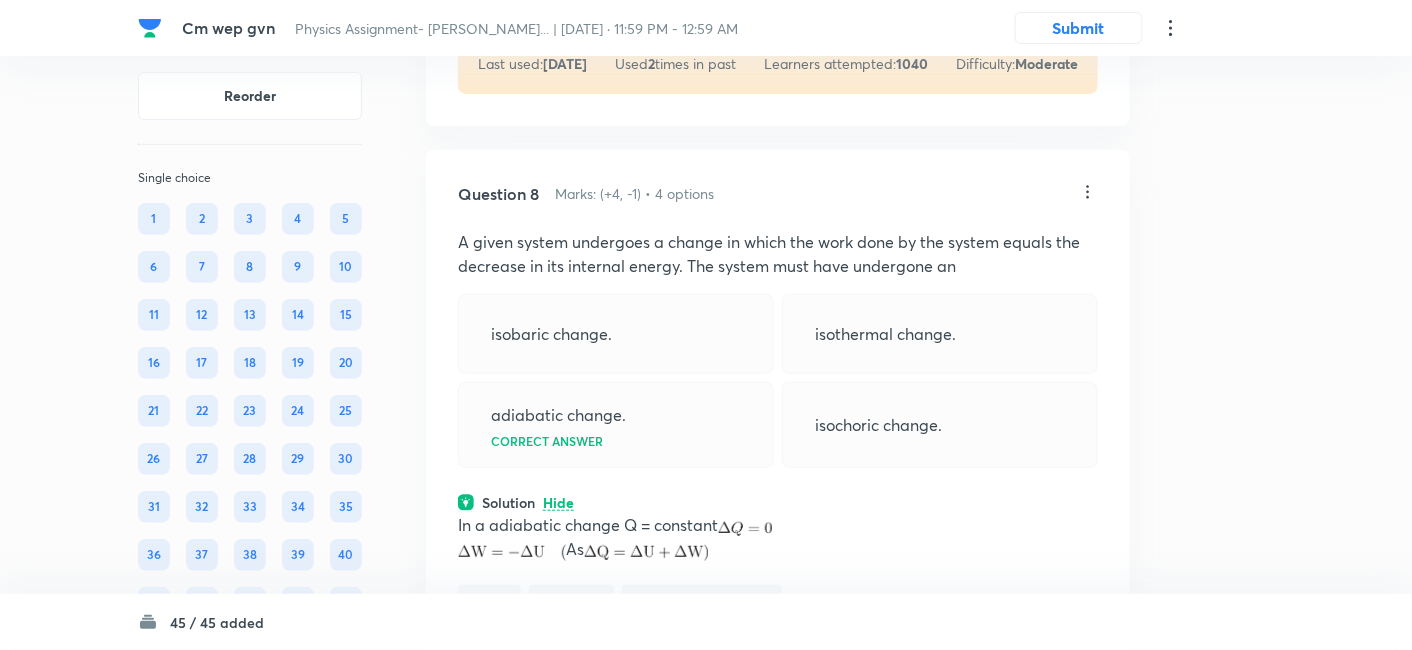click 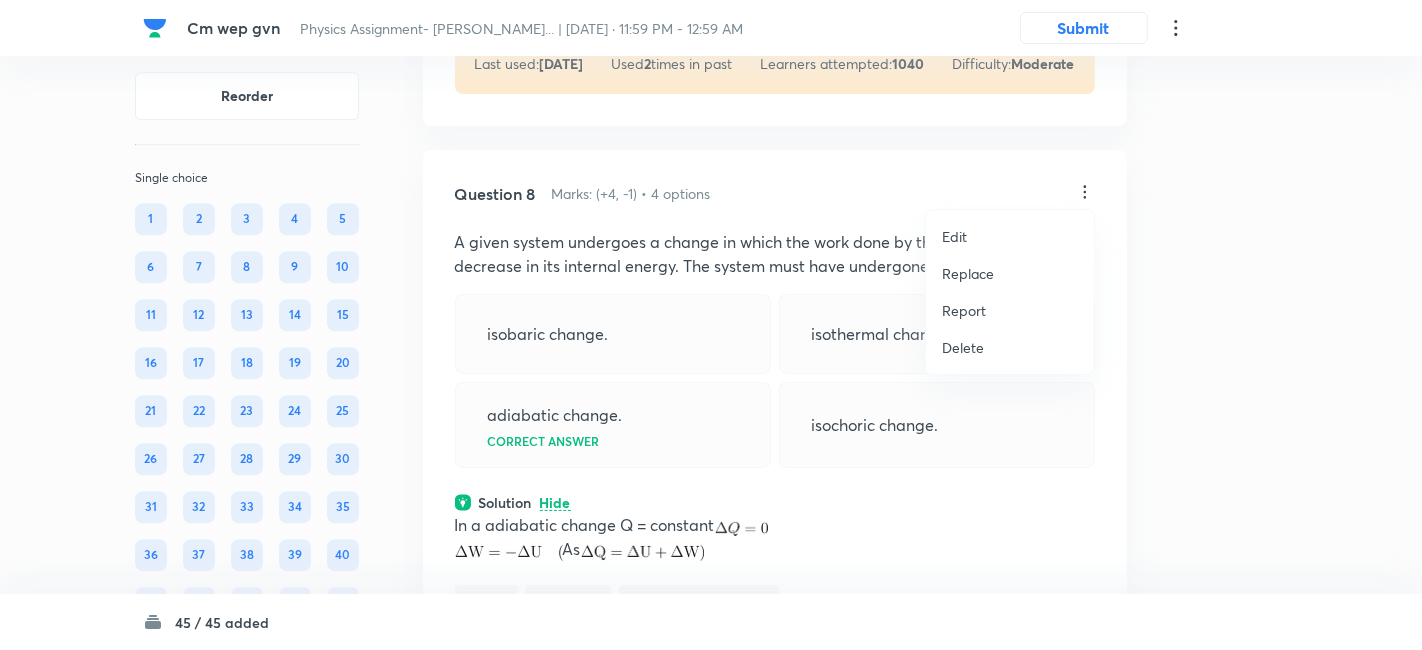 click on "Replace" at bounding box center (968, 273) 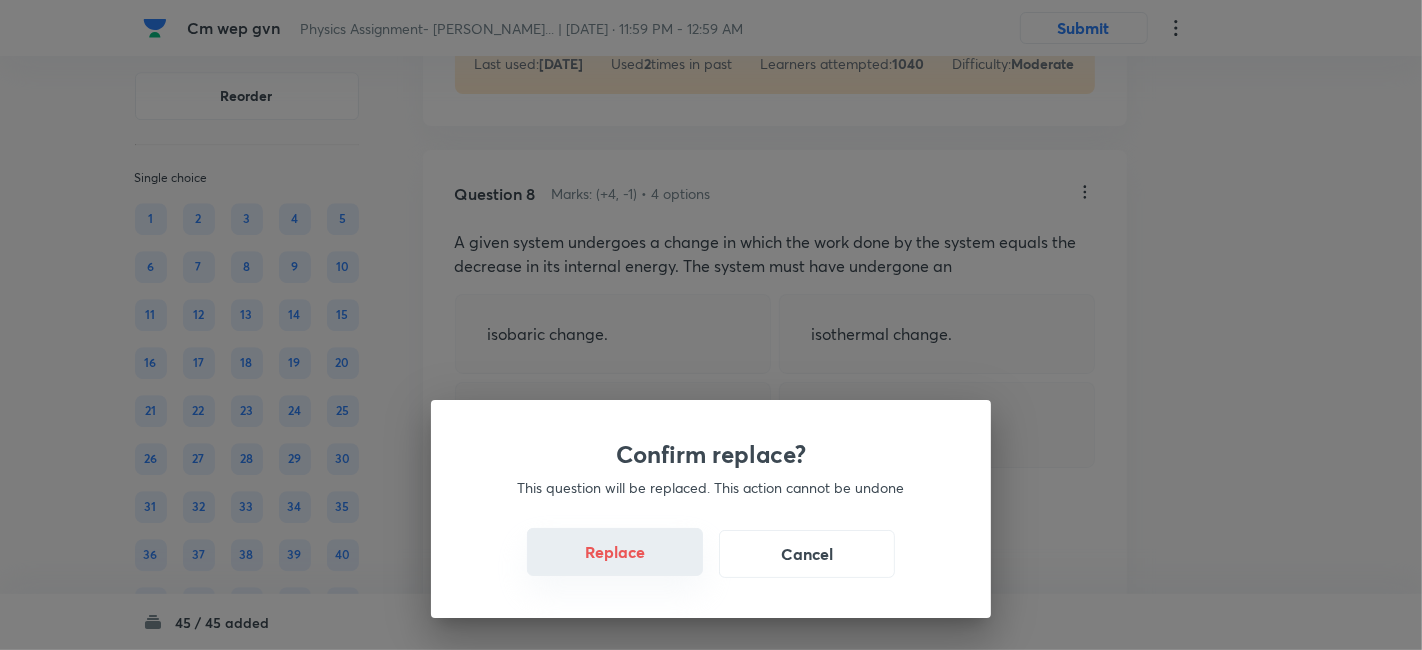 click on "Replace" at bounding box center (615, 552) 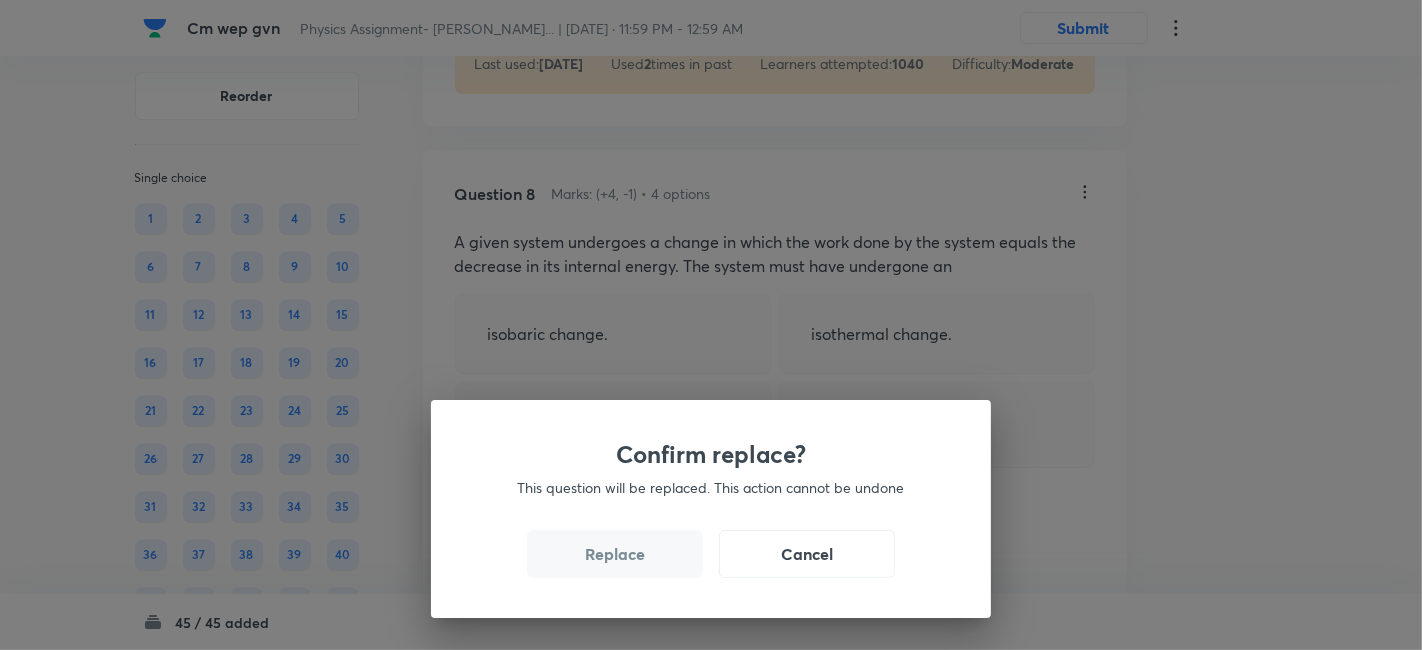 click on "Replace" at bounding box center [615, 554] 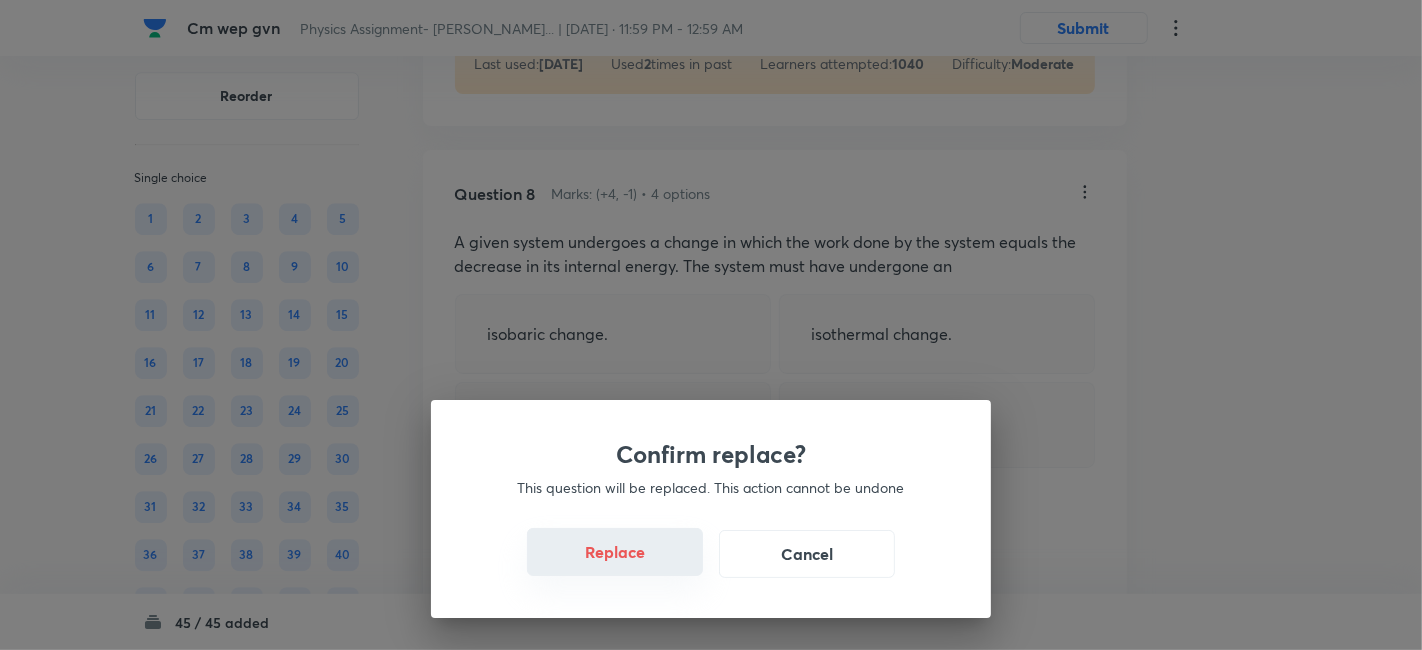 click on "Replace" at bounding box center (615, 552) 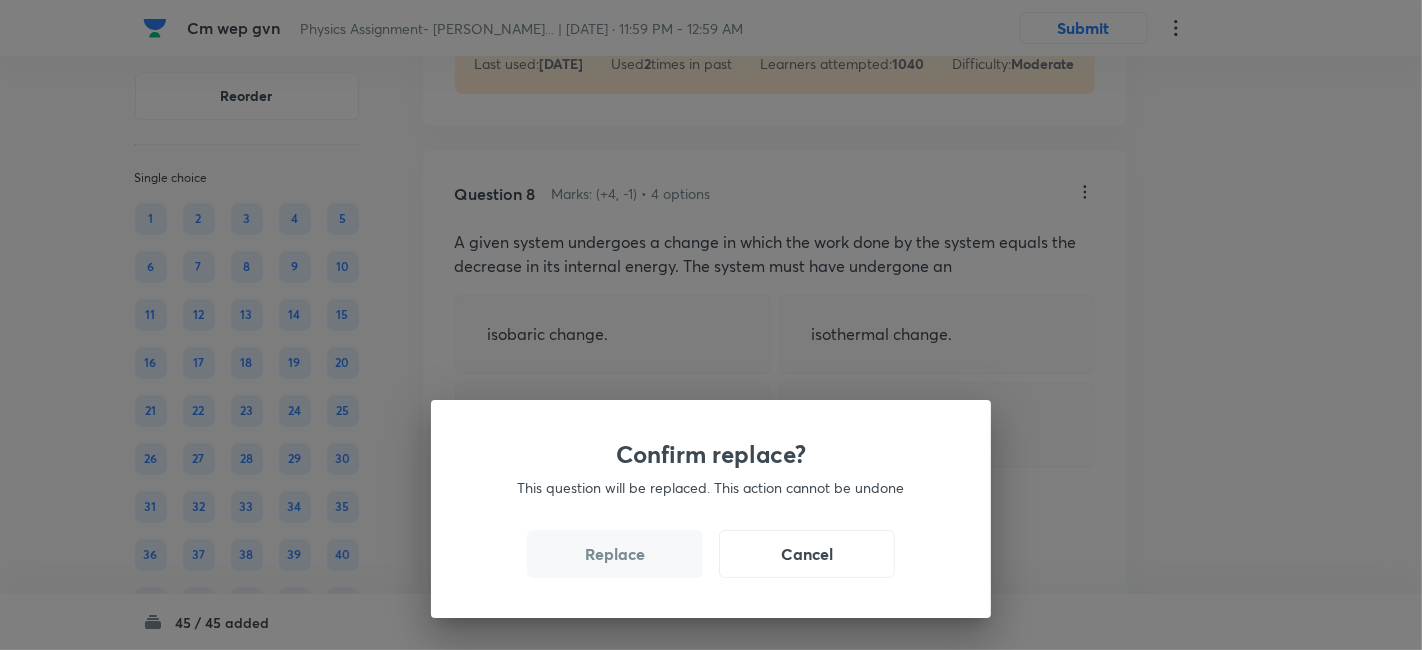 click on "Replace" at bounding box center (615, 554) 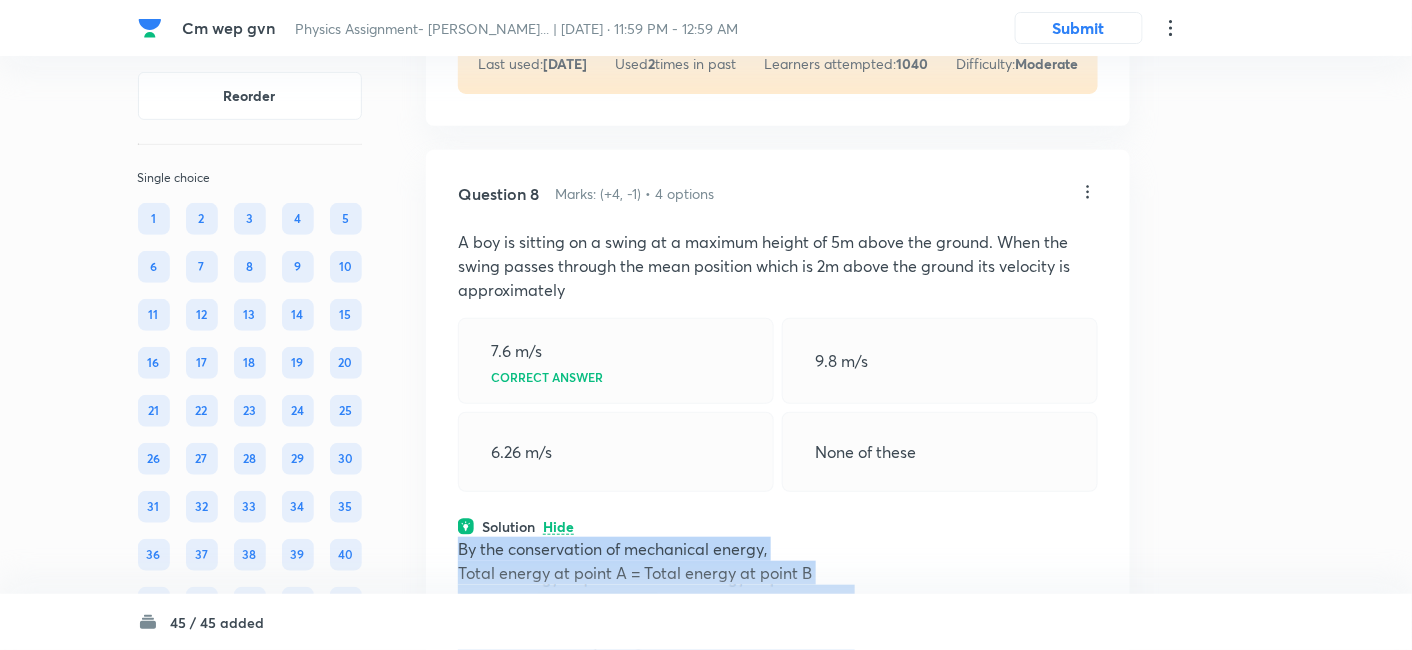 click on "By the conservation of mechanical energy, Total energy at point A = Total energy at point B Physics Mechanics Work, Energy & Power" at bounding box center [778, 766] 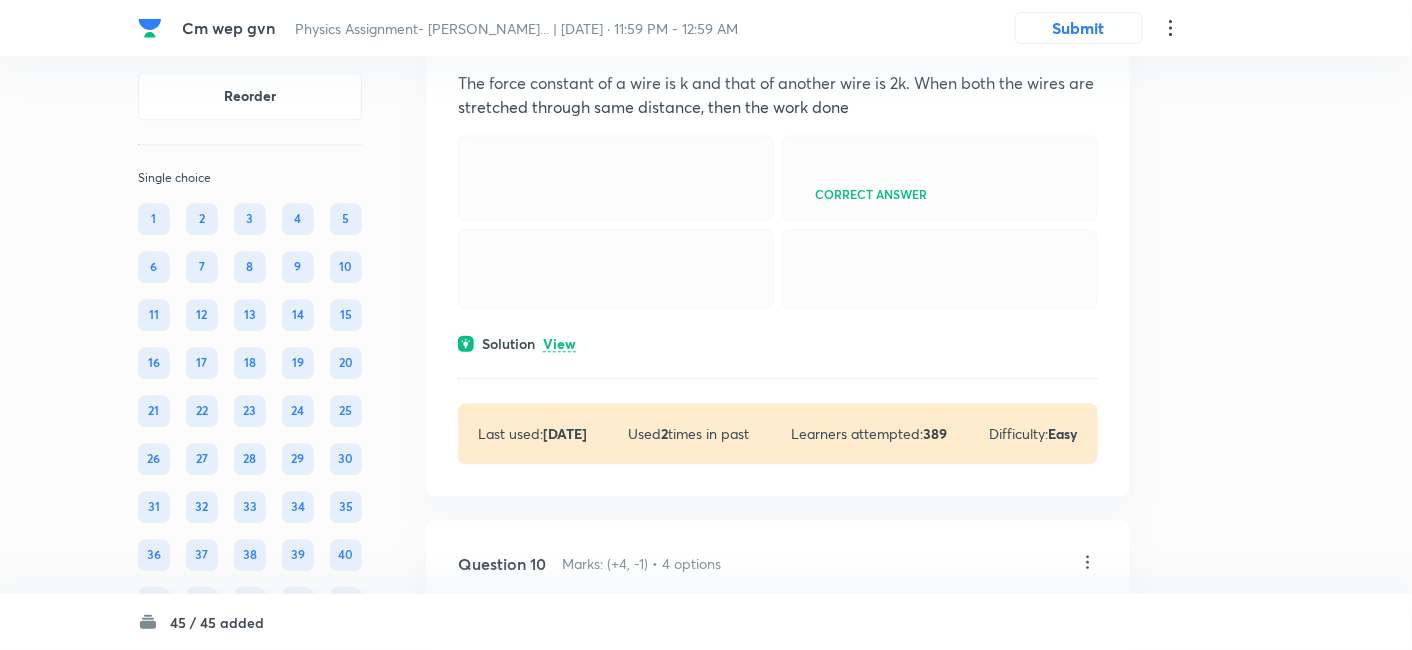 scroll, scrollTop: 6125, scrollLeft: 0, axis: vertical 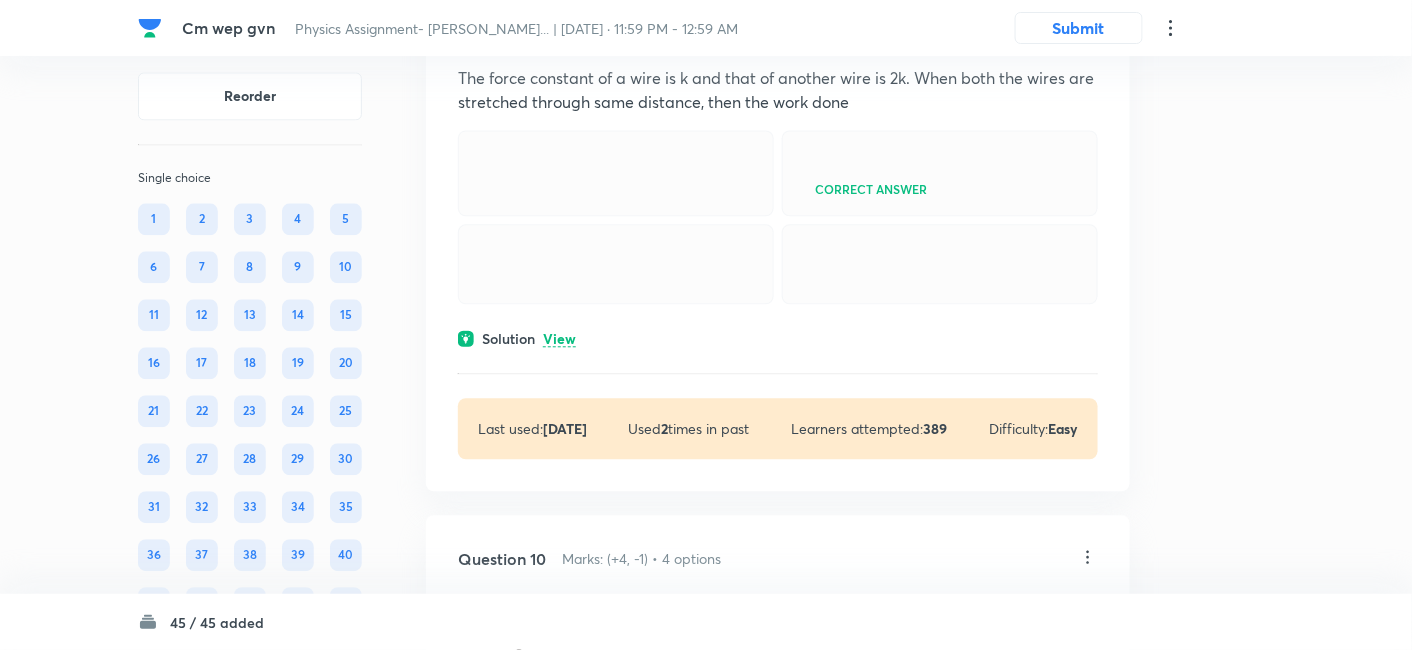 click on "View" at bounding box center [559, 339] 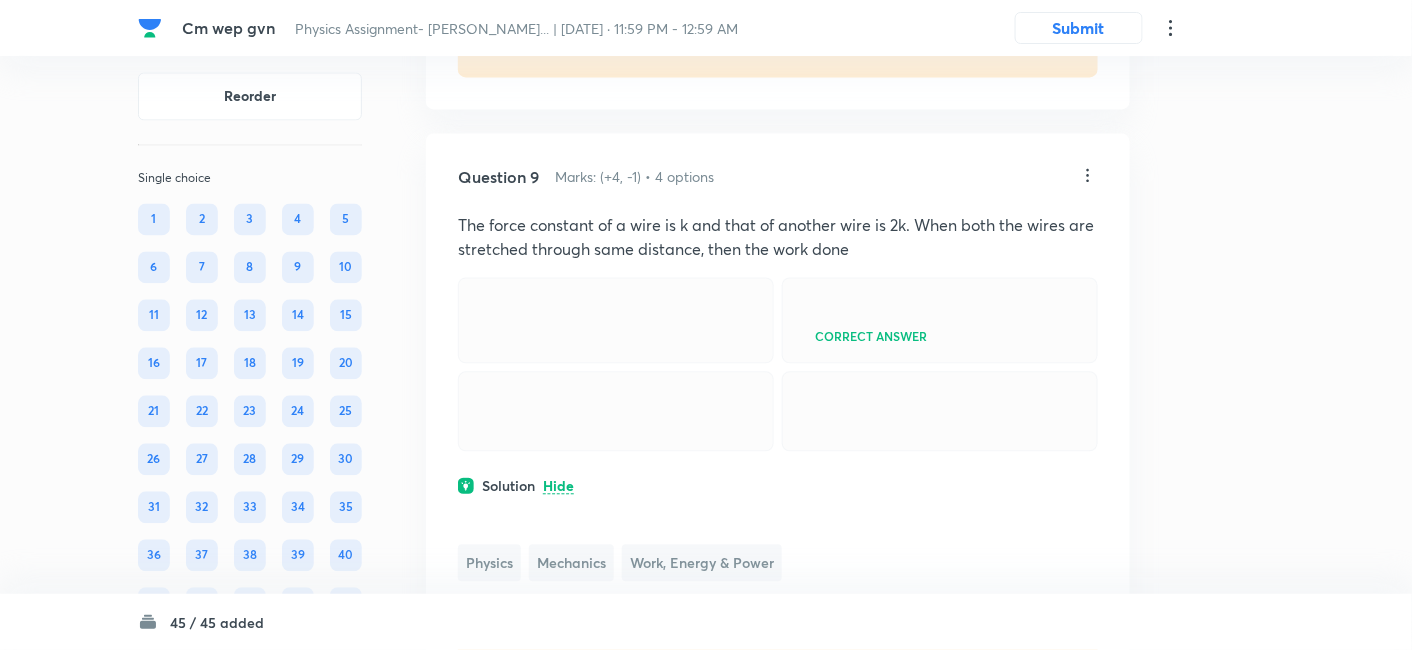 scroll, scrollTop: 5976, scrollLeft: 0, axis: vertical 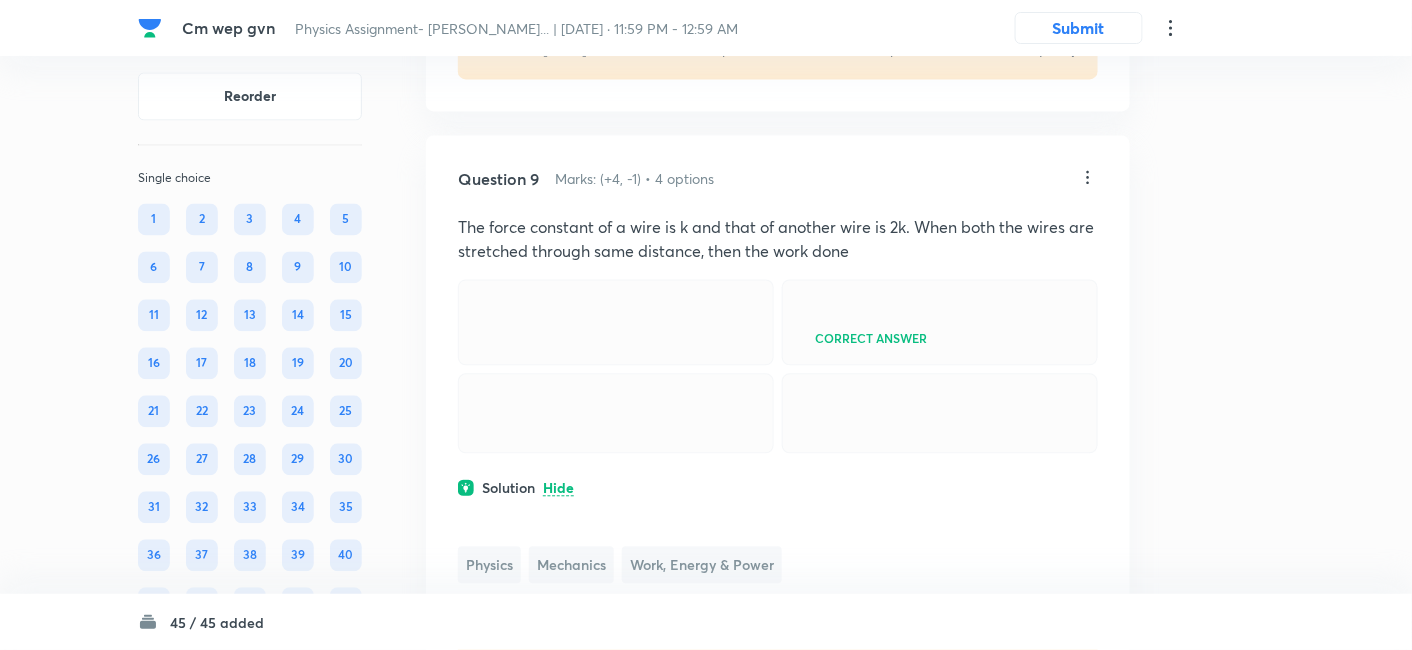 click 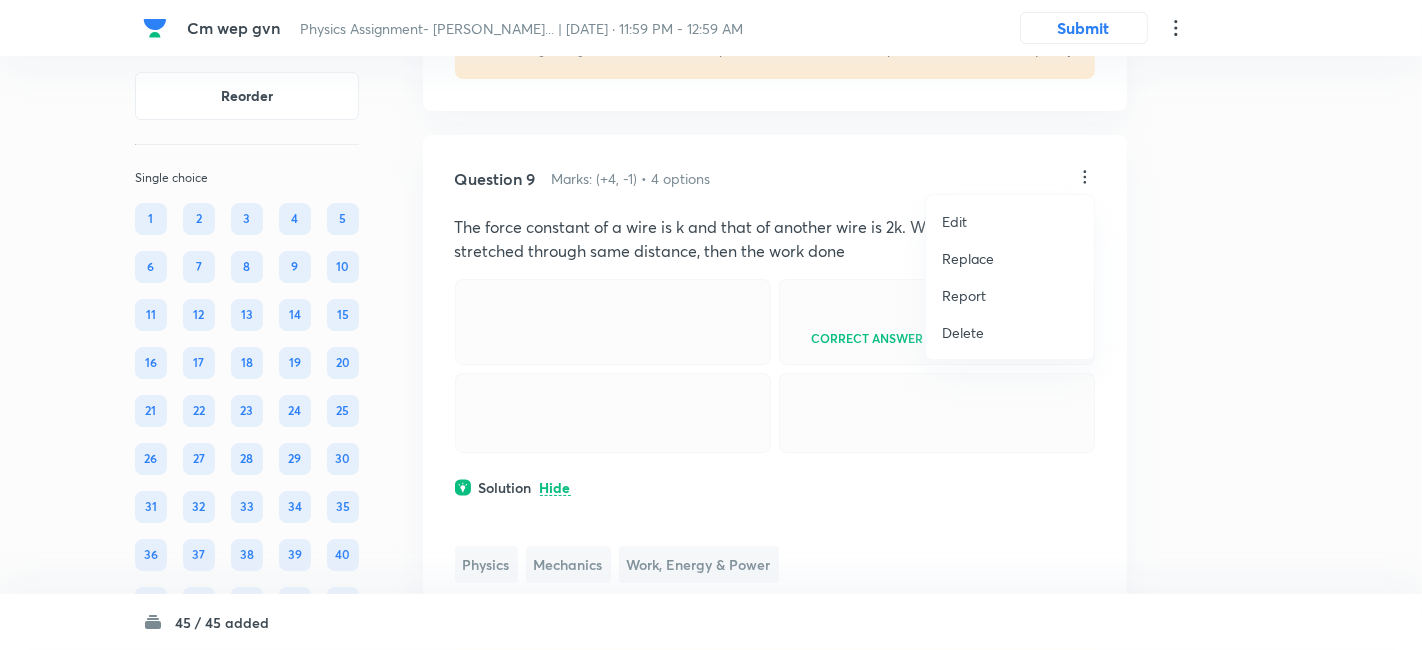 click on "Replace" at bounding box center [968, 258] 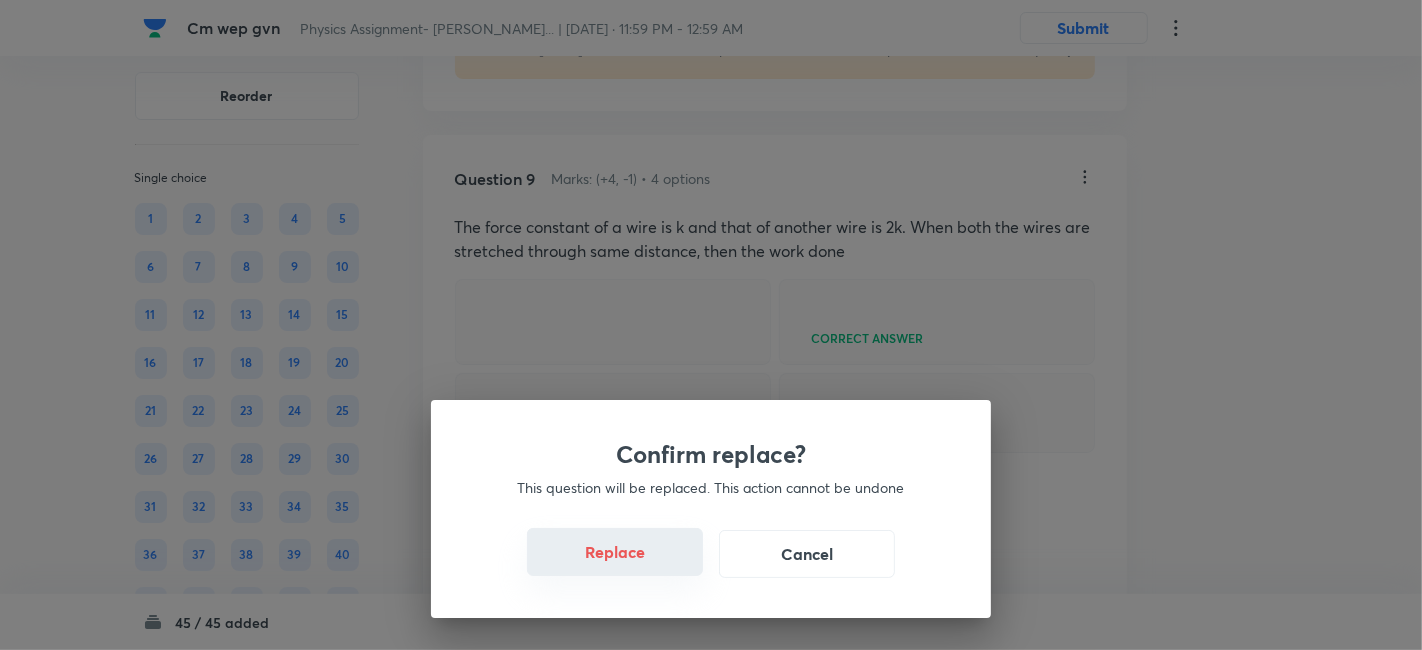 click on "Replace" at bounding box center [615, 552] 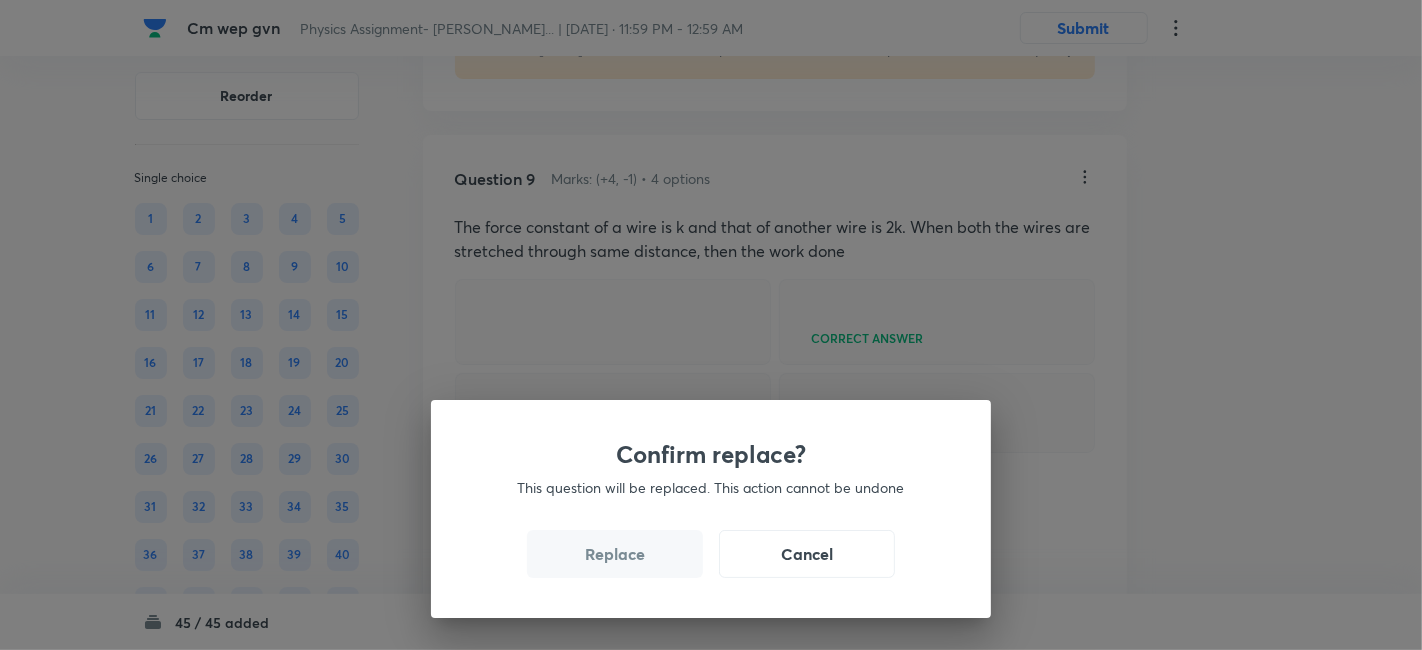 click on "Replace" at bounding box center [615, 554] 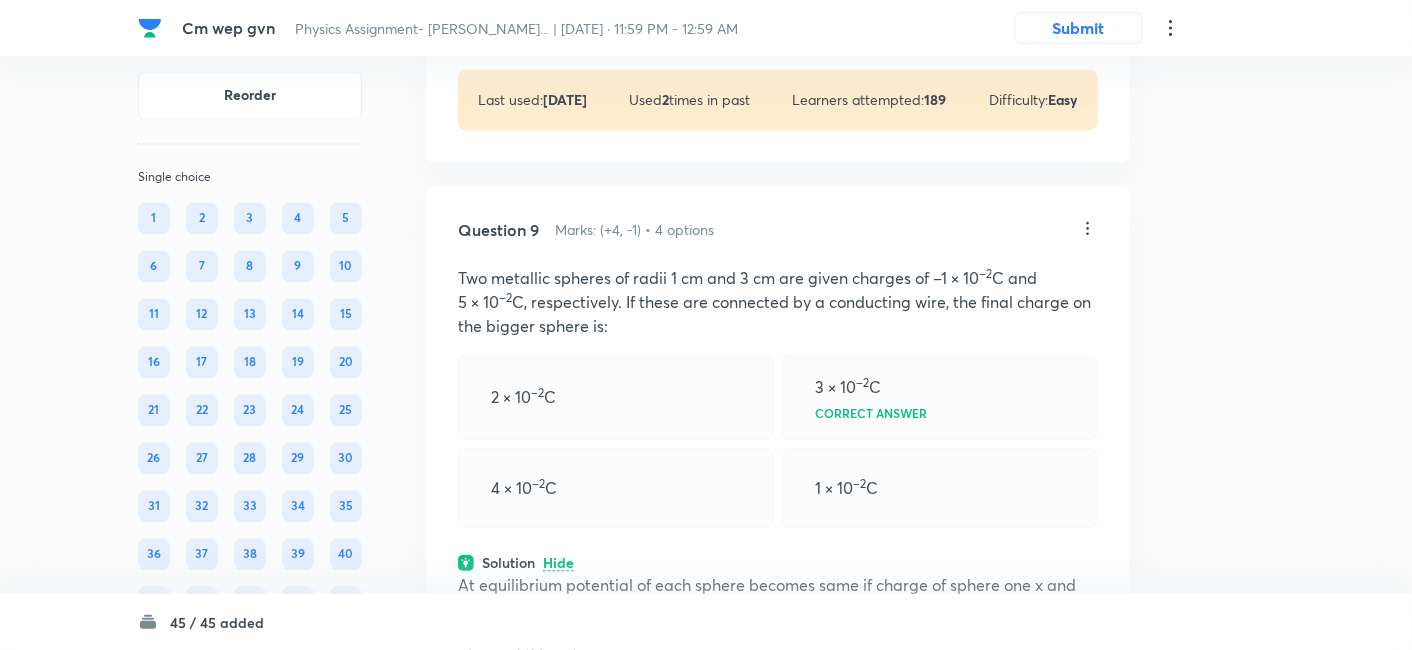 scroll, scrollTop: 5922, scrollLeft: 0, axis: vertical 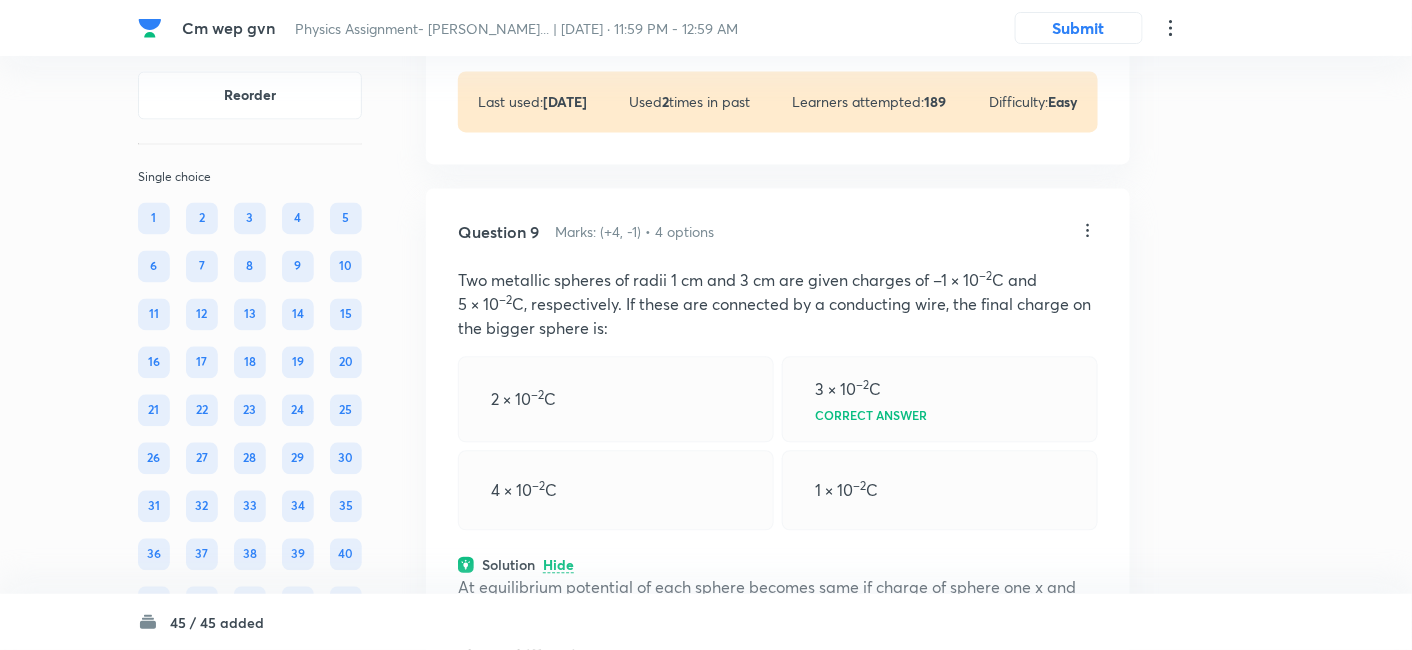 click 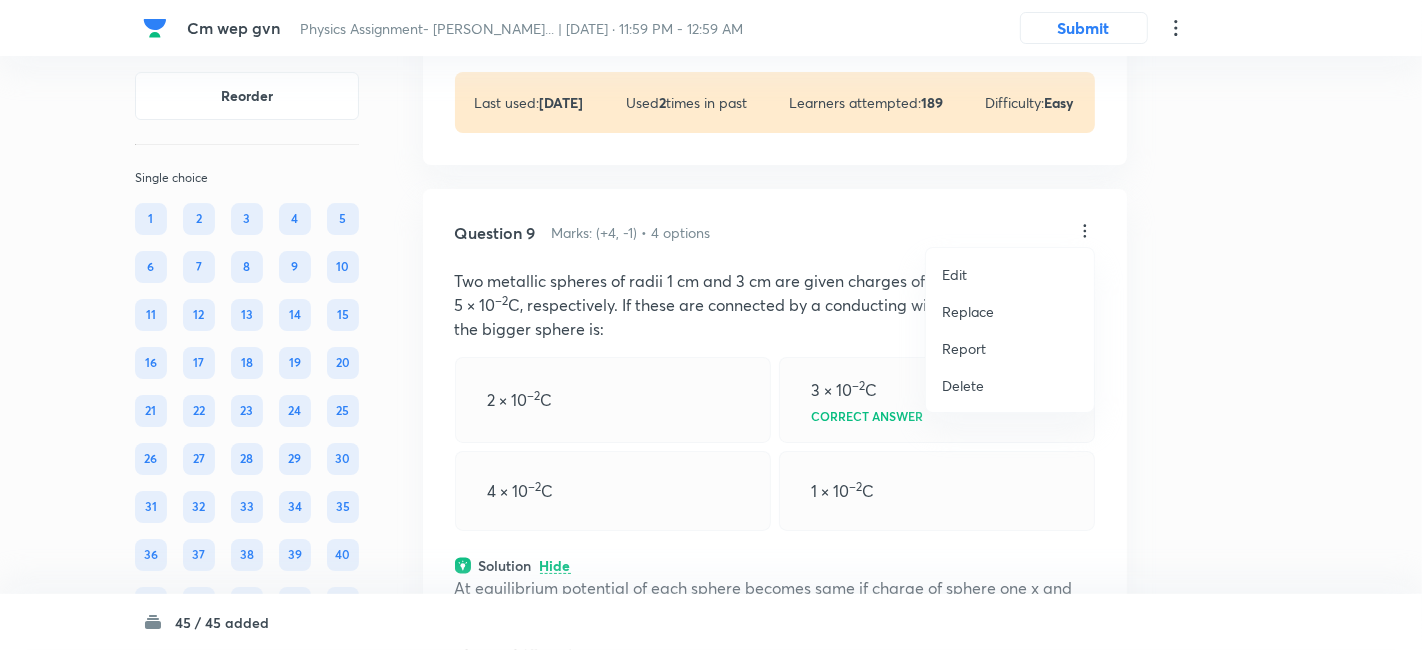 click on "Replace" at bounding box center [968, 311] 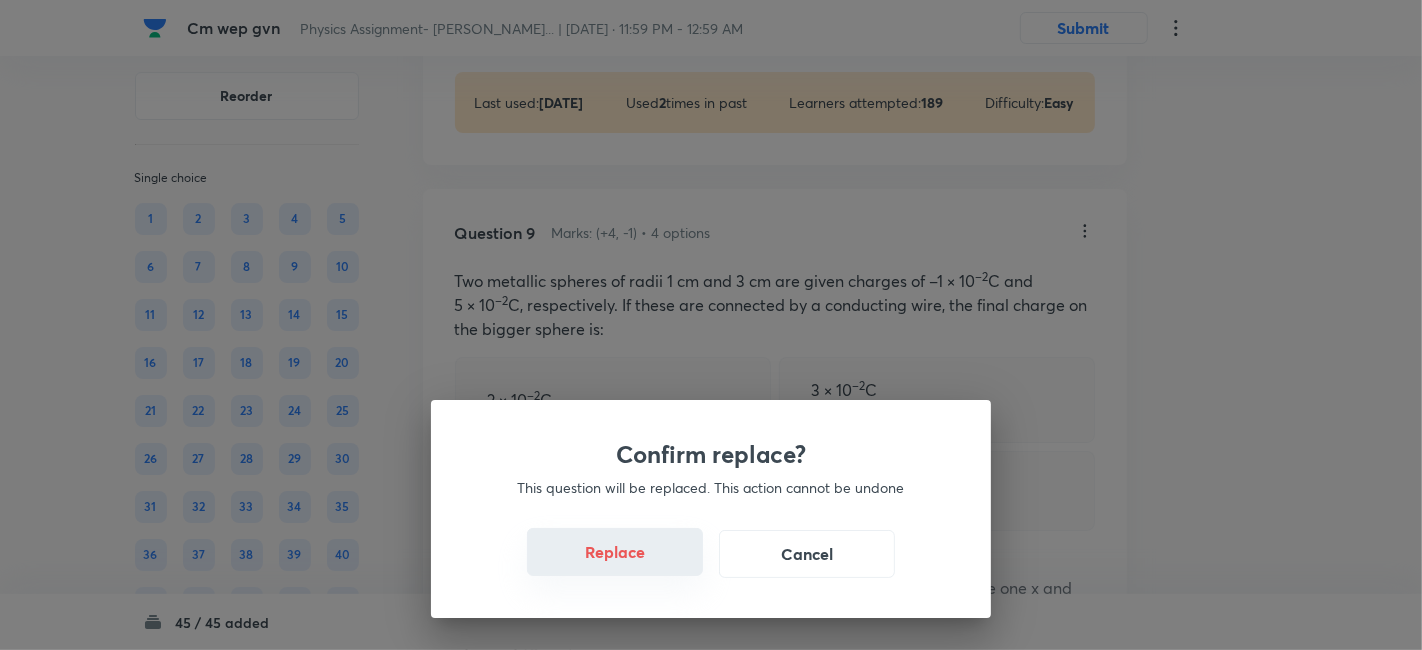 click on "Replace" at bounding box center (615, 552) 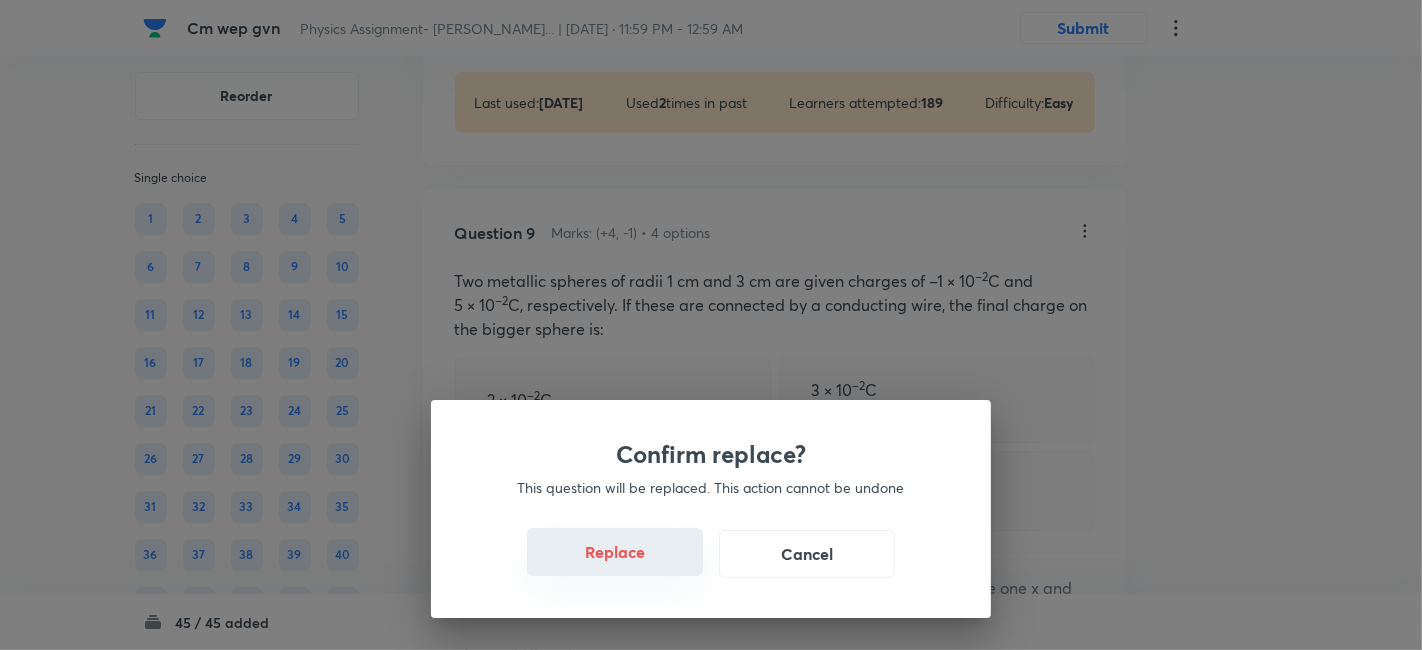 click on "Replace" at bounding box center [615, 552] 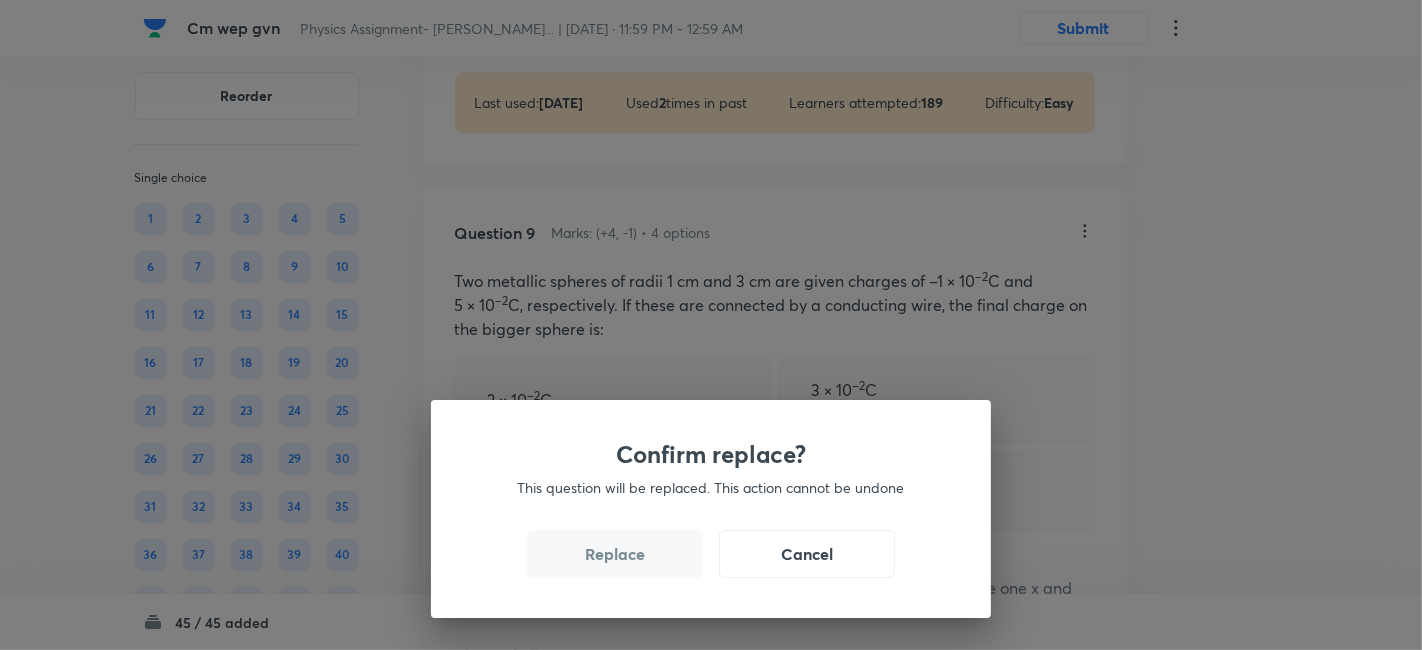 click on "Replace" at bounding box center [615, 554] 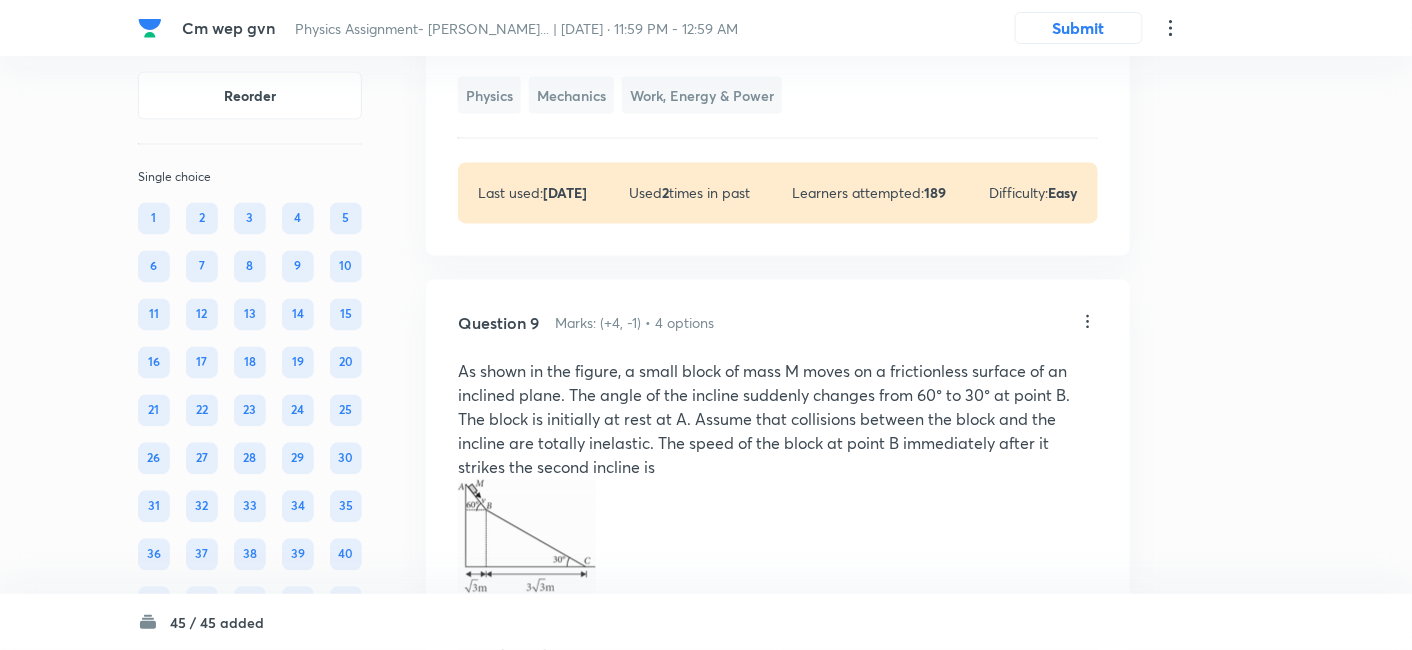 scroll, scrollTop: 5814, scrollLeft: 0, axis: vertical 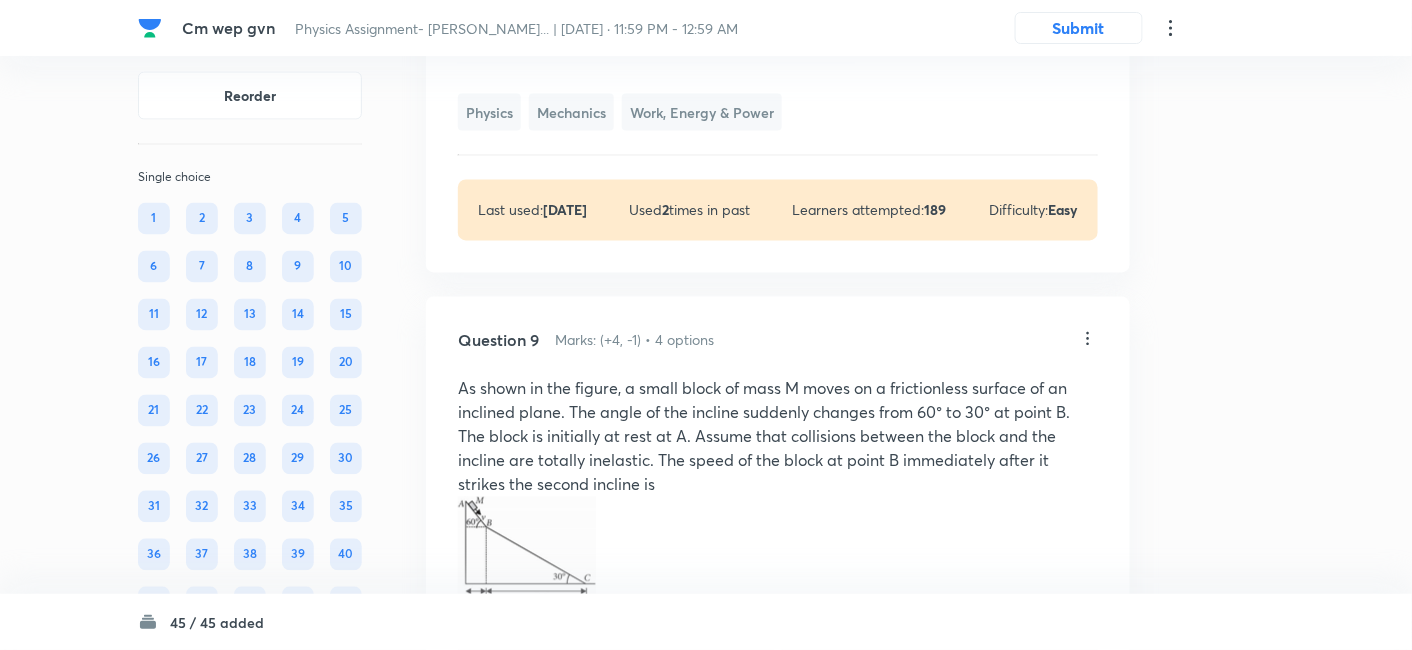 click 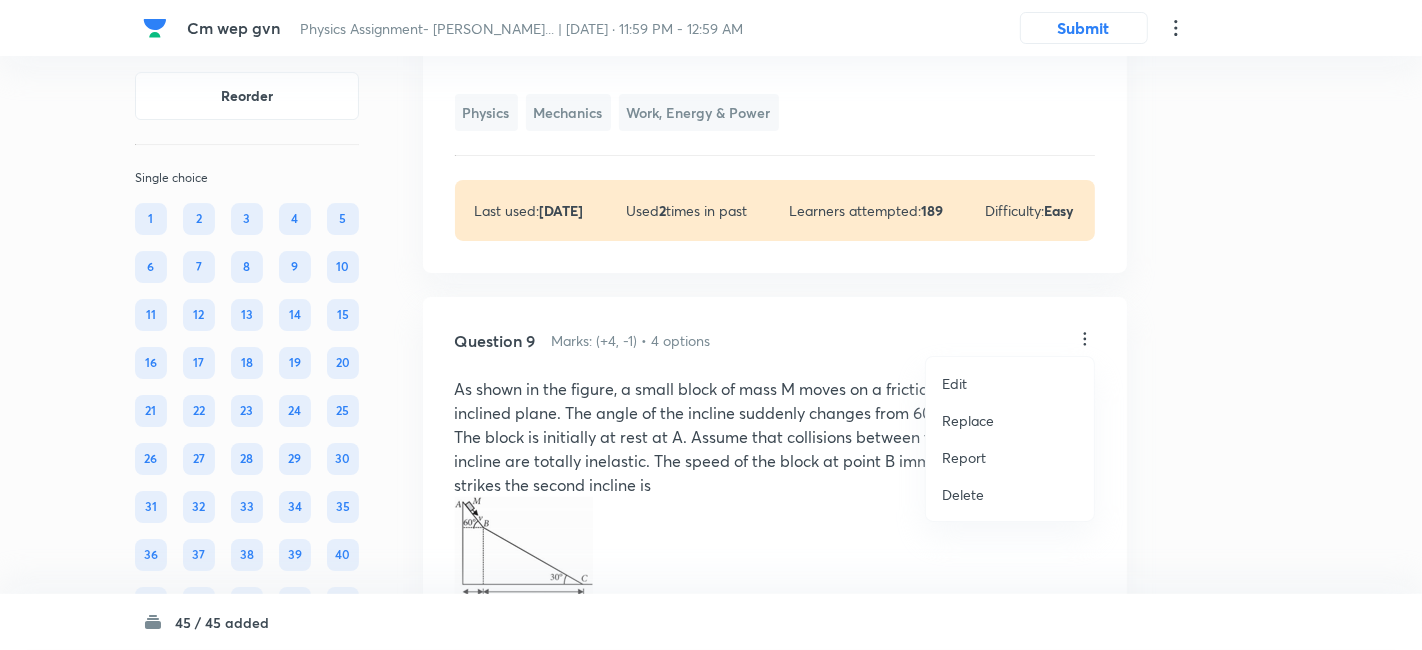 click on "Replace" at bounding box center (968, 420) 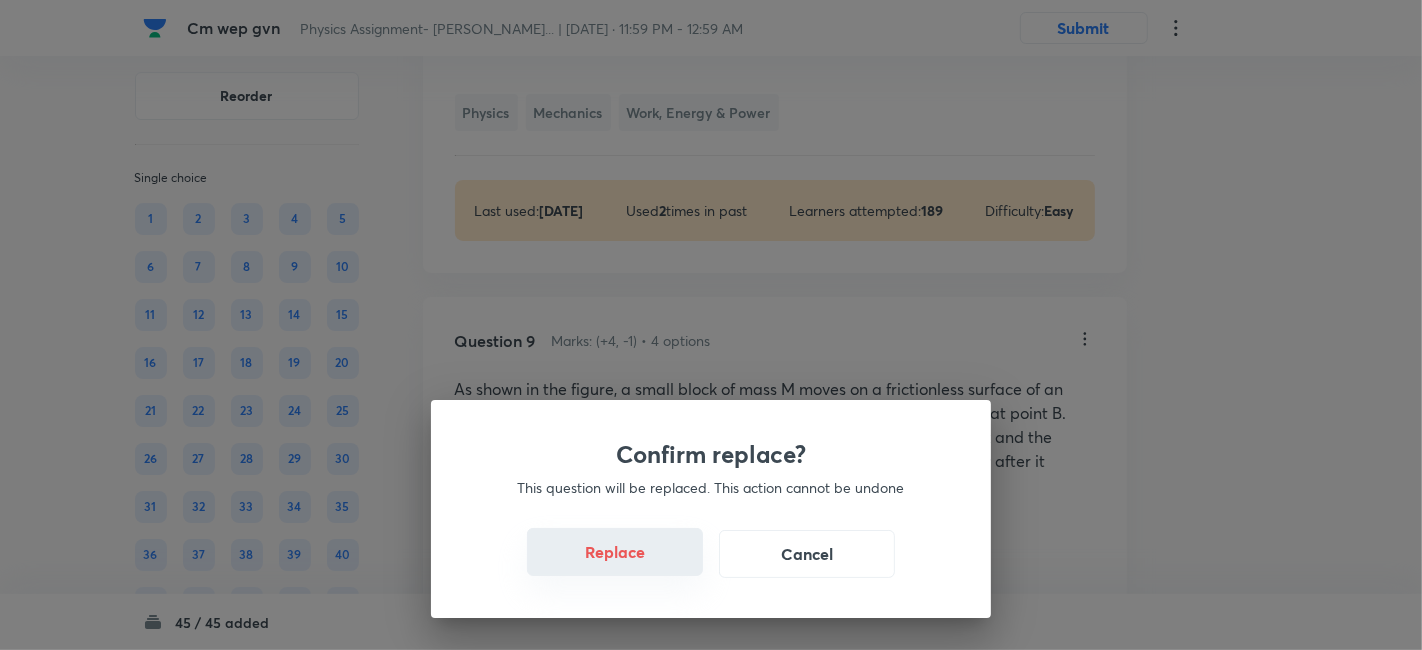 click on "Replace" at bounding box center (615, 552) 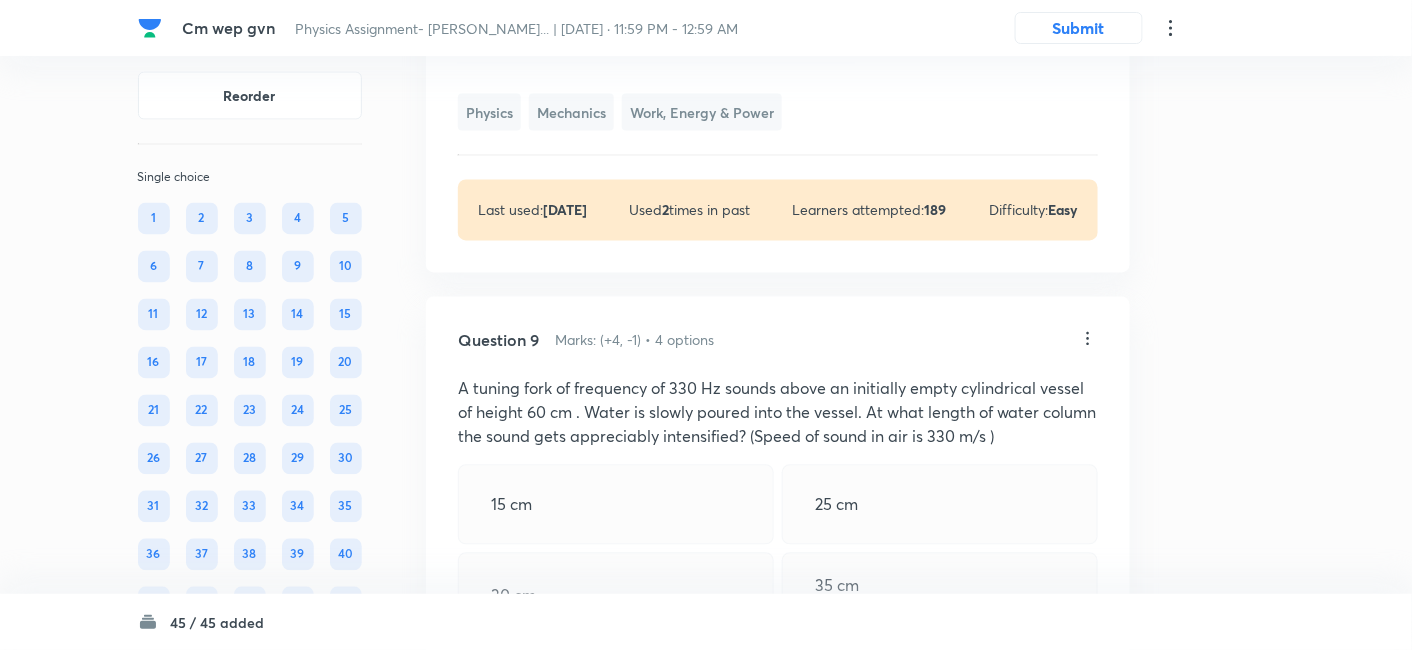 click on "30 cm" at bounding box center [616, 596] 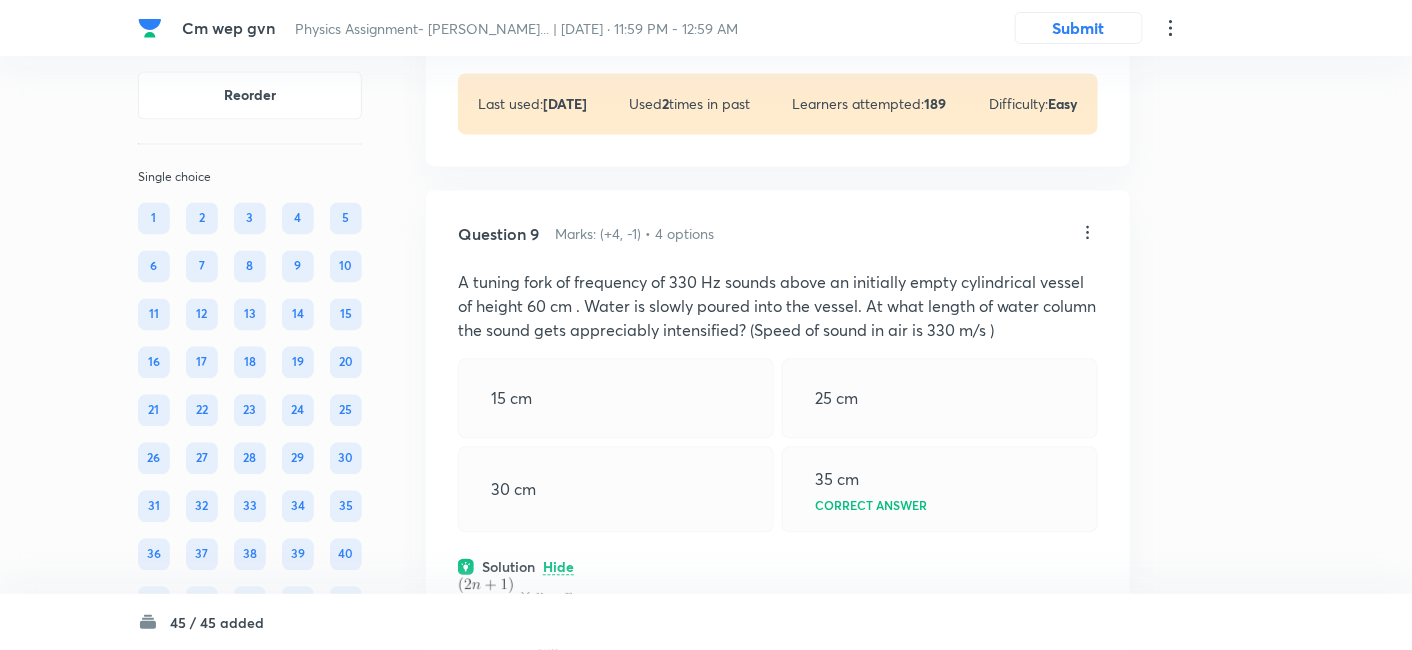 scroll, scrollTop: 5916, scrollLeft: 0, axis: vertical 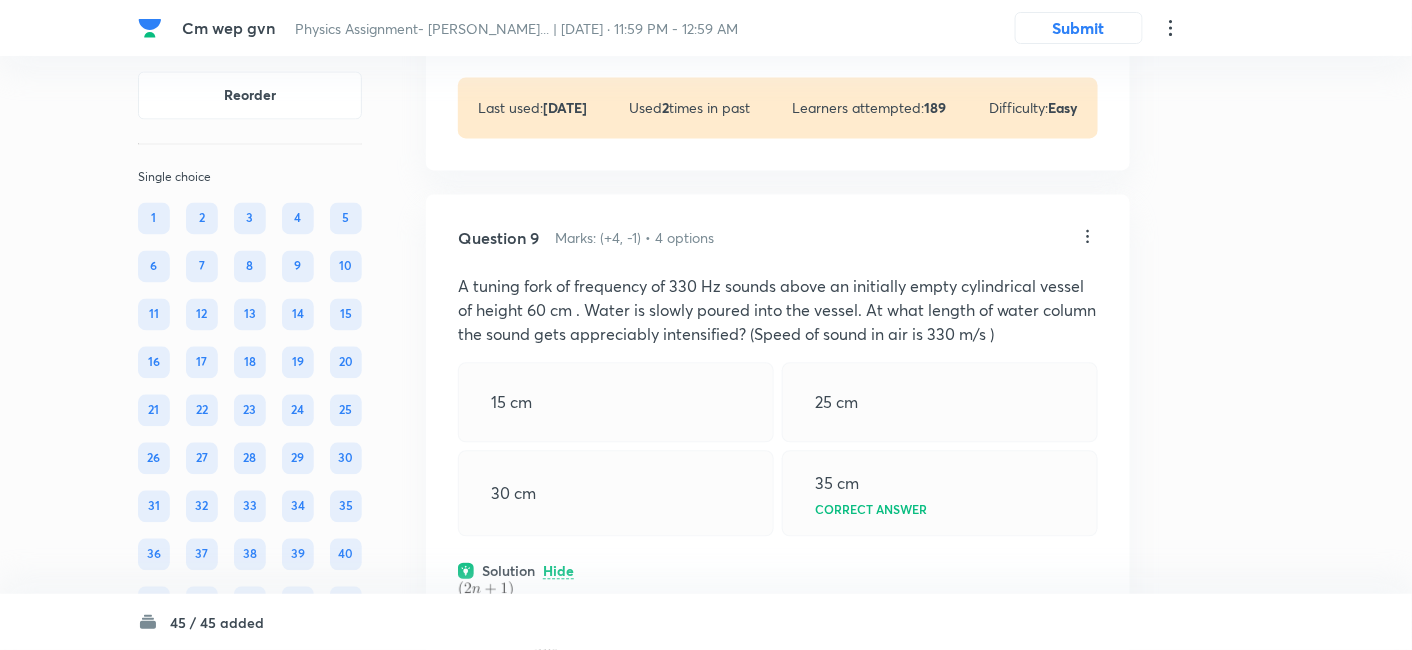 click 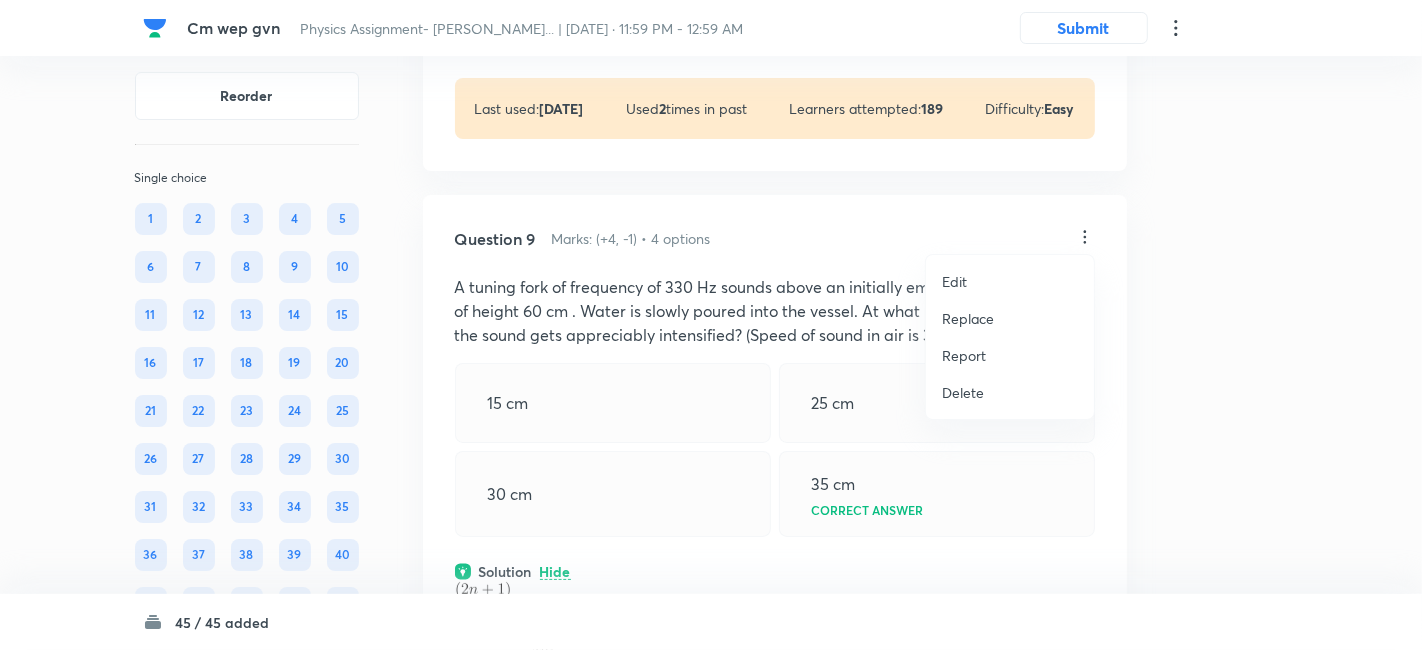 click on "Replace" at bounding box center (968, 318) 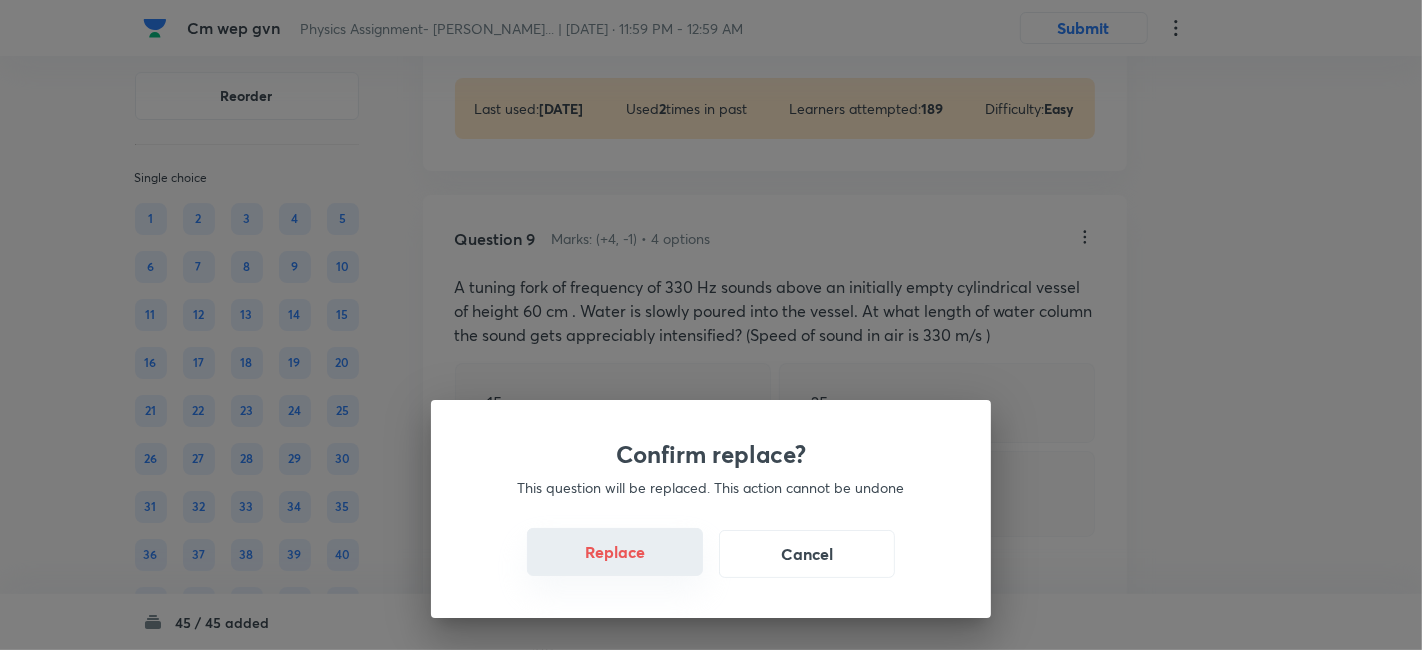 click on "Replace" at bounding box center (615, 552) 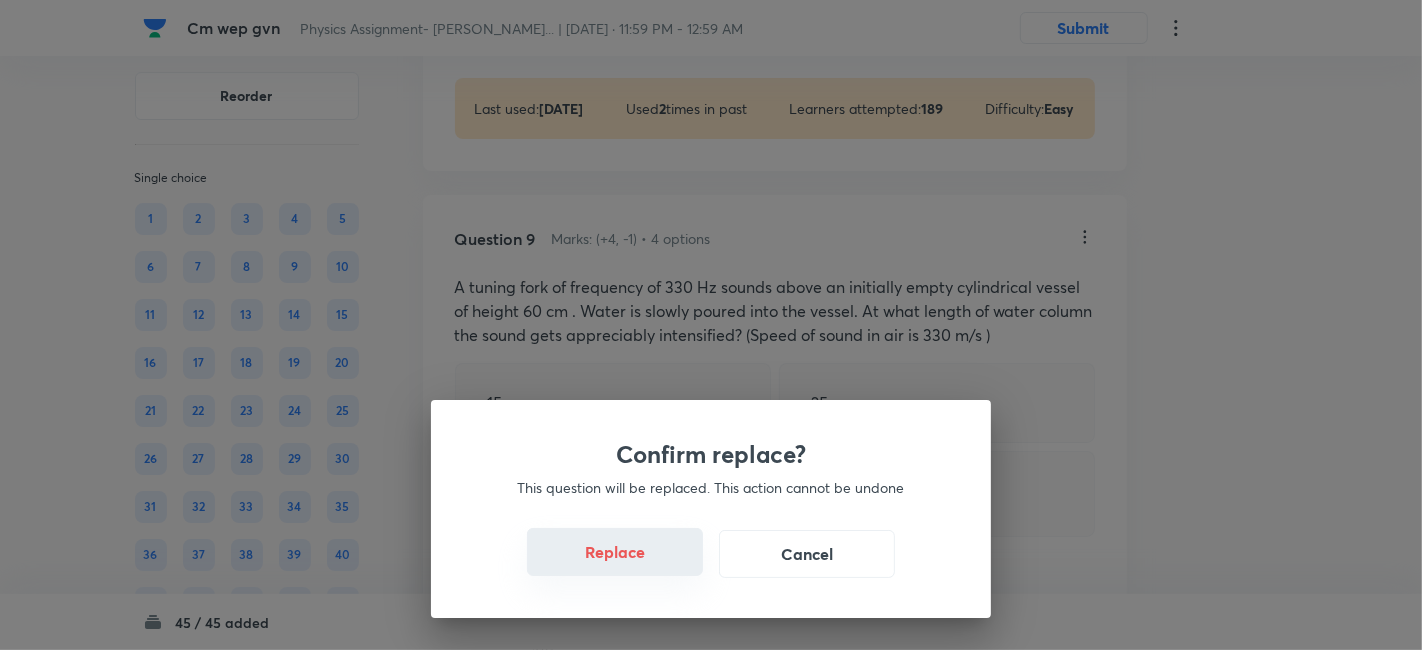 click on "Replace" at bounding box center [615, 552] 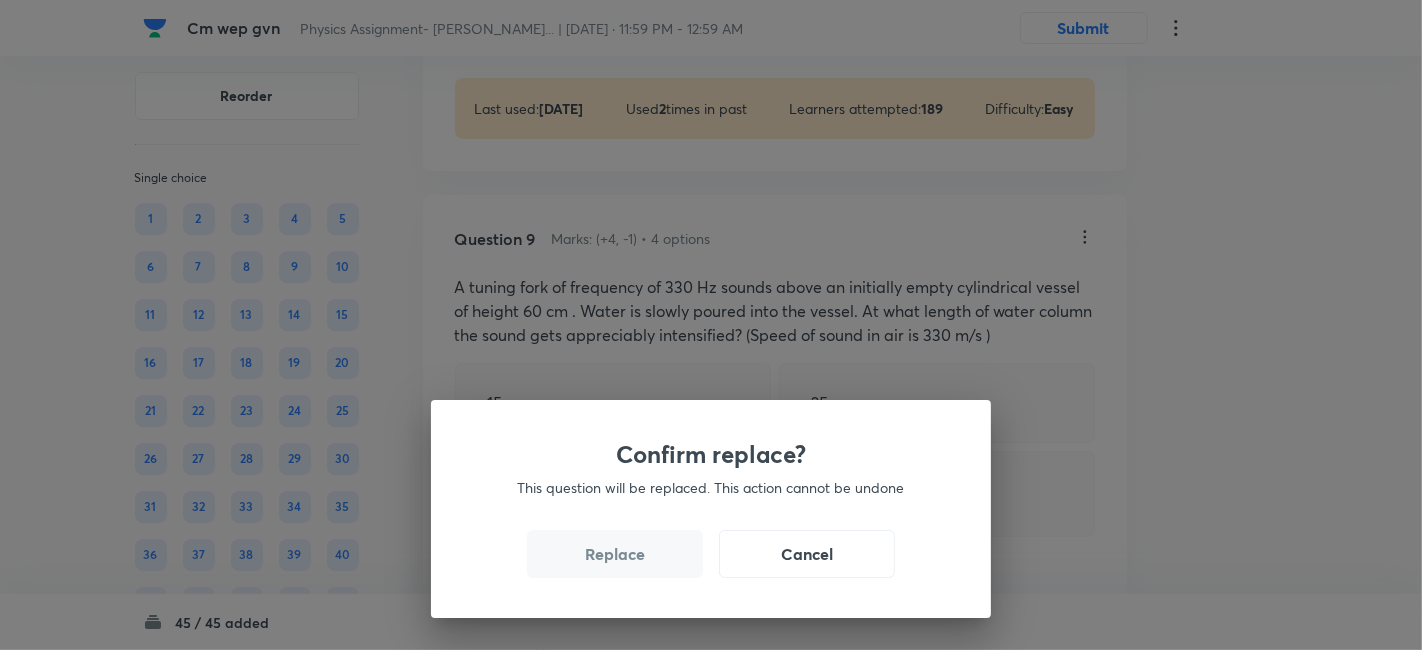 click on "Replace" at bounding box center [615, 554] 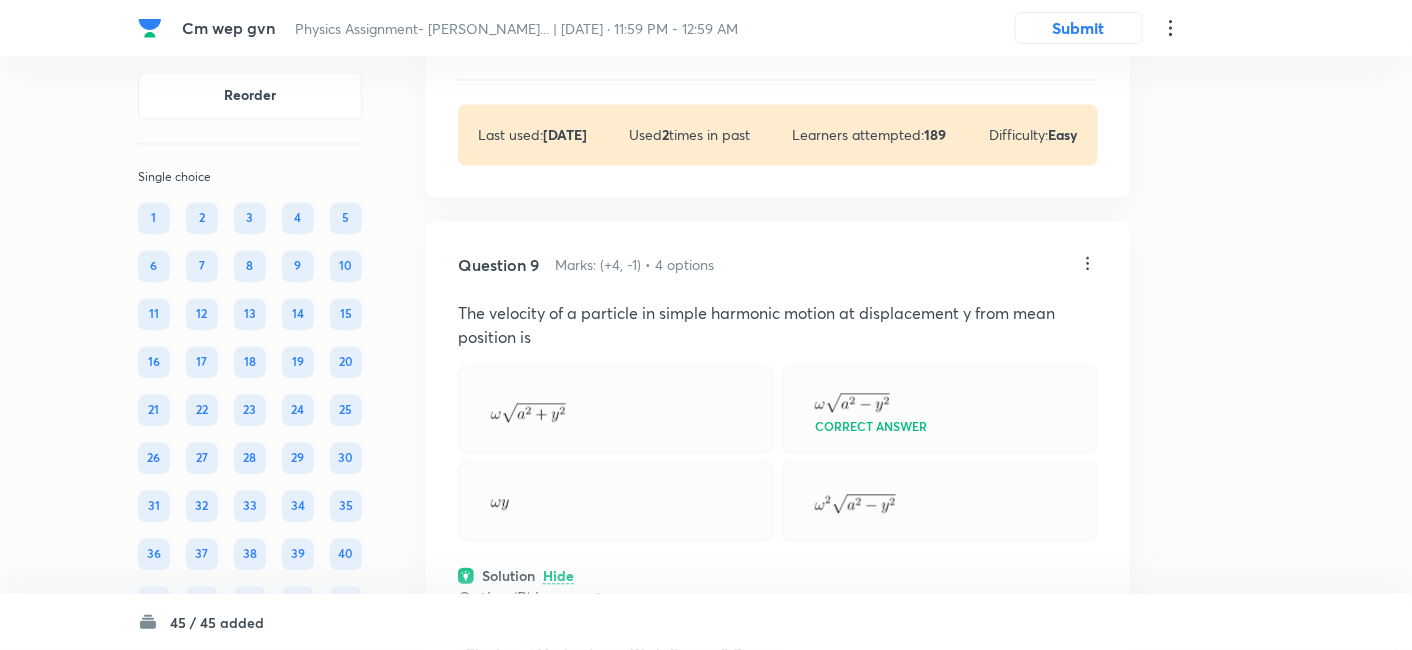 scroll, scrollTop: 5884, scrollLeft: 0, axis: vertical 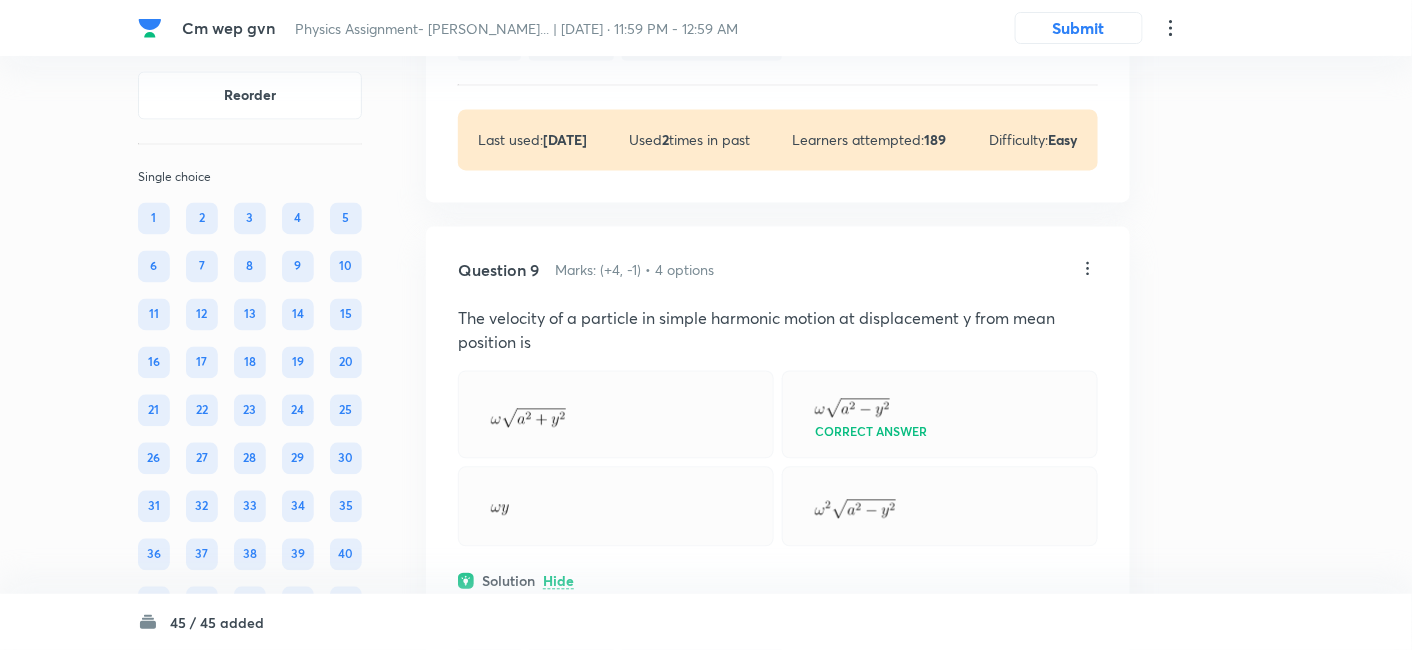 click 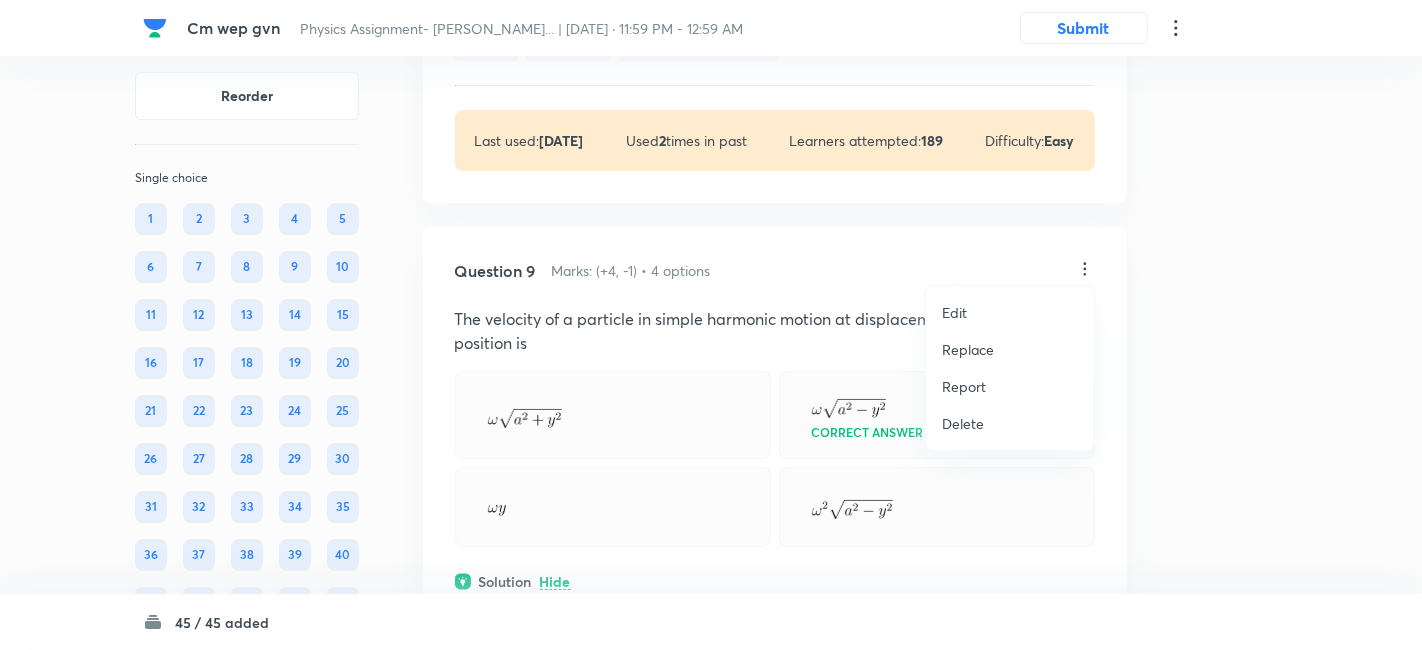 click on "Replace" at bounding box center (968, 349) 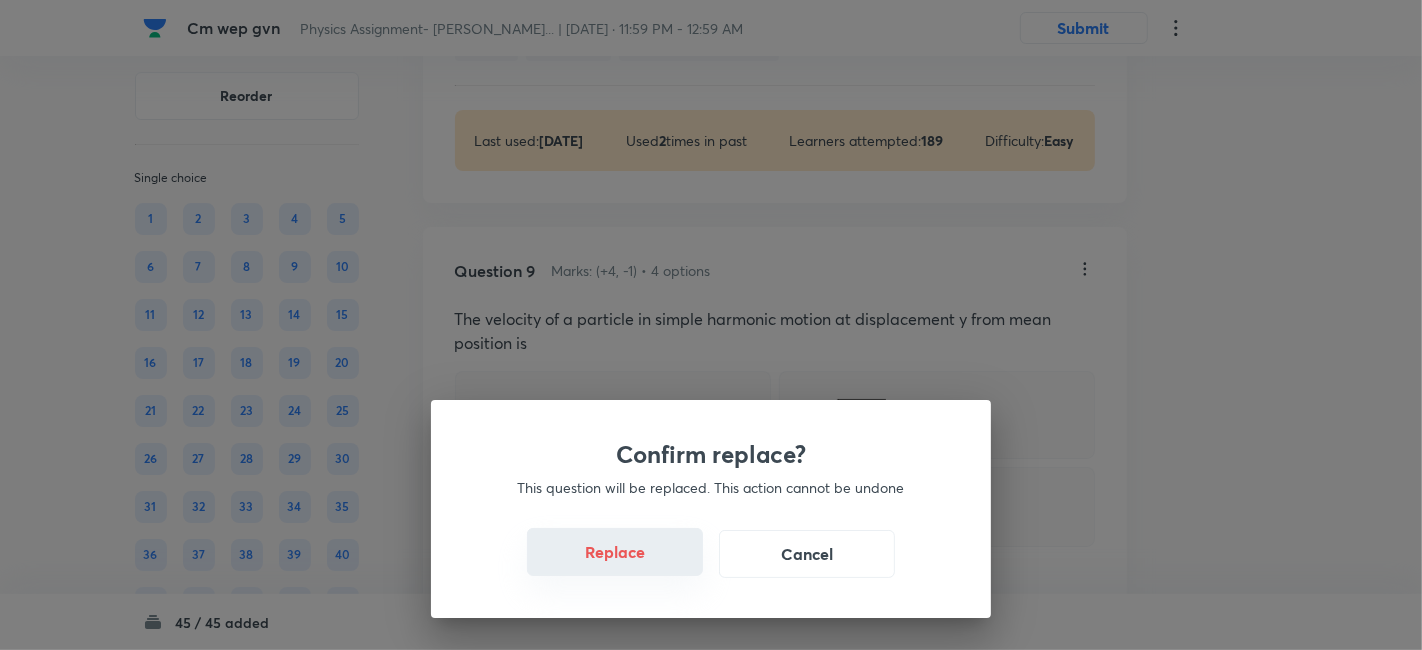 click on "Replace" at bounding box center (615, 552) 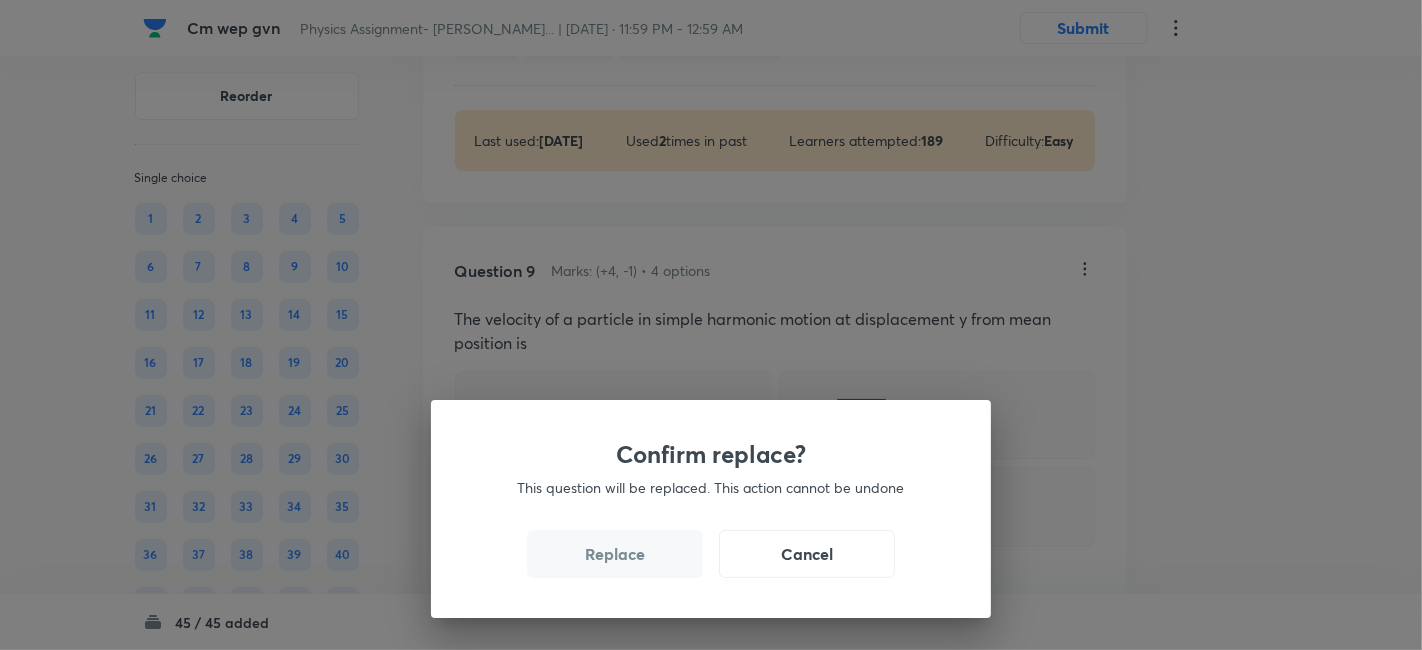 click on "Replace" at bounding box center [615, 554] 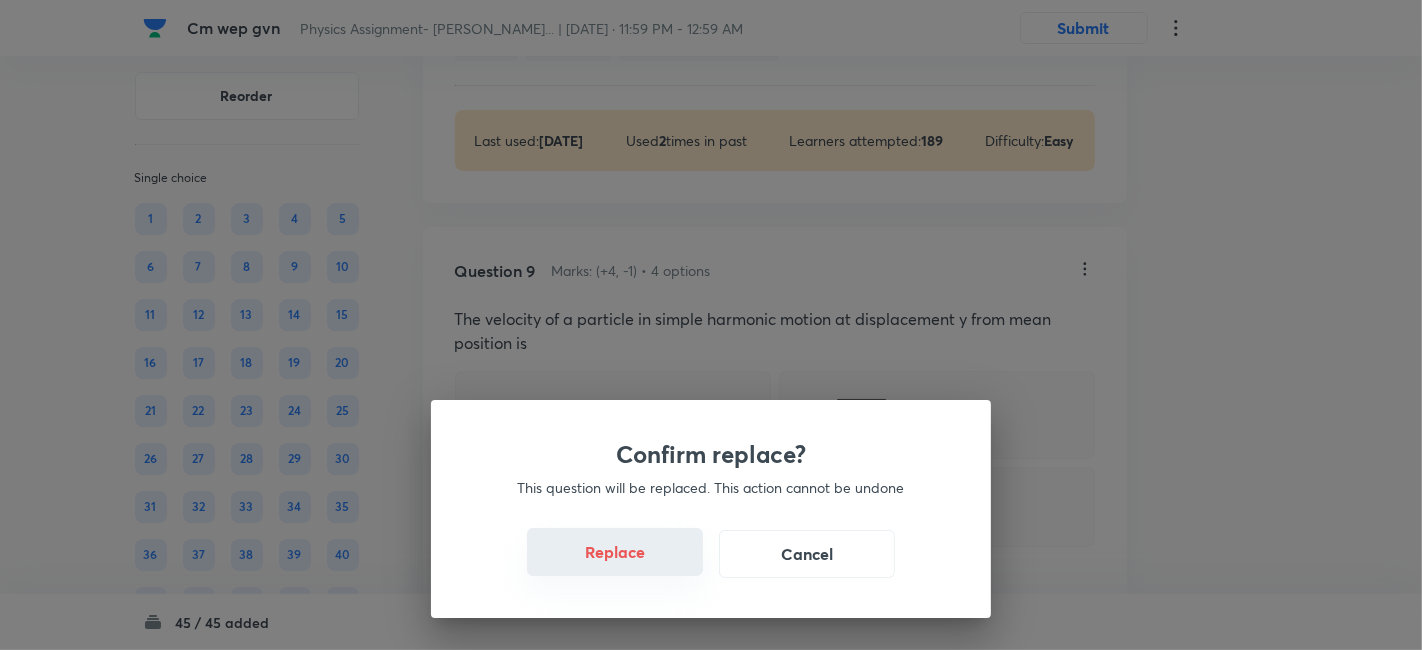 click on "Replace" at bounding box center [615, 552] 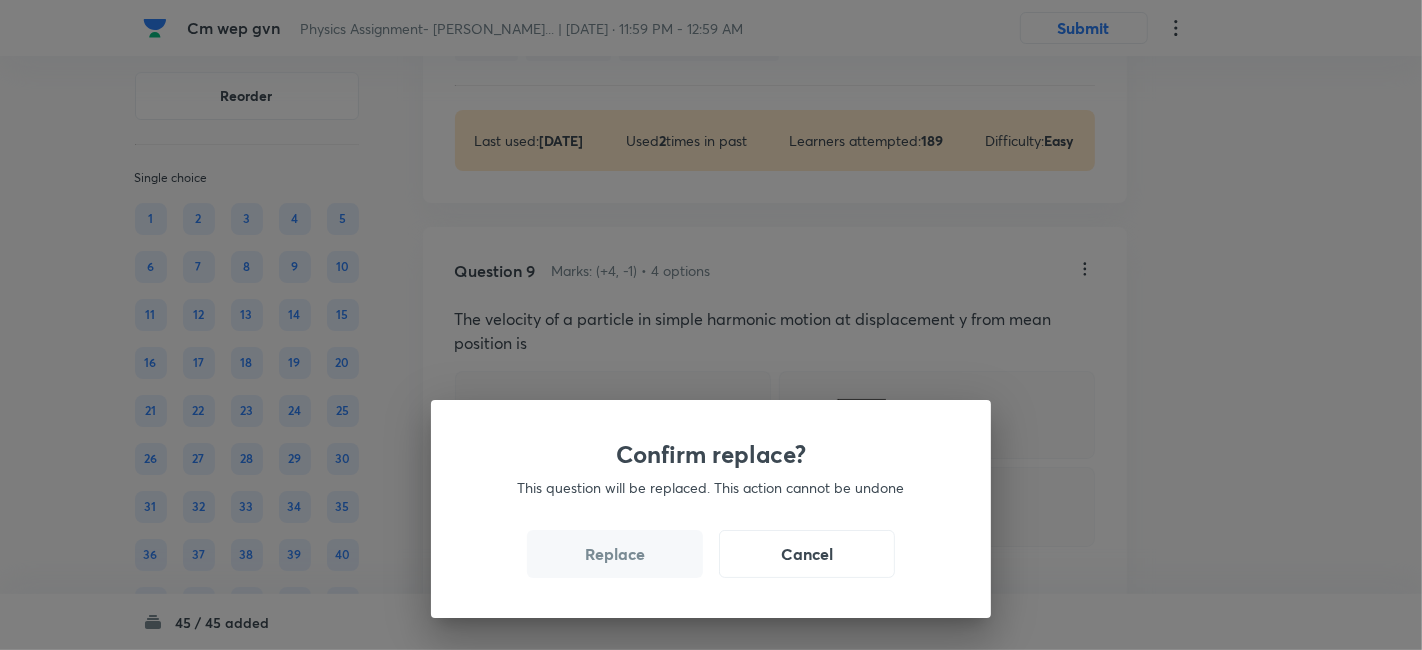 click on "Replace" at bounding box center (615, 554) 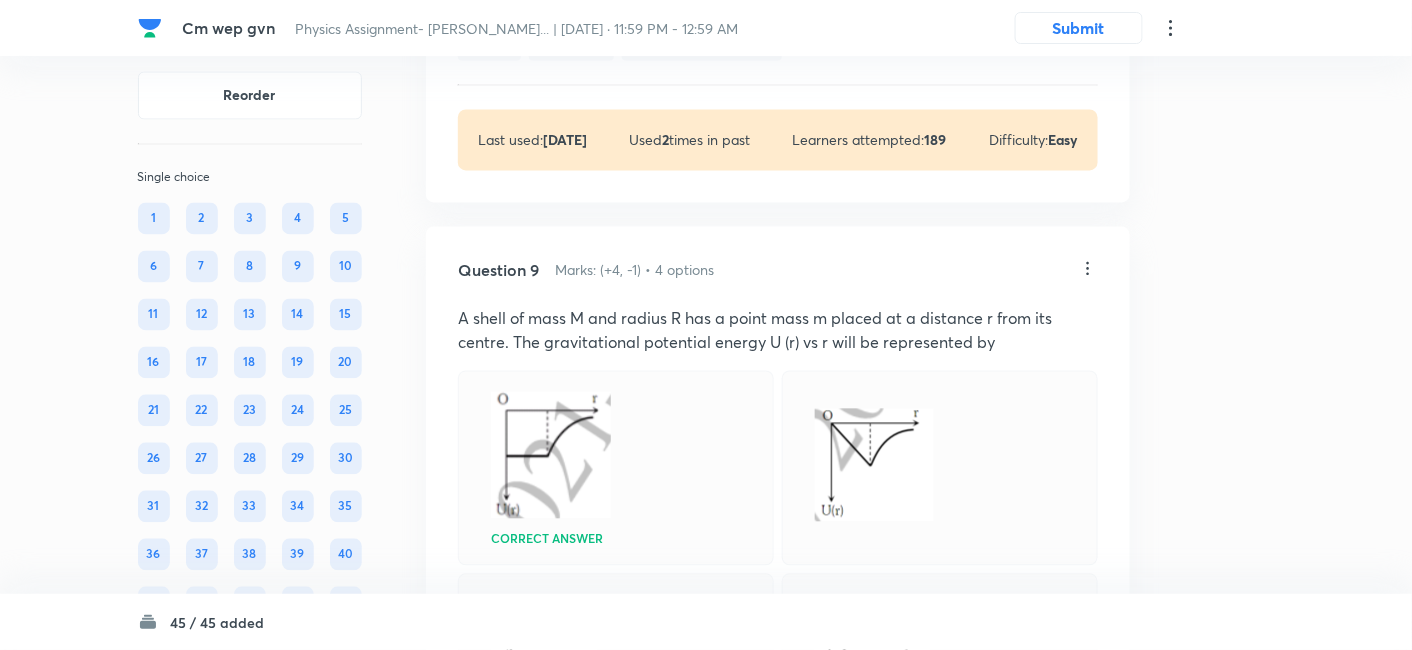 click on "Solution Hide" at bounding box center (778, 773) 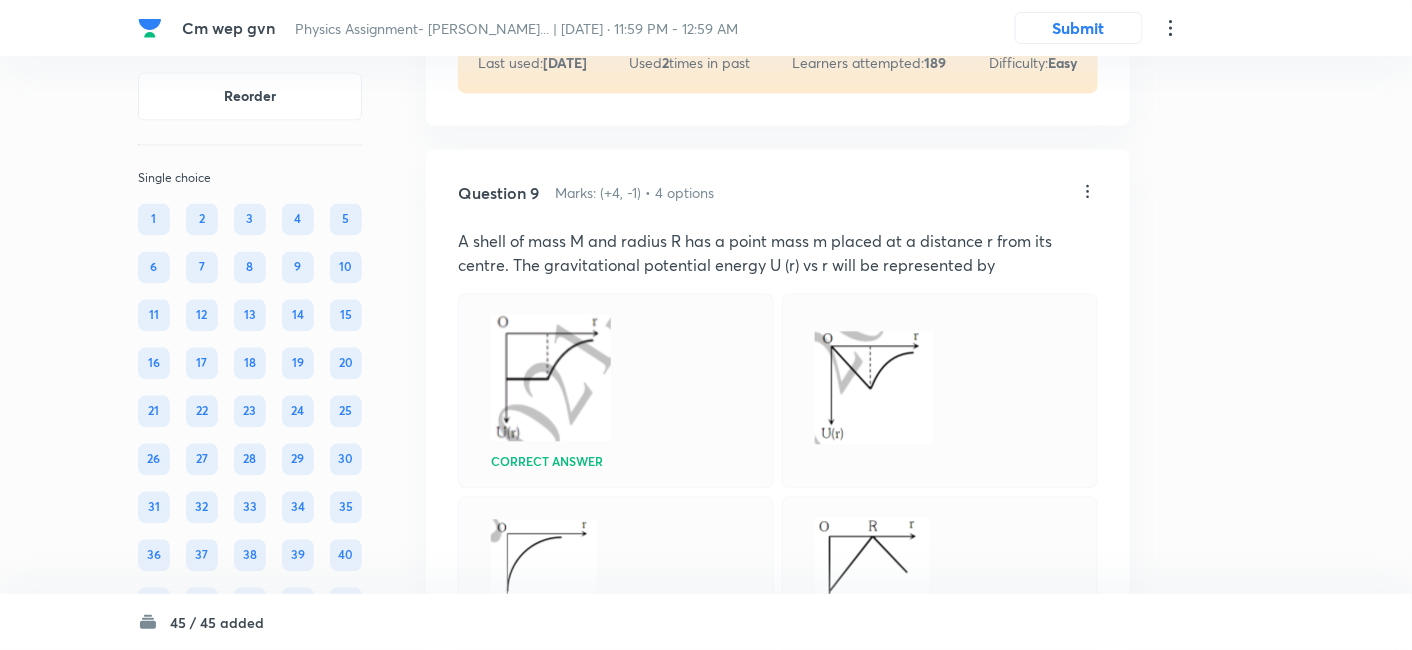 scroll, scrollTop: 5962, scrollLeft: 0, axis: vertical 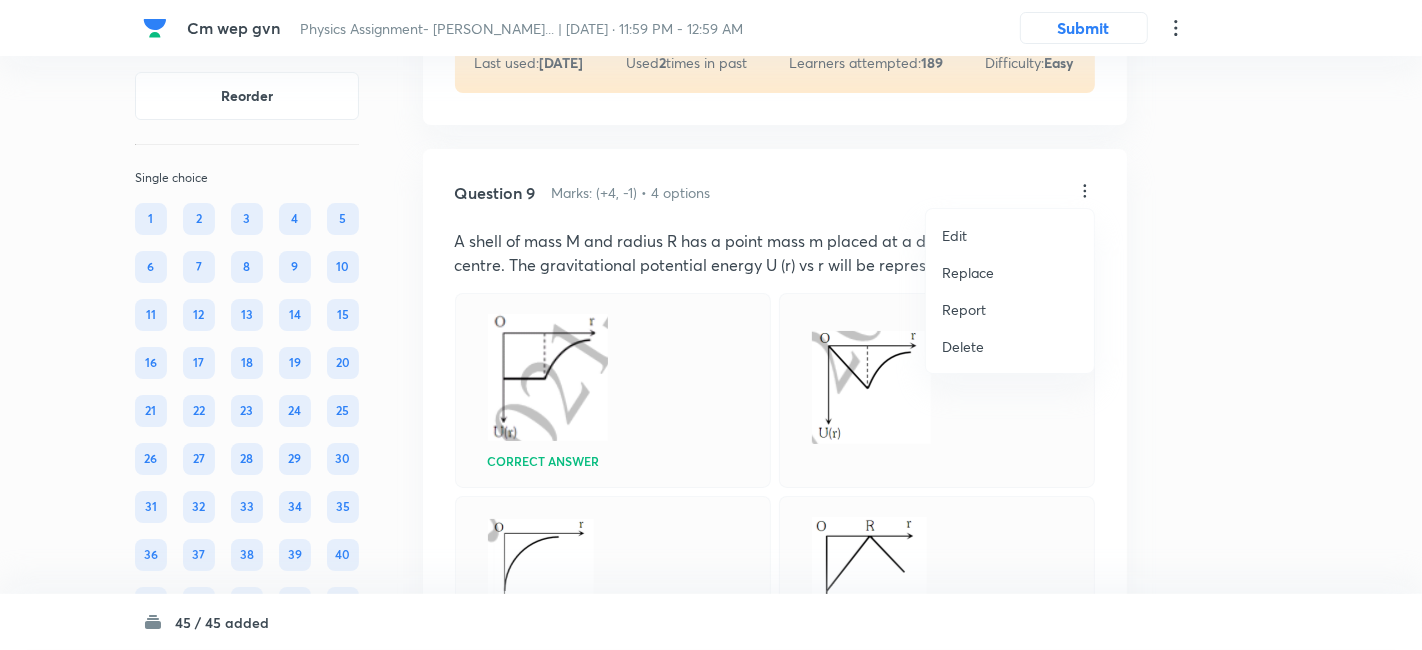 click on "Replace" at bounding box center (968, 272) 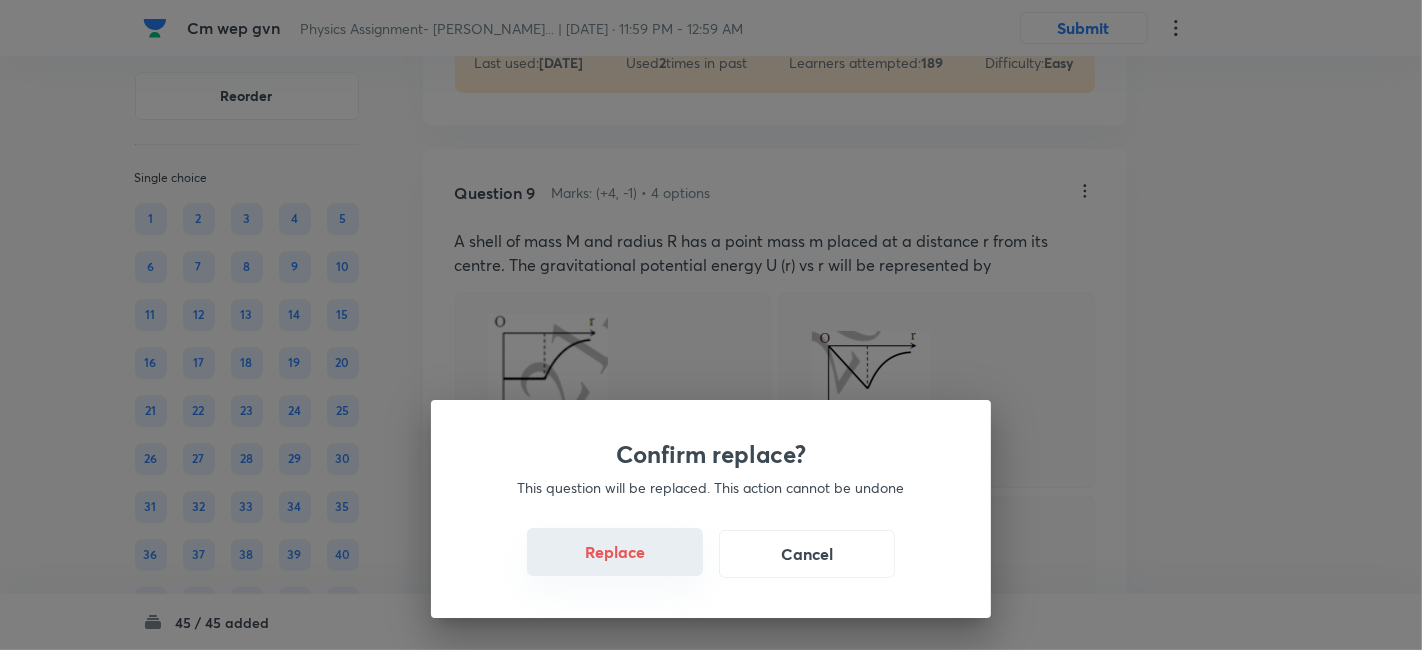 click on "Replace" at bounding box center (615, 552) 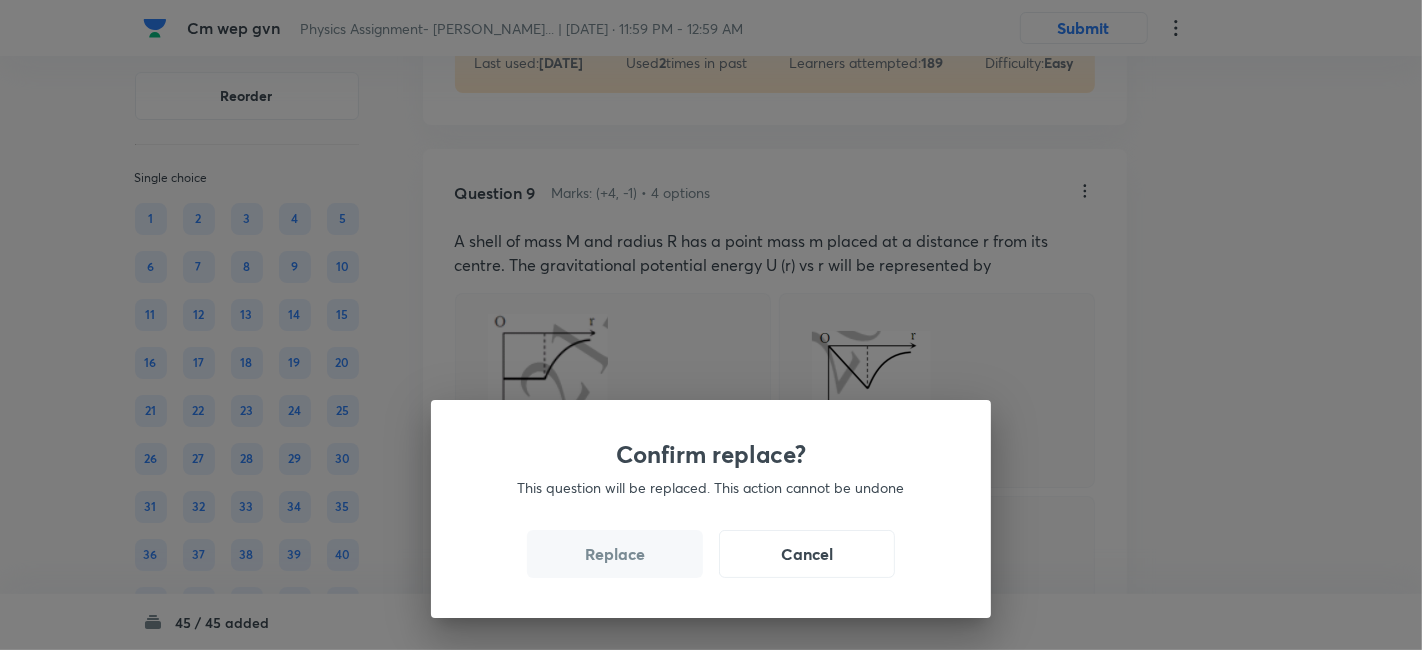 click on "Replace" at bounding box center [615, 554] 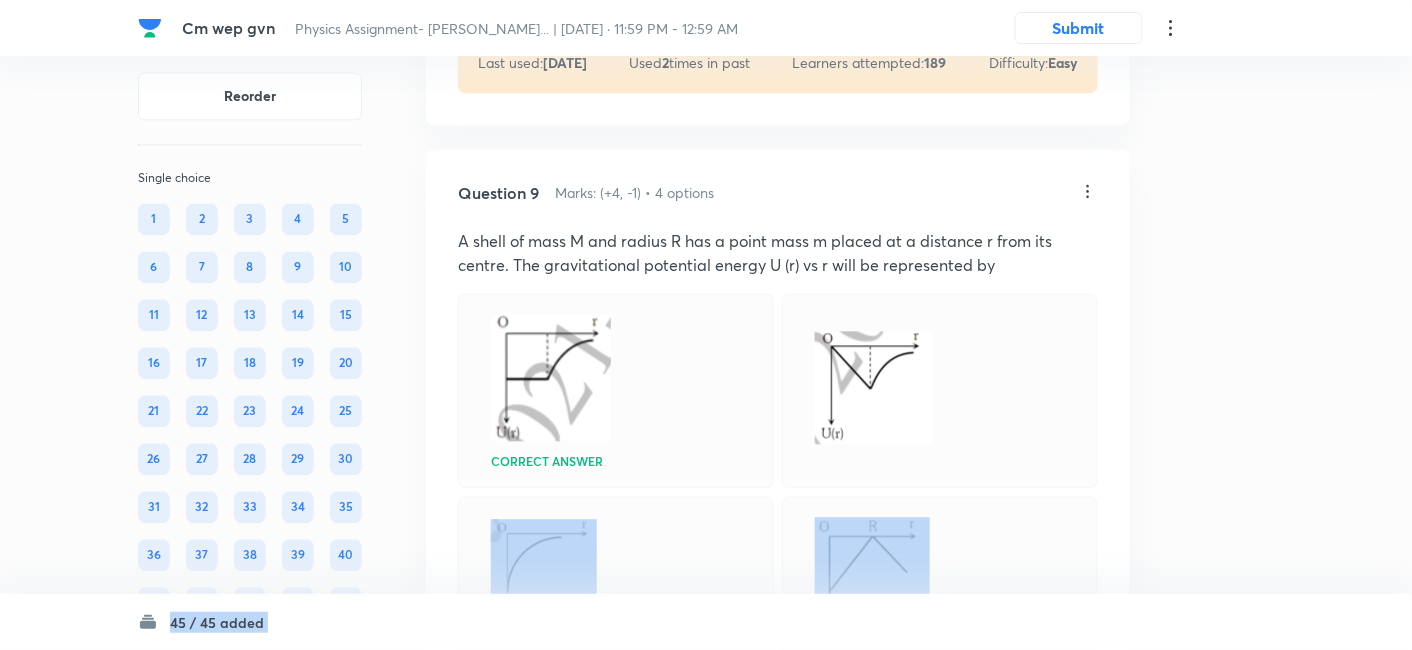 click at bounding box center (616, 578) 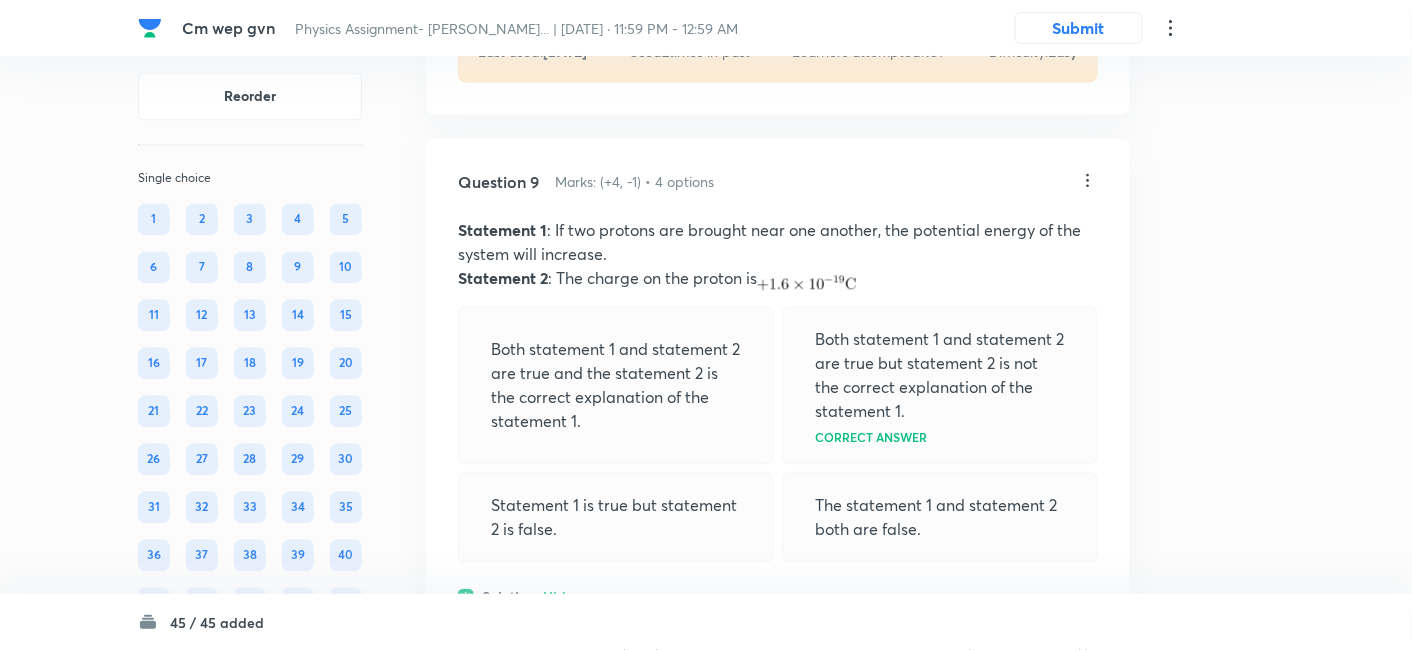 scroll, scrollTop: 5975, scrollLeft: 0, axis: vertical 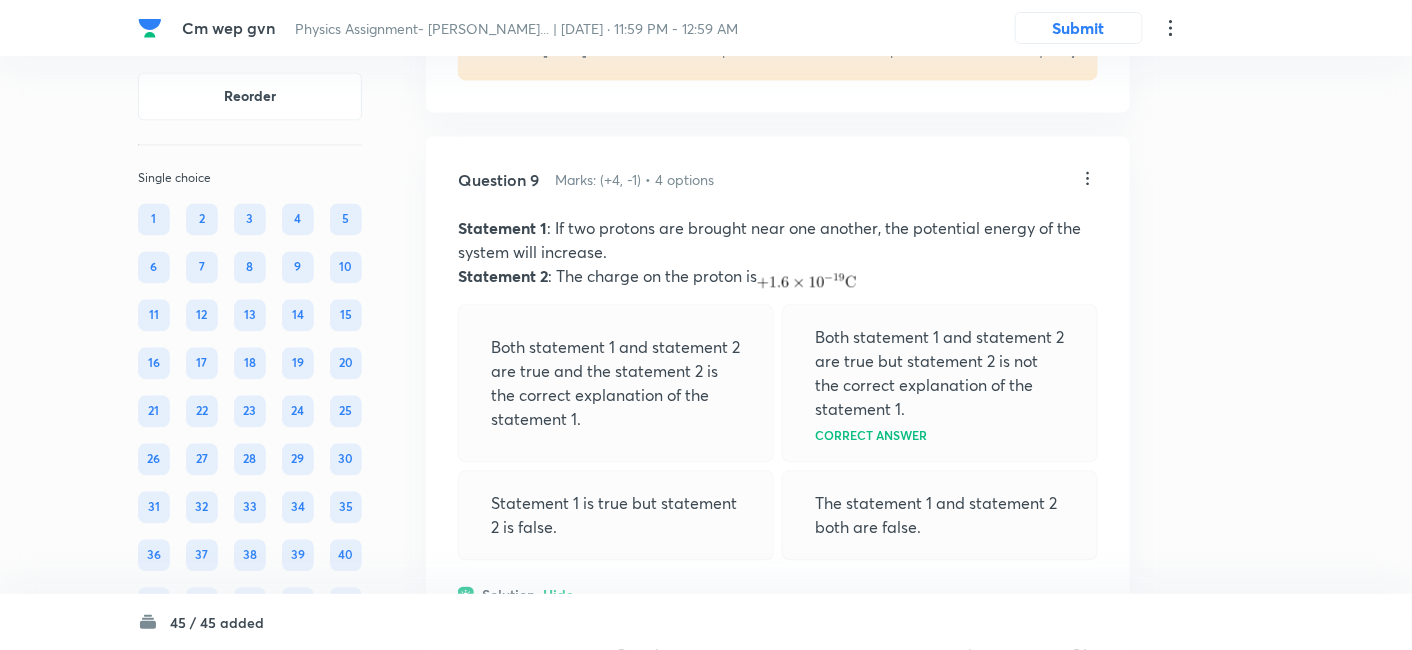 click 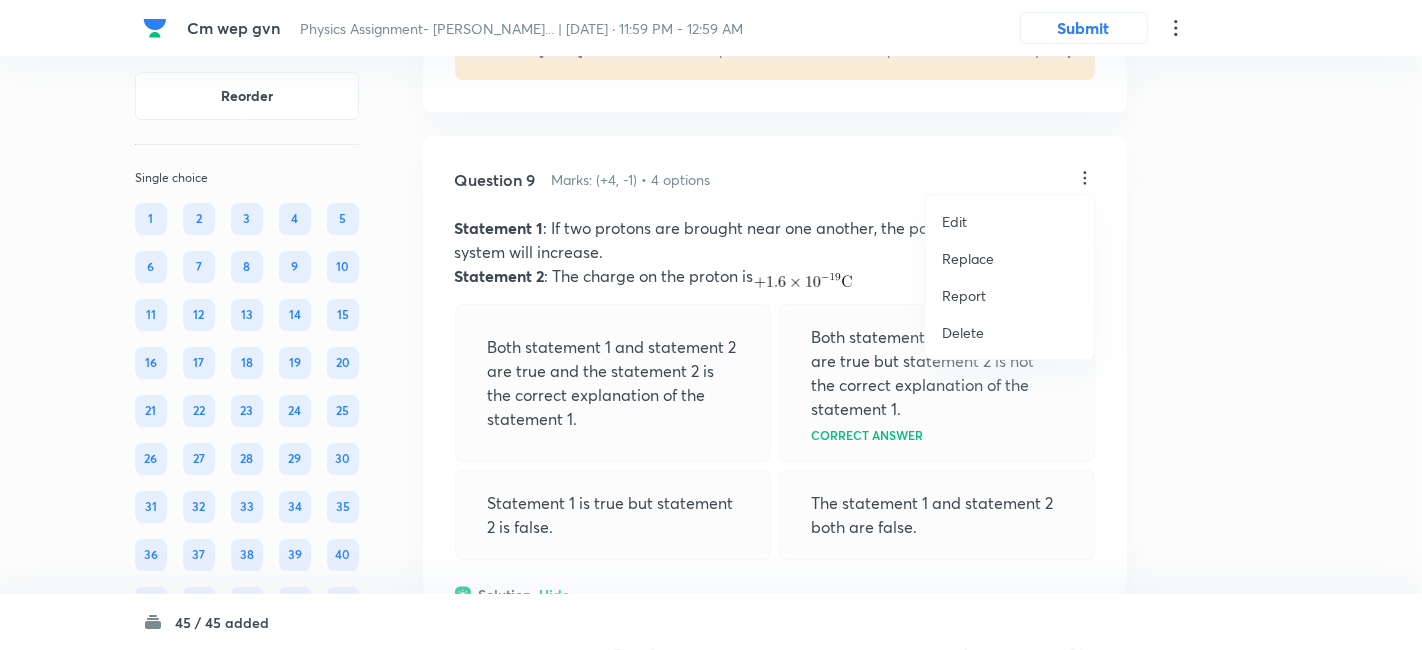 click on "Replace" at bounding box center (968, 258) 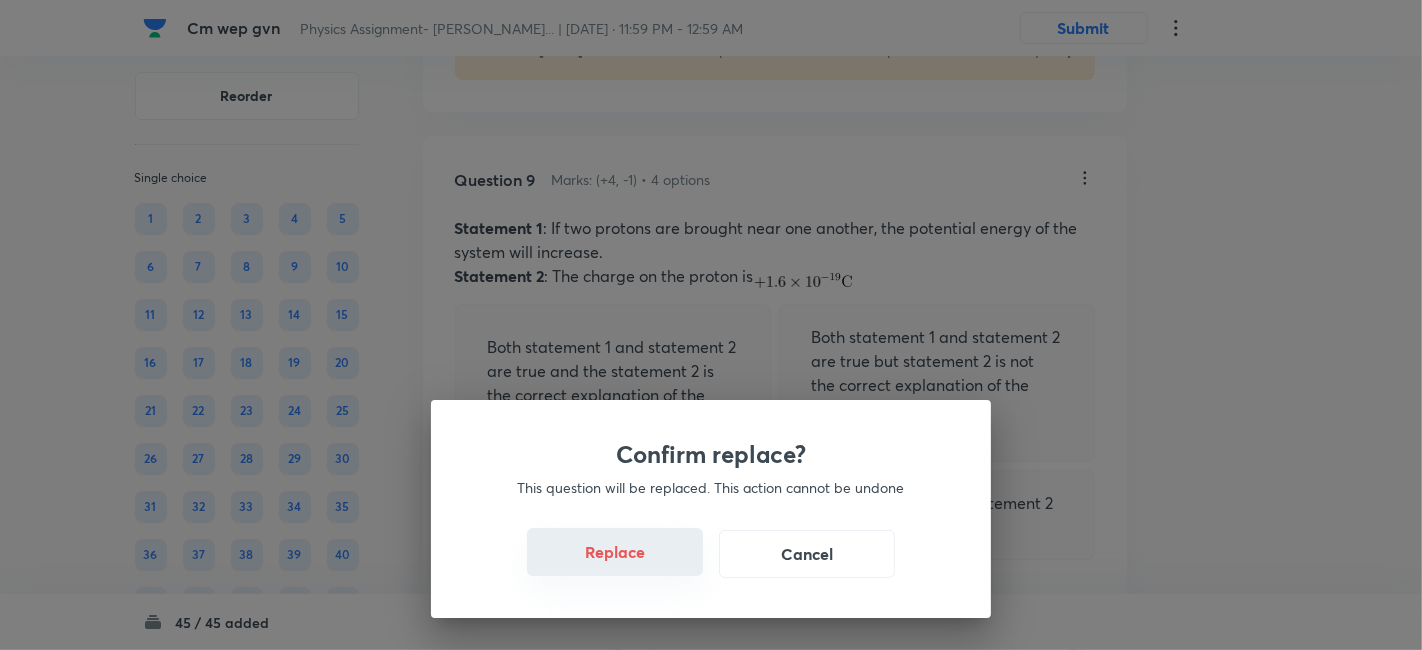 click on "Replace" at bounding box center [615, 552] 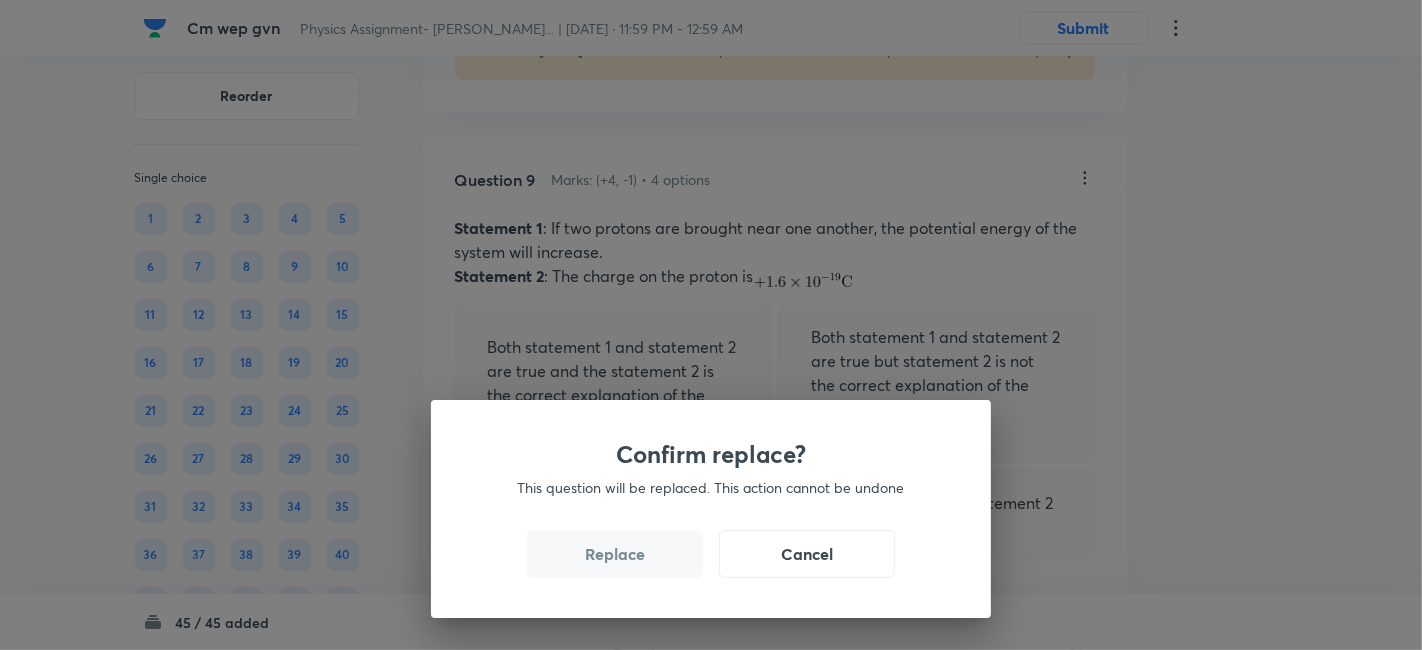 click on "Replace" at bounding box center [615, 554] 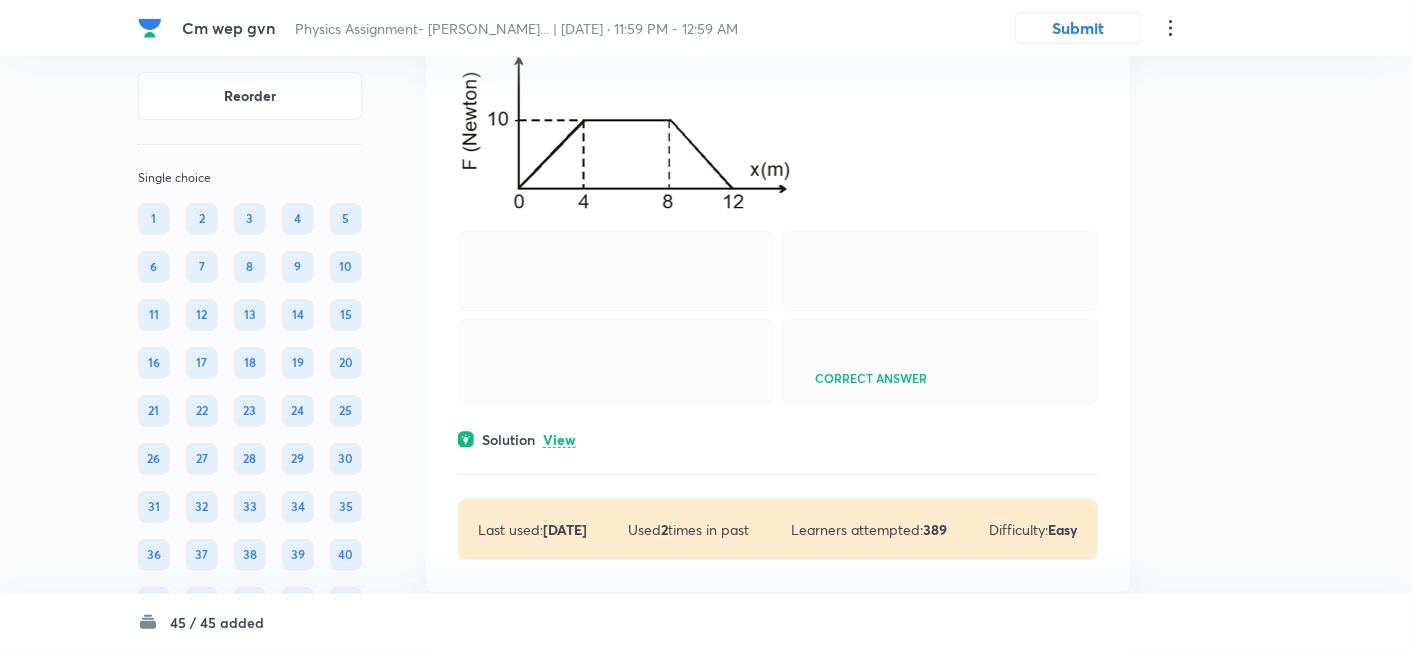 scroll, scrollTop: 7038, scrollLeft: 0, axis: vertical 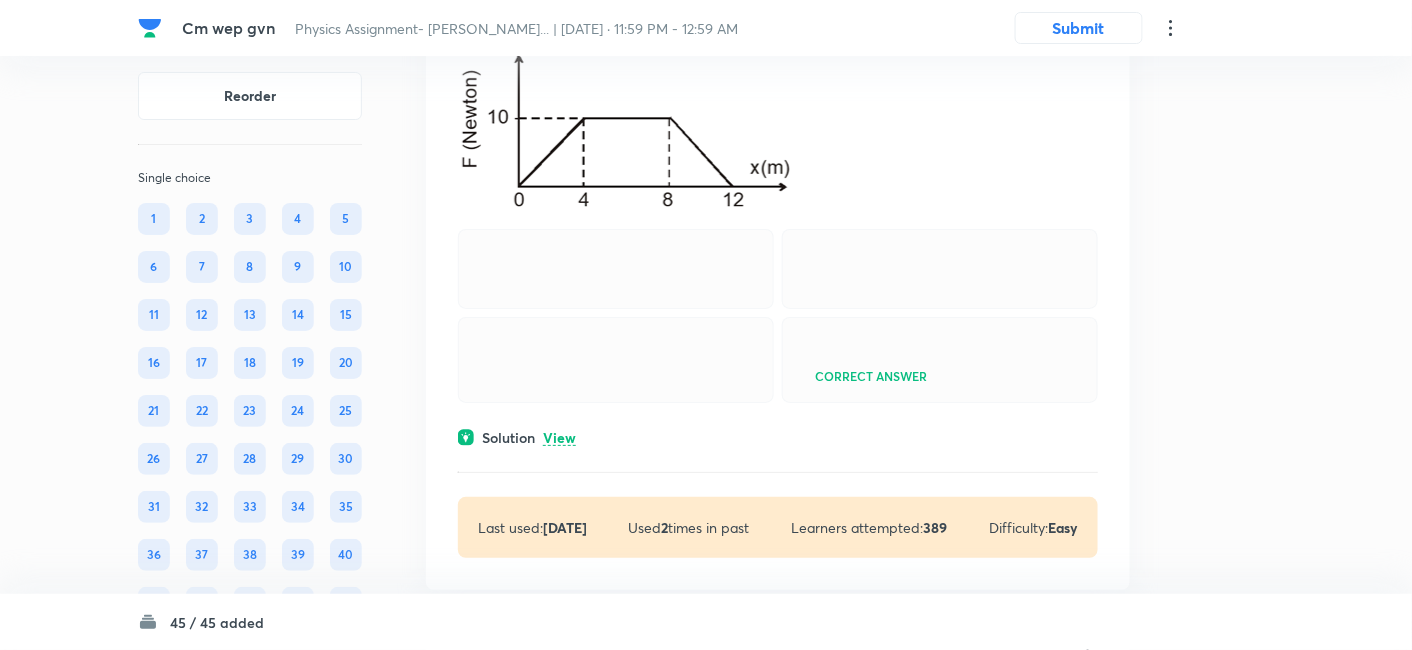 click on "View" at bounding box center (559, 438) 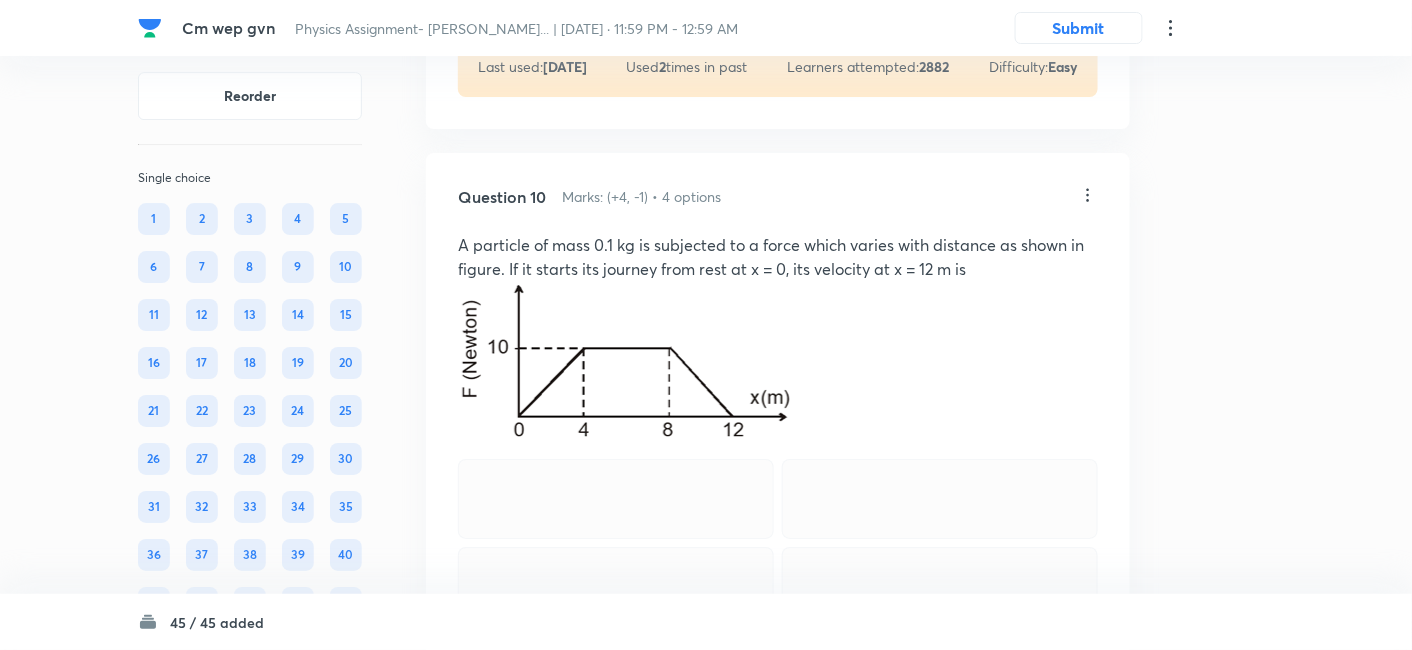scroll, scrollTop: 6789, scrollLeft: 0, axis: vertical 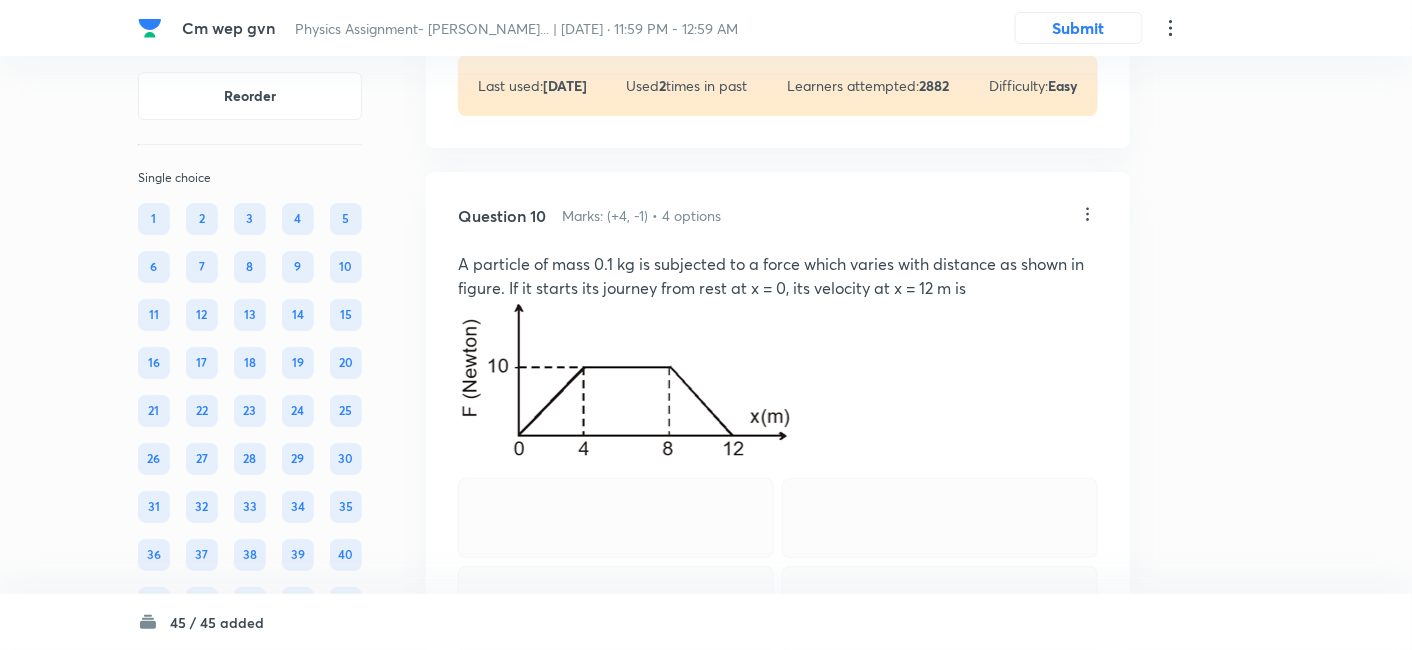 click 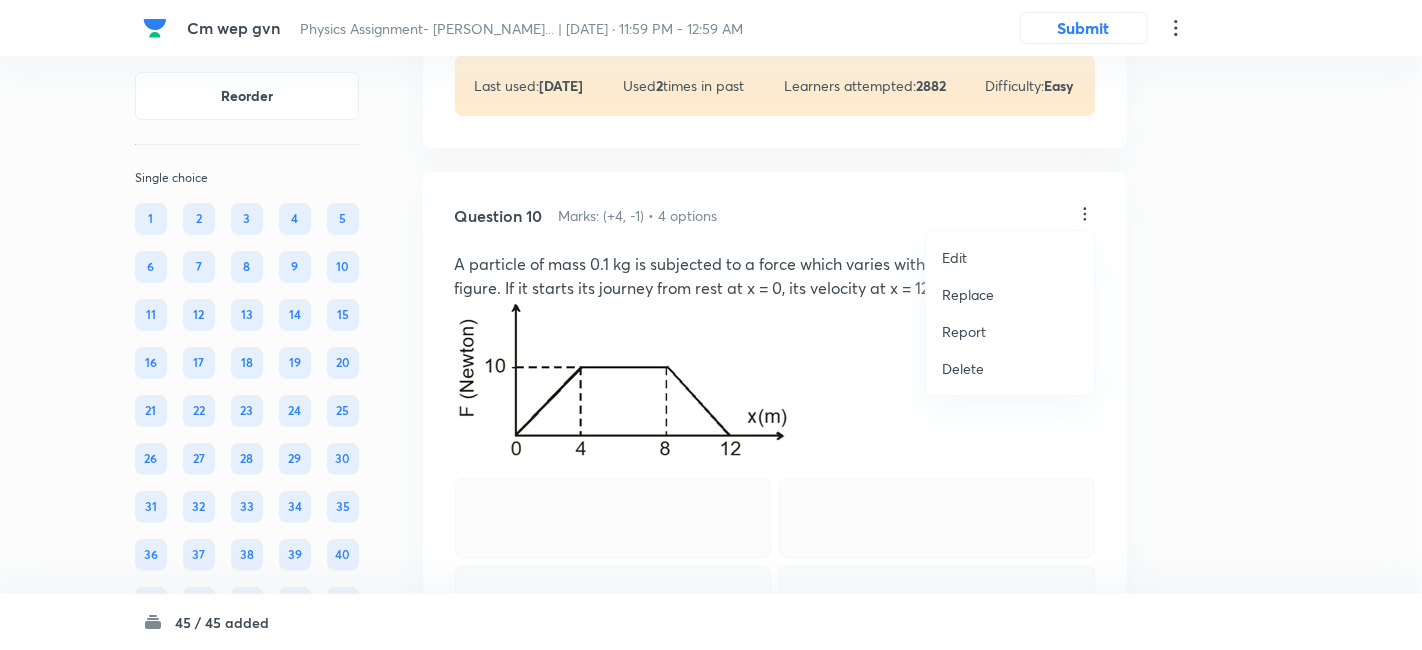 click on "Replace" at bounding box center [968, 294] 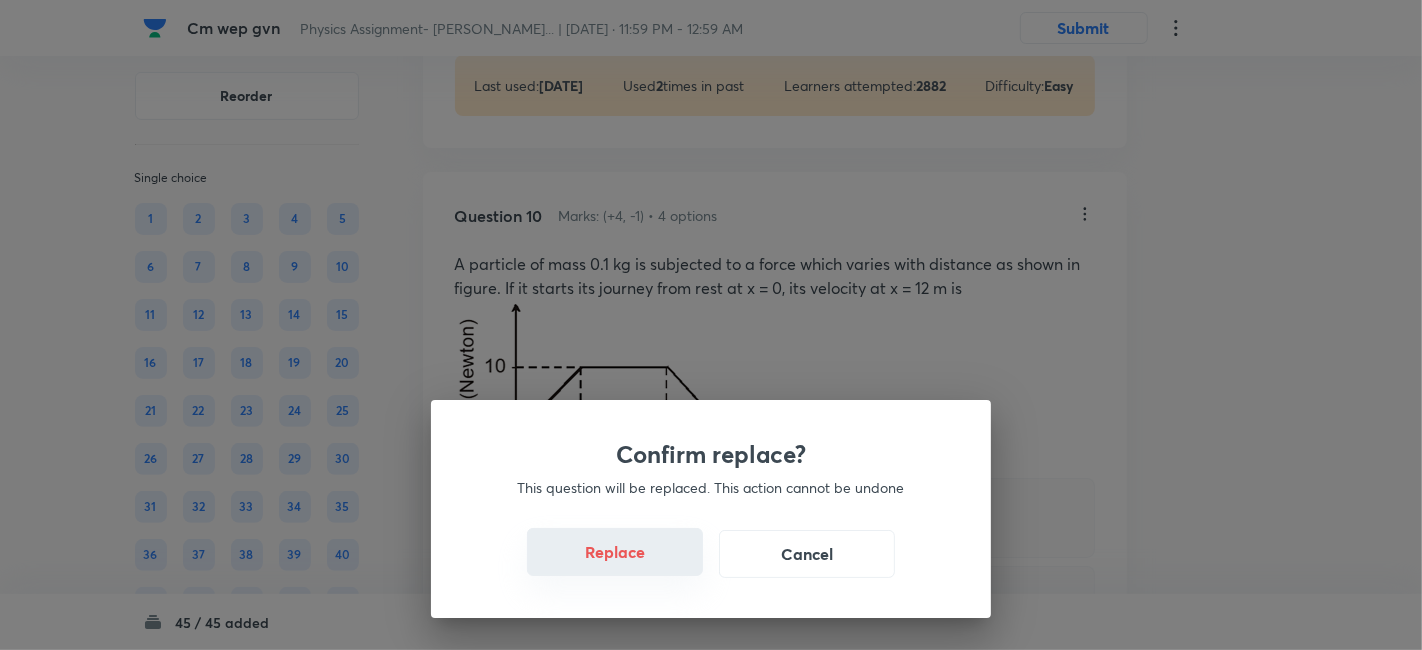 click on "Replace" at bounding box center (615, 552) 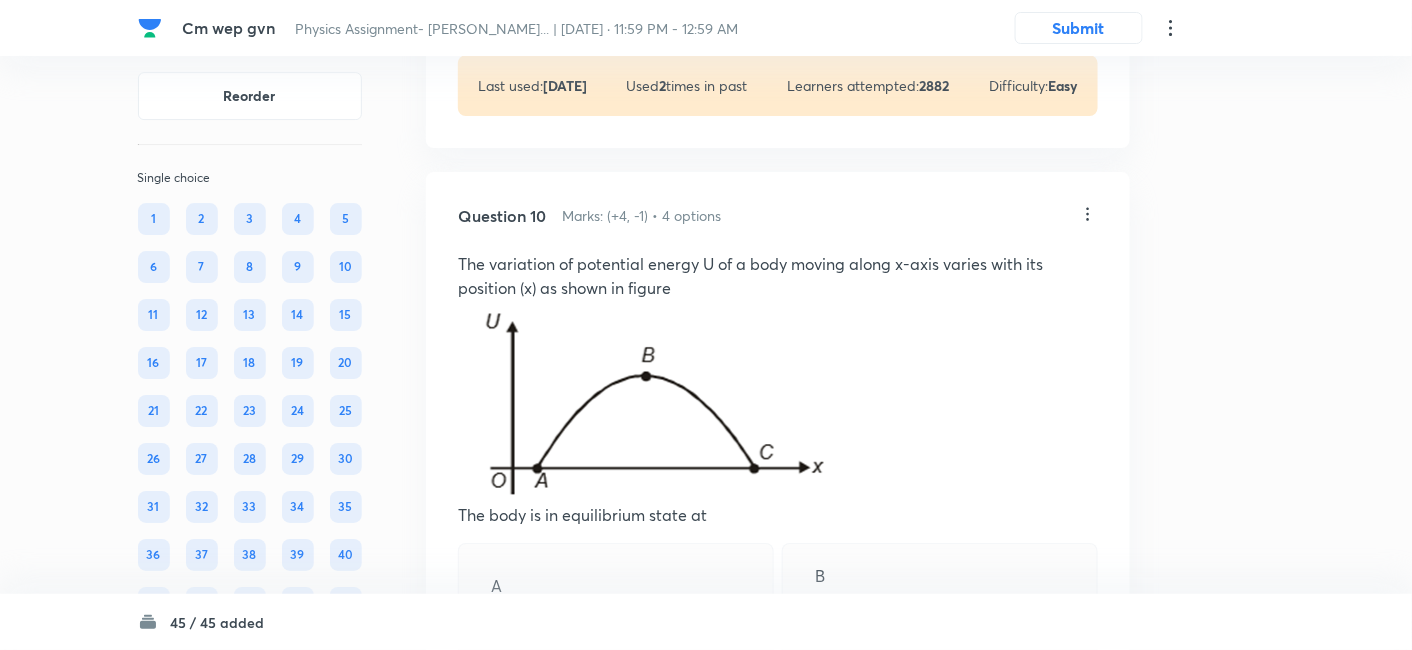 click on "Question 10 Marks: (+4, -1) • 4 options The variation of potential energy U of a body moving along x-axis varies with its position (x) as shown in figure The body is in equilibrium state at  A B Correct answer C Both A & C Solution Hide at  (Slope of U – x curve)  at B, So it is a position of equilibrium Physics Mechanics Work, Energy & Power Last used:  [DATE] Used  2  times in past Learners attempted:  136 Difficulty: Easy" at bounding box center [778, 597] 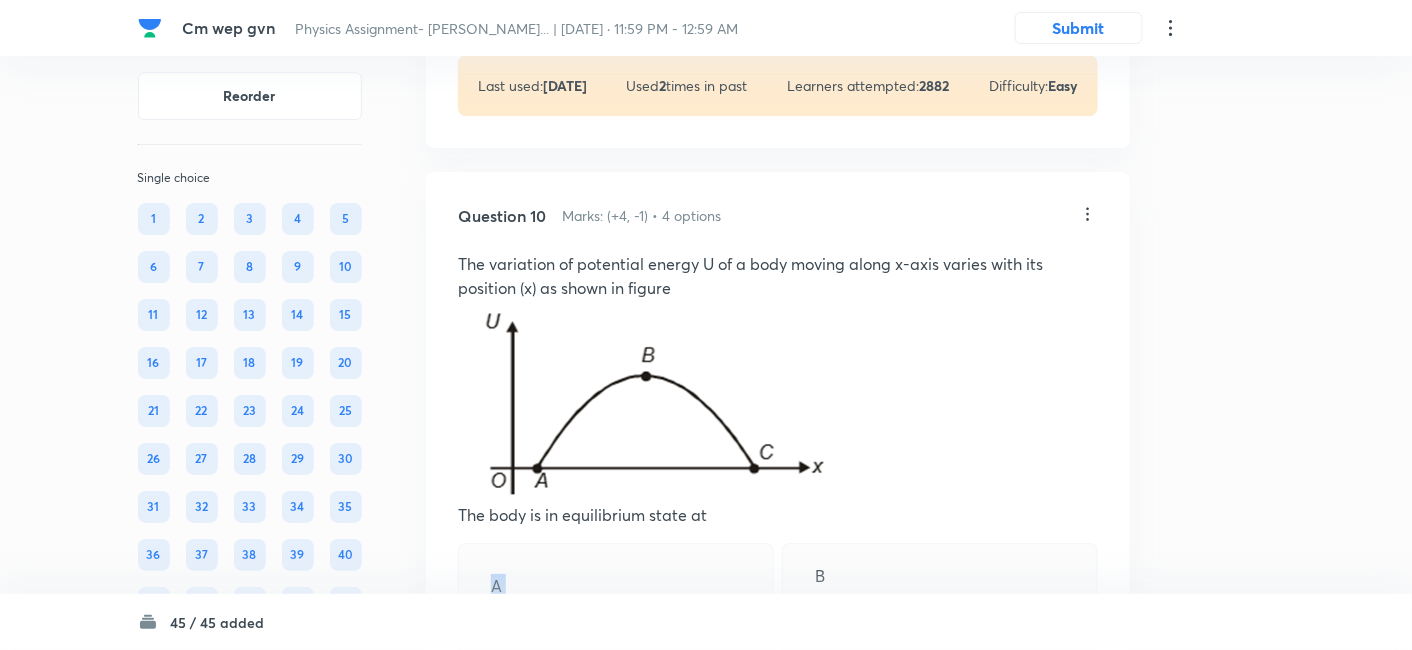 click on "A" at bounding box center [616, 586] 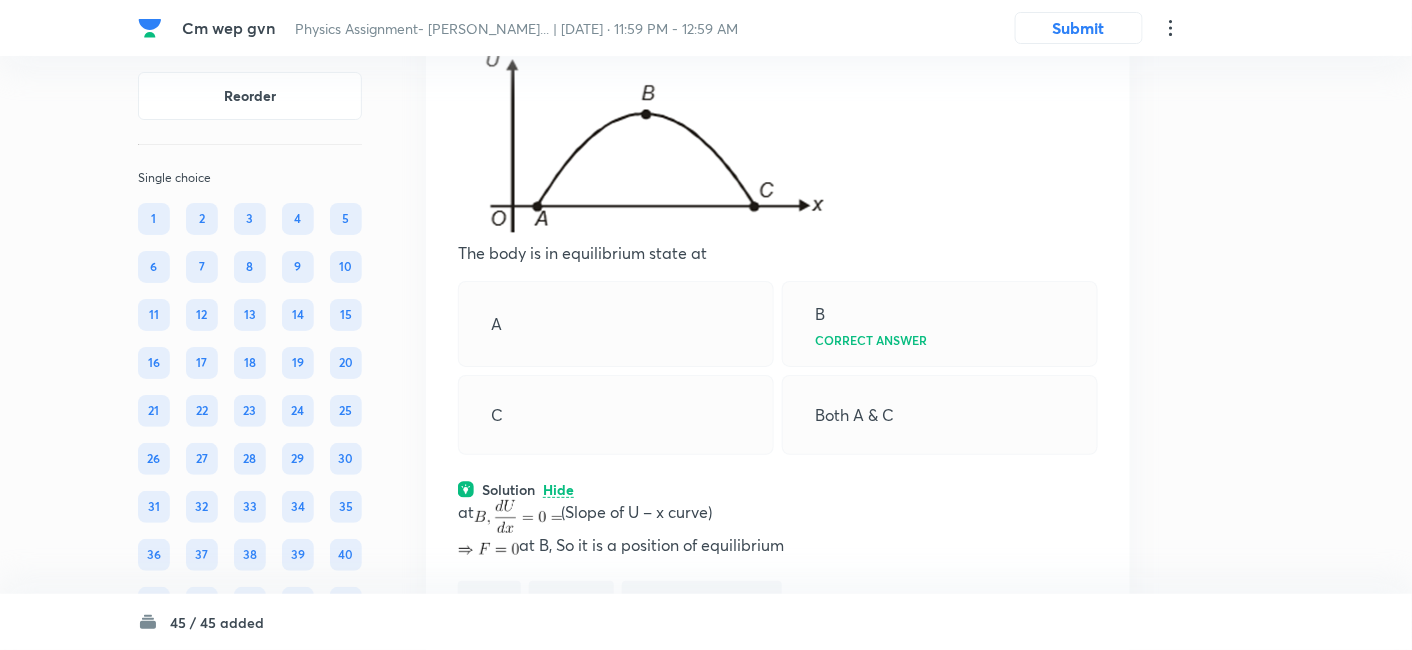 click on "Question 10 Marks: (+4, -1) • 4 options The variation of potential energy U of a body moving along x-axis varies with its position (x) as shown in figure The body is in equilibrium state at  A B Correct answer C Both A & C Solution Hide at  (Slope of U – x curve)  at B, So it is a position of equilibrium Physics Mechanics Work, Energy & Power Last used:  [DATE] Used  2  times in past Learners attempted:  136 Difficulty: Easy" at bounding box center (778, 335) 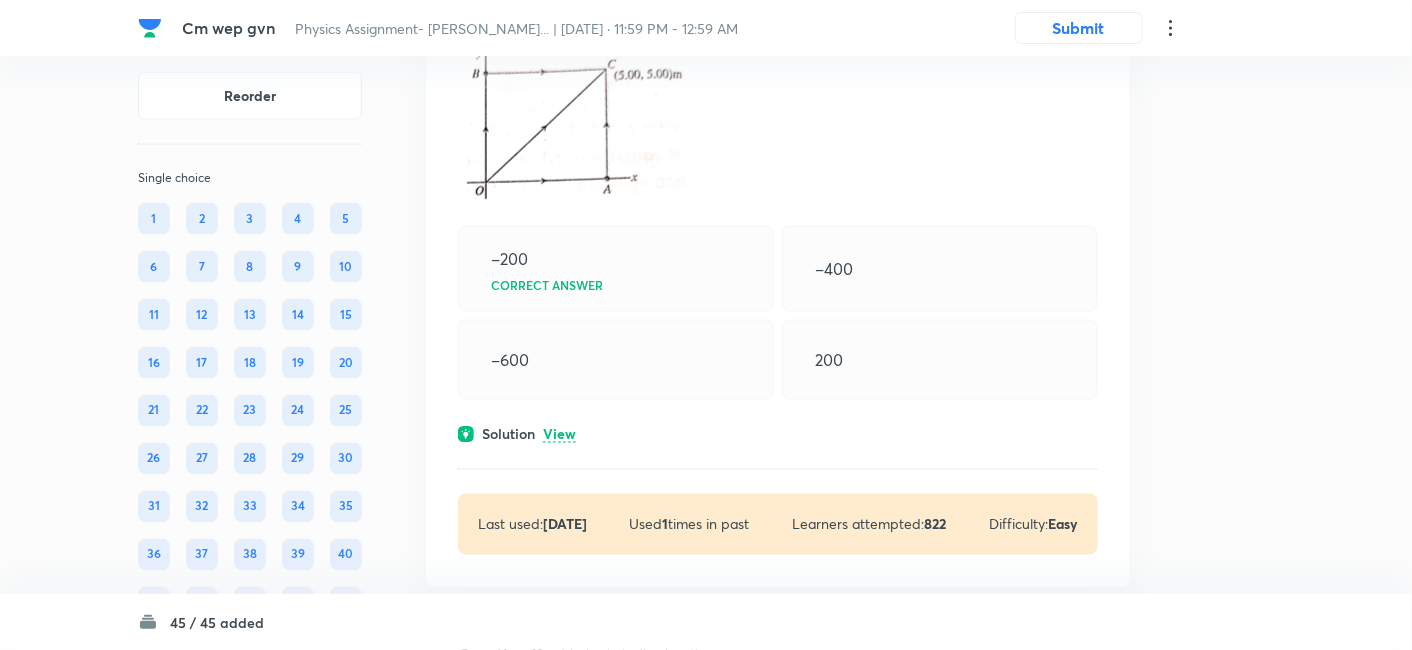 scroll, scrollTop: 7978, scrollLeft: 0, axis: vertical 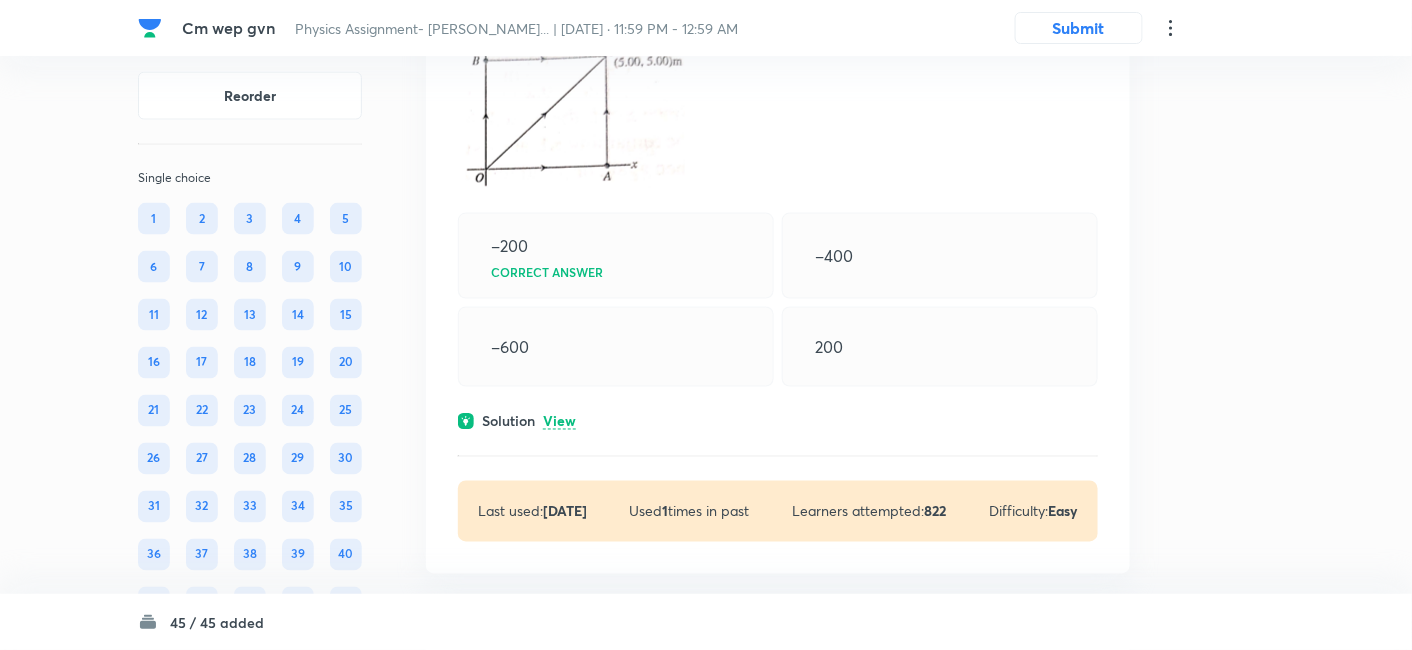 click on "View" at bounding box center (559, 422) 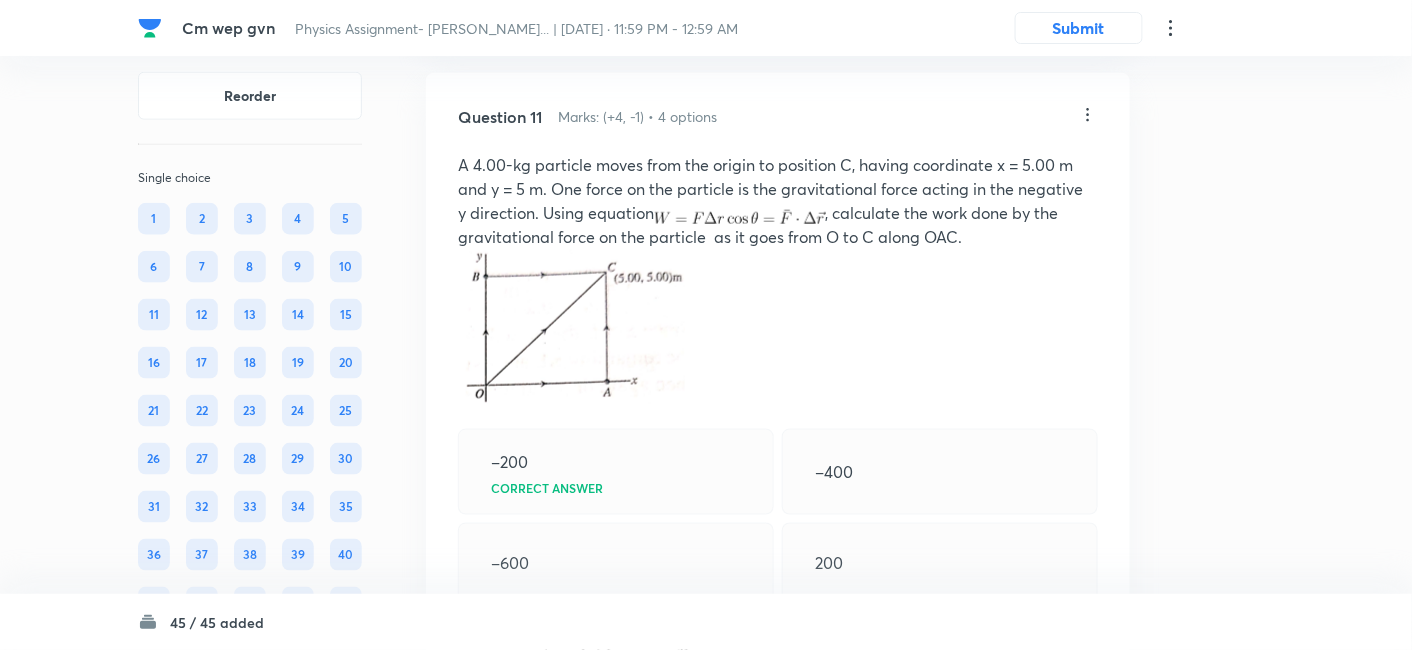 scroll, scrollTop: 7760, scrollLeft: 0, axis: vertical 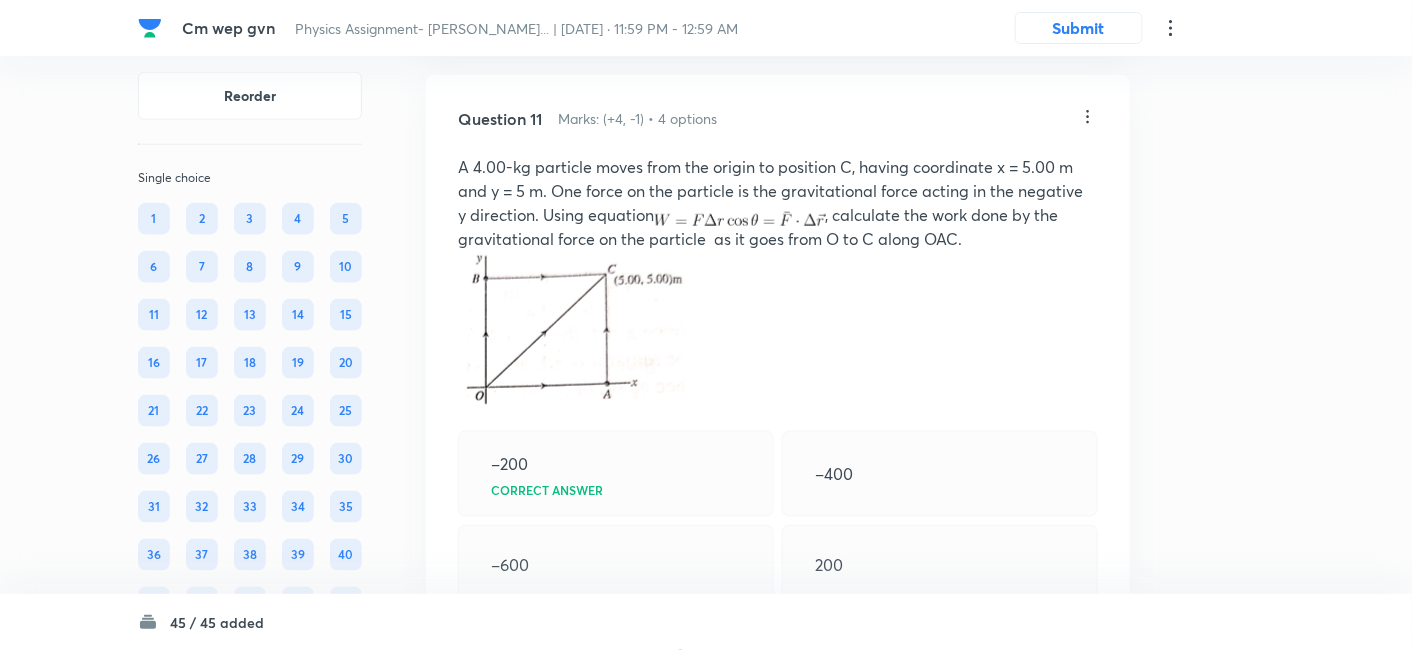 click 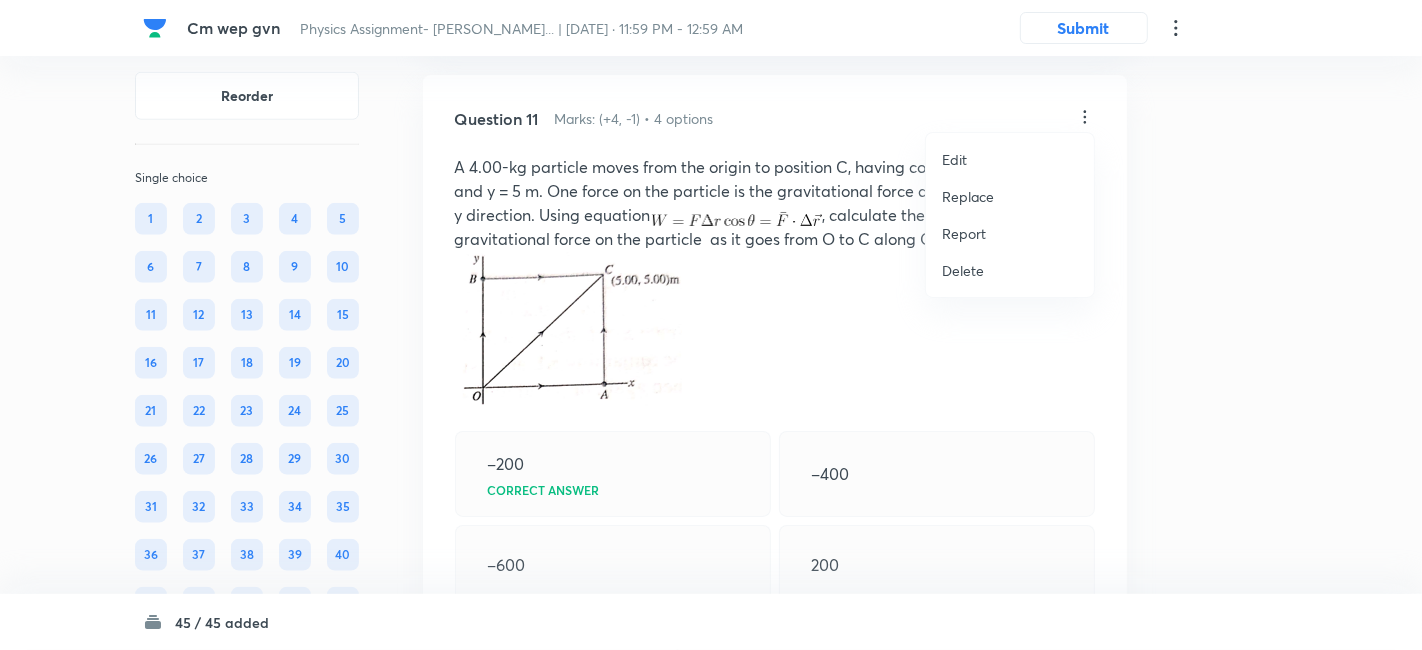 click on "Replace" at bounding box center (968, 196) 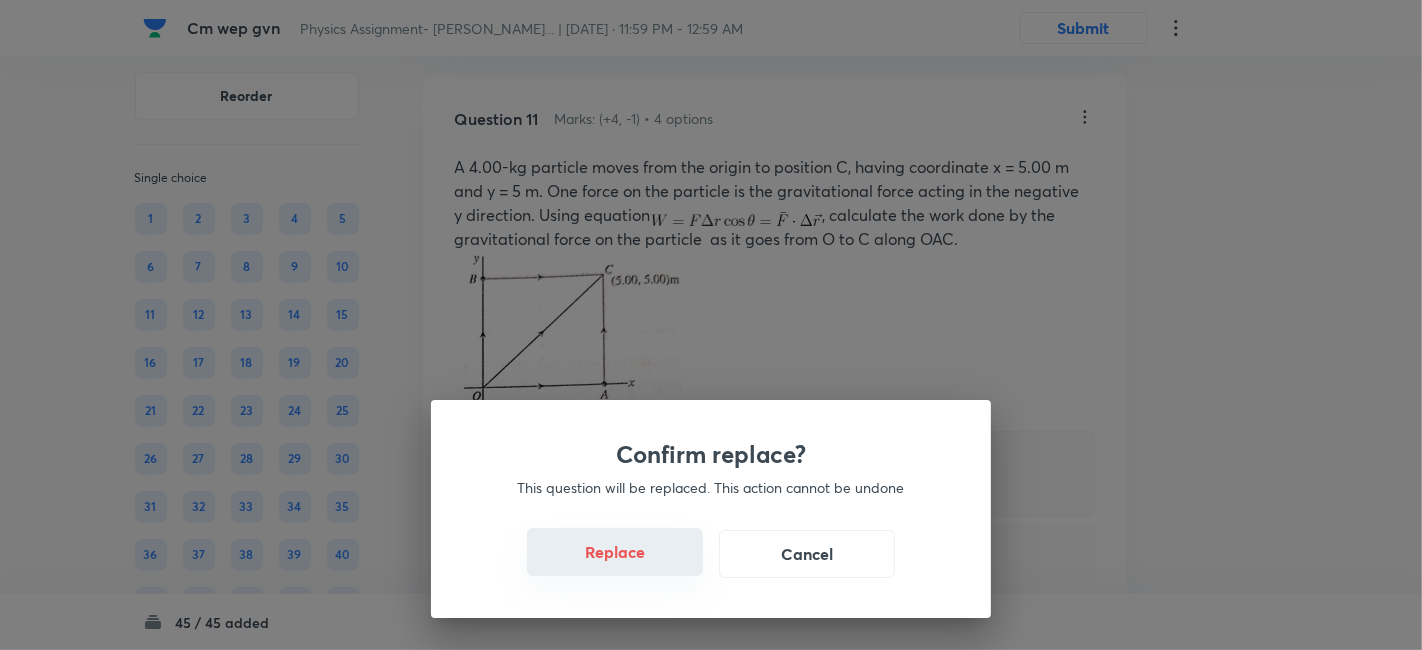 click on "Replace" at bounding box center (615, 552) 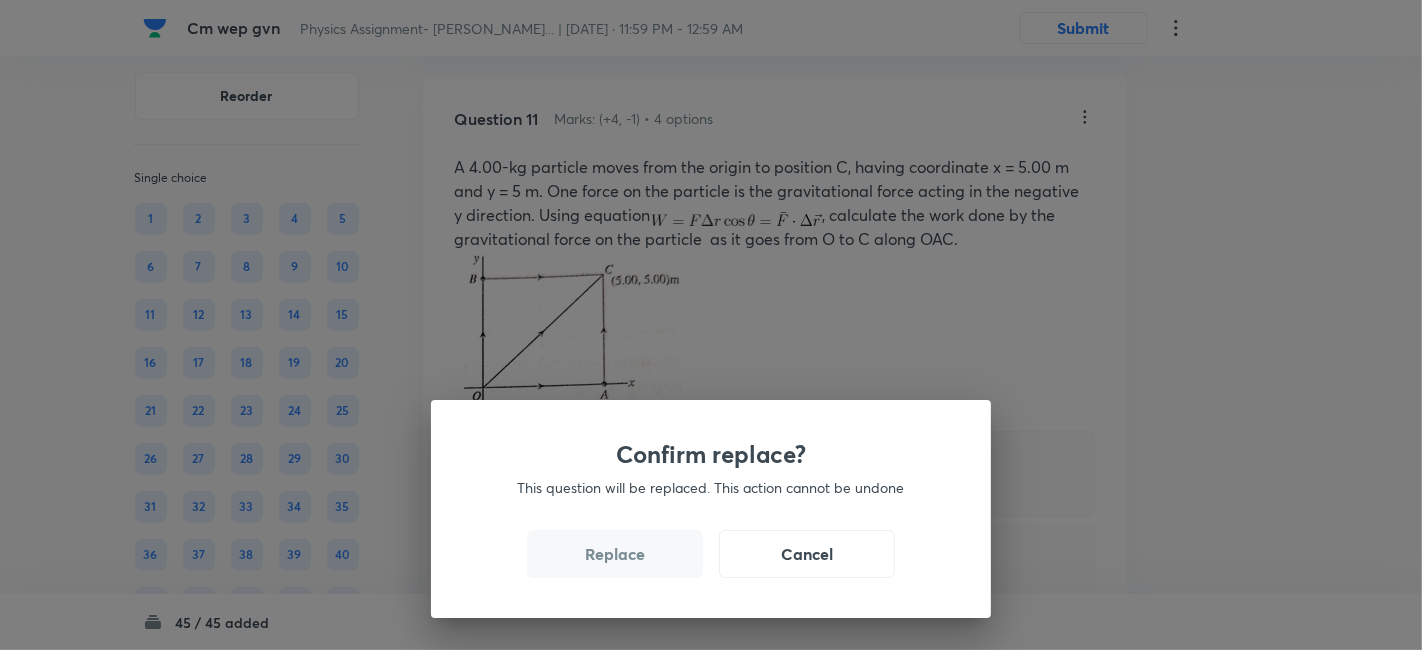 click on "Replace" at bounding box center (615, 554) 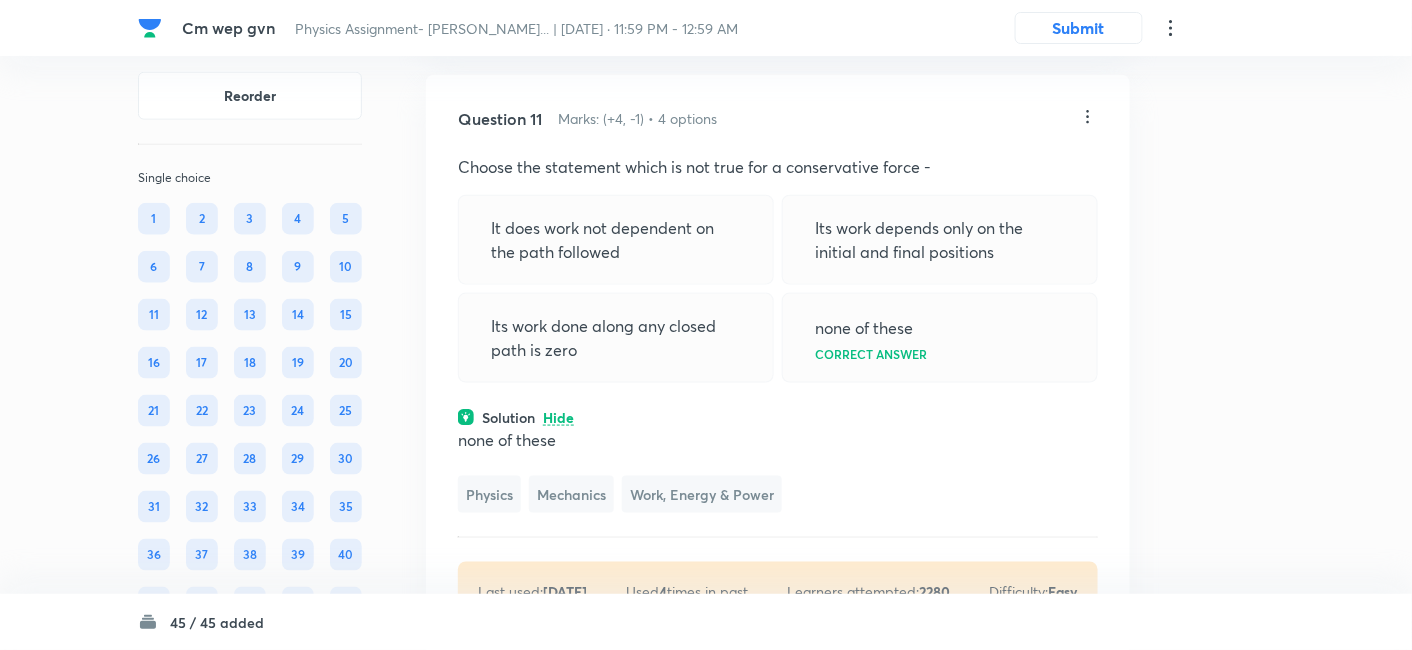 click 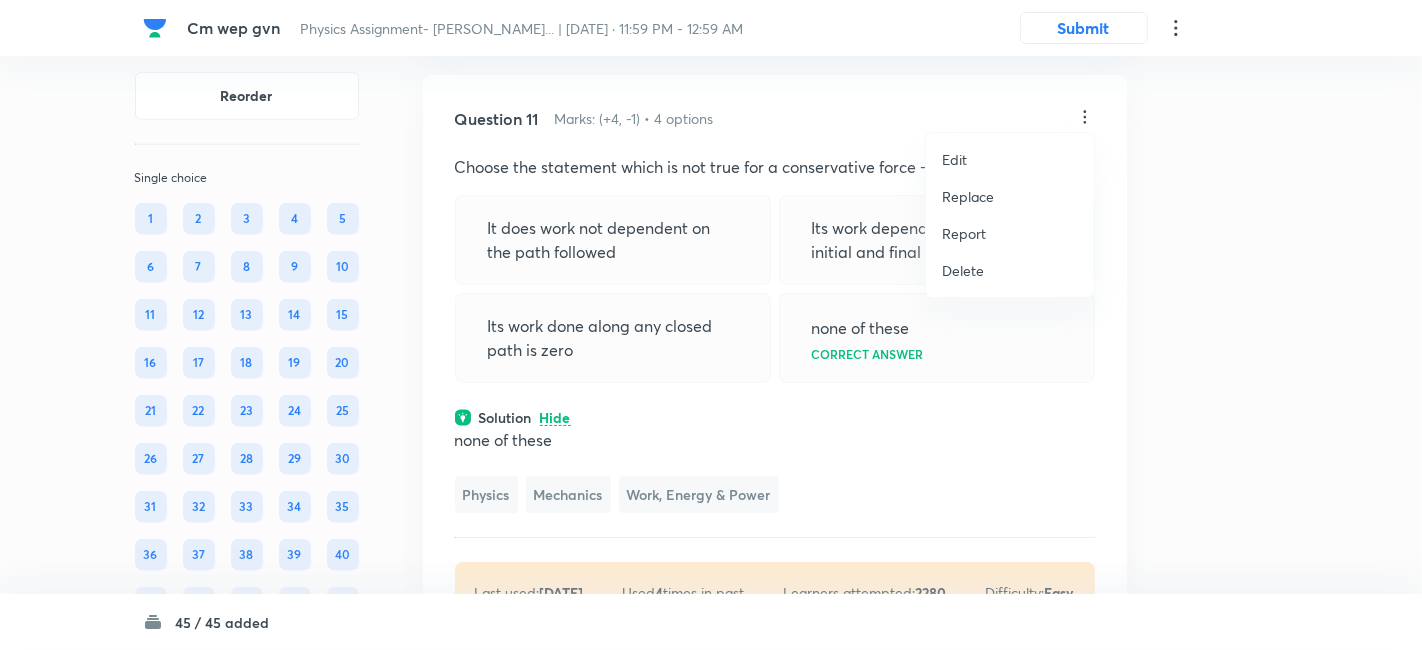 click on "Replace" at bounding box center [968, 196] 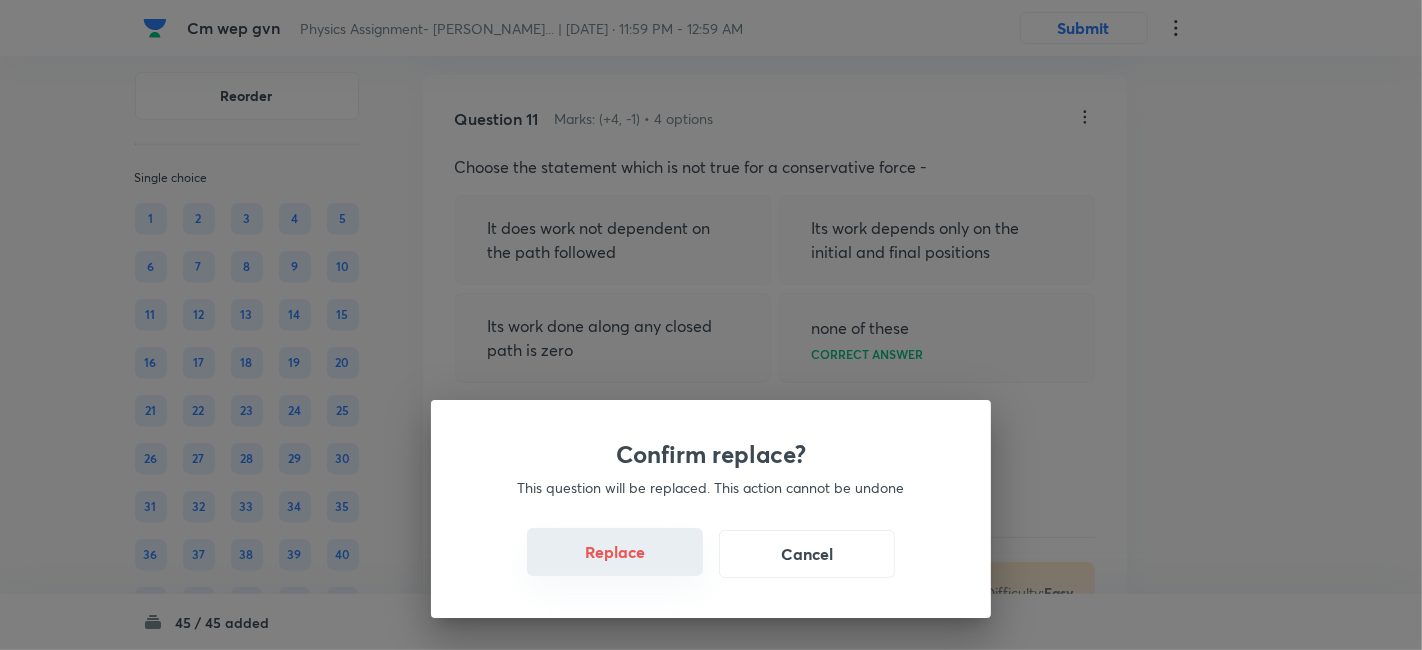 click on "Replace" at bounding box center (615, 552) 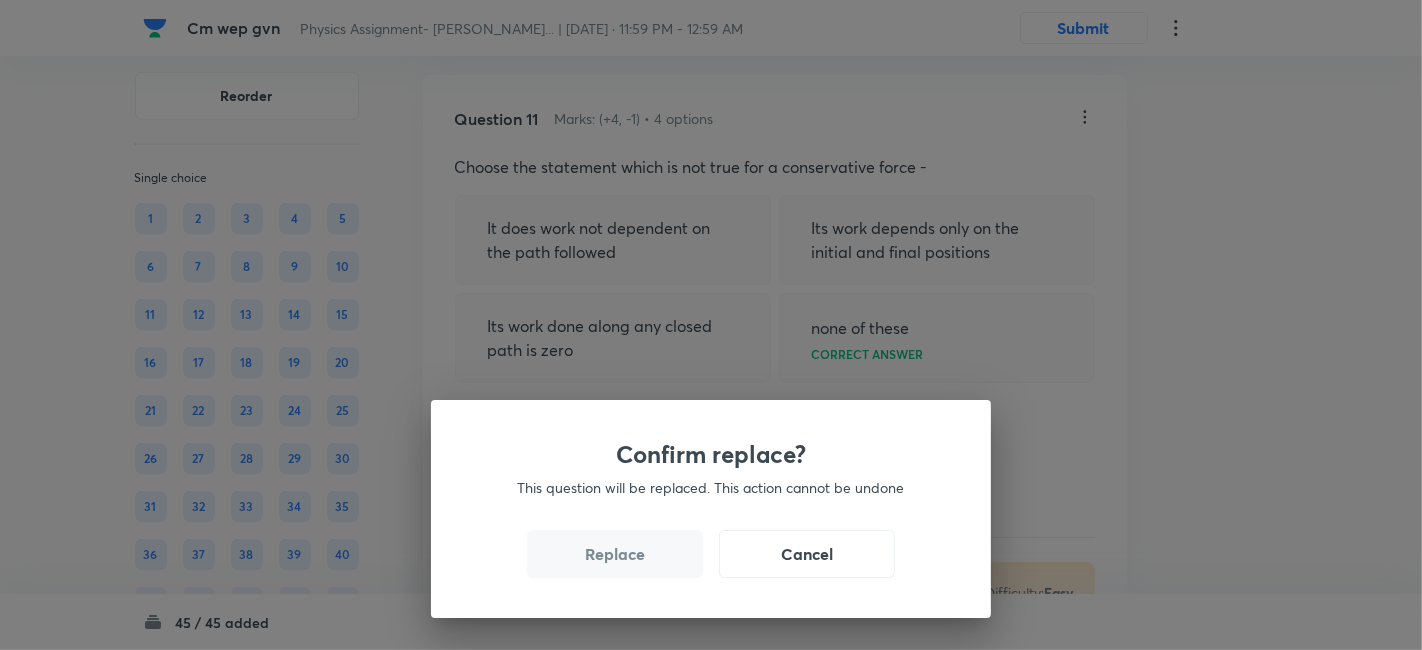 click on "Replace" at bounding box center (615, 554) 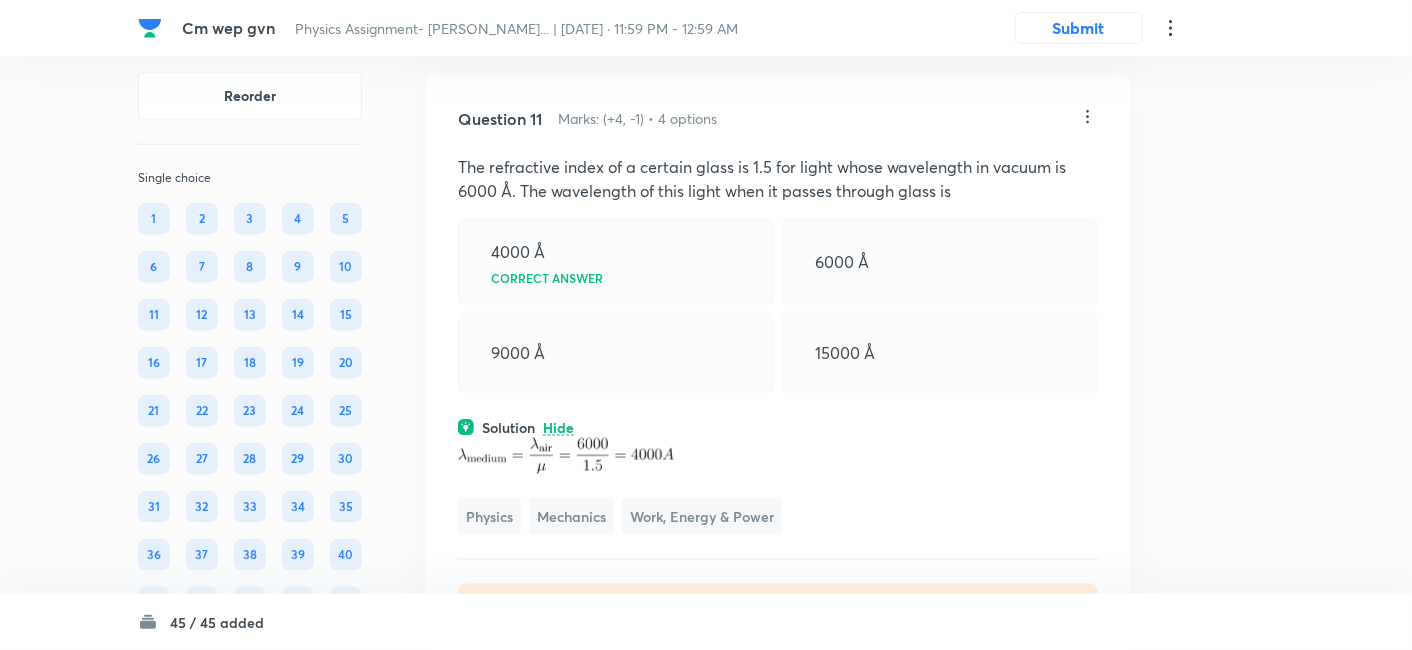 click 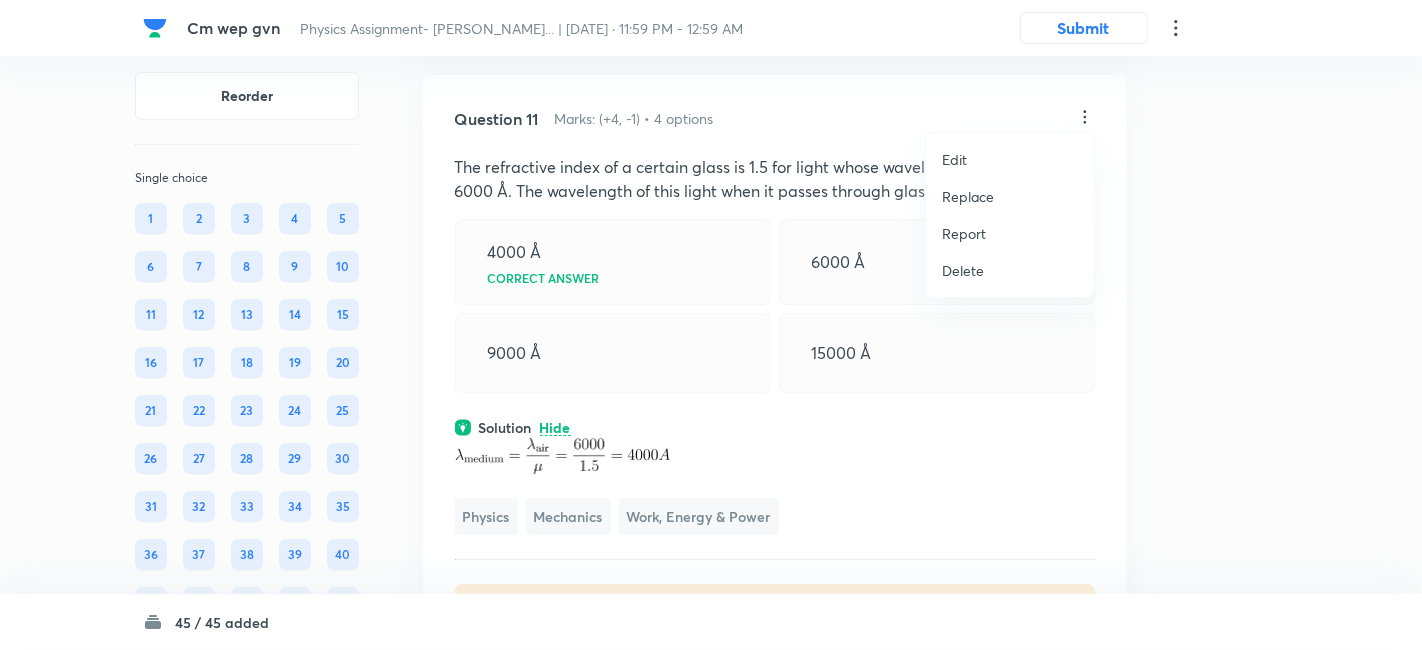 click on "Replace" at bounding box center (968, 196) 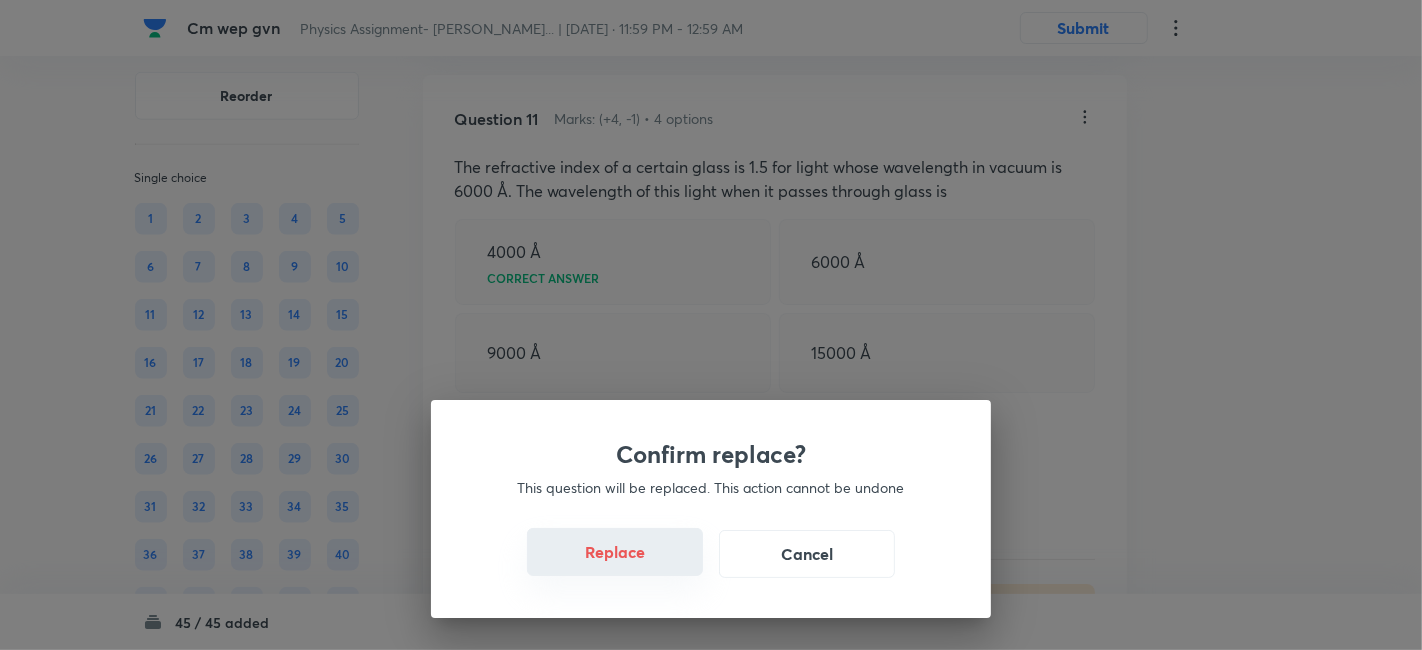 click on "Replace" at bounding box center (615, 552) 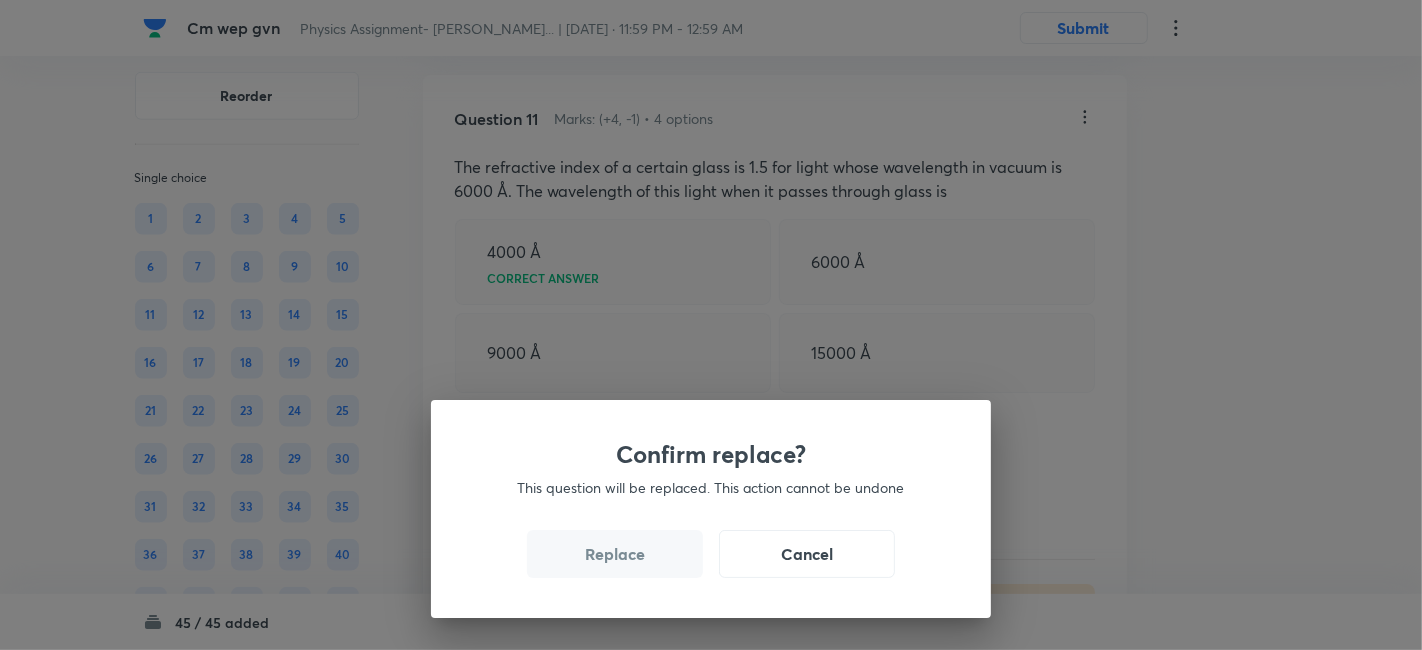 click on "Replace" at bounding box center [615, 554] 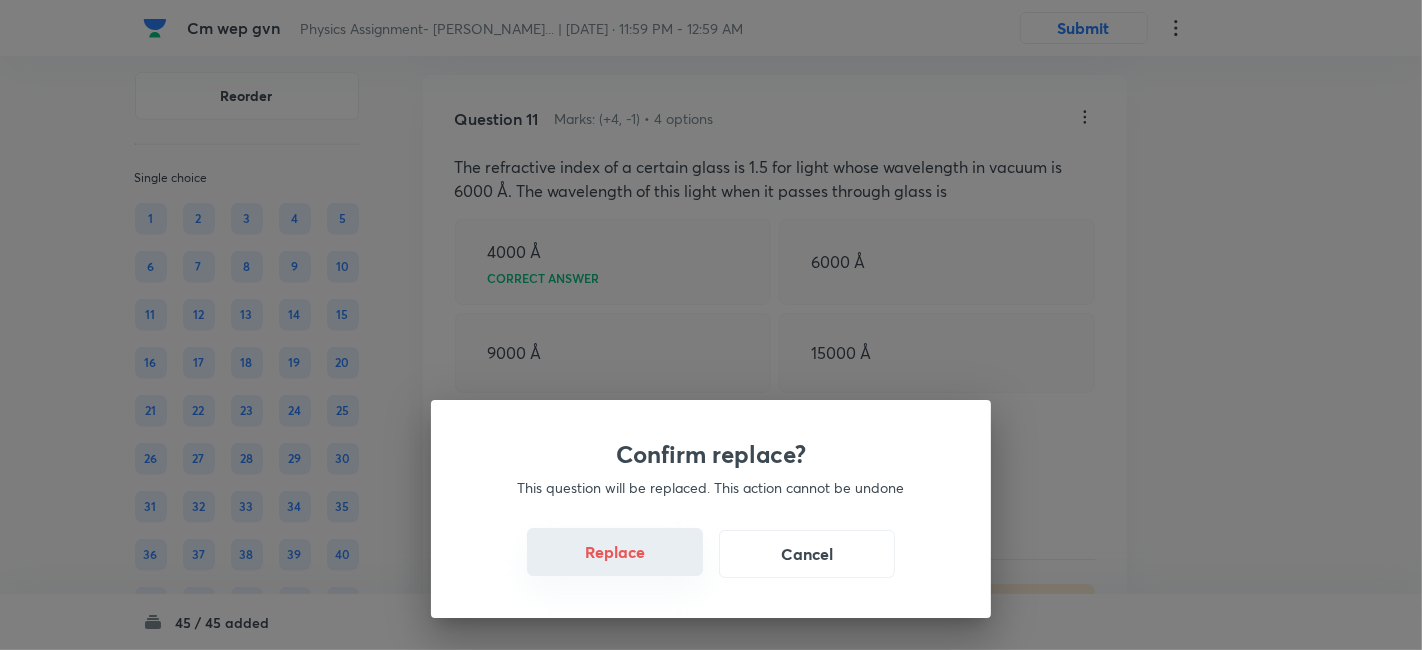 click on "Replace" at bounding box center [615, 552] 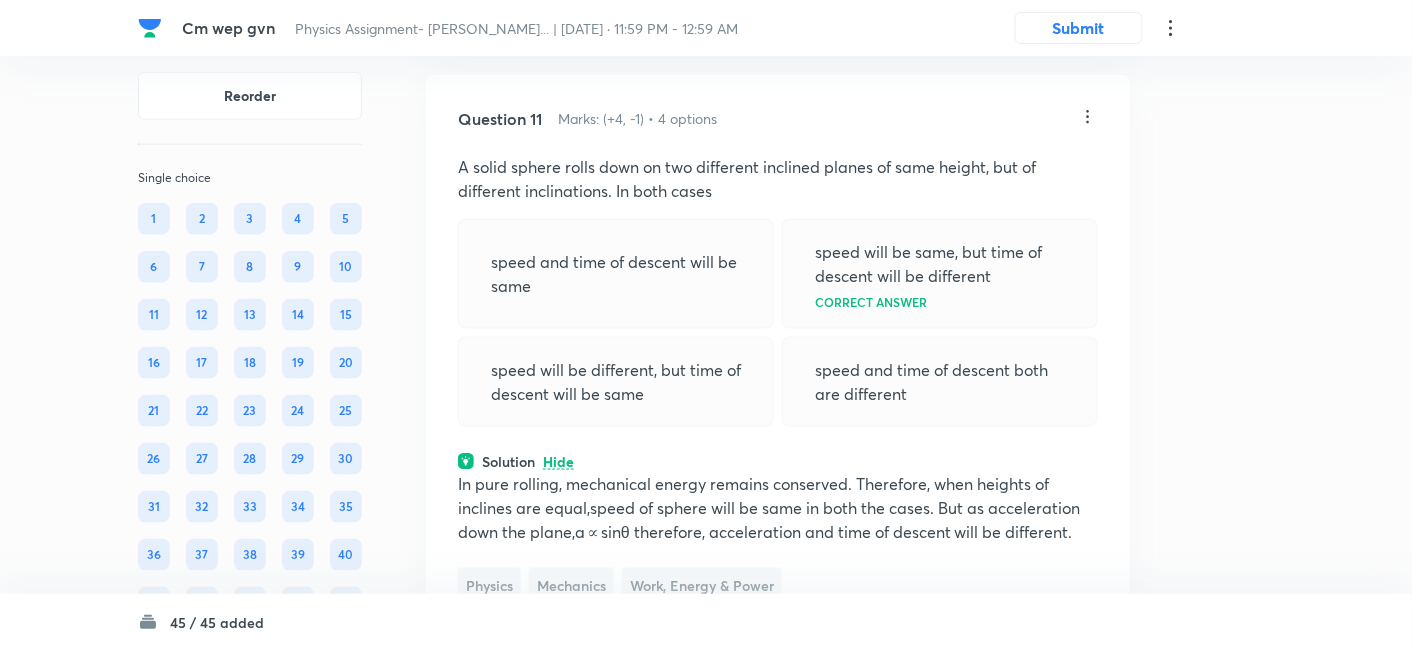 click 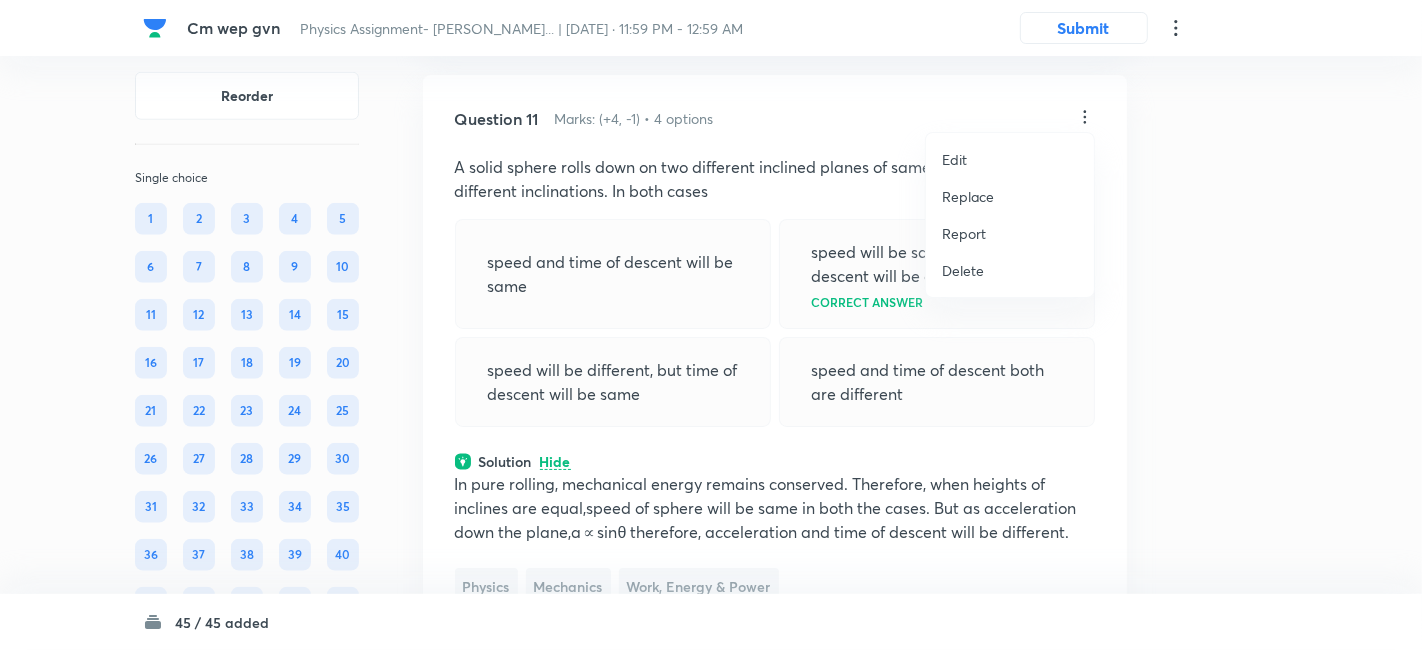 click on "Replace" at bounding box center [968, 196] 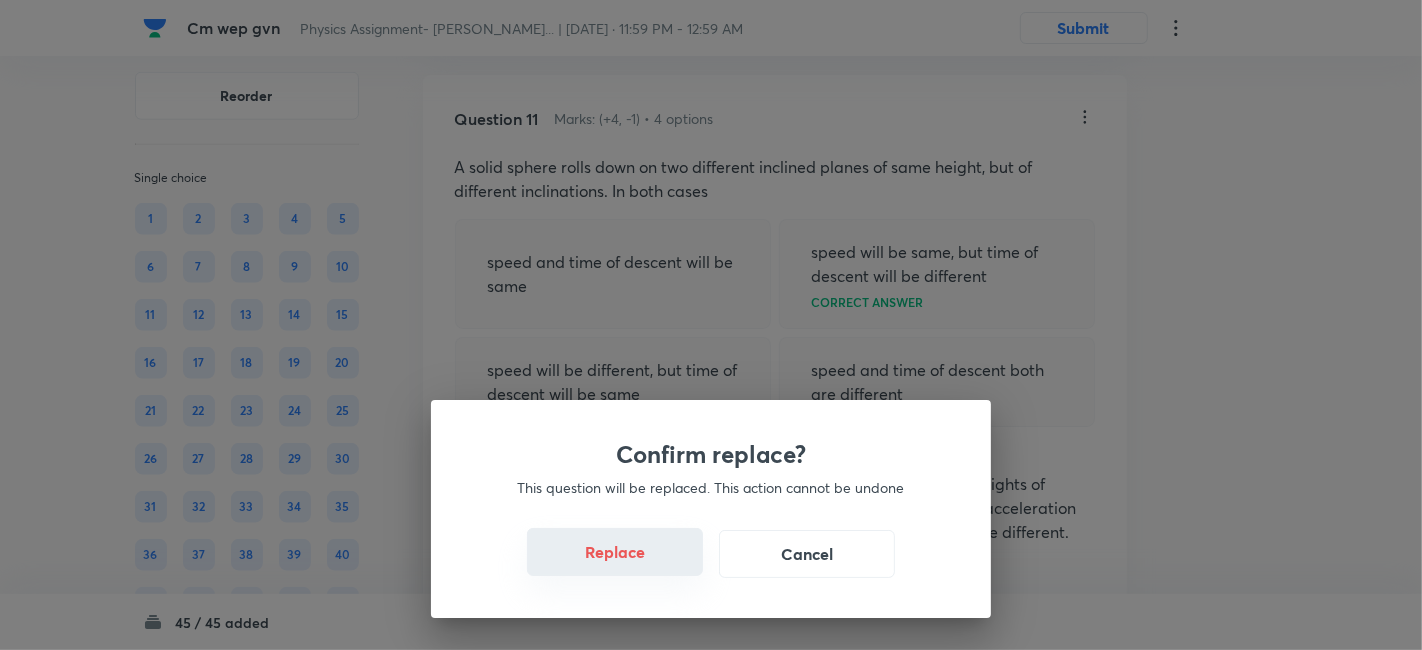 click on "Replace" at bounding box center [615, 552] 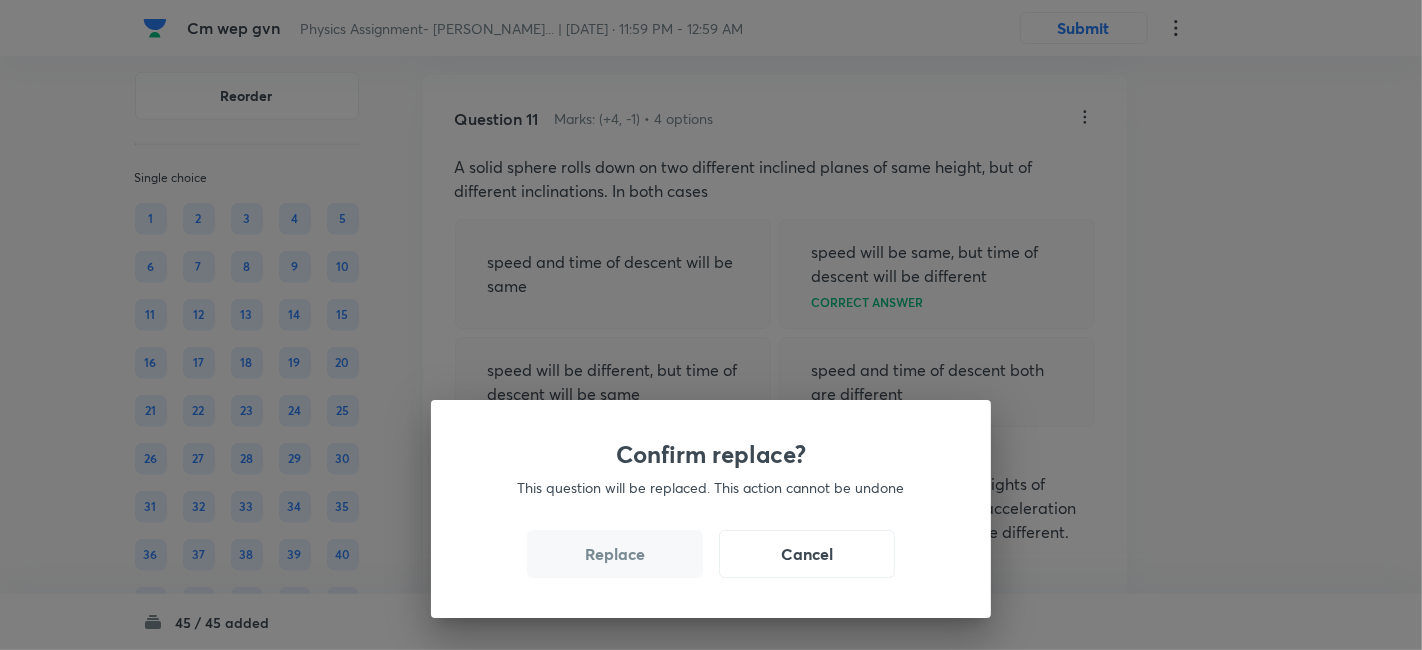 click on "Replace" at bounding box center (615, 554) 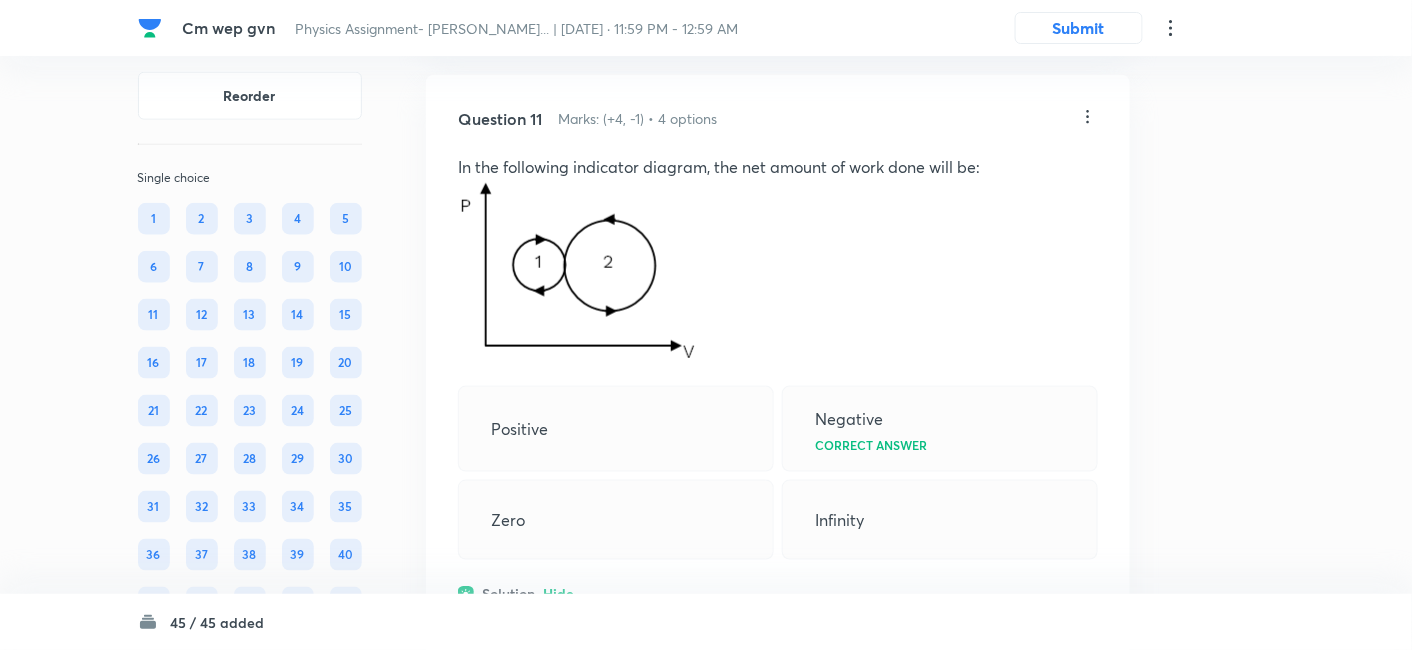 click on "Last used:  [DATE] Used  1  times in past Learners attempted:  285 Difficulty: Easy" at bounding box center [778, 769] 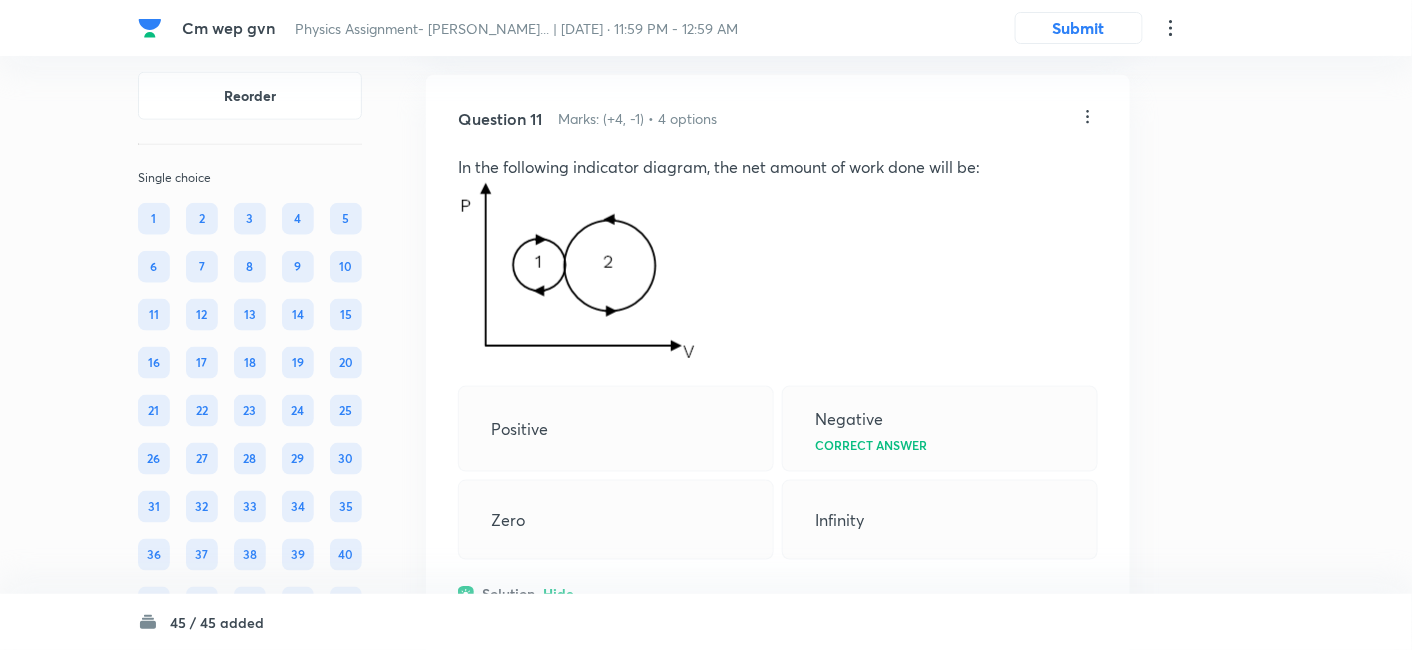 click 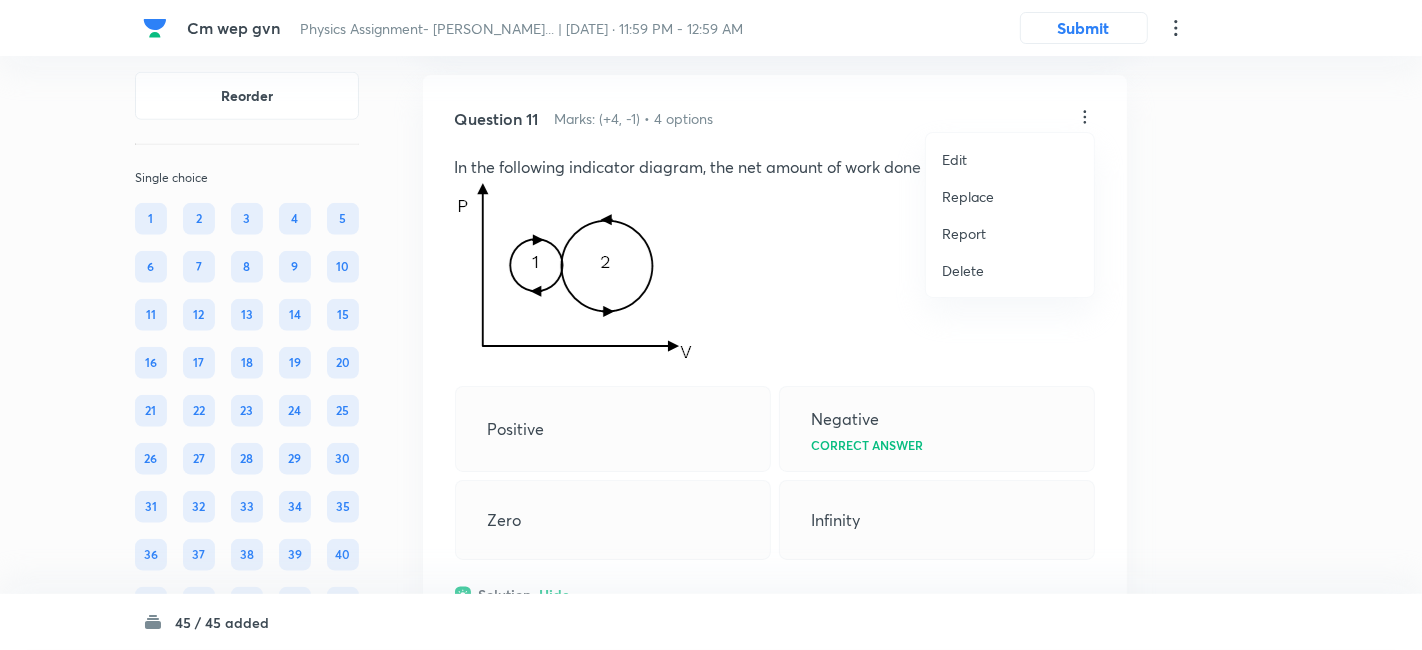click on "Replace" at bounding box center [968, 196] 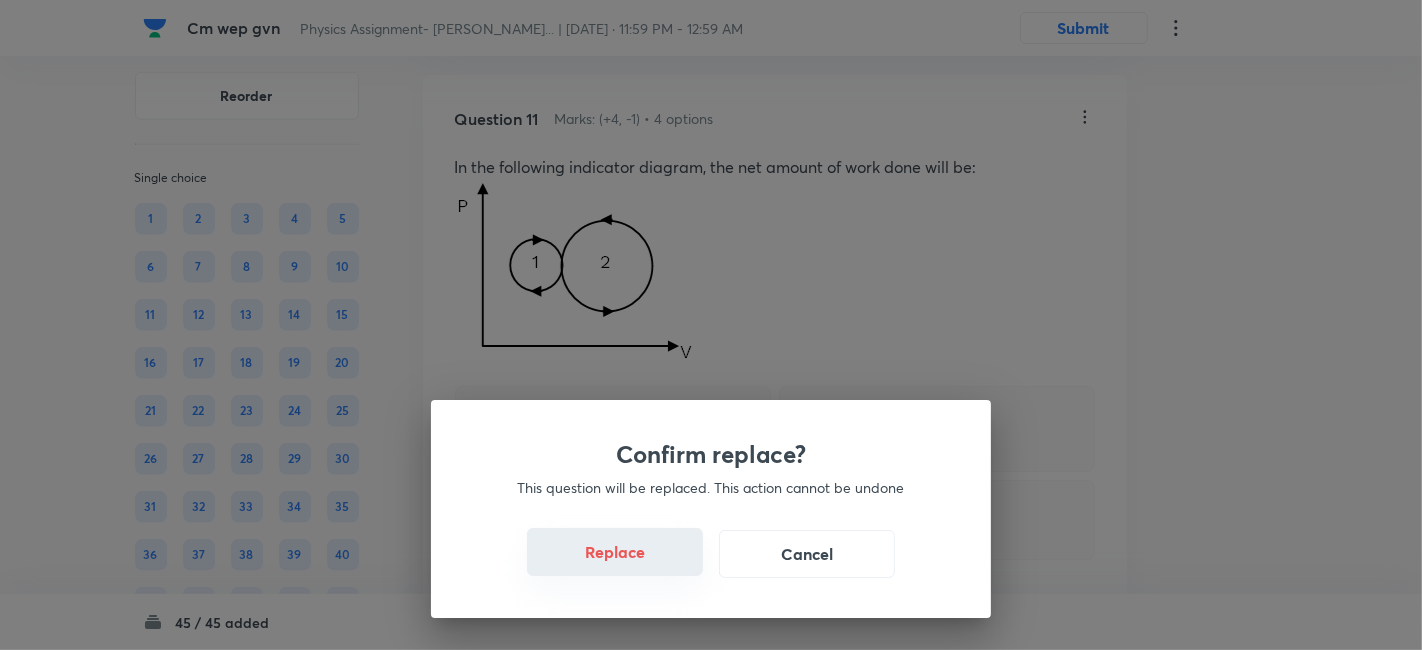 click on "Replace" at bounding box center [615, 552] 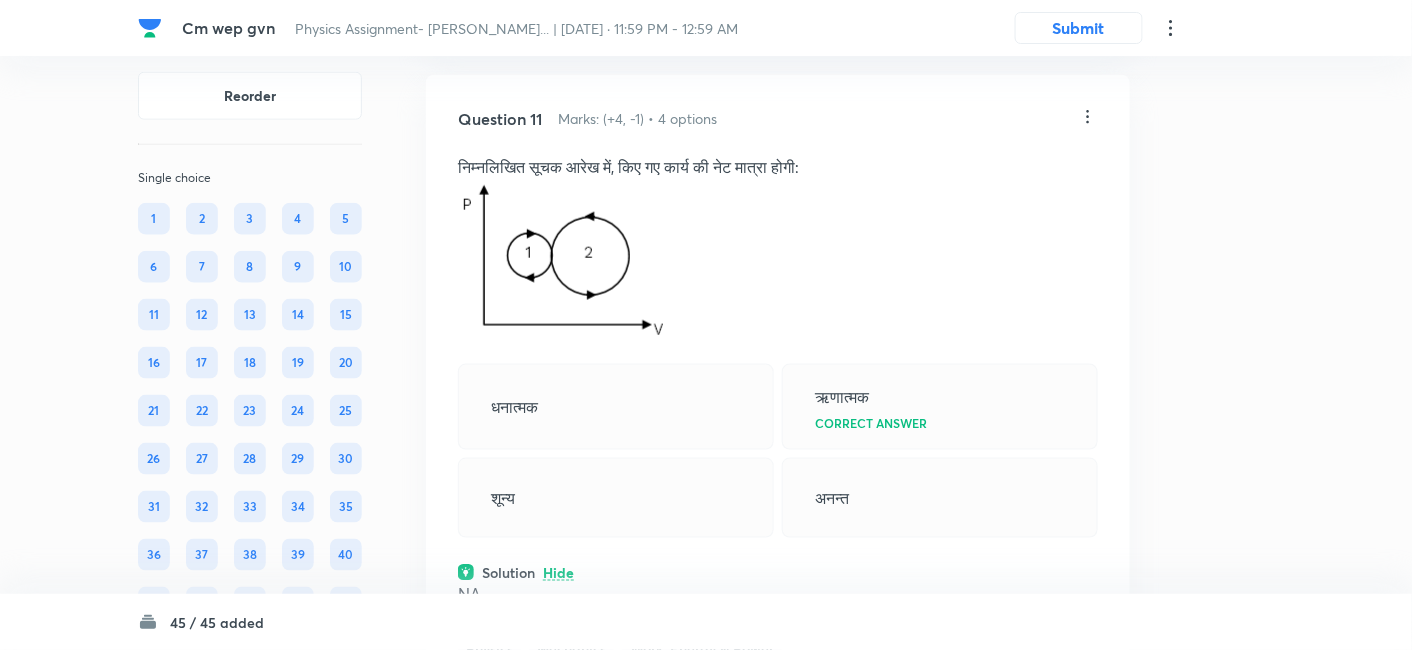 click 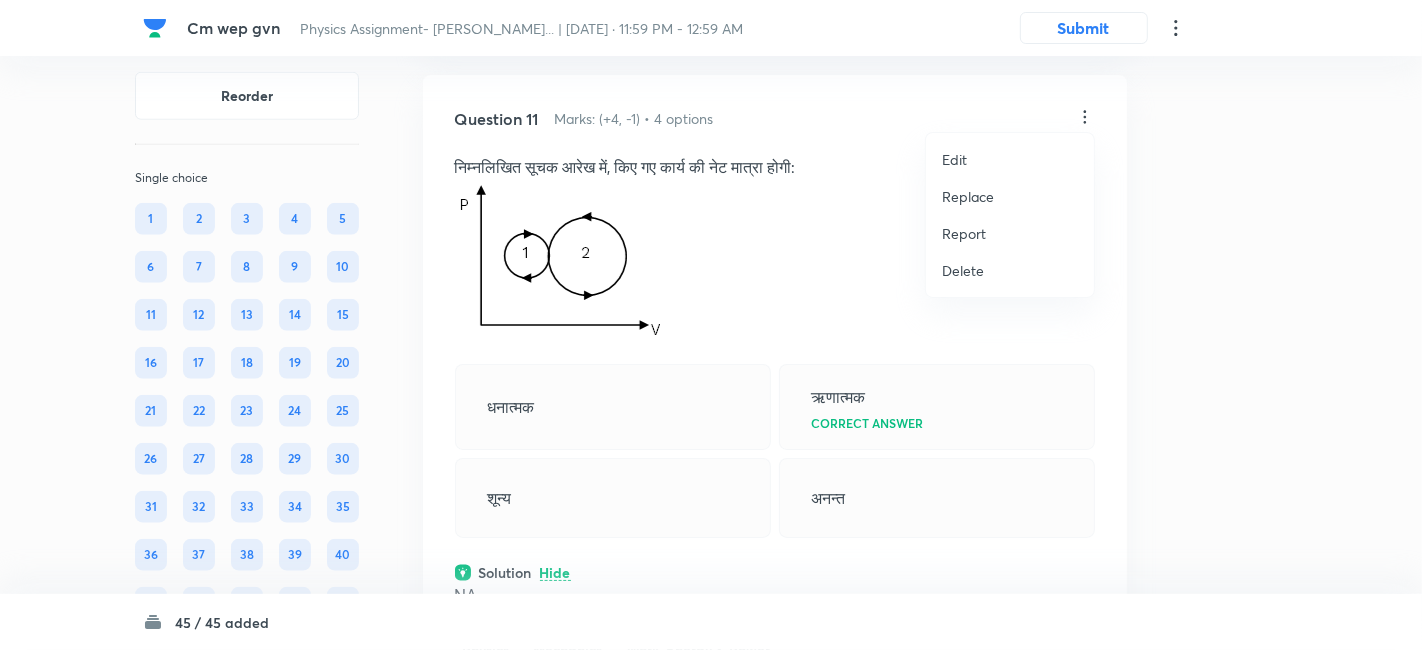 click on "Replace" at bounding box center [968, 196] 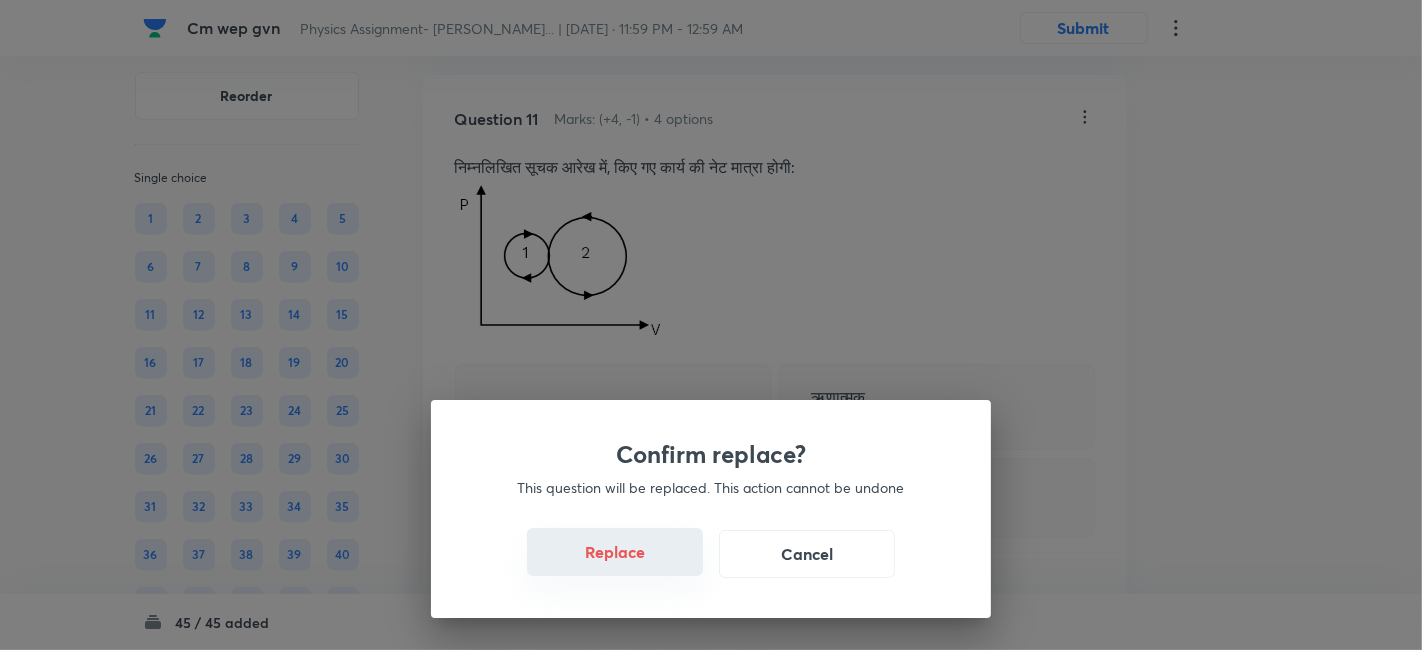click on "Replace" at bounding box center [615, 552] 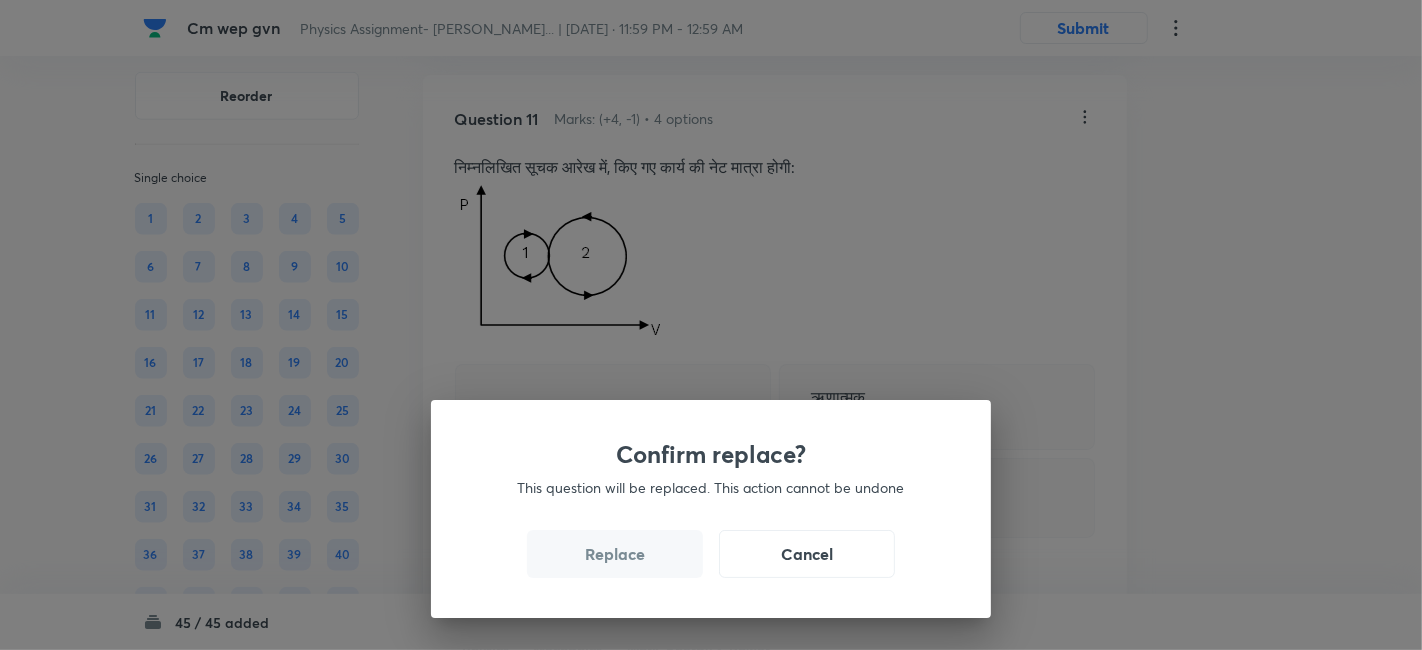 click on "Replace" at bounding box center (615, 554) 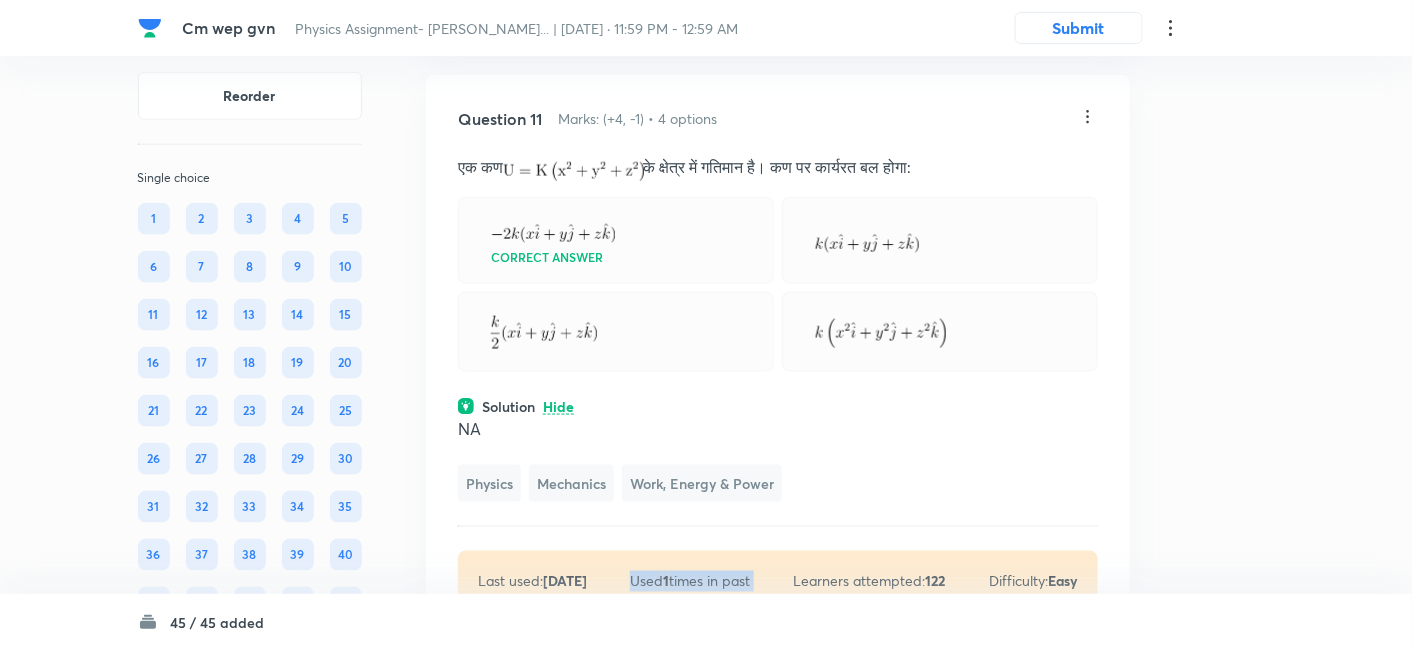 click on "Last used:  [DATE] Used  1  times in past Learners attempted:  122 Difficulty: Easy" at bounding box center (778, 581) 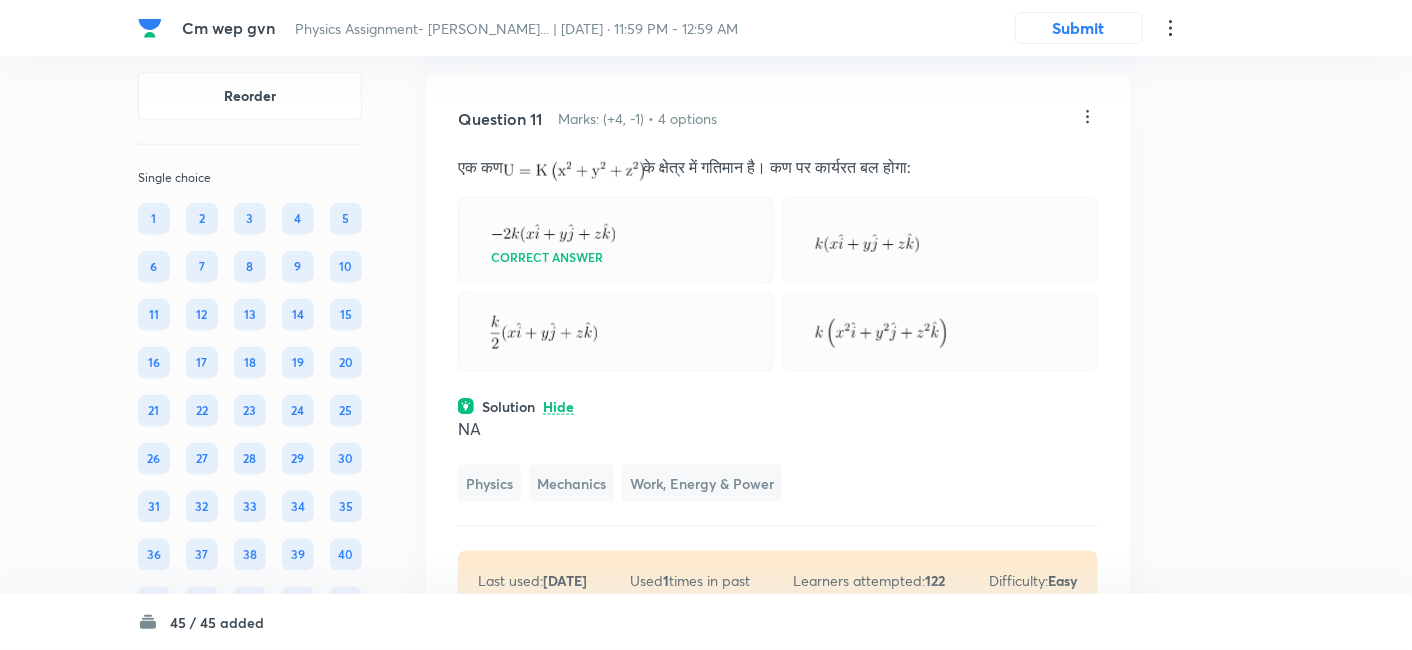 click 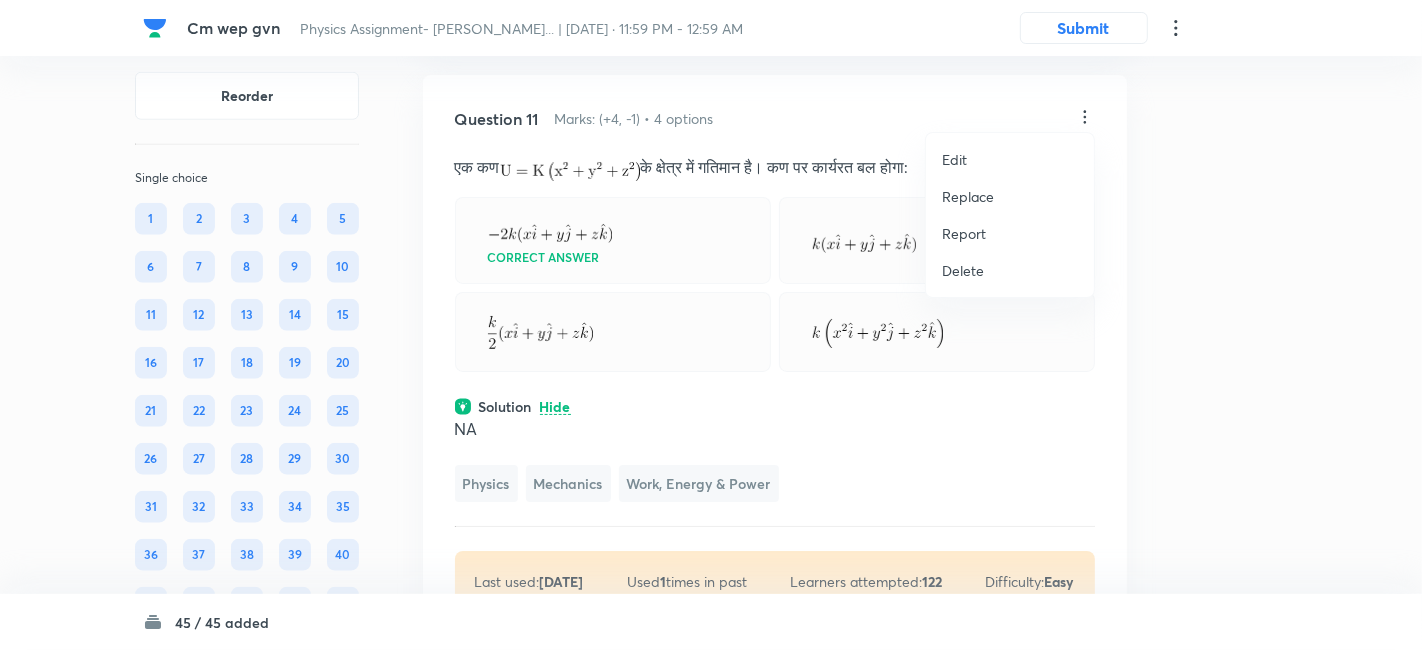 click on "Replace" at bounding box center (968, 196) 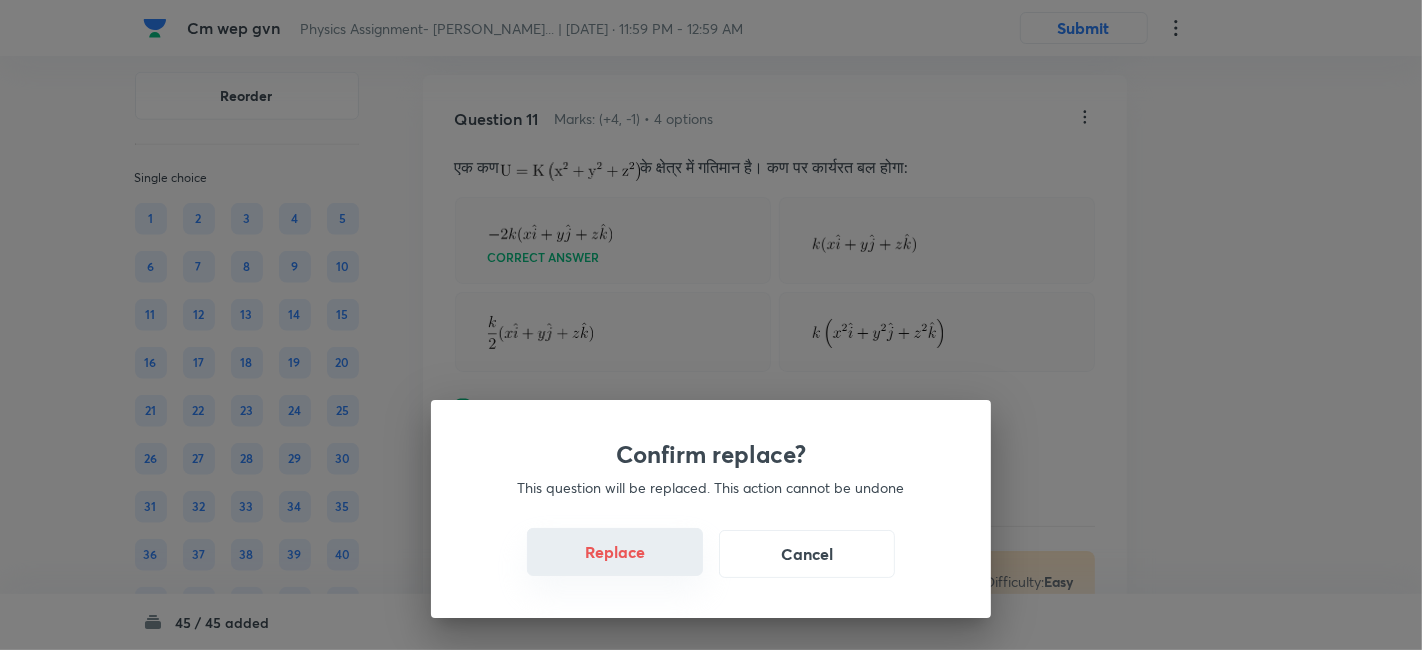 click on "Replace" at bounding box center [615, 552] 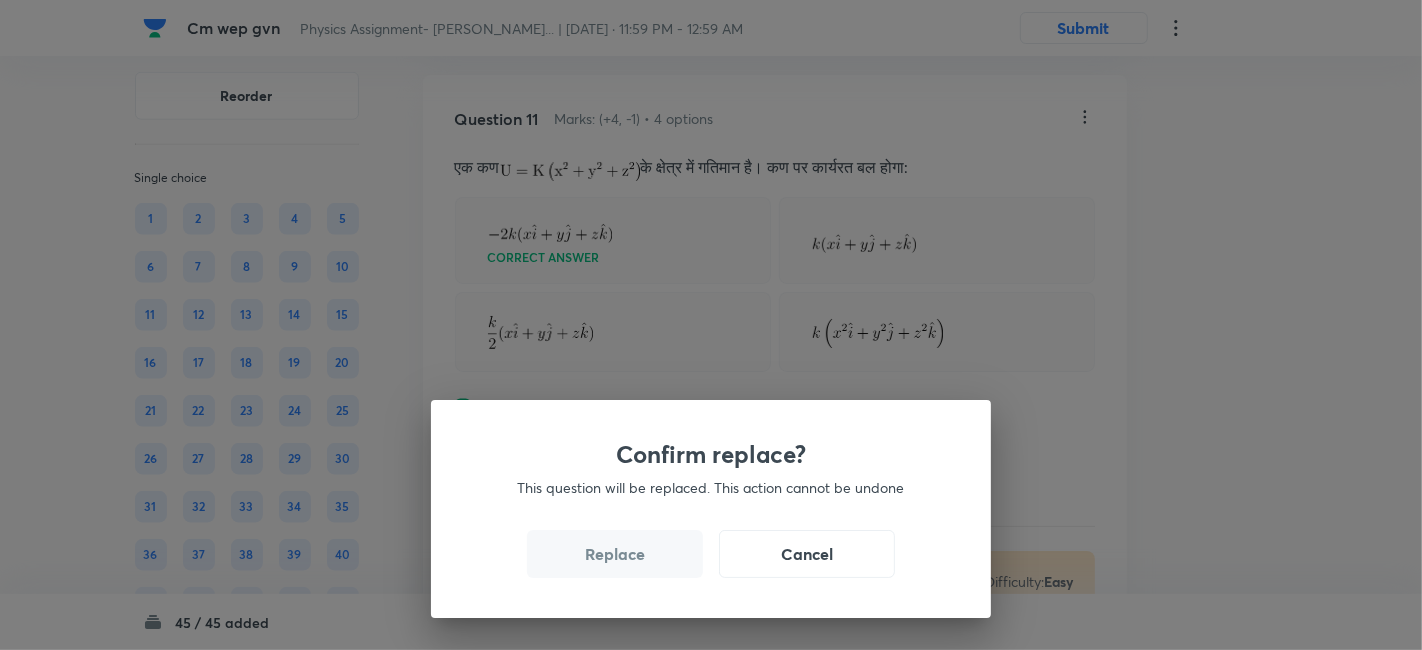 click on "Replace" at bounding box center (615, 554) 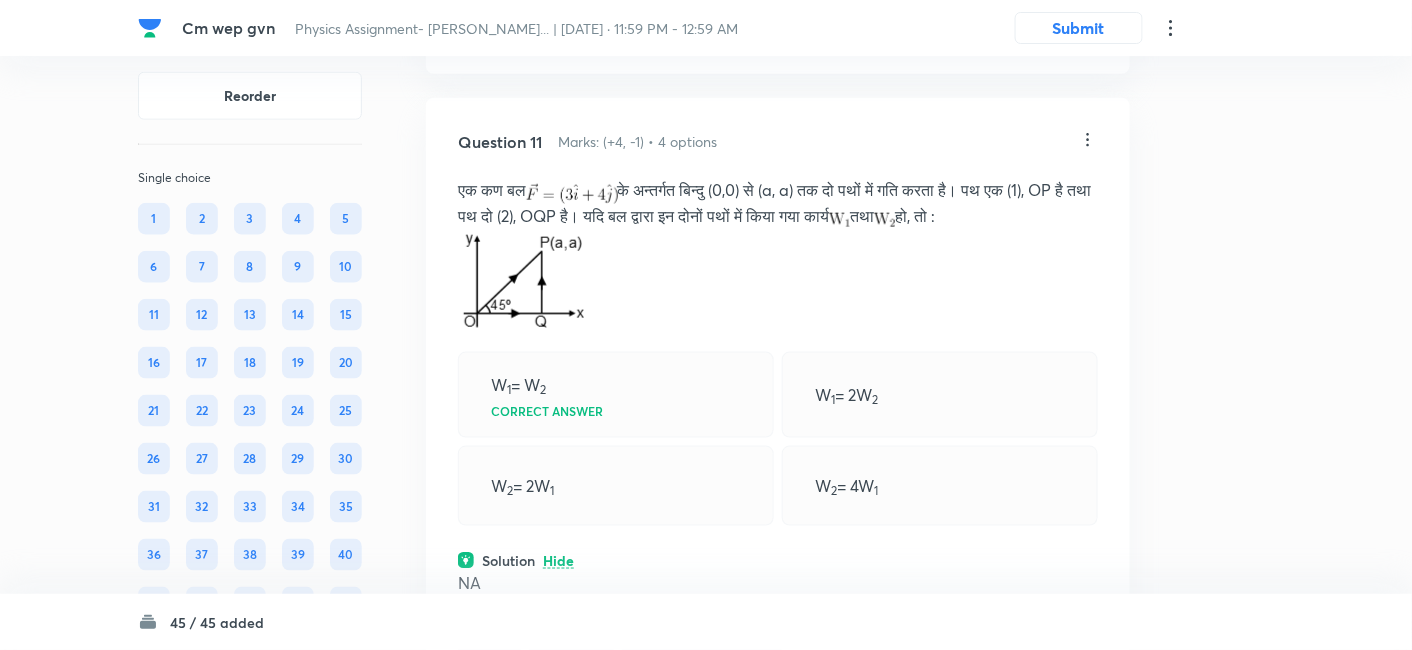 scroll, scrollTop: 7735, scrollLeft: 0, axis: vertical 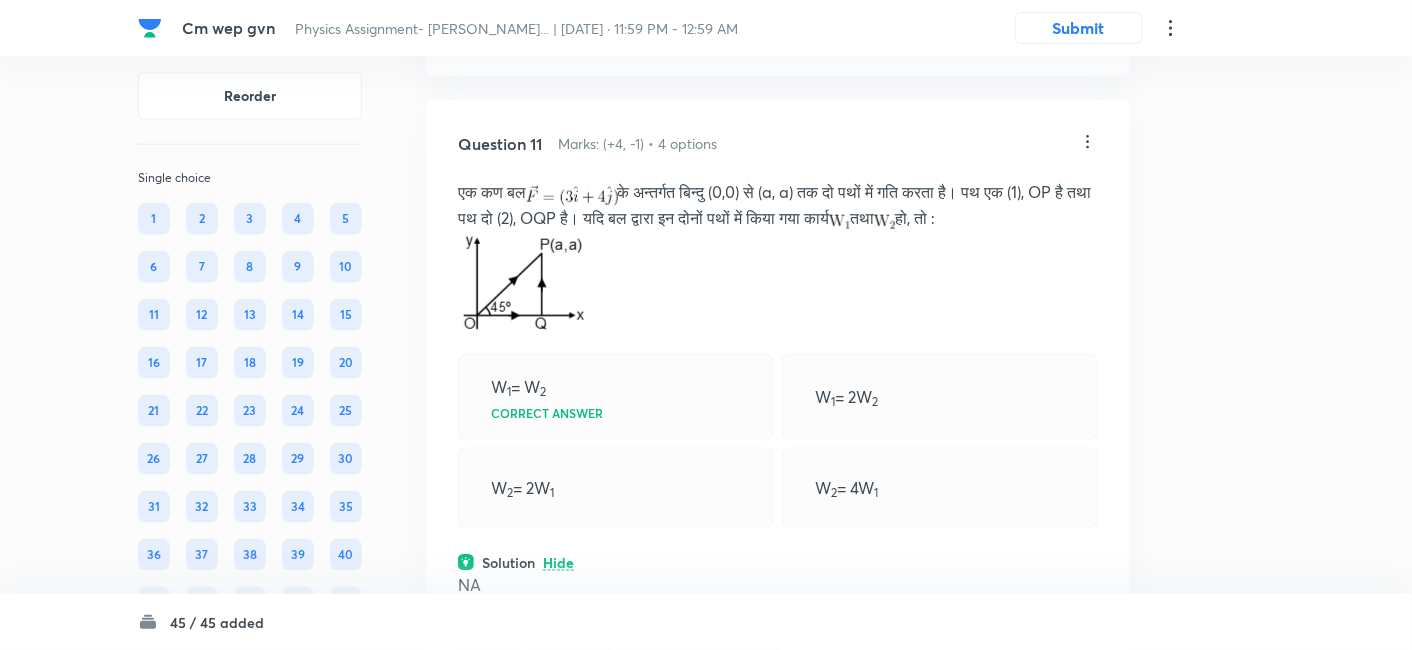 click 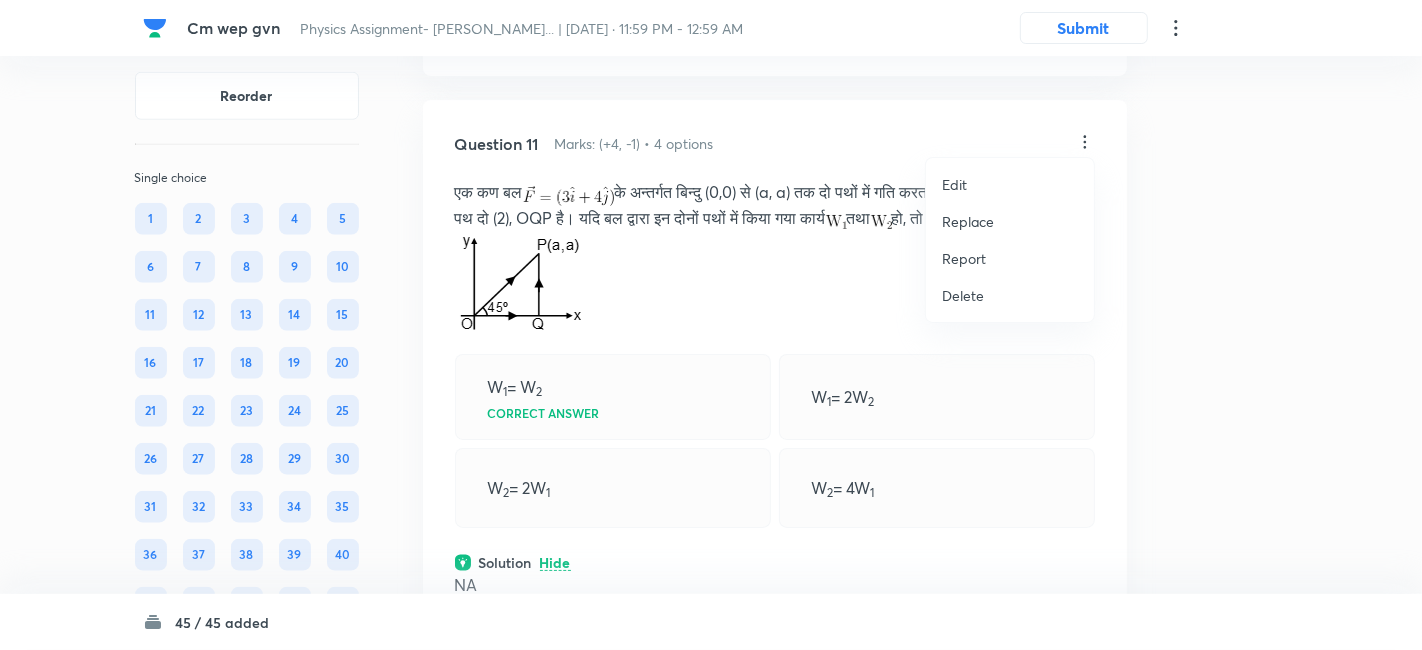 click on "Replace" at bounding box center (968, 221) 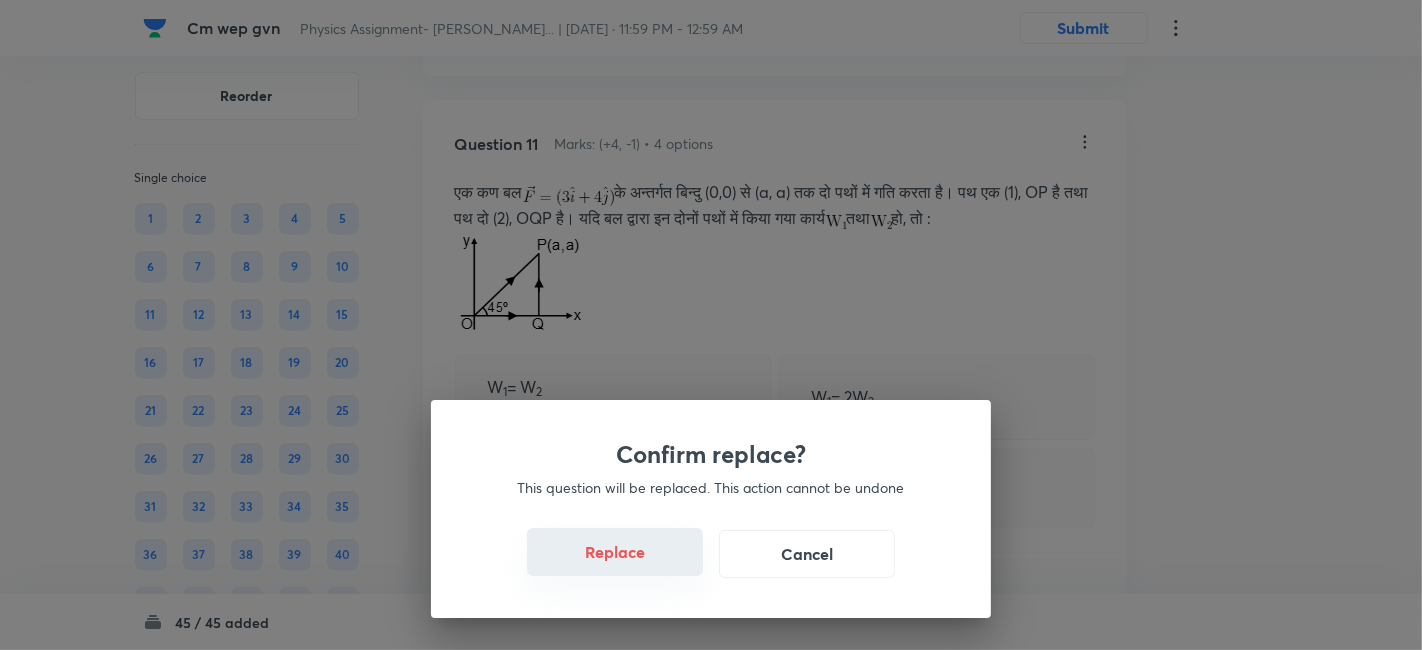 click on "Replace" at bounding box center (615, 552) 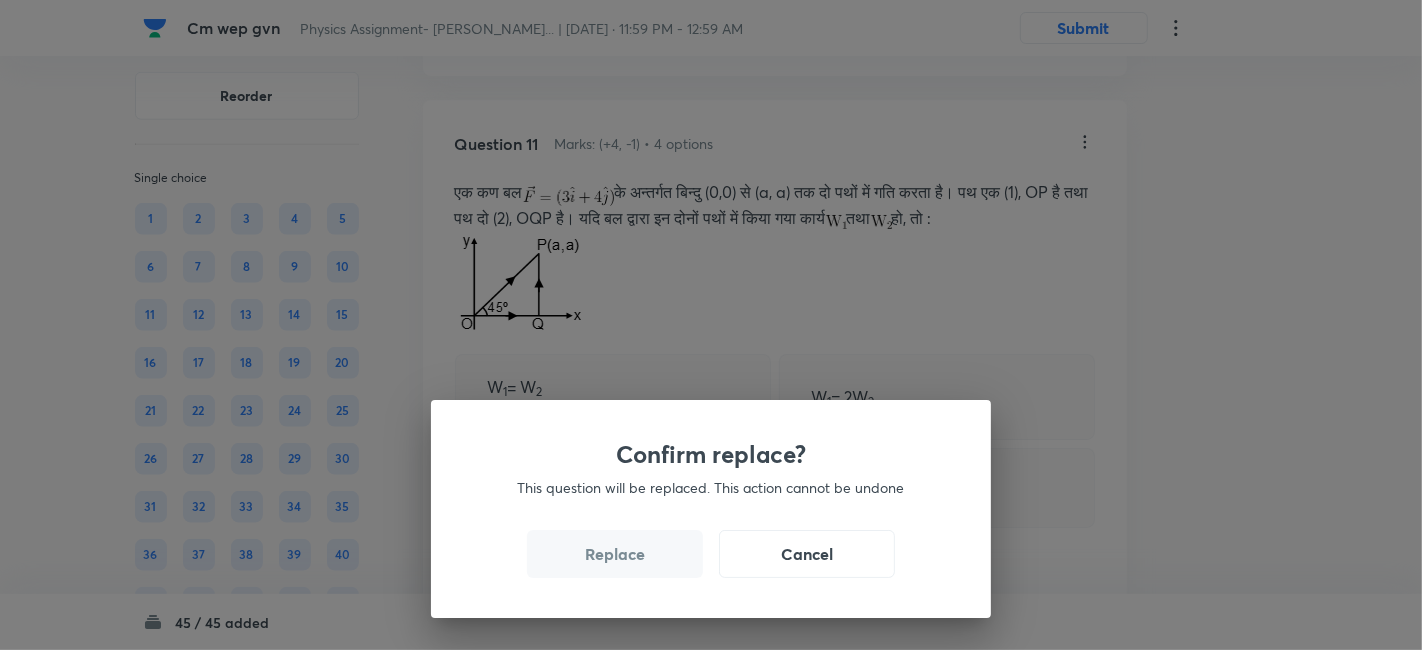 click on "Replace" at bounding box center [615, 554] 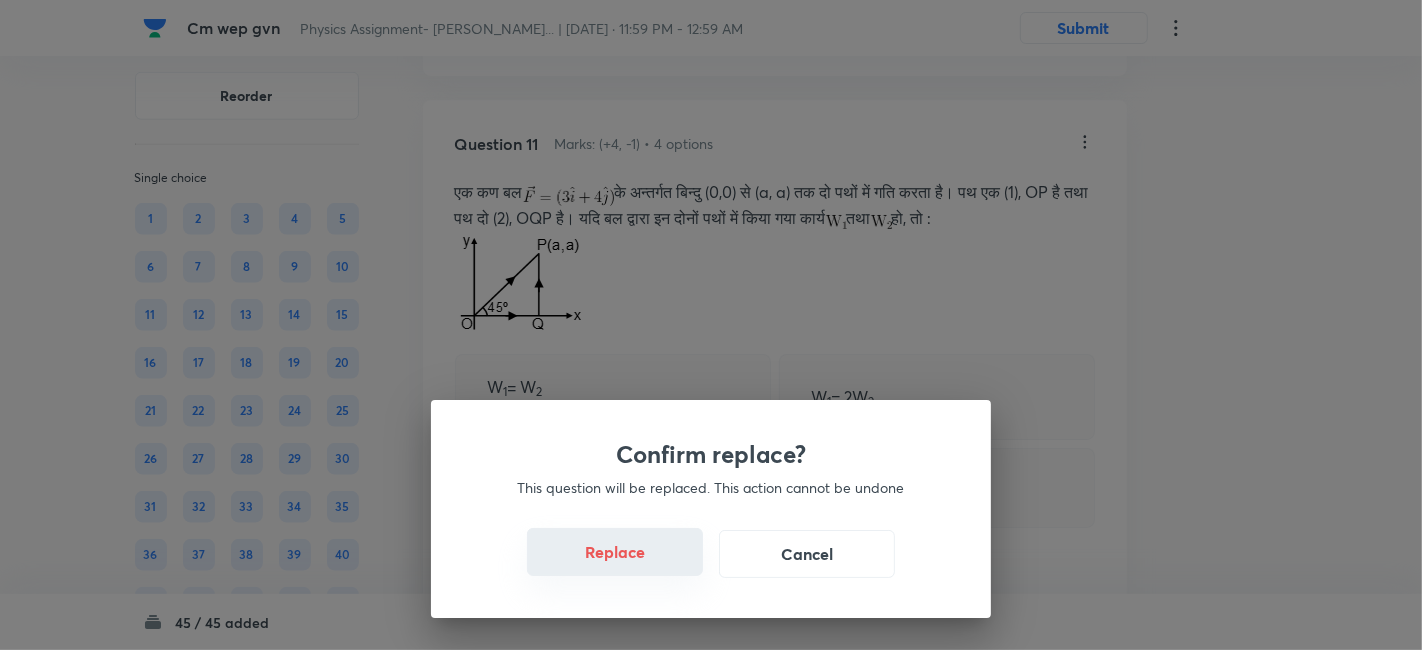 click on "Replace" at bounding box center [615, 552] 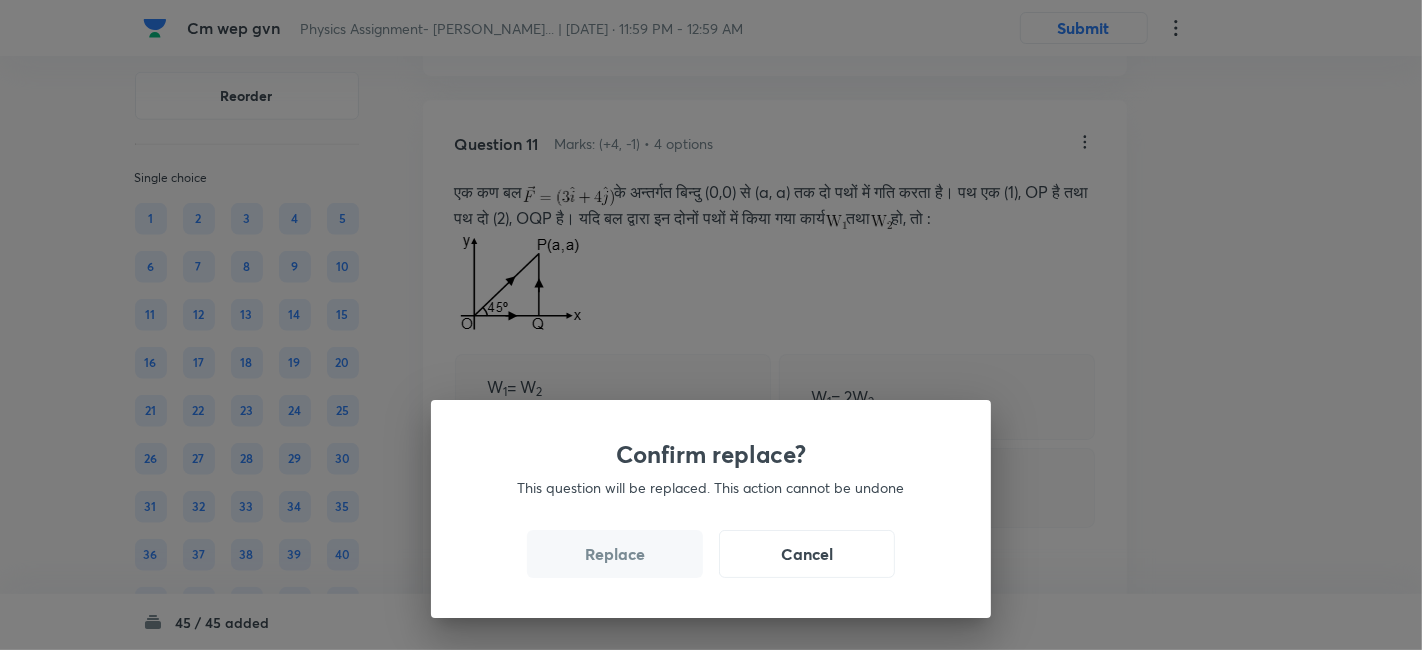 click on "Replace" at bounding box center (615, 554) 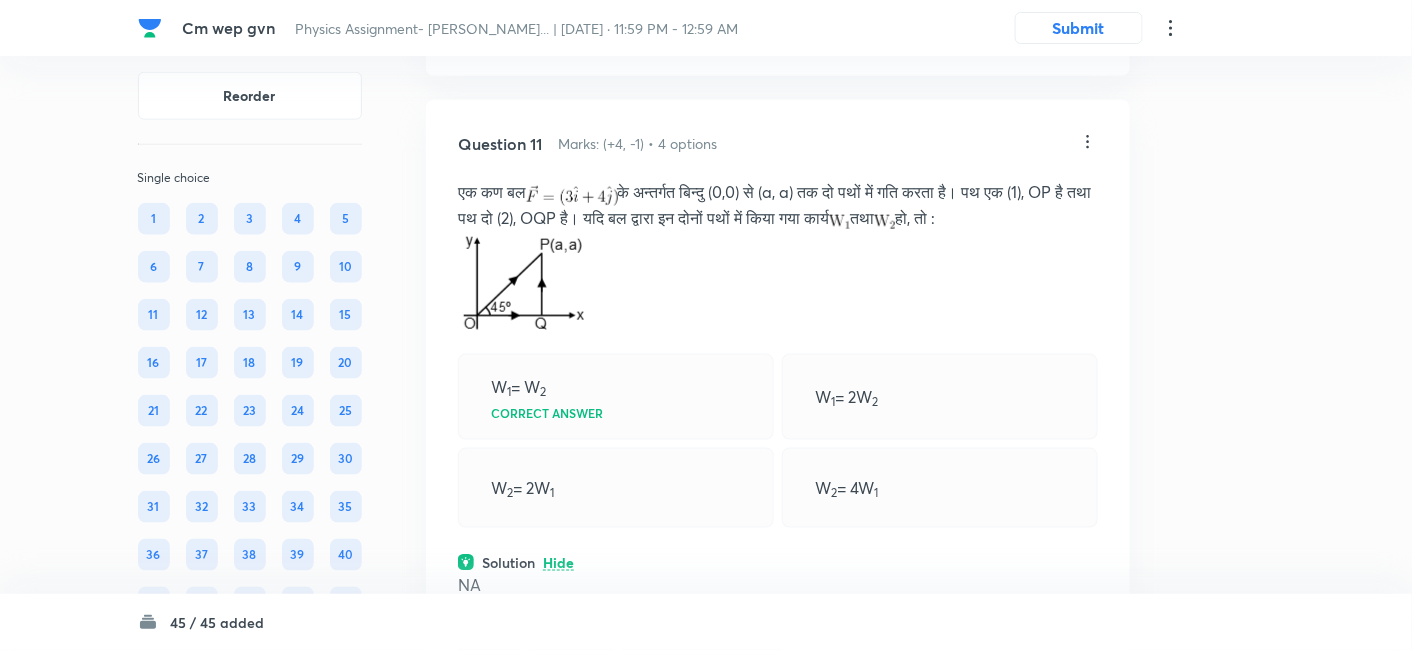 click on "Solution Hide" at bounding box center (778, 562) 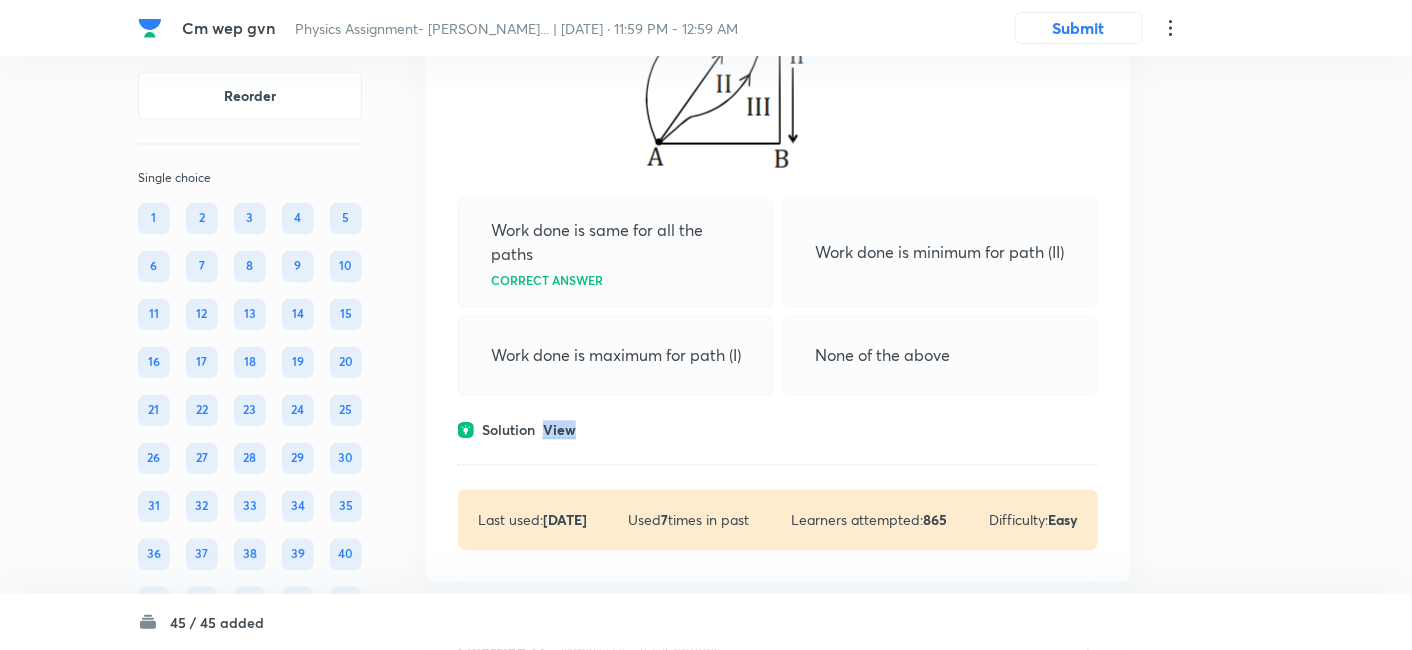 scroll, scrollTop: 8135, scrollLeft: 0, axis: vertical 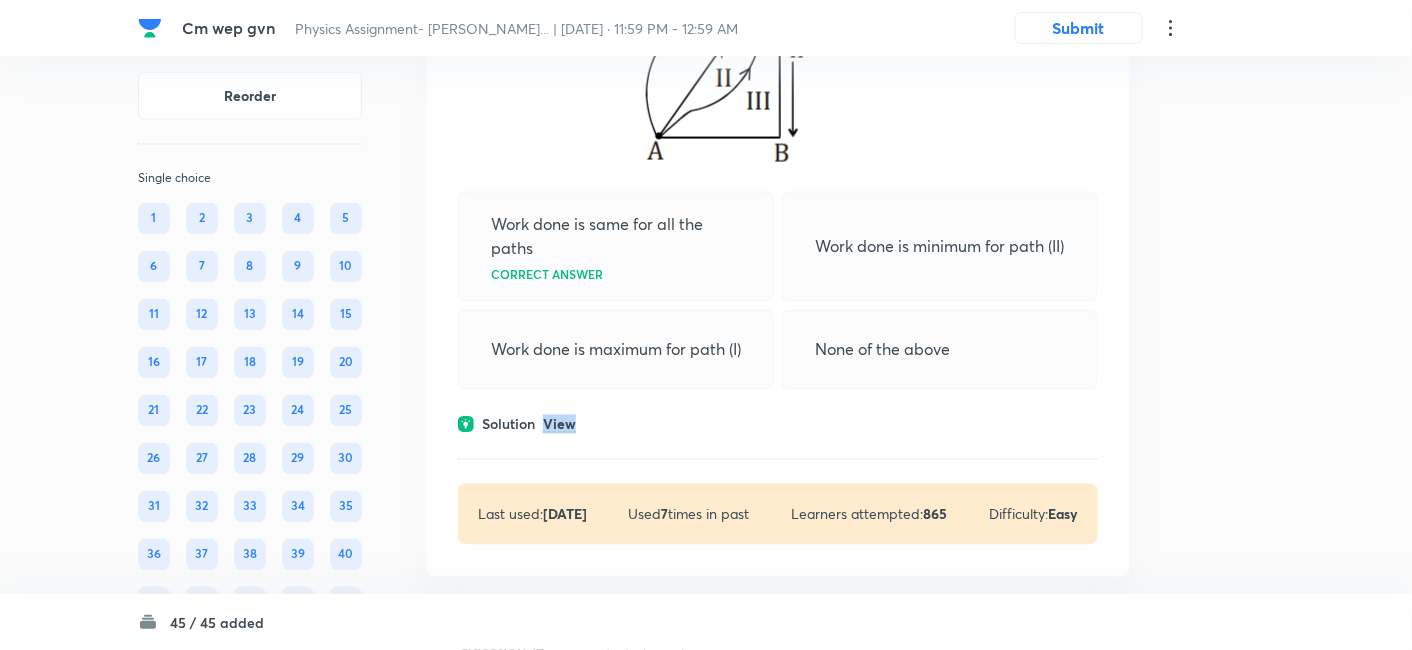 click on "View" at bounding box center (559, 425) 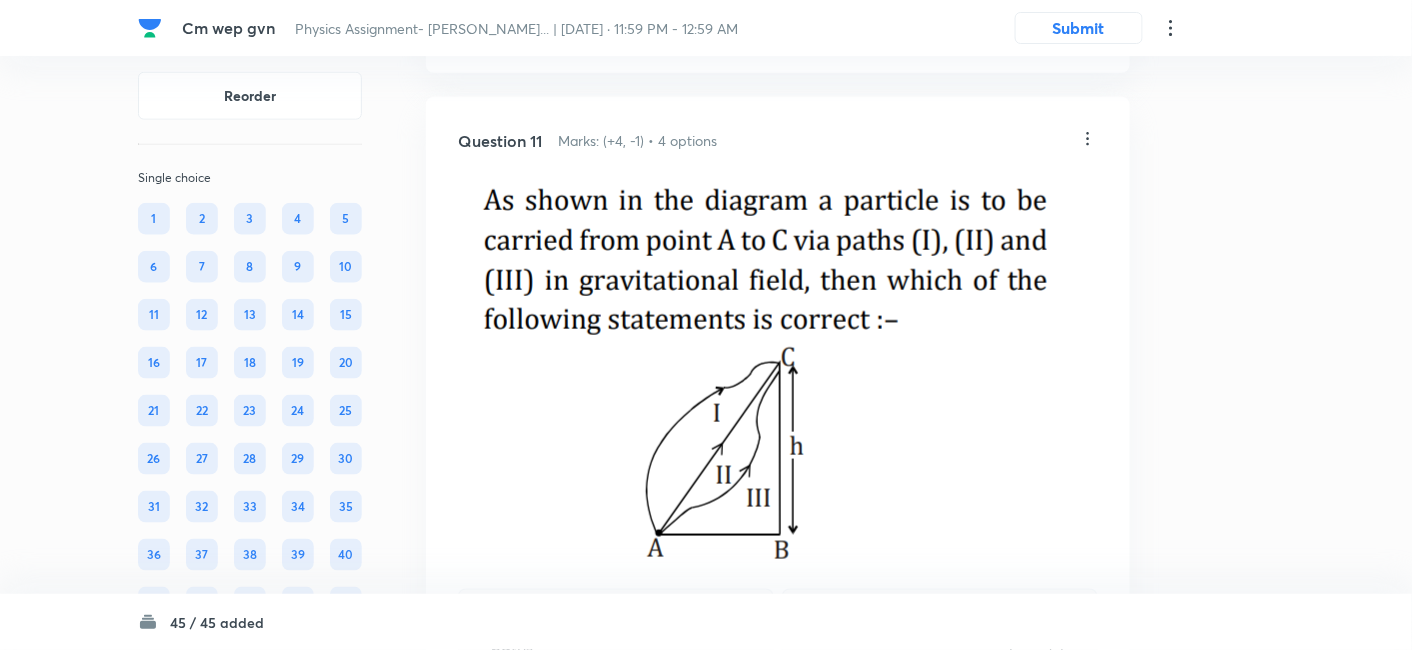scroll, scrollTop: 7737, scrollLeft: 0, axis: vertical 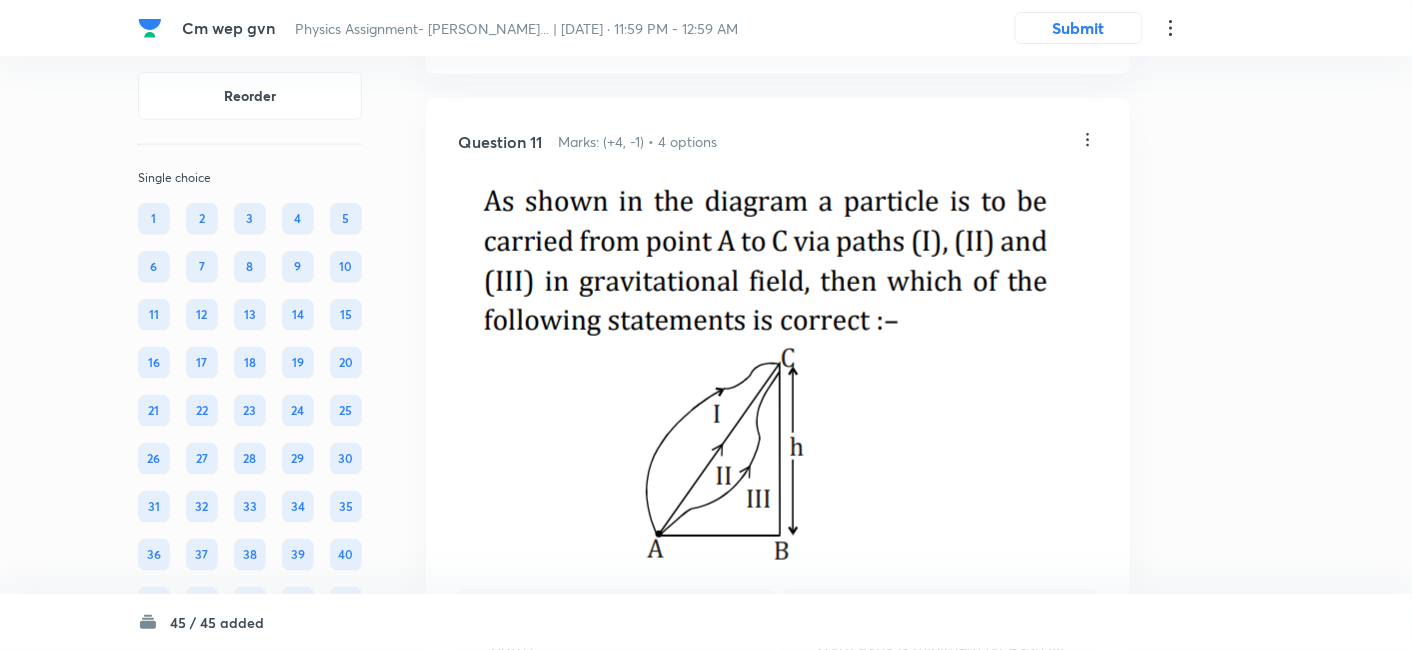 click 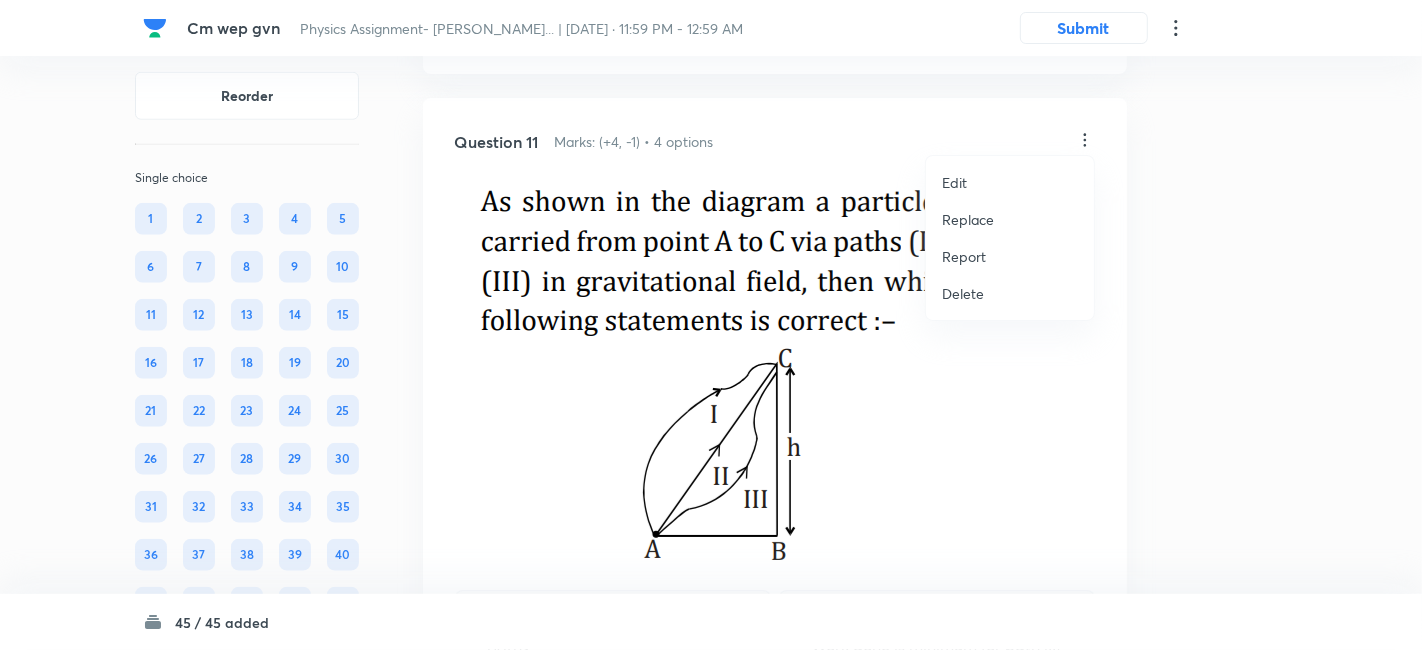 click on "Replace" at bounding box center [968, 219] 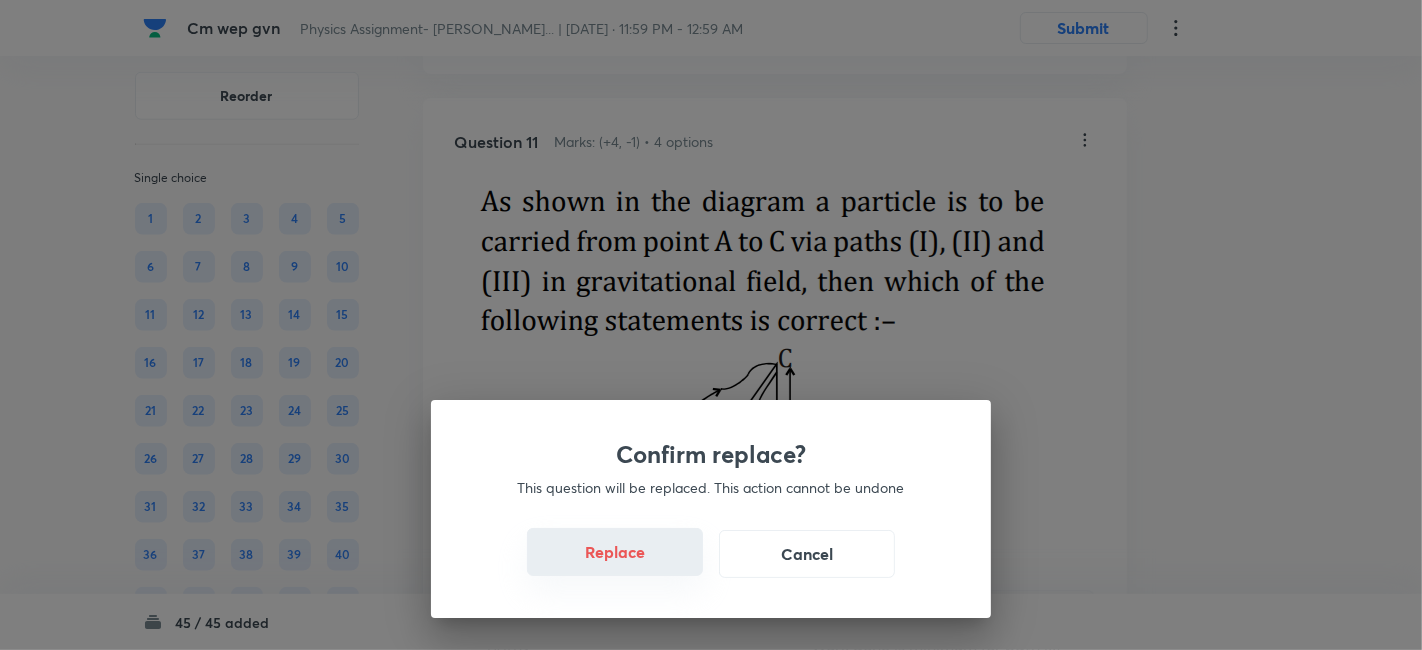 click on "Replace" at bounding box center (615, 552) 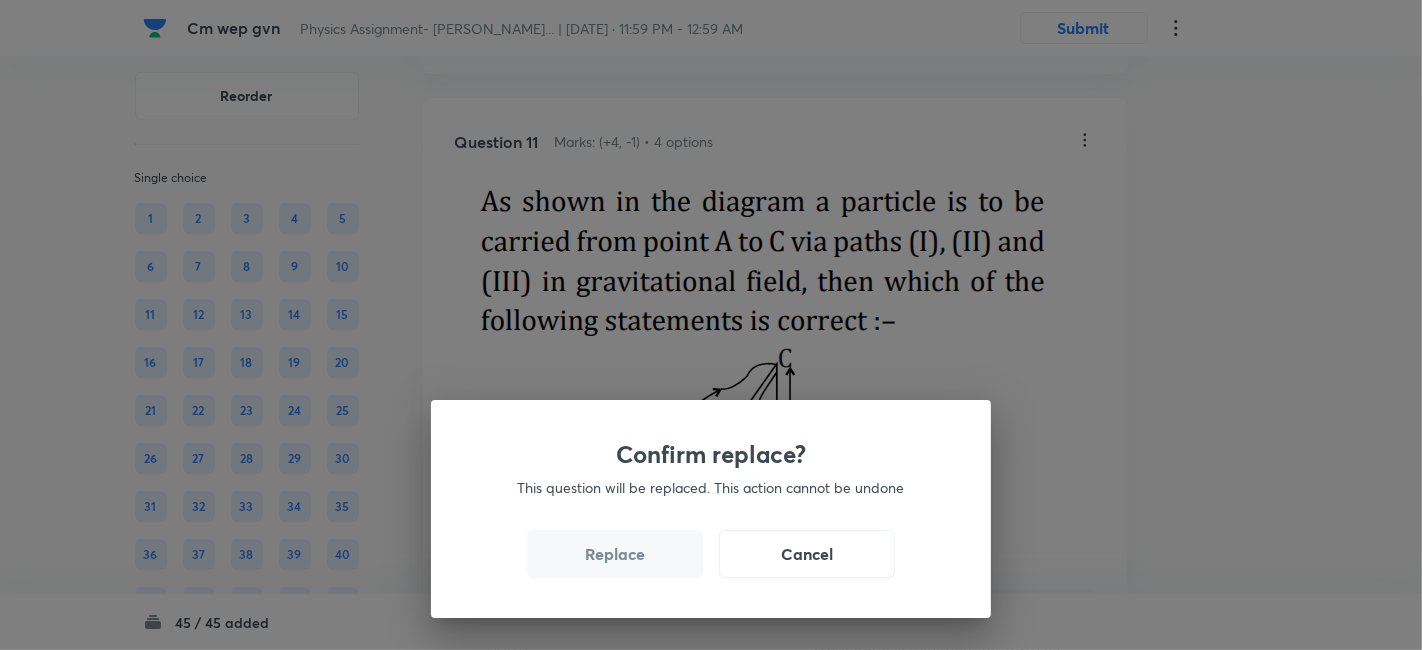 click on "Replace" at bounding box center (615, 554) 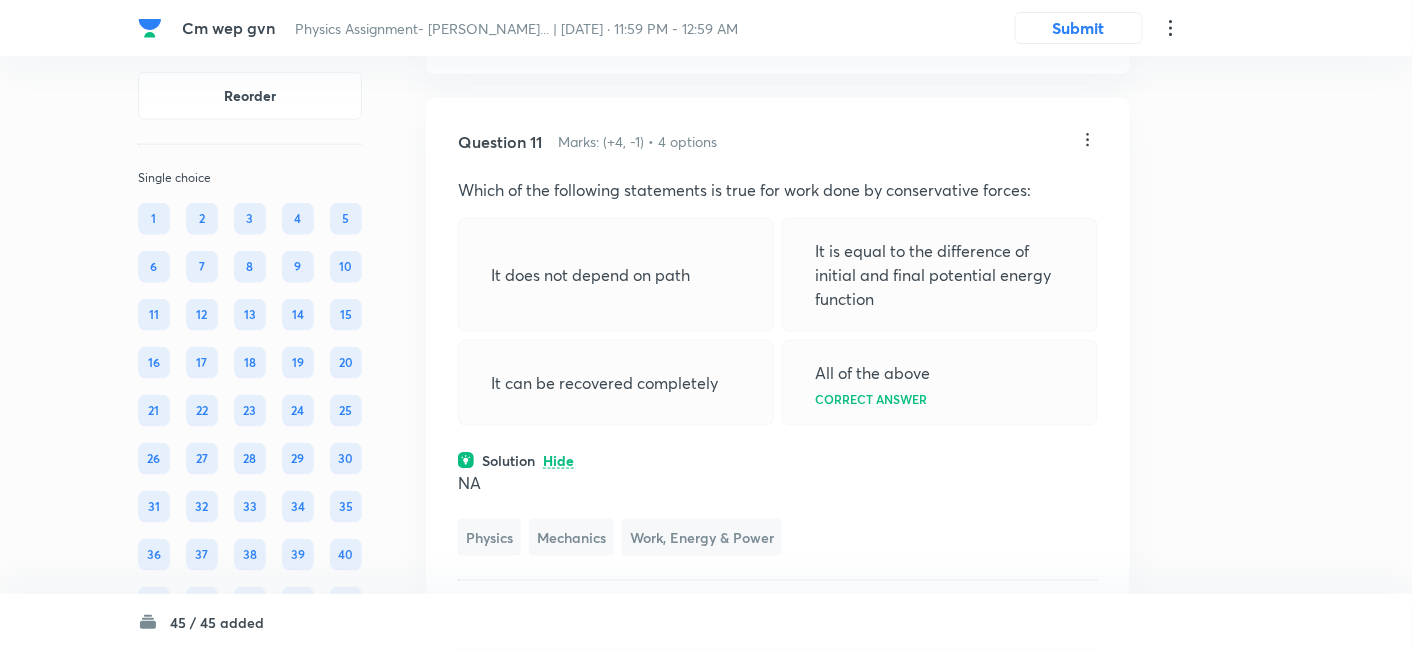 click on "Question 11 Marks: (+4, -1) • 4 options Which of the following statements is true for work done by conservative forces: It does not depend on path It is equal to the difference of initial and final potential energy function It can be recovered completely            All of the above  Correct answer Solution Hide NA Physics Mechanics Work, Energy & Power Last used:  [DATE] Used  1  times in past Learners attempted:  89 Difficulty: Easy" at bounding box center (778, 398) 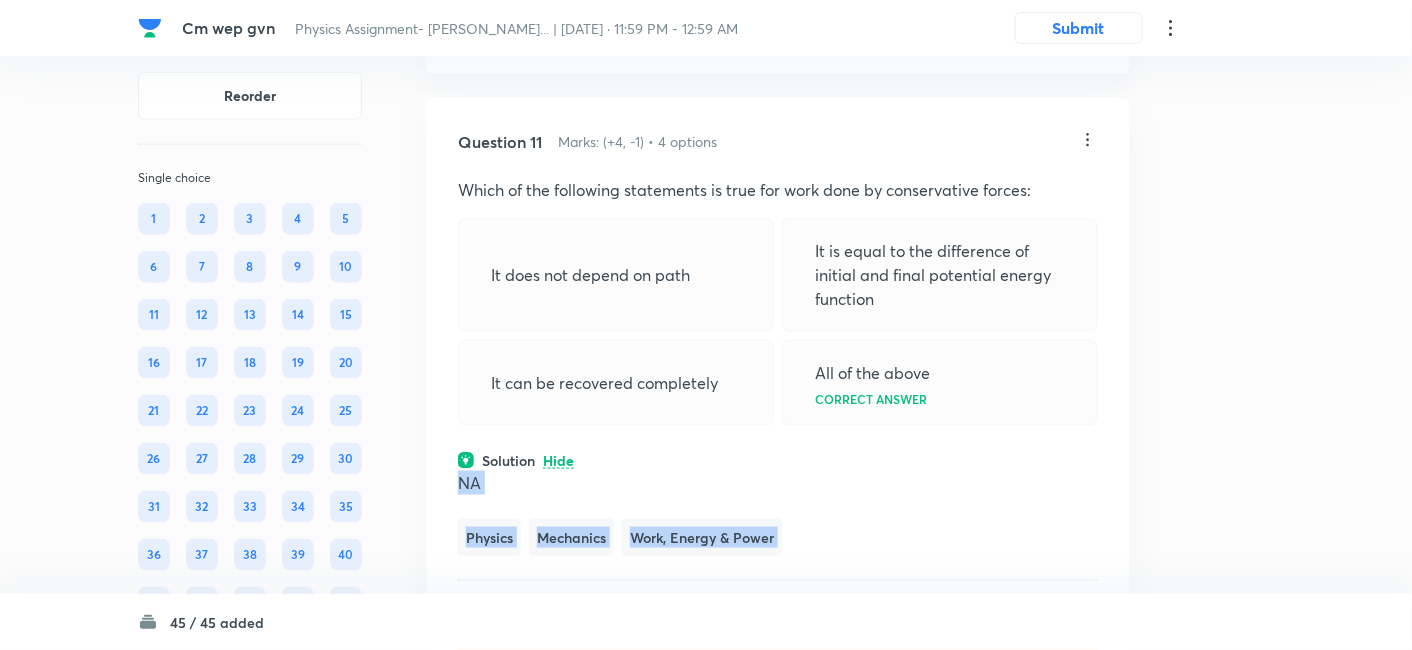 click on "Question 11 Marks: (+4, -1) • 4 options Which of the following statements is true for work done by conservative forces: It does not depend on path It is equal to the difference of initial and final potential energy function It can be recovered completely            All of the above  Correct answer Solution Hide NA Physics Mechanics Work, Energy & Power Last used:  [DATE] Used  1  times in past Learners attempted:  89 Difficulty: Easy" at bounding box center [778, 398] 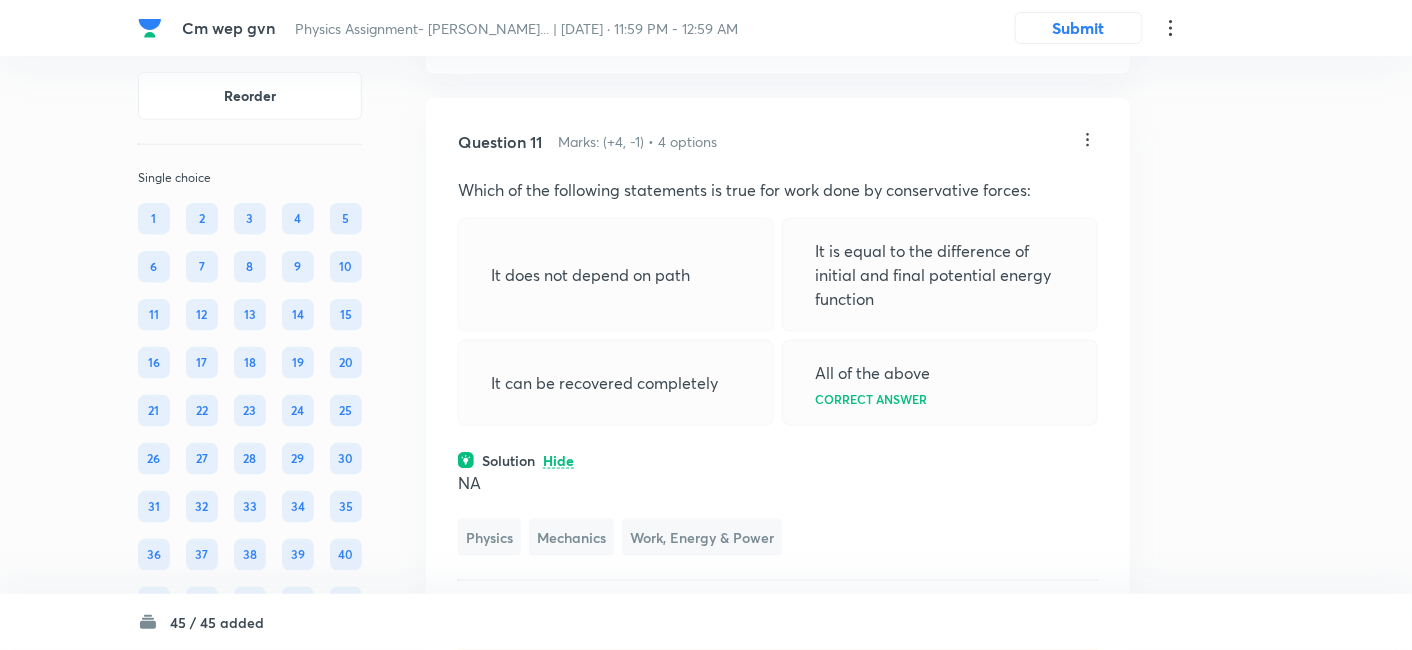 click 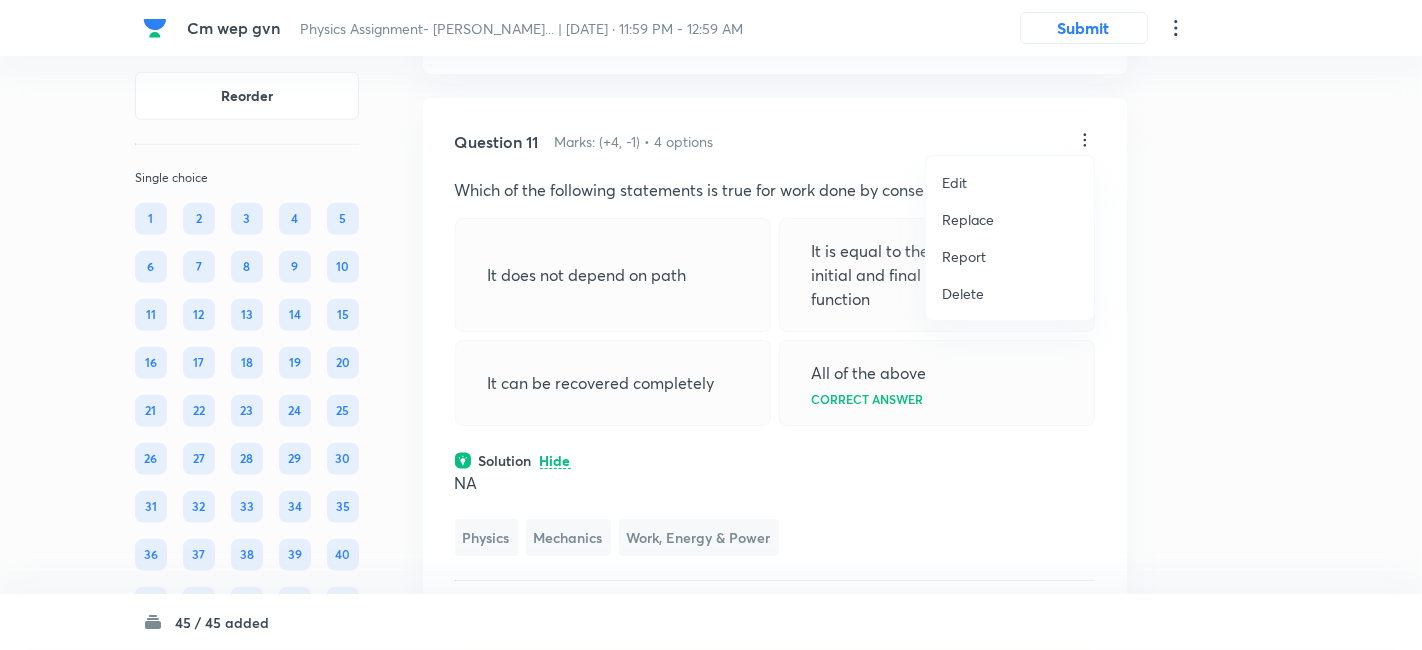 click on "Replace" at bounding box center [968, 219] 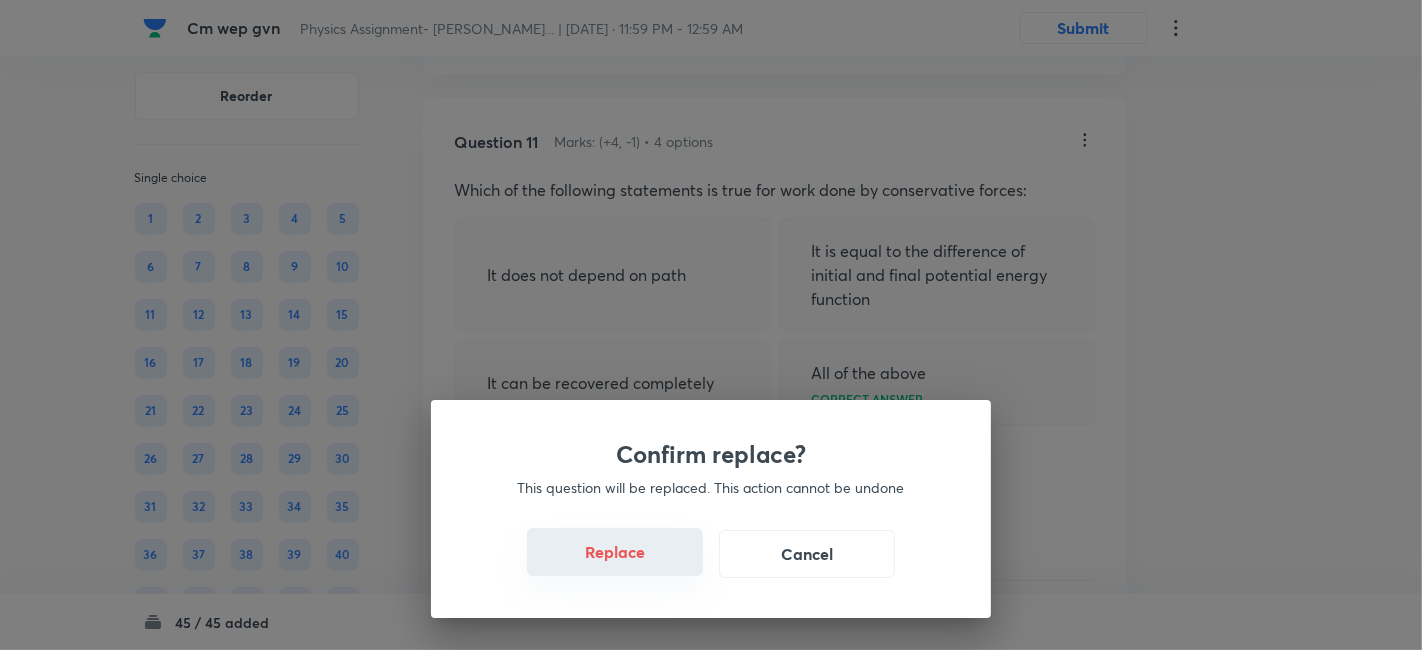 click on "Replace" at bounding box center [615, 552] 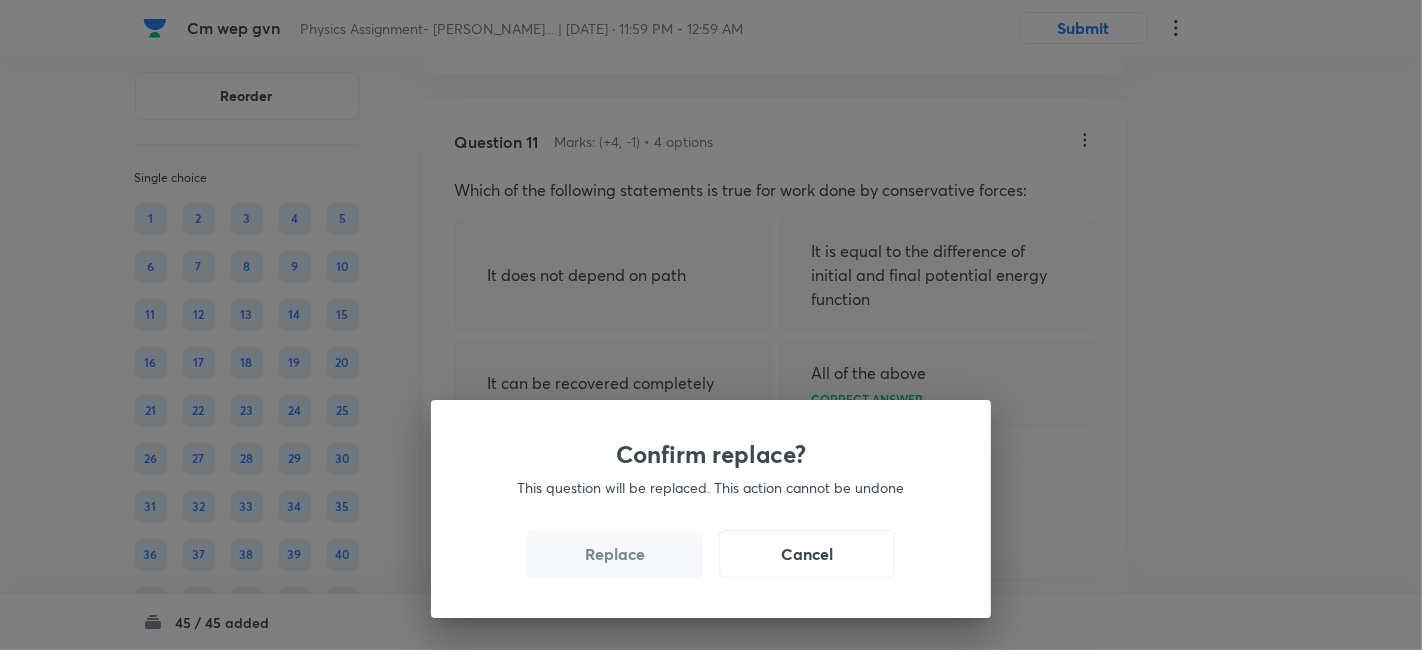 click on "Replace" at bounding box center [615, 554] 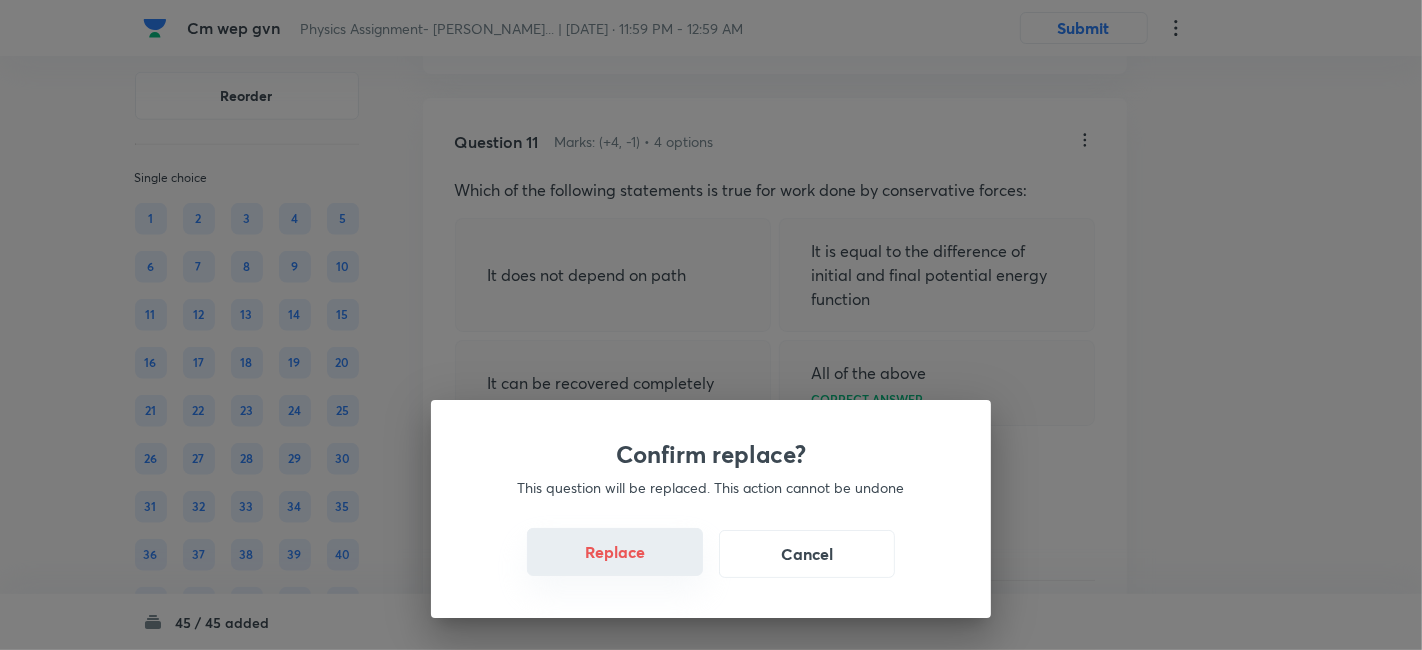 click on "Replace" at bounding box center [615, 552] 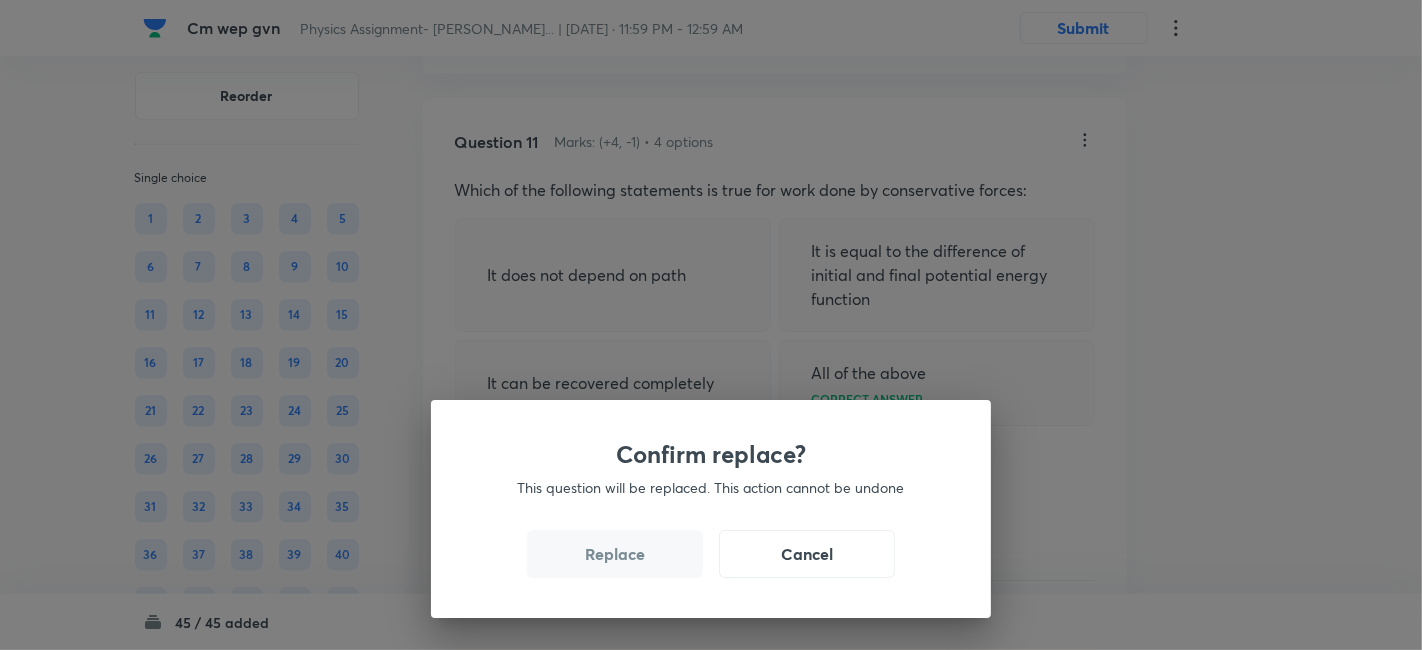 click on "Replace" at bounding box center [615, 554] 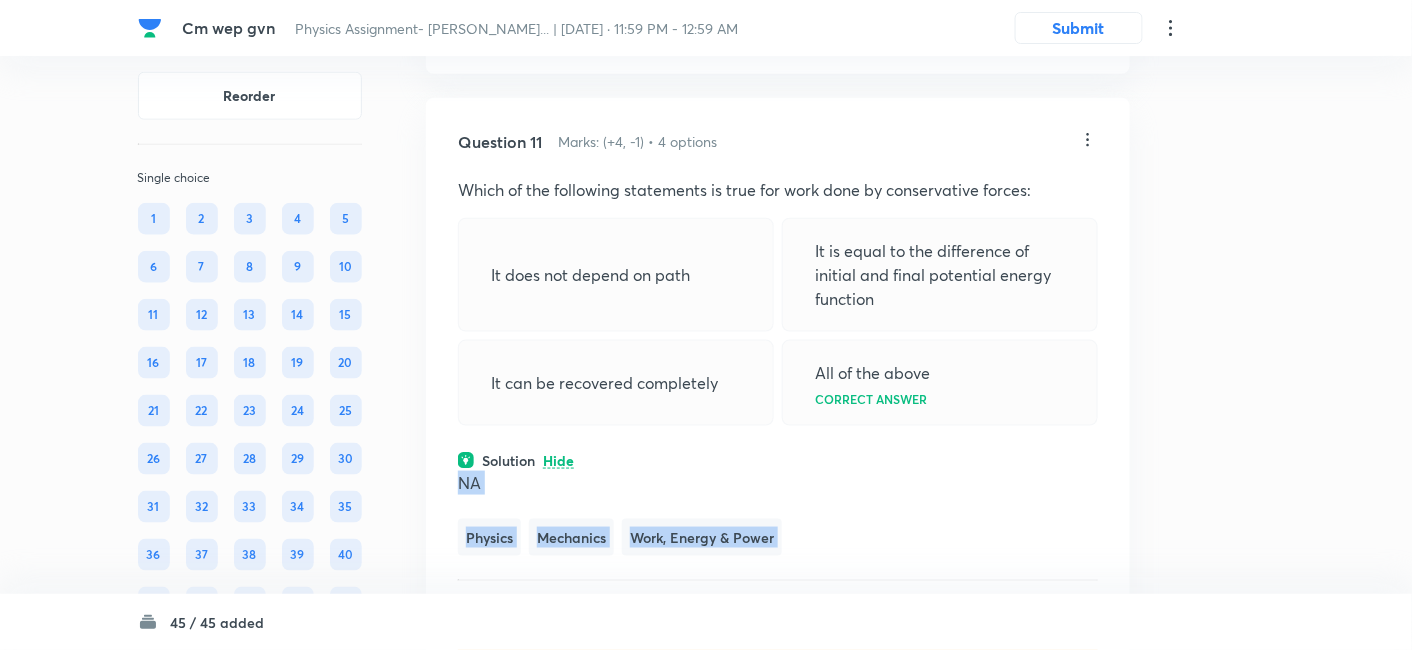 click on "Question 11 Marks: (+4, -1) • 4 options Which of the following statements is true for work done by conservative forces: It does not depend on path It is equal to the difference of initial and final potential energy function It can be recovered completely            All of the above  Correct answer Solution Hide NA Physics Mechanics Work, Energy & Power Last used:  [DATE] Used  1  times in past Learners attempted:  89 Difficulty: Easy" at bounding box center (778, 398) 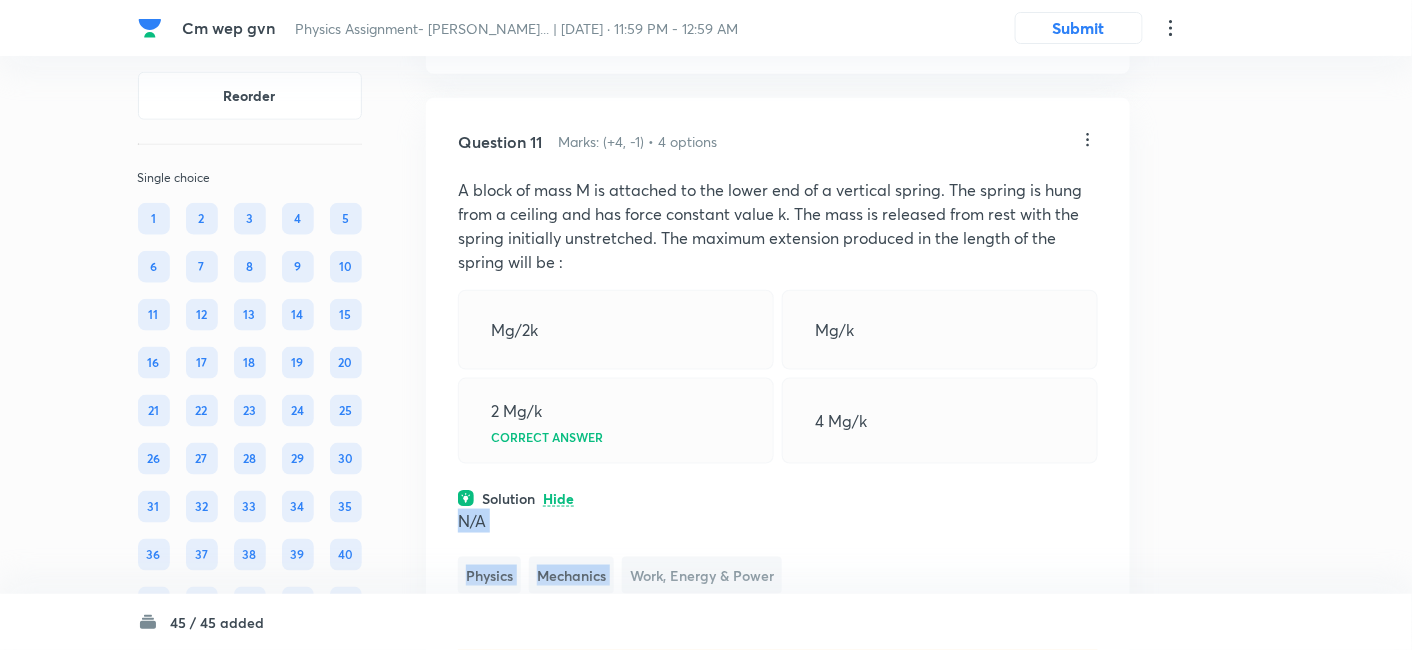 click on "Physics Mechanics Work, Energy & Power" at bounding box center (778, 575) 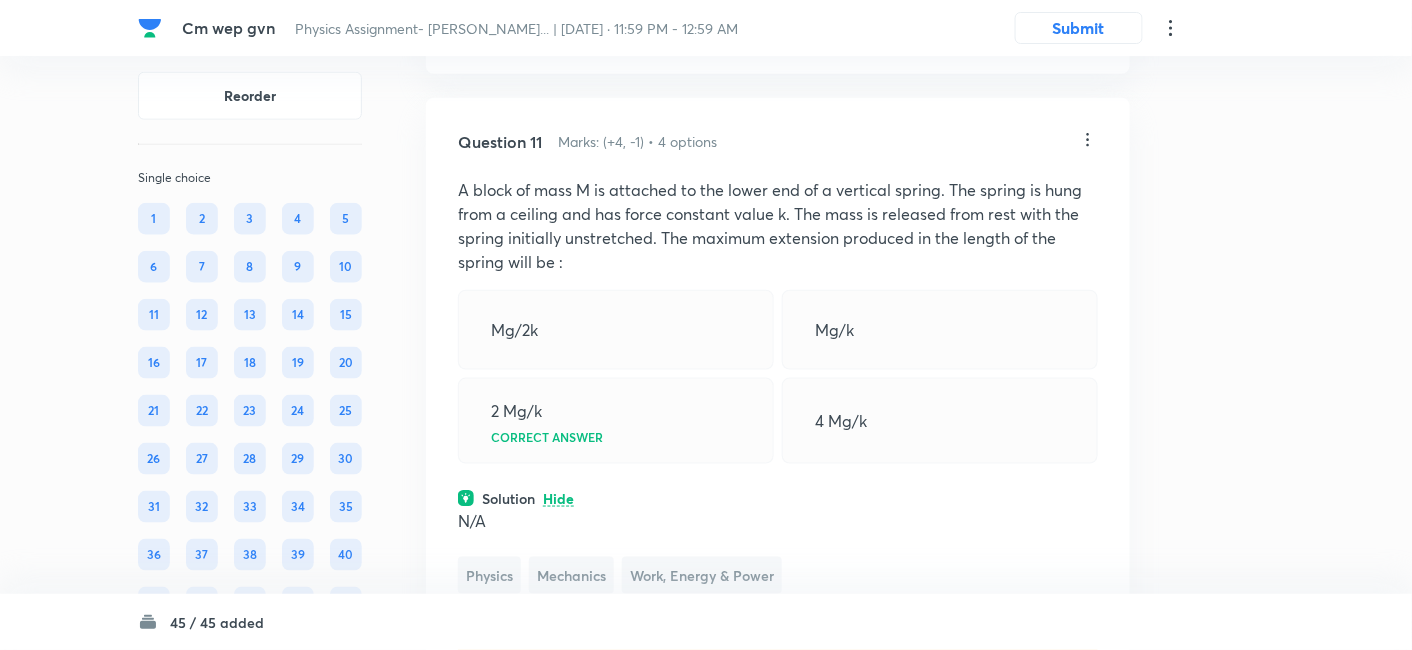 click 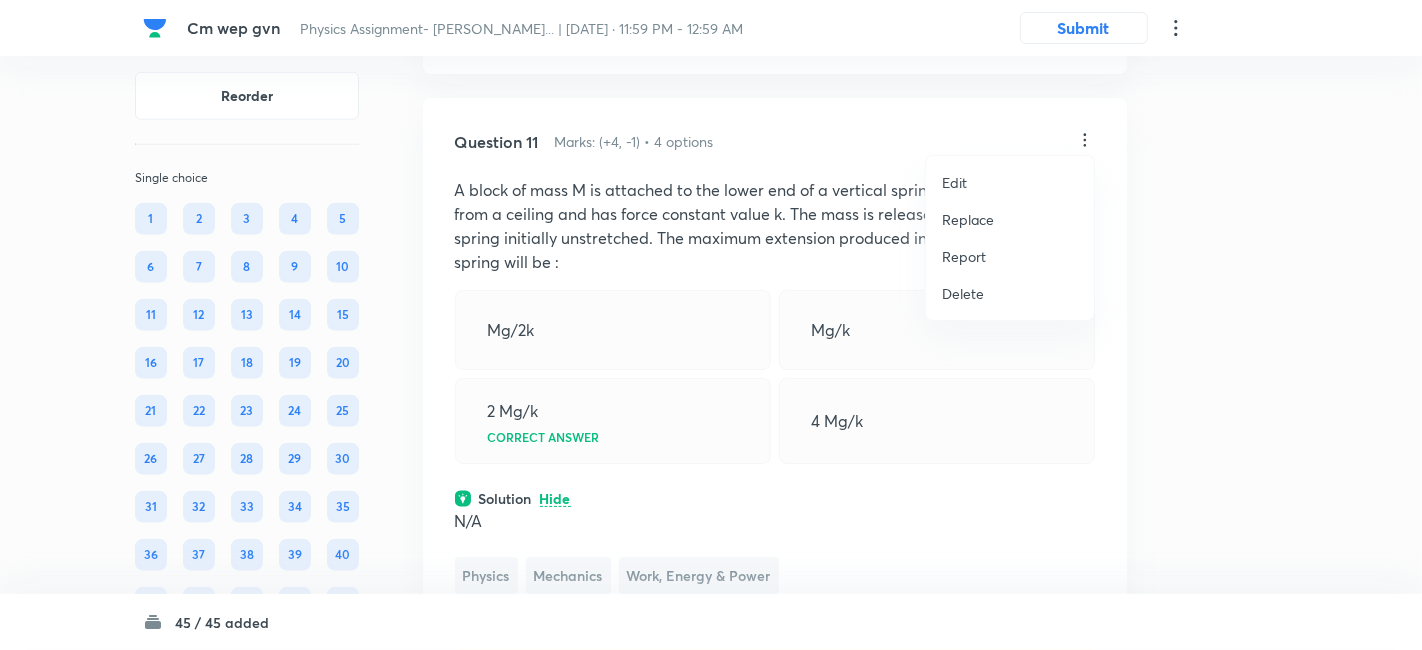 click on "Replace" at bounding box center (968, 219) 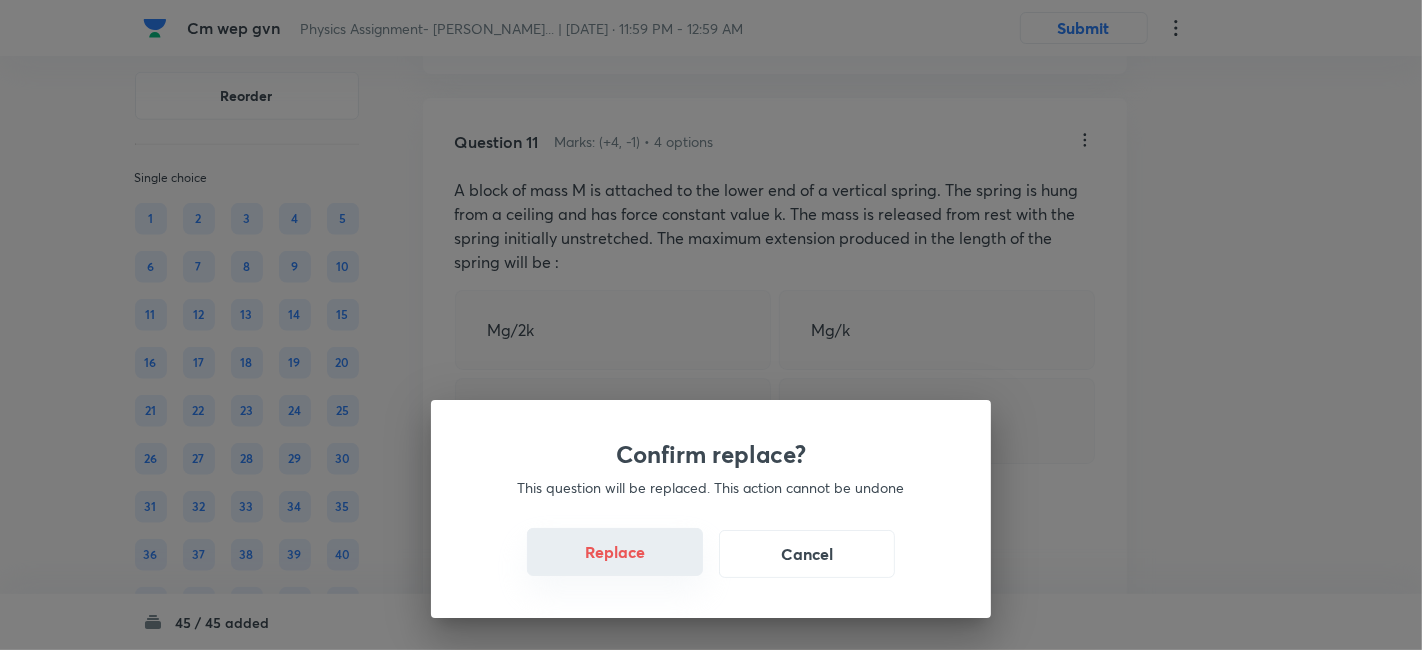 click on "Replace" at bounding box center (615, 552) 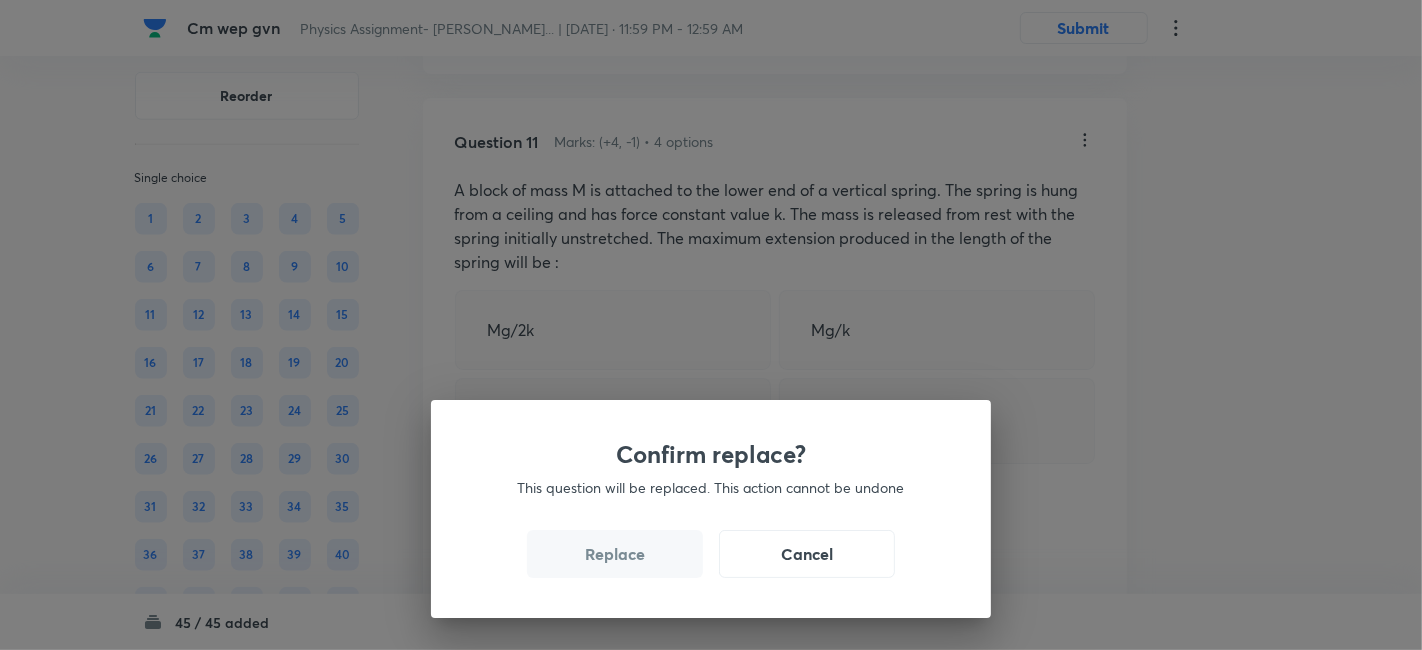 click on "Replace" at bounding box center [615, 554] 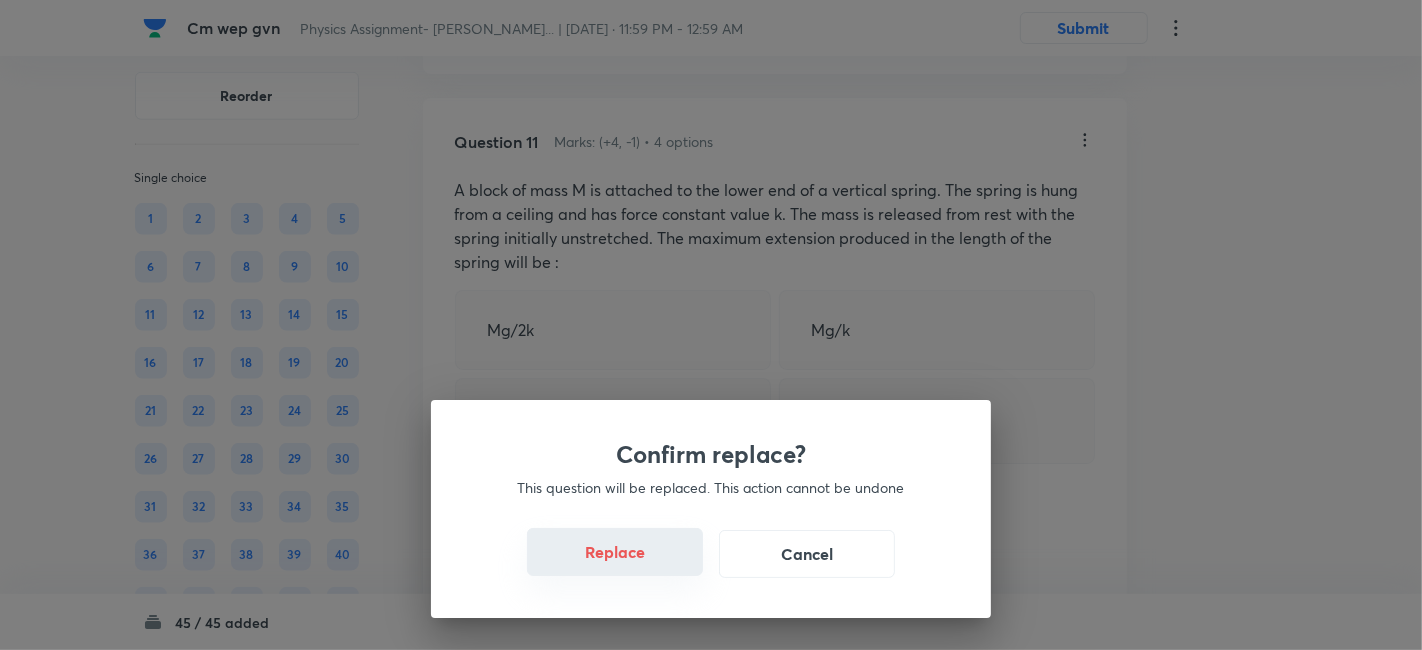 click on "Replace" at bounding box center (615, 552) 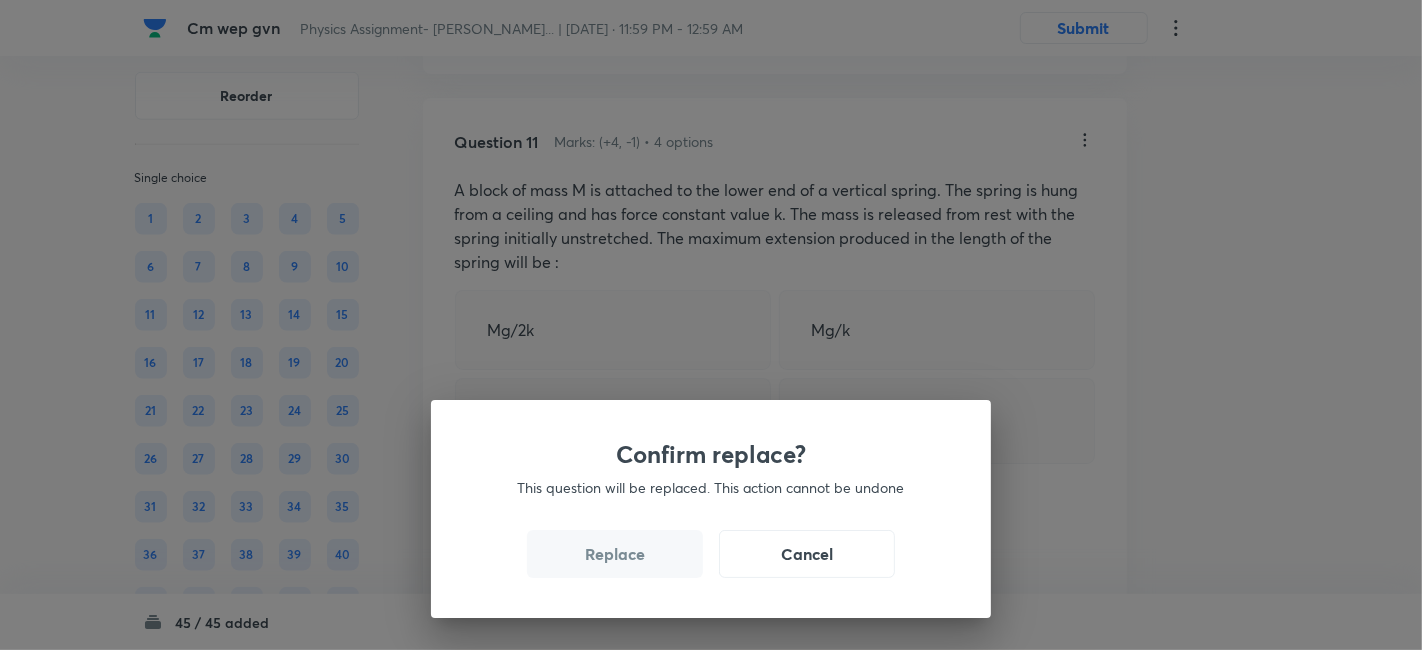 click on "Replace" at bounding box center (615, 554) 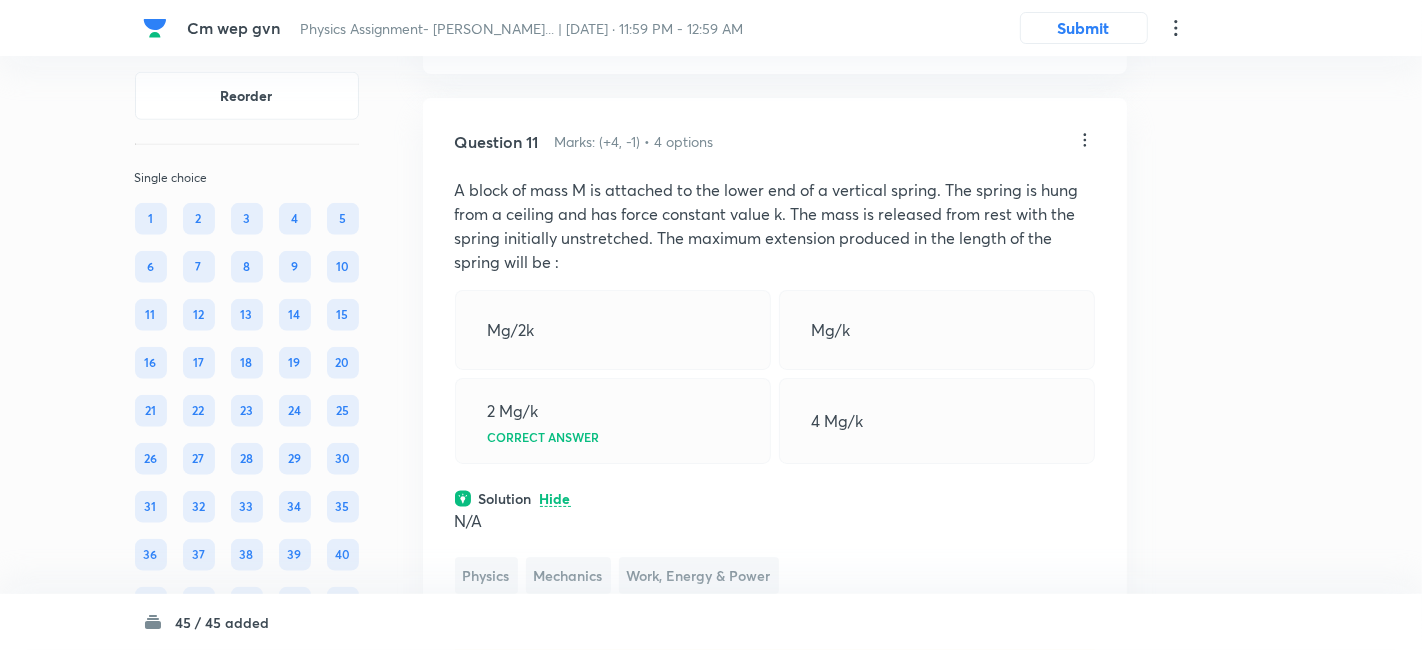 click on "Confirm replace? This question will be replaced. This action cannot be undone Replace Cancel" at bounding box center (711, 975) 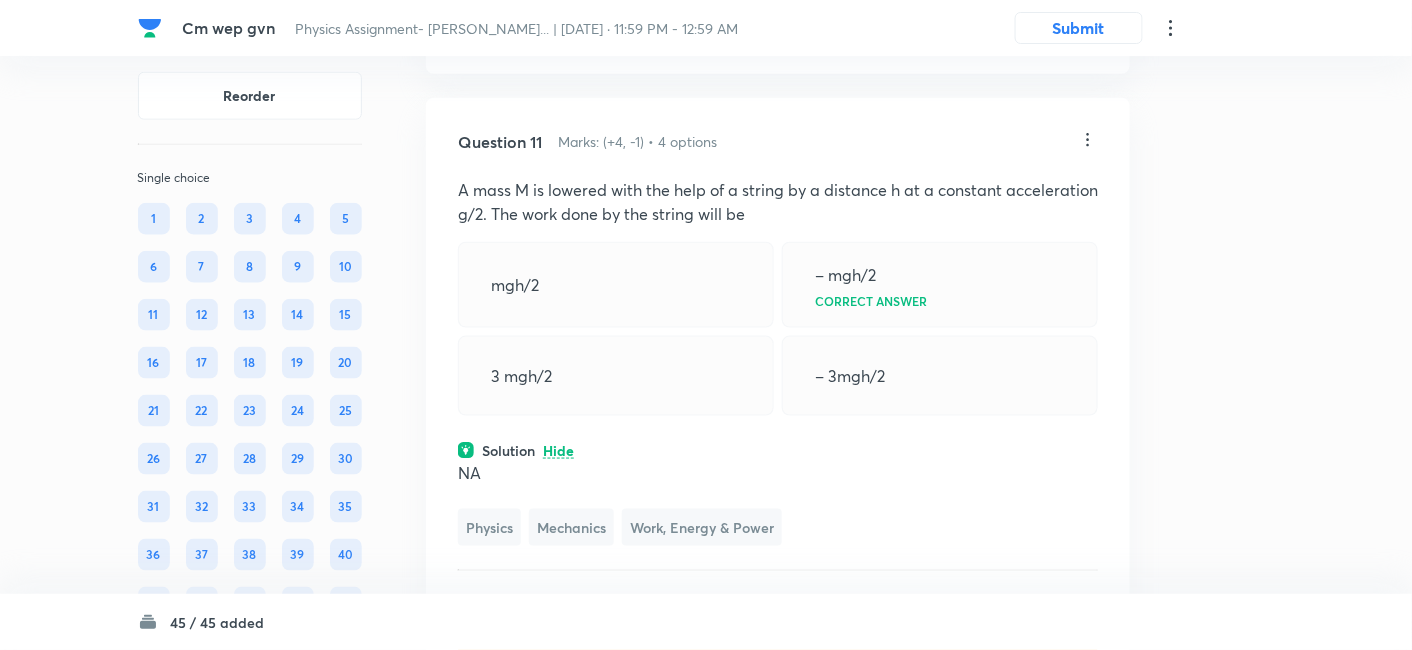 click on "Question 11 Marks: (+4, -1) • 4 options A mass M is lowered with the help of a string by a distance h at a constant acceleration g/2. The work done by the string will be mgh/2 – mgh/2 Correct answer 3 mgh/2 – 3mgh/2 Solution Hide NA Physics Mechanics Work, Energy & Power Last used:  [DATE] Used  5  times in past Learners attempted:  352 Difficulty: Easy" at bounding box center [778, 393] 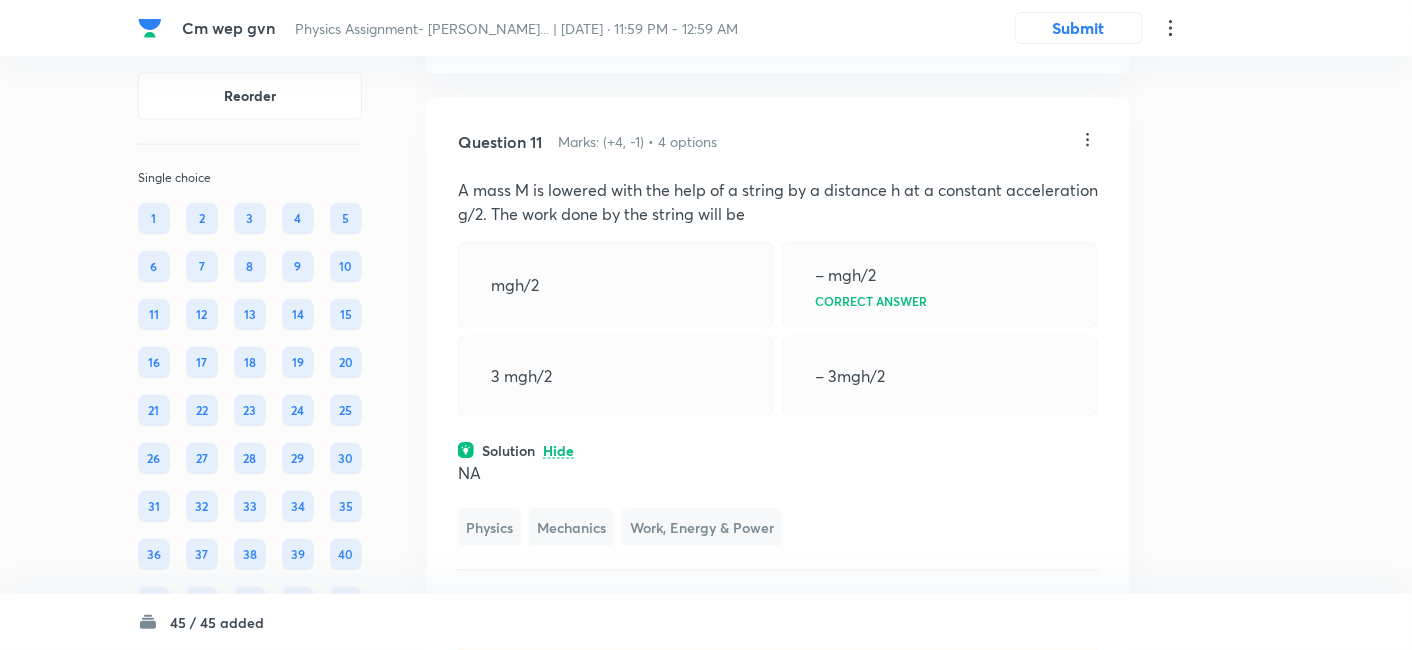 click 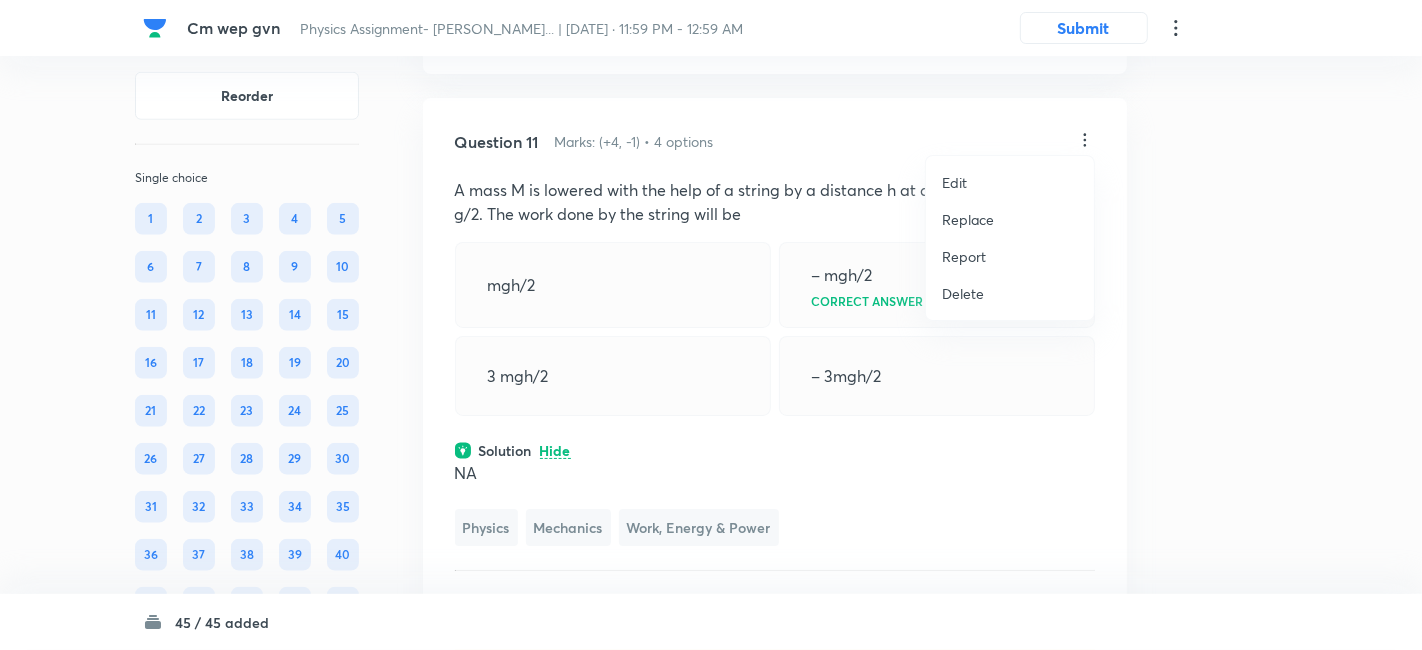 click on "Replace" at bounding box center (968, 219) 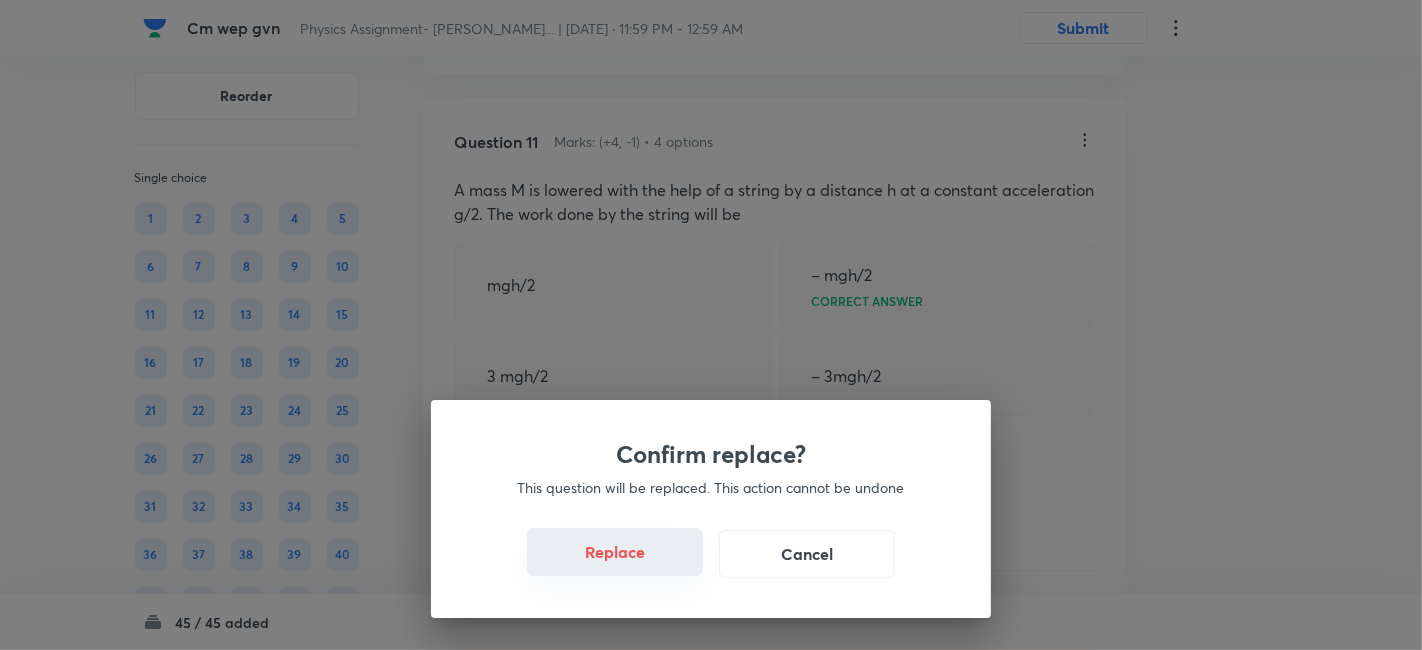 click on "Replace" at bounding box center (615, 552) 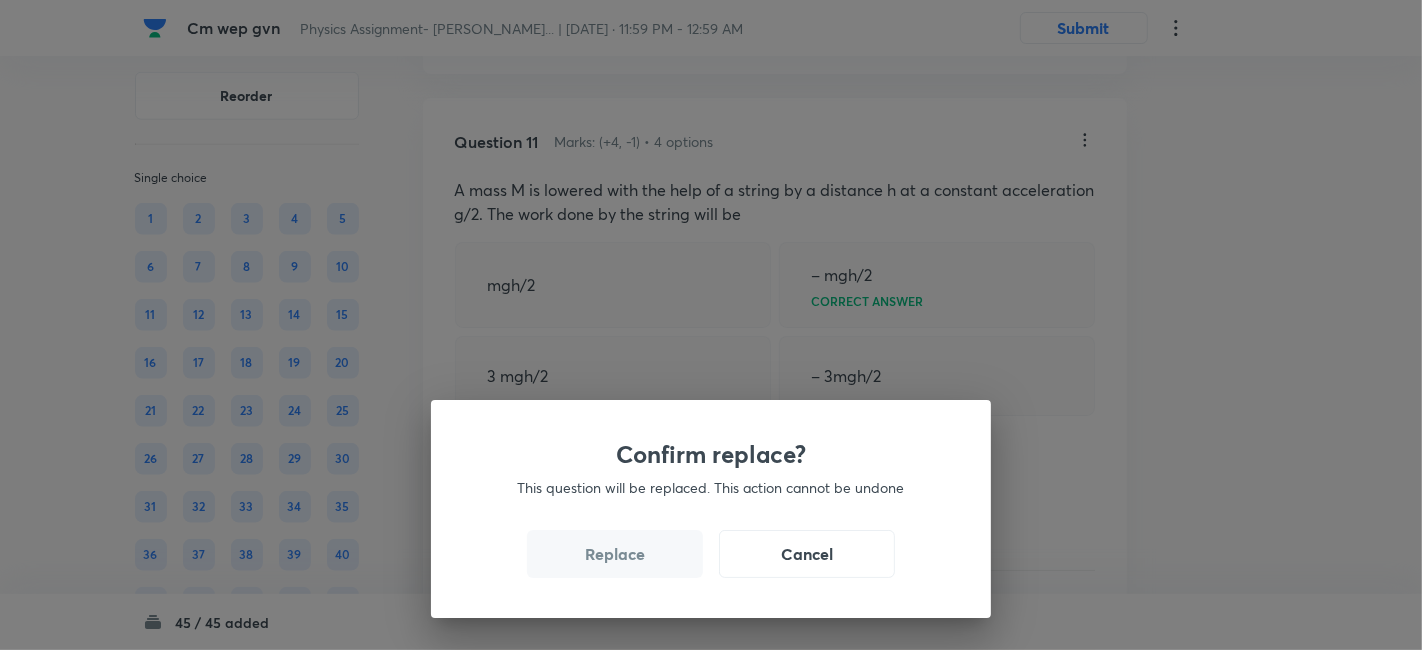 click on "Replace" at bounding box center (615, 554) 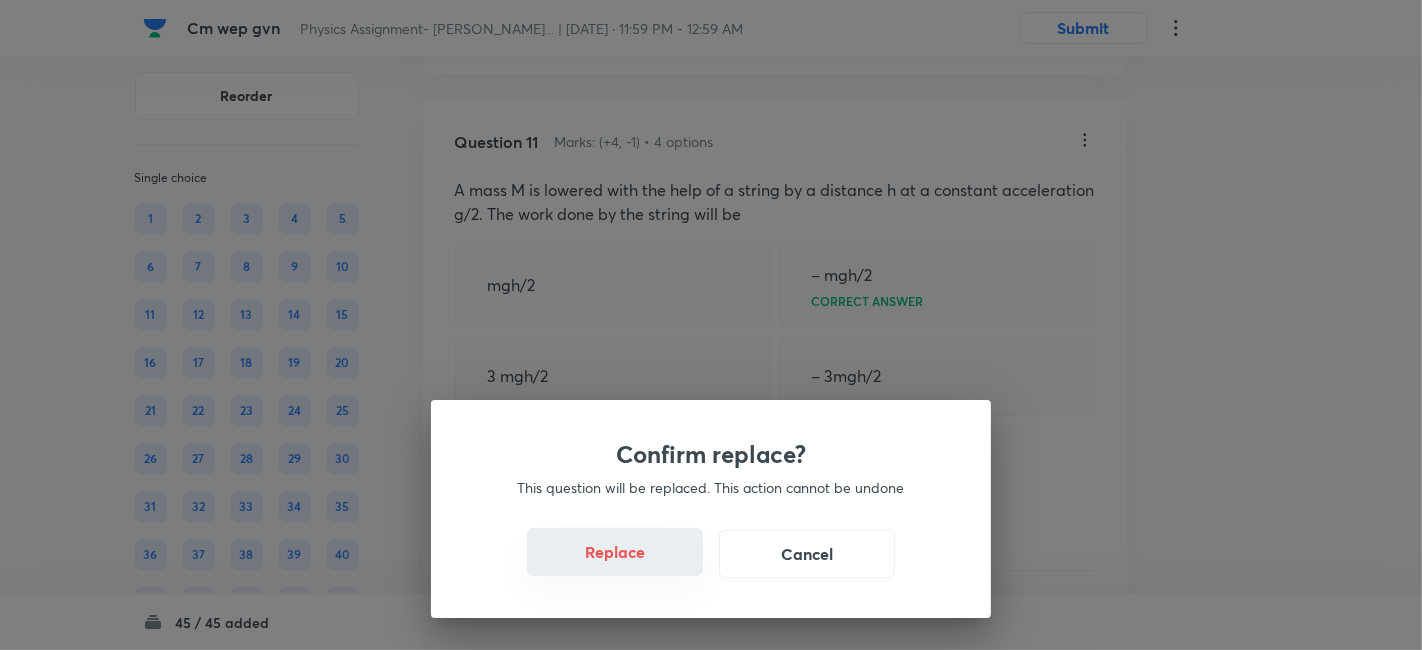 click on "Replace" at bounding box center [615, 552] 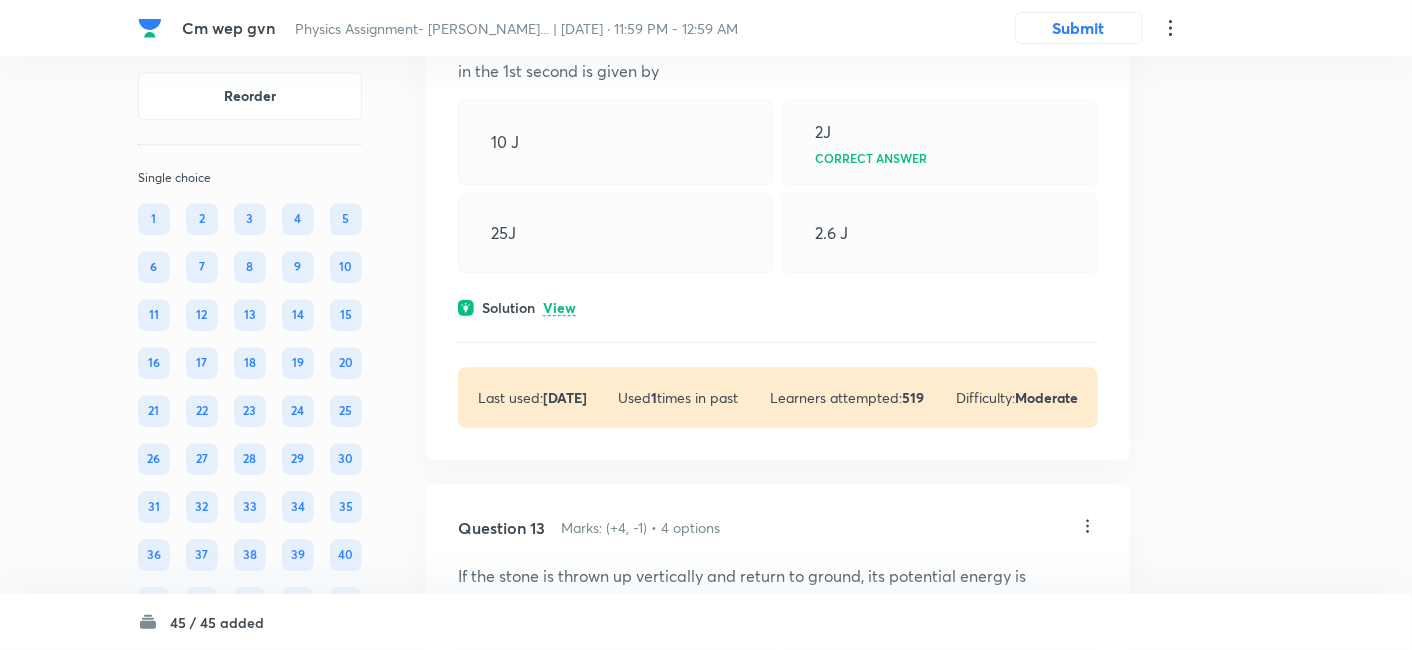 scroll, scrollTop: 8766, scrollLeft: 0, axis: vertical 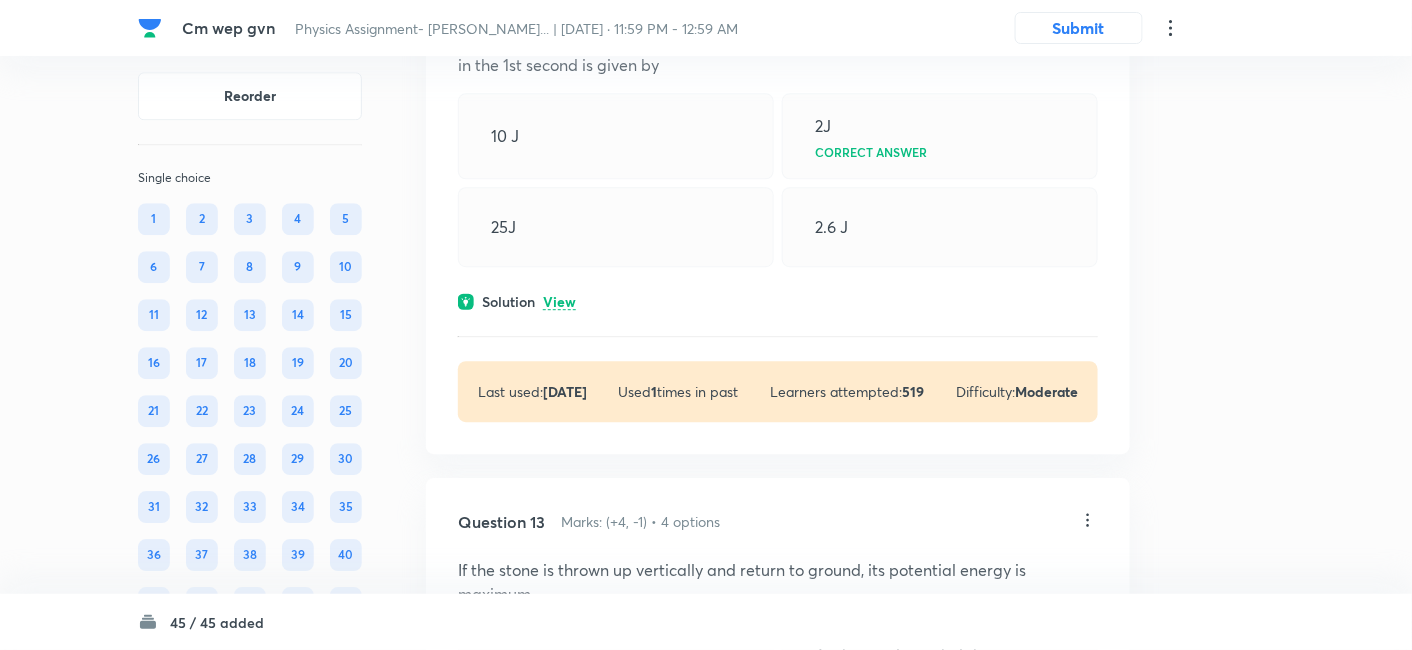 click on "View" at bounding box center (559, 302) 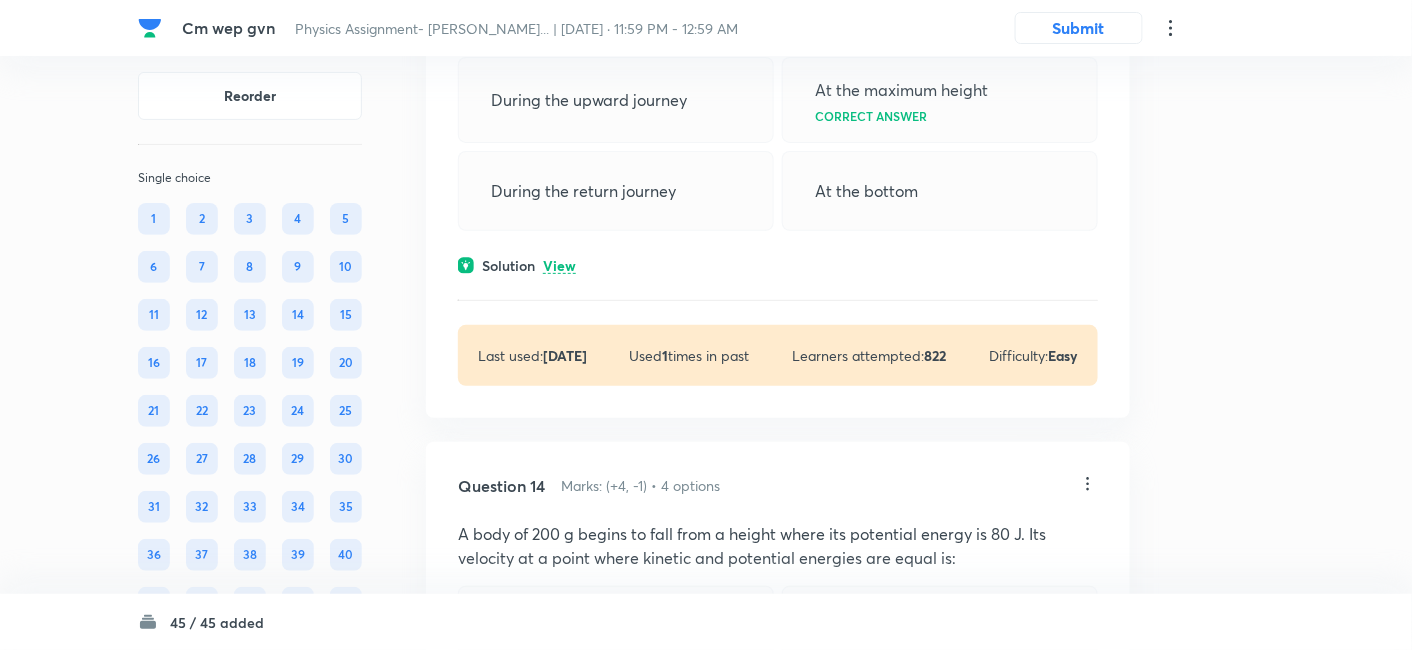 scroll, scrollTop: 9628, scrollLeft: 0, axis: vertical 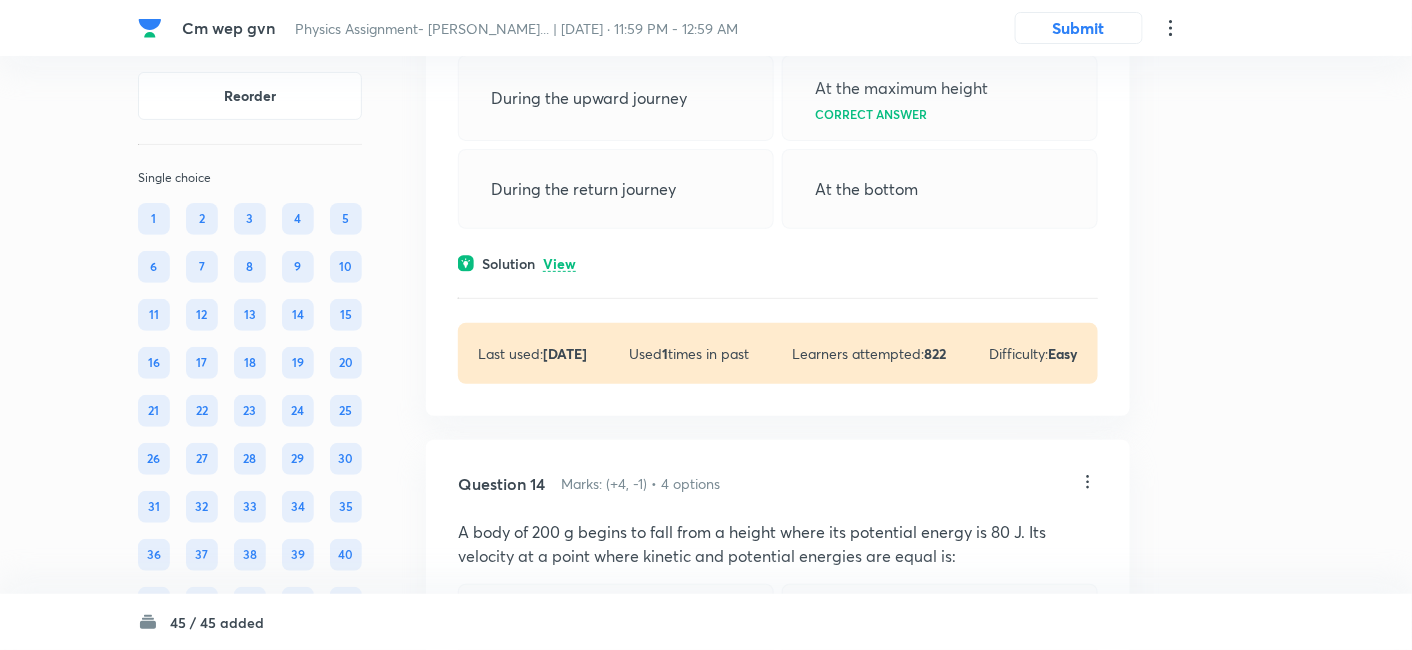 click on "View" at bounding box center [559, 264] 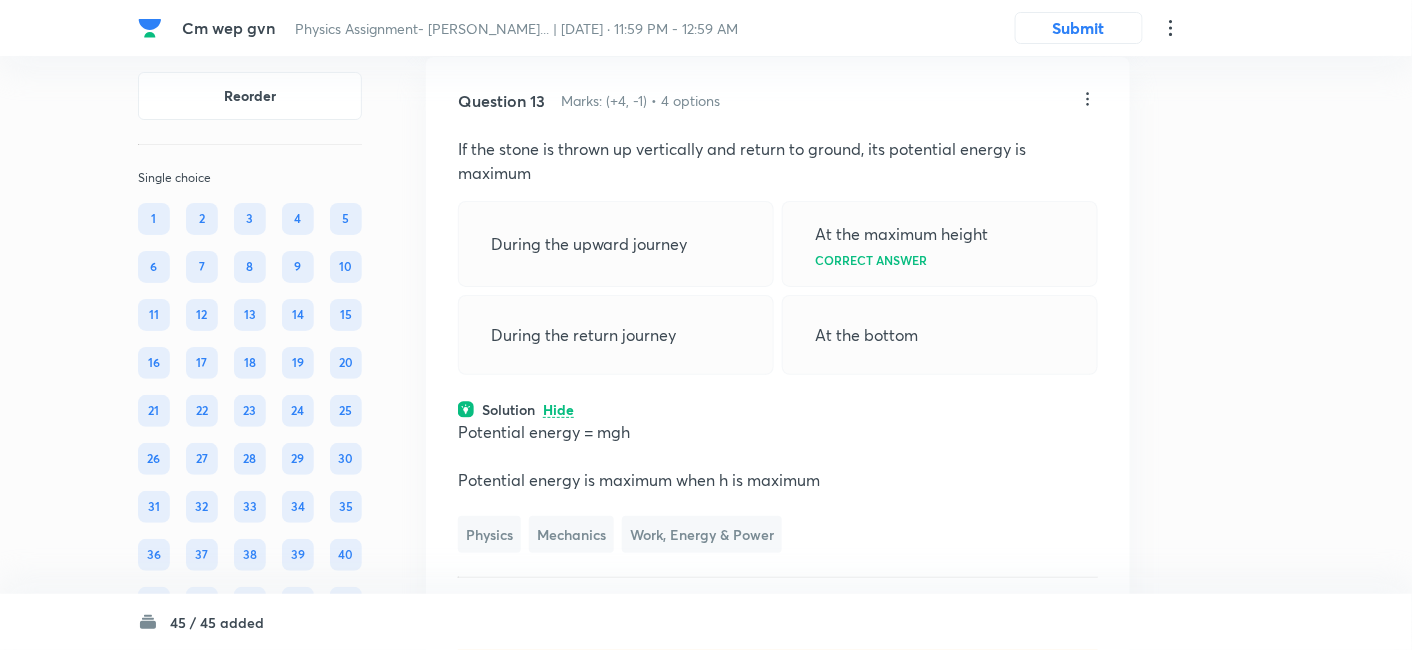 scroll, scrollTop: 9482, scrollLeft: 0, axis: vertical 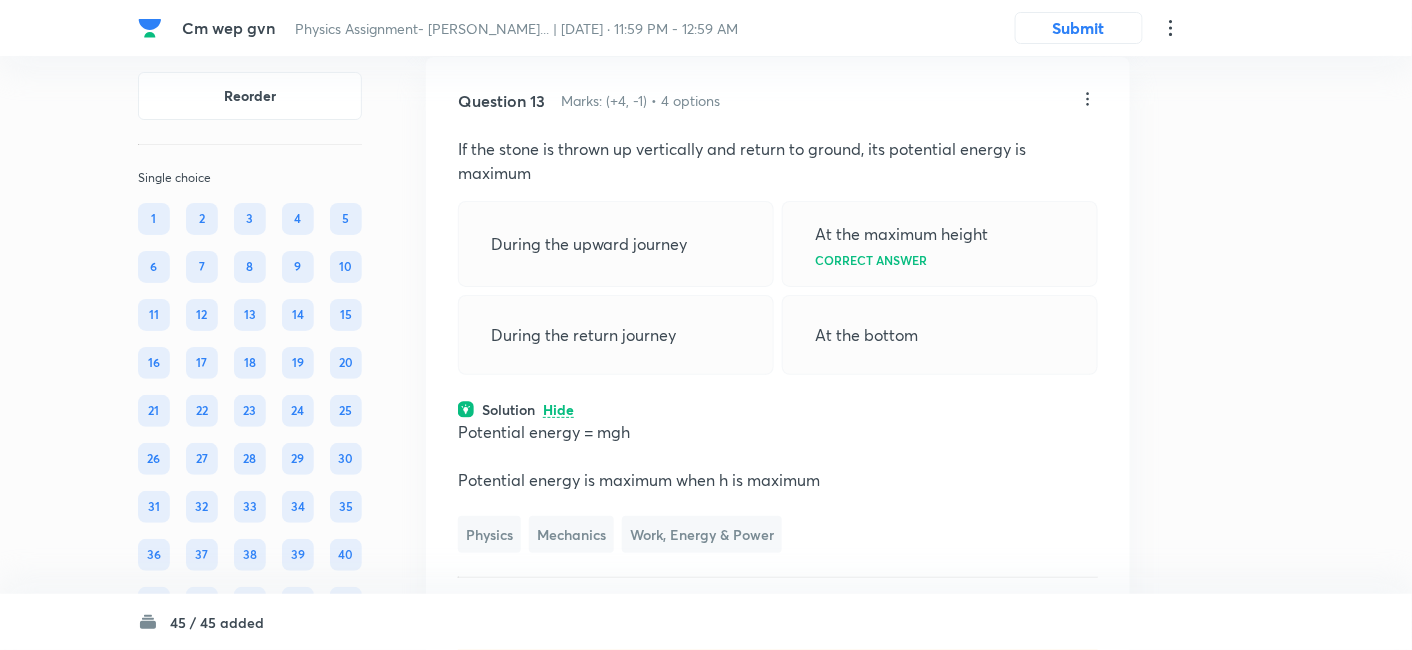 click 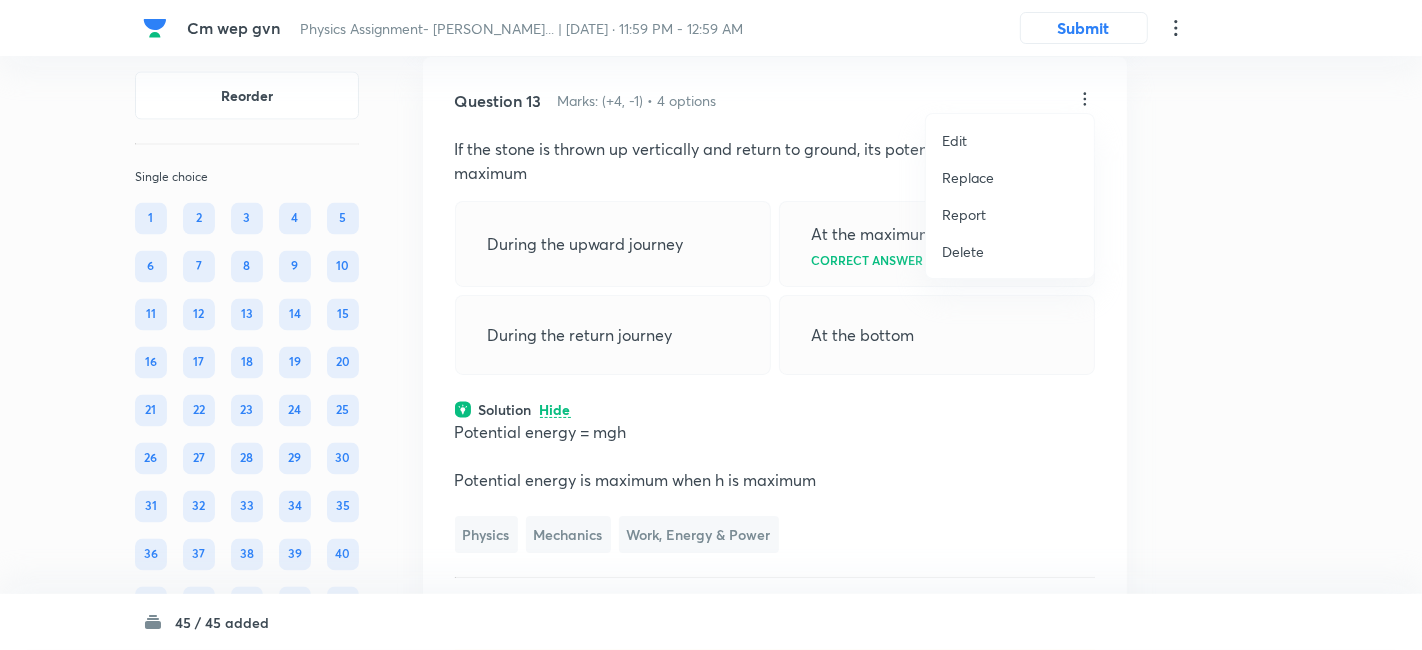 click on "Replace" at bounding box center (968, 177) 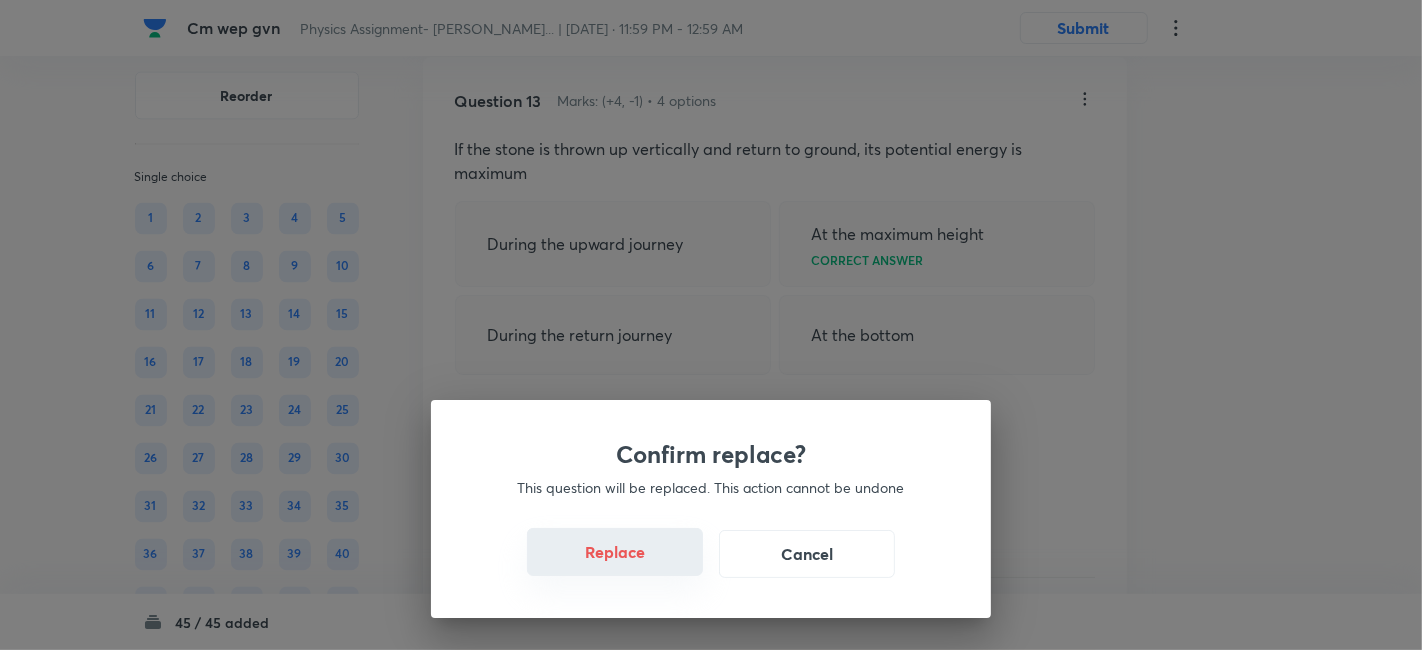 click on "Replace" at bounding box center (615, 552) 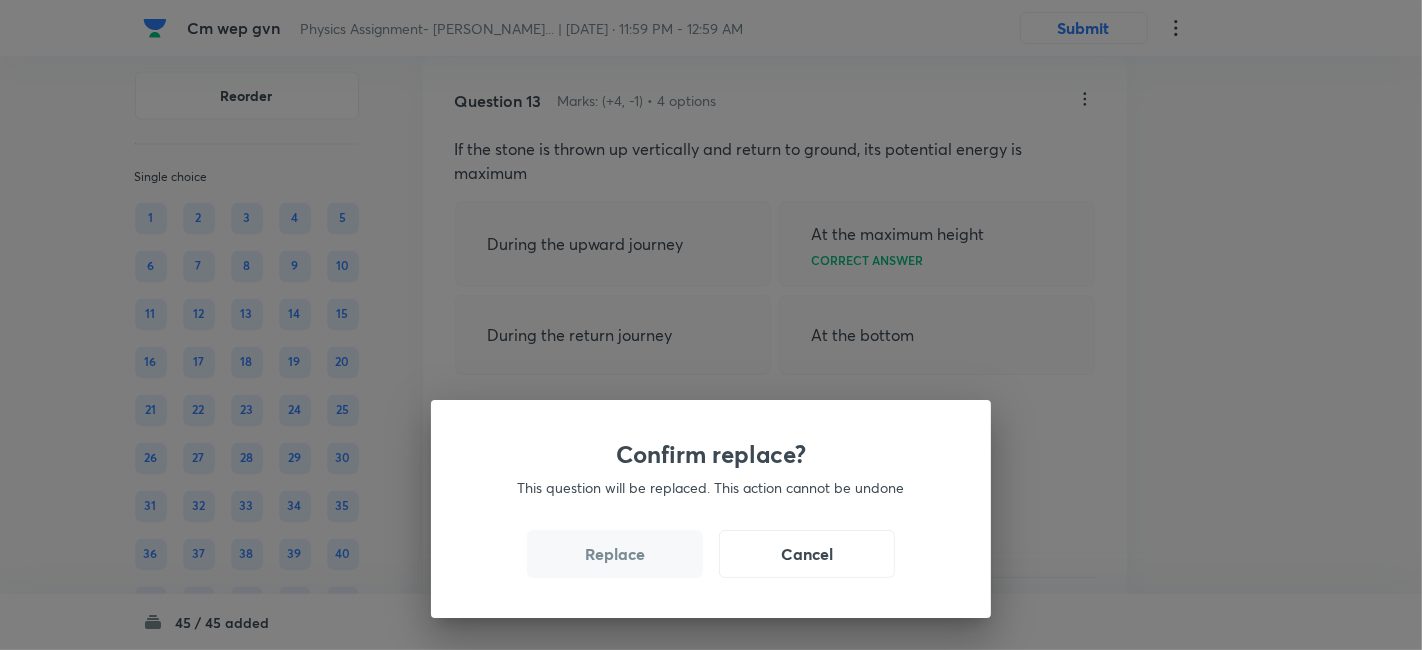 click on "Replace" at bounding box center (615, 554) 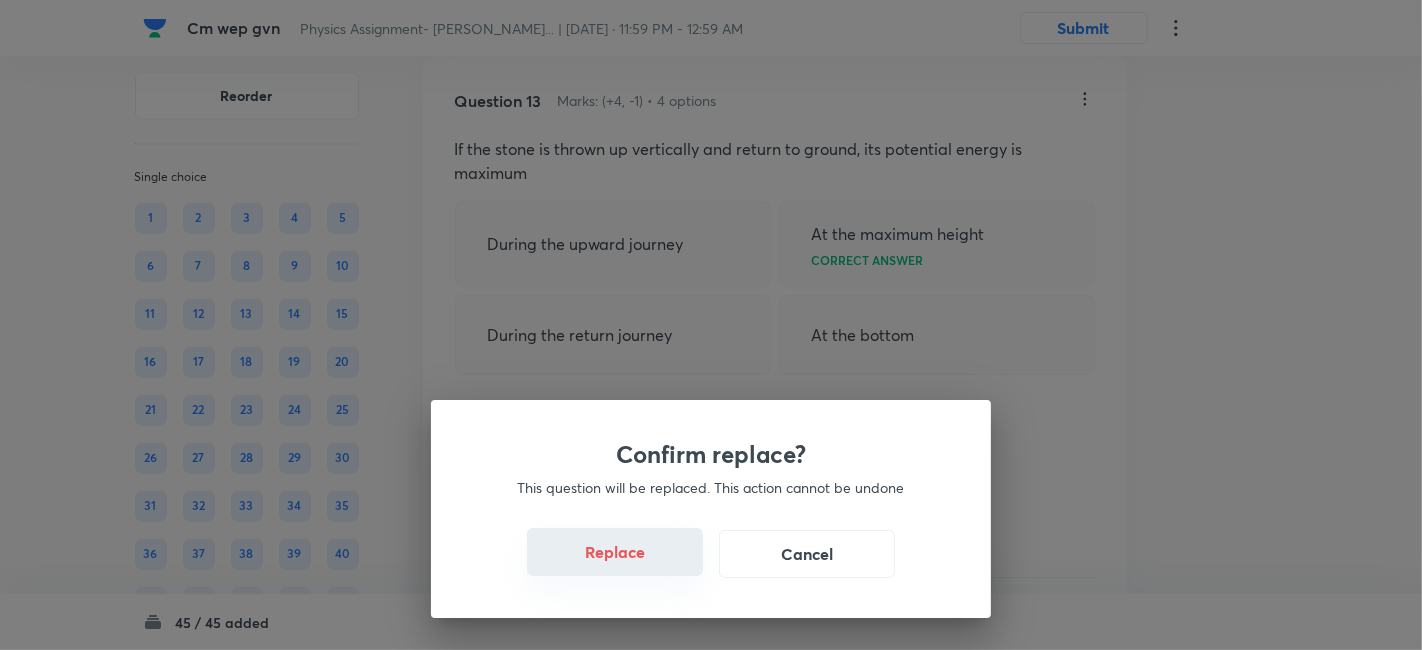 click on "Replace" at bounding box center (615, 552) 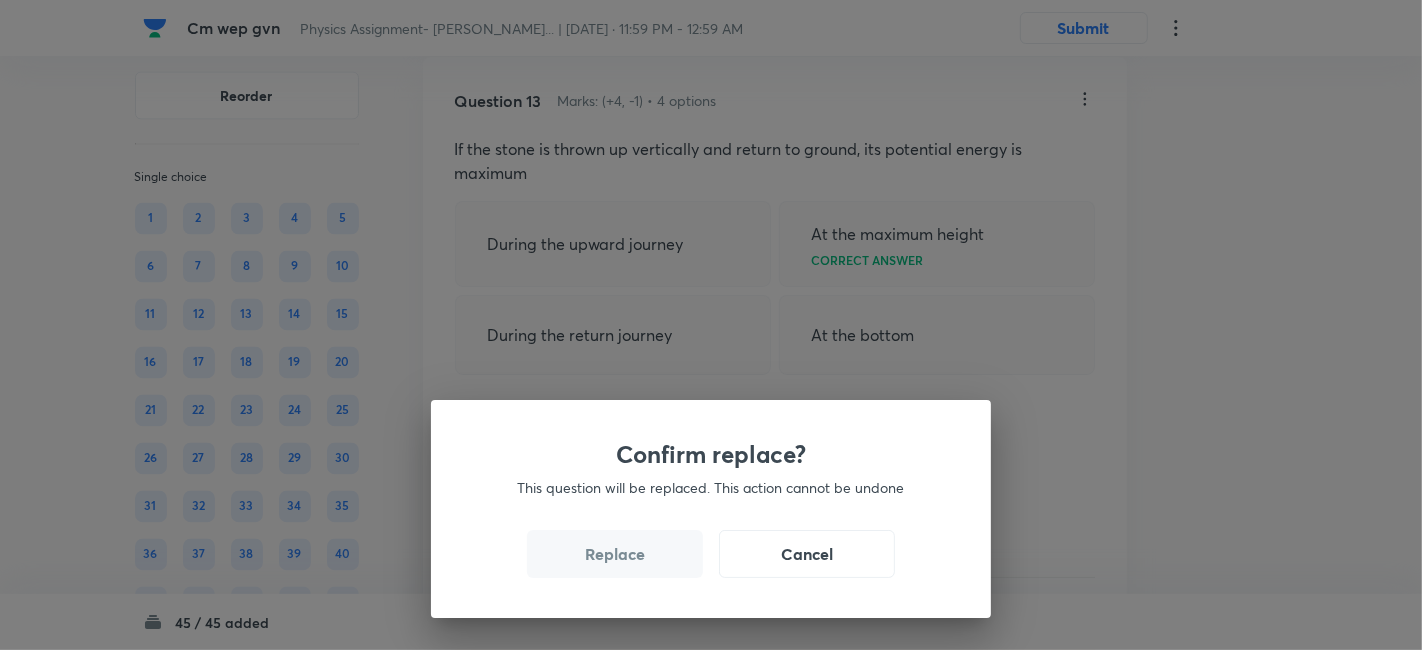 click on "Replace" at bounding box center (615, 554) 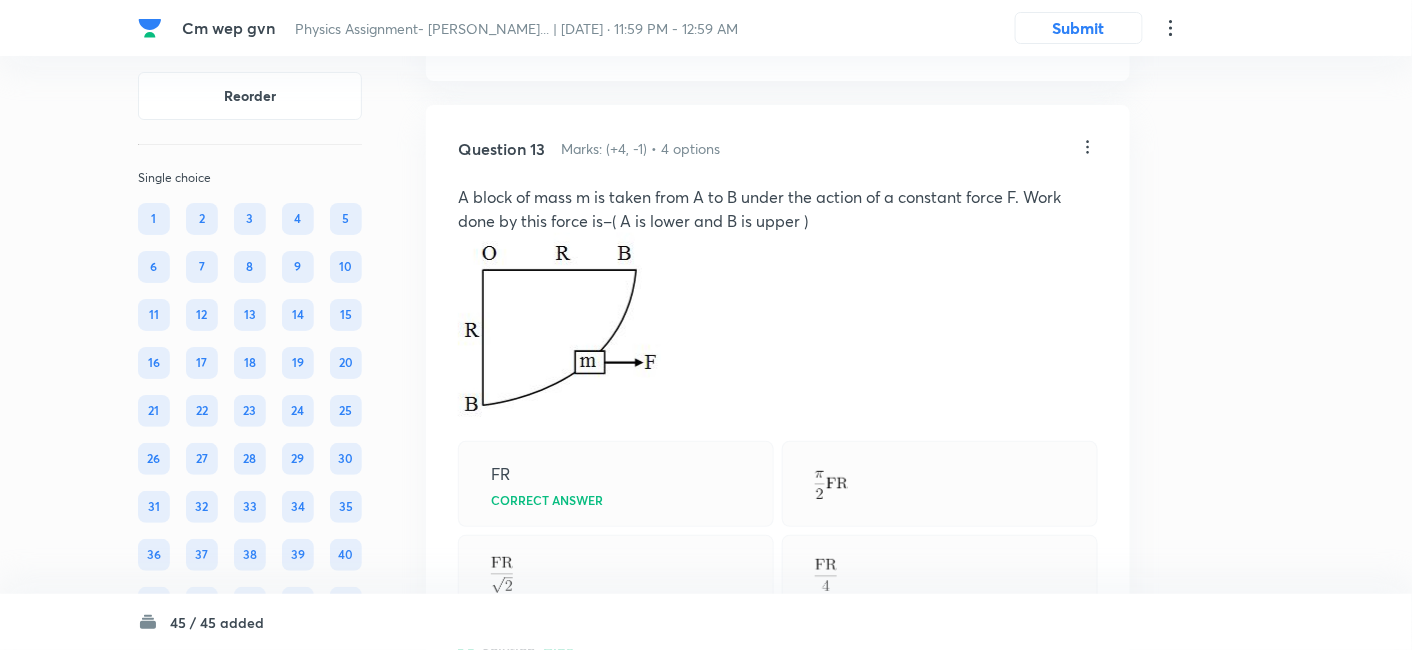 scroll, scrollTop: 9433, scrollLeft: 0, axis: vertical 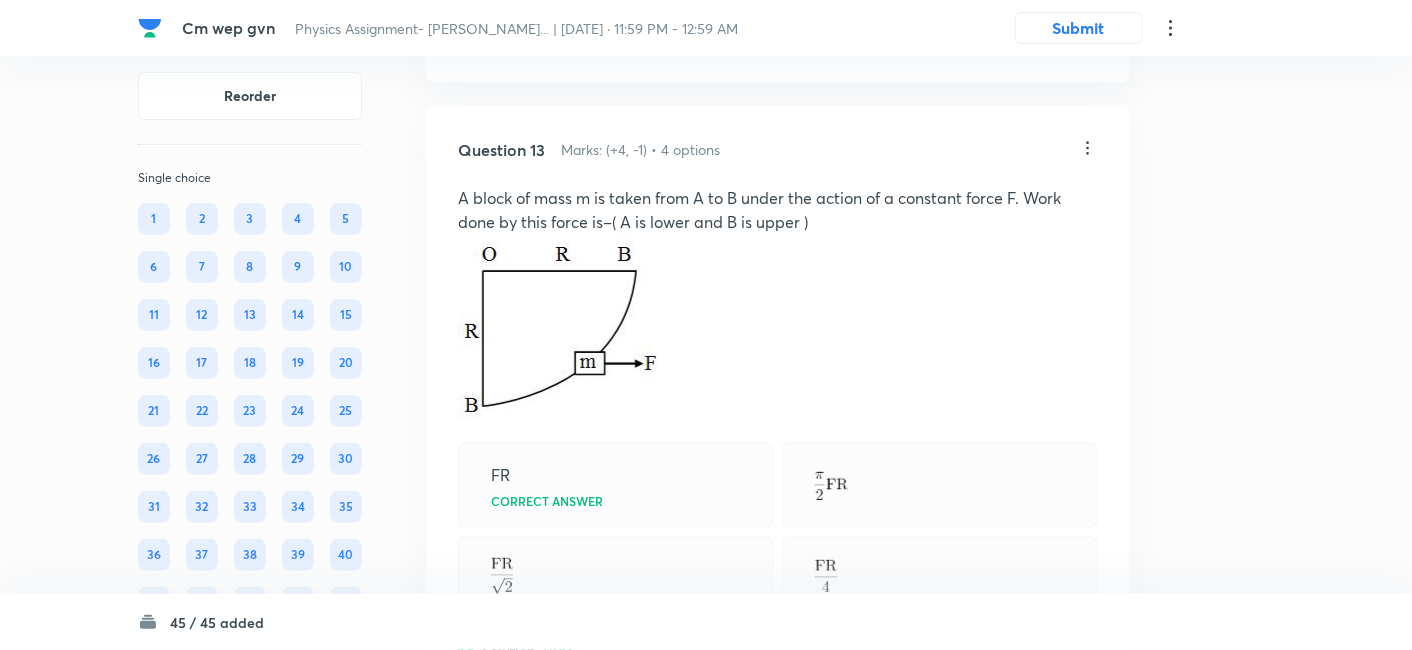 click 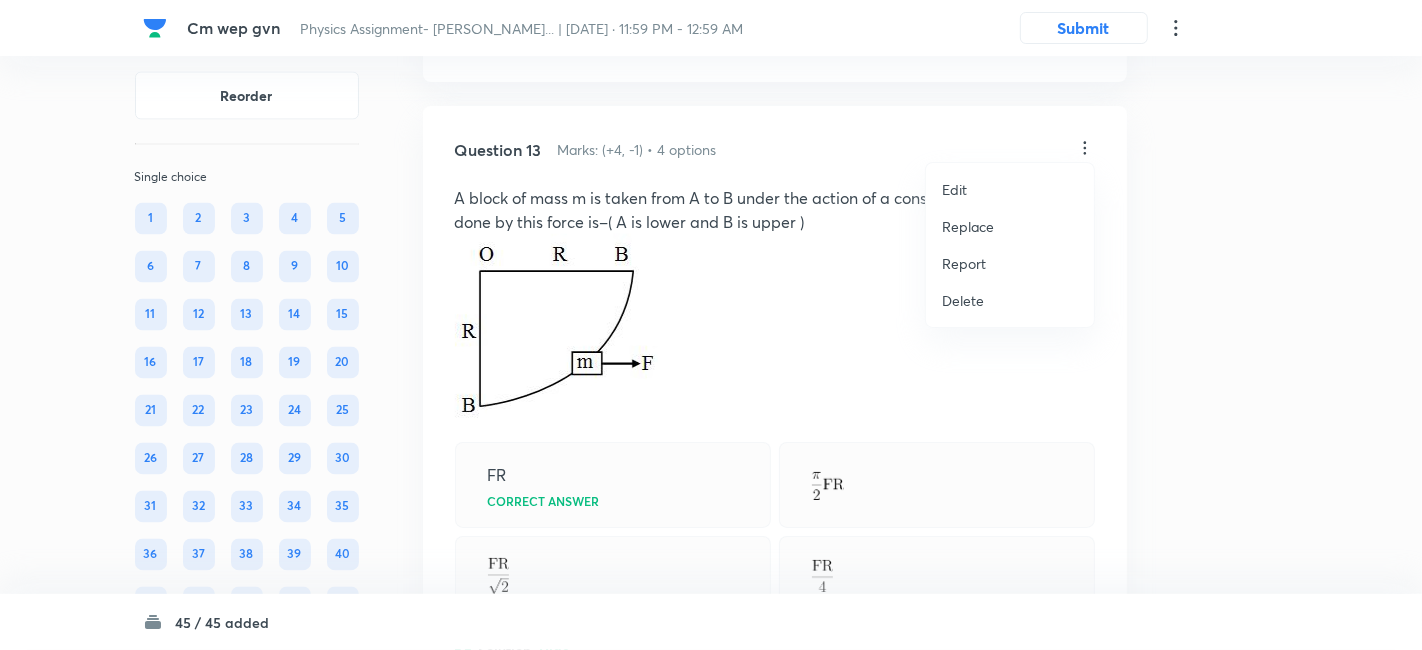 click on "Replace" at bounding box center [968, 226] 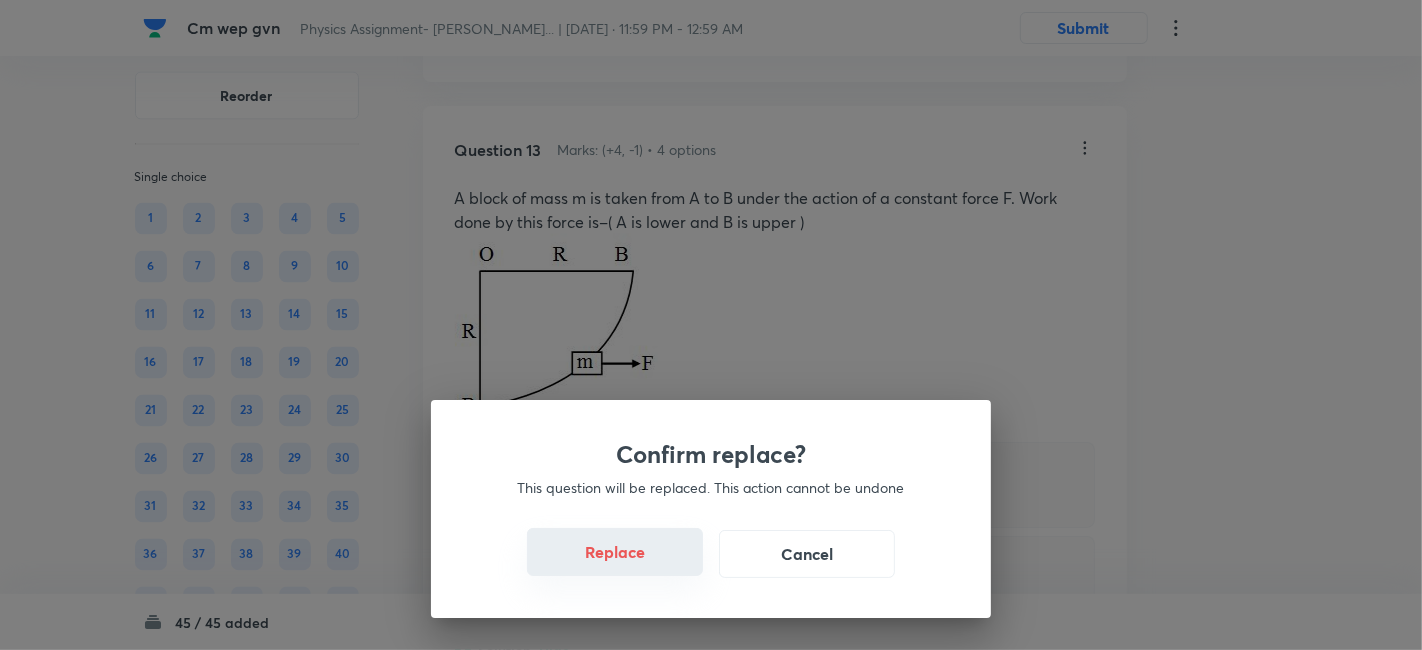click on "Replace" at bounding box center [615, 552] 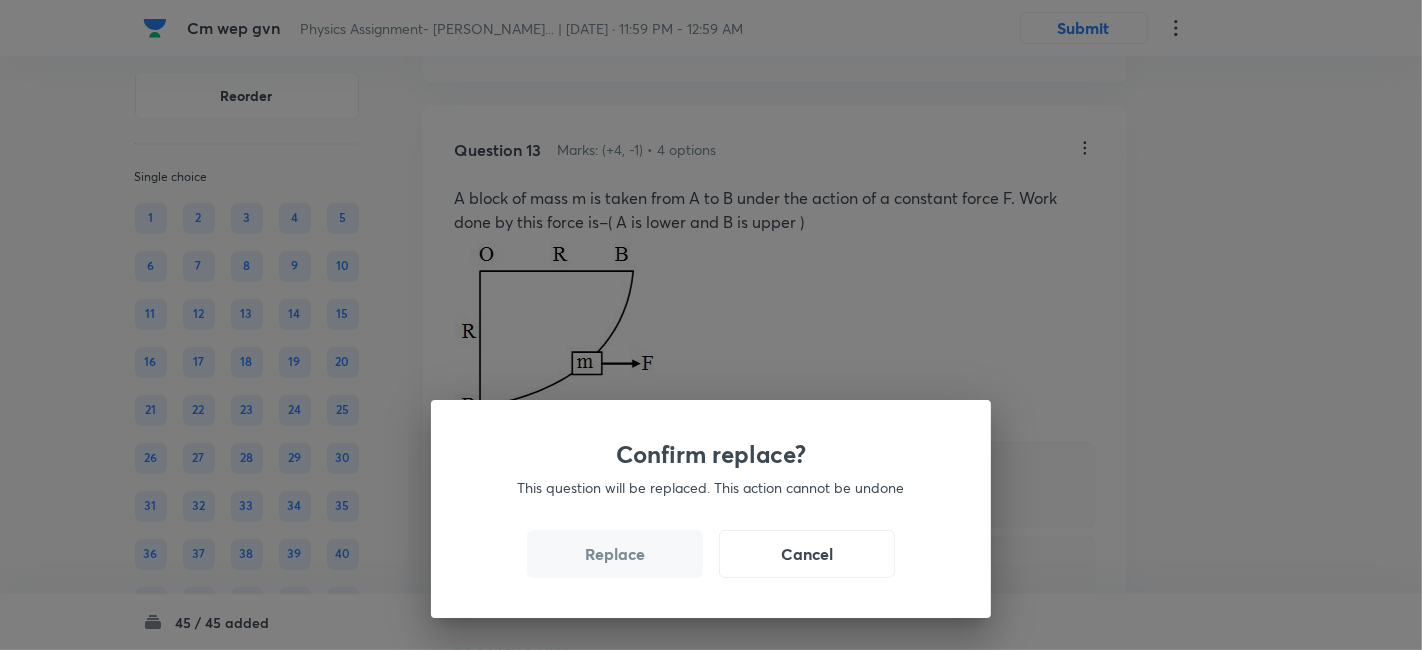 click on "Replace" at bounding box center (615, 554) 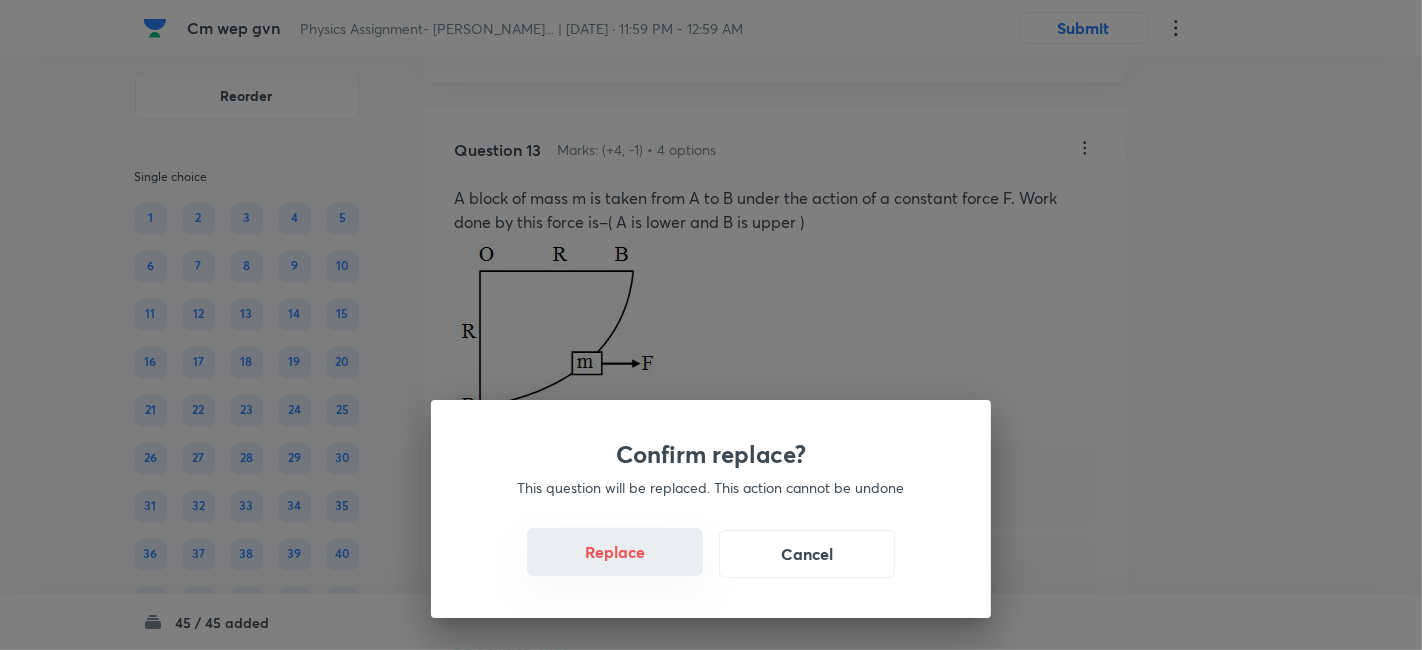 click on "Replace" at bounding box center (615, 552) 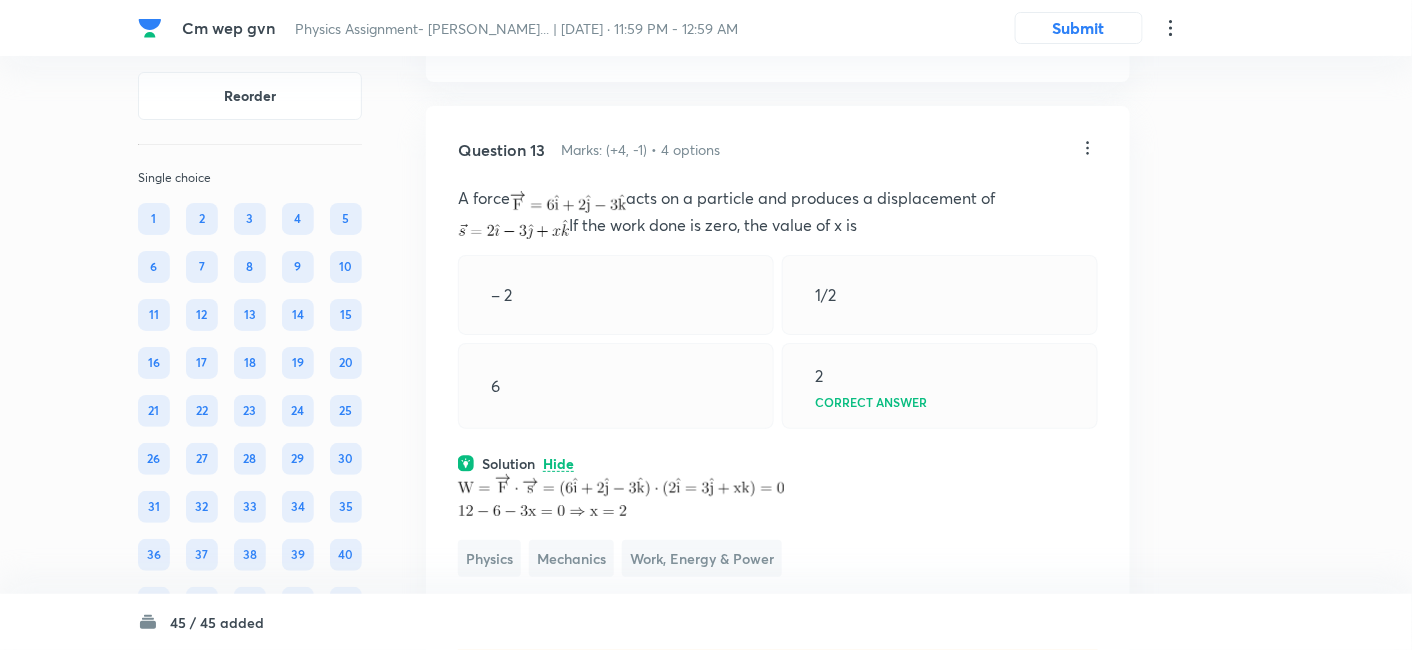 click 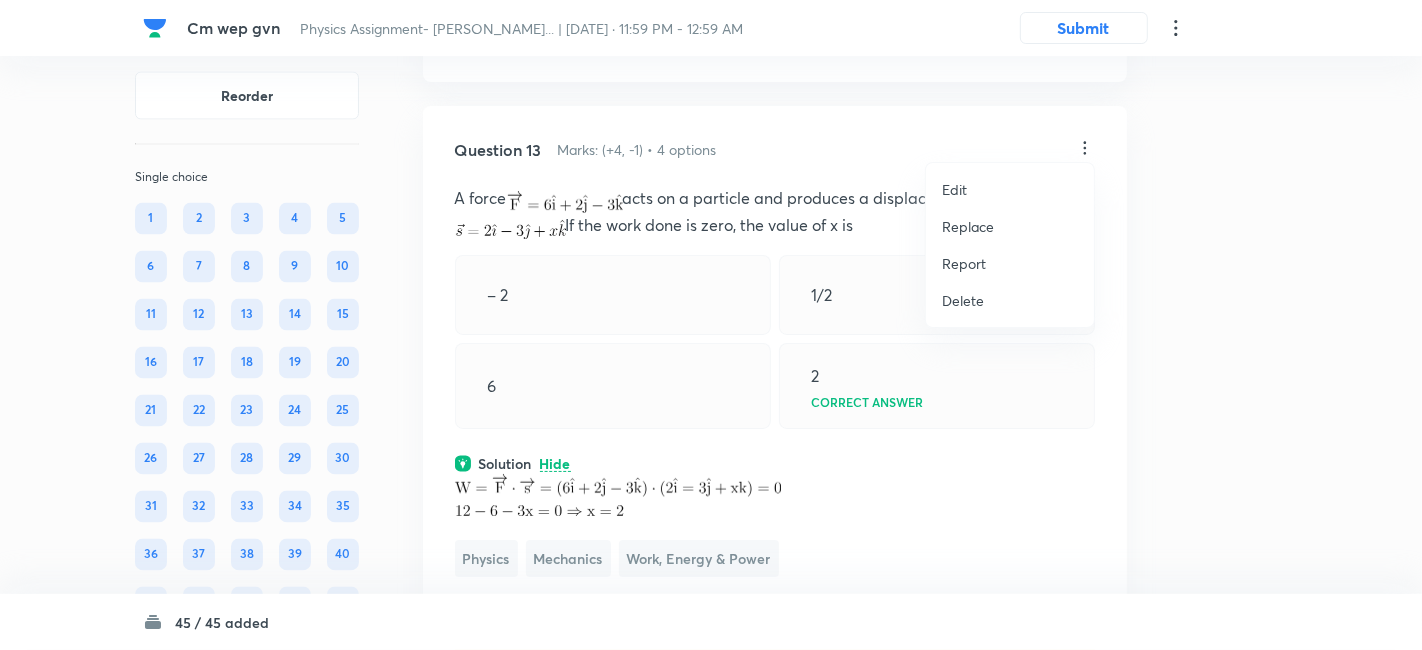 click on "Replace" at bounding box center [968, 226] 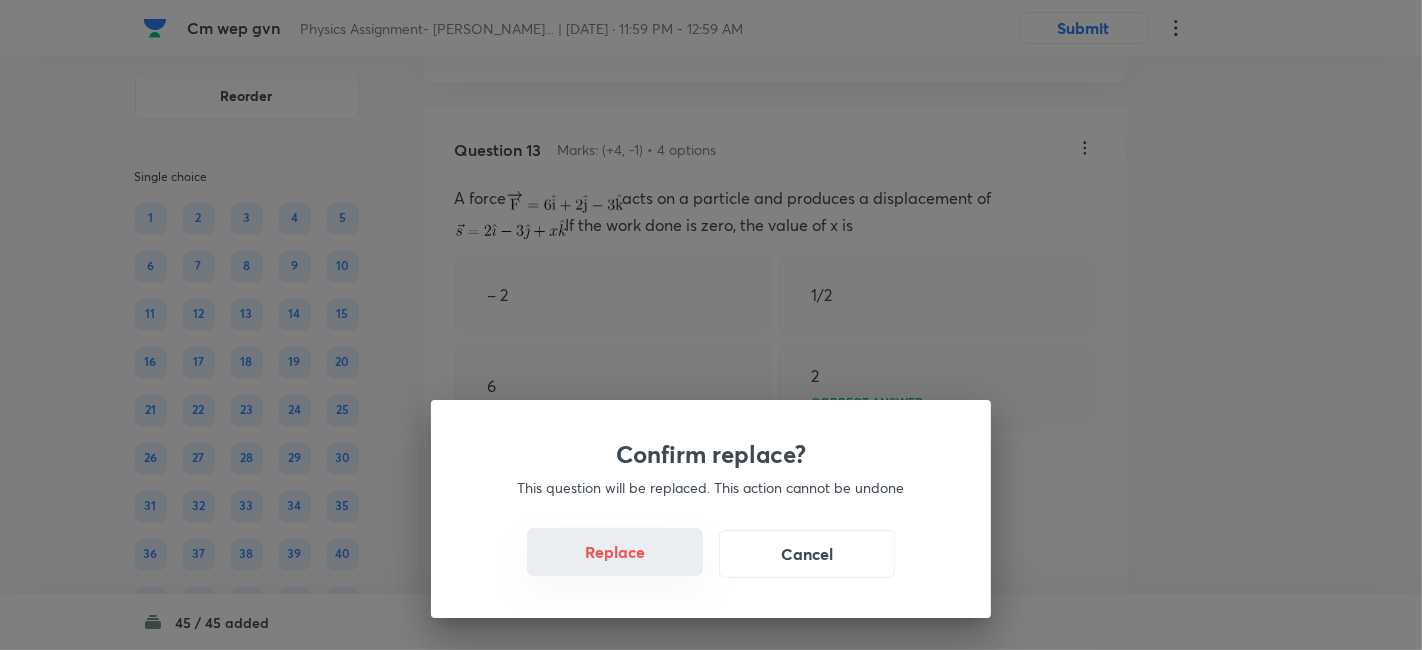 click on "Replace" at bounding box center [615, 552] 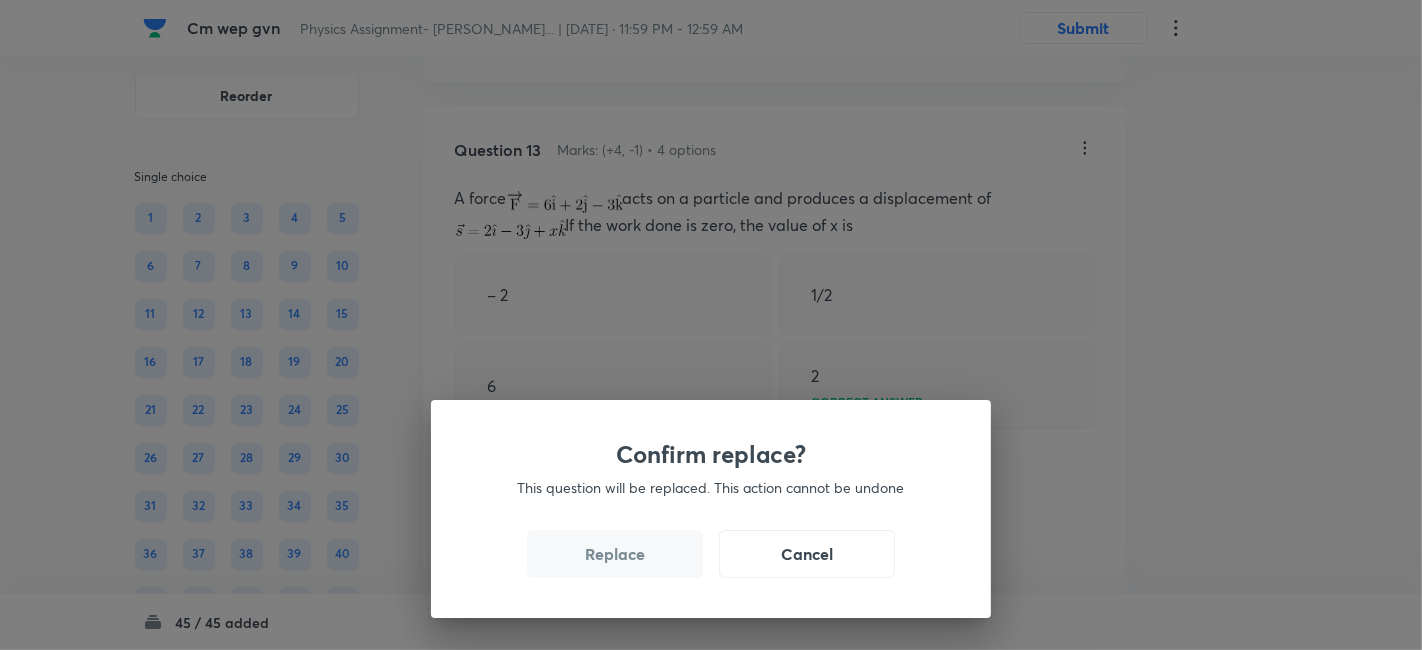 click on "Replace" at bounding box center [615, 554] 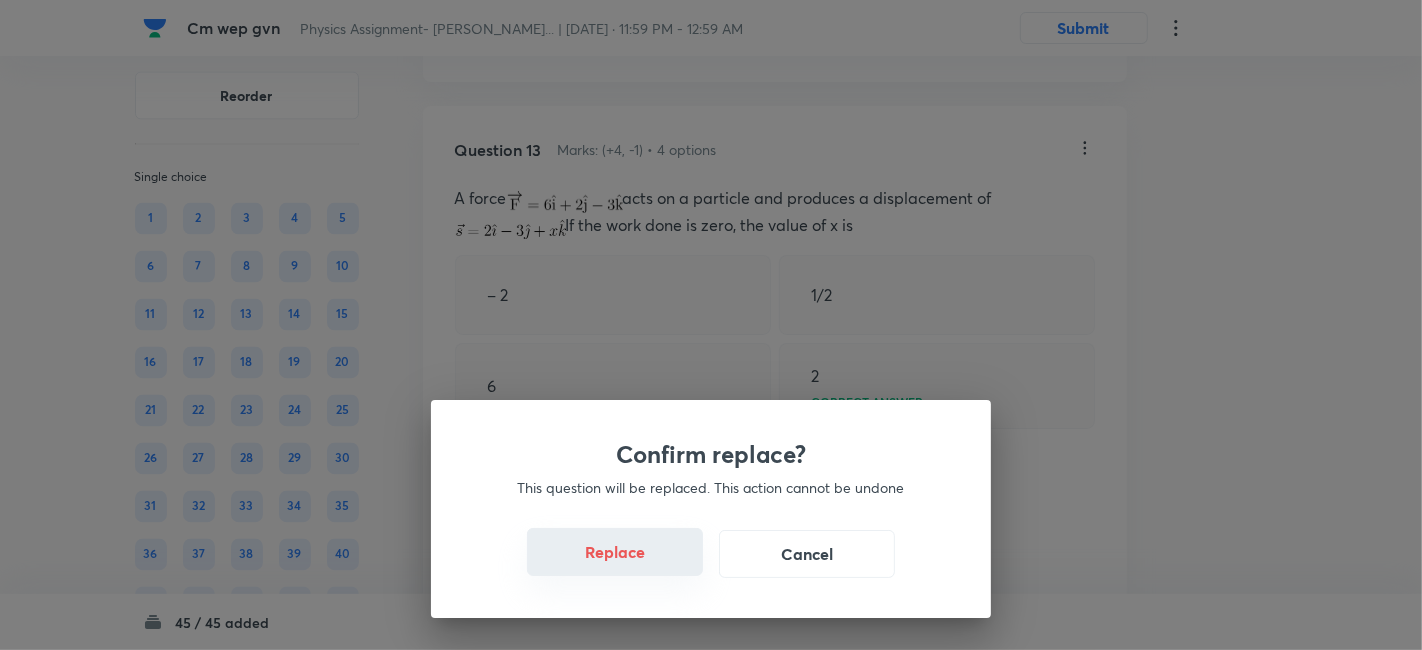 click on "Replace" at bounding box center [615, 552] 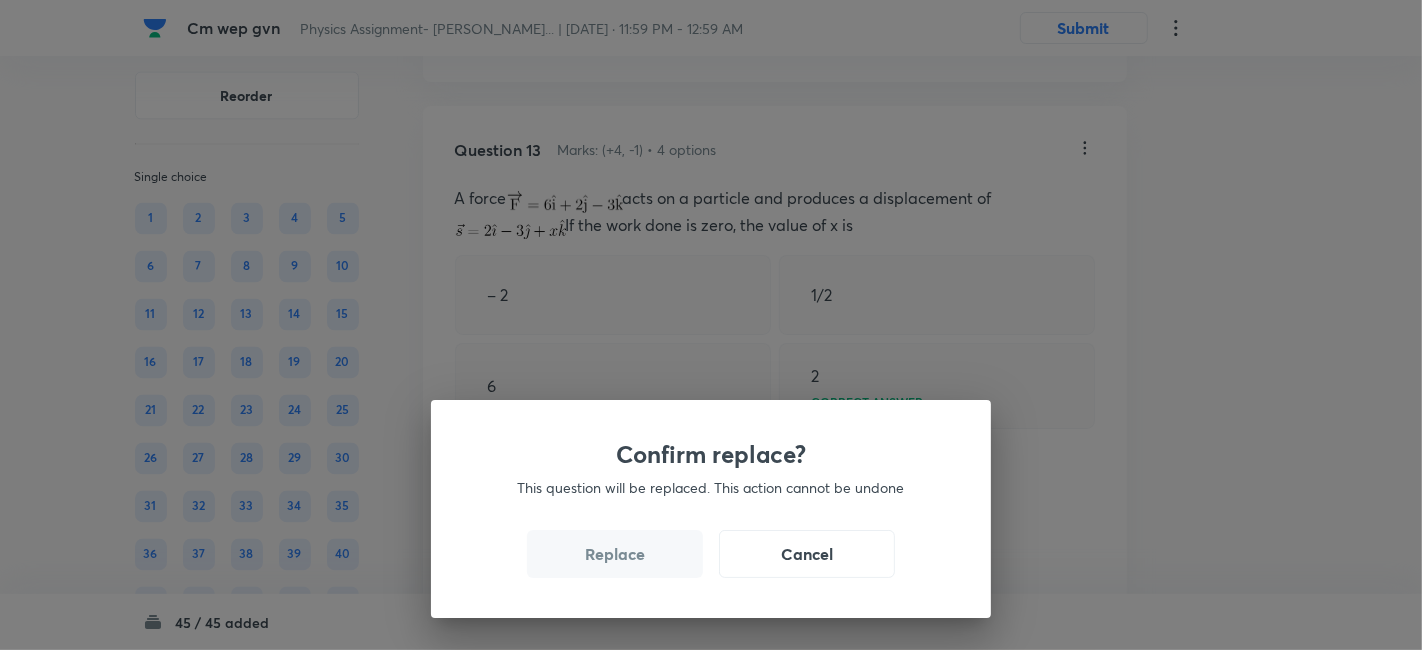 click on "Replace" at bounding box center (615, 554) 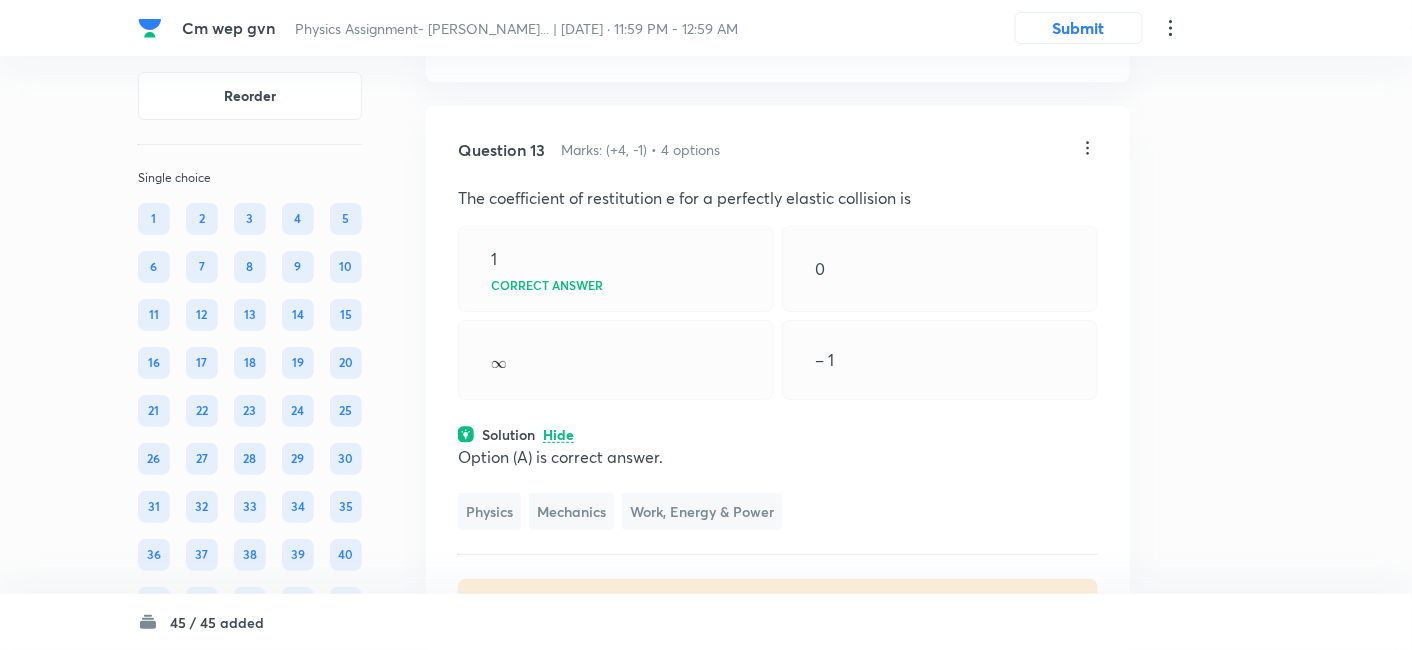 click 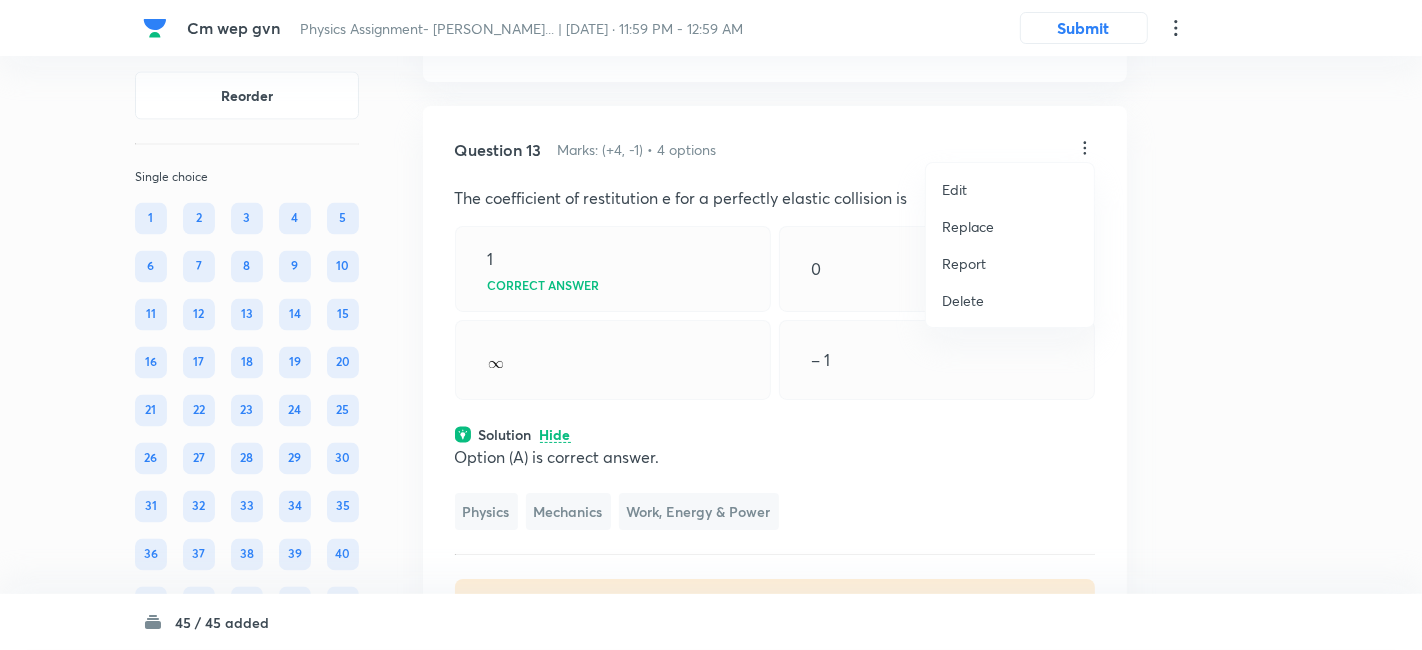 click on "Replace" at bounding box center [968, 226] 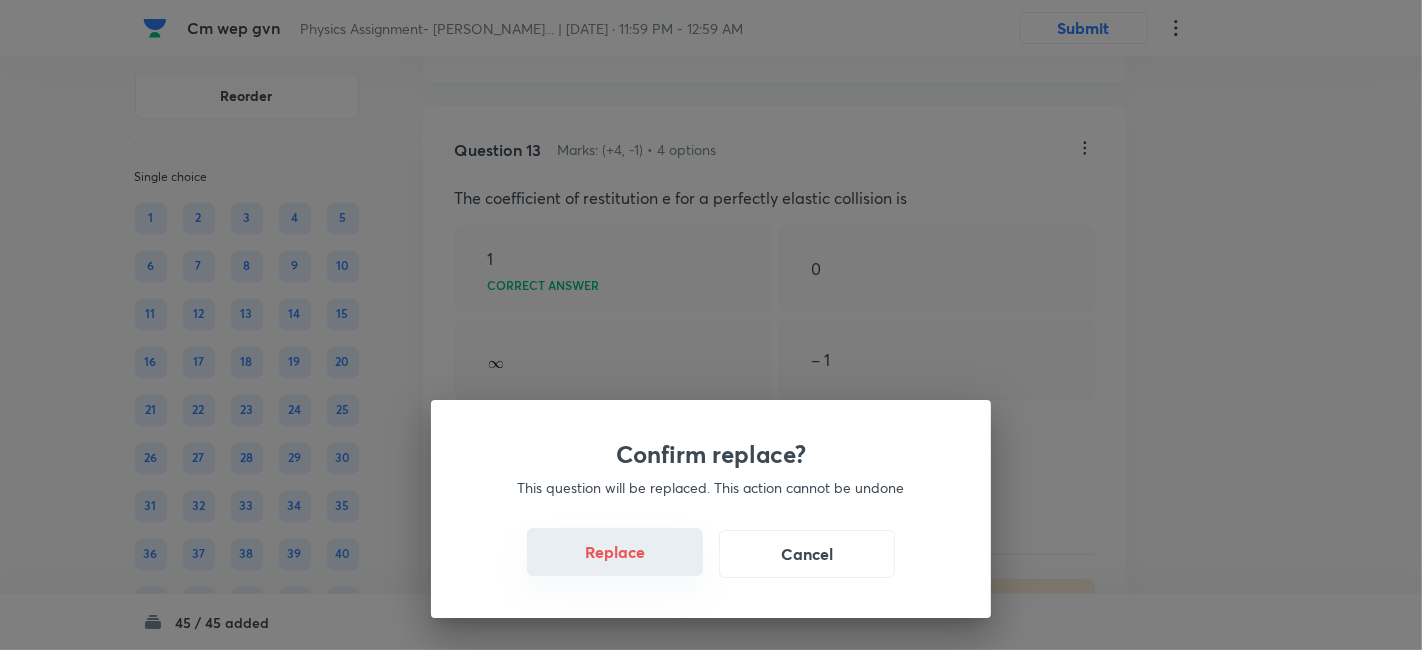 click on "Replace" at bounding box center (615, 552) 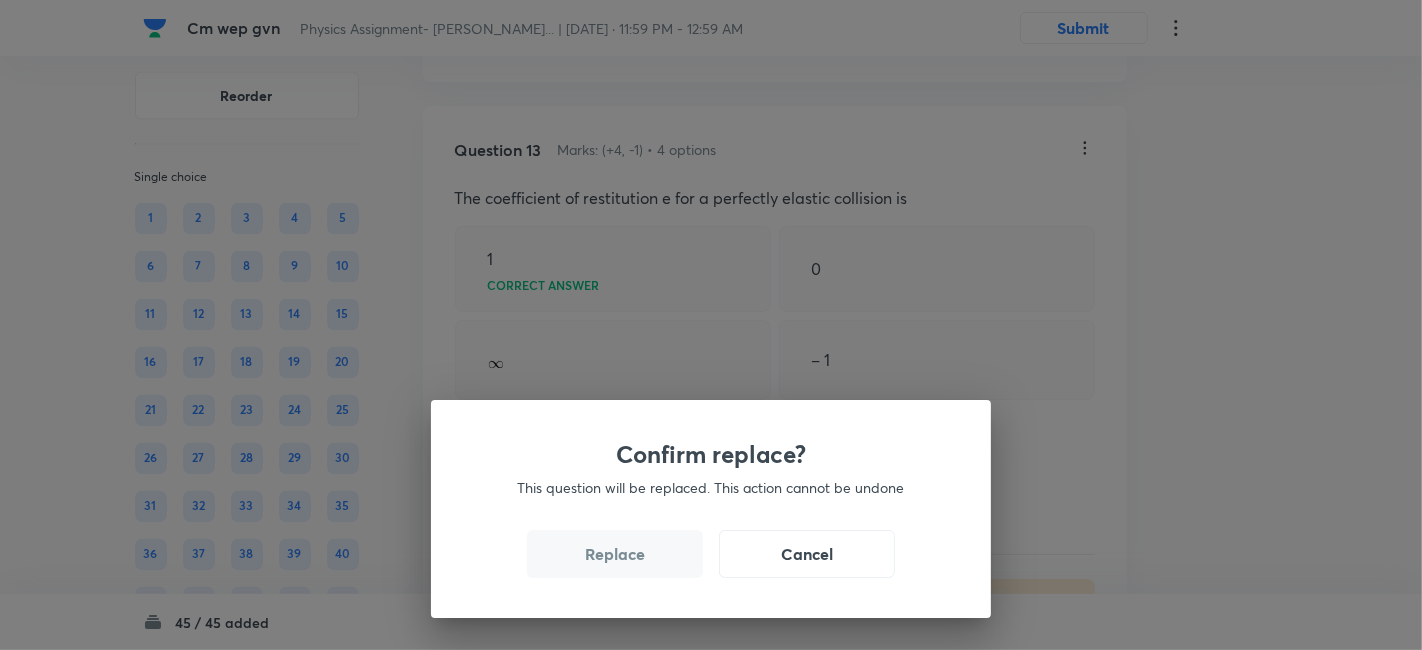 click on "Replace" at bounding box center [615, 554] 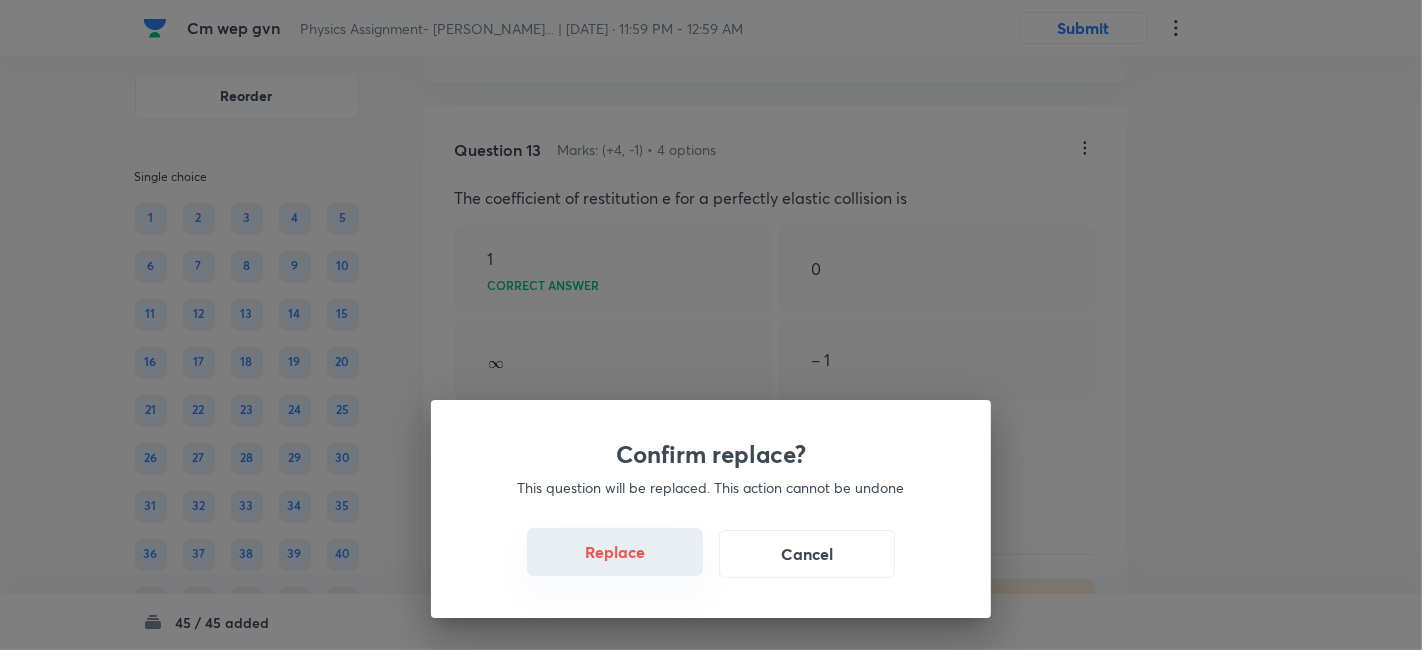 click on "Replace" at bounding box center (615, 552) 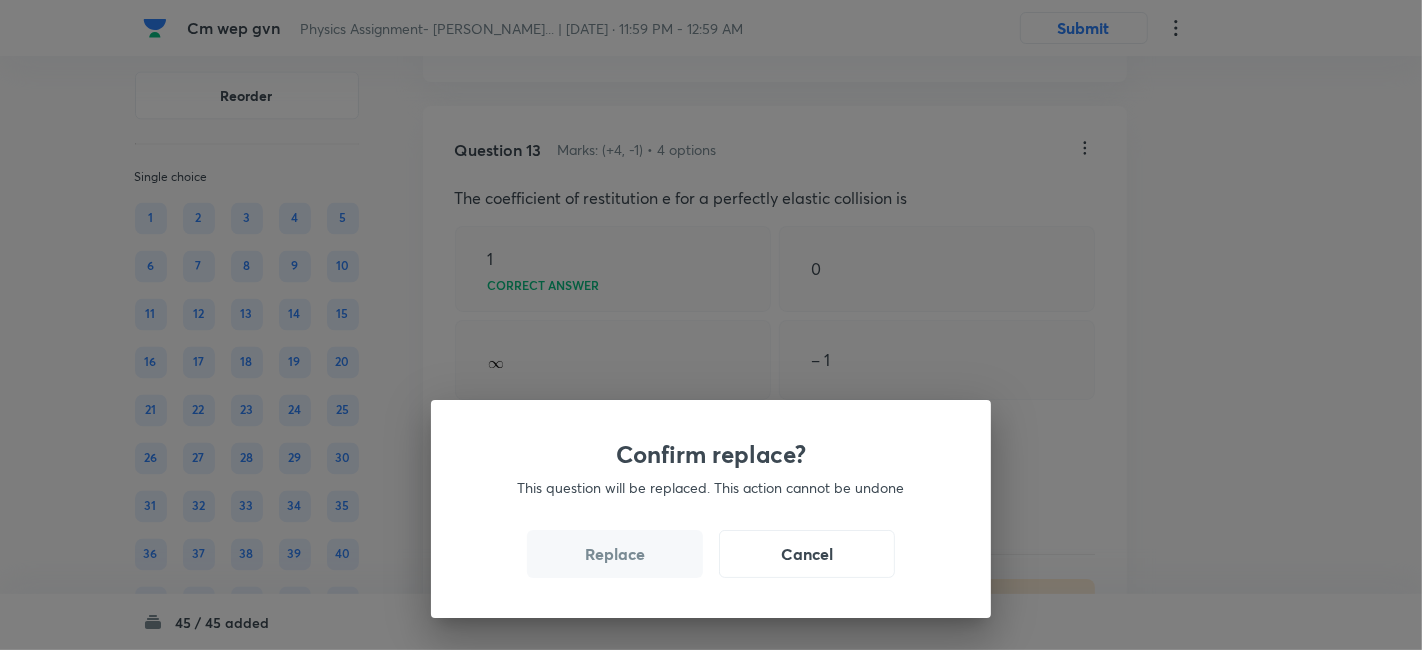 click on "Replace" at bounding box center (615, 554) 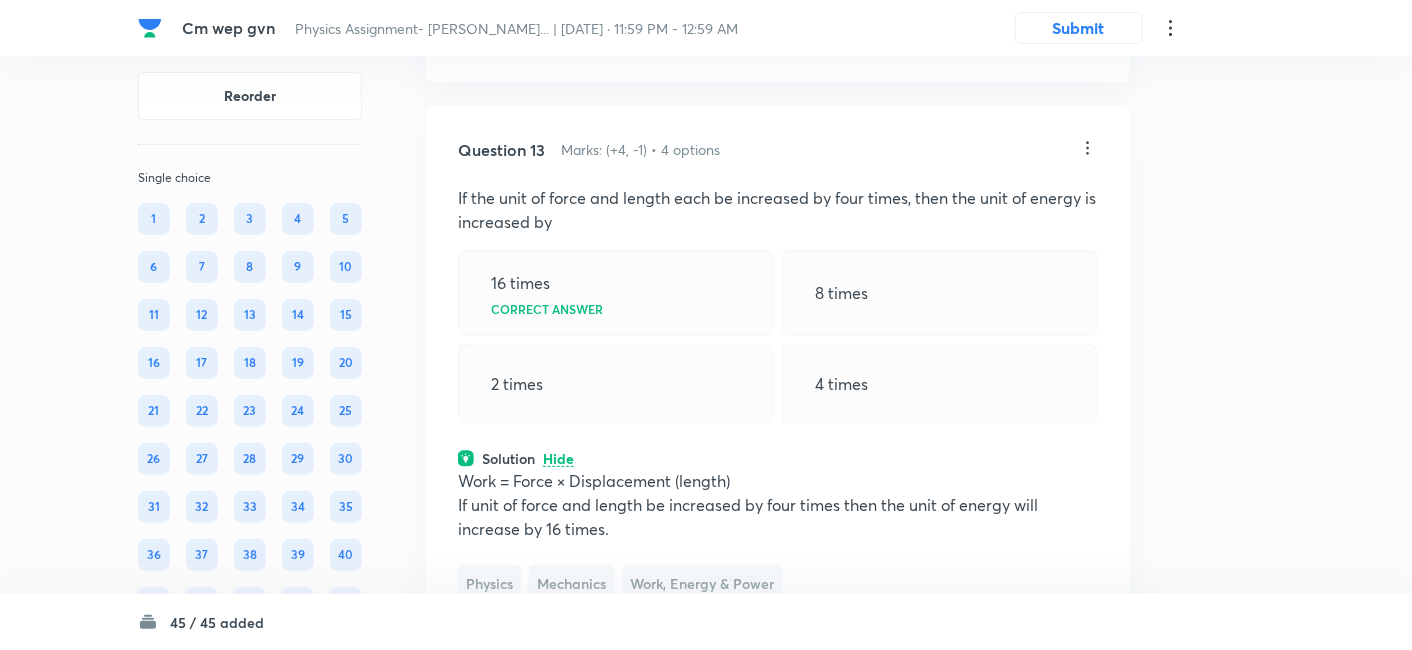 click 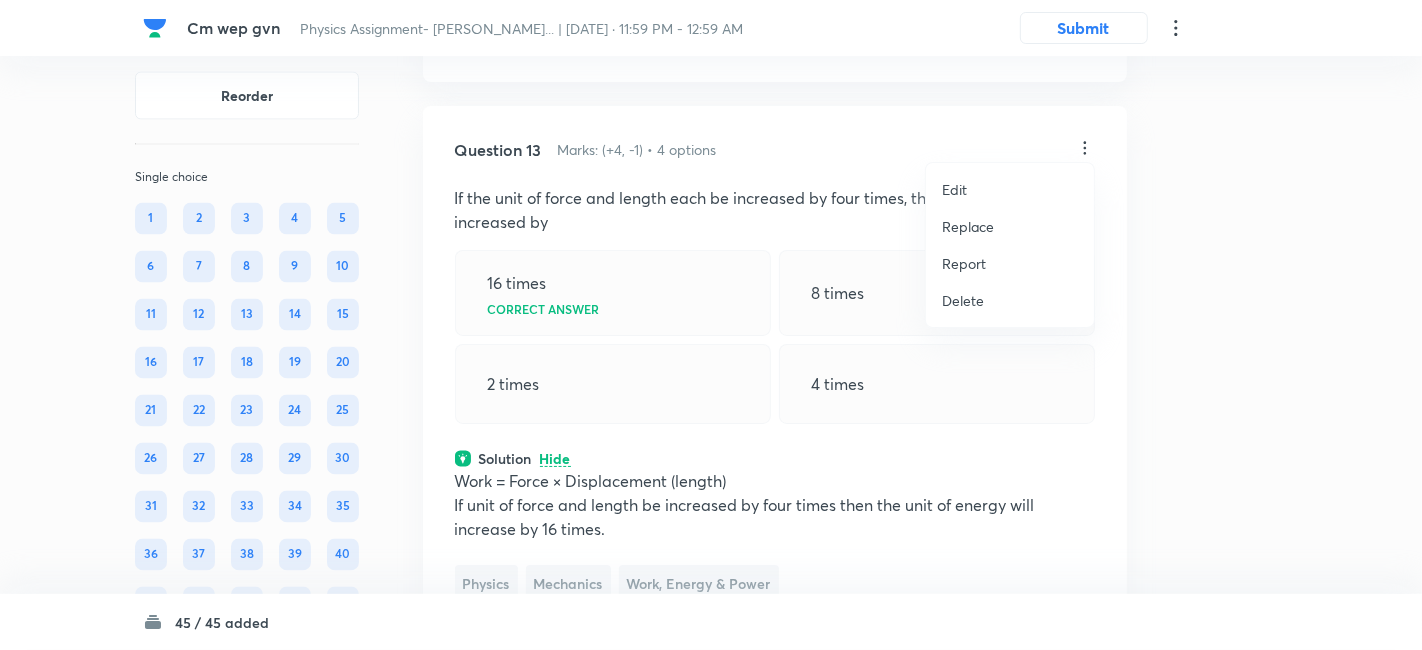 click on "Replace" at bounding box center [968, 226] 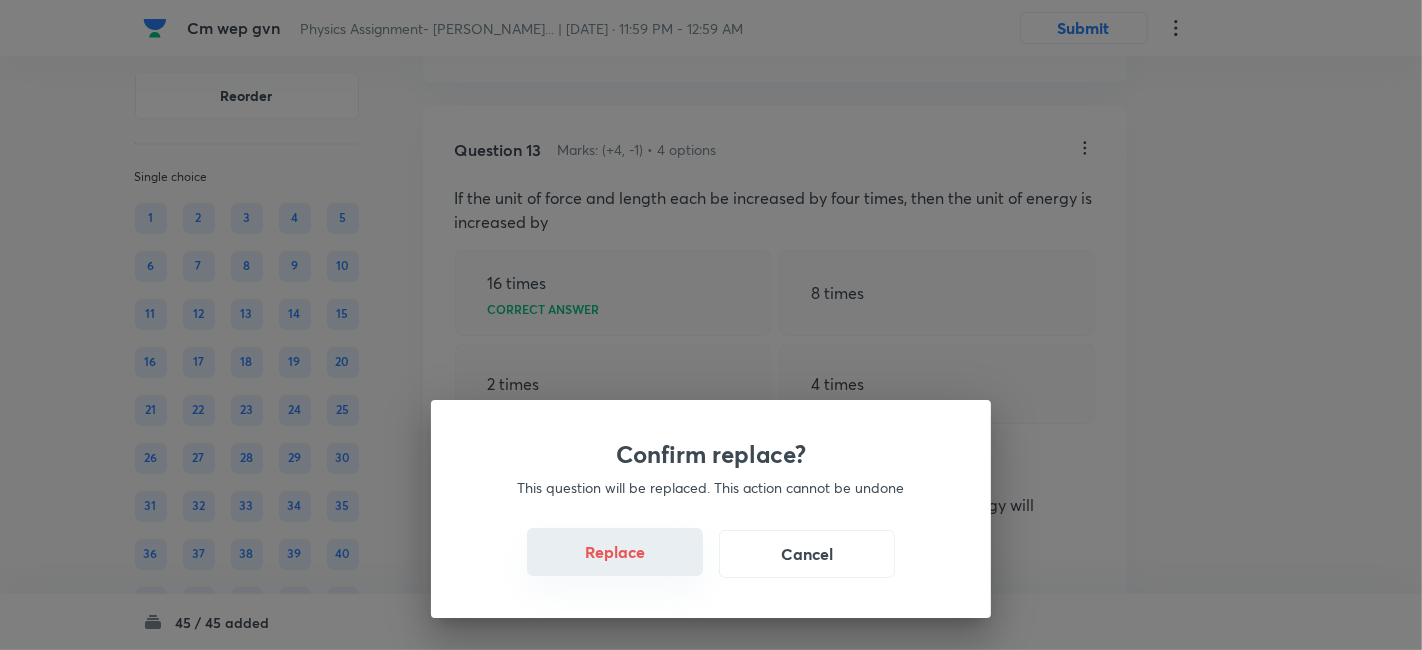 click on "Replace" at bounding box center (615, 552) 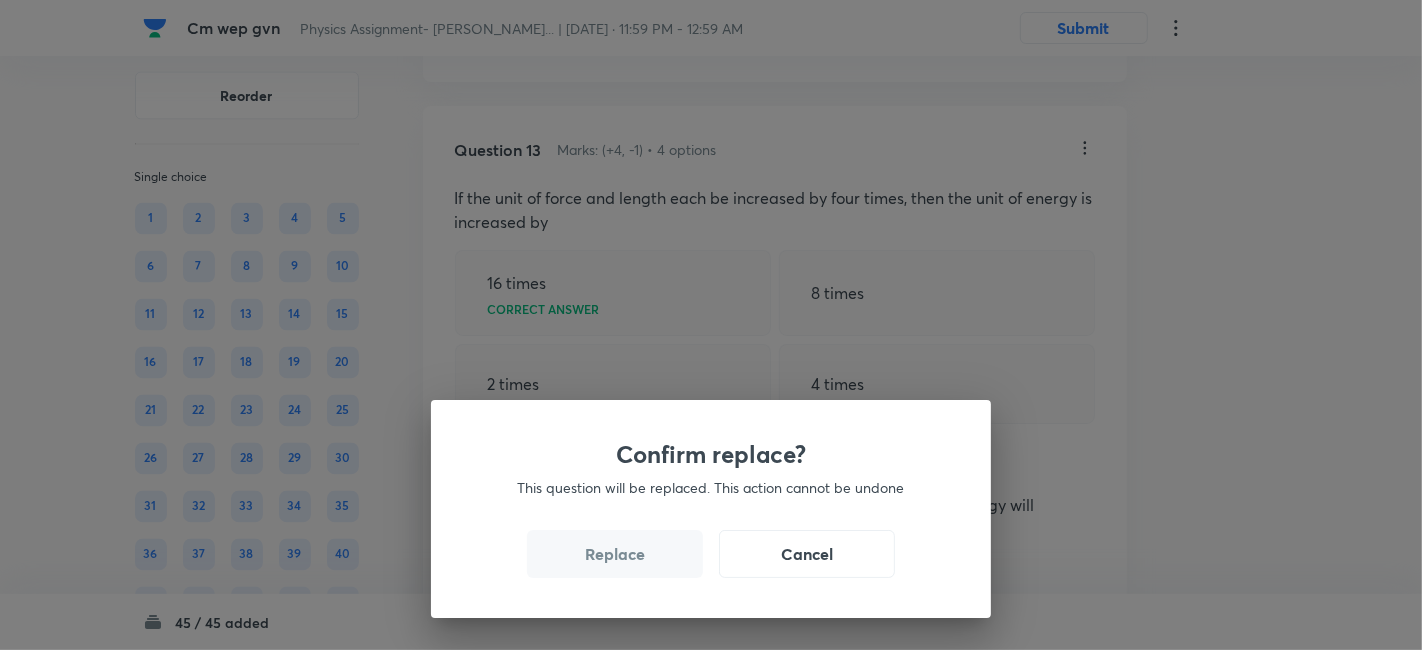 click on "Replace" at bounding box center [615, 554] 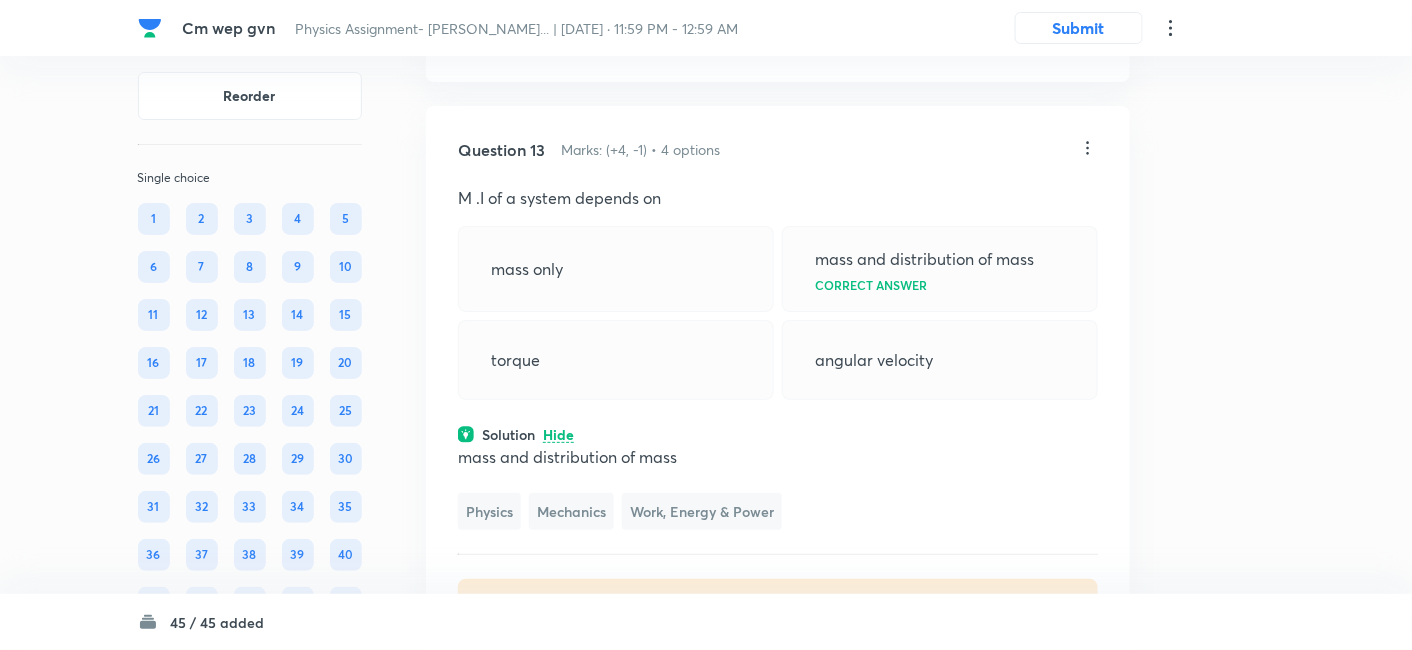 click on "Question 13 Marks: (+4, -1) • 4 options M .I of a system depends on mass only mass and distribution of mass Correct answer torque angular velocity Solution Hide mass and distribution of mass Physics Mechanics Work, Energy & Power Last used:  [DATE] Used  2  times in past Learners attempted:  258 Difficulty: Easy" at bounding box center [778, 389] 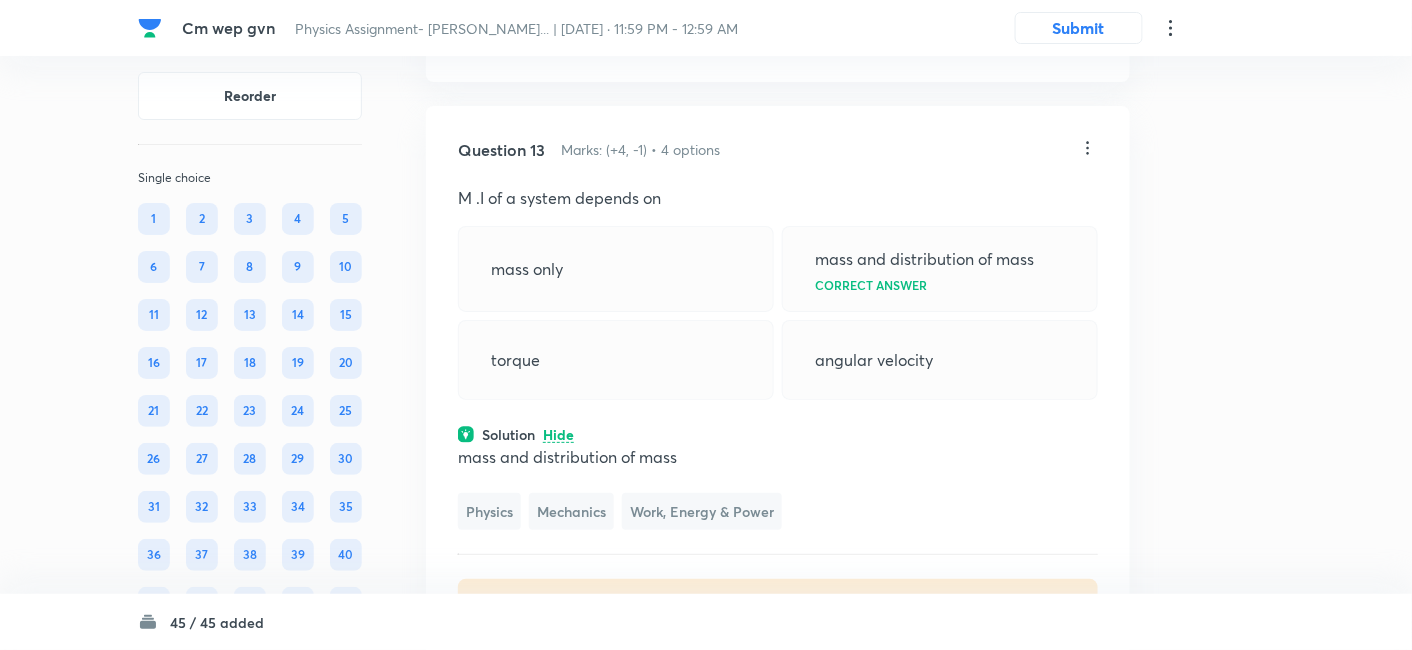 click 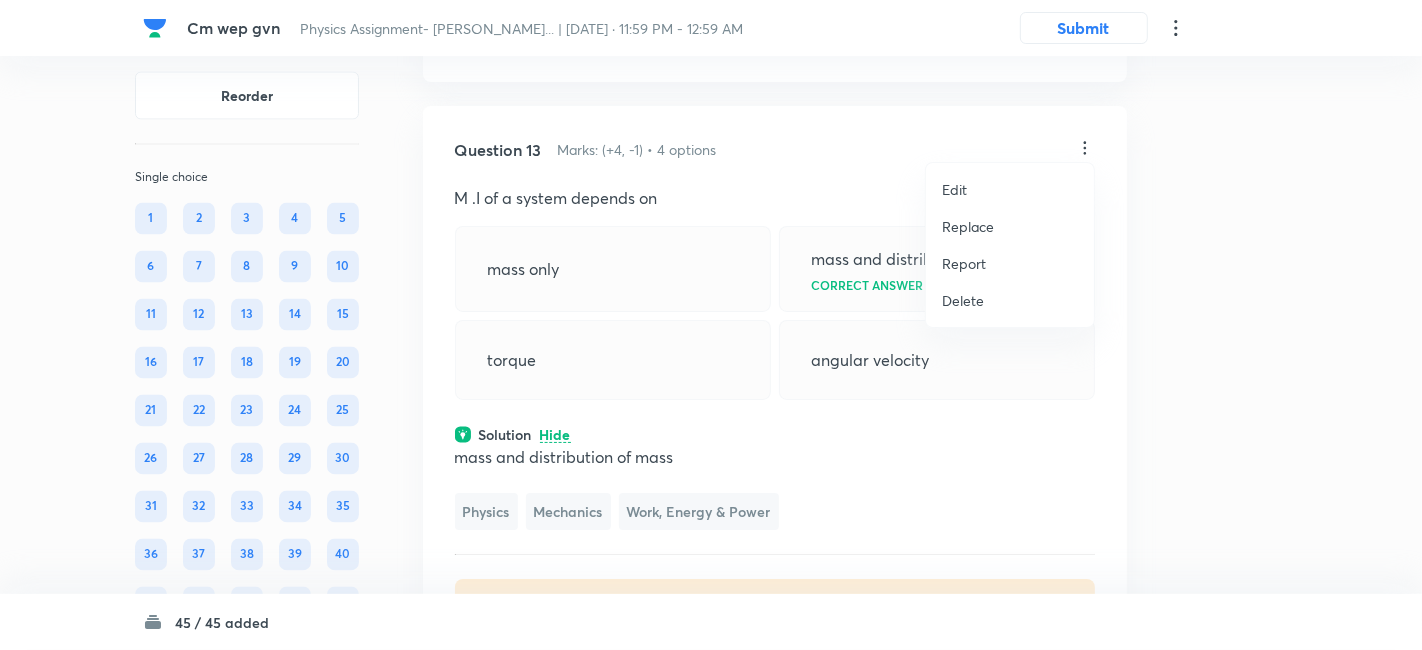 click on "Replace" at bounding box center [968, 226] 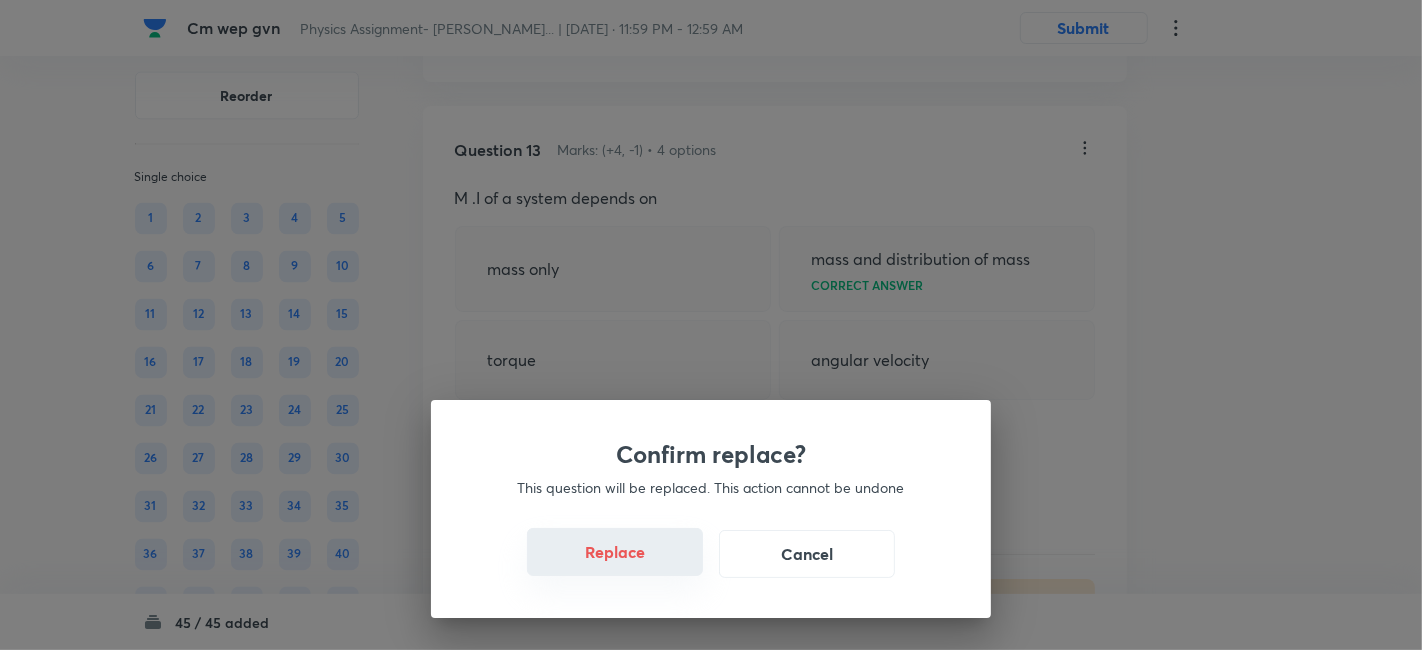 click on "Replace" at bounding box center [615, 552] 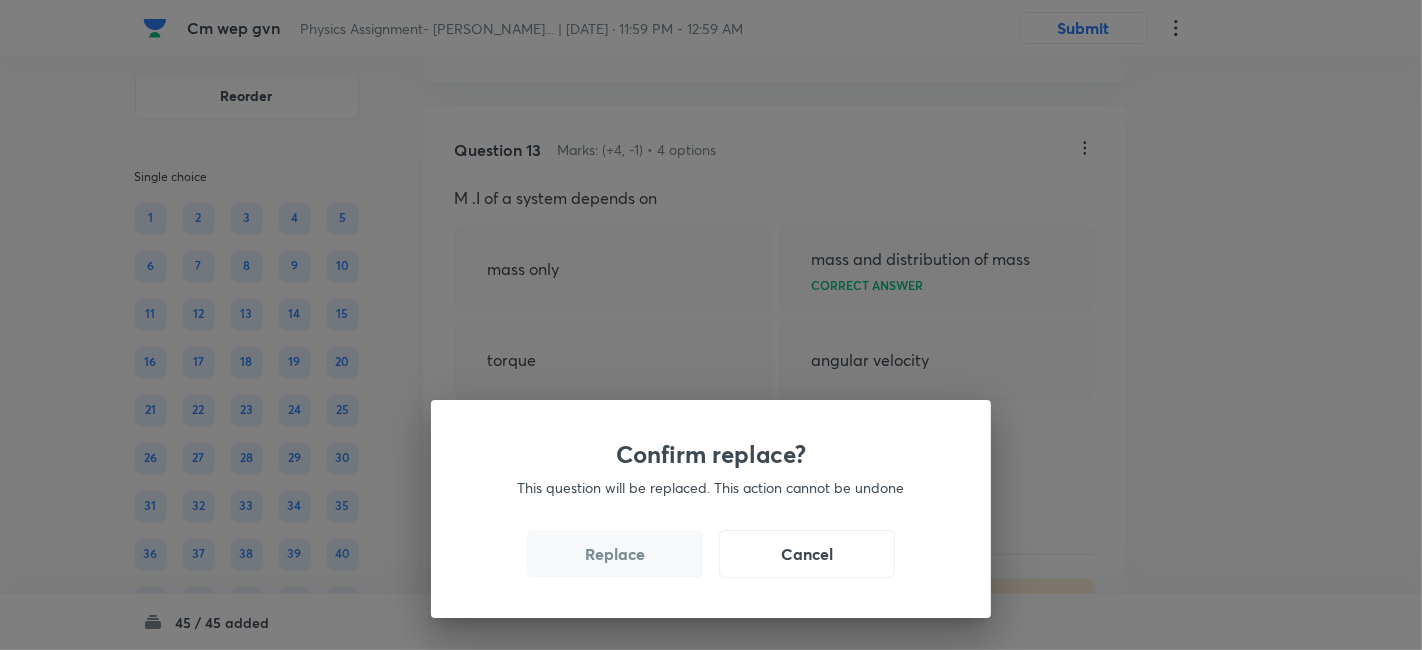 click on "Replace" at bounding box center [615, 554] 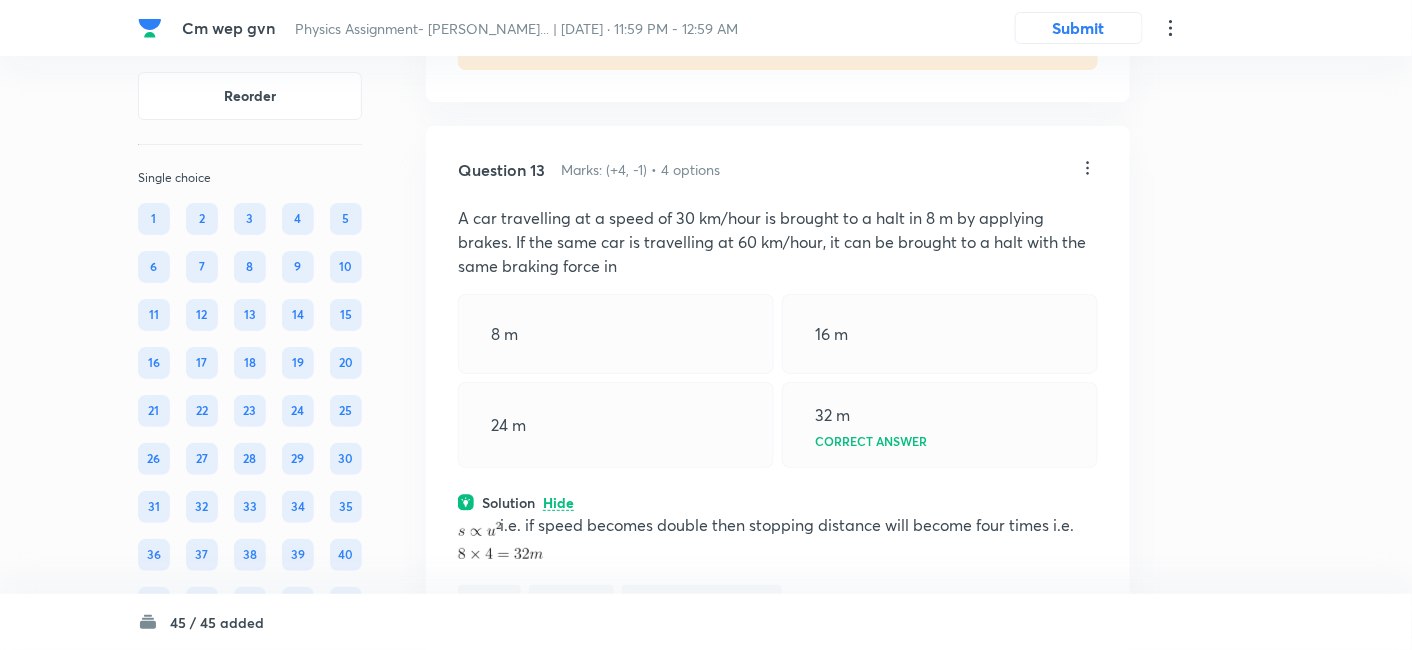scroll, scrollTop: 9411, scrollLeft: 0, axis: vertical 